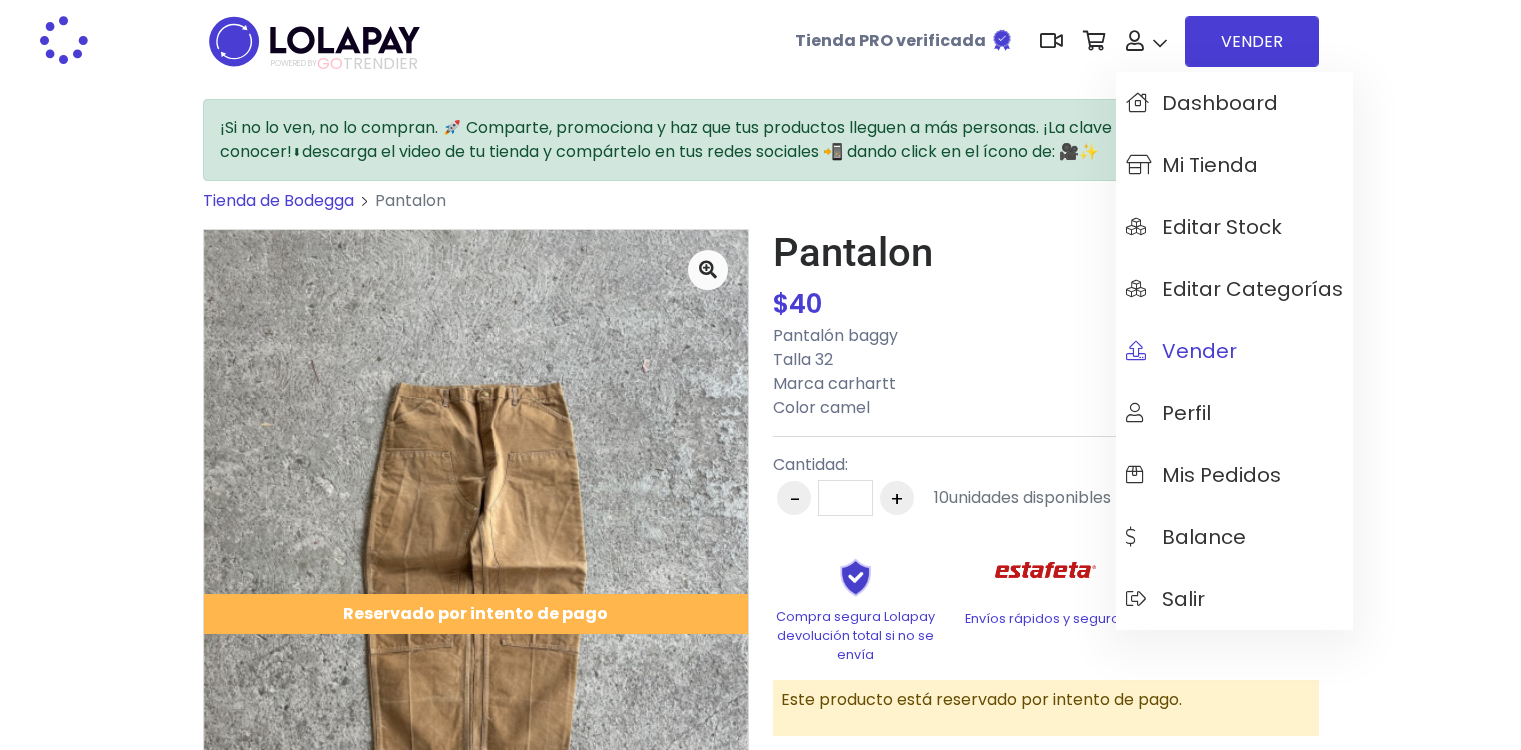 scroll, scrollTop: 0, scrollLeft: 0, axis: both 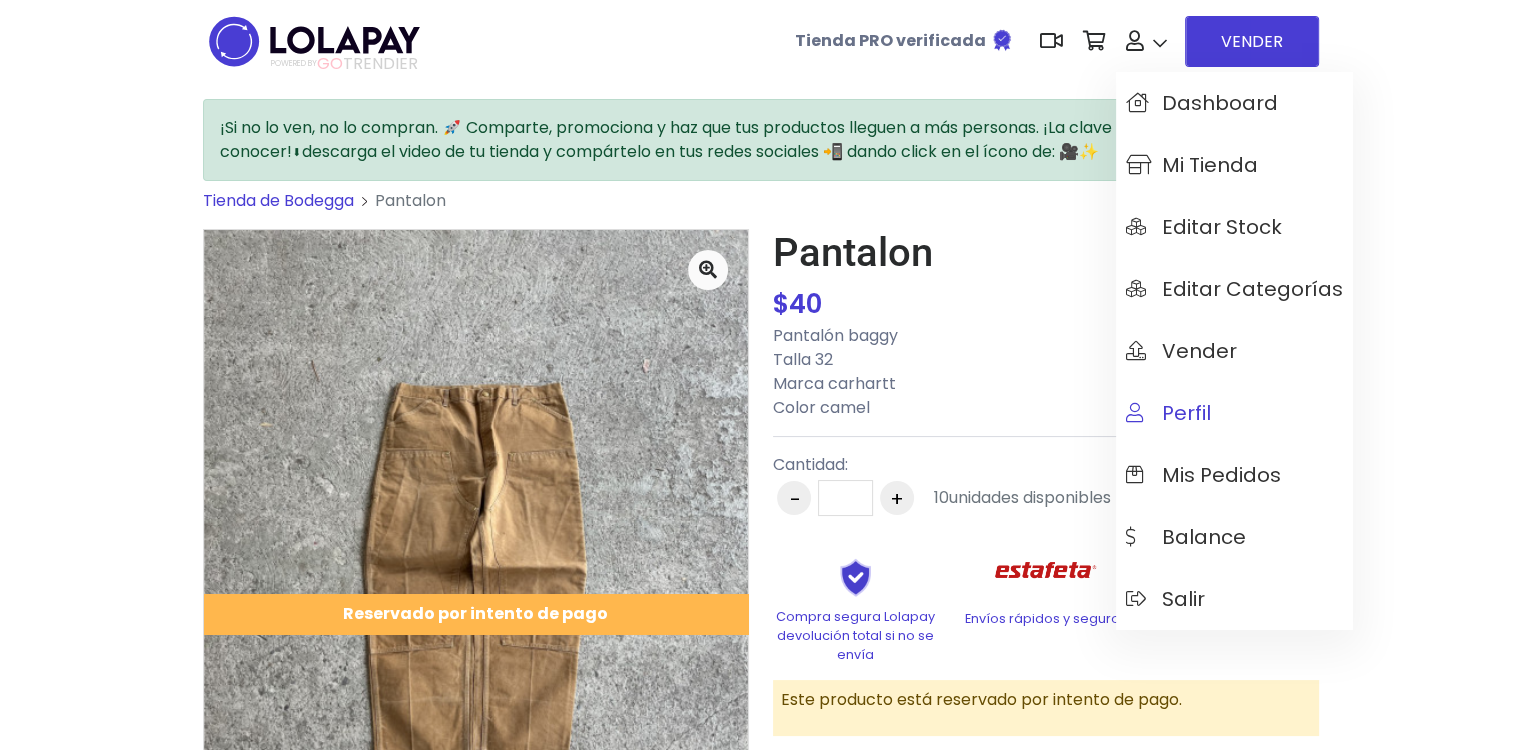 click on "Perfil" at bounding box center [1168, 413] 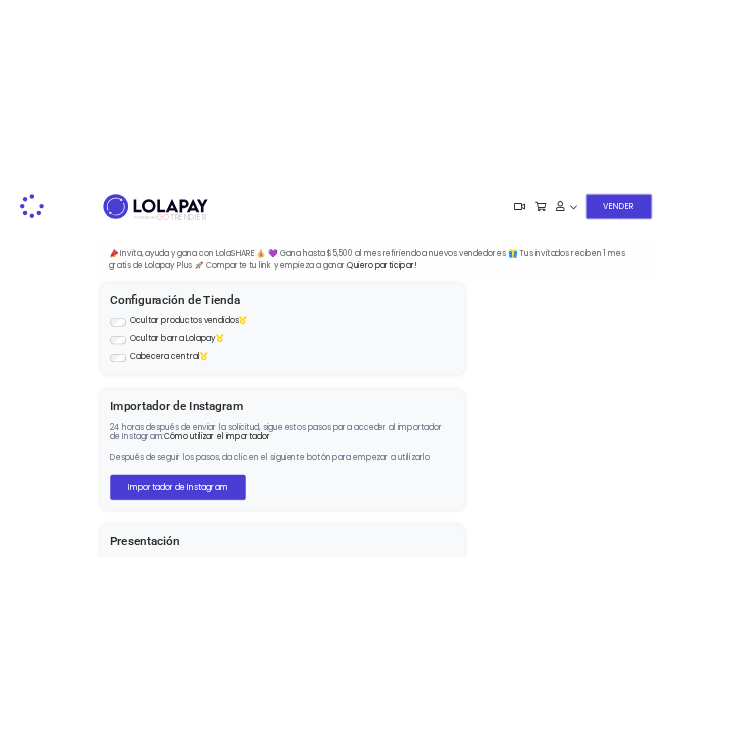 scroll, scrollTop: 0, scrollLeft: 0, axis: both 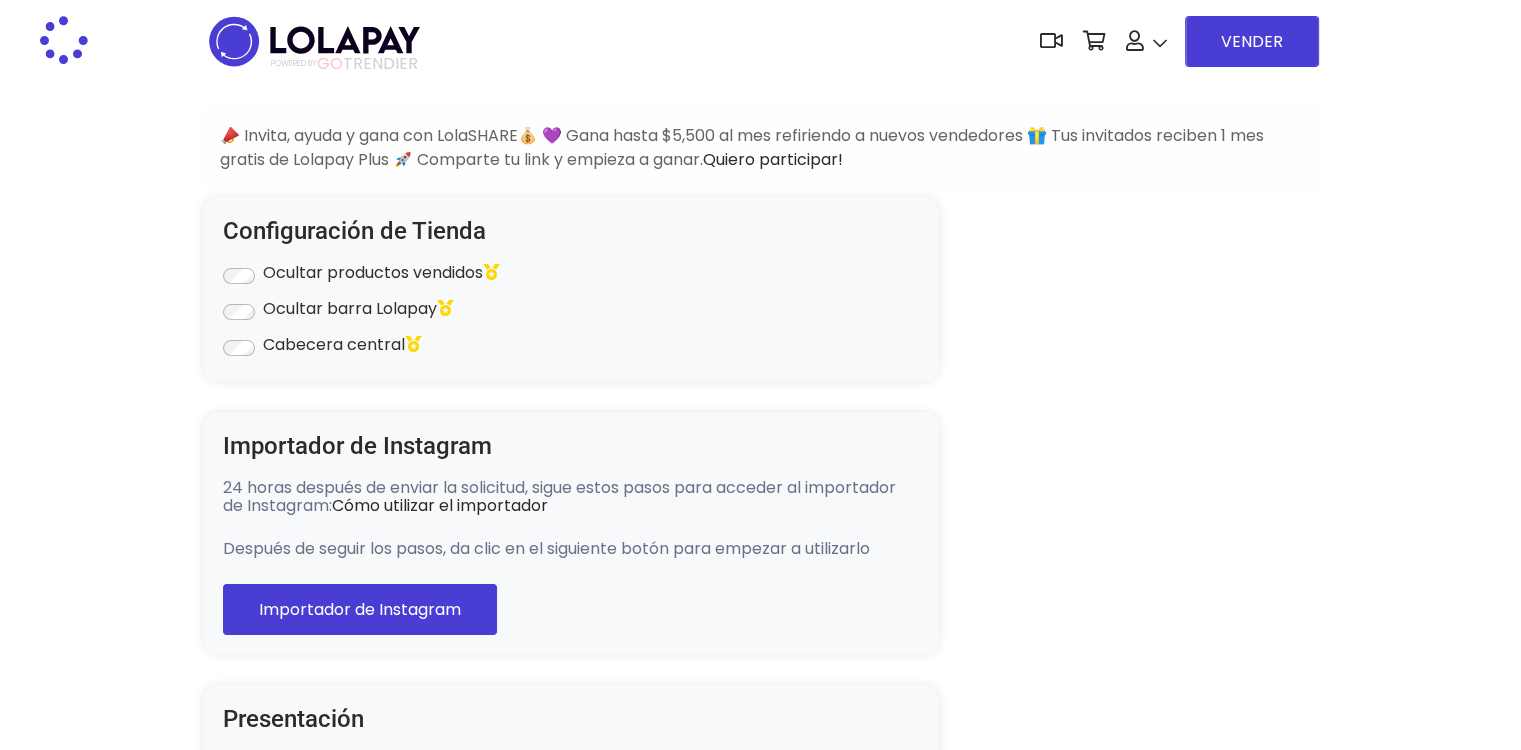 type on "*******" 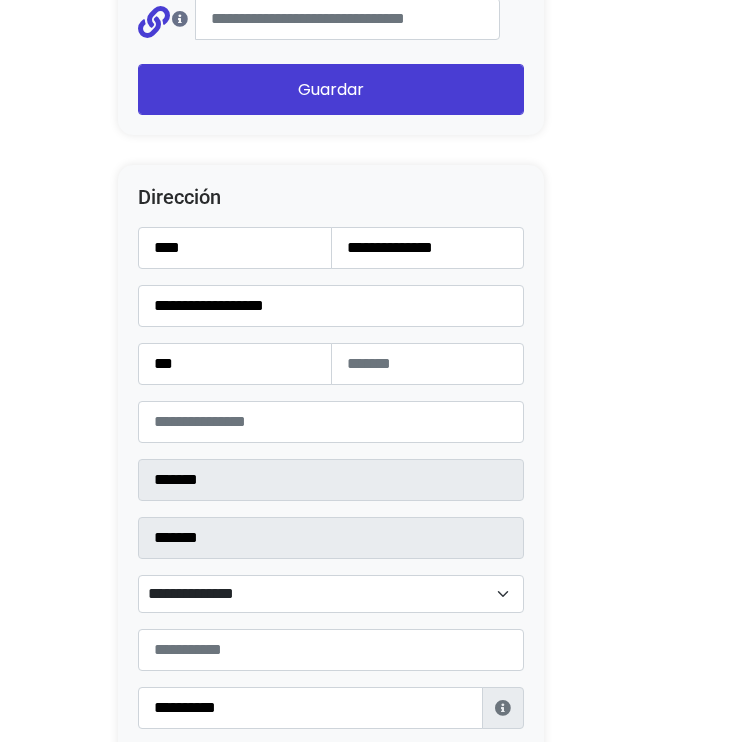 scroll, scrollTop: 2500, scrollLeft: 0, axis: vertical 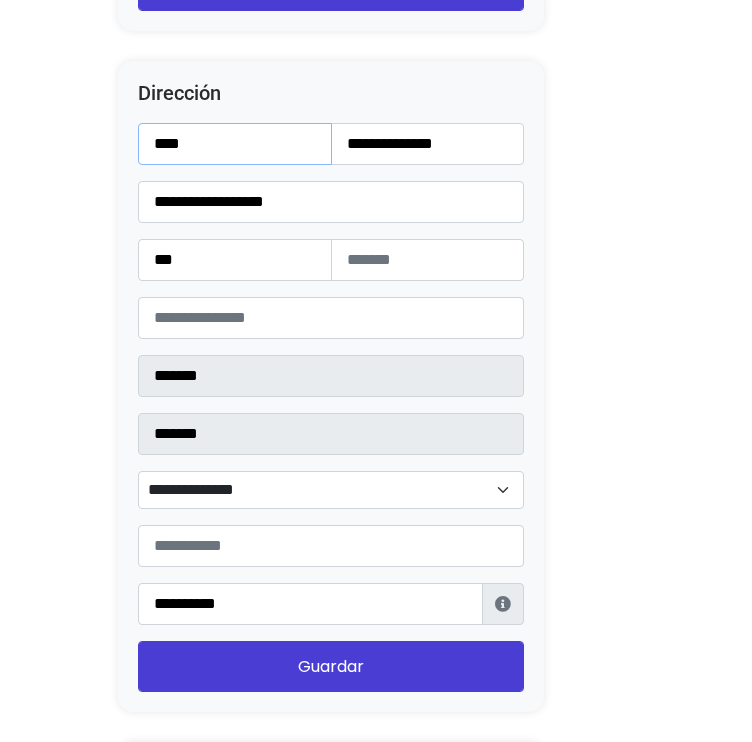 click on "****" at bounding box center (235, 144) 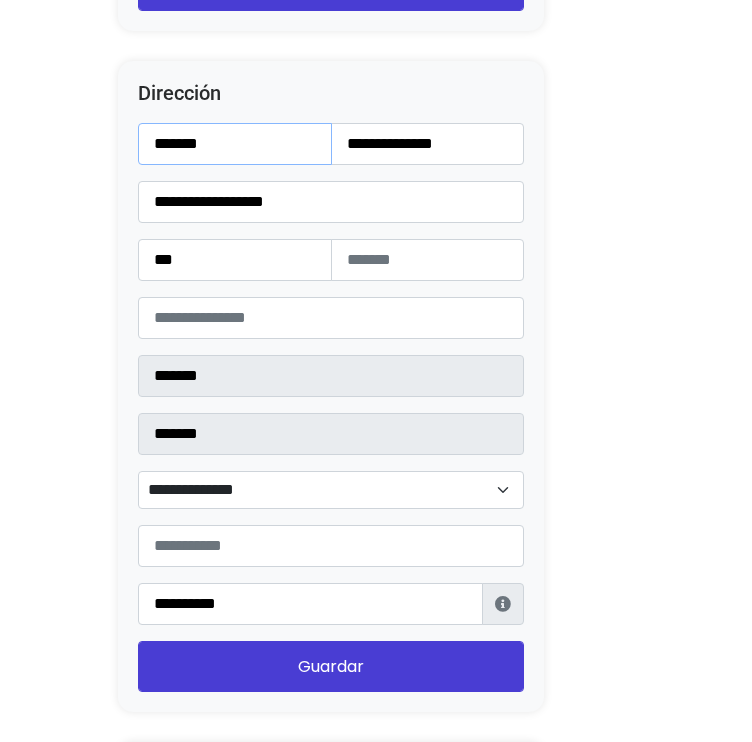 type on "******" 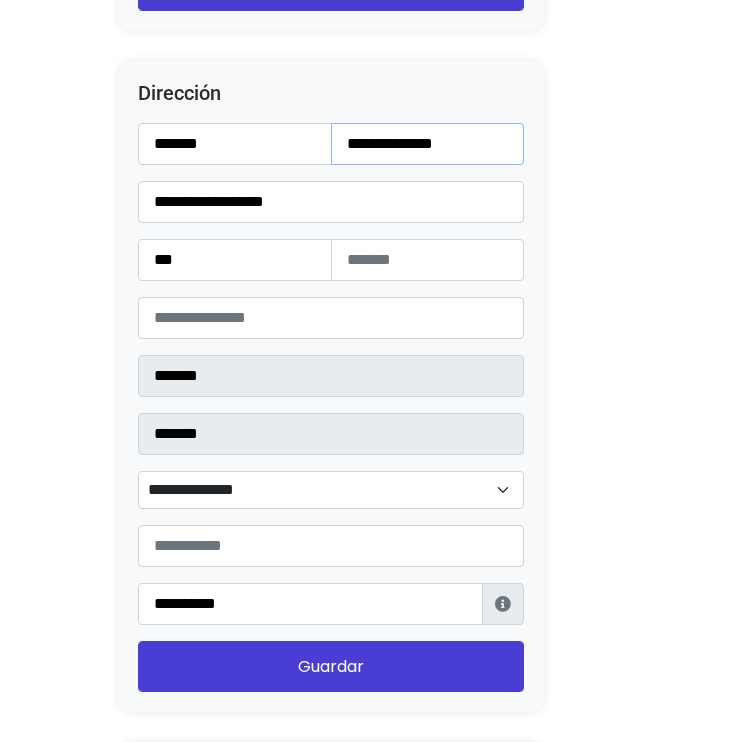 click on "**********" at bounding box center (428, 144) 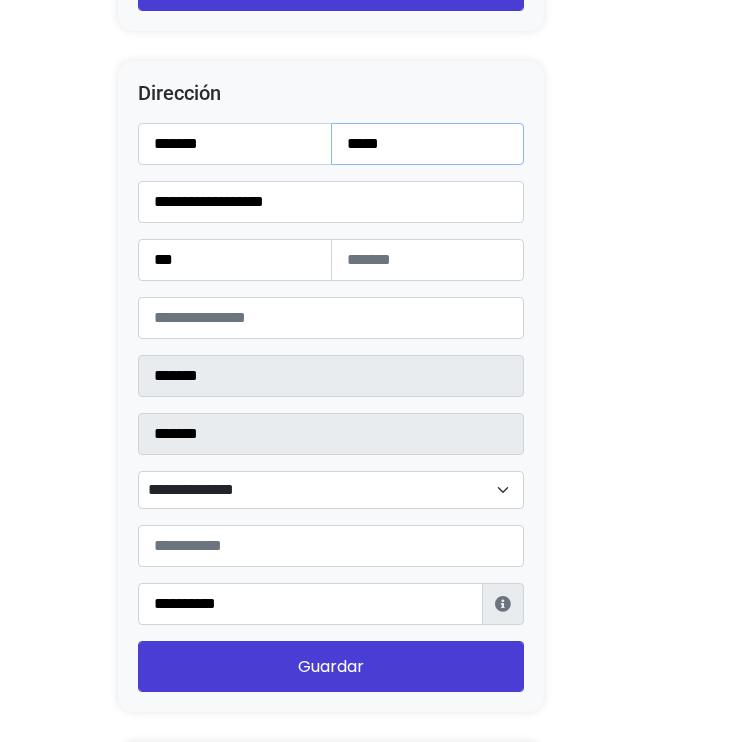 type on "****" 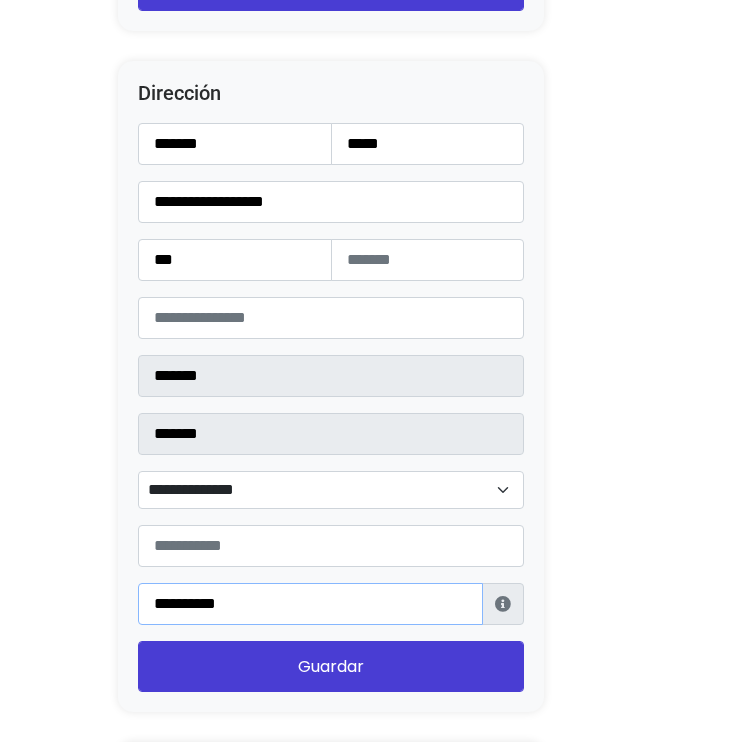 click on "**********" at bounding box center [310, 604] 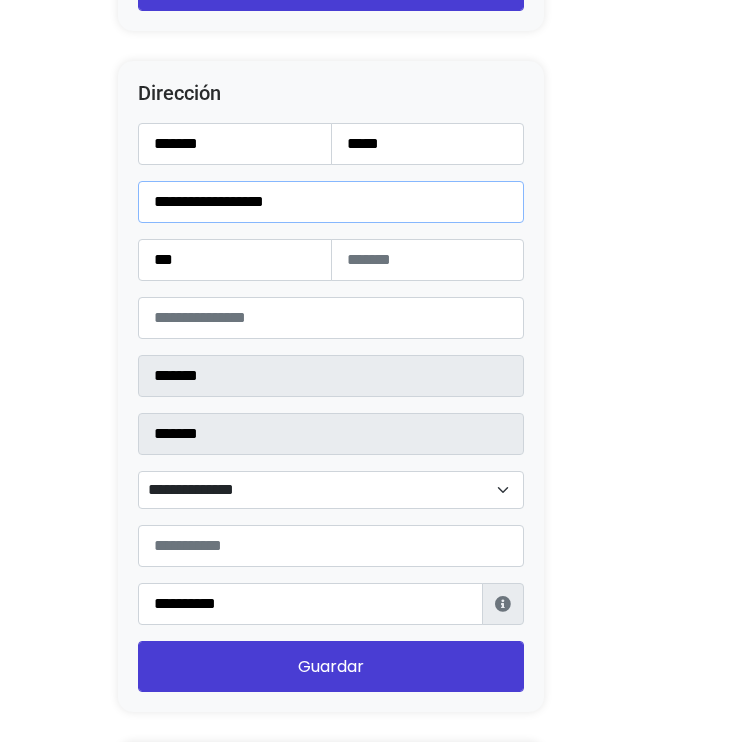 click on "**********" at bounding box center (331, 202) 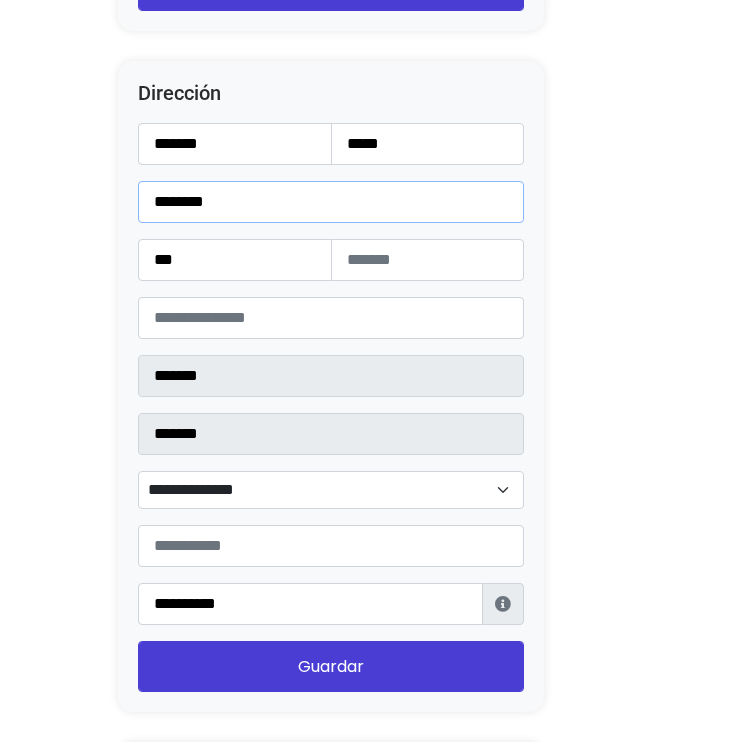 click on "*******" at bounding box center (331, 202) 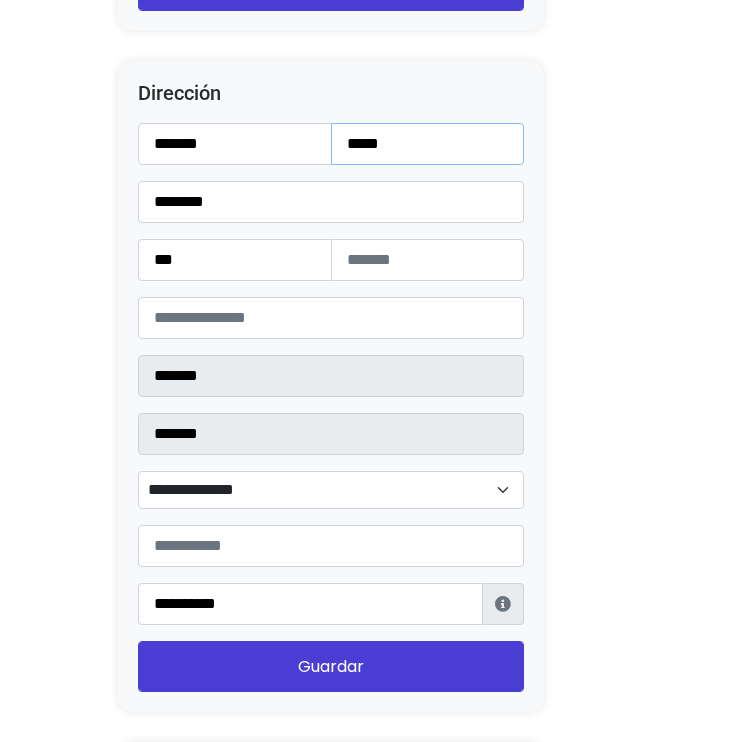click on "****" at bounding box center (428, 144) 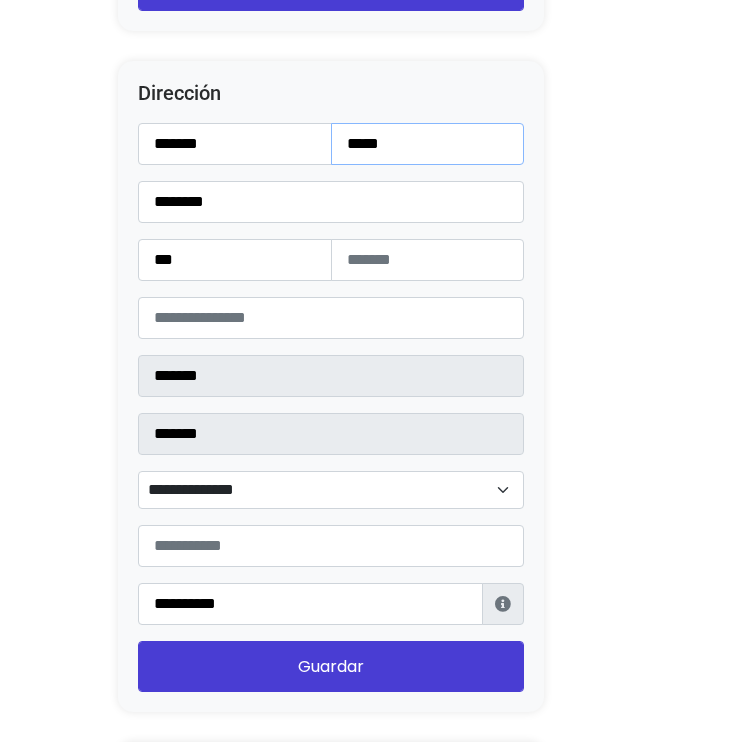 type on "****" 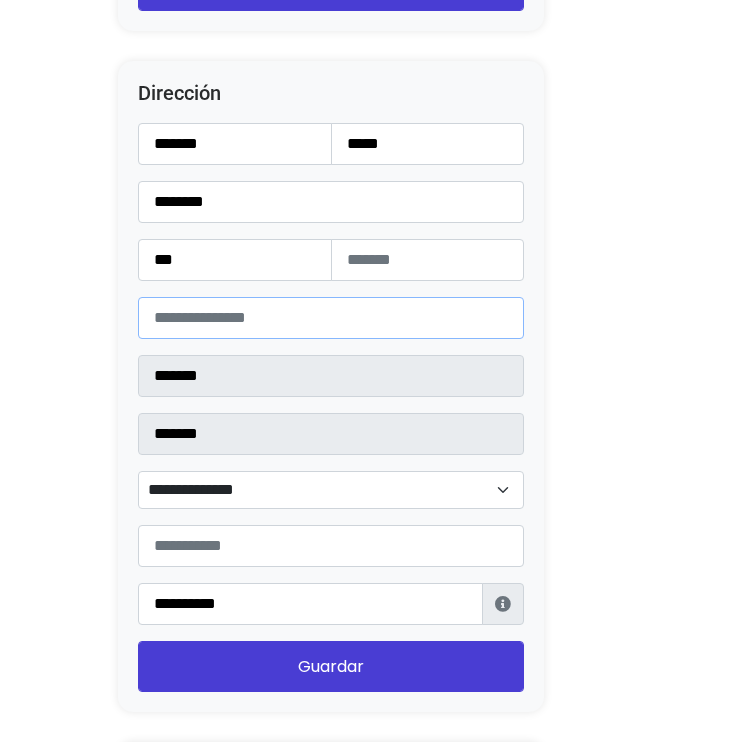 click on "*****" at bounding box center (331, 318) 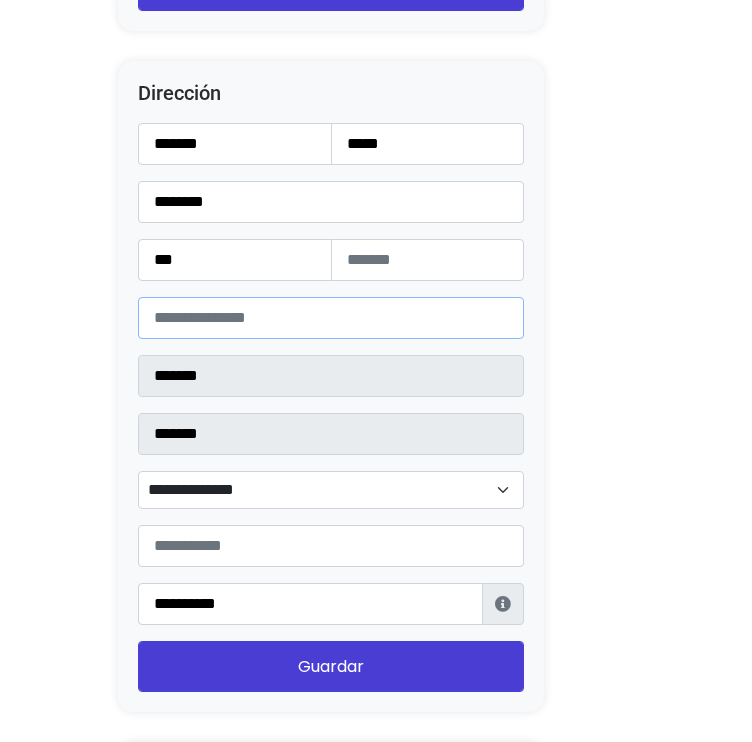 type on "*****" 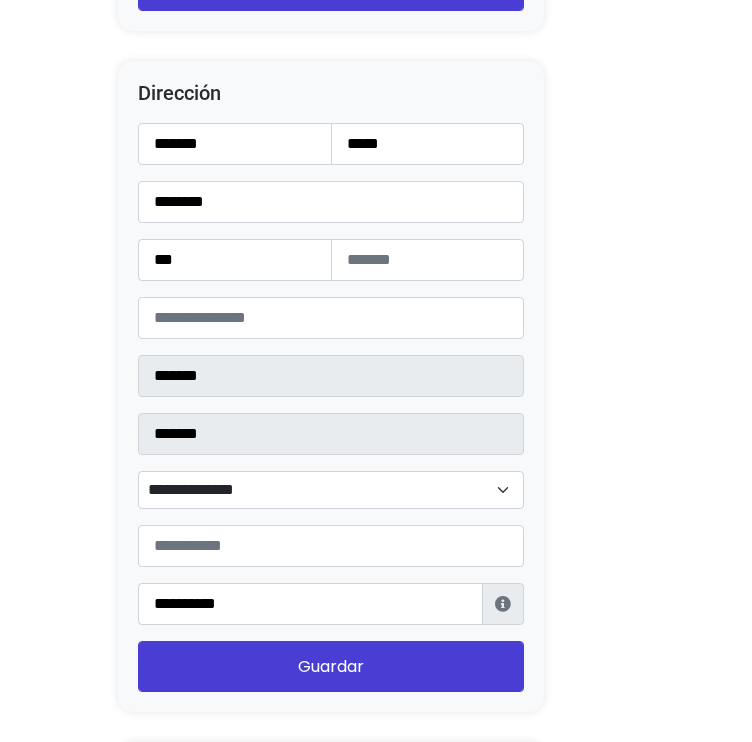 click on "Configuración de Tienda
Ocultar productos vendidos
Ocultar barra Lolapay
Cabecera central
Importador de Instagram
24 horas después de enviar la solicitud, sigue estos pasos para acceder al importador de Instagram:  Cómo utilizar el importador
Después de seguir los pasos, da clic en el siguiente botón para empezar a utilizarlo
Importador de Instagram
Presentación
Esta es una descripción corta de tu tienda, da clic sobre el texto y sobre la imagen para modificarla." at bounding box center (376, -571) 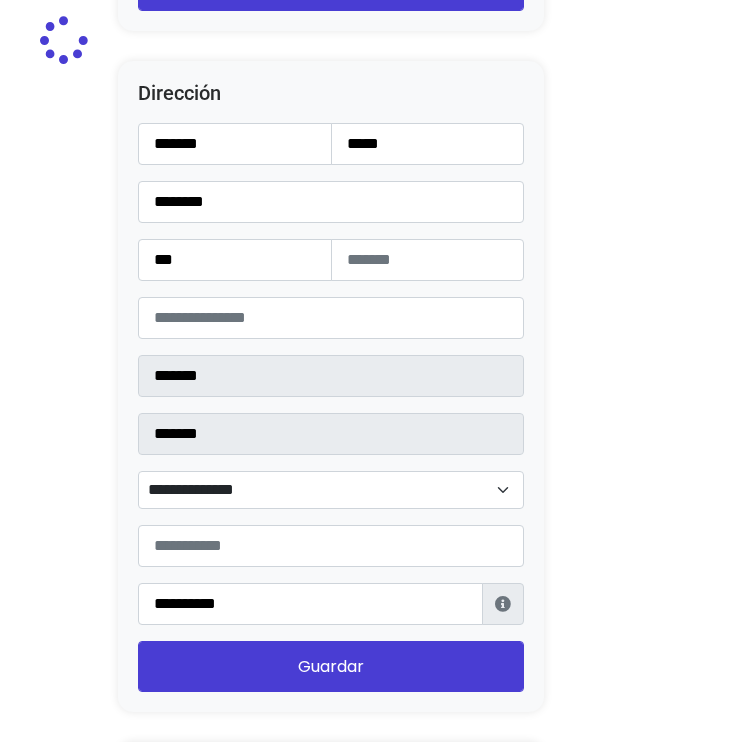 type on "*******" 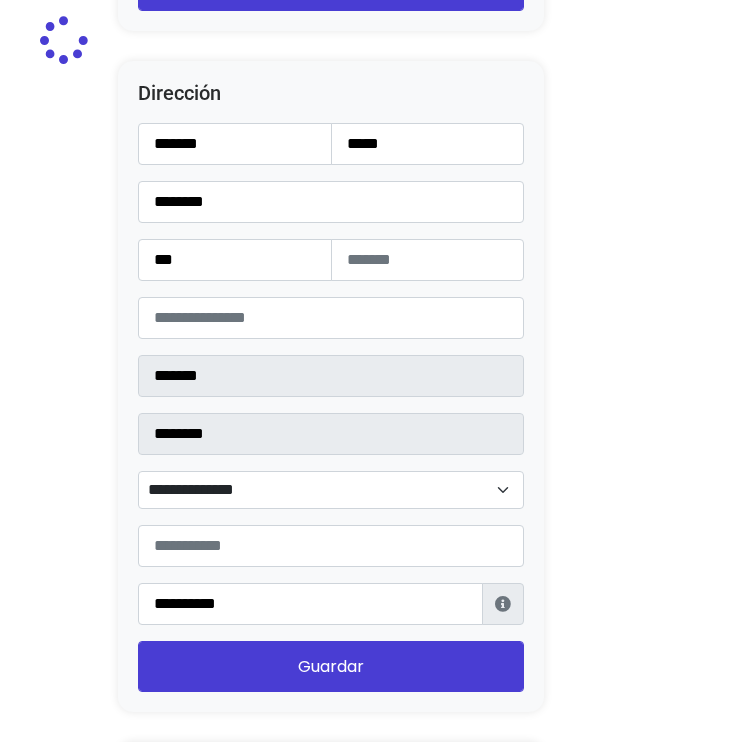 select 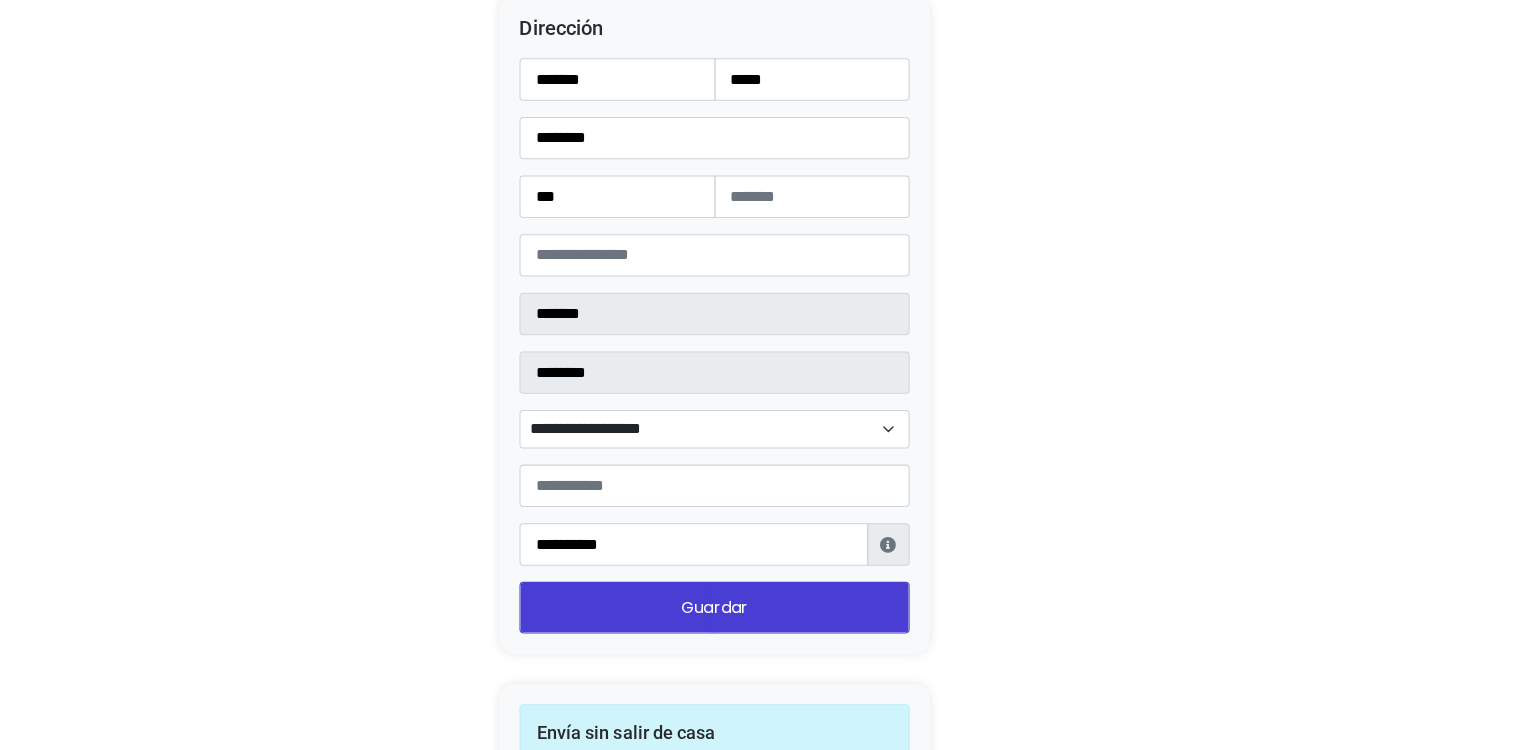 scroll, scrollTop: 2700, scrollLeft: 0, axis: vertical 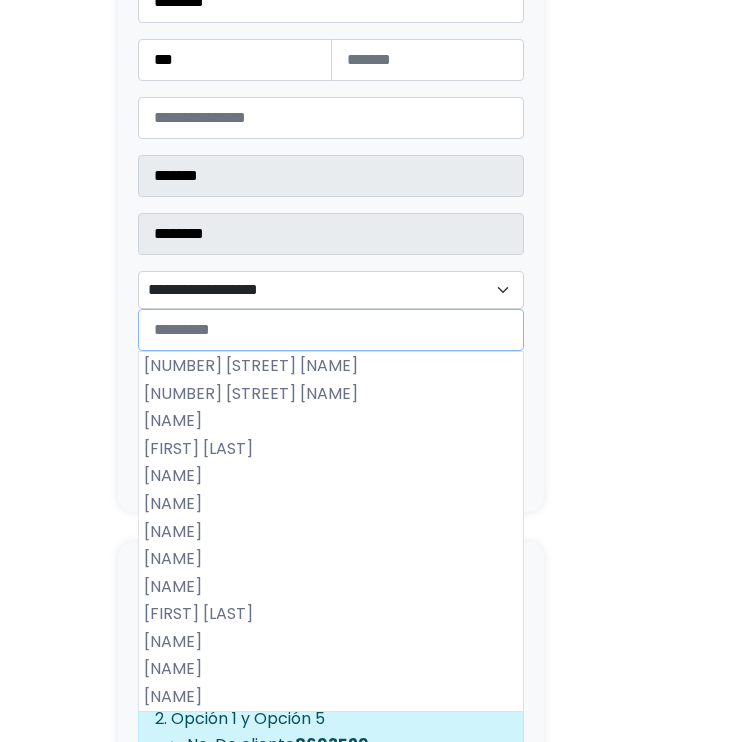 click on "**********" at bounding box center (331, 290) 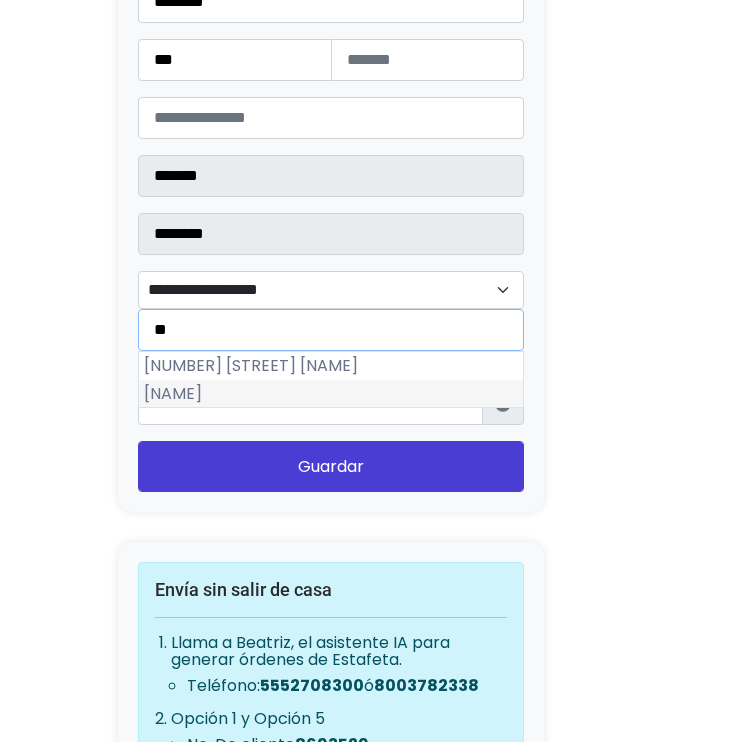 type on "**" 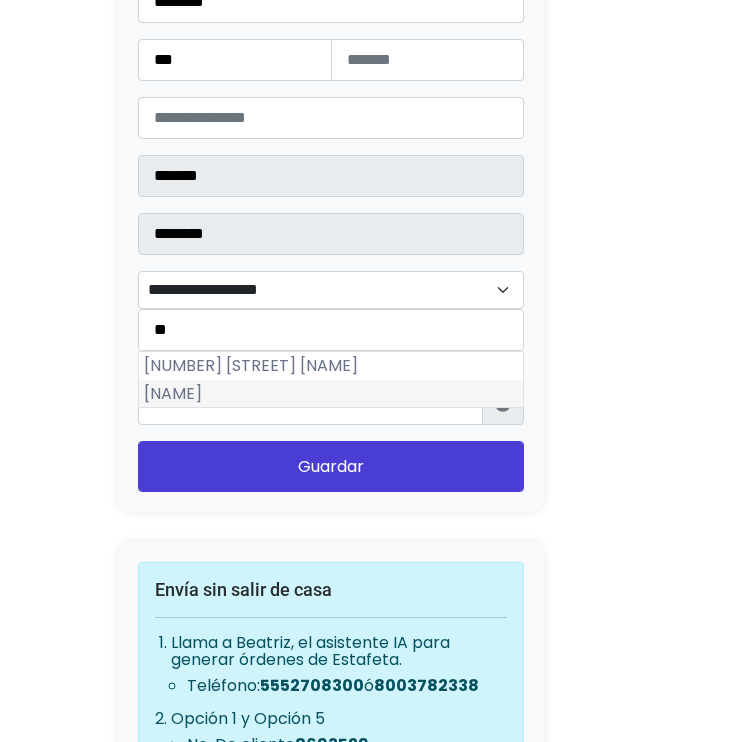 click on "Valle de Urias" at bounding box center (331, 394) 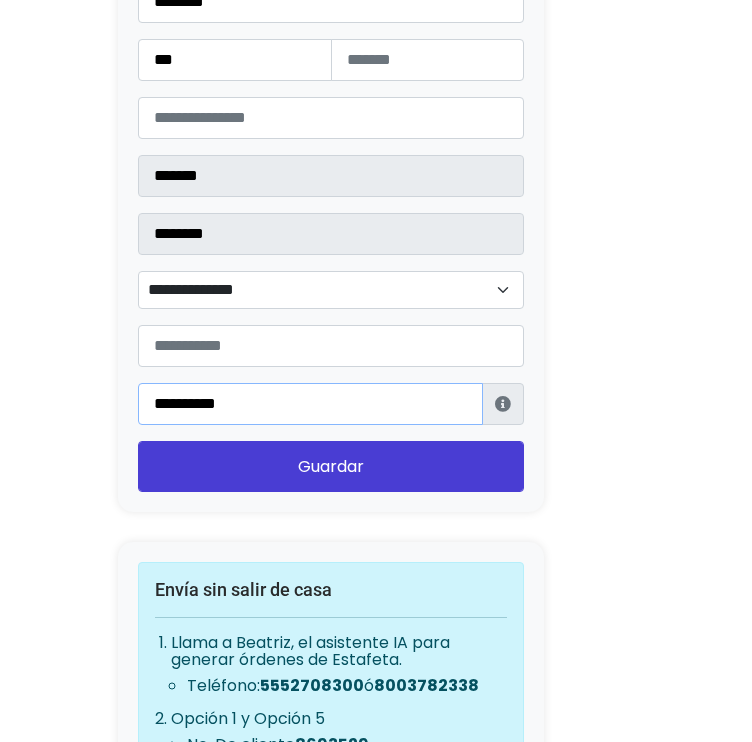 click on "**********" at bounding box center [310, 404] 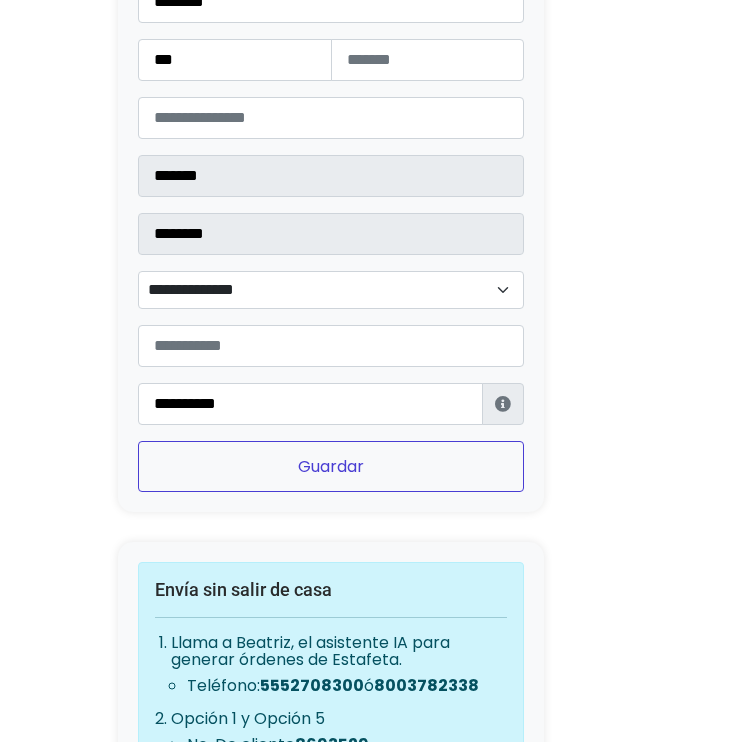 click on "Guardar" at bounding box center (331, 466) 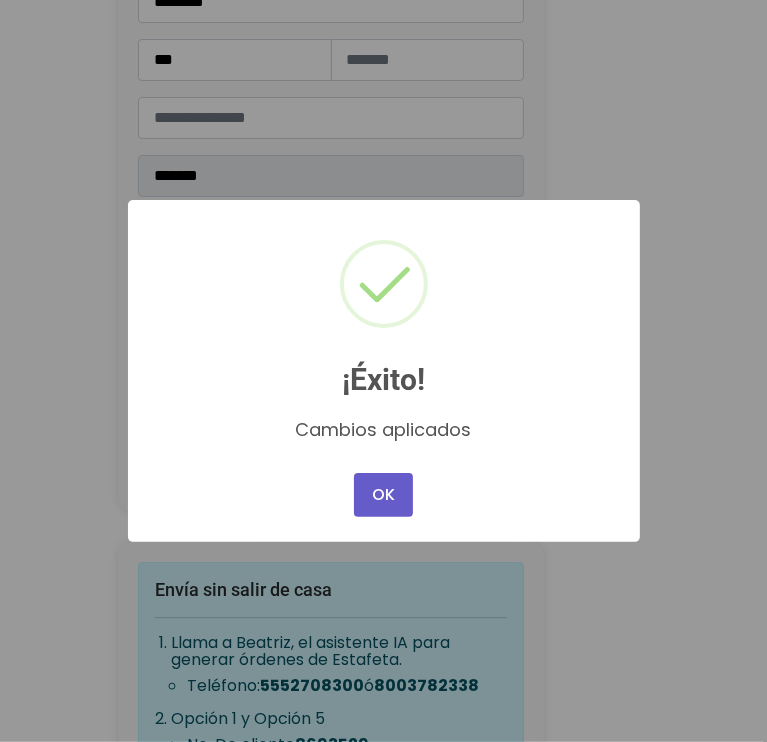click on "OK" at bounding box center [383, 495] 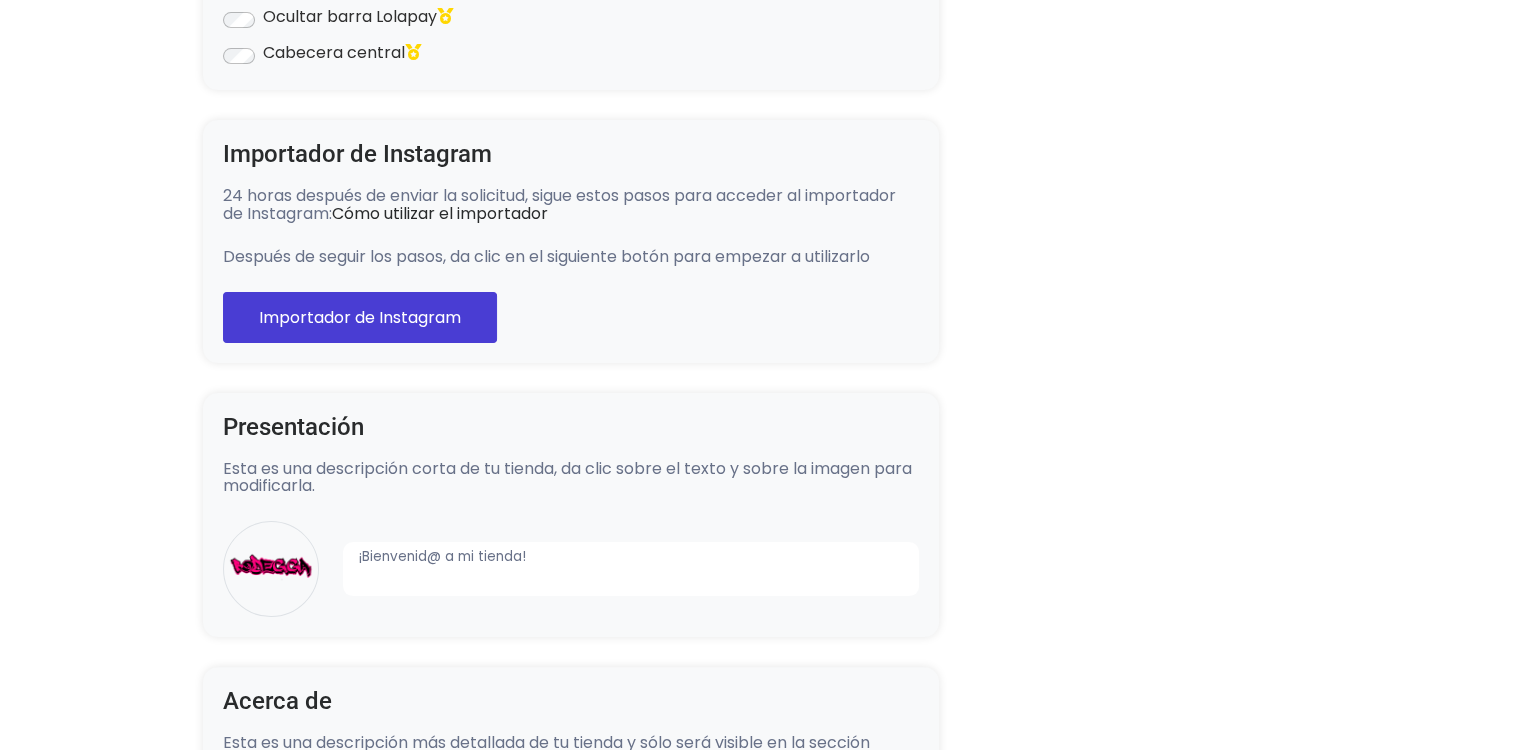 scroll, scrollTop: 0, scrollLeft: 0, axis: both 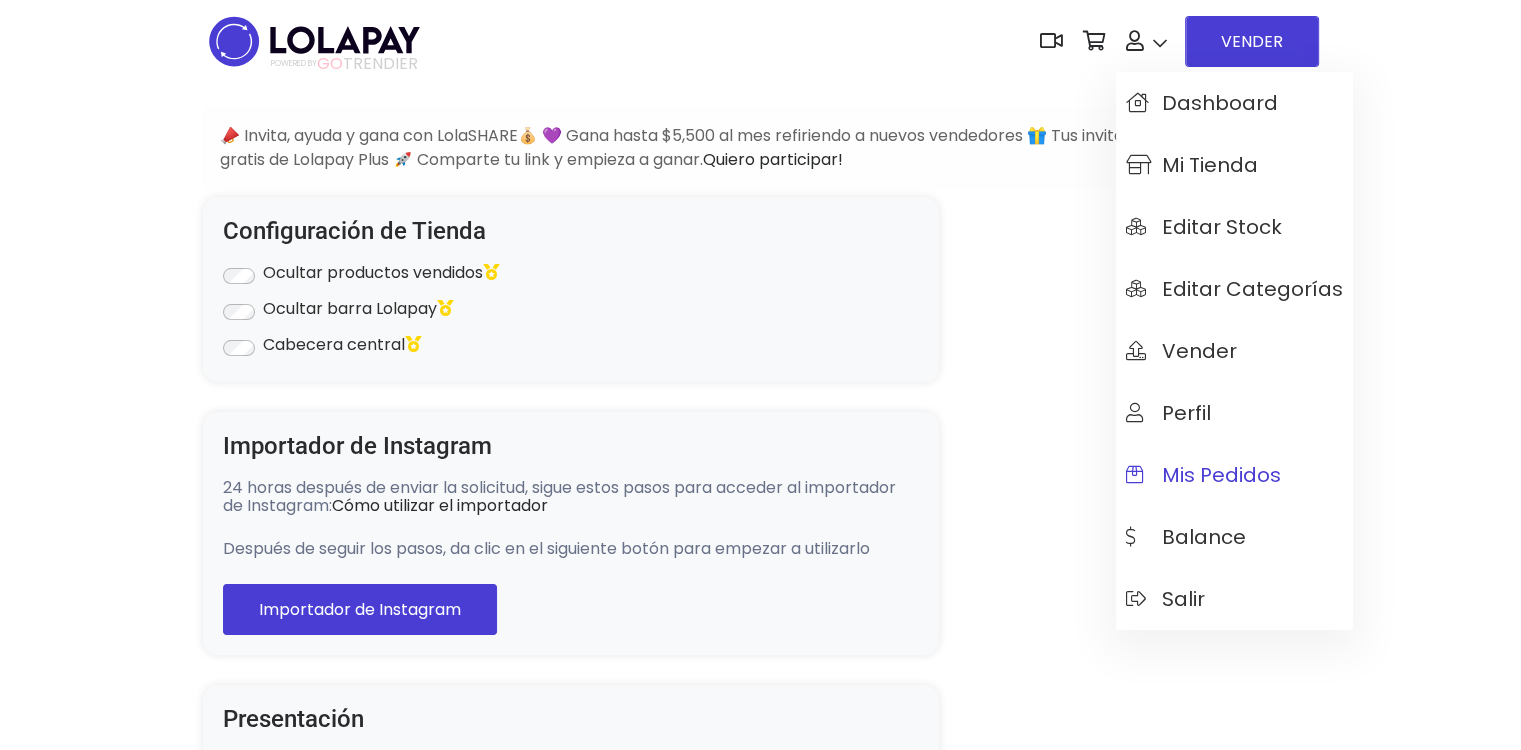 click on "Mis pedidos" at bounding box center (1203, 475) 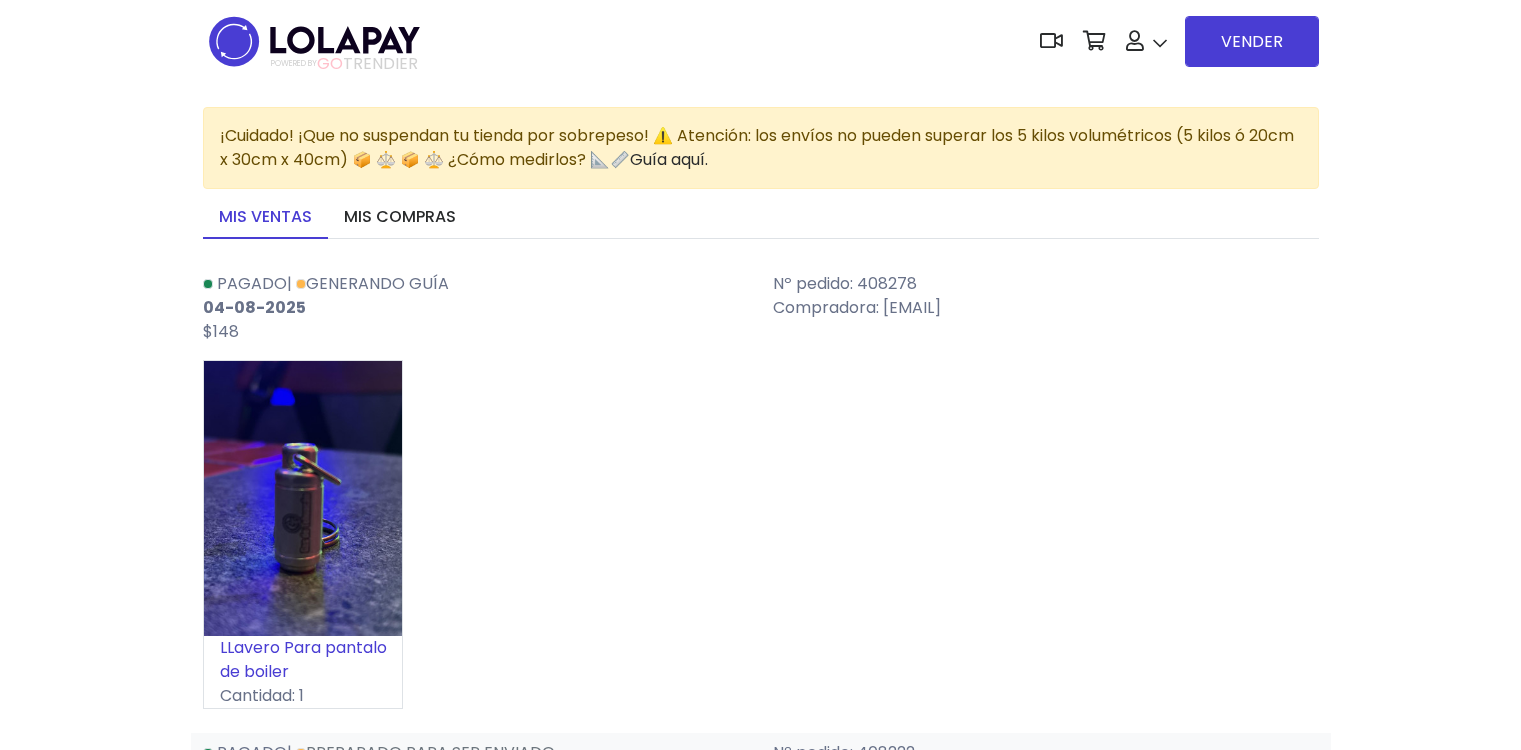 scroll, scrollTop: 0, scrollLeft: 0, axis: both 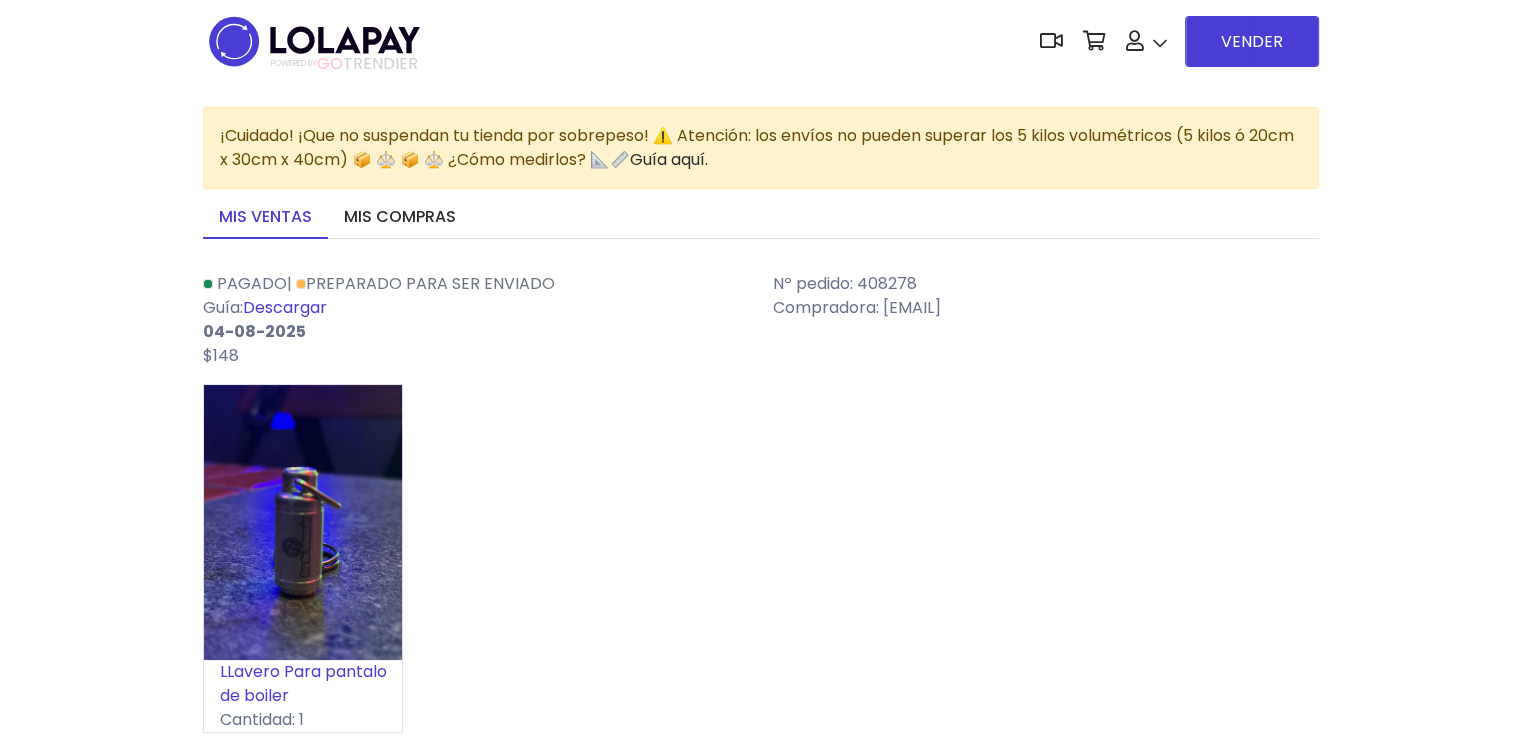 click on "Descargar" at bounding box center (285, 307) 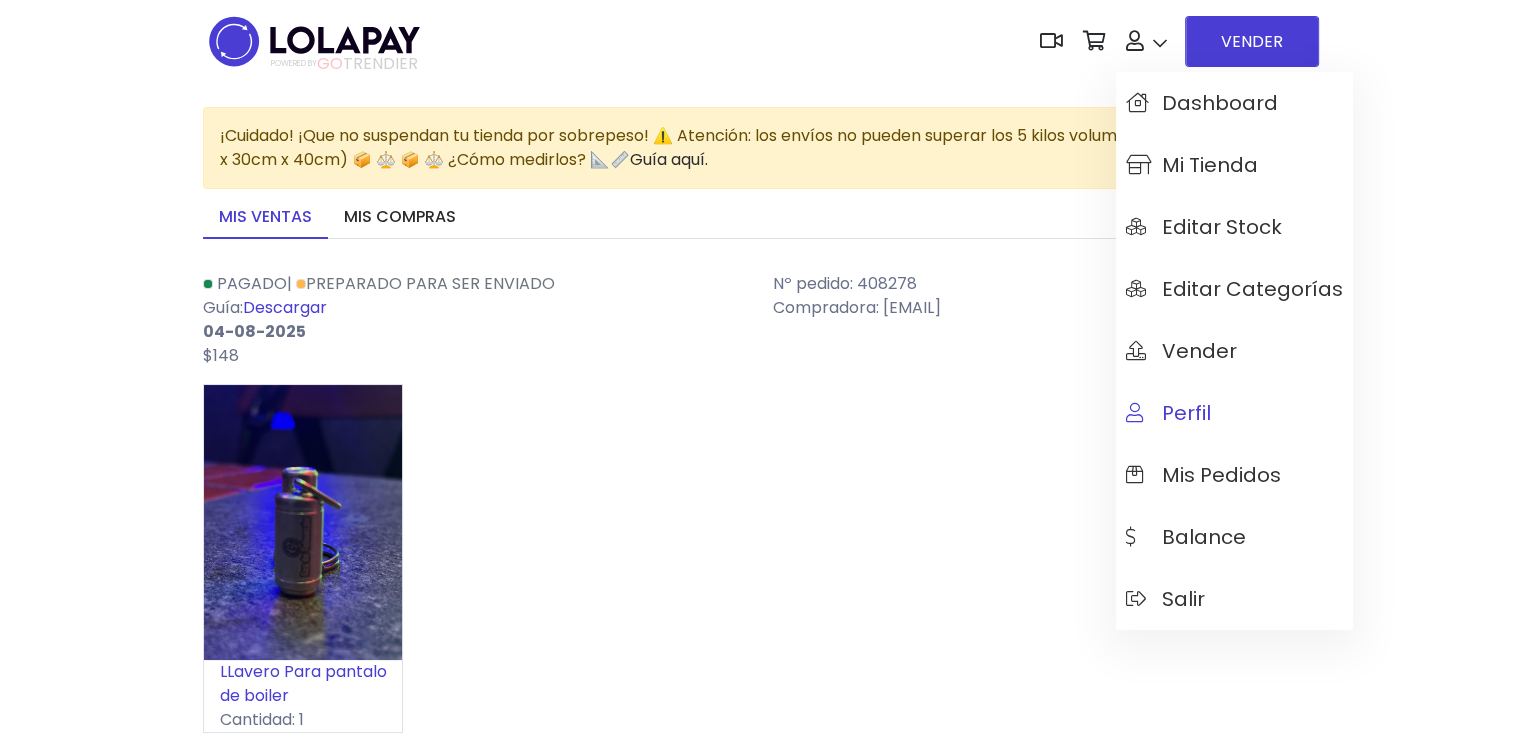 click on "Perfil" at bounding box center [1234, 413] 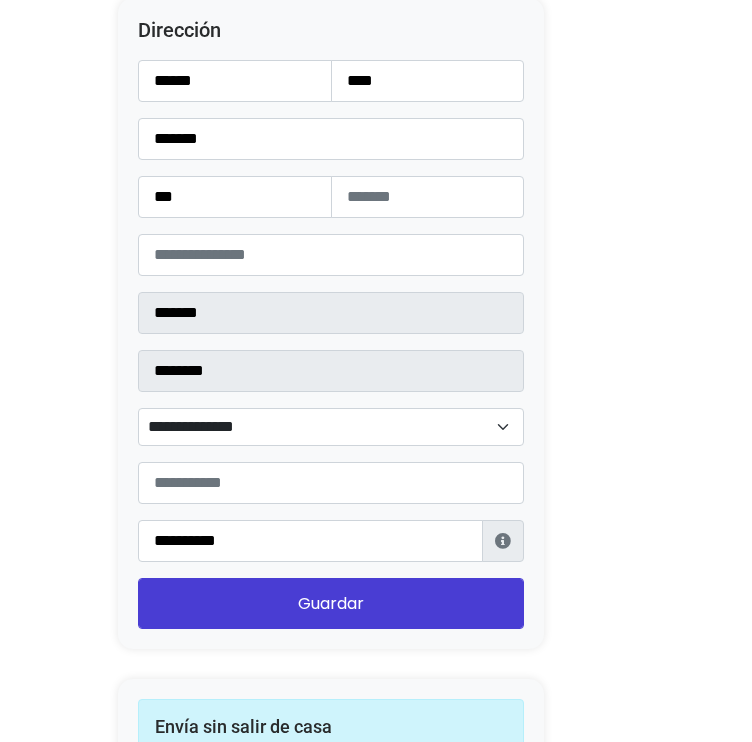 scroll, scrollTop: 2500, scrollLeft: 0, axis: vertical 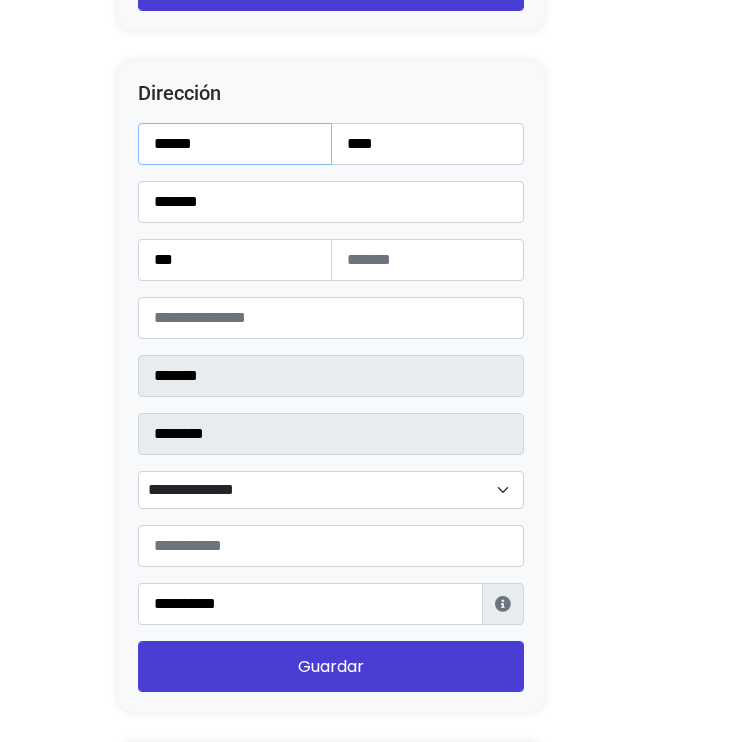 click on "******" at bounding box center (235, 144) 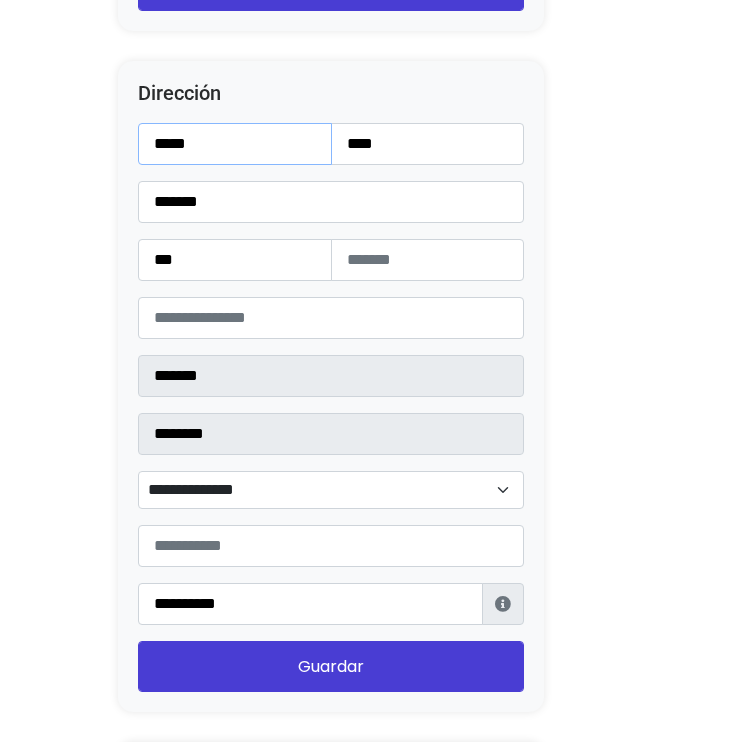type on "****" 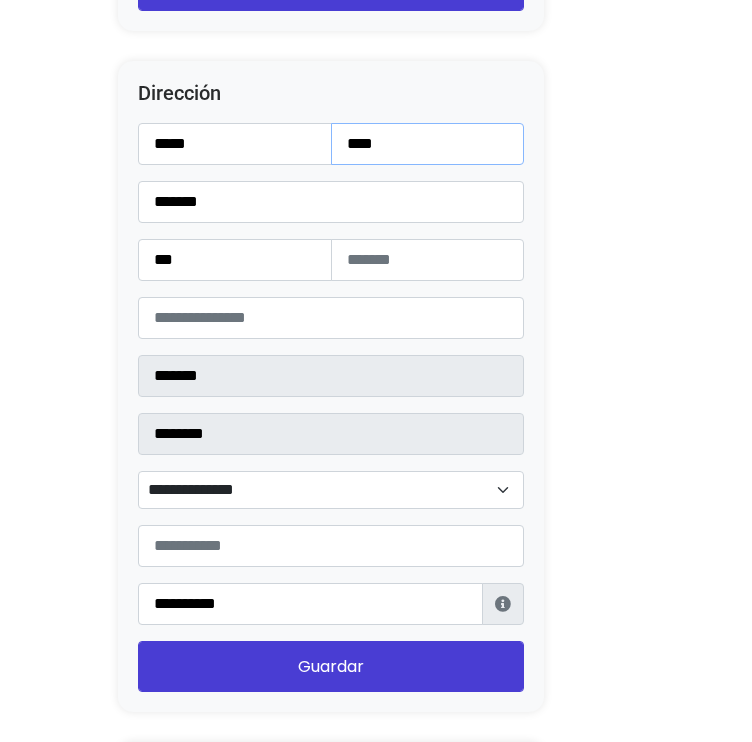 click on "****" at bounding box center (428, 144) 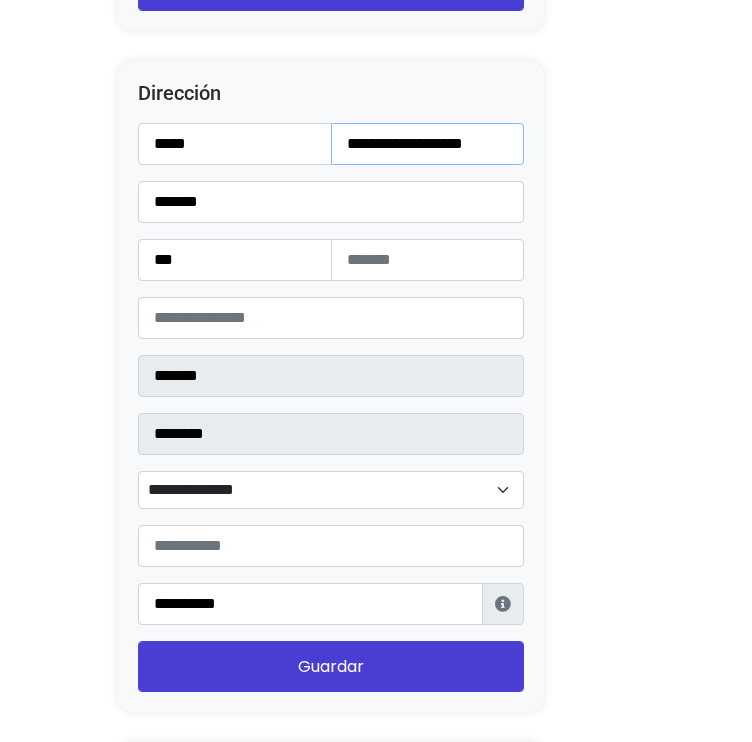 type on "**********" 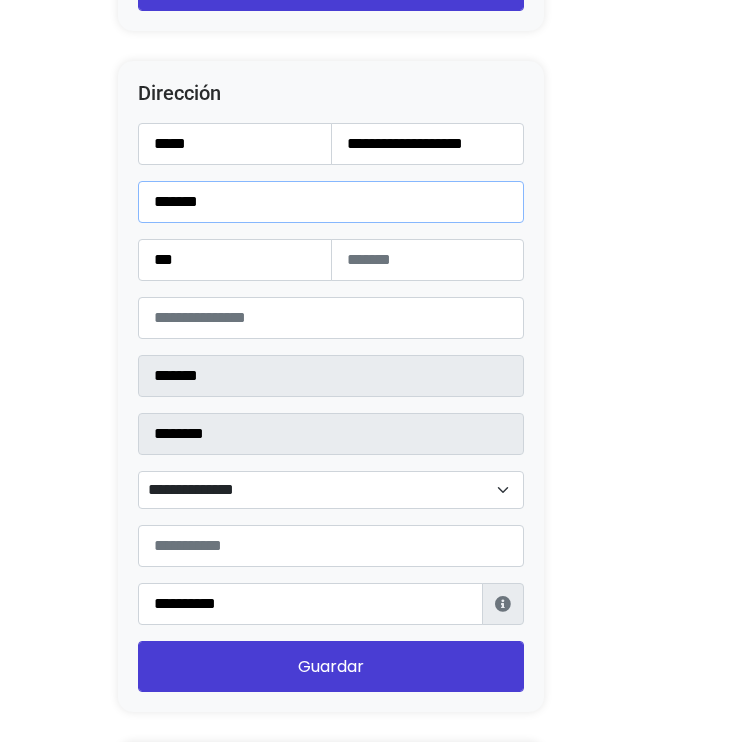 click on "*******" at bounding box center [331, 202] 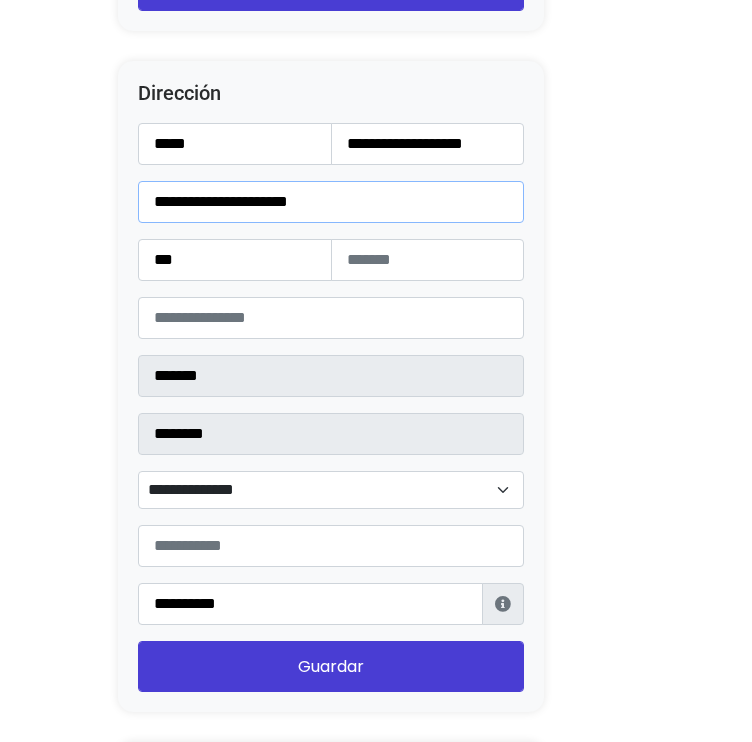 type on "**********" 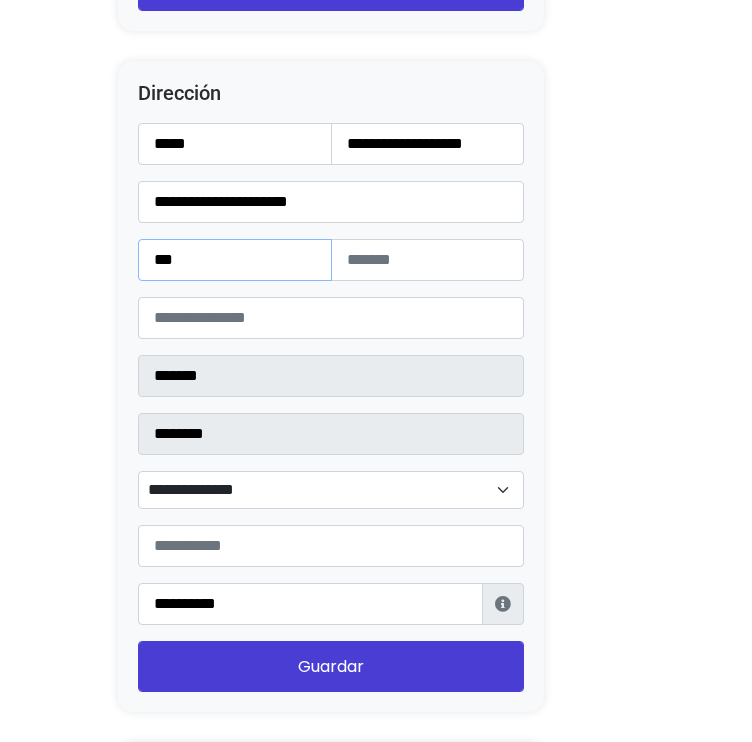 click on "***" at bounding box center (235, 260) 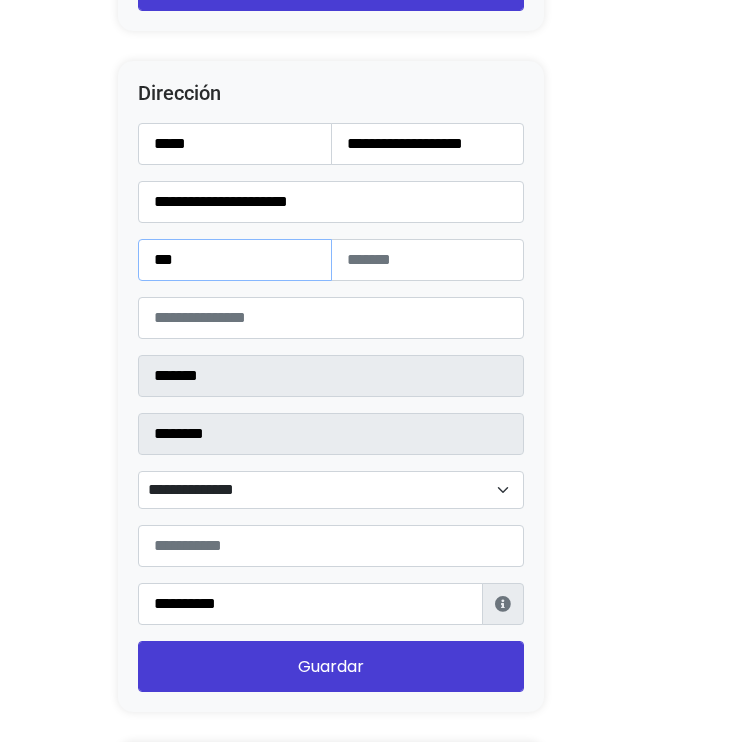 type on "***" 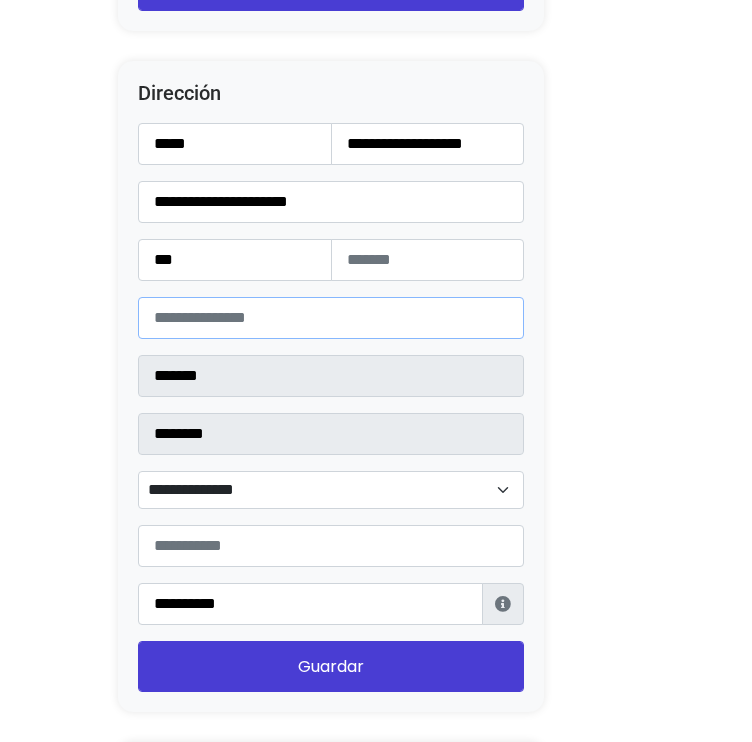 click on "*****" at bounding box center [331, 318] 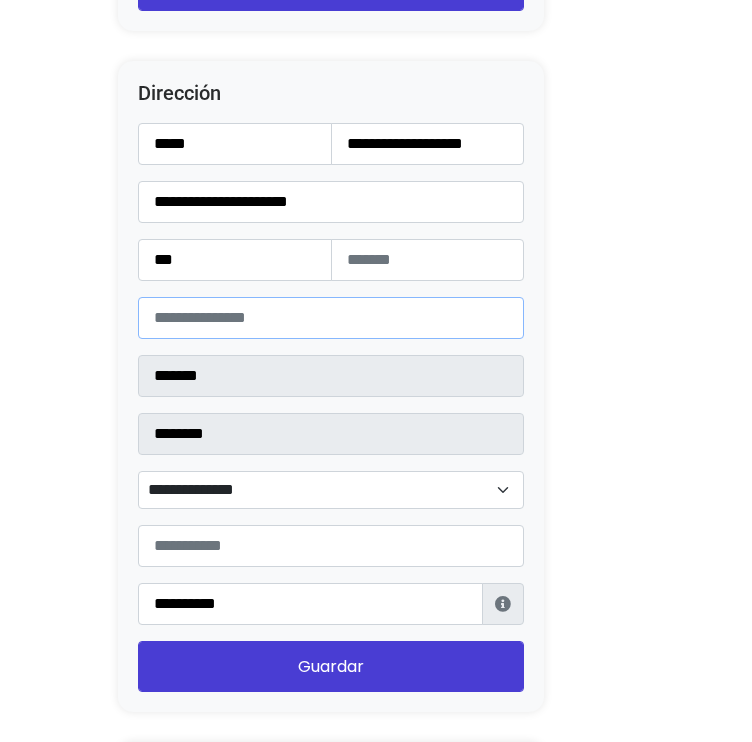 type on "*****" 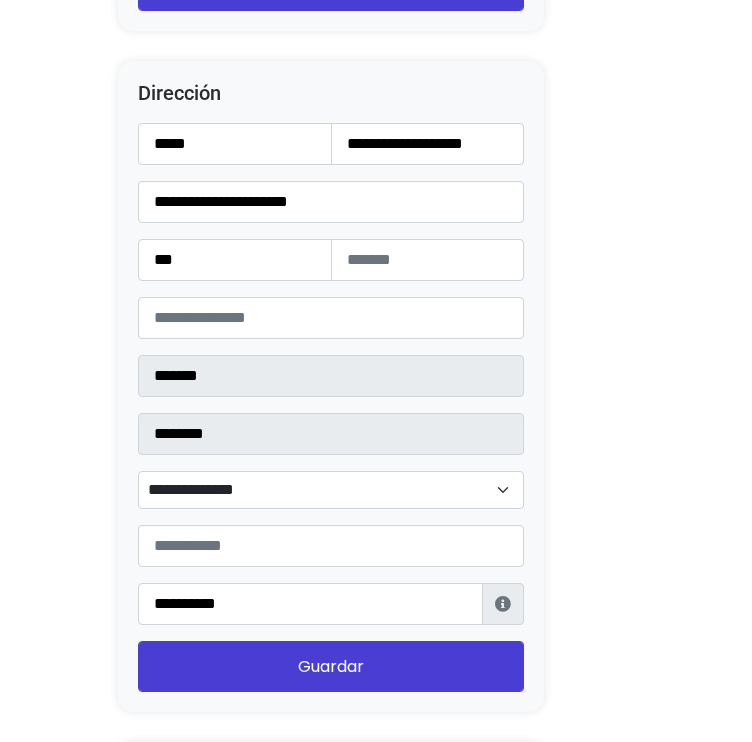click on "Configuración de Tienda
Ocultar productos vendidos
Ocultar barra Lolapay
Cabecera central
Importador de Instagram
24 horas después de enviar la solicitud, sigue estos pasos para acceder al importador de Instagram:  Cómo utilizar el importador
Después de seguir los pasos, da clic en el siguiente botón para empezar a utilizarlo
Importador de Instagram
Presentación
Esta es una descripción corta de tu tienda, da clic sobre el texto y sobre la imagen para modificarla." at bounding box center [376, -571] 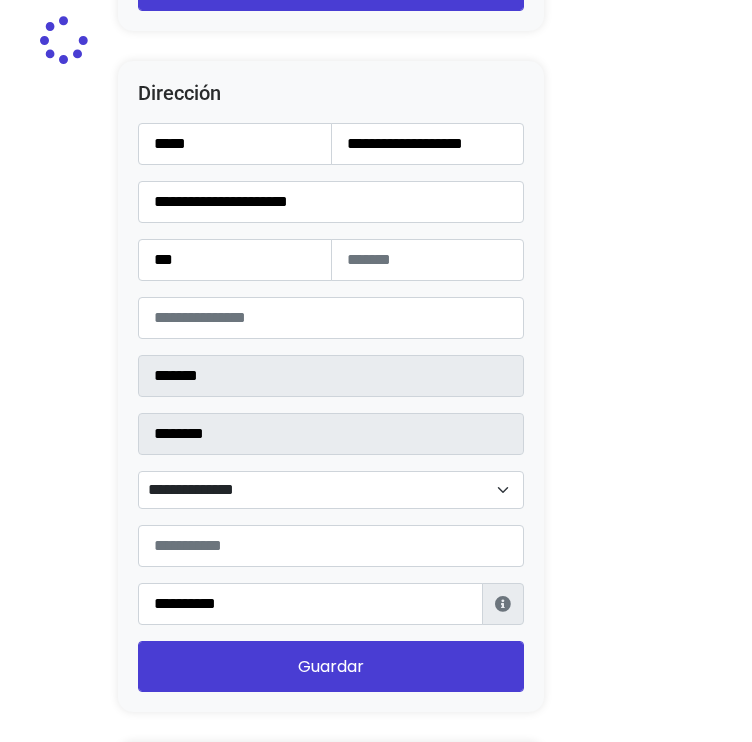 type on "*********" 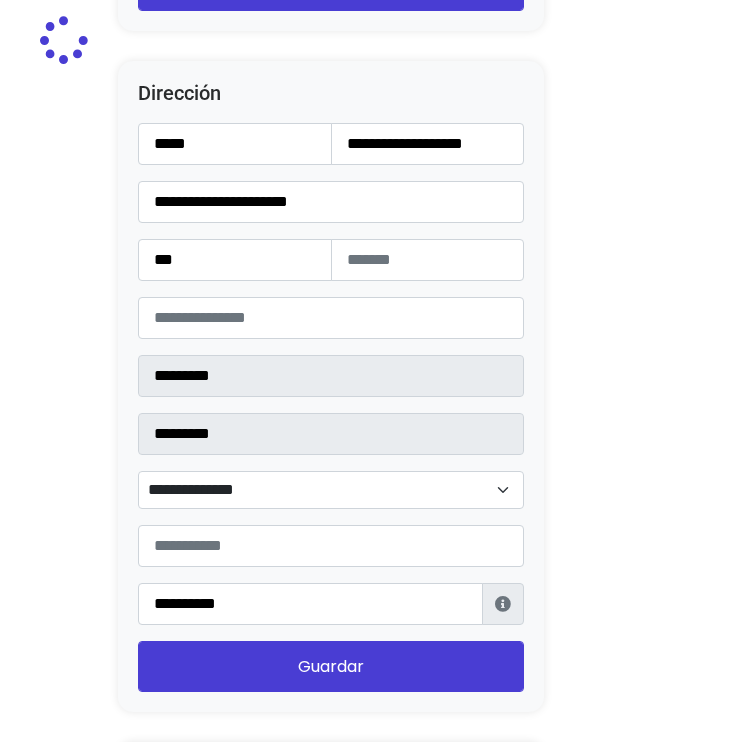 select 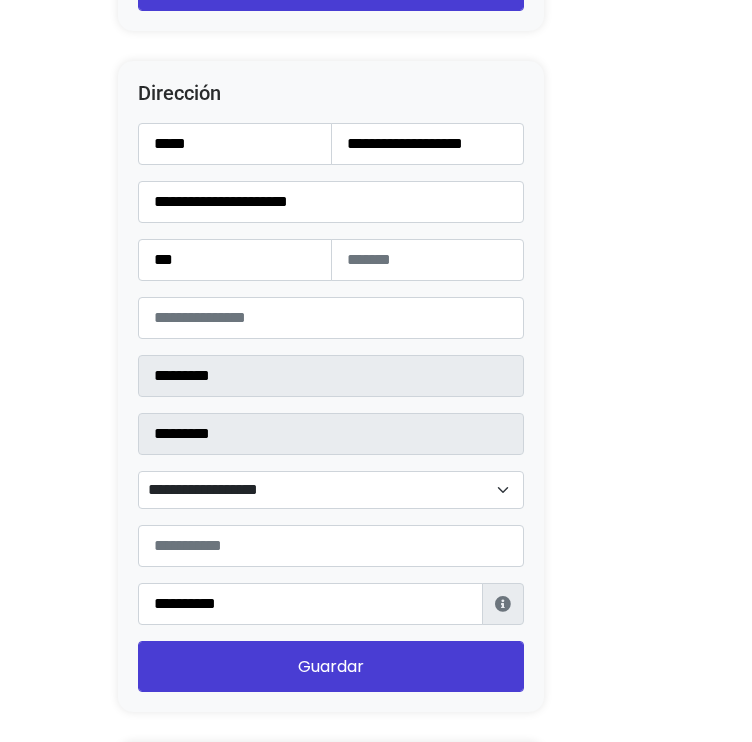 scroll, scrollTop: 2600, scrollLeft: 0, axis: vertical 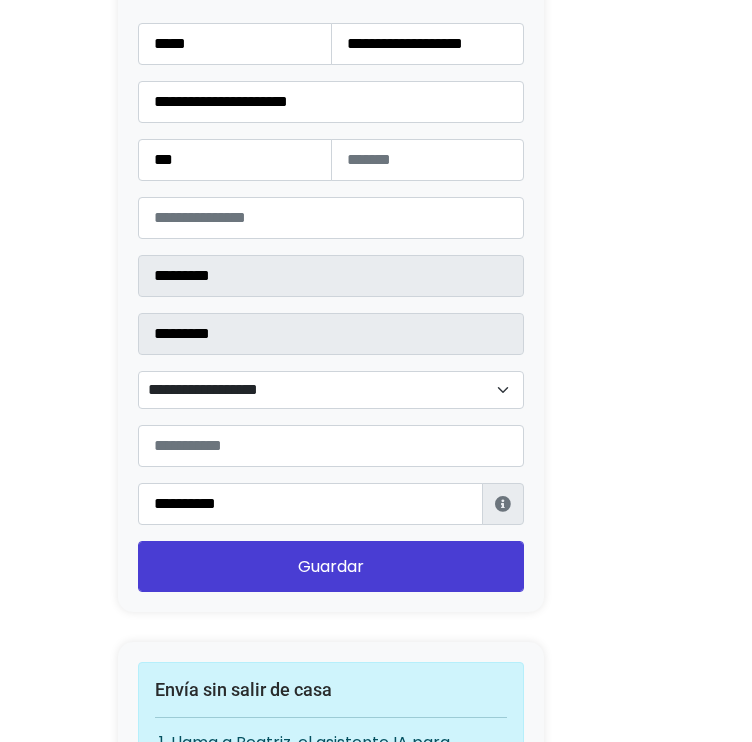 click on "**********" at bounding box center (331, 390) 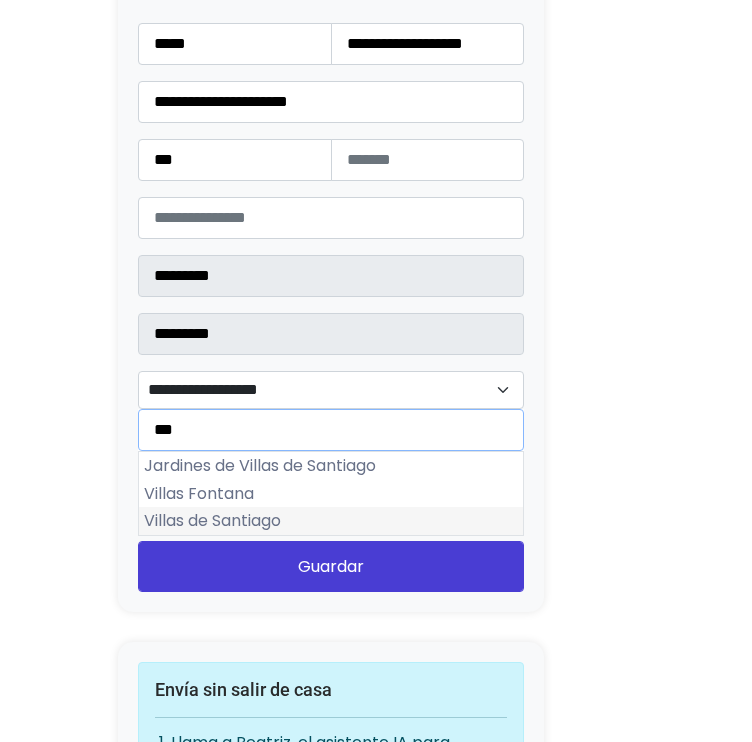 type on "***" 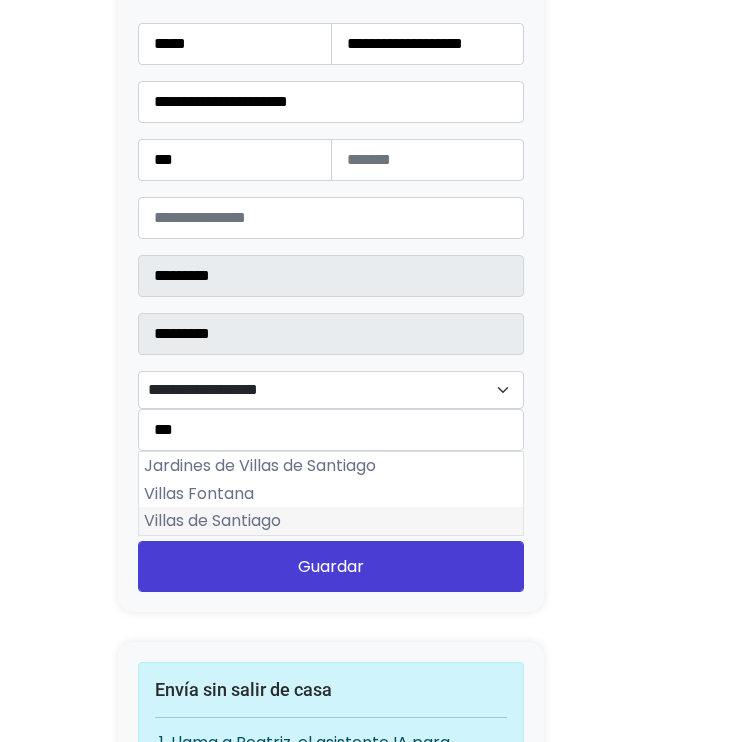 click on "Villas de Santiago" at bounding box center (331, 521) 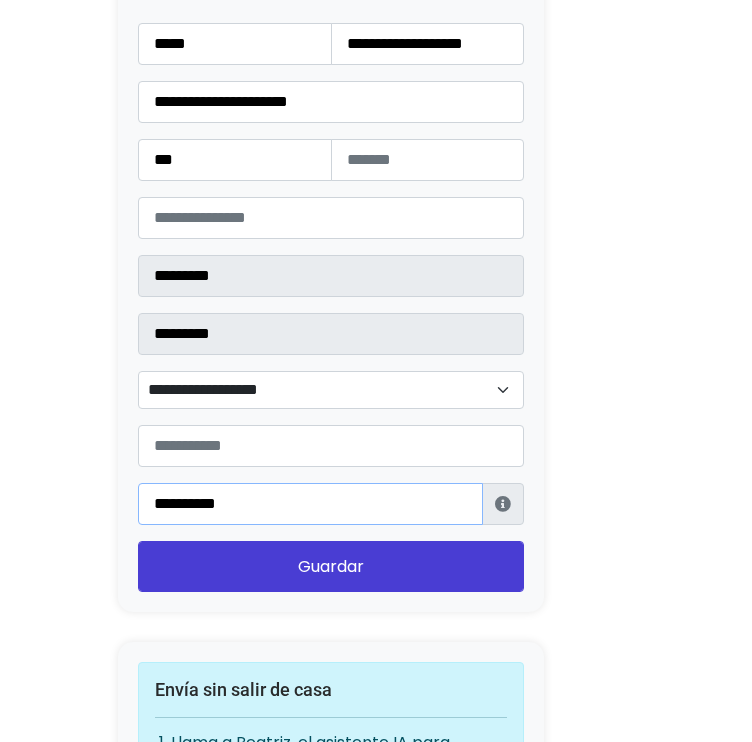 click on "**********" at bounding box center (310, 504) 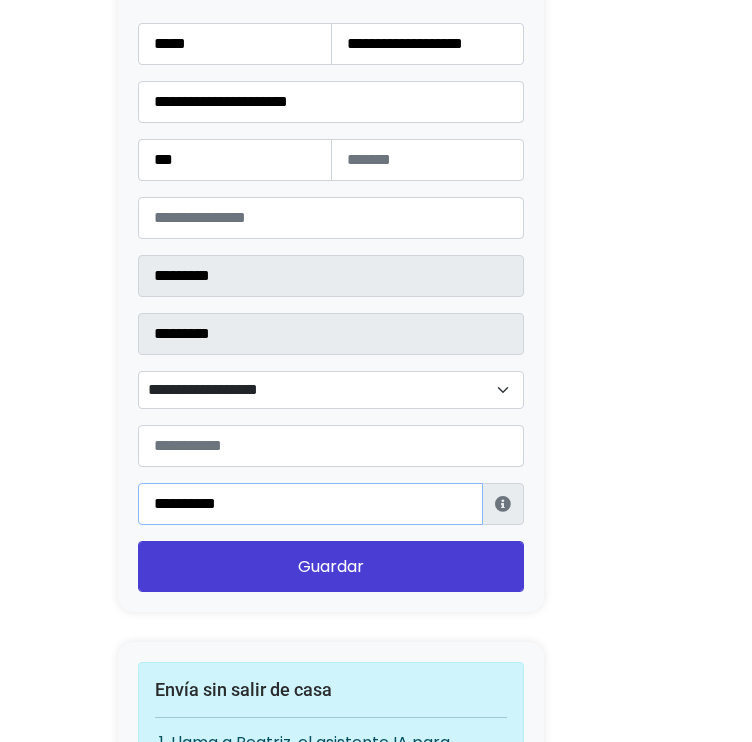 click on "**********" at bounding box center [310, 504] 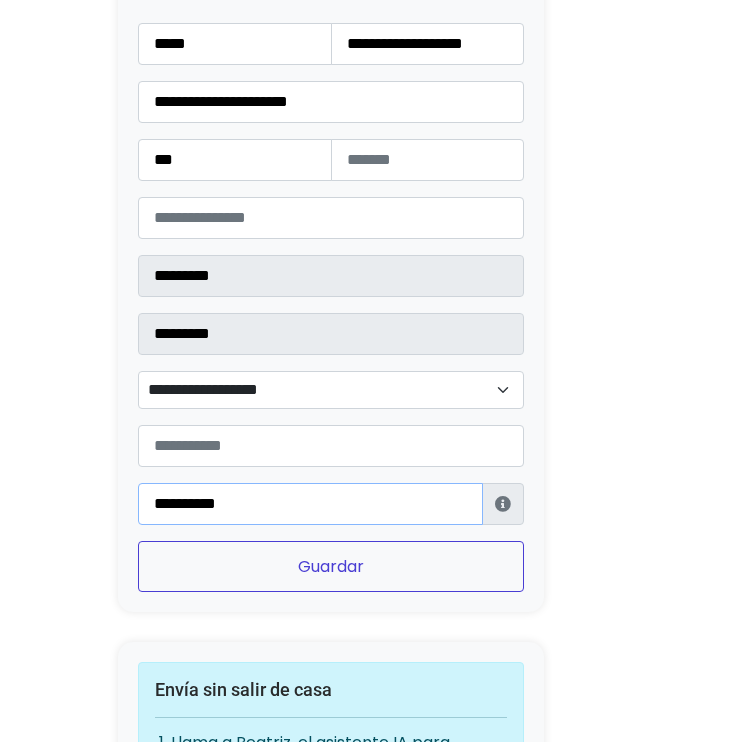 type on "**********" 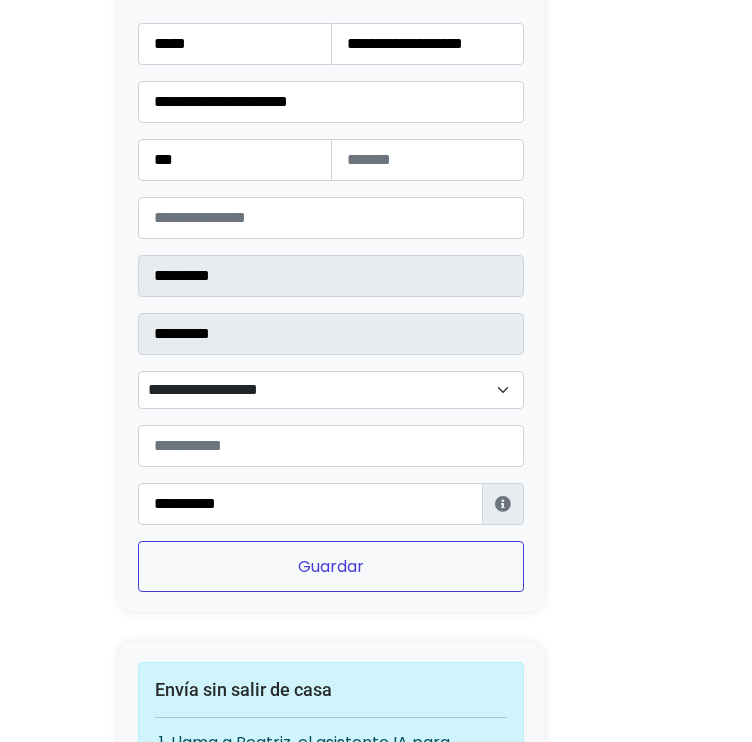 click on "Guardar" at bounding box center [331, 566] 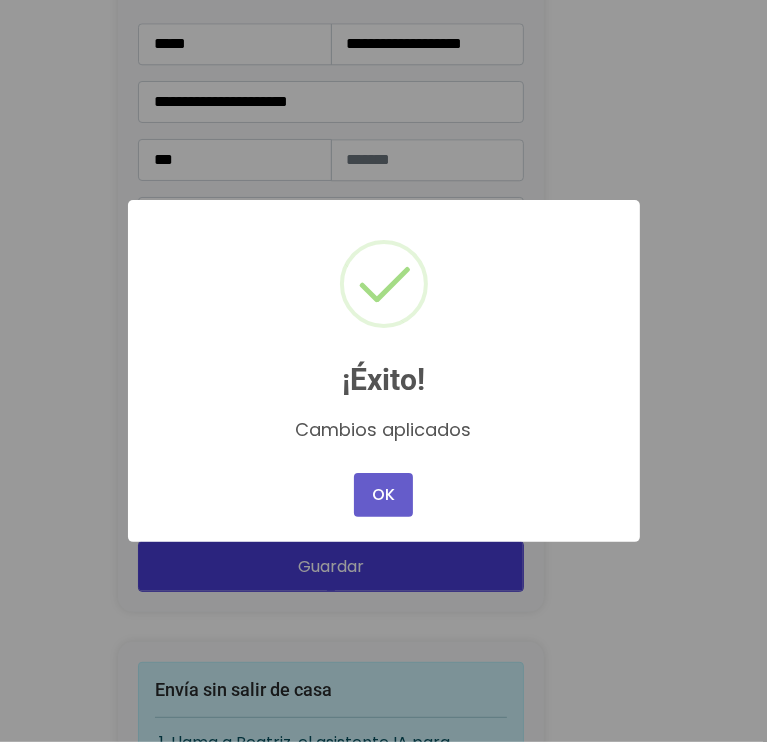 click on "OK" at bounding box center [383, 495] 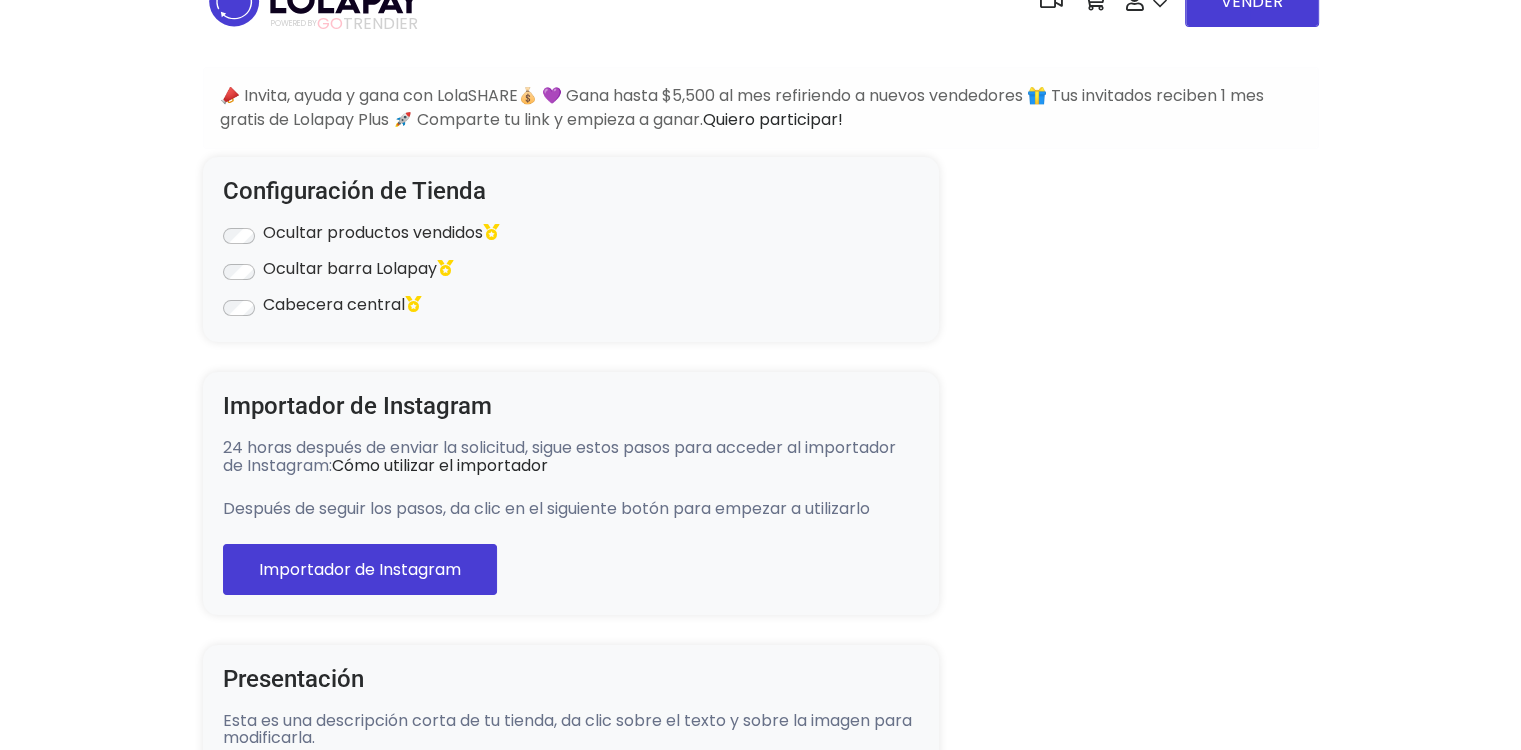 scroll, scrollTop: 0, scrollLeft: 0, axis: both 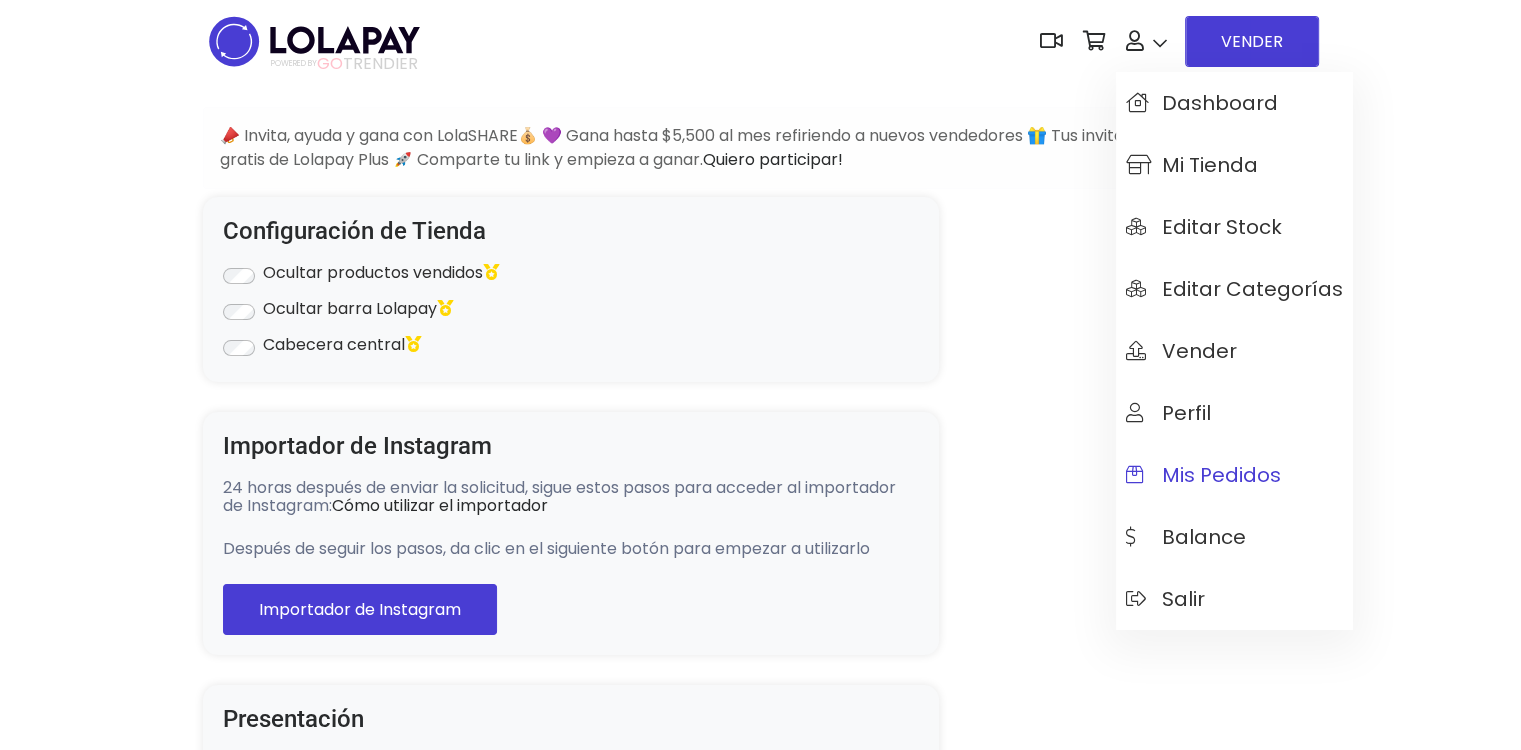 click on "Mis pedidos" at bounding box center (1203, 475) 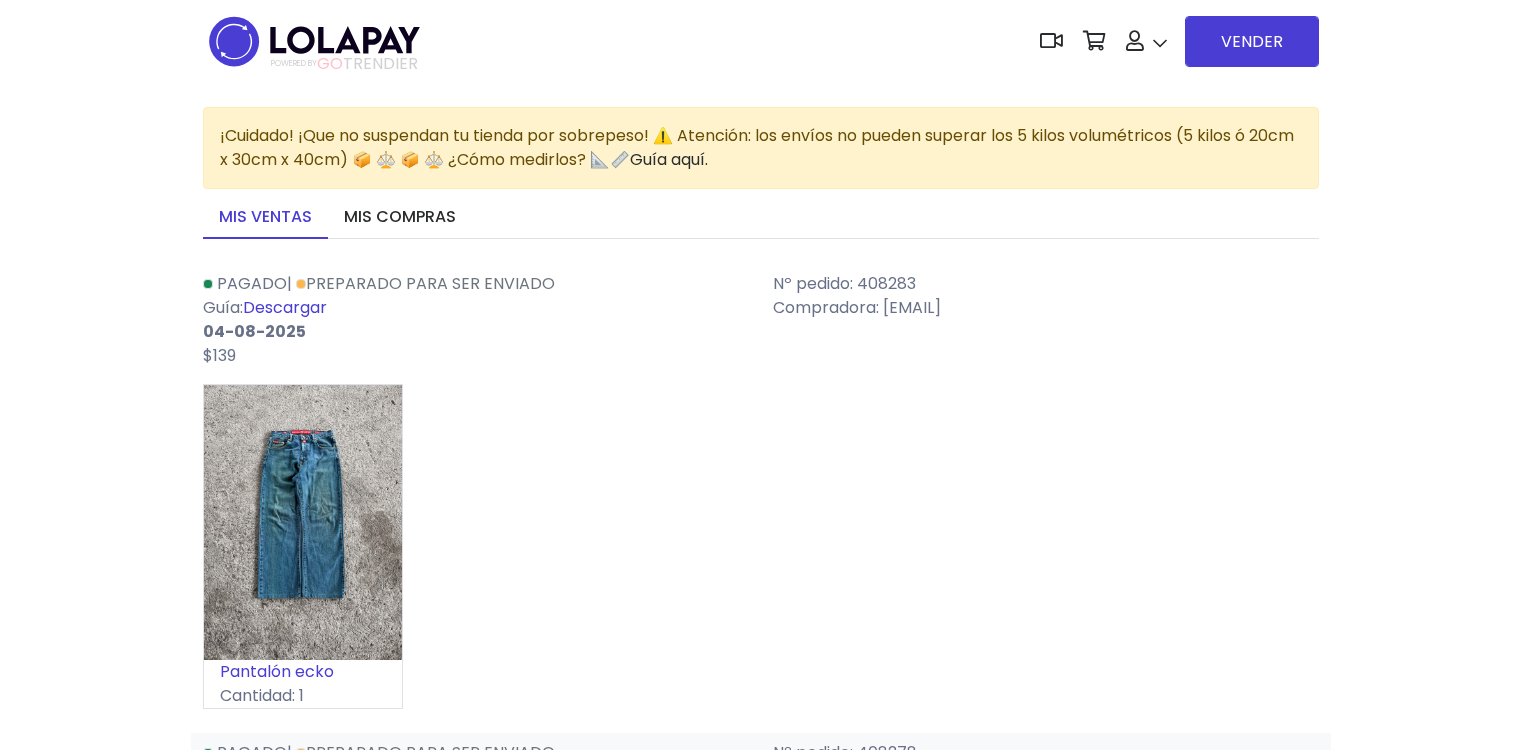 scroll, scrollTop: 0, scrollLeft: 0, axis: both 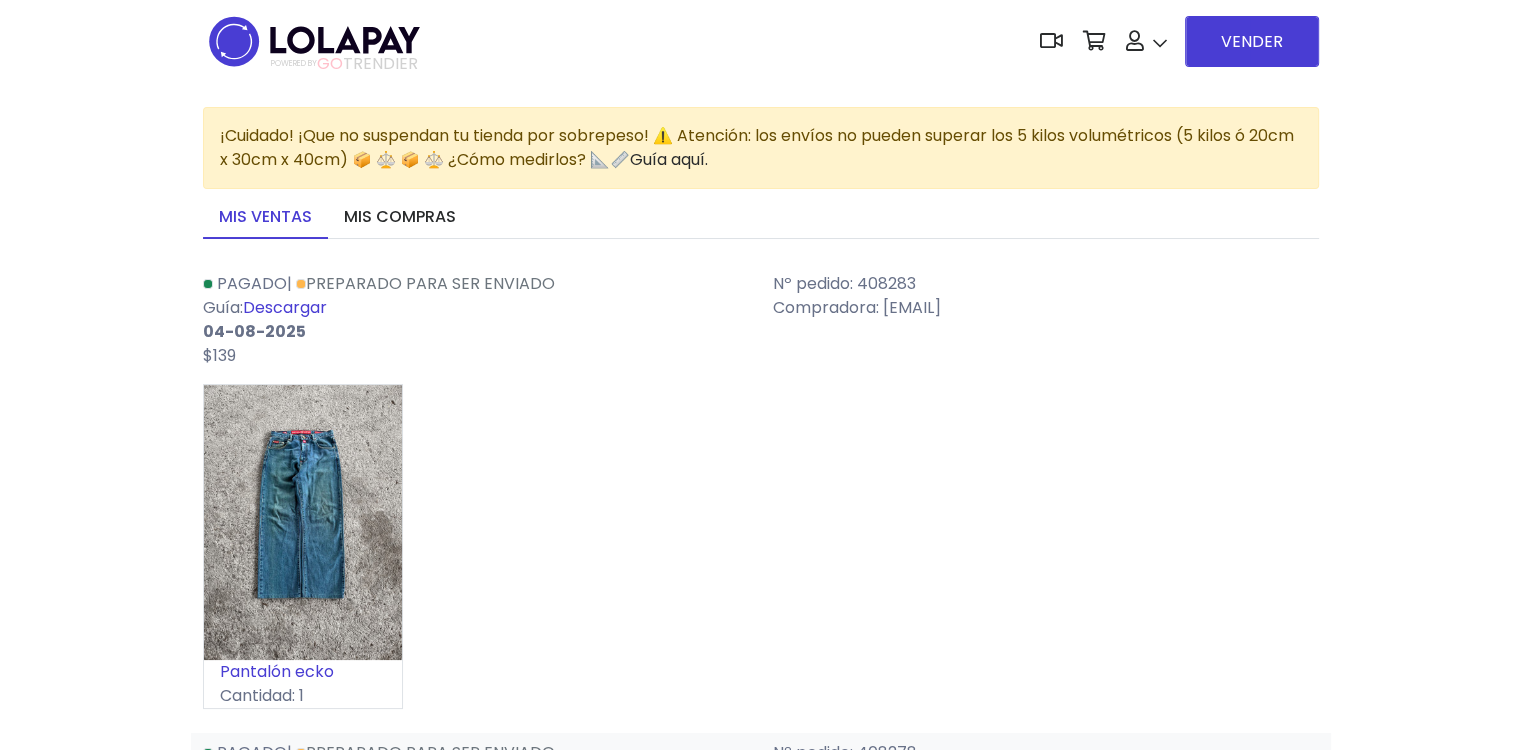 click on "Descargar" at bounding box center [285, 307] 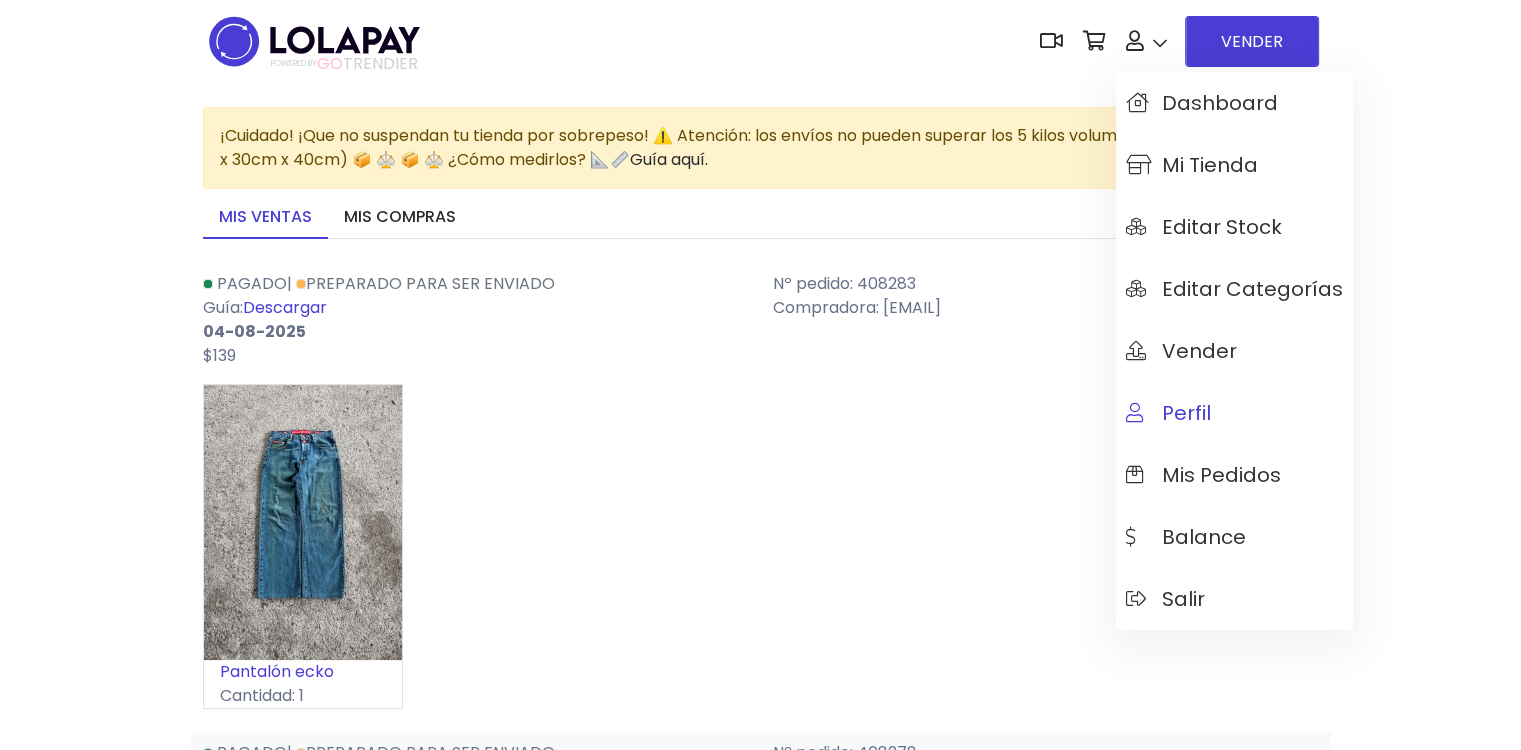 click on "Perfil" at bounding box center (1168, 413) 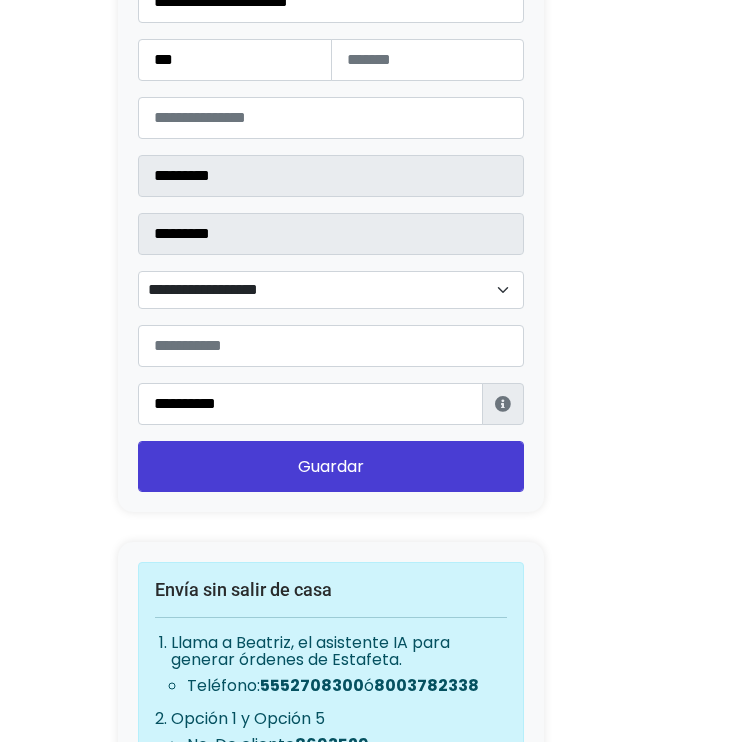 scroll, scrollTop: 2500, scrollLeft: 0, axis: vertical 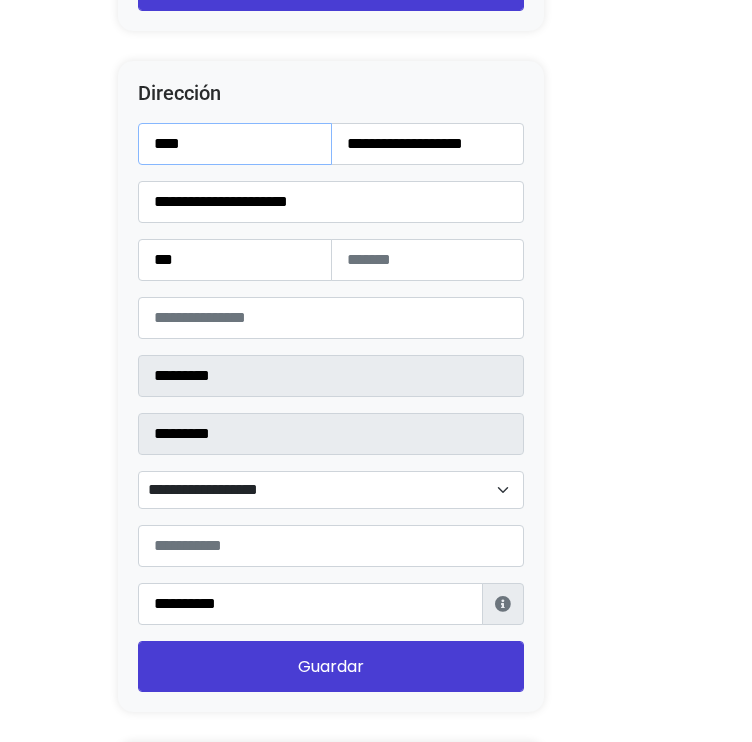 click on "****" at bounding box center (235, 144) 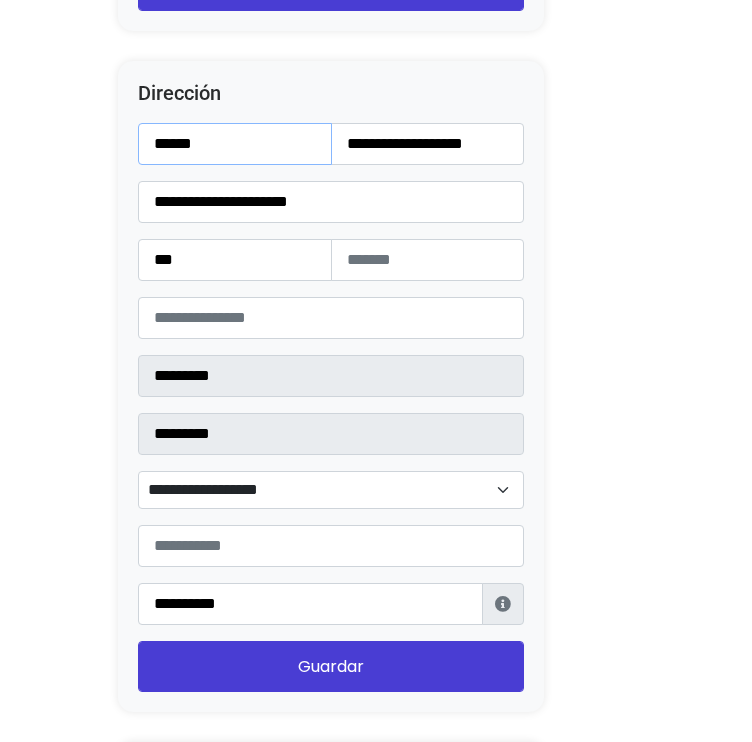 type on "*****" 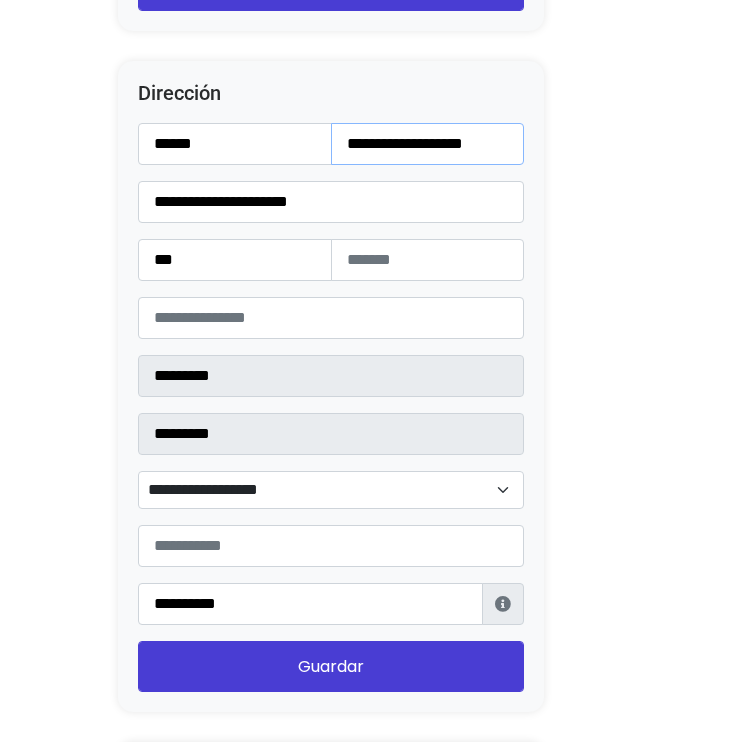 click on "**********" at bounding box center [428, 144] 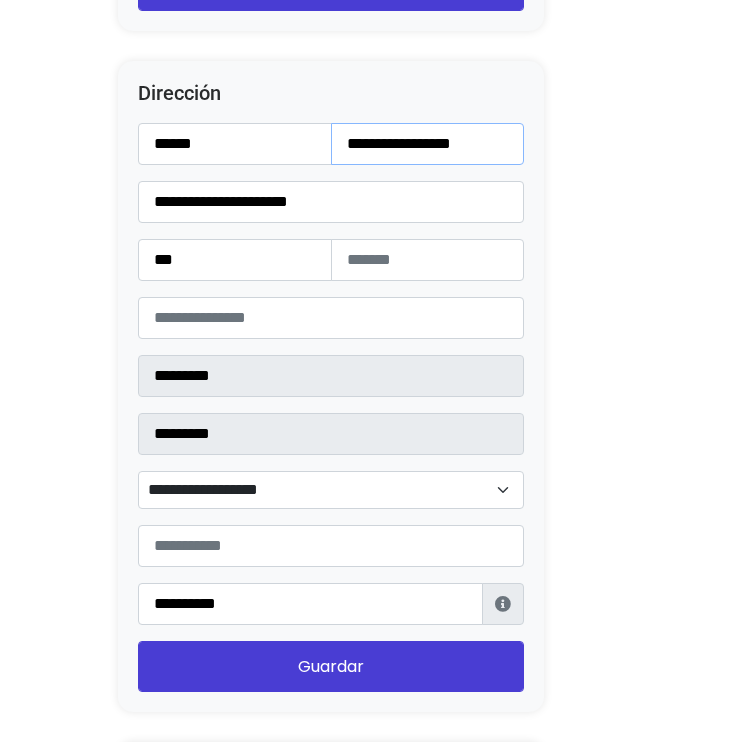 type on "**********" 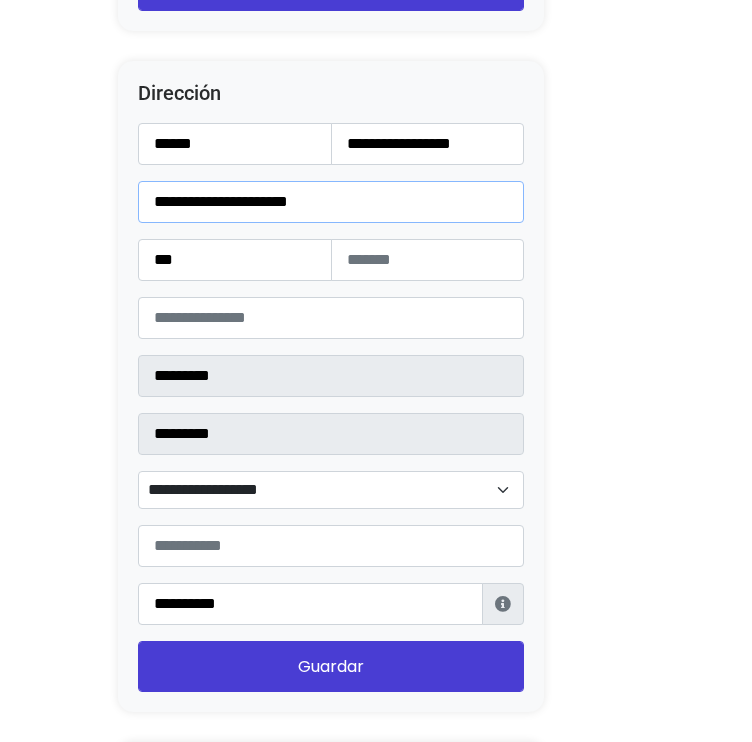 click on "**********" at bounding box center (331, 202) 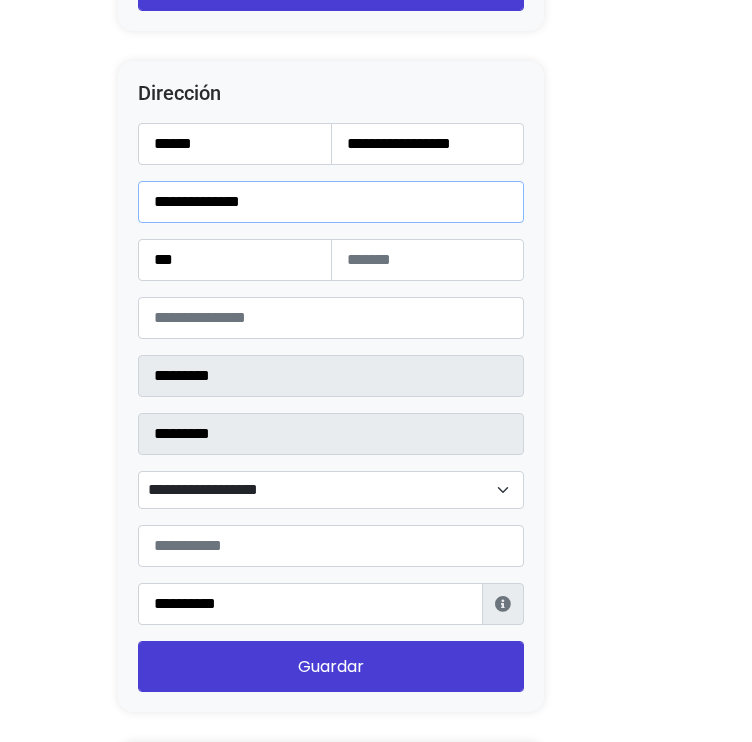 type on "**********" 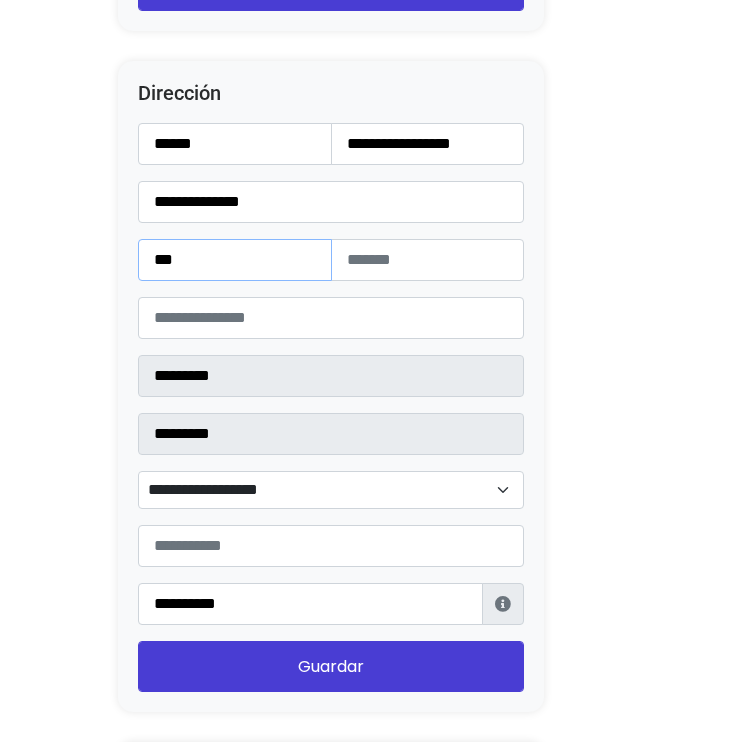 click on "***" at bounding box center (235, 260) 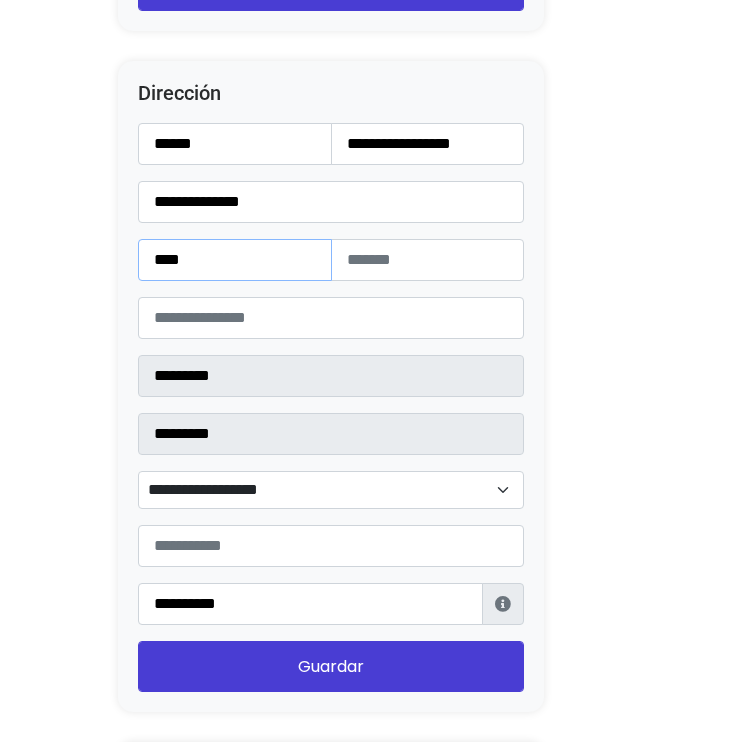 type on "****" 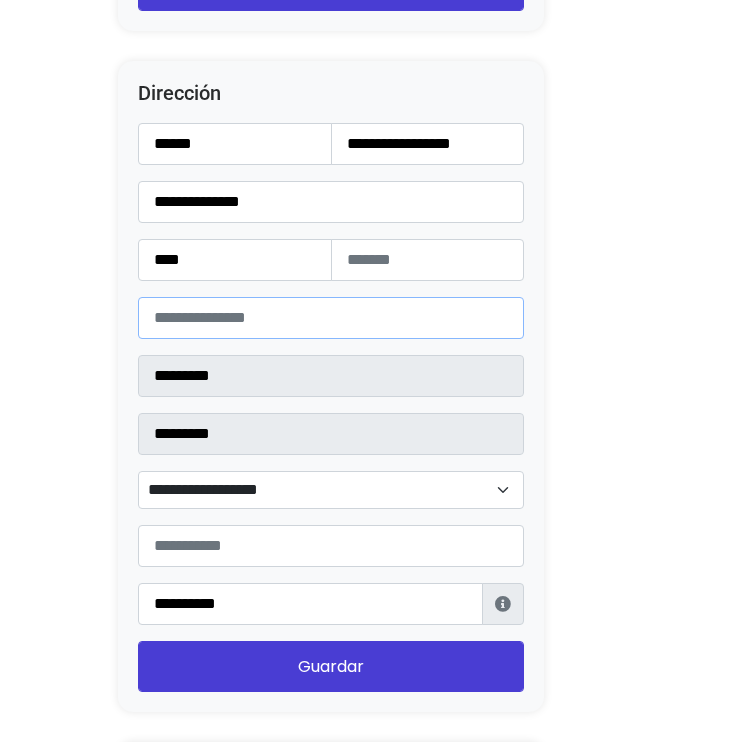 click on "*****" at bounding box center [331, 318] 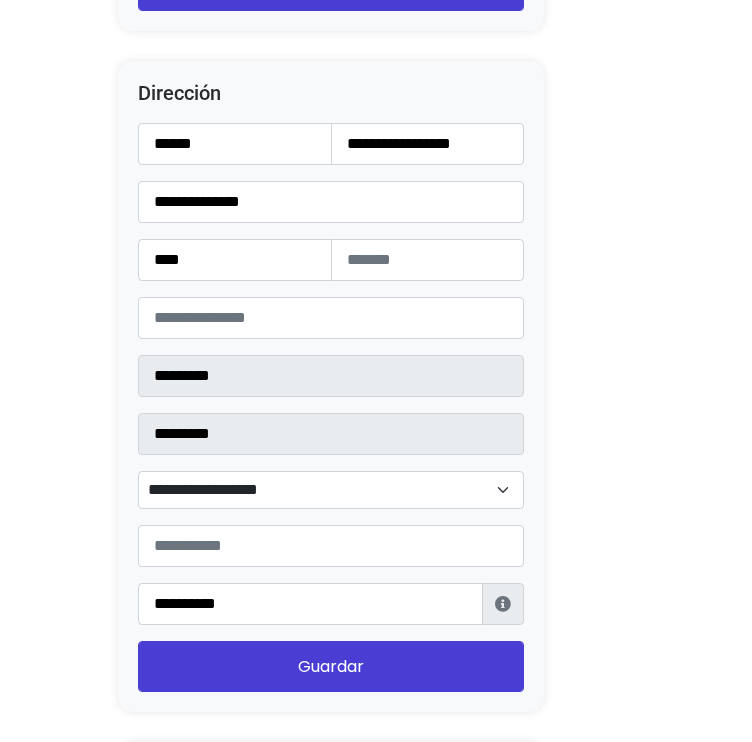 click on "Convierte tu oferta para desbloquear esta acción
ACTUAL
Plan gratuito
5 ventas sin costo al mes
✅  Ventas limitadas
❌  Renovación de guías
❌  Reviews
❌  Guías al instante
RECOMENDADO" at bounding box center (376, -652) 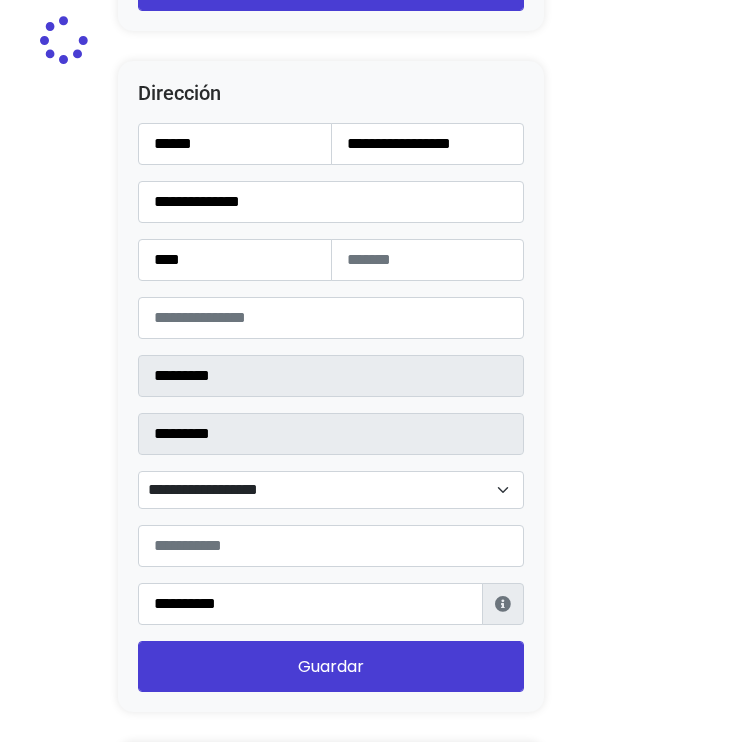 type on "**********" 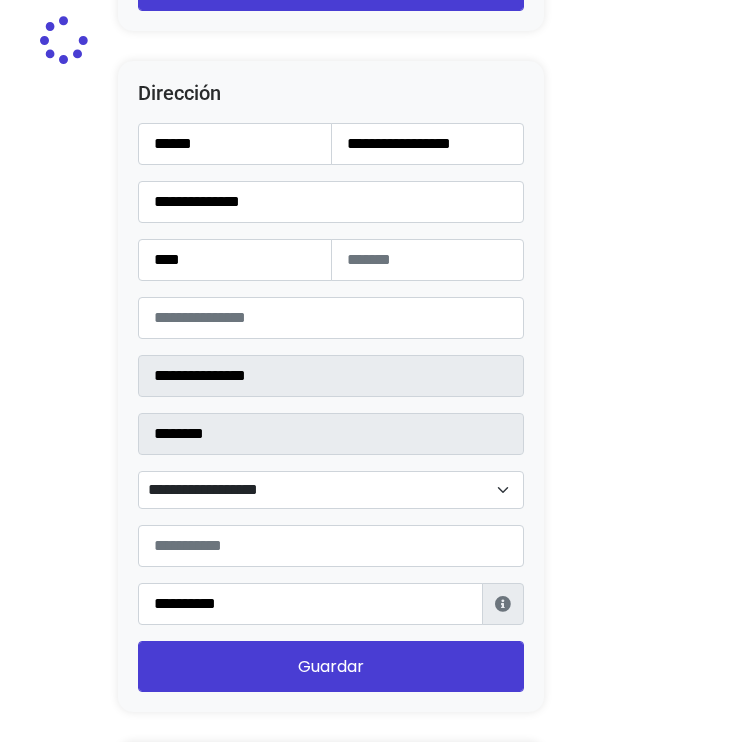 select 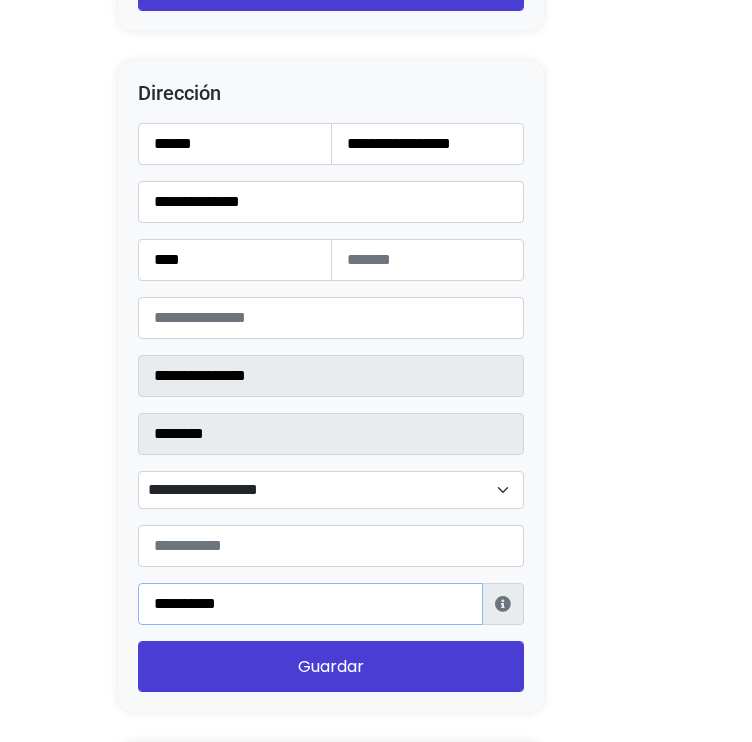 click on "**********" at bounding box center [310, 604] 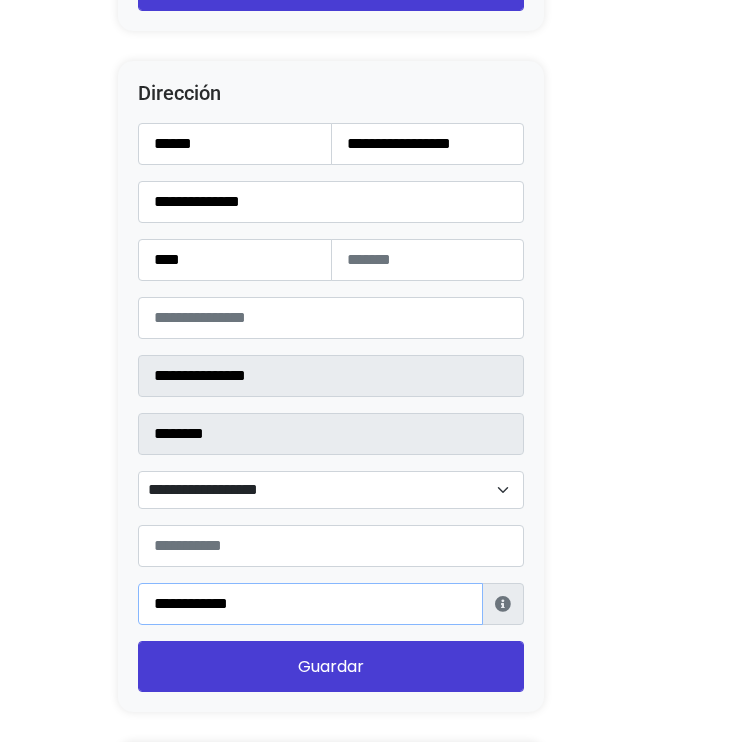 click on "**********" at bounding box center (310, 604) 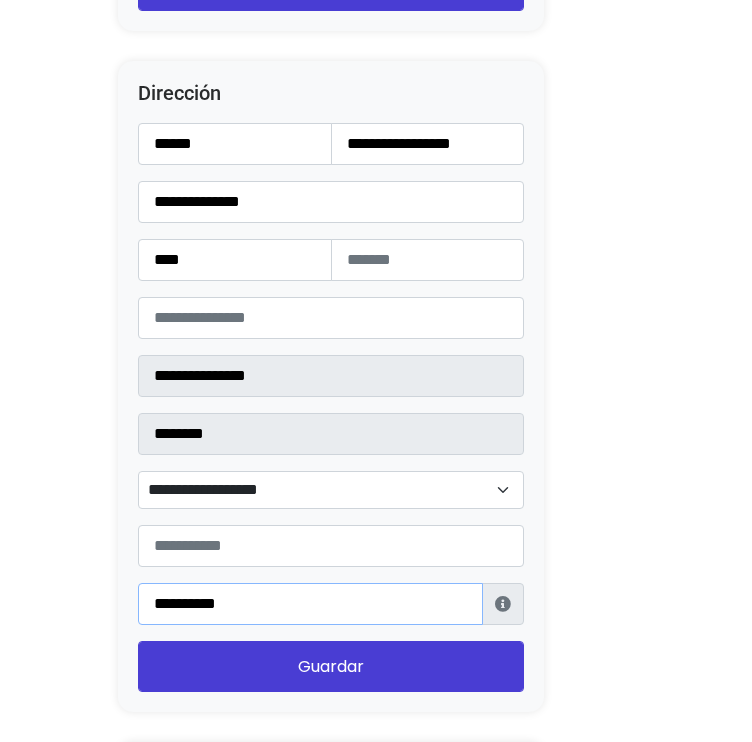 type on "**********" 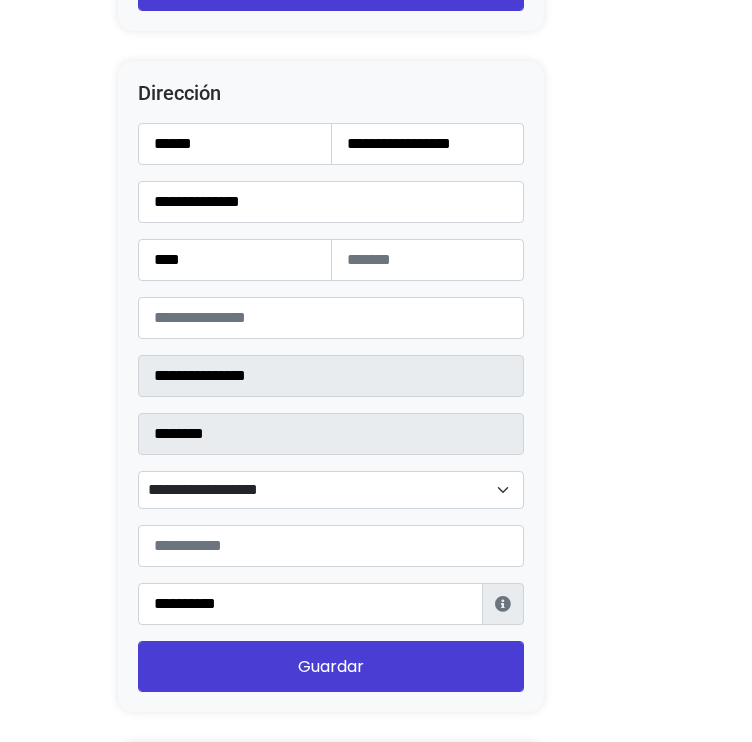 click on "**********" at bounding box center (331, 490) 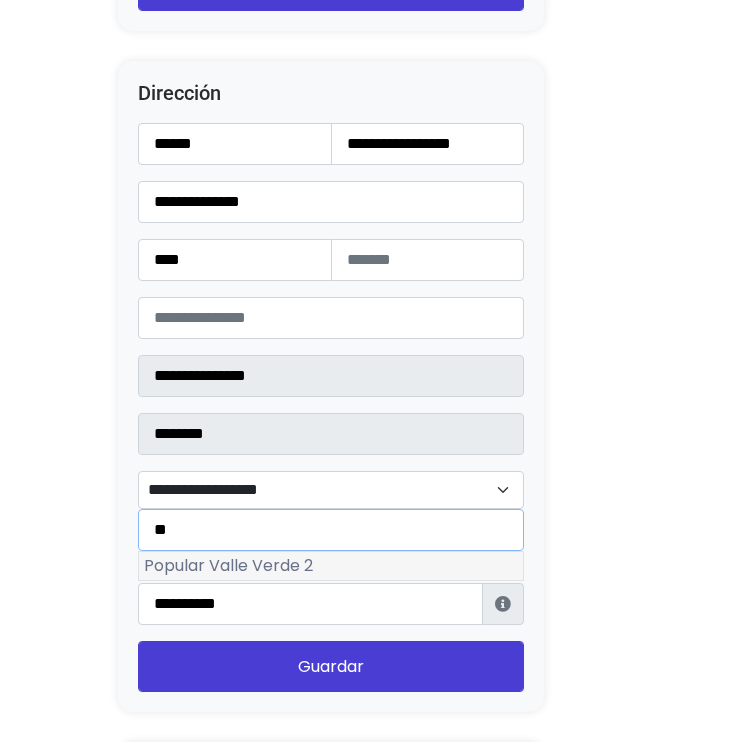 type on "**" 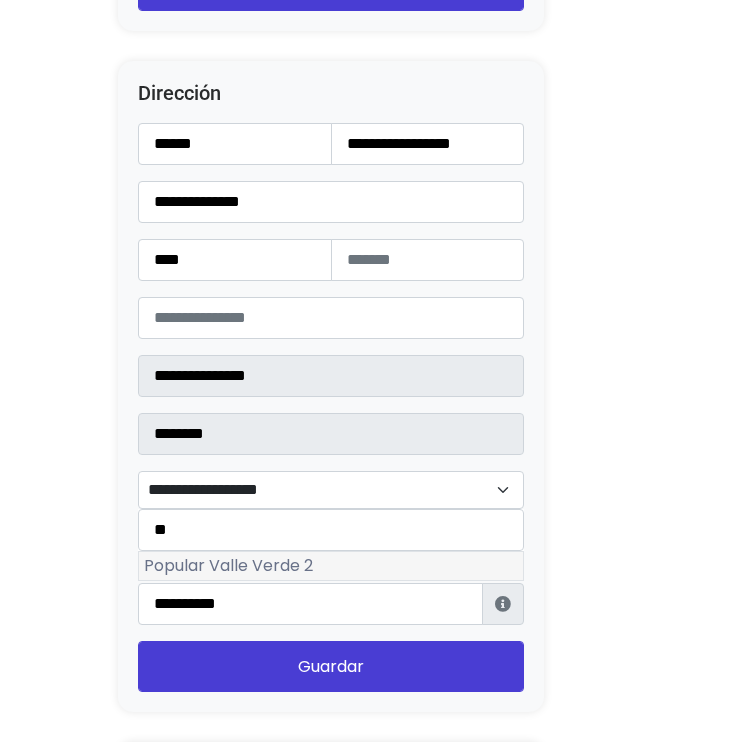 click on "Popular Valle Verde 2" at bounding box center (331, 566) 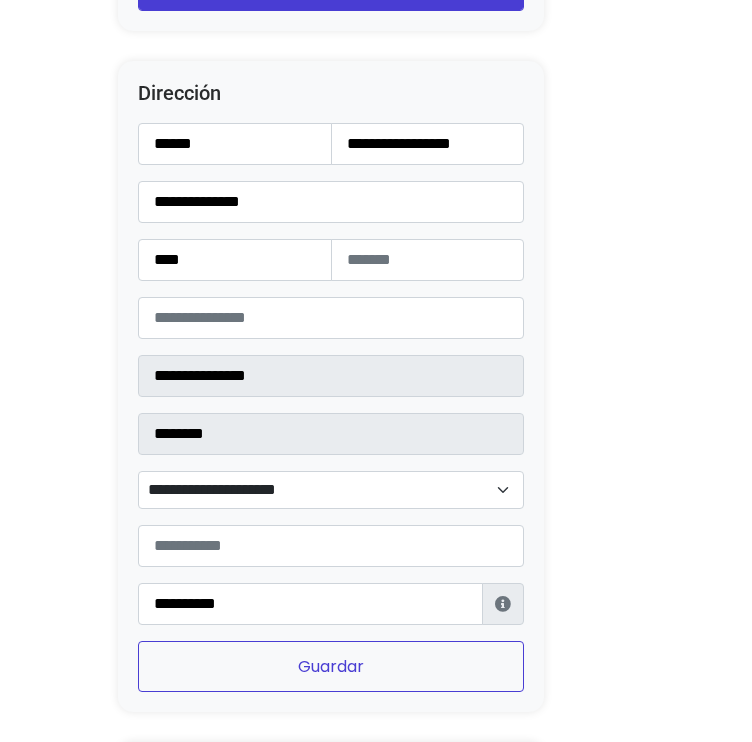 click on "Guardar" at bounding box center (331, 666) 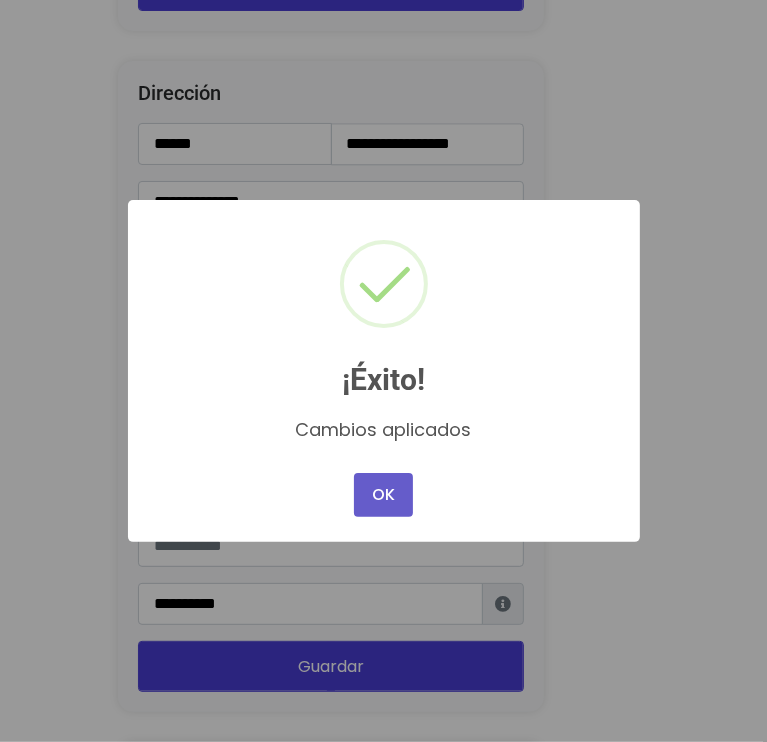 click on "OK" at bounding box center [383, 495] 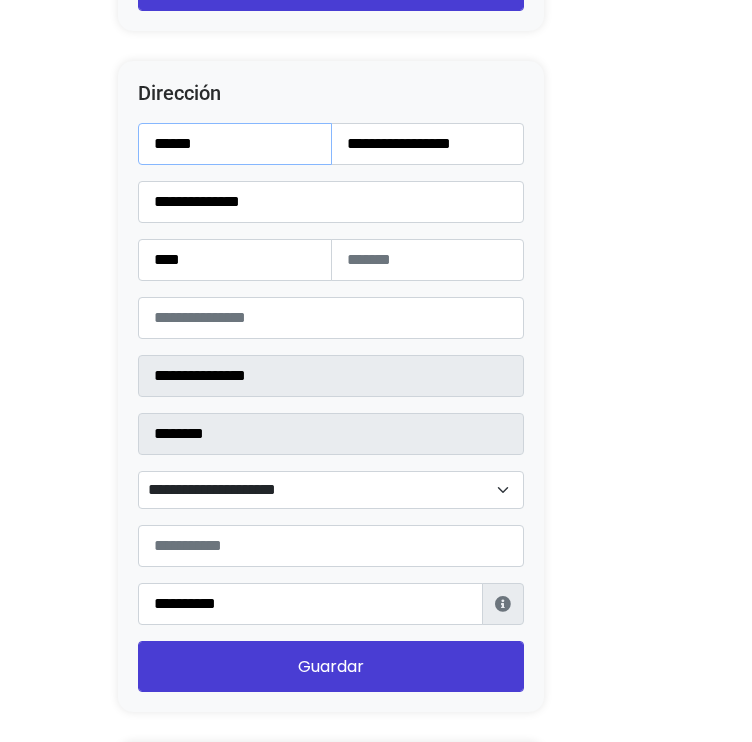 click on "*****" at bounding box center [235, 144] 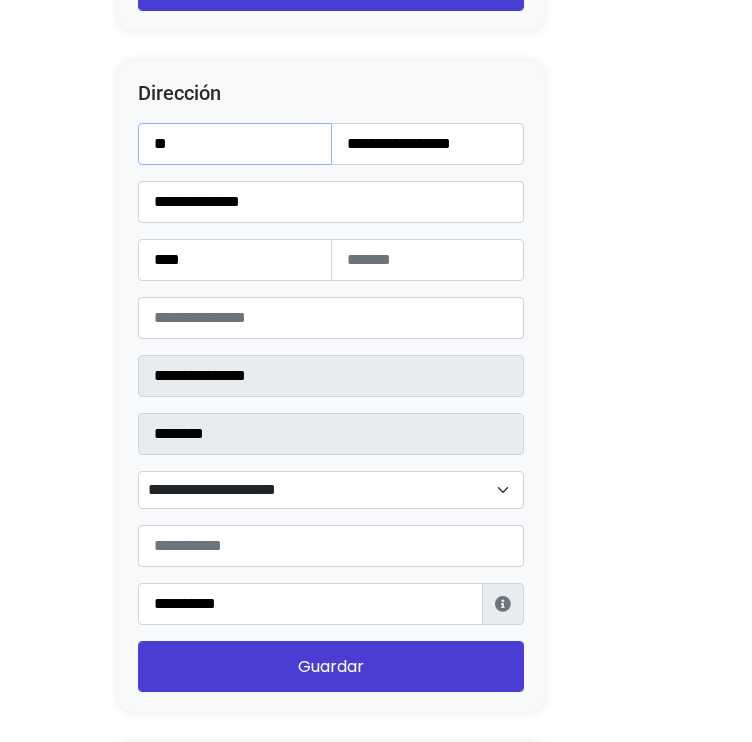 type on "*" 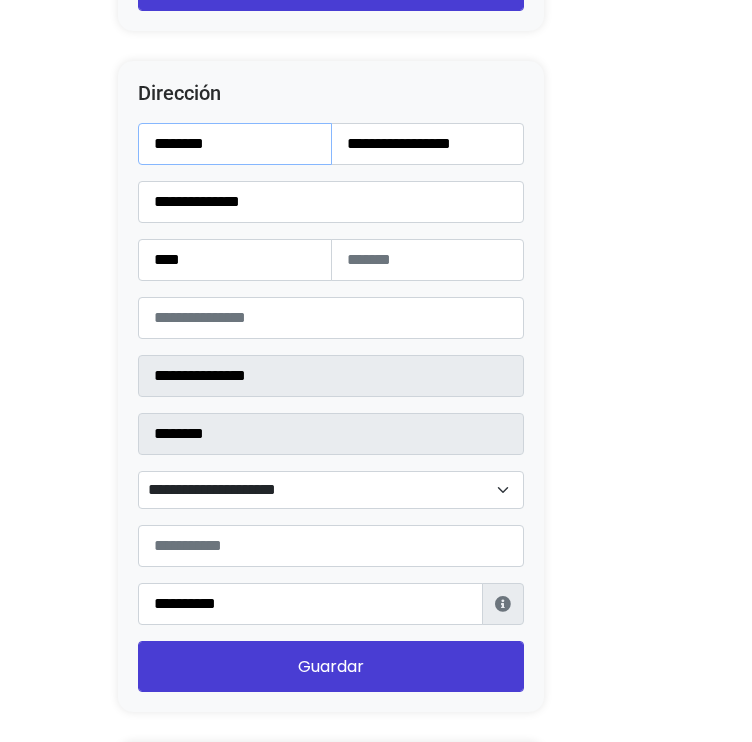 type on "********" 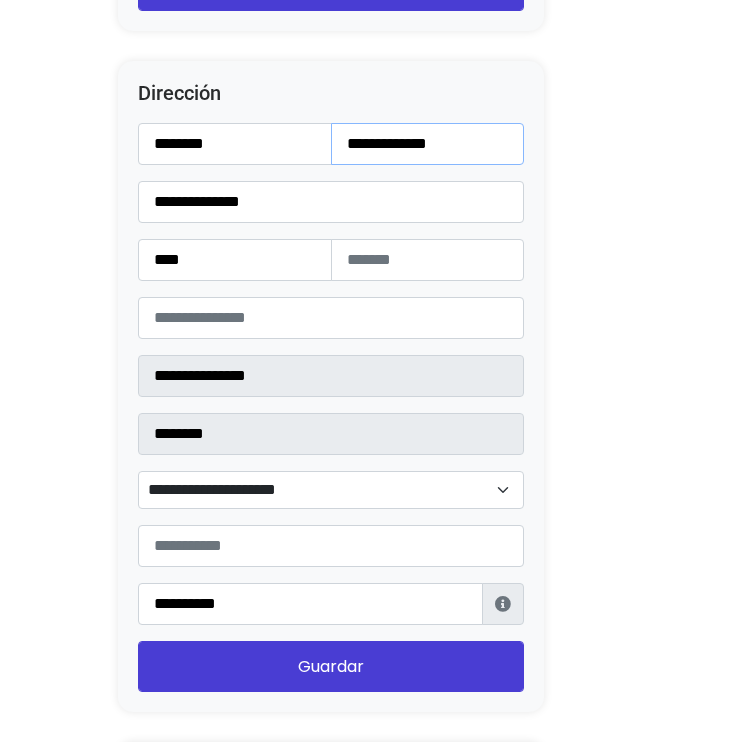 type on "**********" 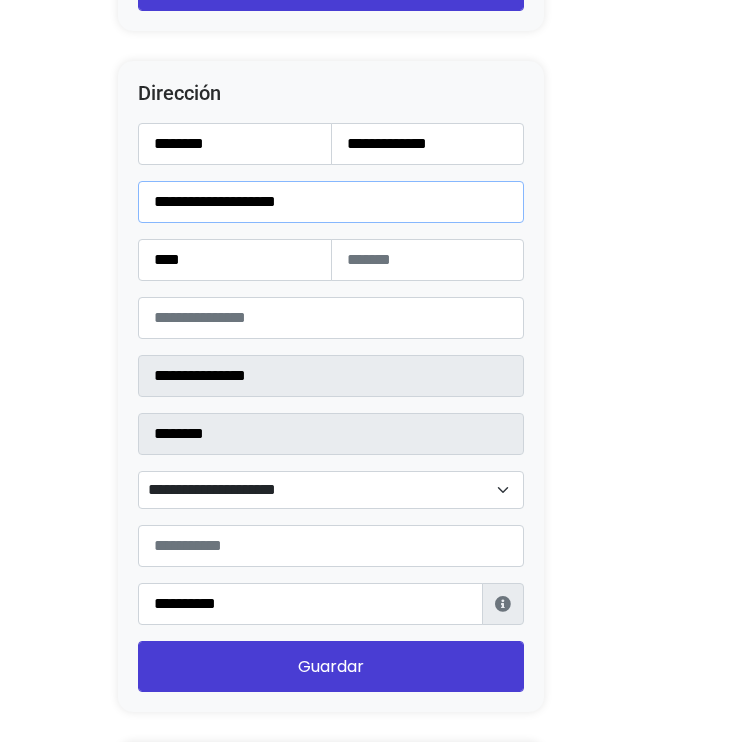 type on "**********" 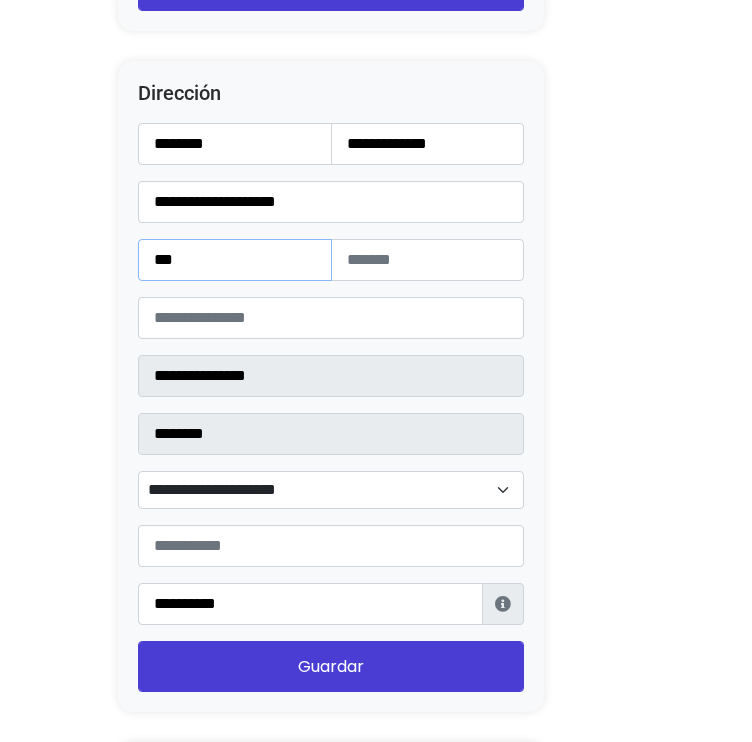 type on "***" 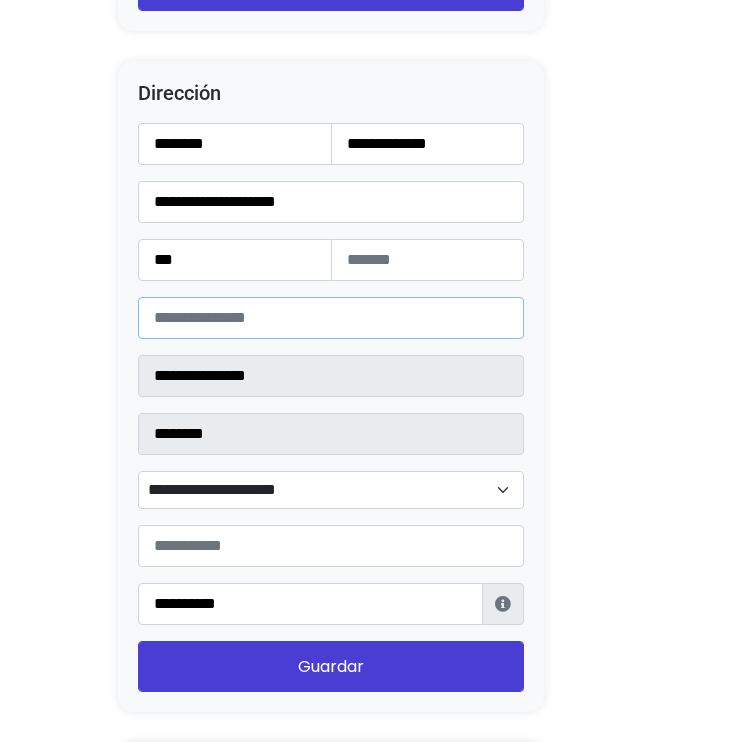 type on "*****" 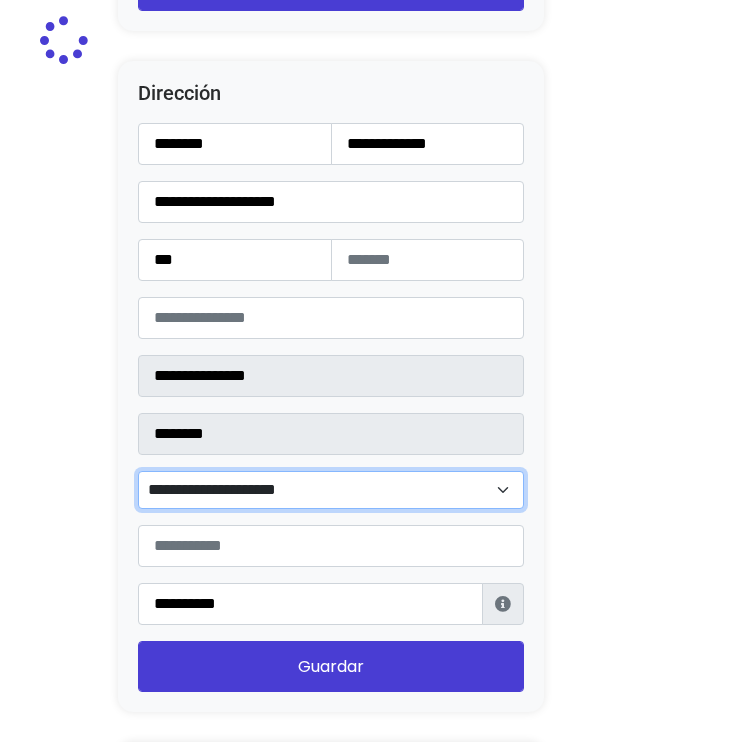 type on "*******" 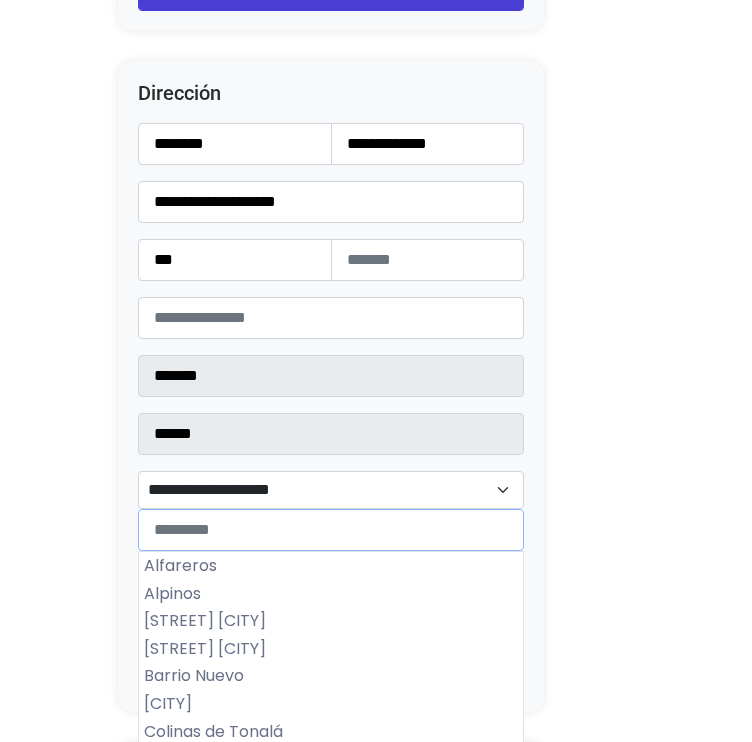 click on "**********" at bounding box center (331, 490) 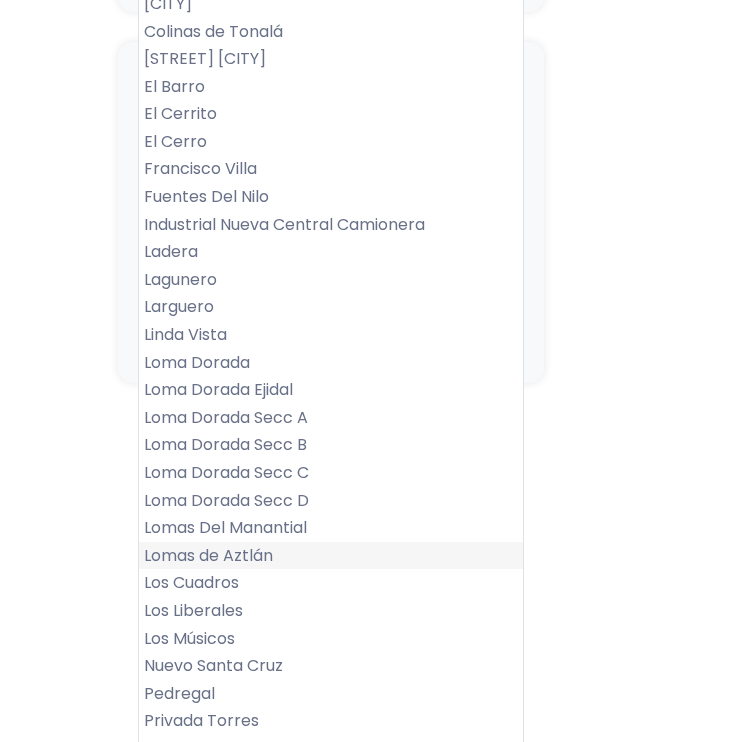 scroll, scrollTop: 3300, scrollLeft: 0, axis: vertical 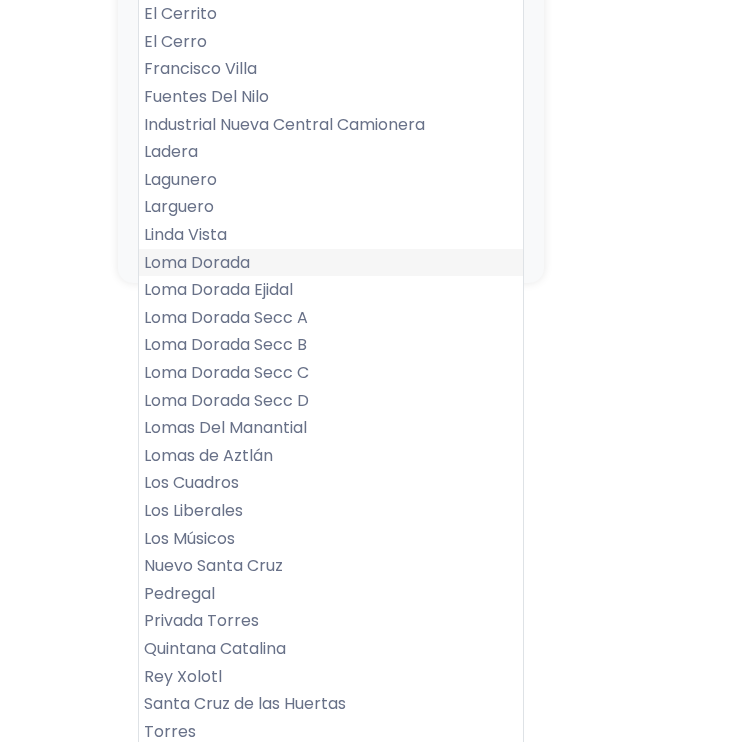 click on "Loma Dorada" at bounding box center [331, 263] 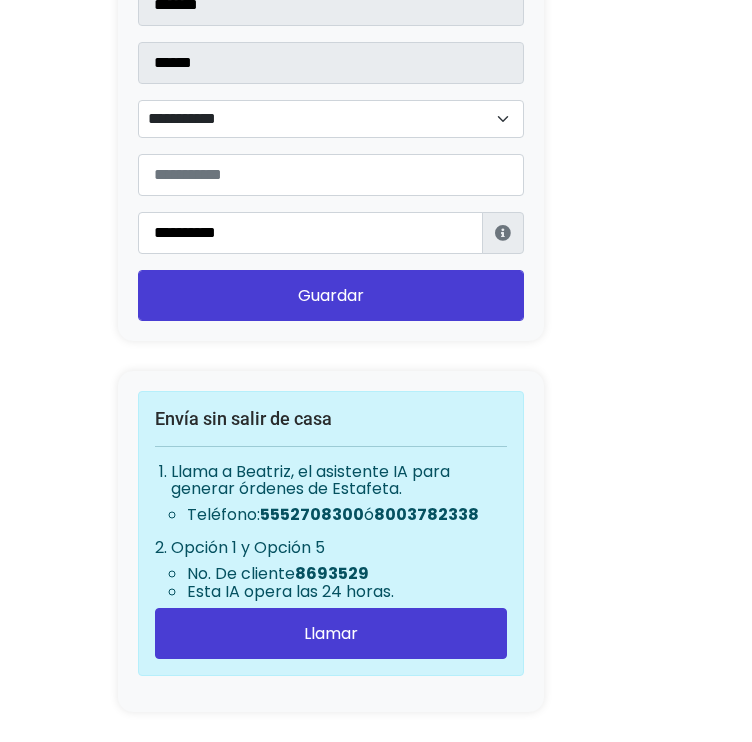 scroll, scrollTop: 2876, scrollLeft: 0, axis: vertical 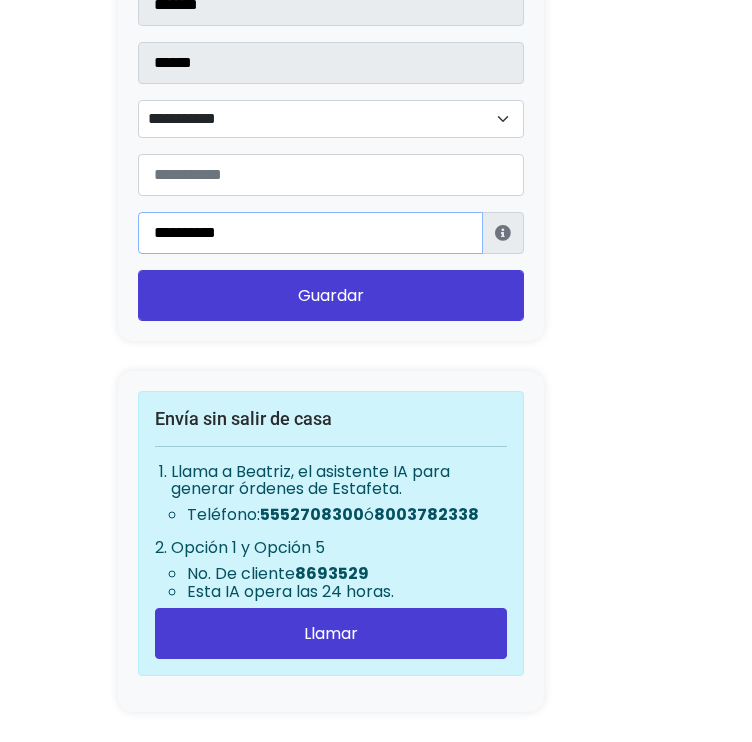 click on "**********" at bounding box center (310, 233) 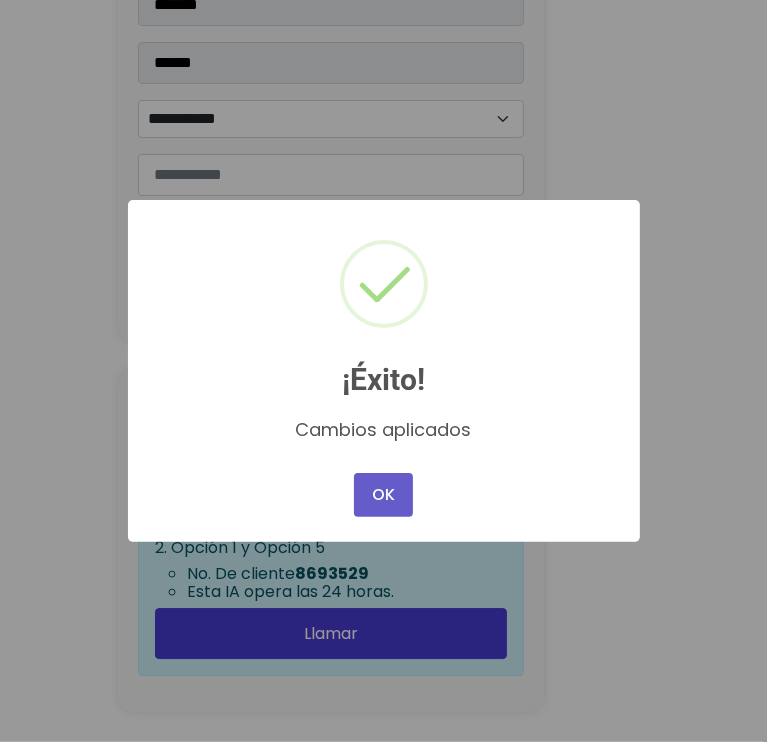 click on "OK" at bounding box center (383, 495) 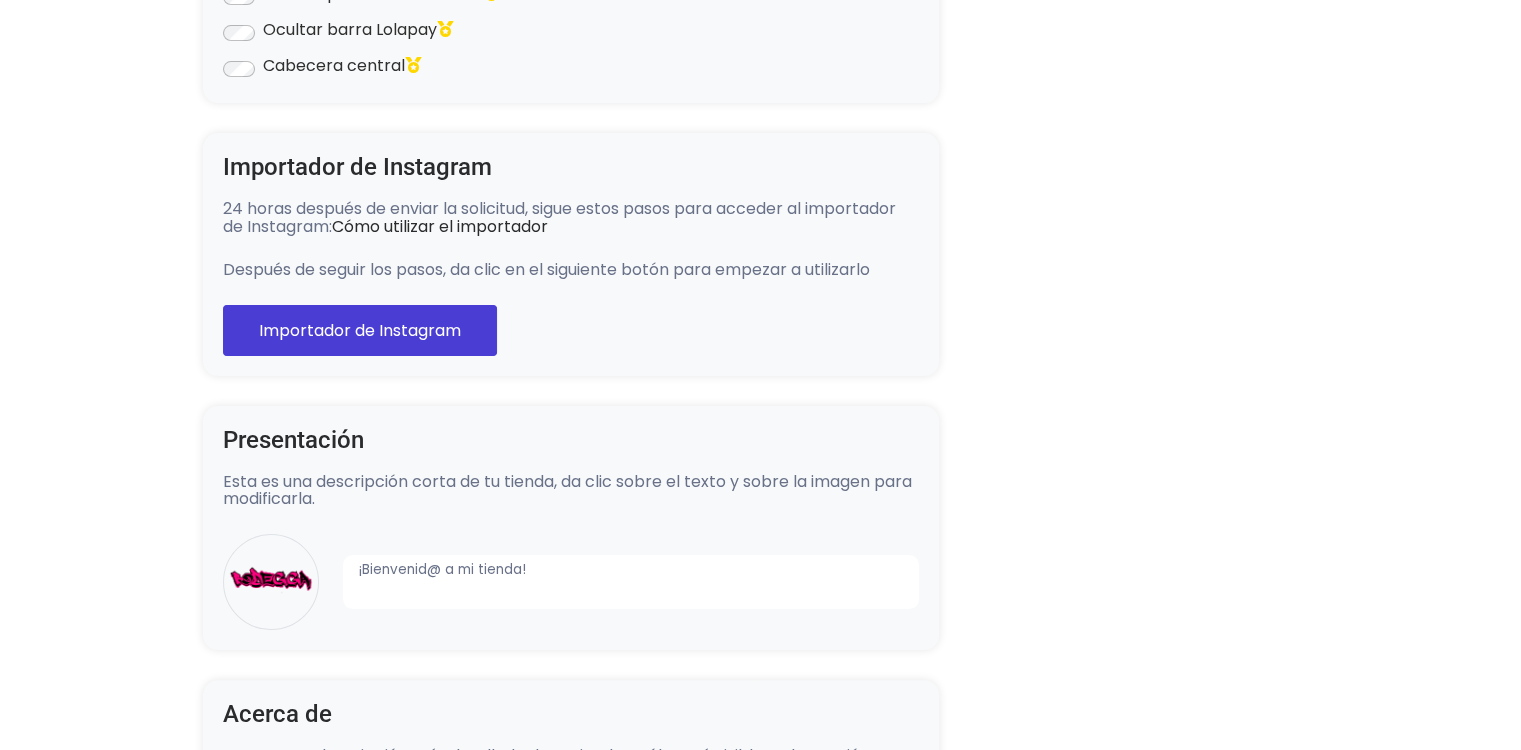 scroll, scrollTop: 0, scrollLeft: 0, axis: both 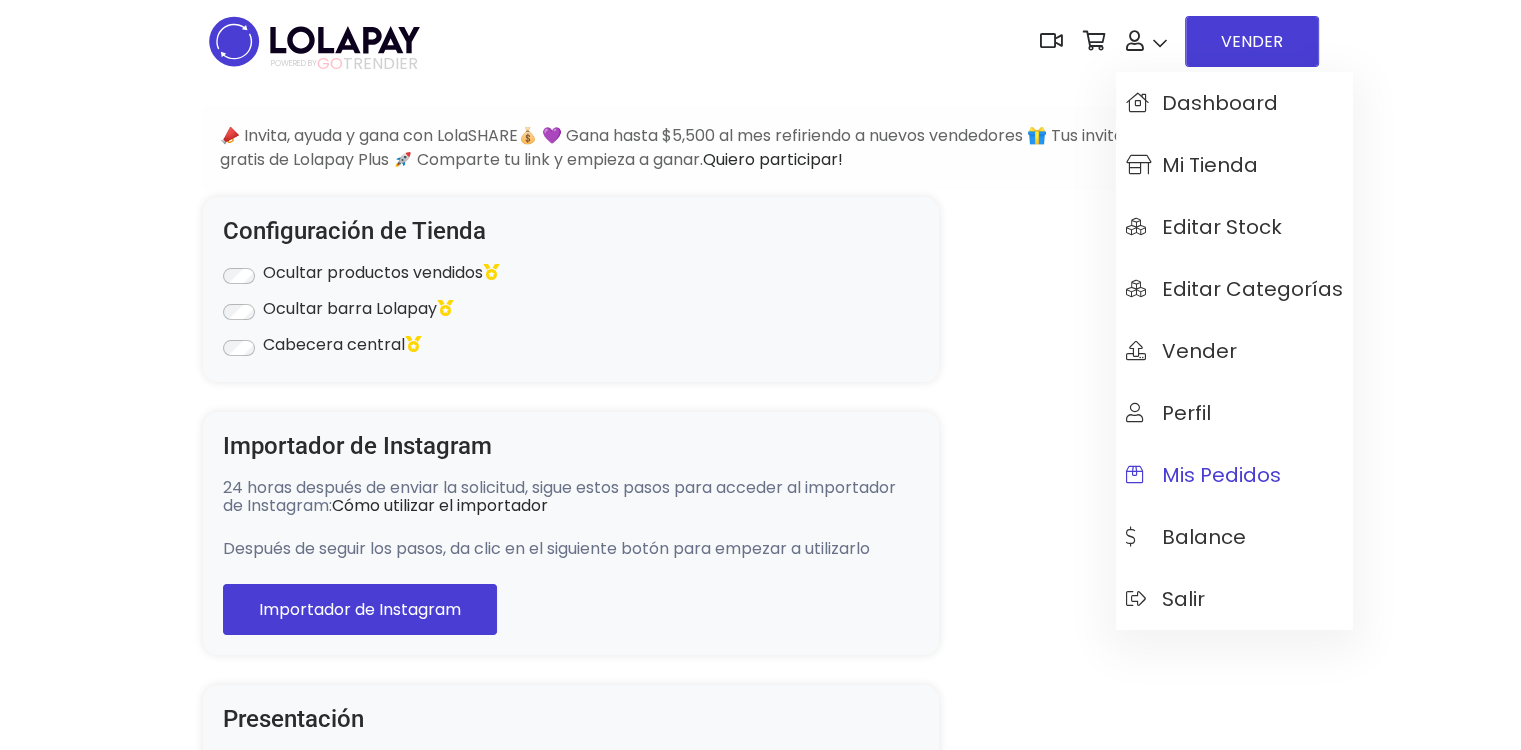 click on "Mis pedidos" at bounding box center [1234, 475] 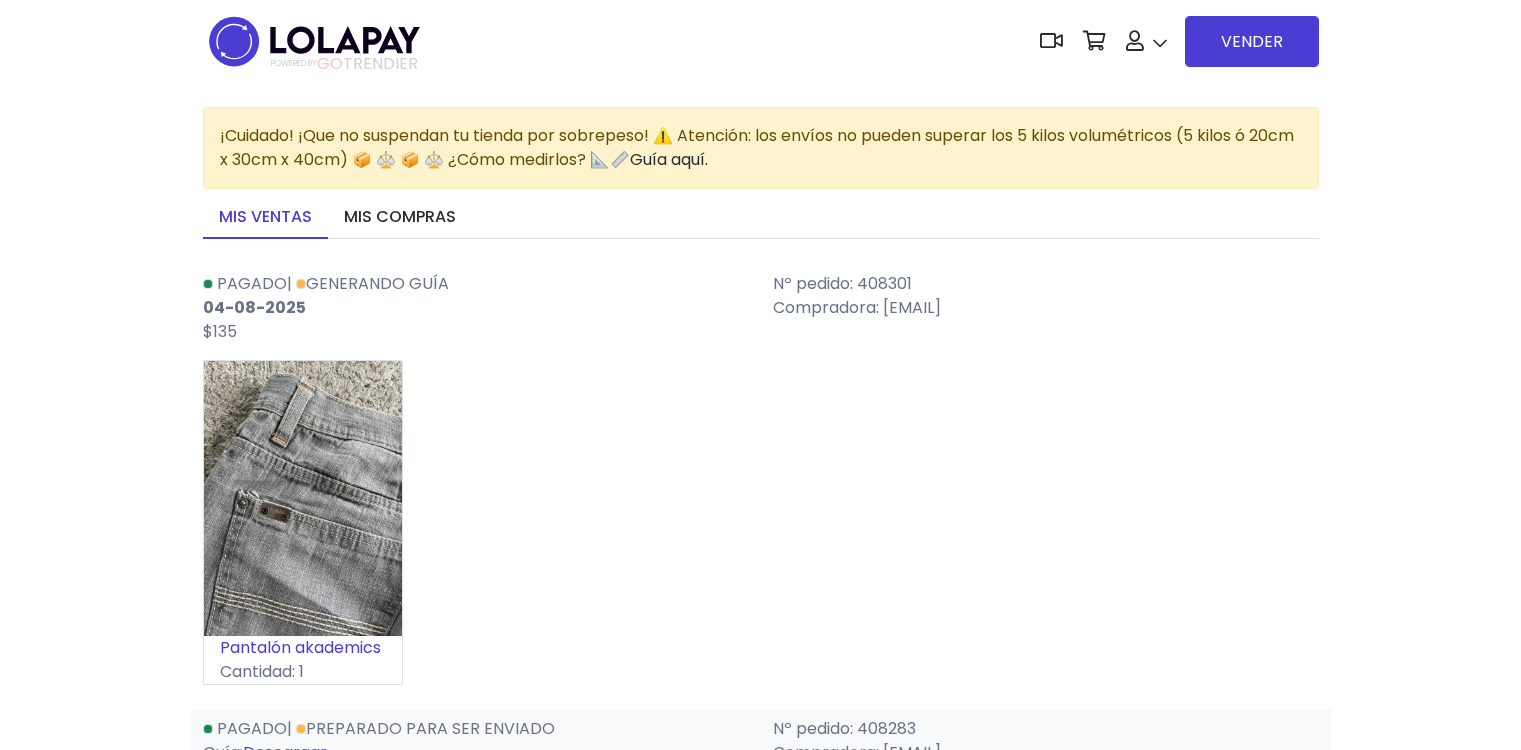 scroll, scrollTop: 0, scrollLeft: 0, axis: both 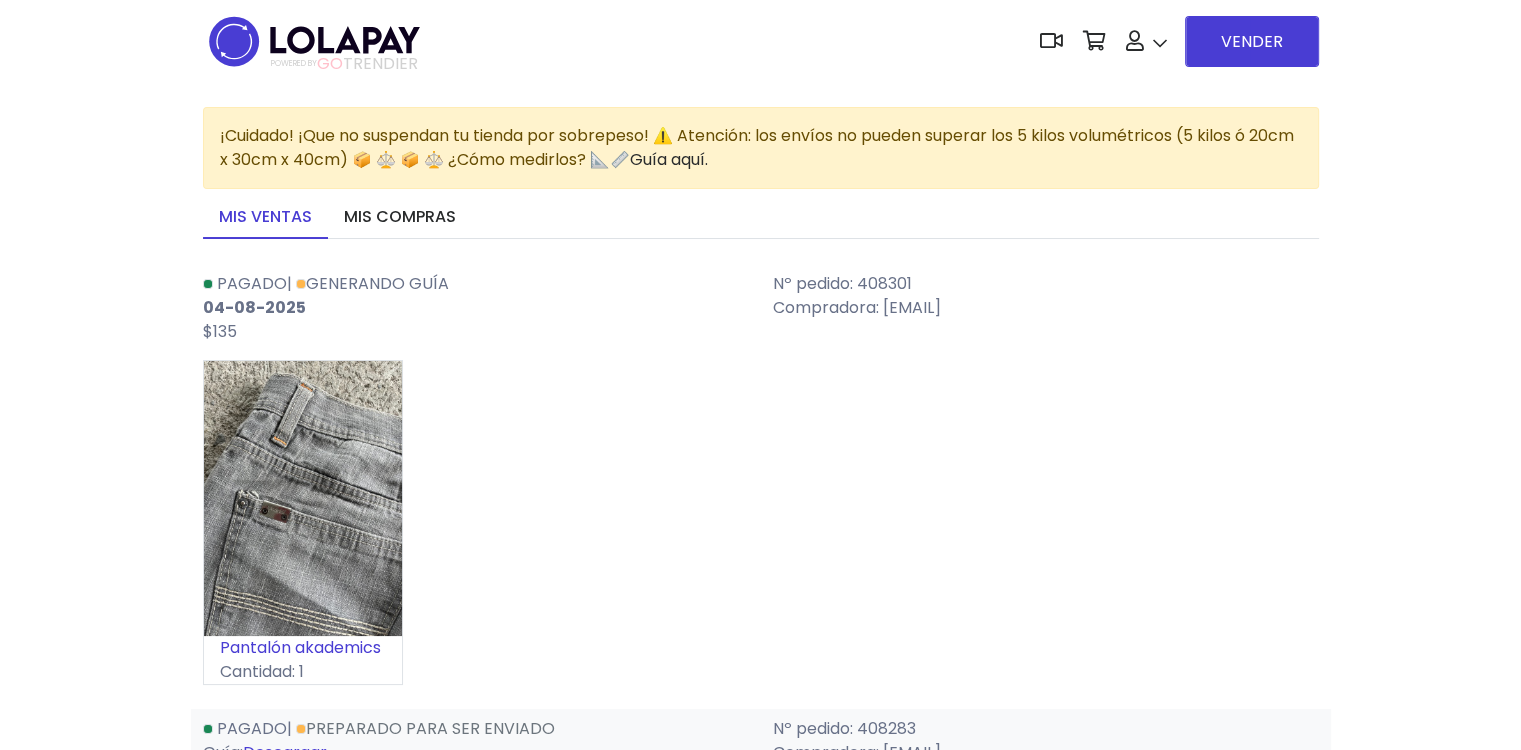 click on "Pantalón akademics
Cantidad: 1" at bounding box center [761, 530] 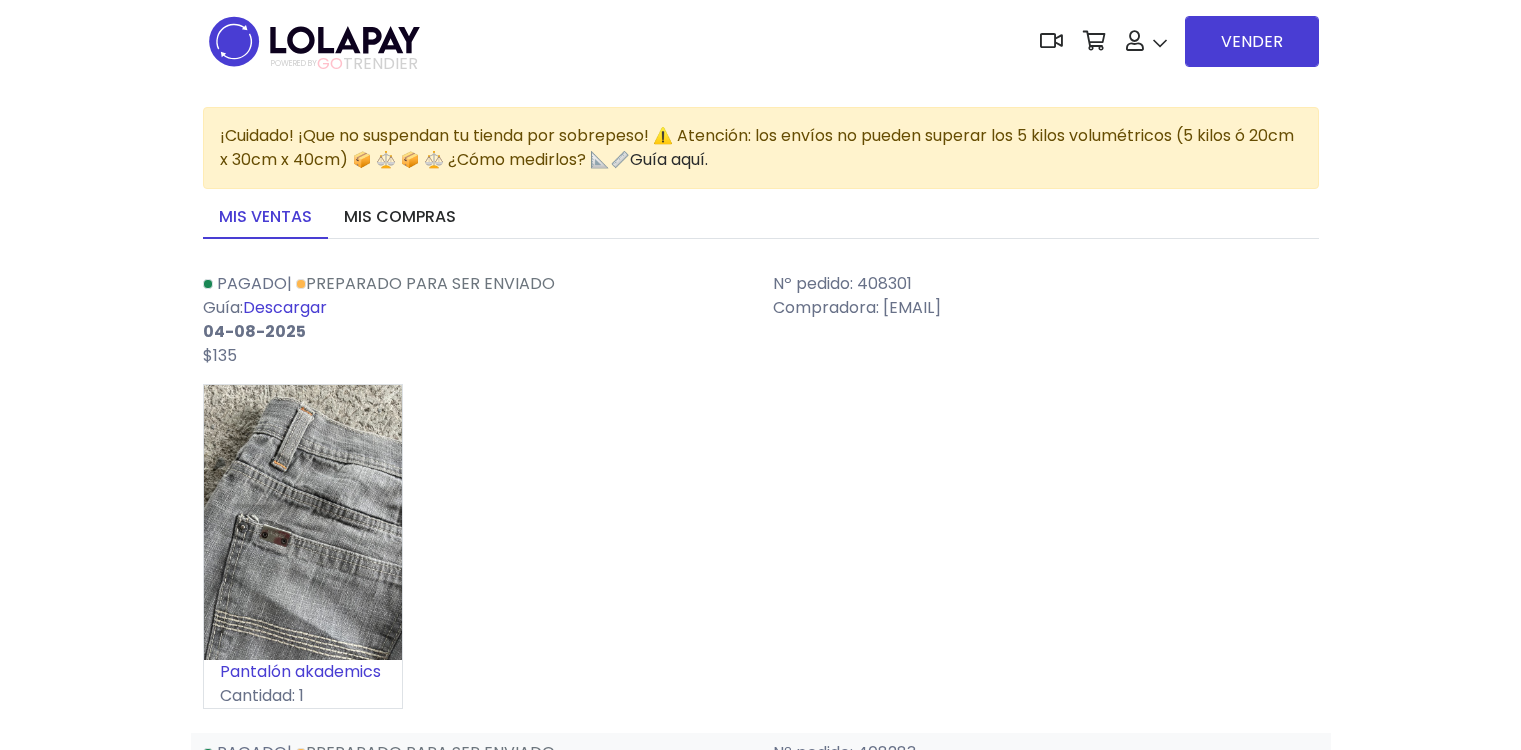 scroll, scrollTop: 0, scrollLeft: 0, axis: both 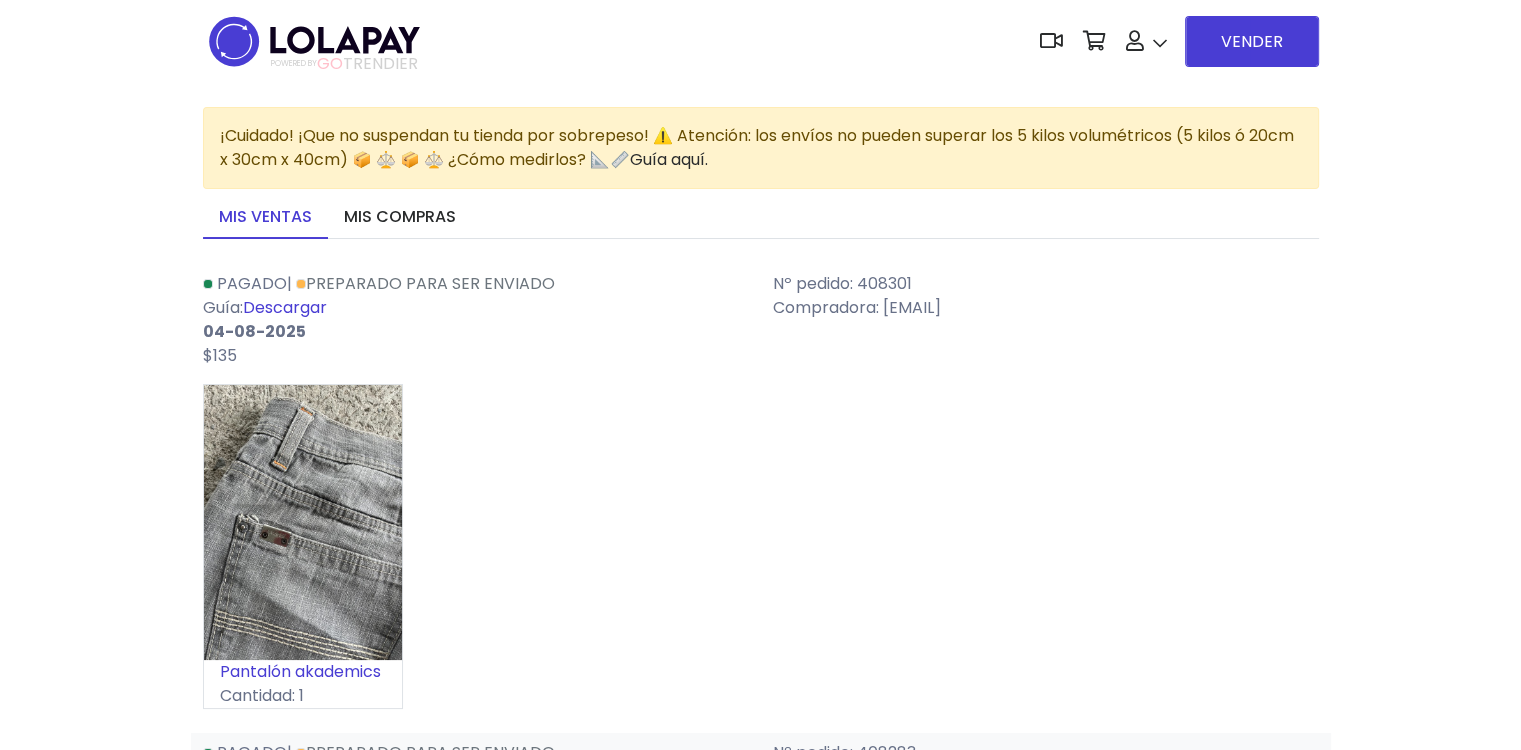 click on "Descargar" at bounding box center [285, 307] 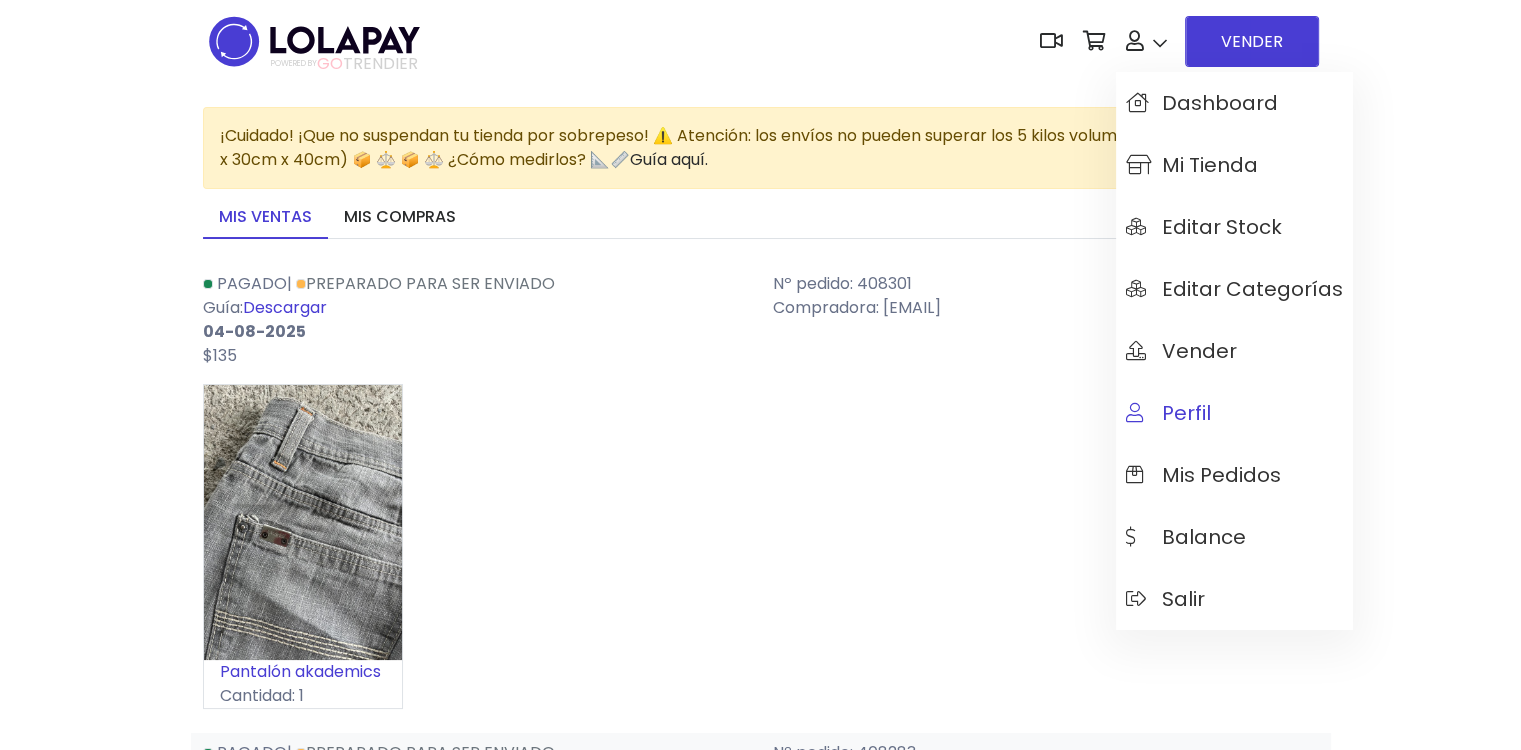 click on "Perfil" at bounding box center [1168, 413] 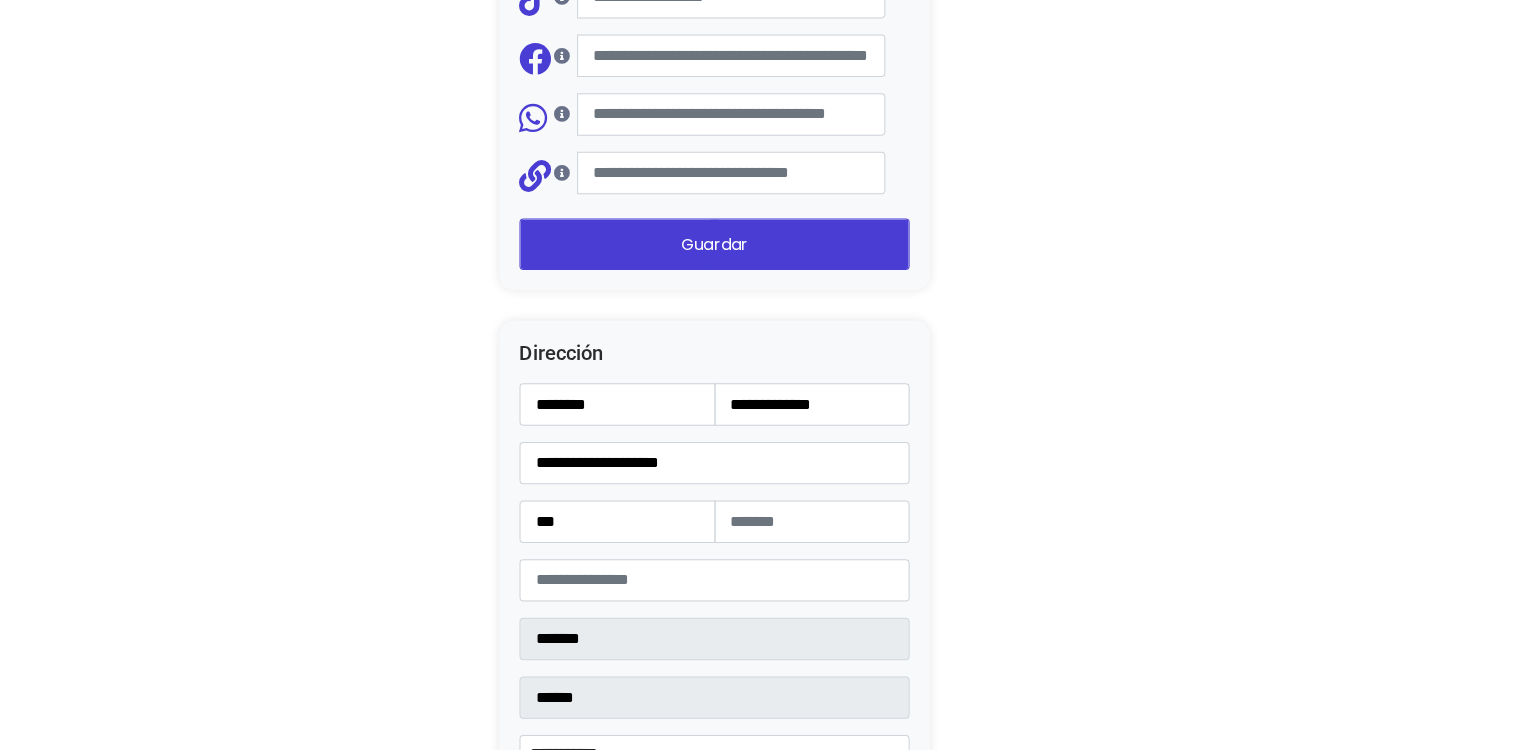 scroll, scrollTop: 2500, scrollLeft: 0, axis: vertical 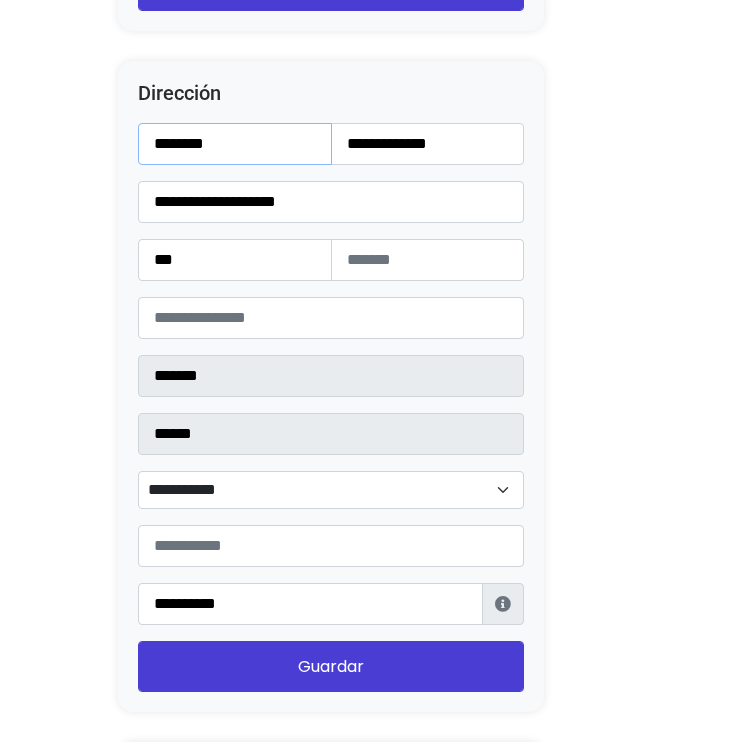 click on "********" at bounding box center (235, 144) 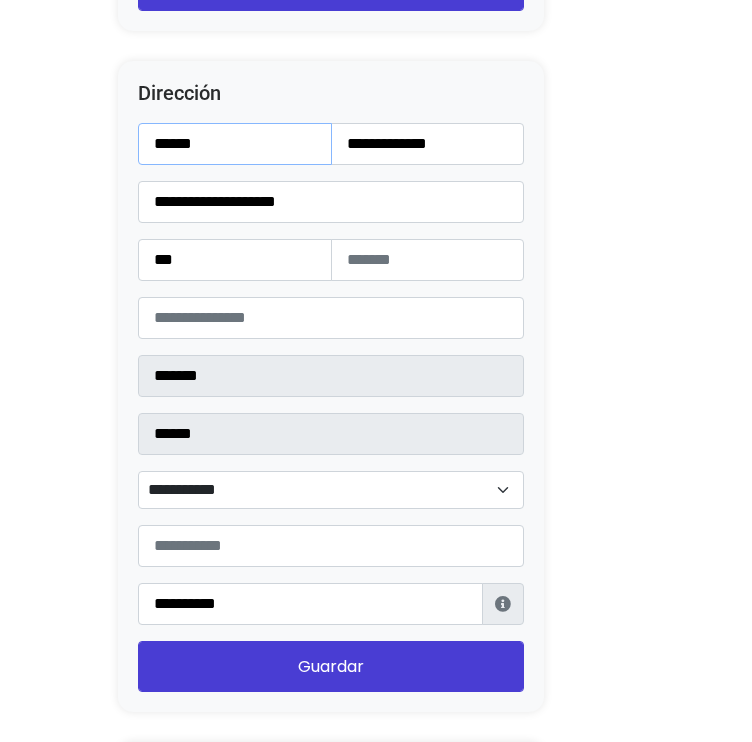 type on "*****" 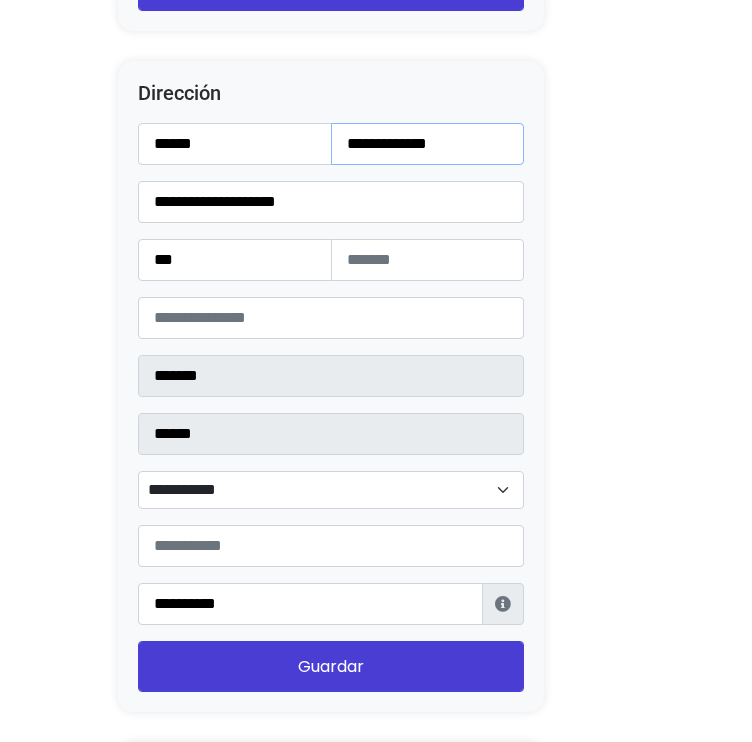 click on "**********" at bounding box center (428, 144) 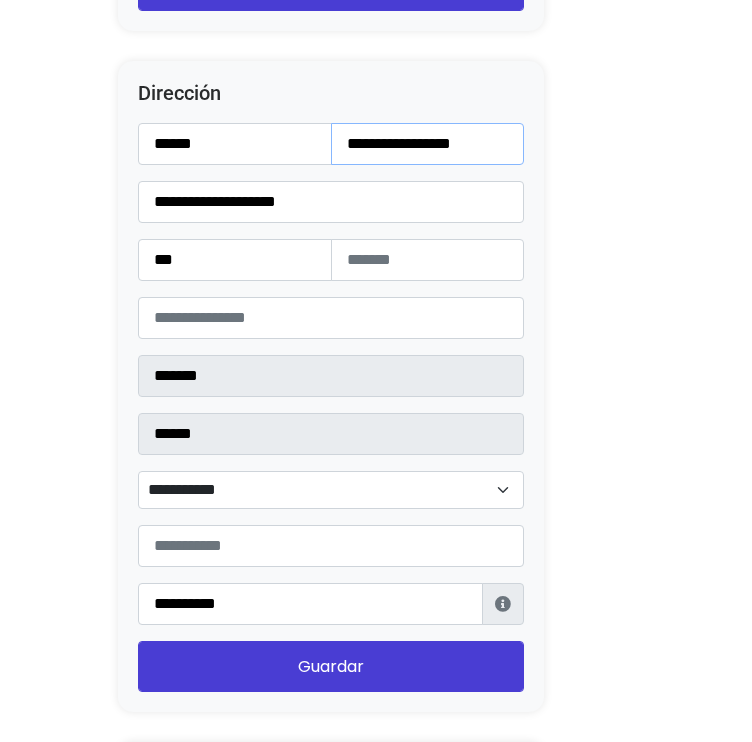 type on "**********" 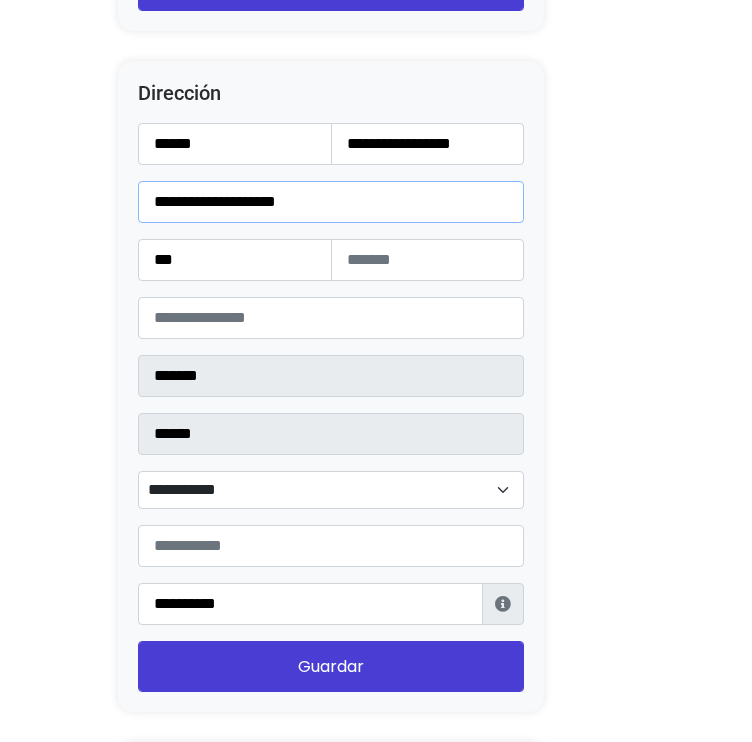 click on "**********" at bounding box center [331, 202] 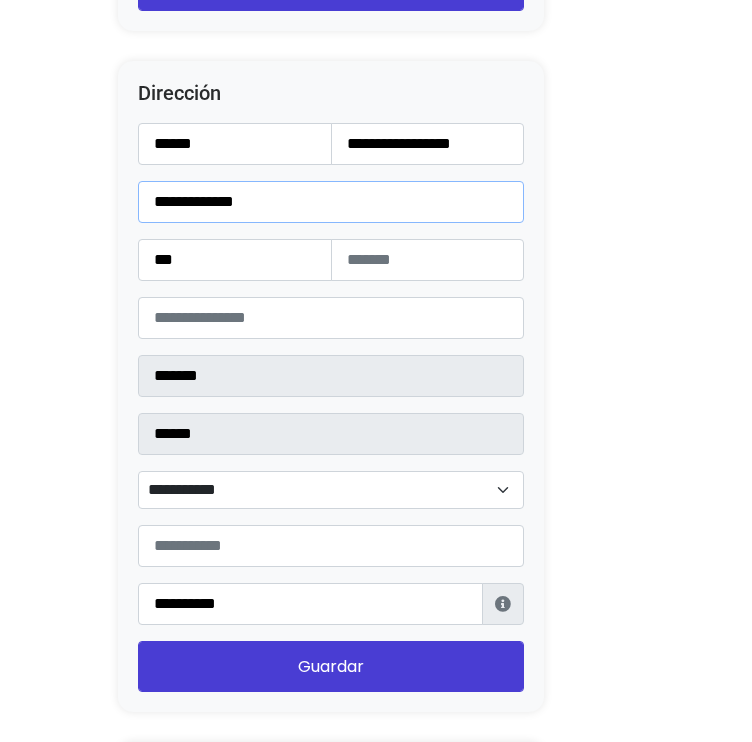 type on "**********" 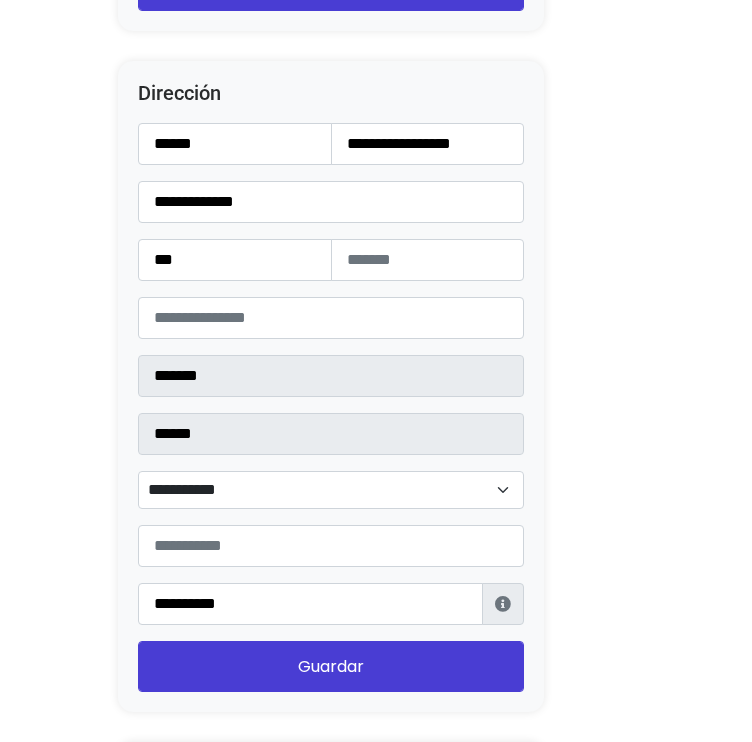 click on "Convierte tu oferta para desbloquear esta acción
ACTUAL
Plan gratuito
5 ventas sin costo al mes
✅  Ventas limitadas
❌  Renovación de guías
❌  Reviews
❌  Guías al instante
RECOMENDADO" at bounding box center (376, -652) 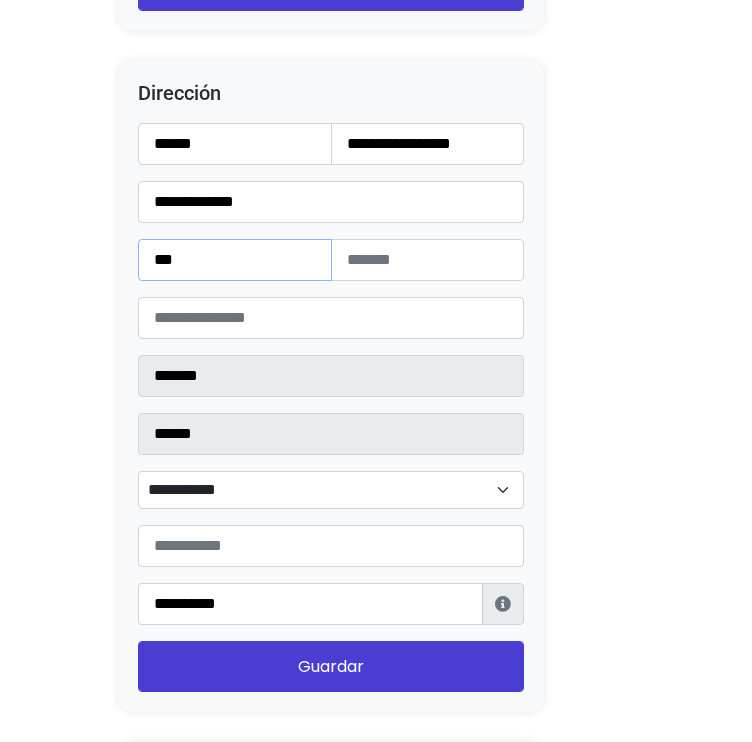 click on "***" at bounding box center (235, 260) 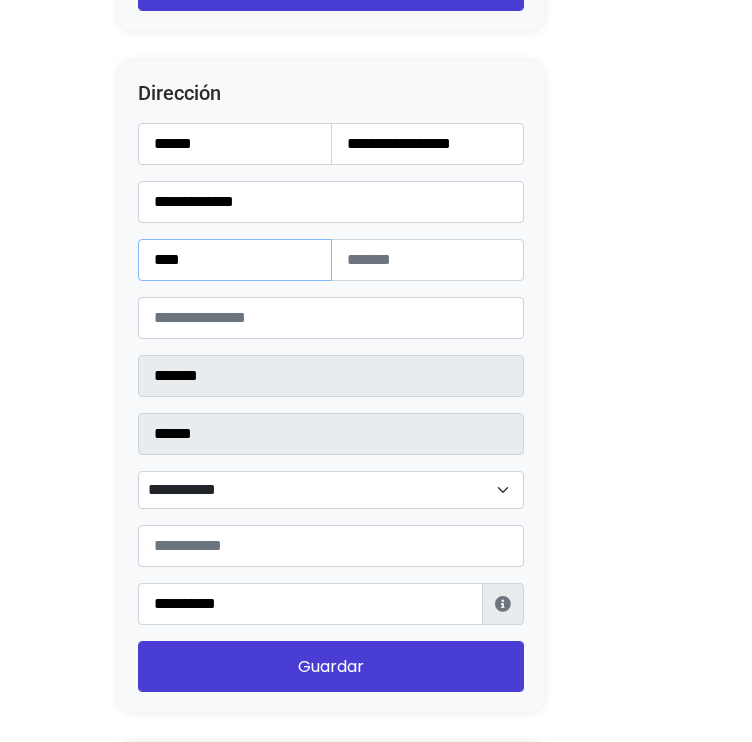 type on "****" 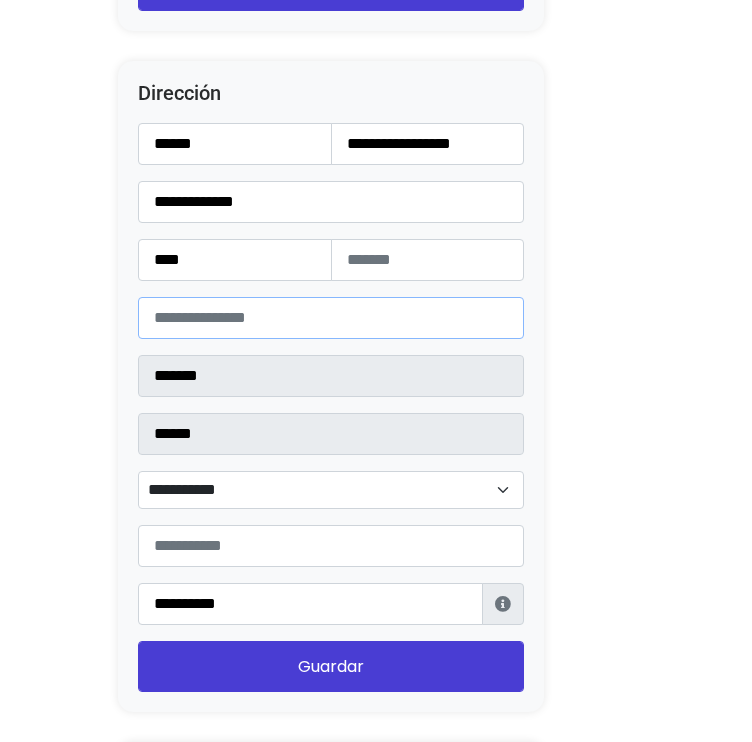 drag, startPoint x: 270, startPoint y: 327, endPoint x: 270, endPoint y: 340, distance: 13 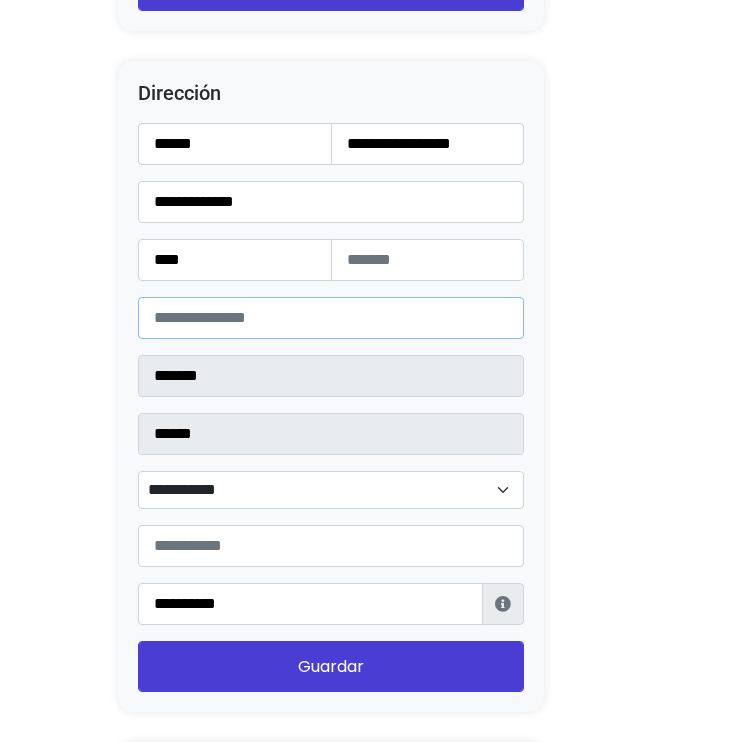 click on "*****" at bounding box center [331, 318] 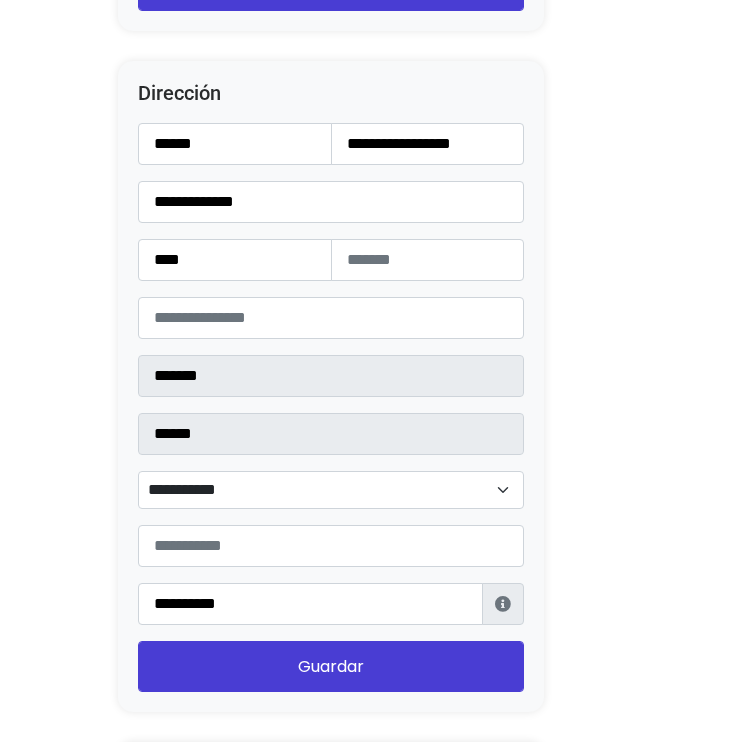 click on "Configuración de Tienda
Ocultar productos vendidos
Ocultar barra Lolapay
Cabecera central
Importador de Instagram
24 horas después de enviar la solicitud, sigue estos pasos para acceder al importador de Instagram:  Cómo utilizar el importador
Después de seguir los pasos, da clic en el siguiente botón para empezar a utilizarlo
Importador de Instagram
Presentación
Esta es una descripción corta de tu tienda, da clic sobre el texto y sobre la imagen para modificarla." at bounding box center (376, -571) 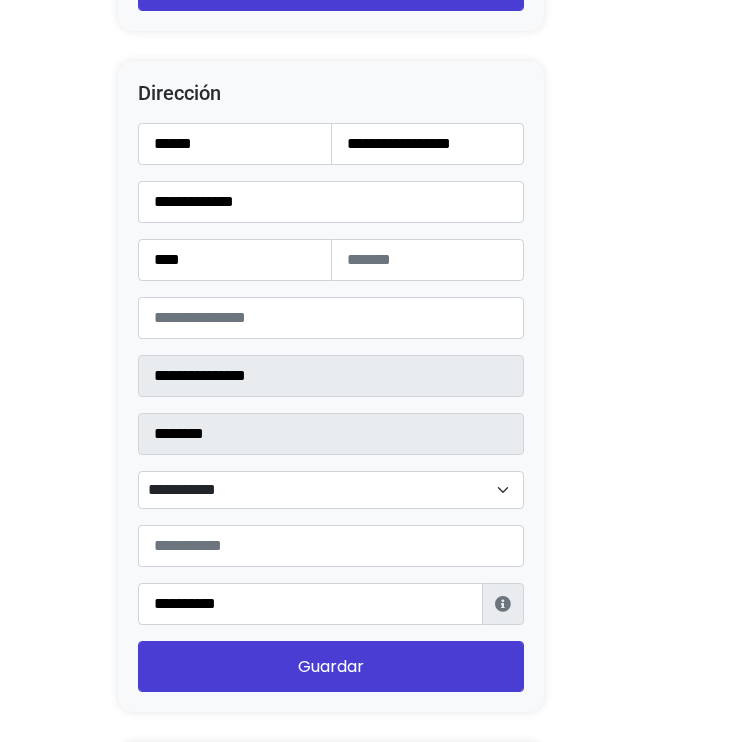 select 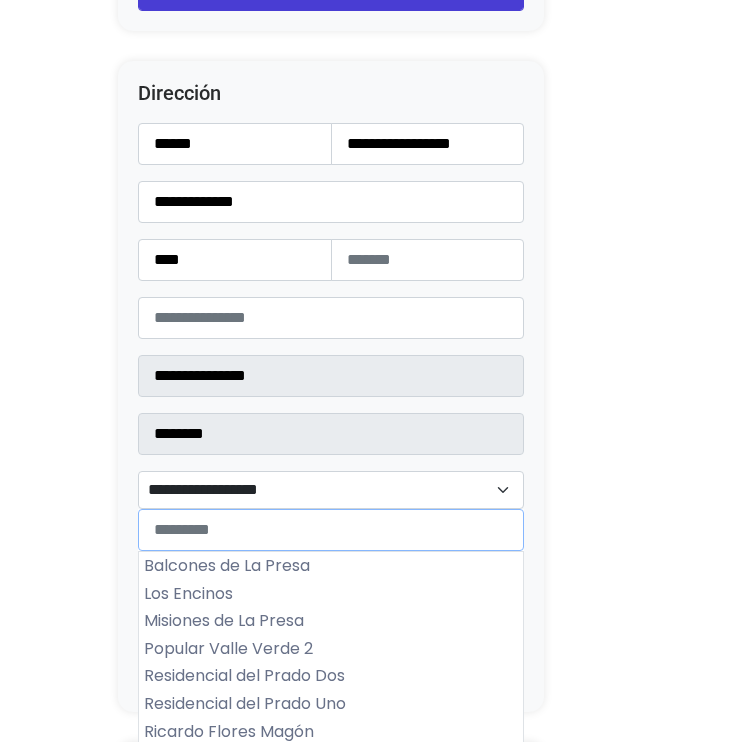 click on "**********" at bounding box center (331, 490) 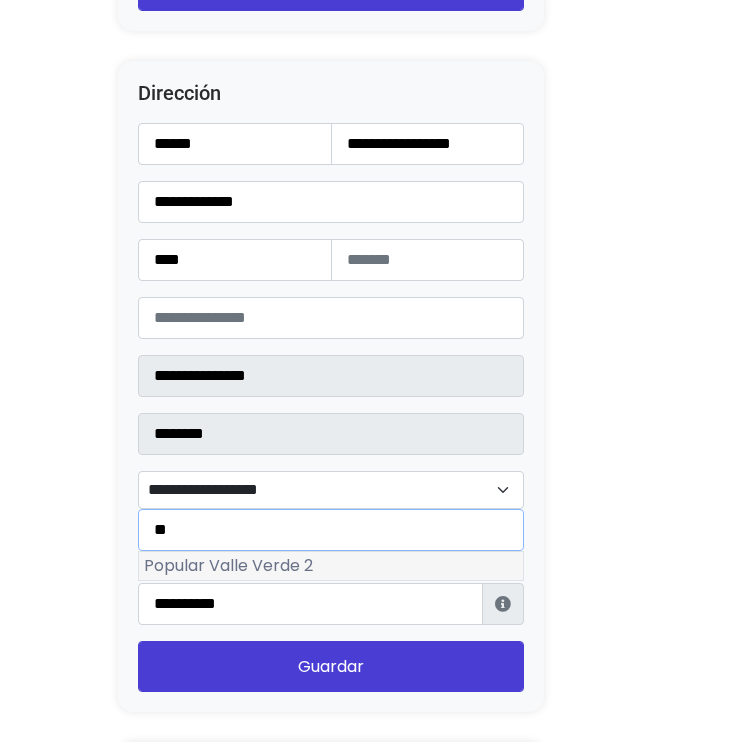 type on "**" 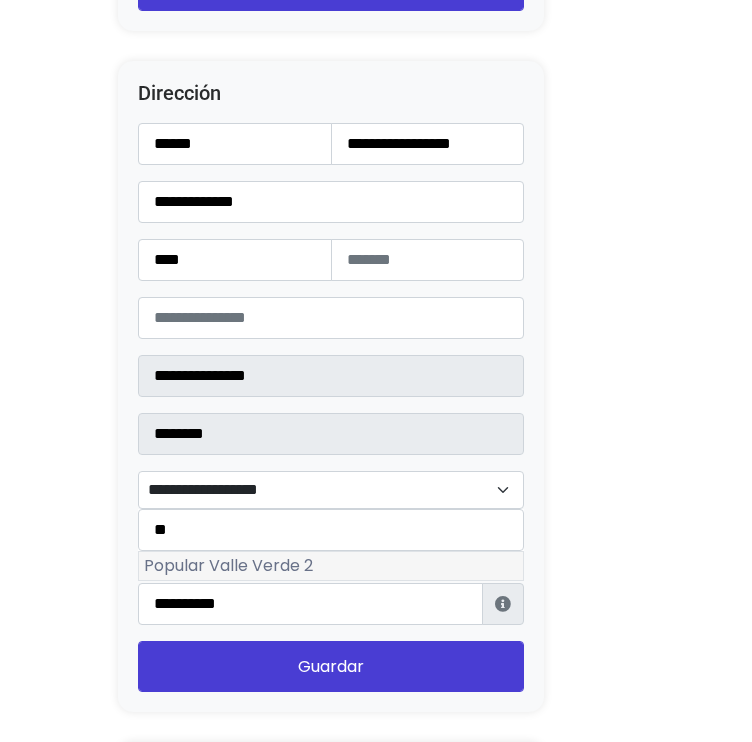 click on "Popular Valle Verde 2" at bounding box center [331, 566] 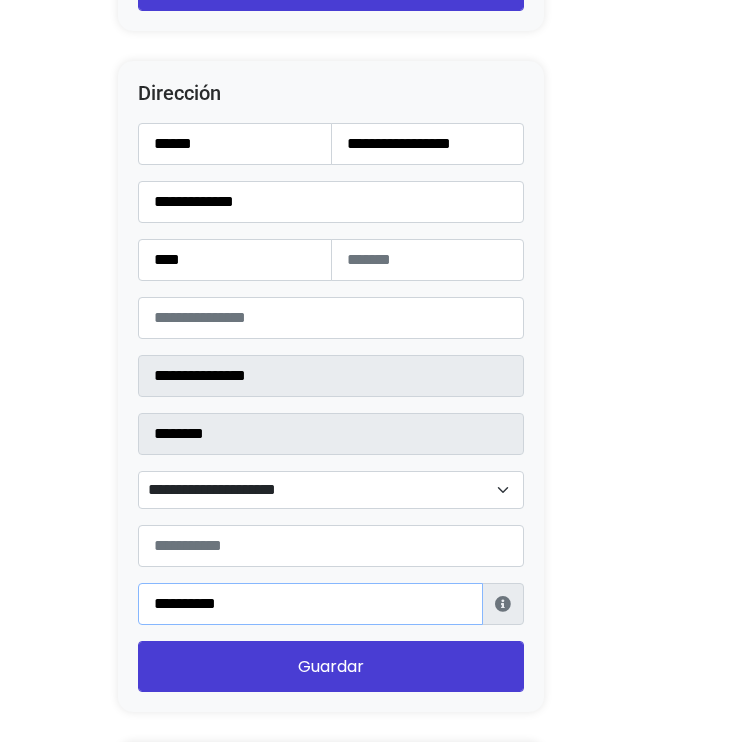 click on "**********" at bounding box center (310, 604) 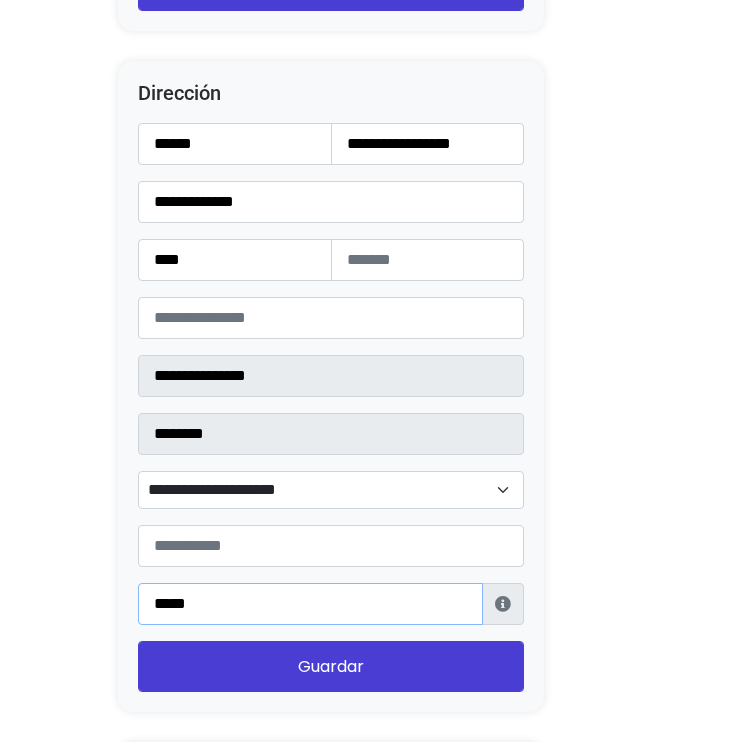 click on "*****" at bounding box center (310, 604) 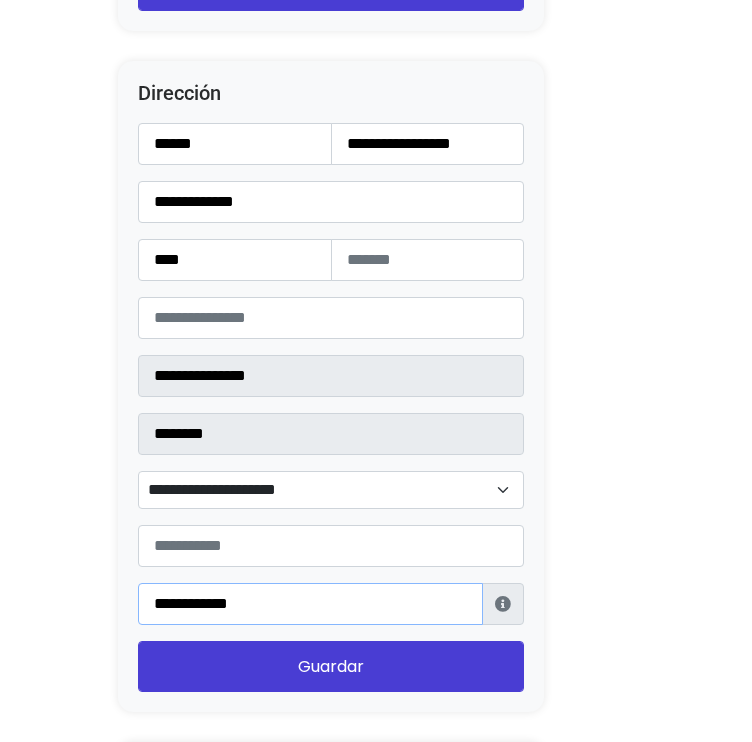click on "**********" at bounding box center [310, 604] 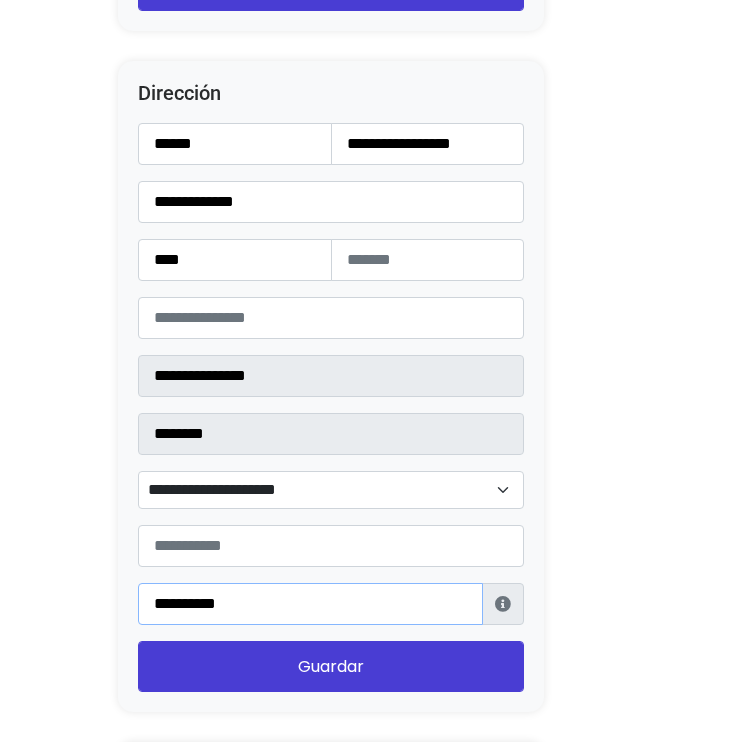 type on "**********" 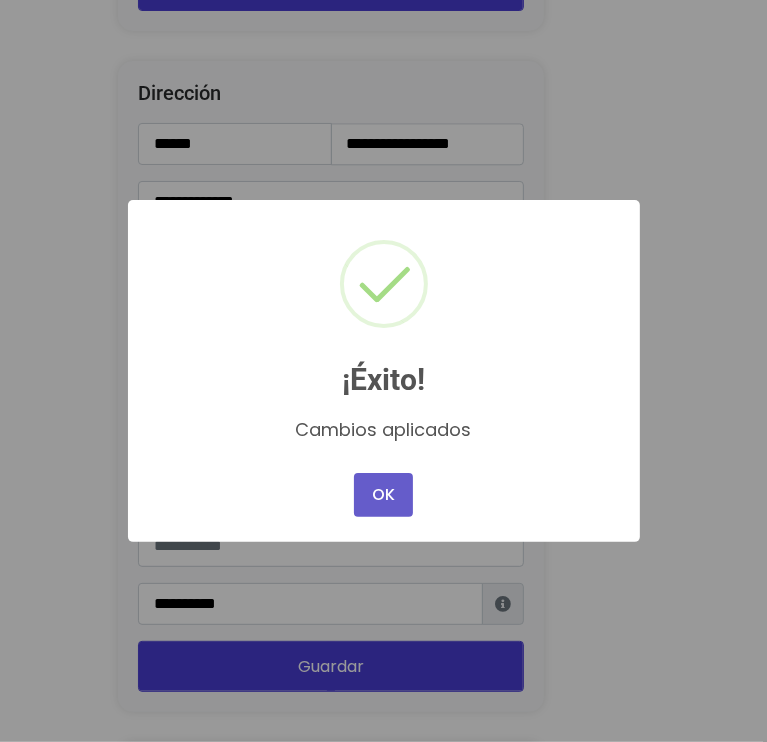 click on "OK" at bounding box center [383, 495] 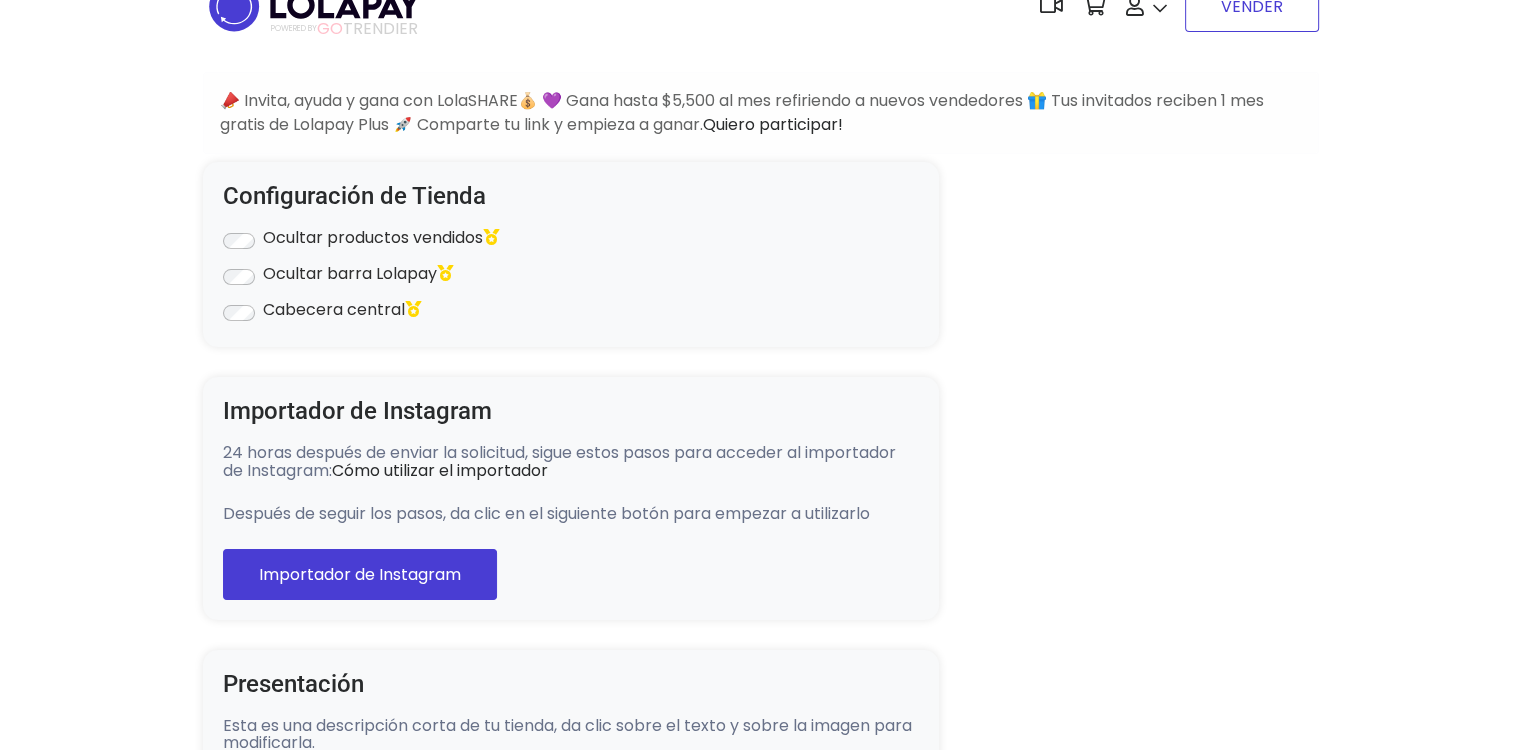 scroll, scrollTop: 0, scrollLeft: 0, axis: both 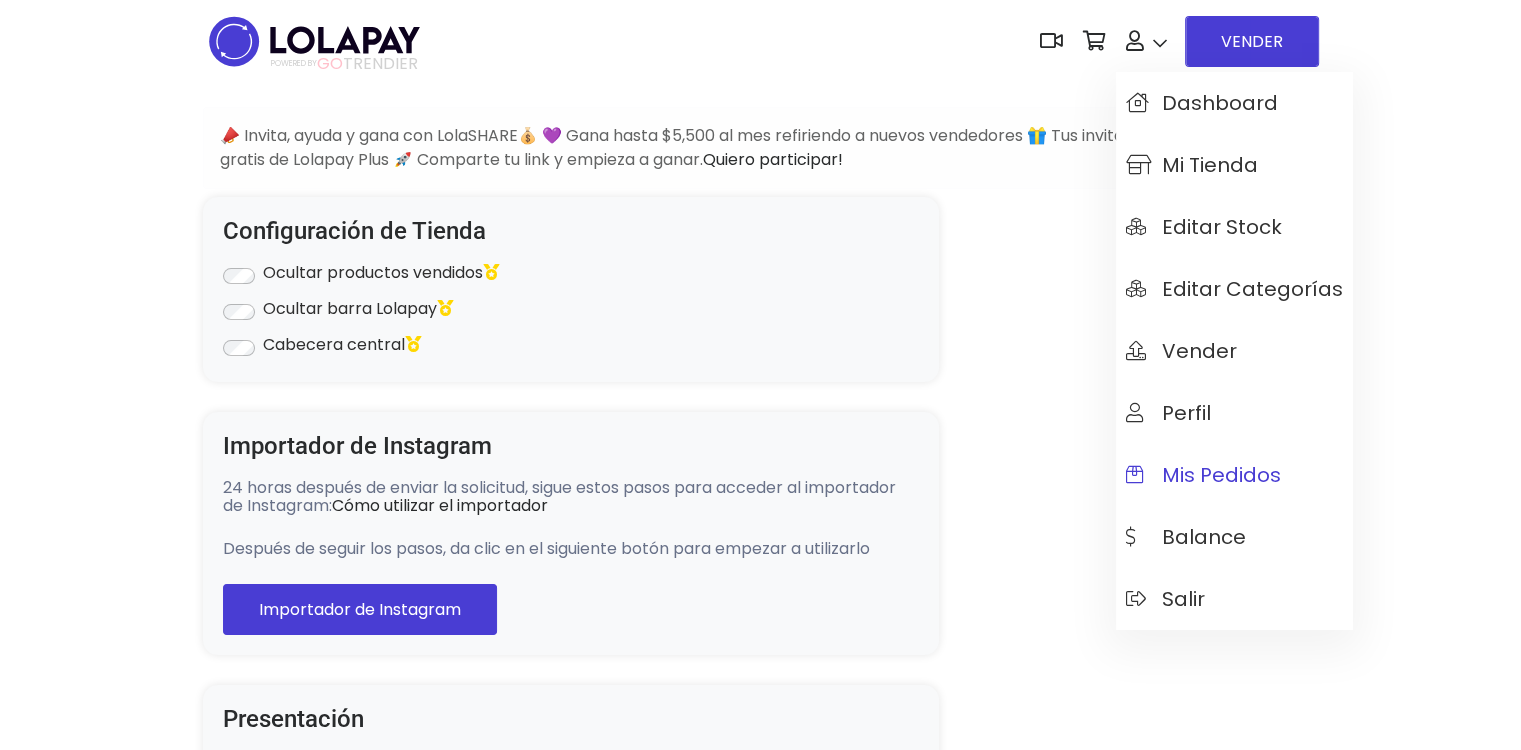 click on "Mis pedidos" at bounding box center [1203, 475] 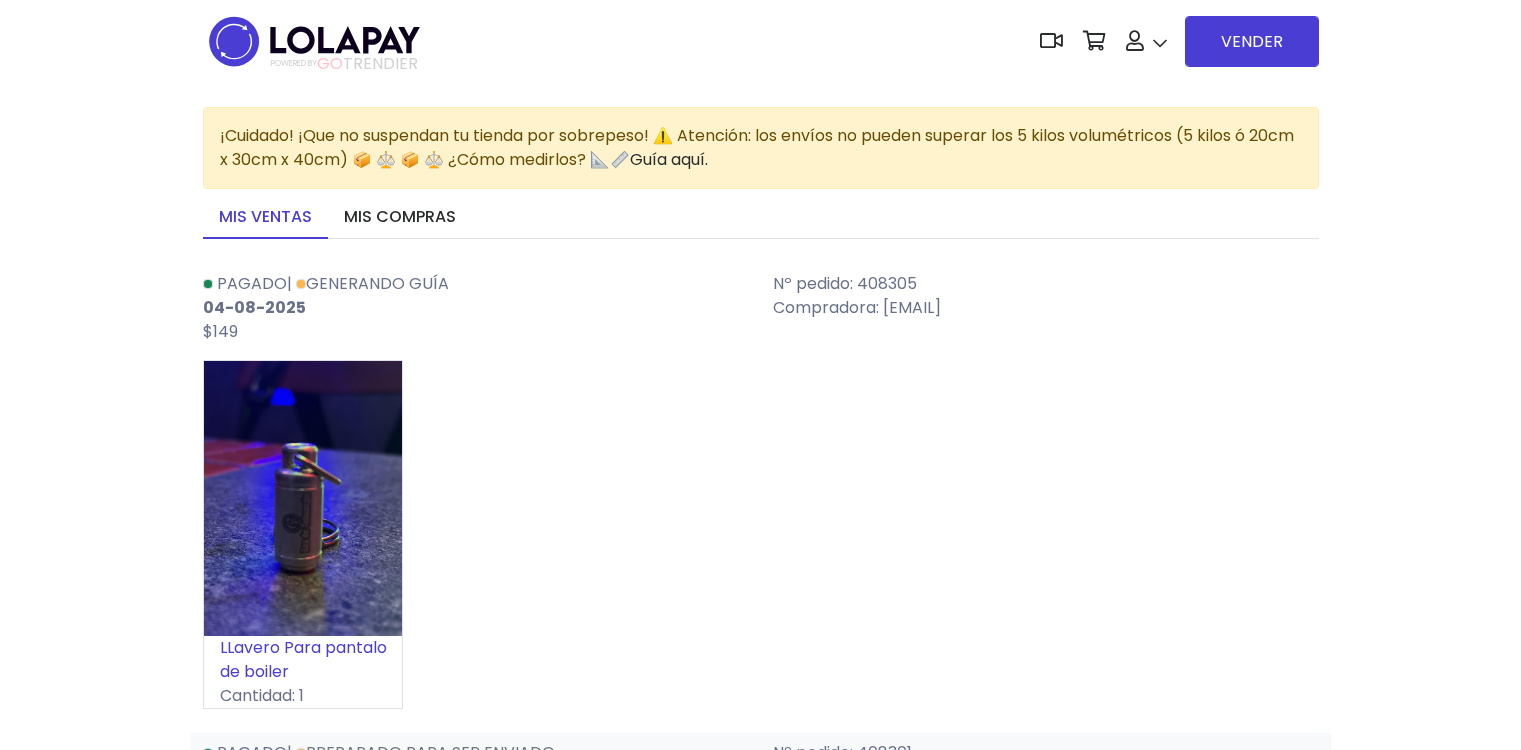 scroll, scrollTop: 0, scrollLeft: 0, axis: both 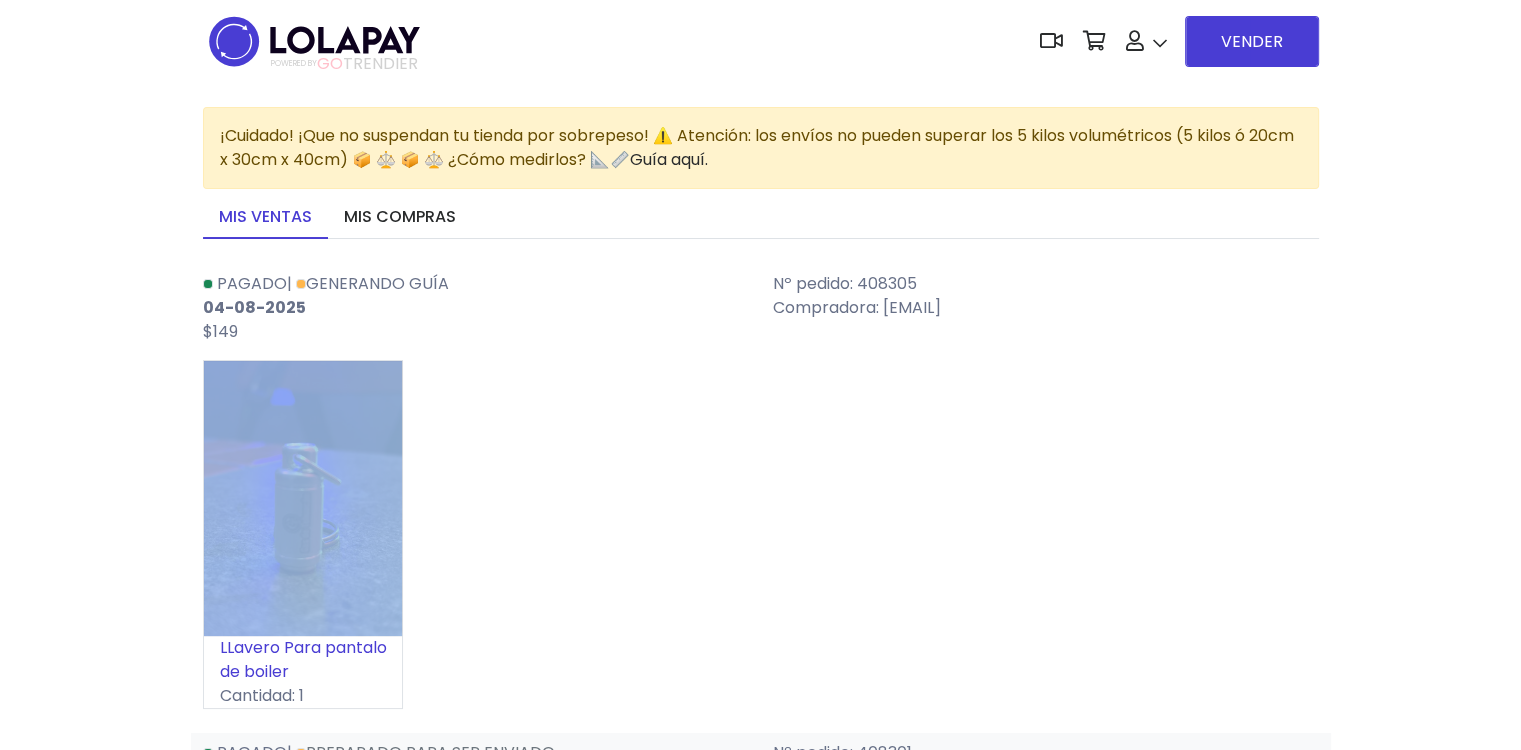 click on "LLavero Para pantalo de boiler
Cantidad: 1" at bounding box center (761, 542) 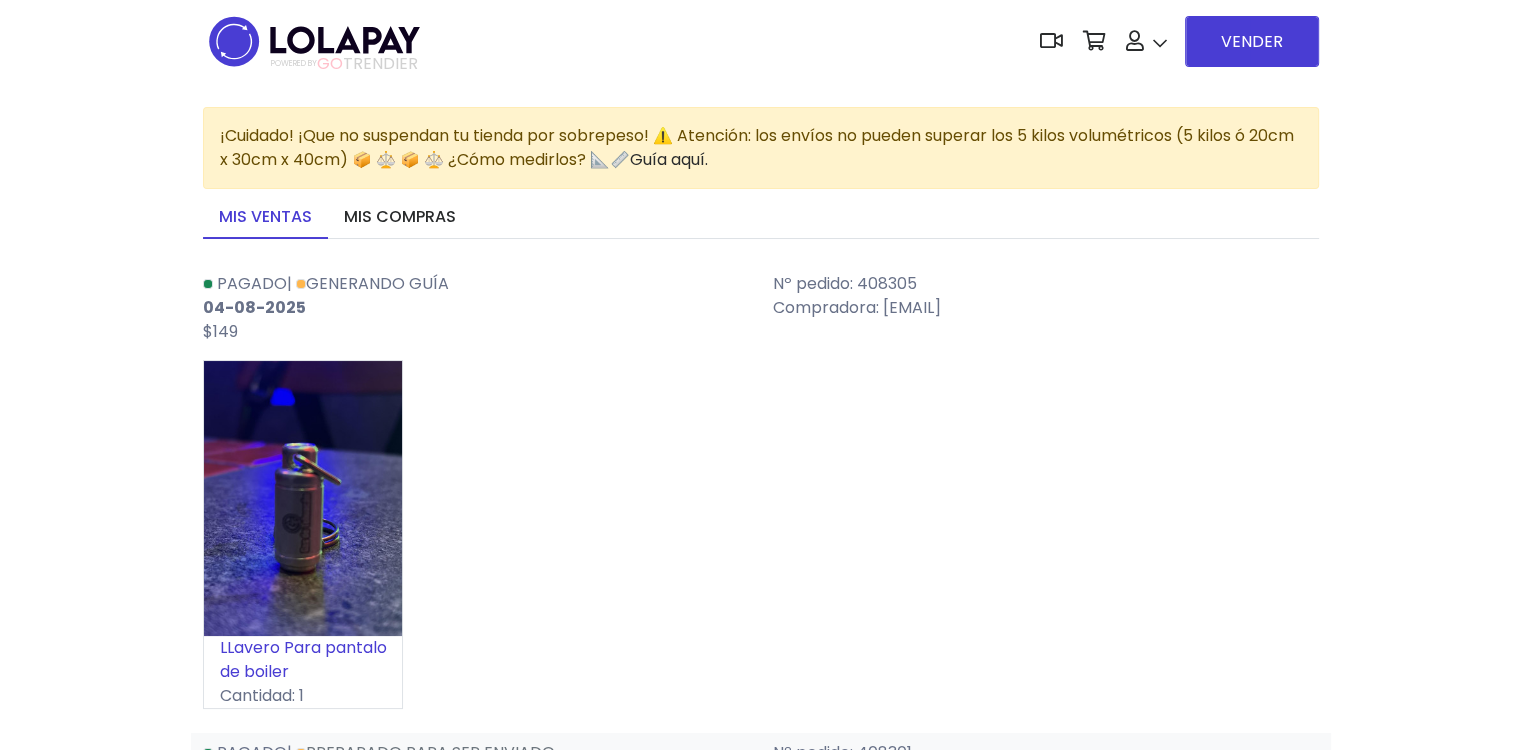 click on "04-08-2025" at bounding box center (476, 308) 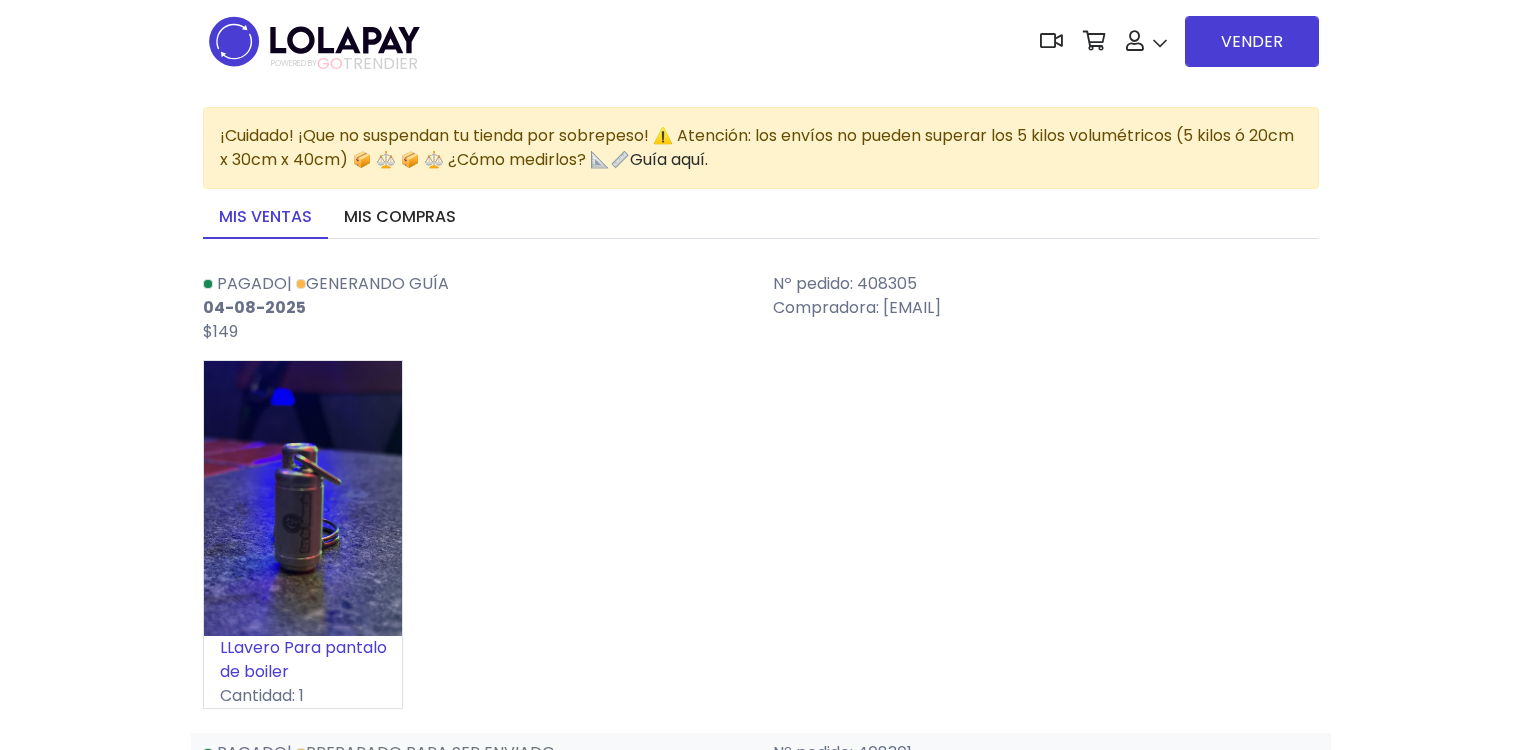 scroll, scrollTop: 0, scrollLeft: 0, axis: both 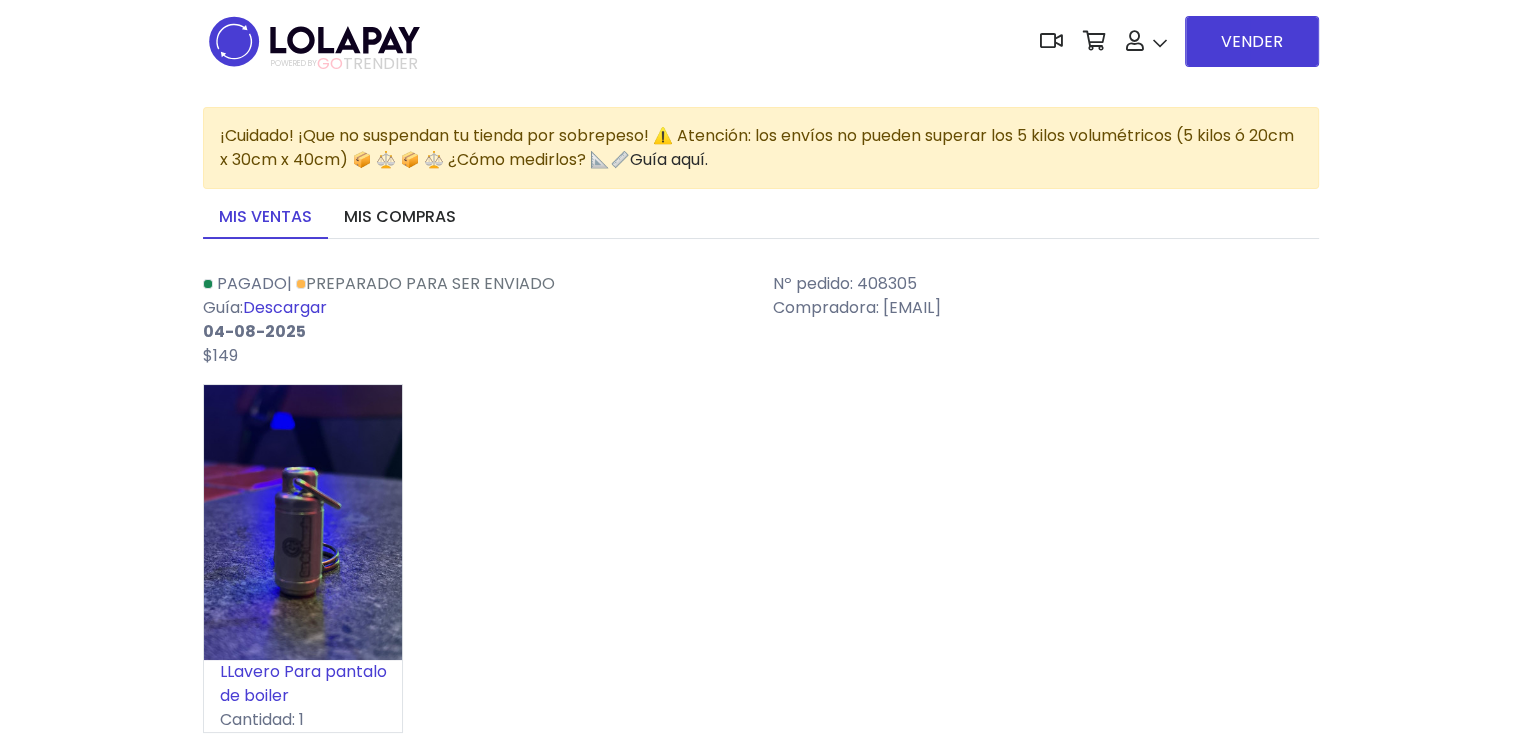 click on "LLavero Para pantalo de boiler
Cantidad: 1" at bounding box center (761, 566) 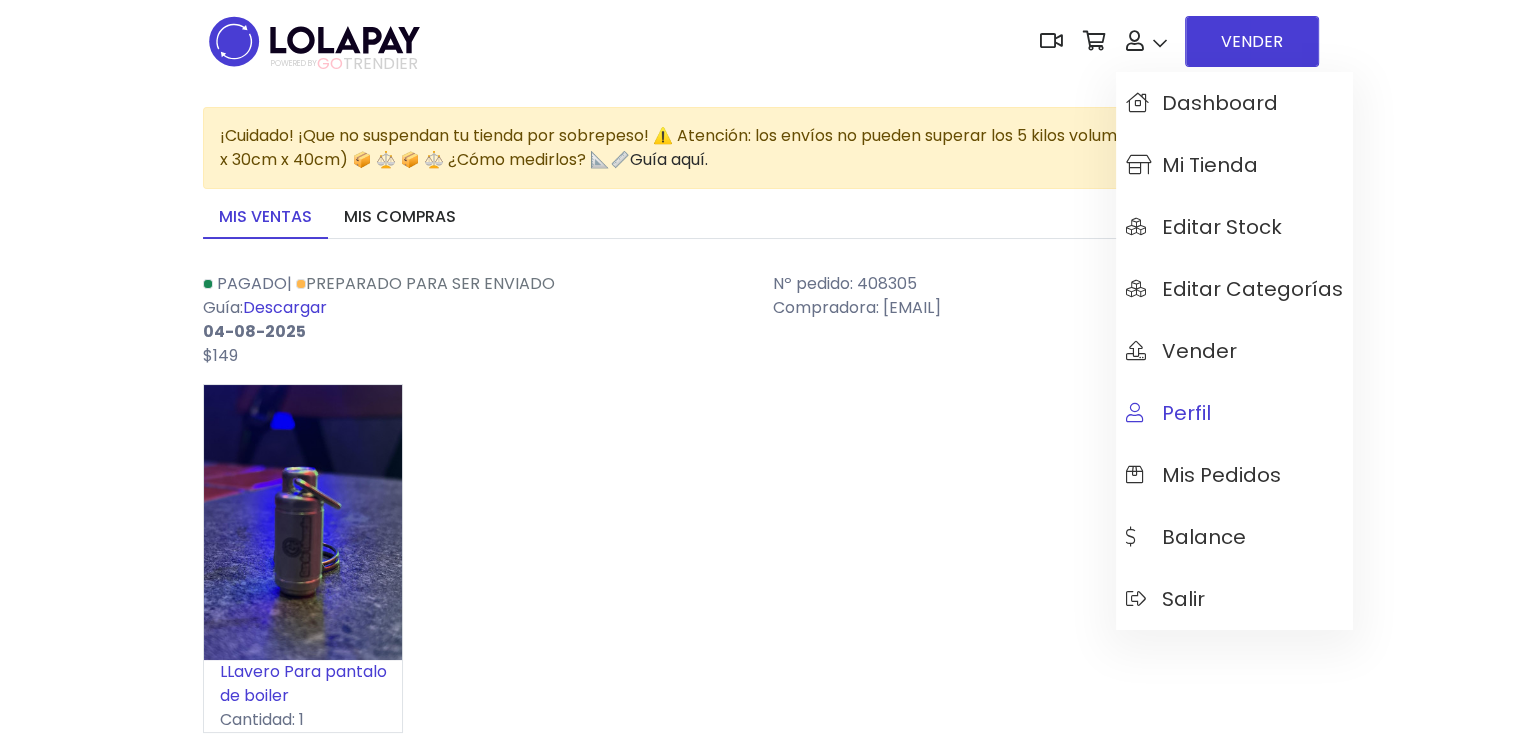 click on "Perfil" at bounding box center [1234, 413] 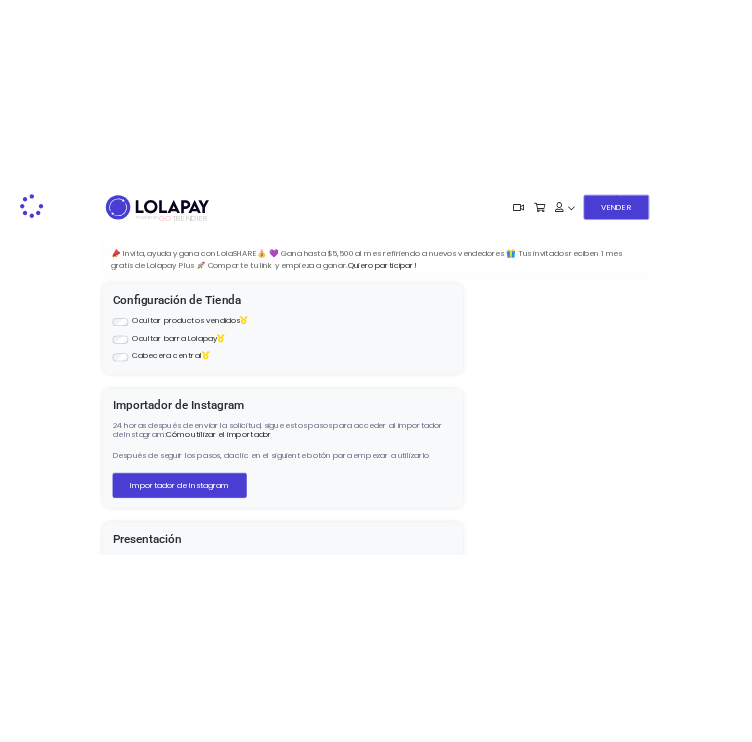 scroll, scrollTop: 0, scrollLeft: 0, axis: both 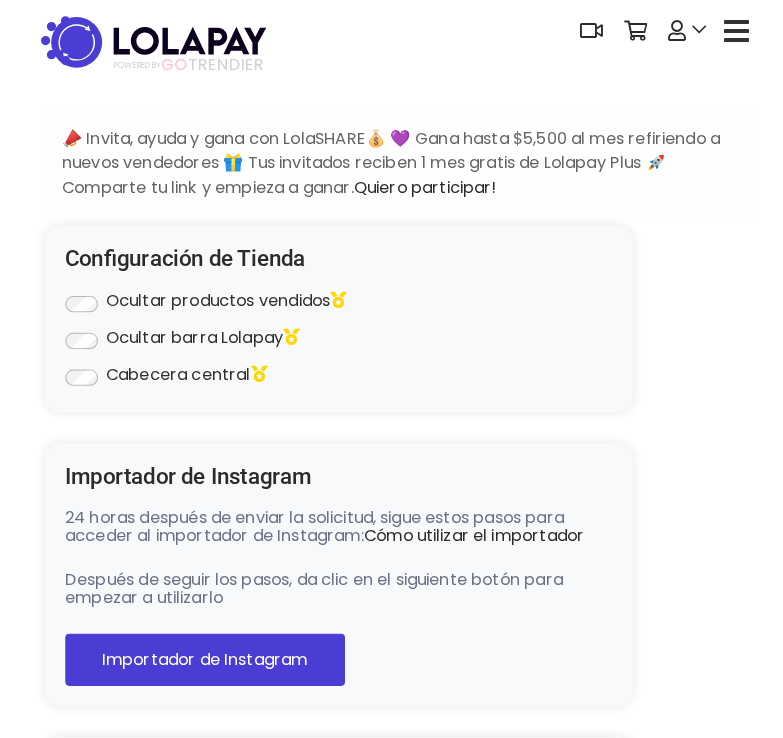 type on "**********" 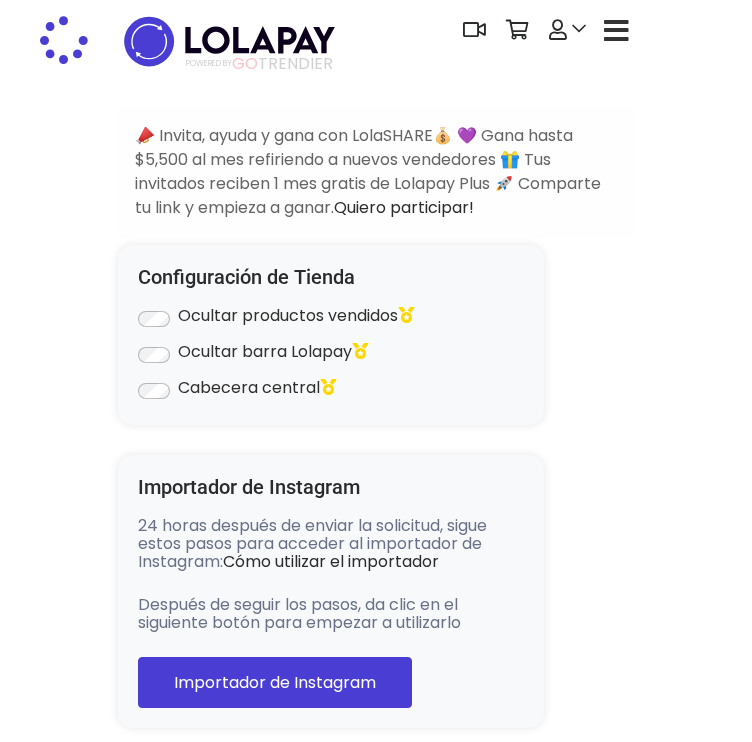 select on "**********" 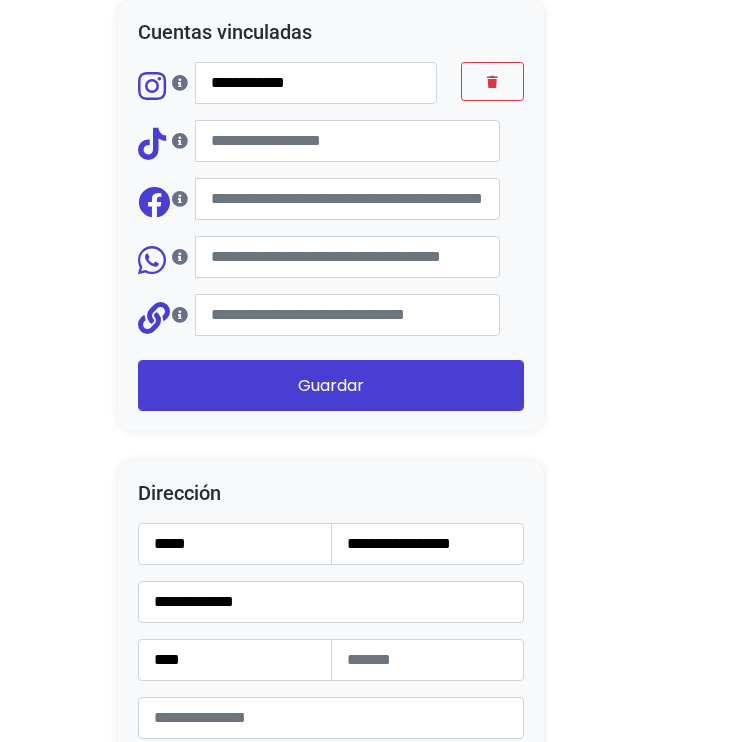 scroll, scrollTop: 2500, scrollLeft: 0, axis: vertical 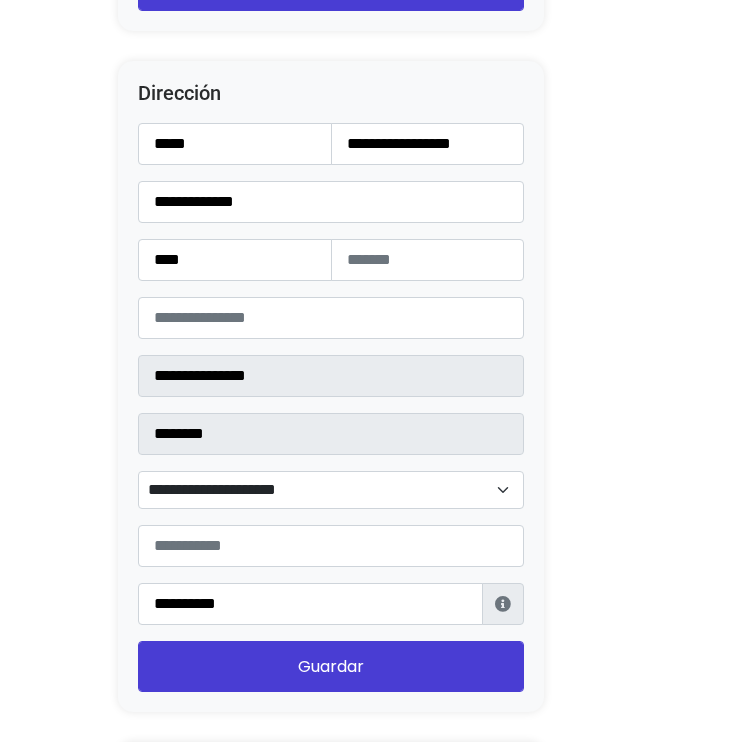 click on "Dirección
Información de Estafeta
Este CP es Ocurre Forzoso para Estafeta , por lo tanto es  responsabilidad del comprador hacer seguimiento del pedido y recogerlo en sucursal . No se hace devolución del costo de envío si el pedido regresa a remitente.
📦 ¿Dónde lo tengo que recoger?
Con tu número de seguimiento podrás ingresar al sitio de Estafeta para rastrearlo, una vez en sucursal se indicará la dirección exacta de recolección. Será una sucursal cercana a tu domicilio.
📦 ¿Cómo obtengo mi número de seguimiento?
Después de tu compra te llegará un correo con el número de seguimiento y link Estafeta.
📦 ¿Cómo sé cuándo llegará?
📦 ¿Cuánto tiempo tengo para recogerlo y qué necesito?
Cerrar" at bounding box center [331, 386] 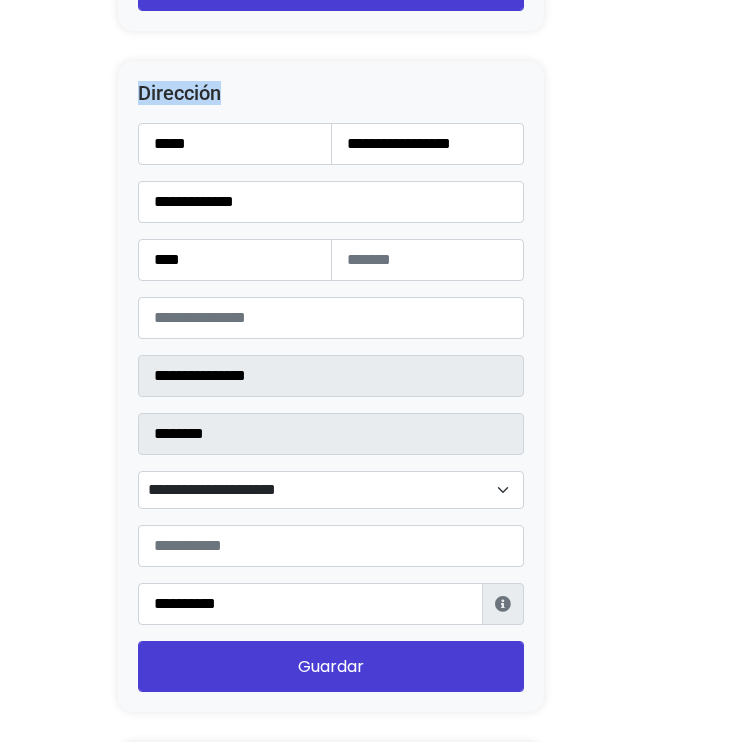 click on "Dirección
Información de Estafeta
Este CP es Ocurre Forzoso para Estafeta , por lo tanto es  responsabilidad del comprador hacer seguimiento del pedido y recogerlo en sucursal . No se hace devolución del costo de envío si el pedido regresa a remitente.
📦 ¿Dónde lo tengo que recoger?
Con tu número de seguimiento podrás ingresar al sitio de Estafeta para rastrearlo, una vez en sucursal se indicará la dirección exacta de recolección. Será una sucursal cercana a tu domicilio.
📦 ¿Cómo obtengo mi número de seguimiento?
Después de tu compra te llegará un correo con el número de seguimiento y link Estafeta.
📦 ¿Cómo sé cuándo llegará?
📦 ¿Cuánto tiempo tengo para recogerlo y qué necesito?
Cerrar" at bounding box center (331, 386) 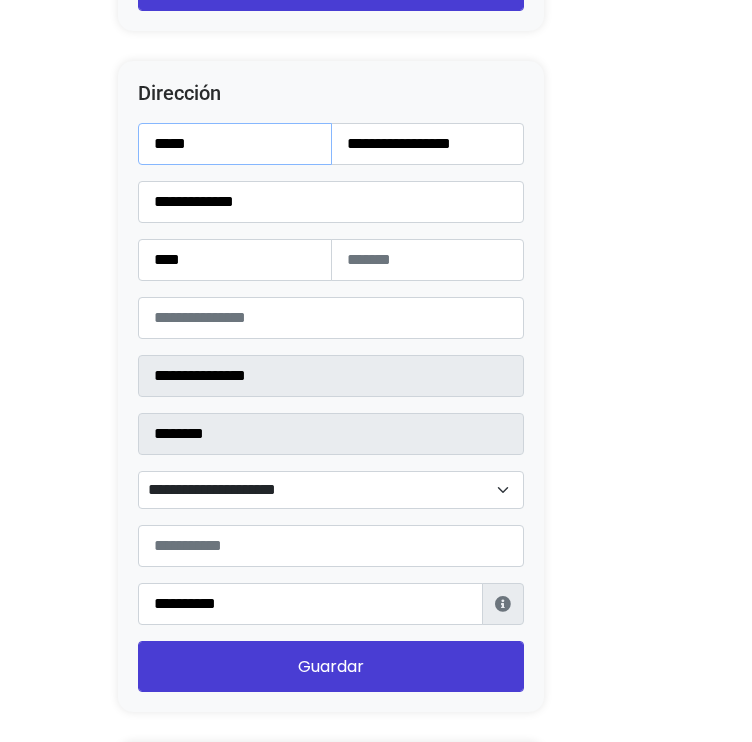drag, startPoint x: 224, startPoint y: 132, endPoint x: 220, endPoint y: 142, distance: 10.770329 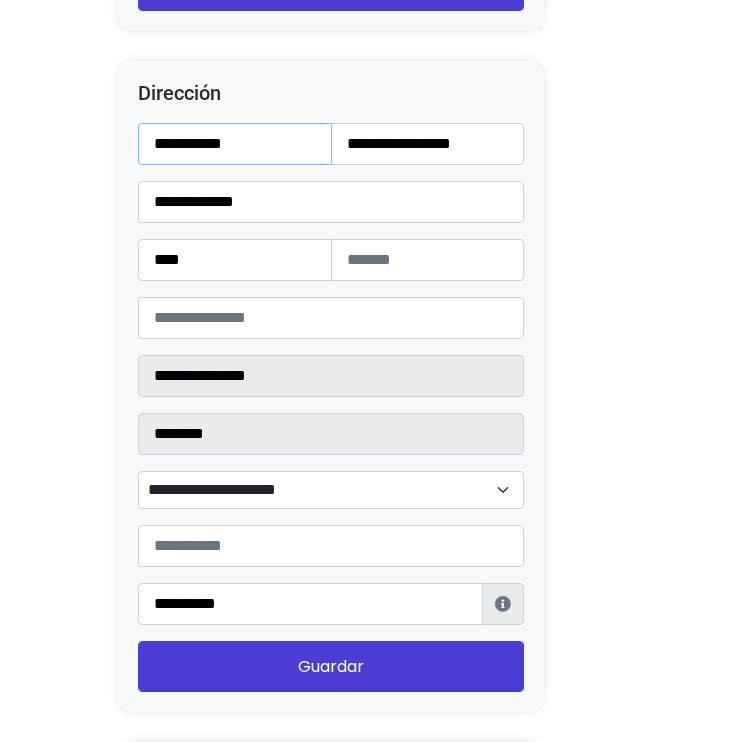 type on "**********" 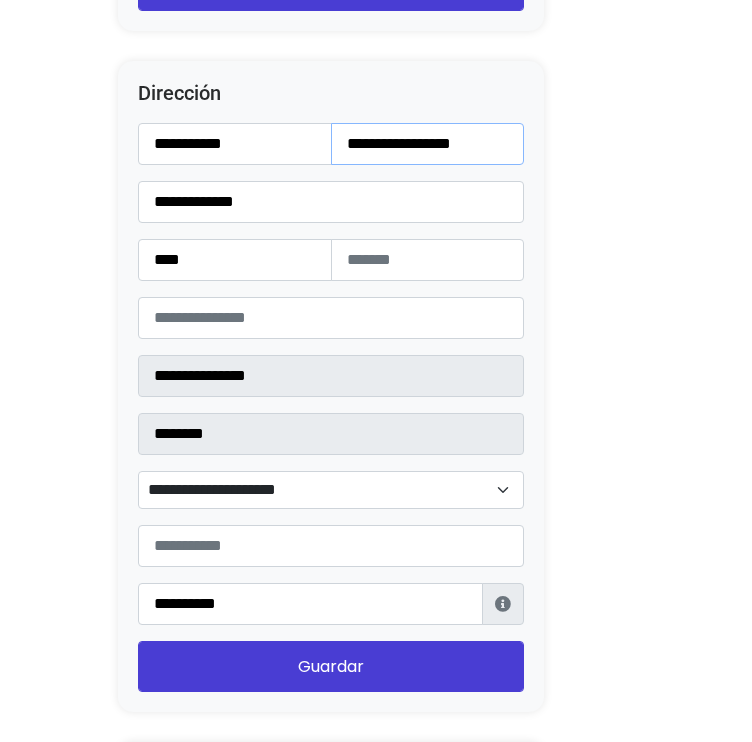 click on "**********" at bounding box center [428, 144] 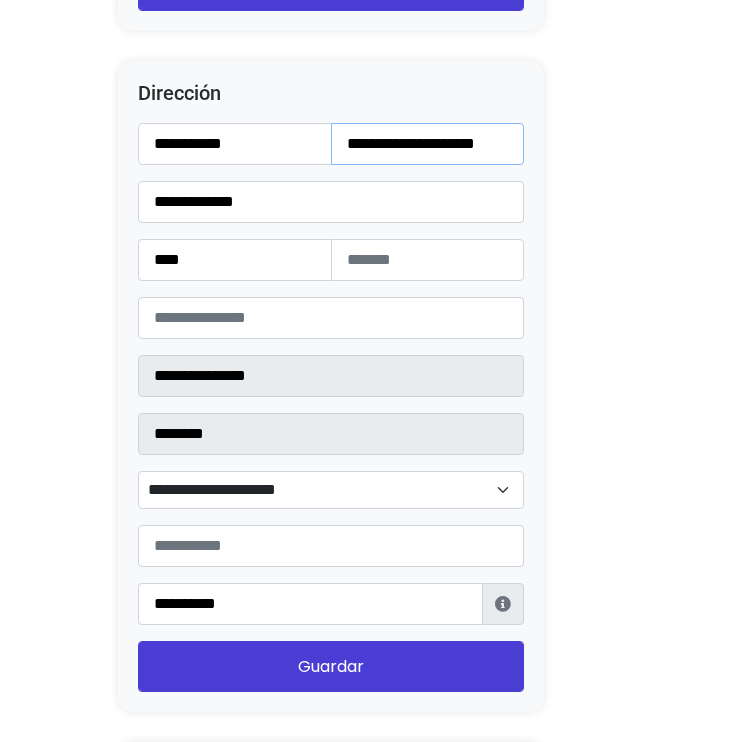scroll, scrollTop: 0, scrollLeft: 18, axis: horizontal 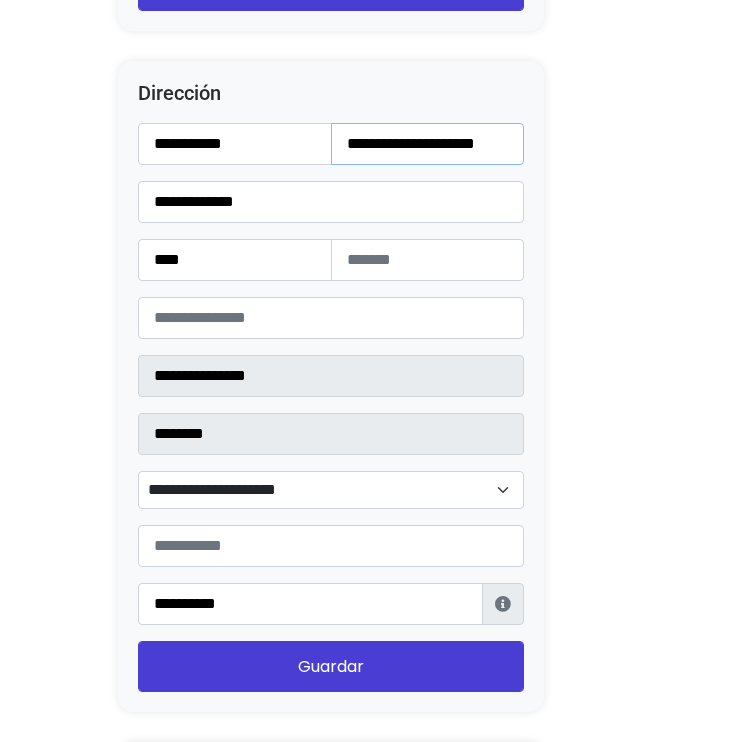 click on "**********" at bounding box center [428, 144] 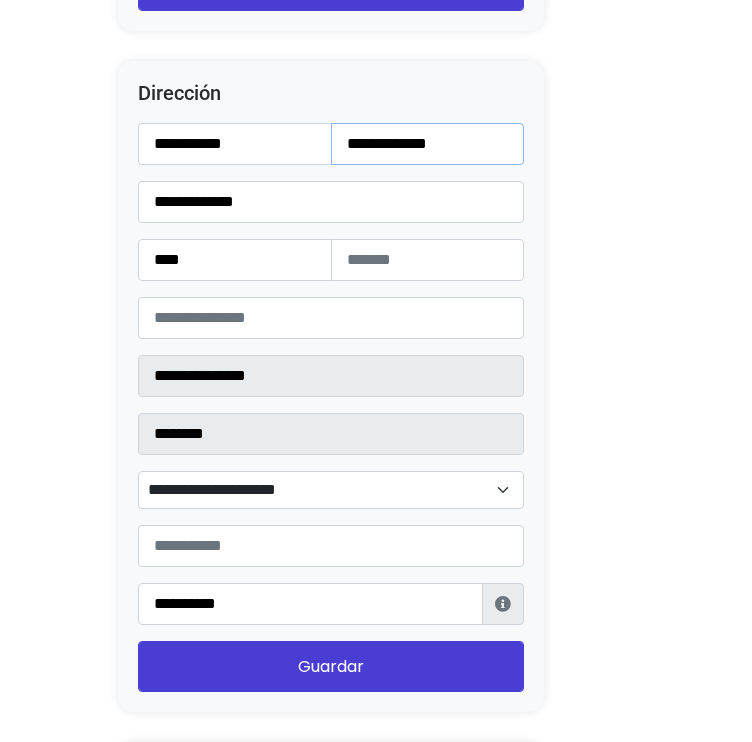 scroll, scrollTop: 0, scrollLeft: 0, axis: both 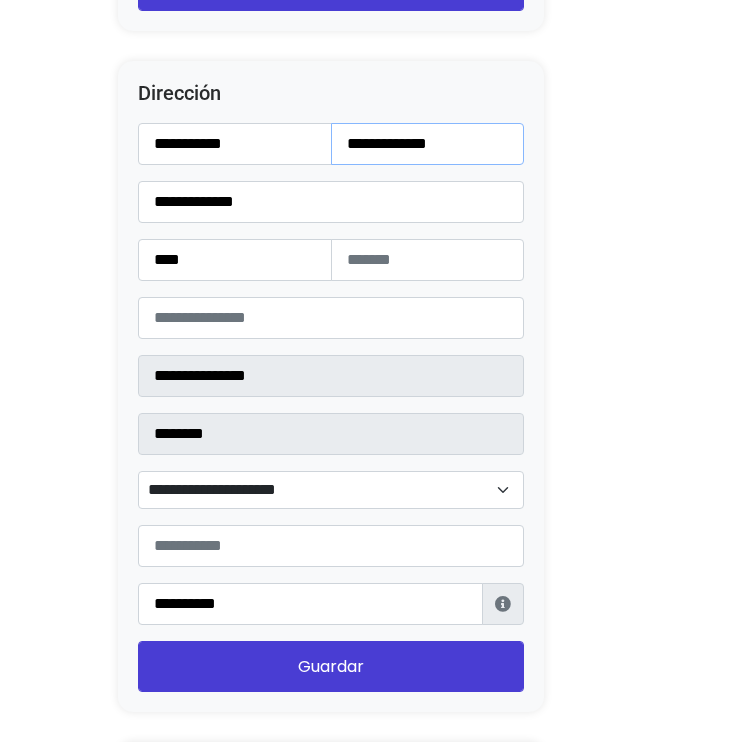 type on "**********" 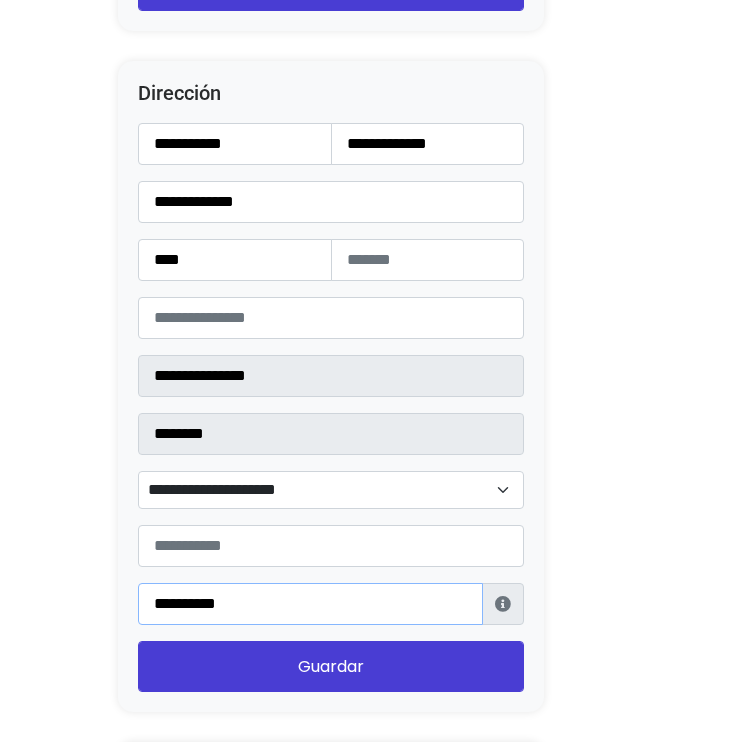 click on "**********" at bounding box center (310, 604) 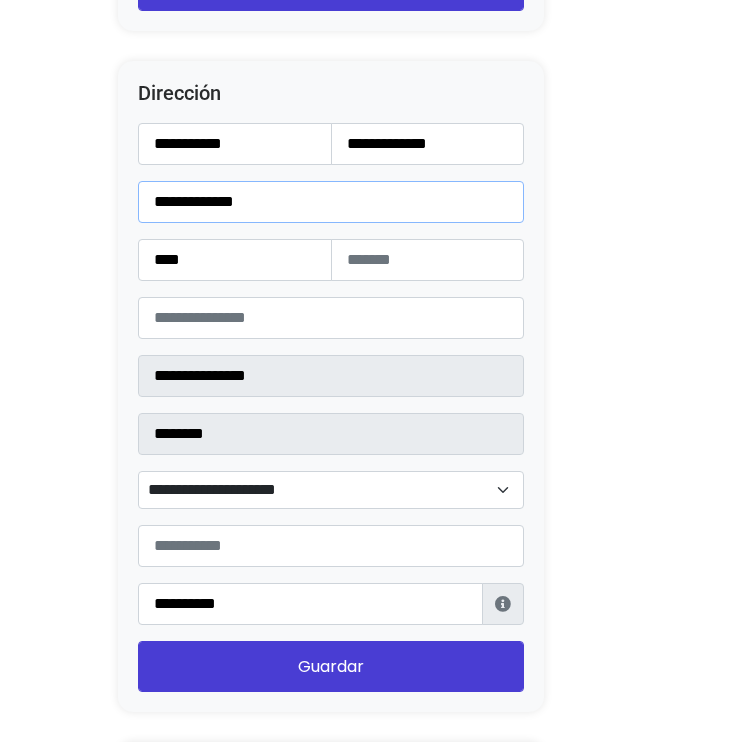 click on "**********" at bounding box center (331, 202) 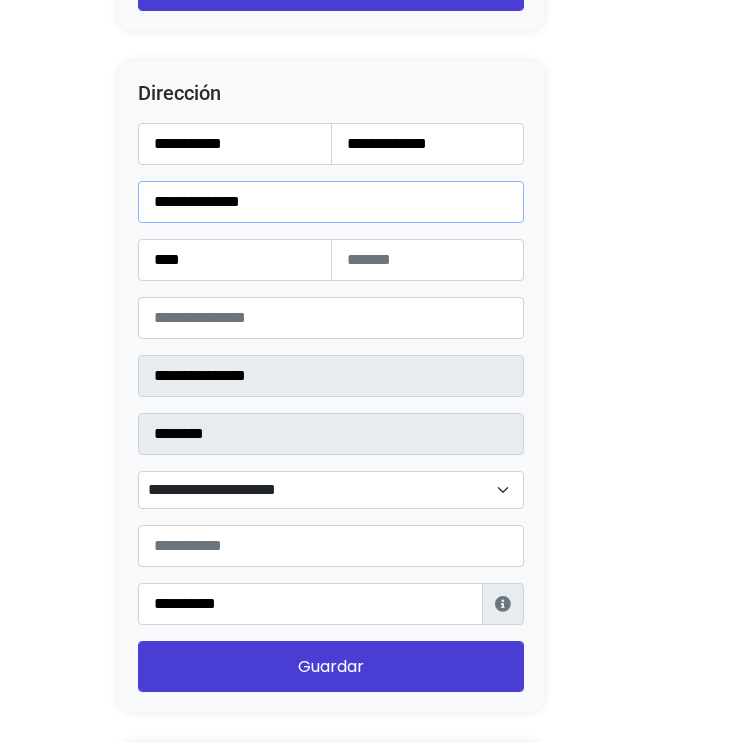 type on "**********" 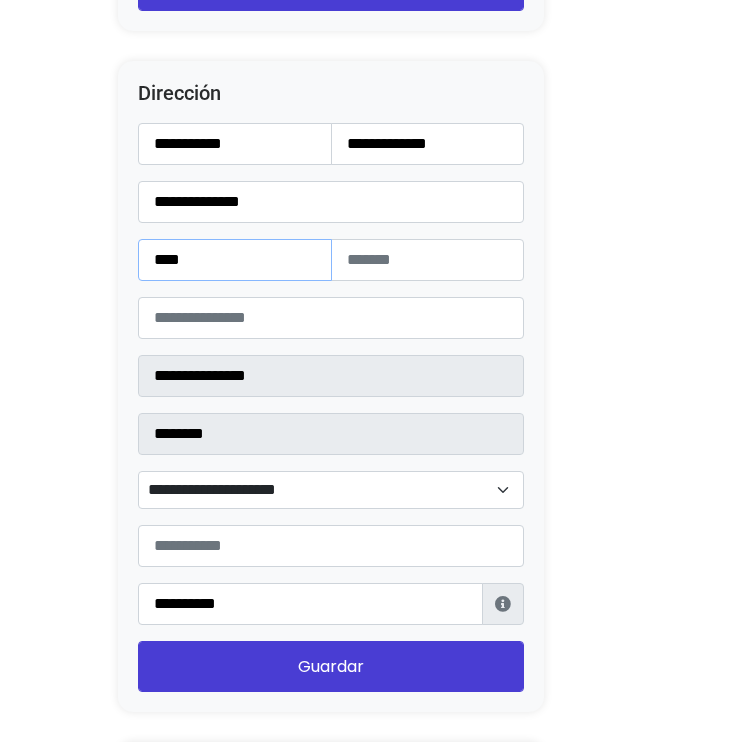 click on "****" at bounding box center (235, 260) 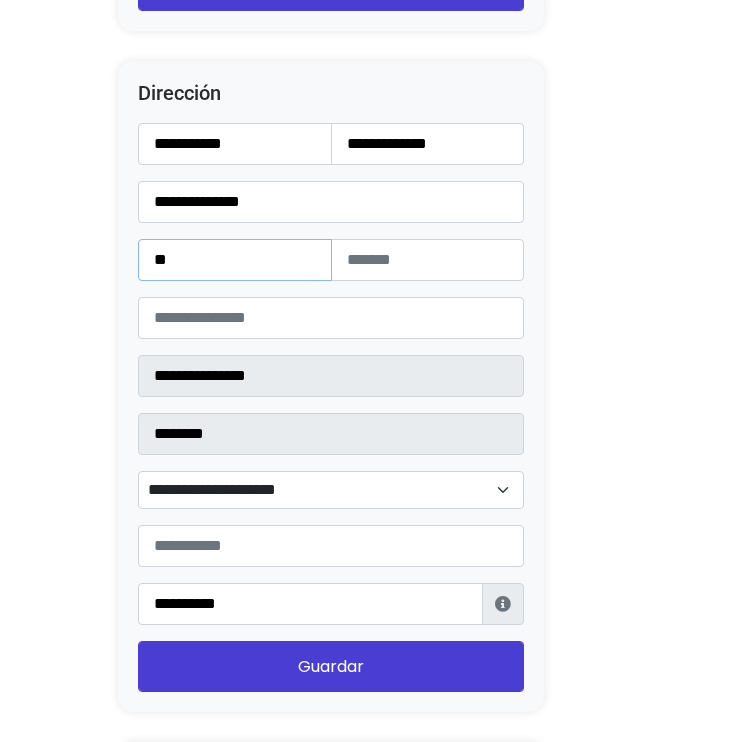 type on "**" 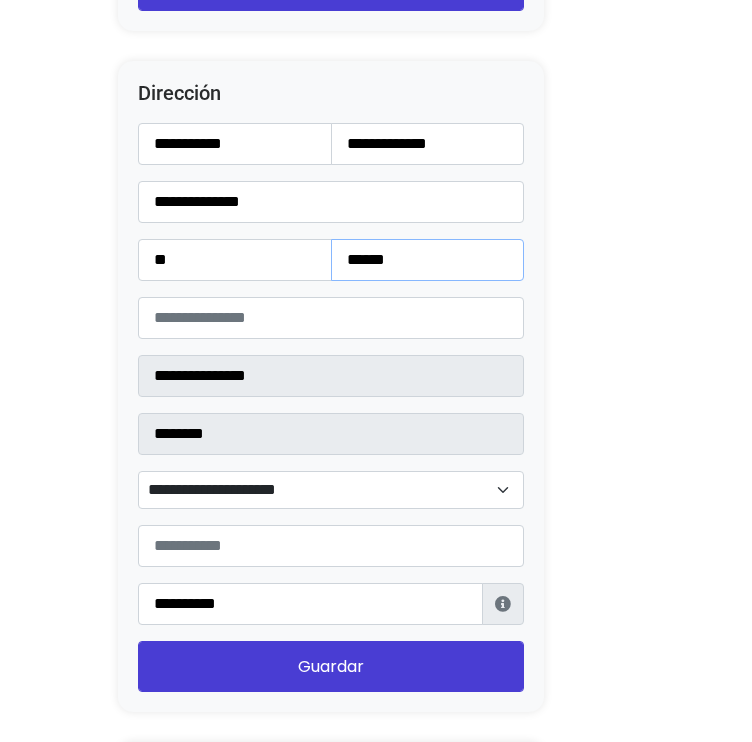 type on "******" 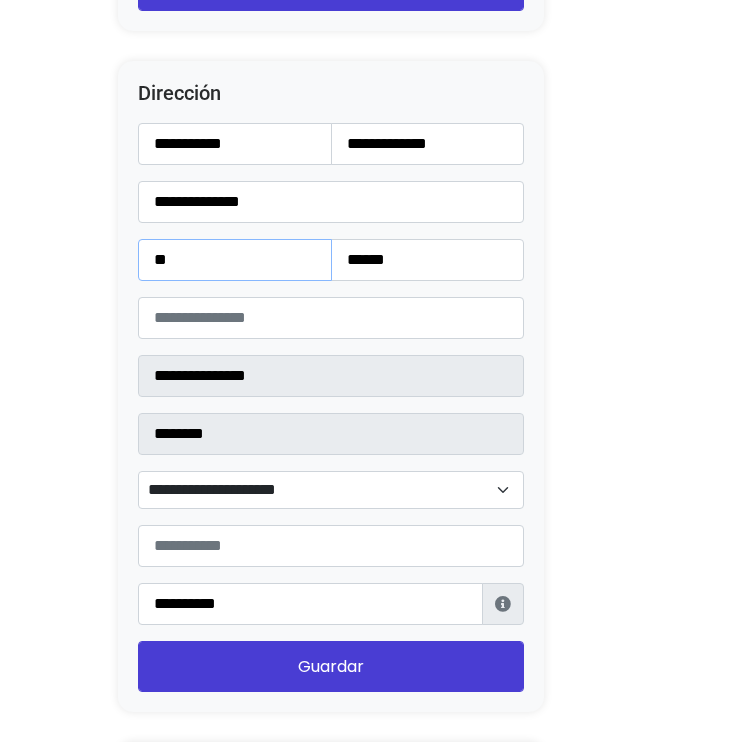 drag, startPoint x: 177, startPoint y: 284, endPoint x: 313, endPoint y: 358, distance: 154.82893 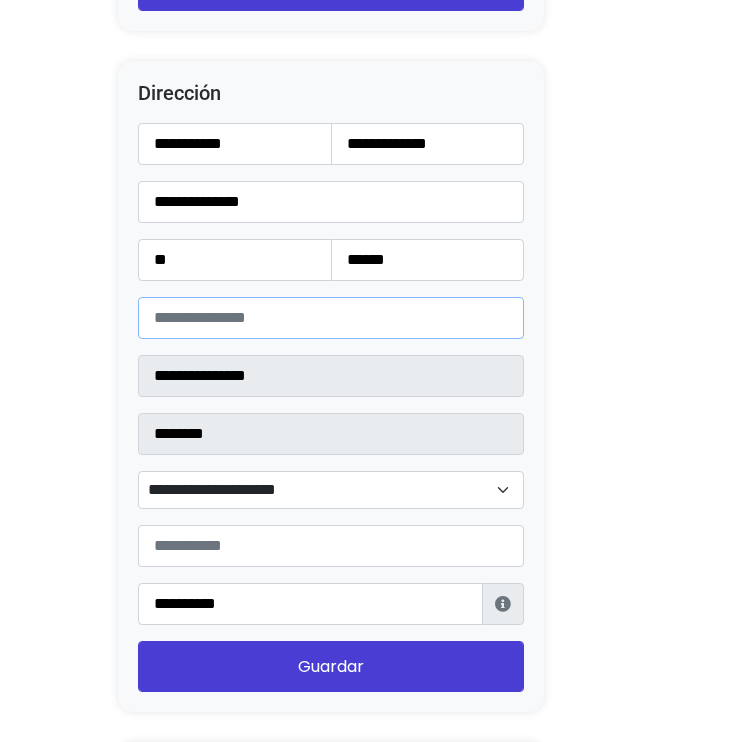 click on "*****" at bounding box center (331, 318) 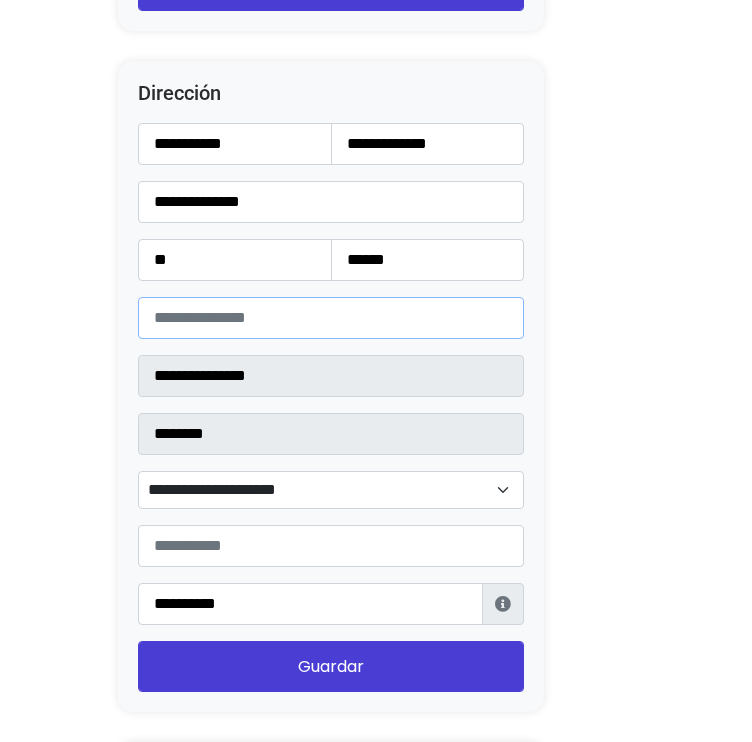 type on "*****" 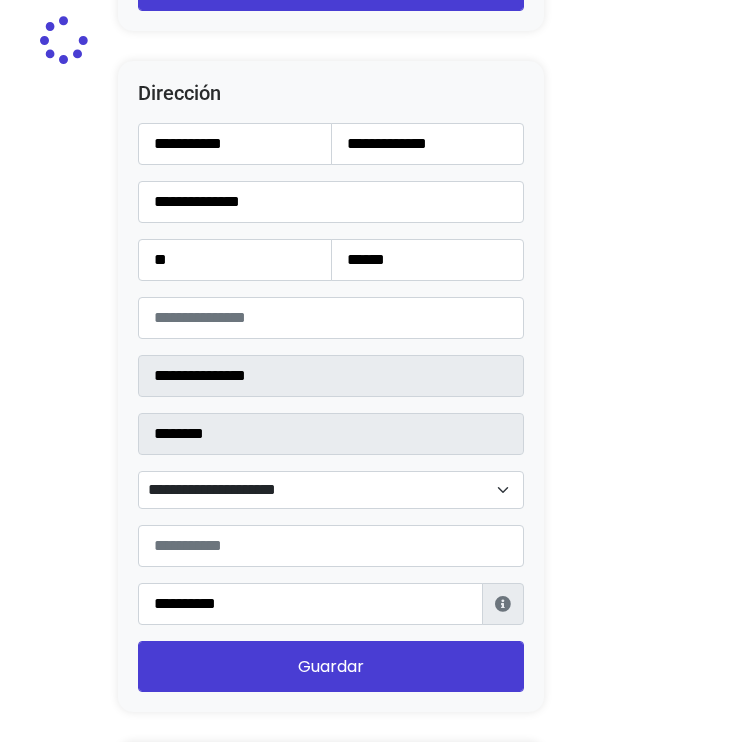 type on "**********" 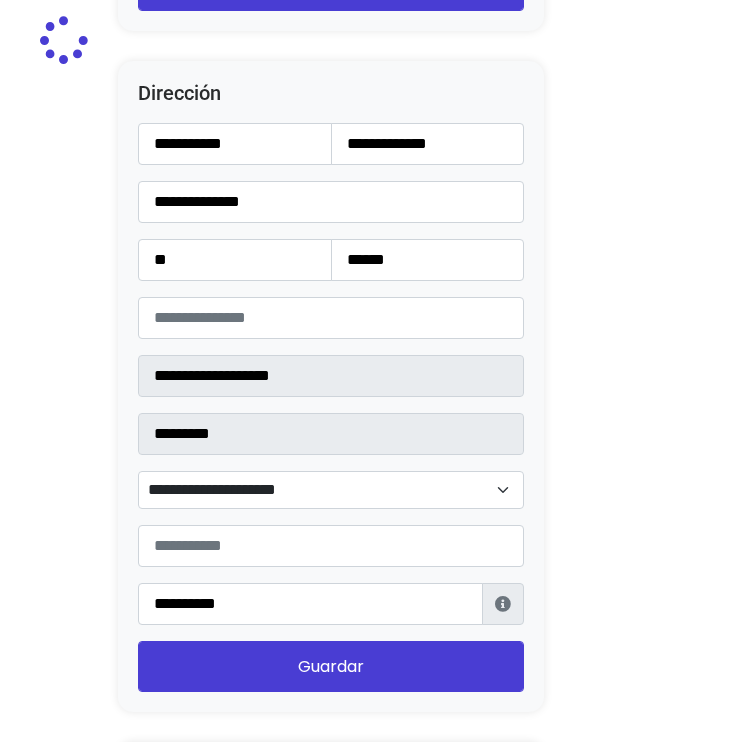click on "Configuración de Tienda
Ocultar productos vendidos
Ocultar barra Lolapay
Cabecera central
Importador de Instagram
24 horas después de enviar la solicitud, sigue estos pasos para acceder al importador de Instagram:  Cómo utilizar el importador
Después de seguir los pasos, da clic en el siguiente botón para empezar a utilizarlo
Importador de Instagram
Presentación
Esta es una descripción corta de tu tienda, da clic sobre el texto y sobre la imagen para modificarla." at bounding box center [376, -571] 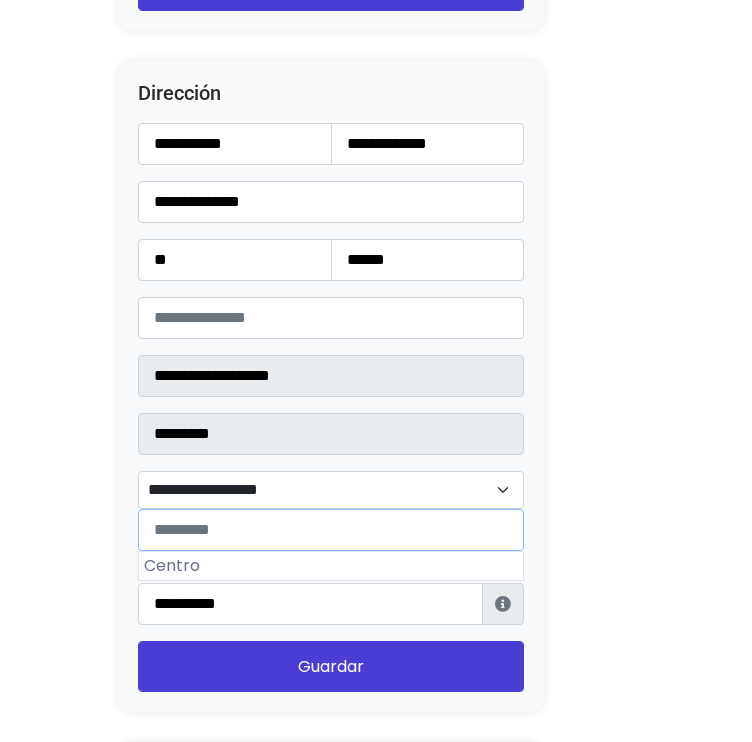 click on "**********" at bounding box center (331, 490) 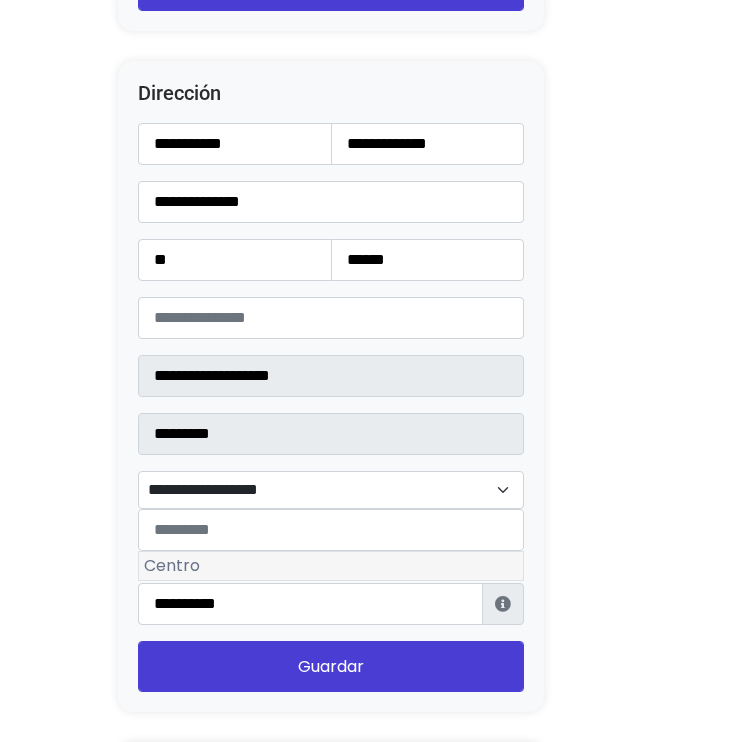 click on "Centro" at bounding box center (331, 566) 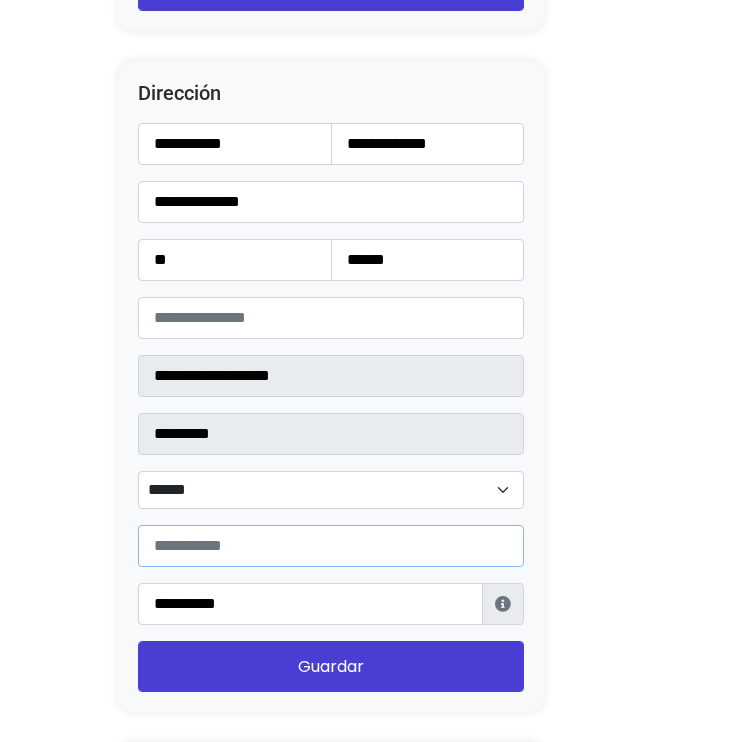 click at bounding box center [331, 546] 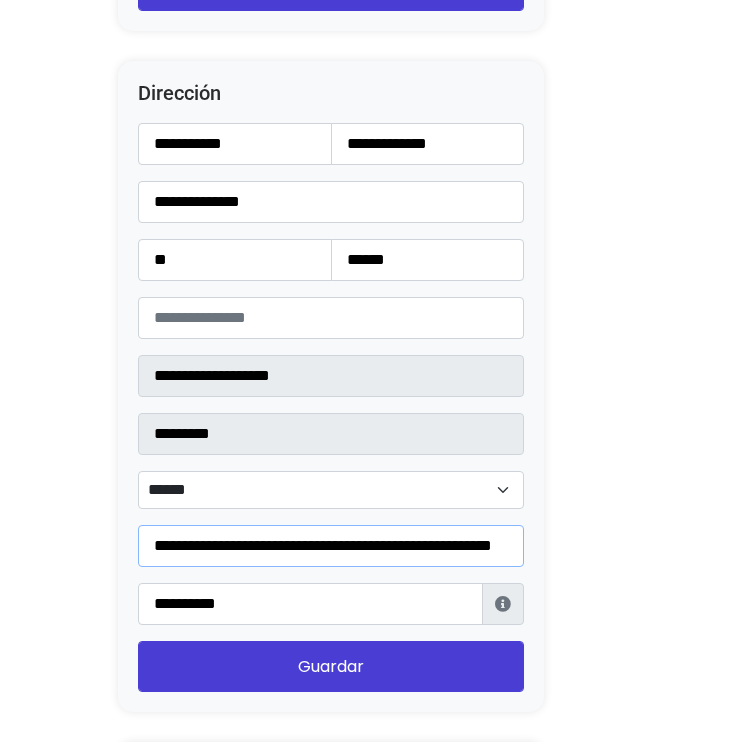 scroll, scrollTop: 0, scrollLeft: 93, axis: horizontal 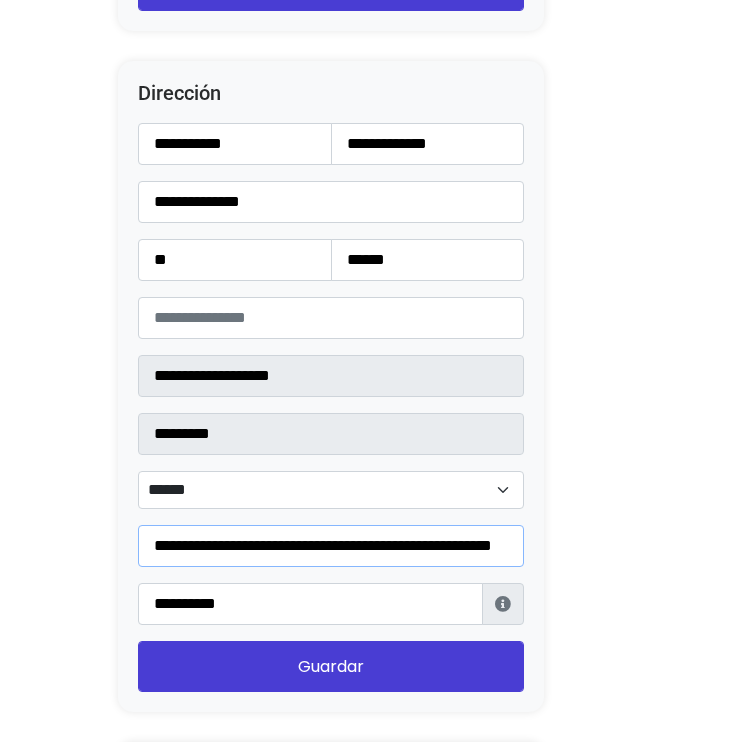type on "**********" 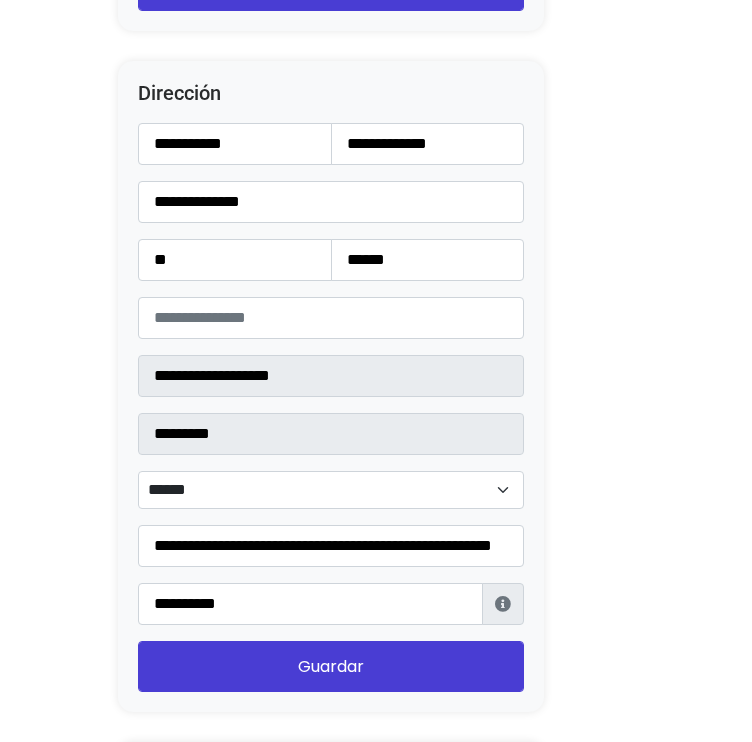 click on "**********" at bounding box center [331, 407] 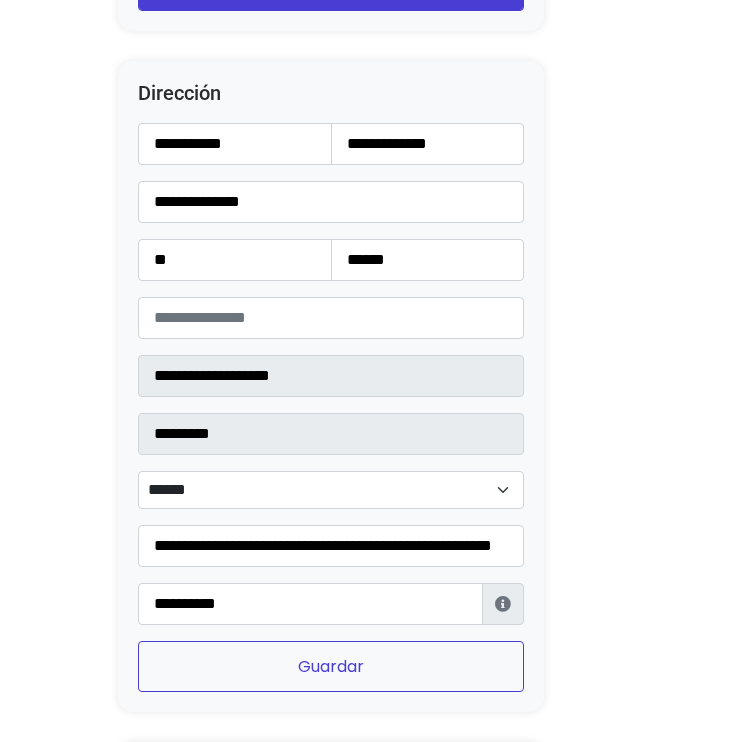 click on "Guardar" at bounding box center (331, 666) 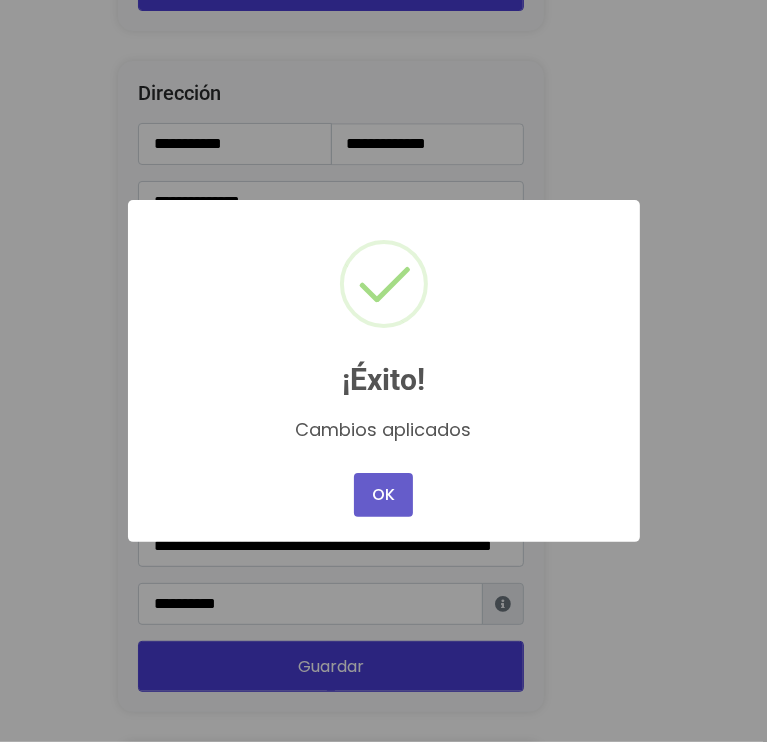 click on "OK" at bounding box center (383, 495) 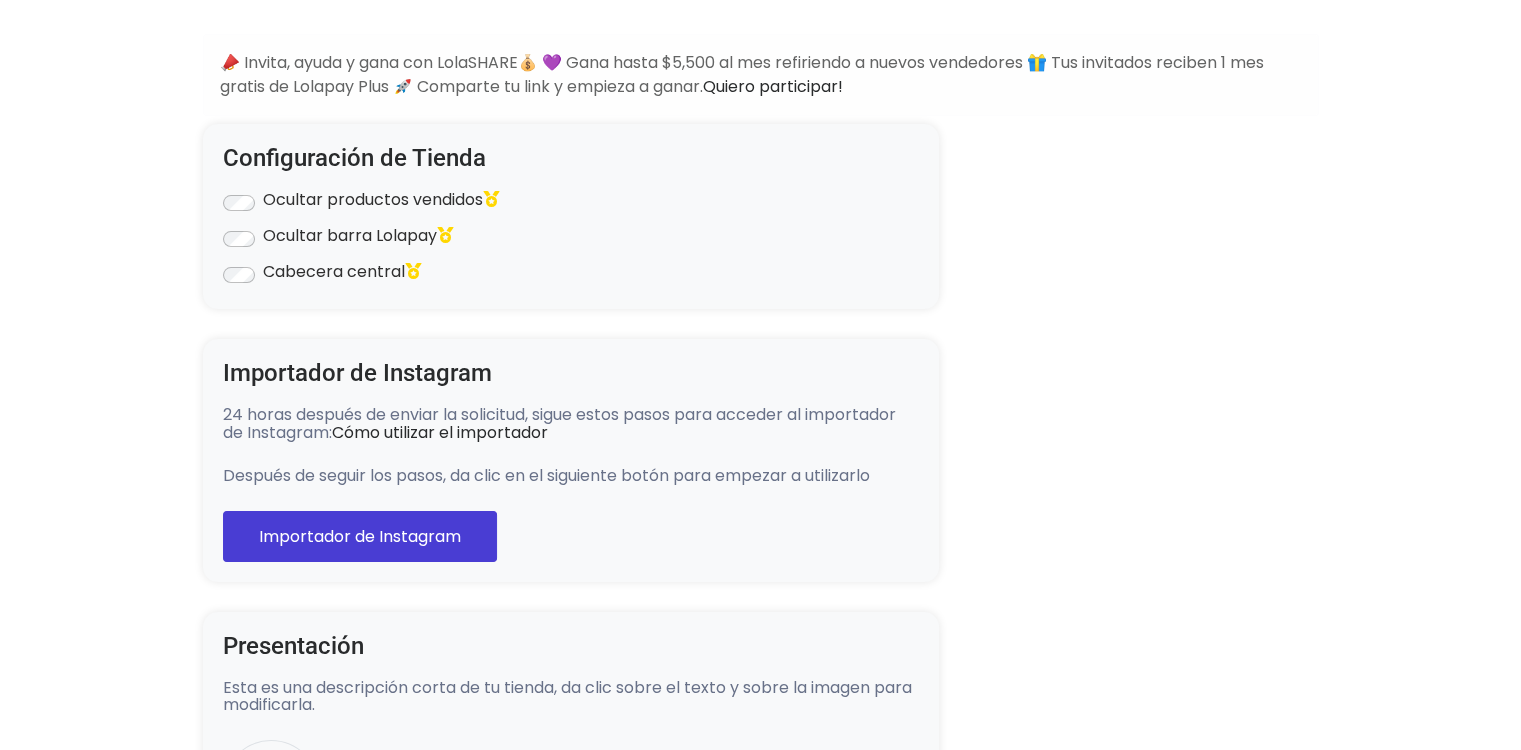 scroll, scrollTop: 0, scrollLeft: 0, axis: both 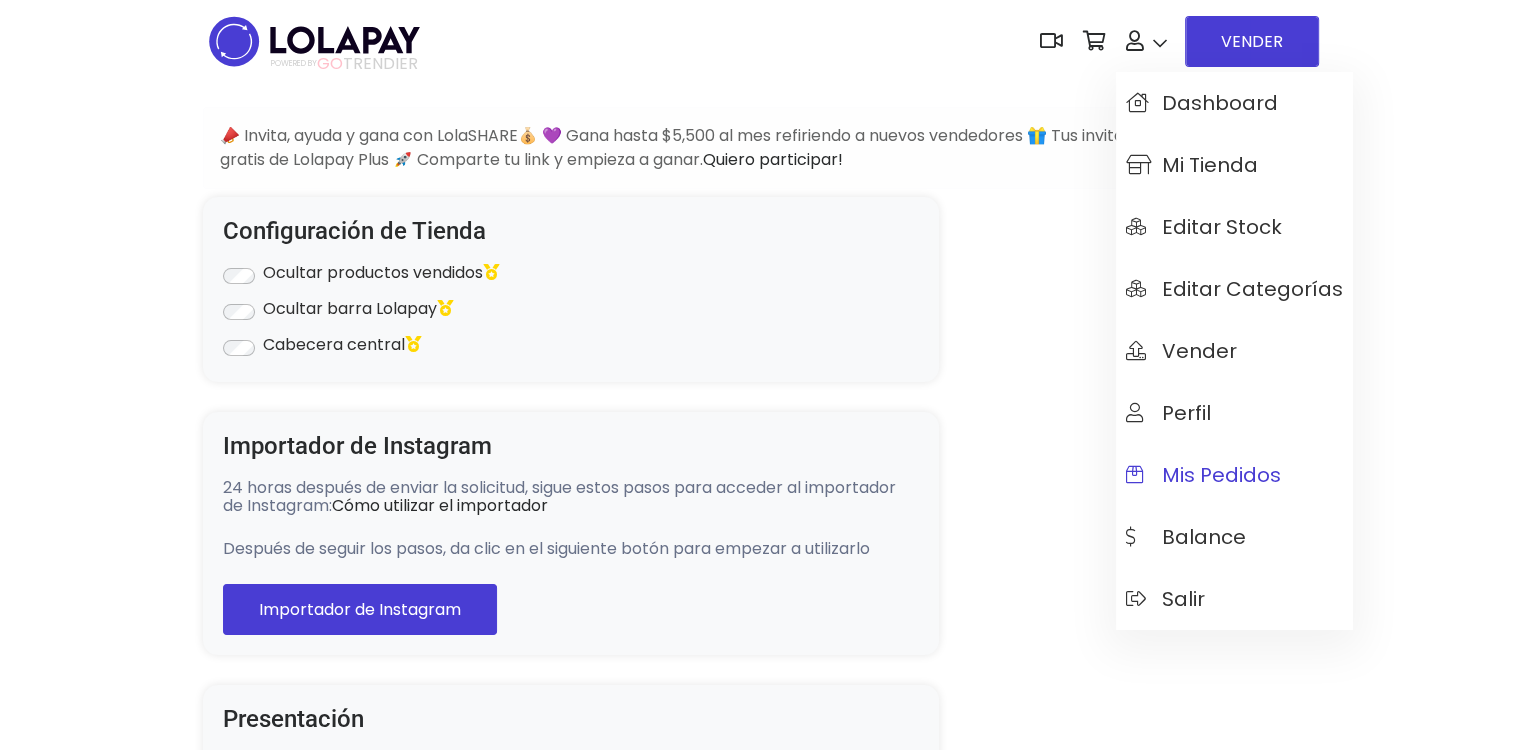 click on "Mis pedidos" at bounding box center [1203, 475] 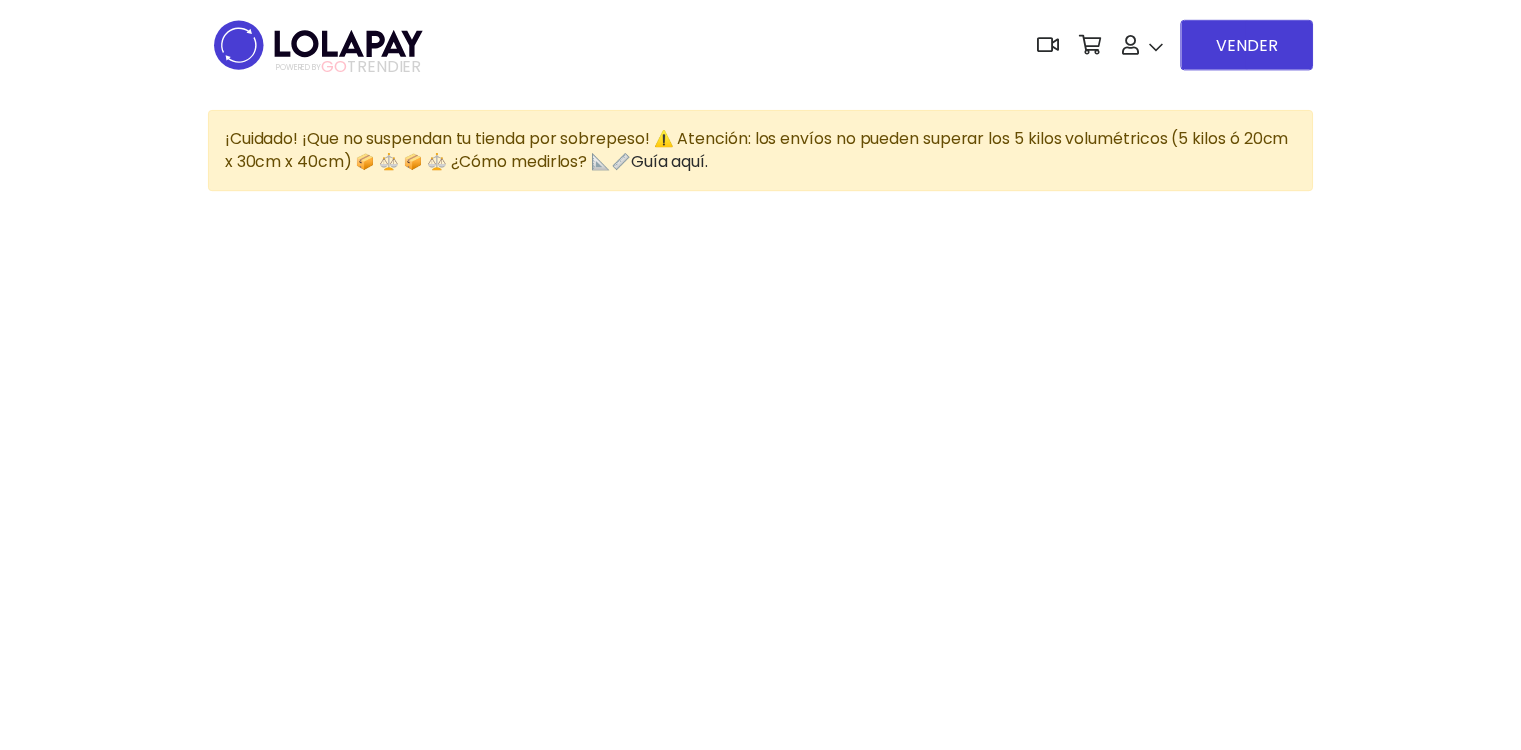 scroll, scrollTop: 0, scrollLeft: 0, axis: both 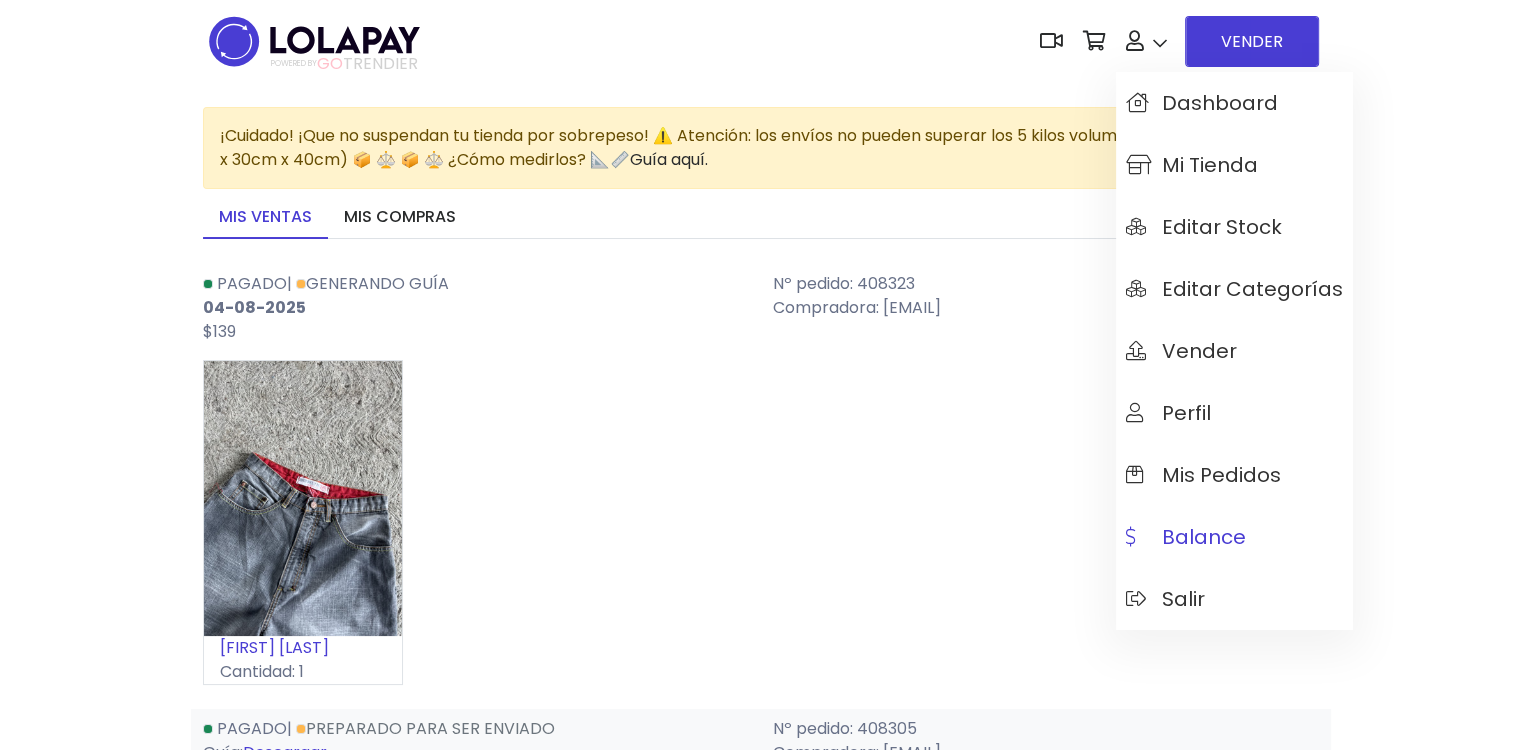 click on "Balance" at bounding box center (1186, 537) 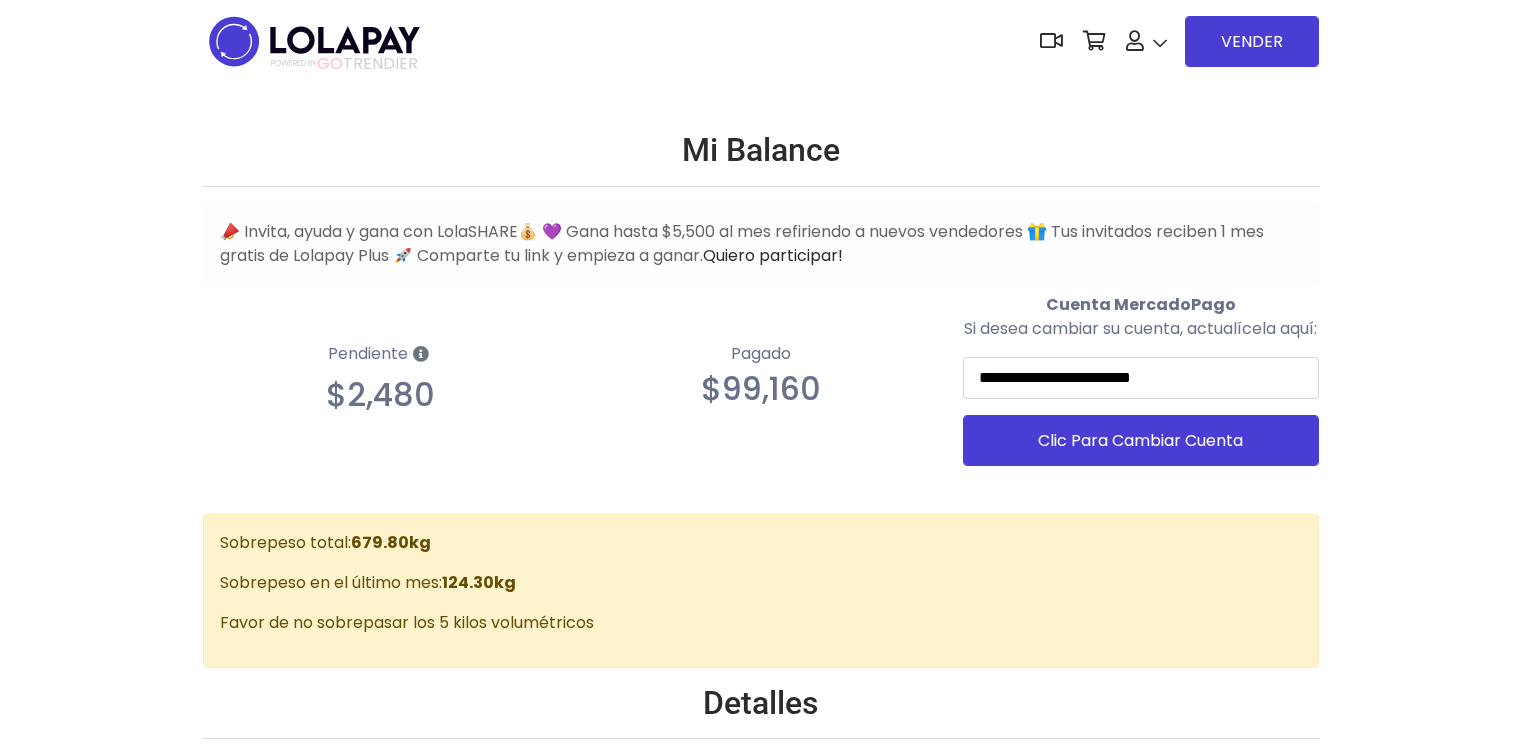 scroll, scrollTop: 0, scrollLeft: 0, axis: both 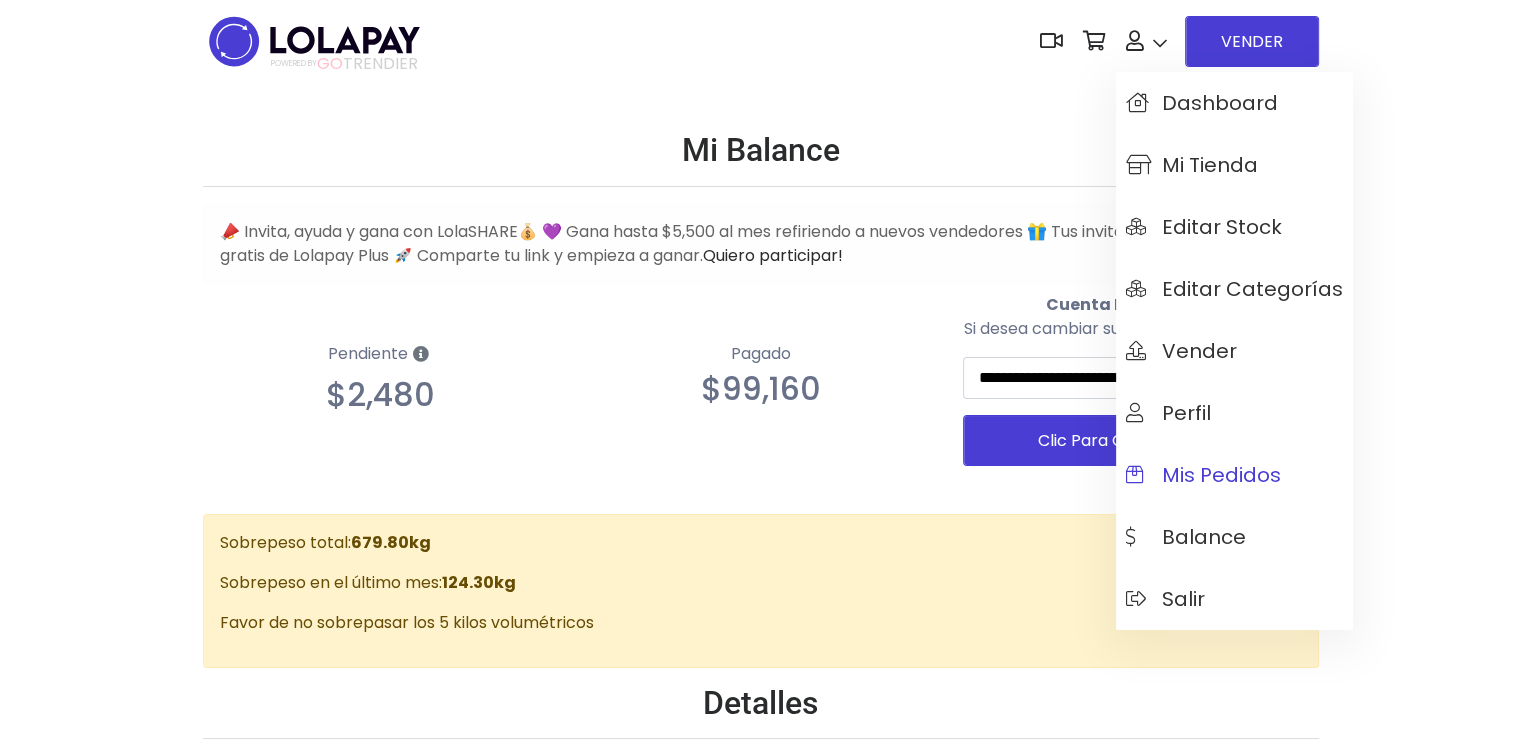 click on "Mis pedidos" at bounding box center (1234, 475) 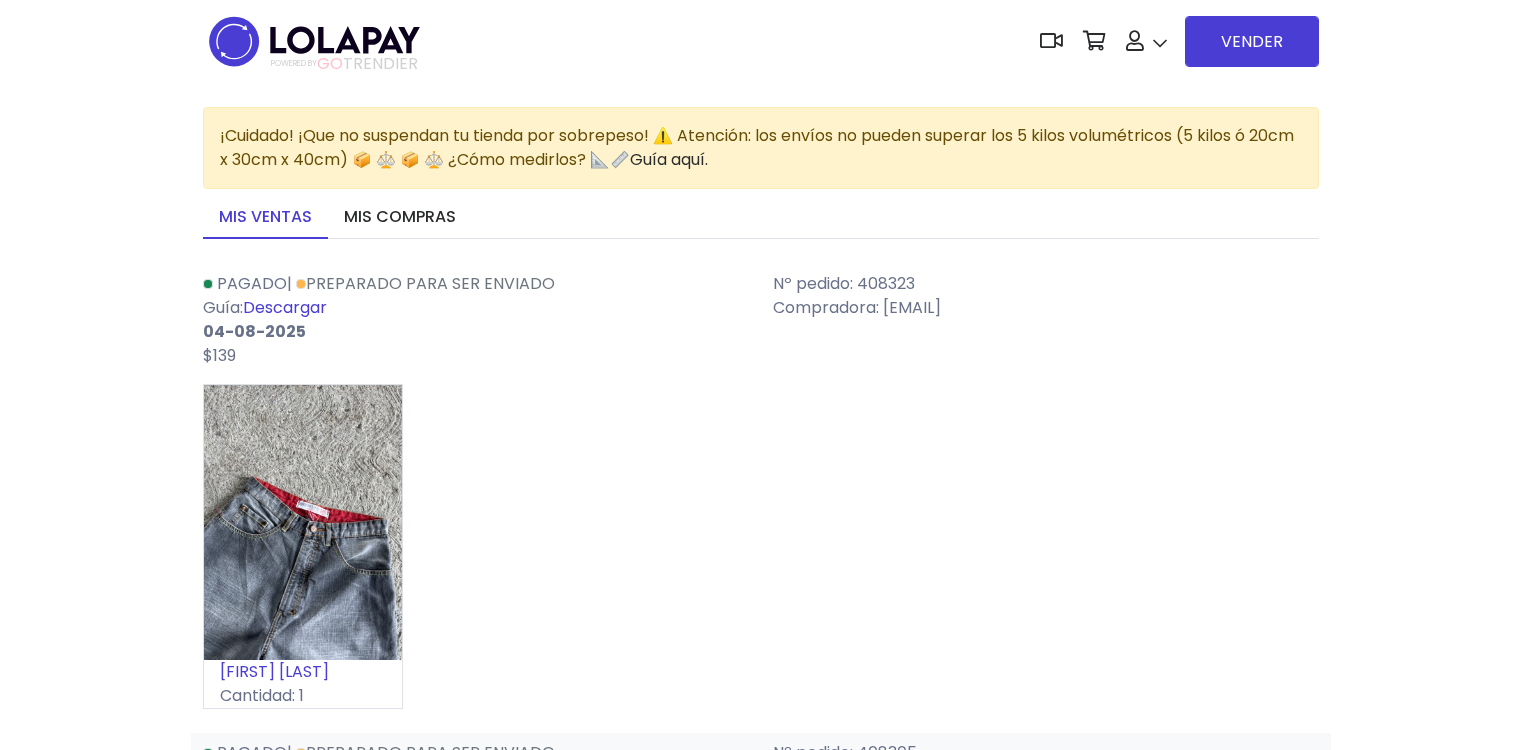 scroll, scrollTop: 0, scrollLeft: 0, axis: both 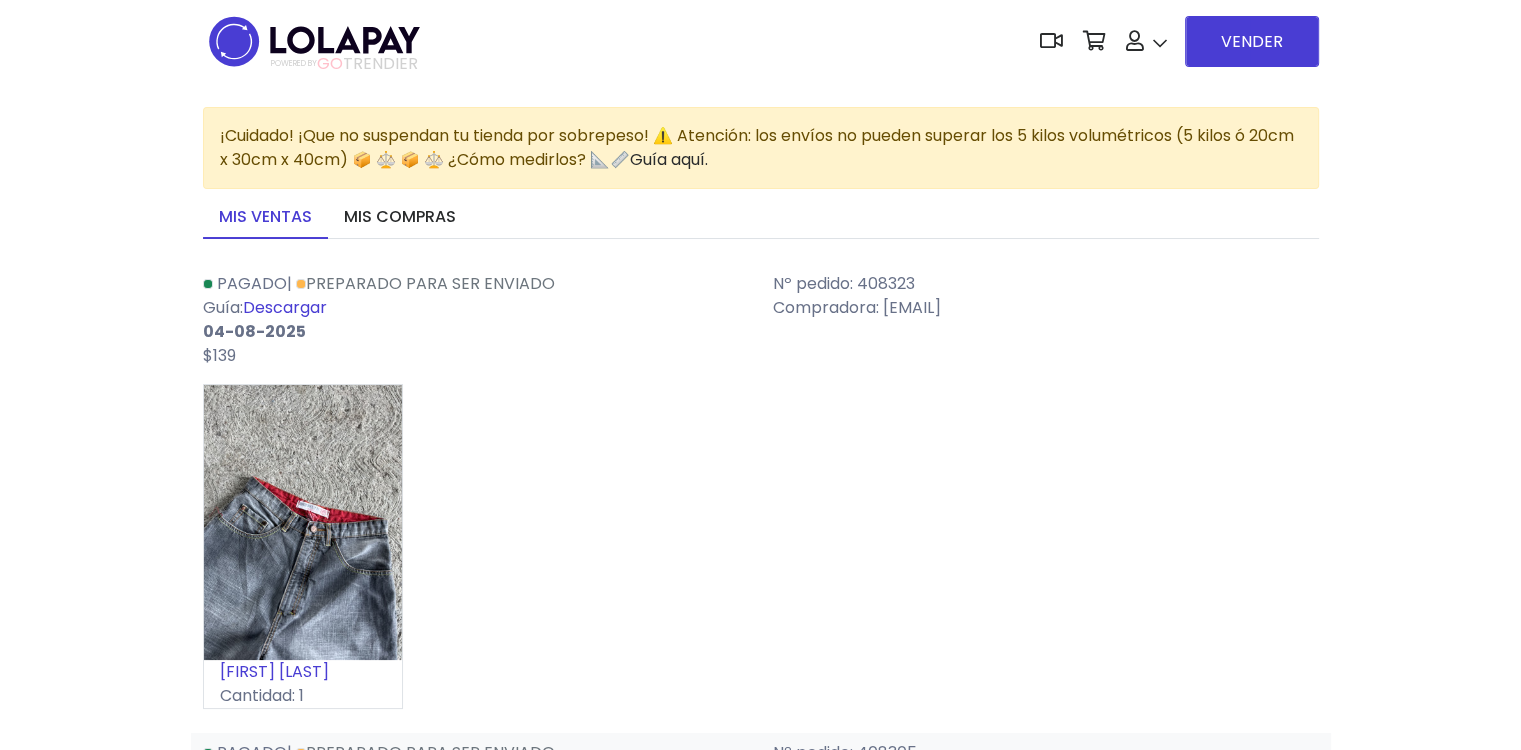 click on "Descargar" at bounding box center (285, 307) 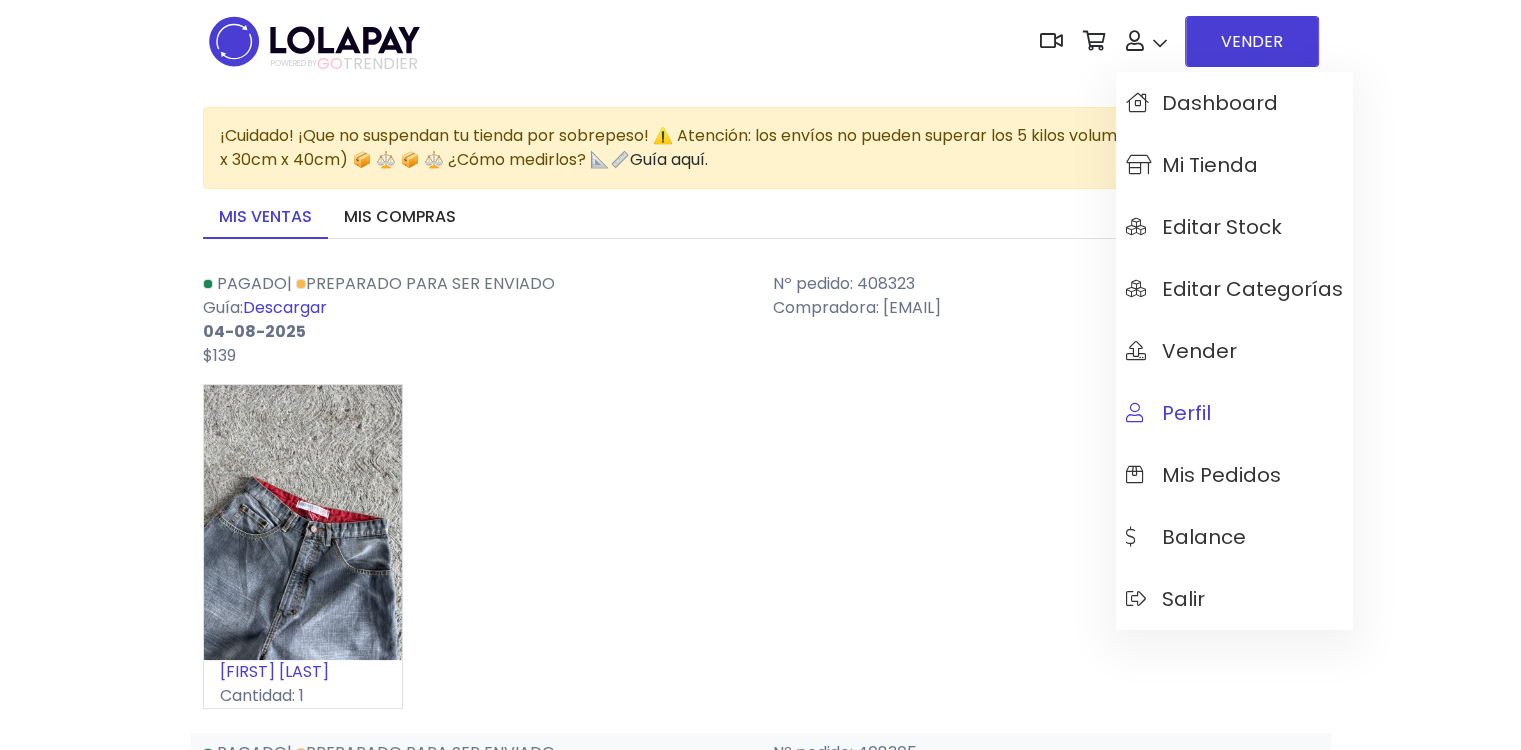 click on "Perfil" at bounding box center [1168, 413] 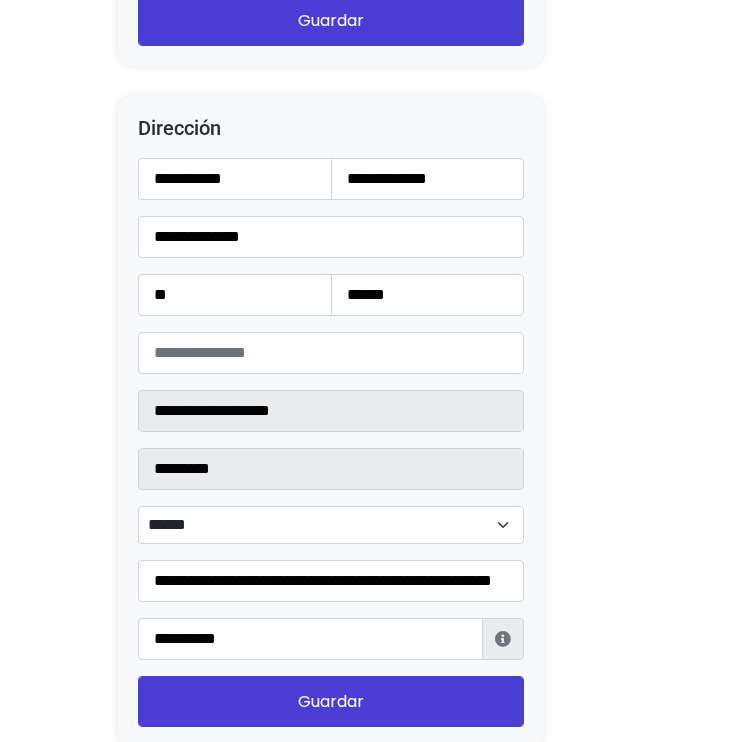 scroll, scrollTop: 2500, scrollLeft: 0, axis: vertical 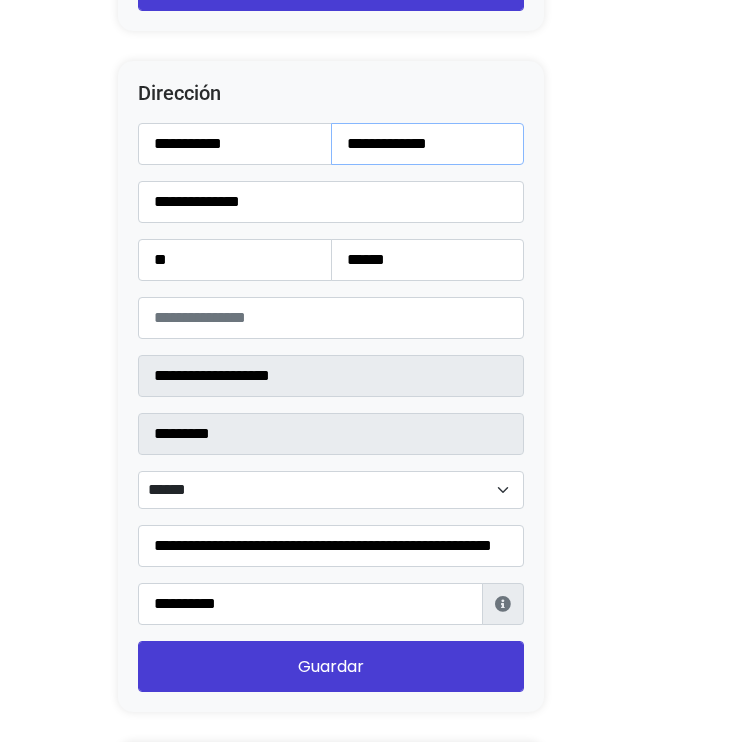 click on "**********" at bounding box center [428, 144] 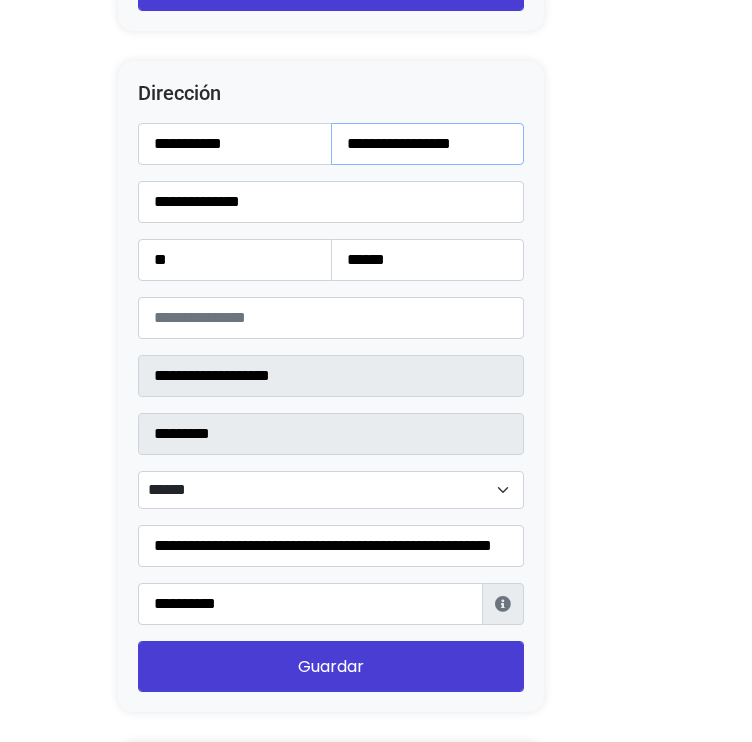 click on "**********" at bounding box center (428, 144) 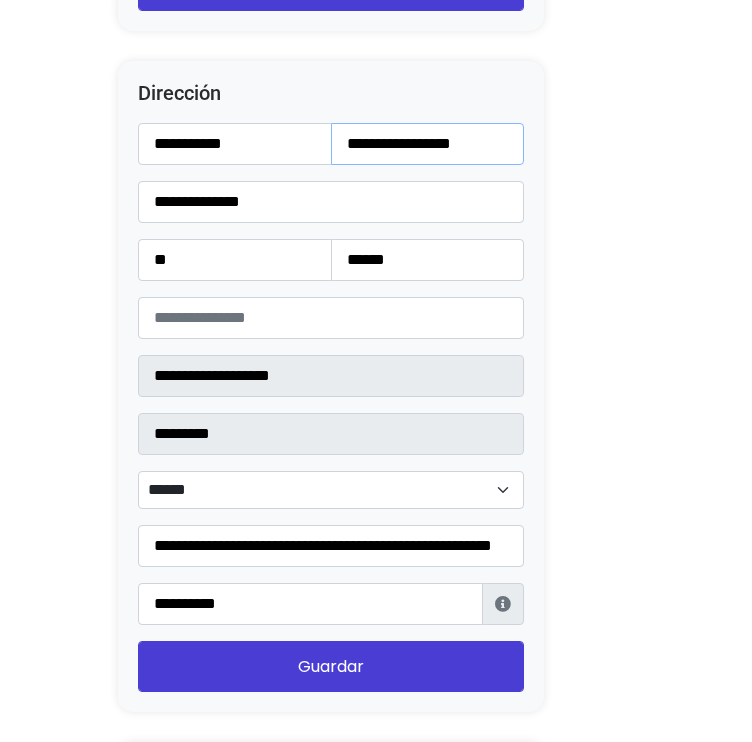 type on "**********" 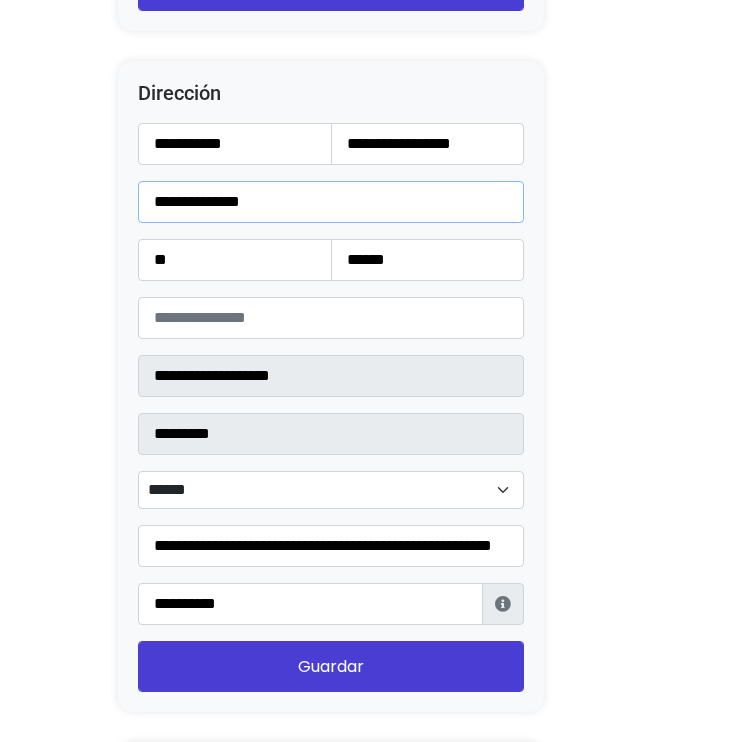 click on "**********" at bounding box center [331, 202] 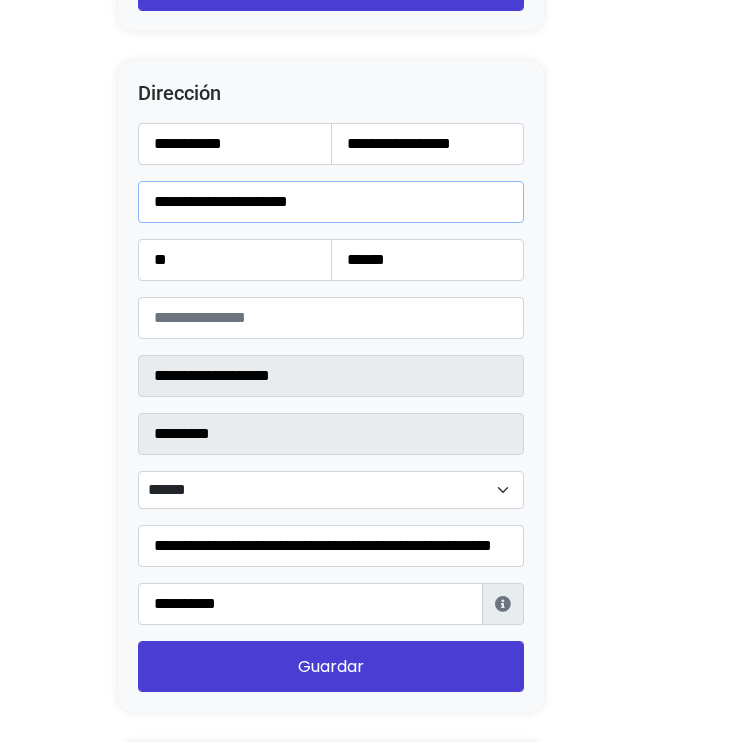 type on "**********" 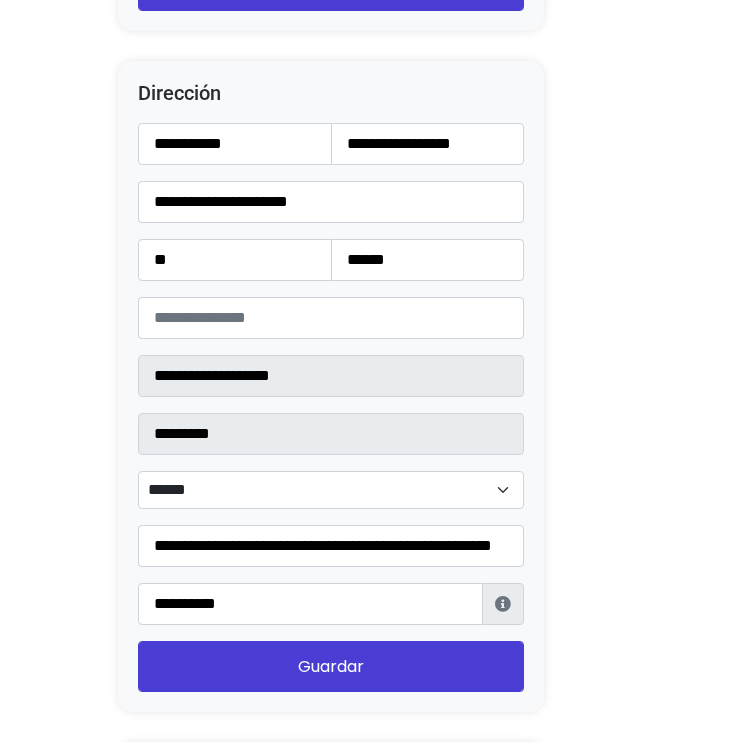 click on "Dirección
Información de Estafeta
Este CP es Ocurre Forzoso para Estafeta , por lo tanto es  responsabilidad del comprador hacer seguimiento del pedido y recogerlo en sucursal . No se hace devolución del costo de envío si el pedido regresa a remitente.
📦 ¿Dónde lo tengo que recoger?
Con tu número de seguimiento podrás ingresar al sitio de Estafeta para rastrearlo, una vez en sucursal se indicará la dirección exacta de recolección. Será una sucursal cercana a tu domicilio.
📦 ¿Cómo obtengo mi número de seguimiento?
Después de tu compra te llegará un correo con el número de seguimiento y link Estafeta.
📦 ¿Cómo sé cuándo llegará?
📦 ¿Cuánto tiempo tengo para recogerlo y qué necesito?
Cerrar" at bounding box center (331, 386) 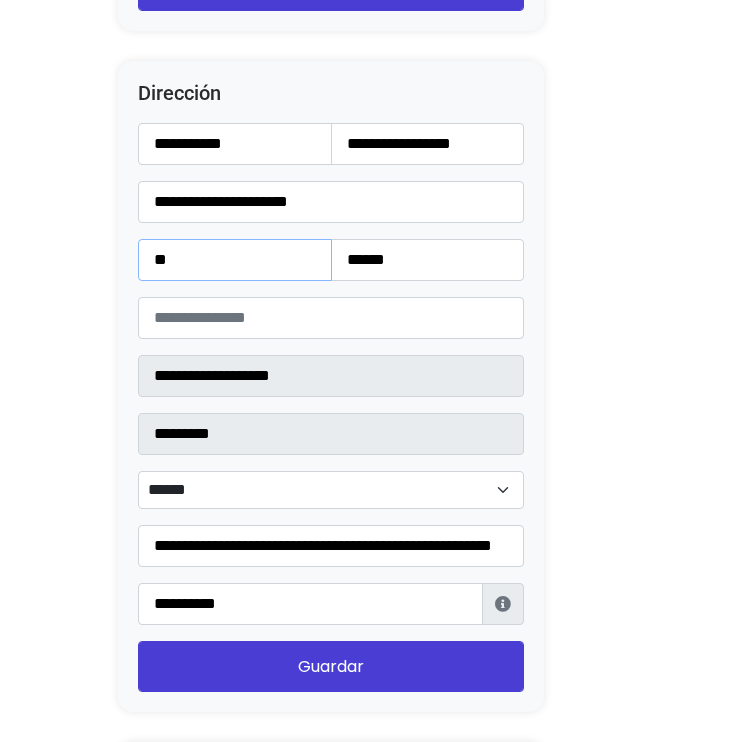 drag, startPoint x: 135, startPoint y: 267, endPoint x: 181, endPoint y: 272, distance: 46.270943 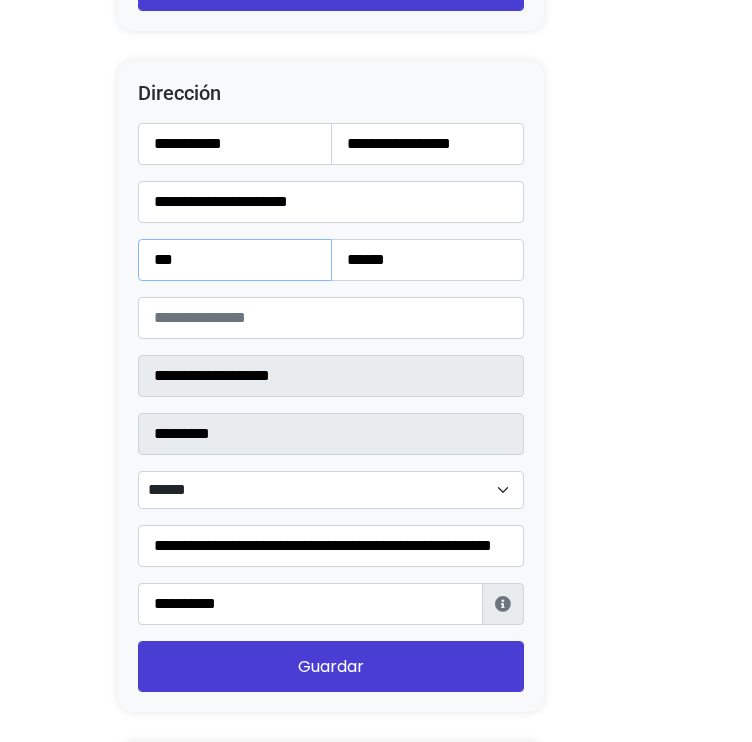 type on "***" 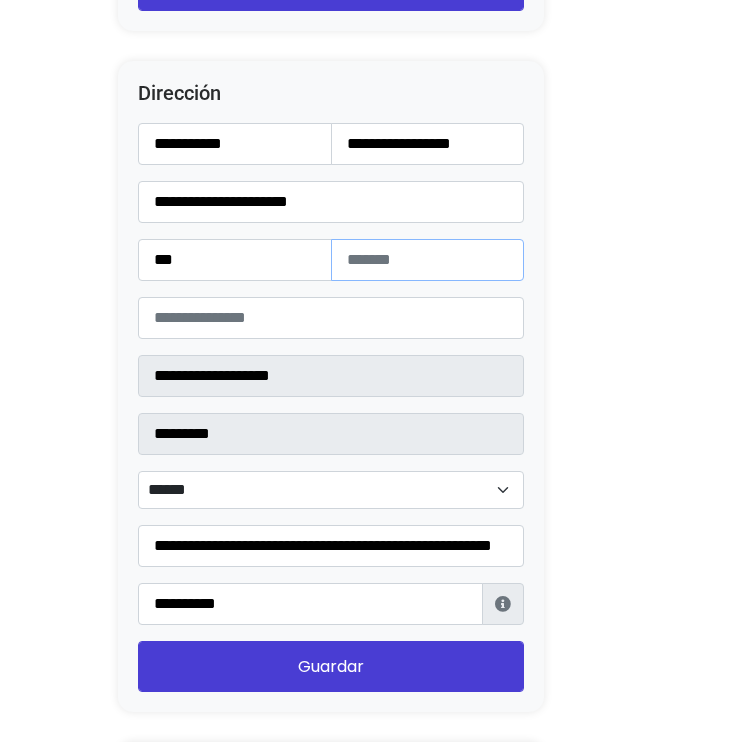 type 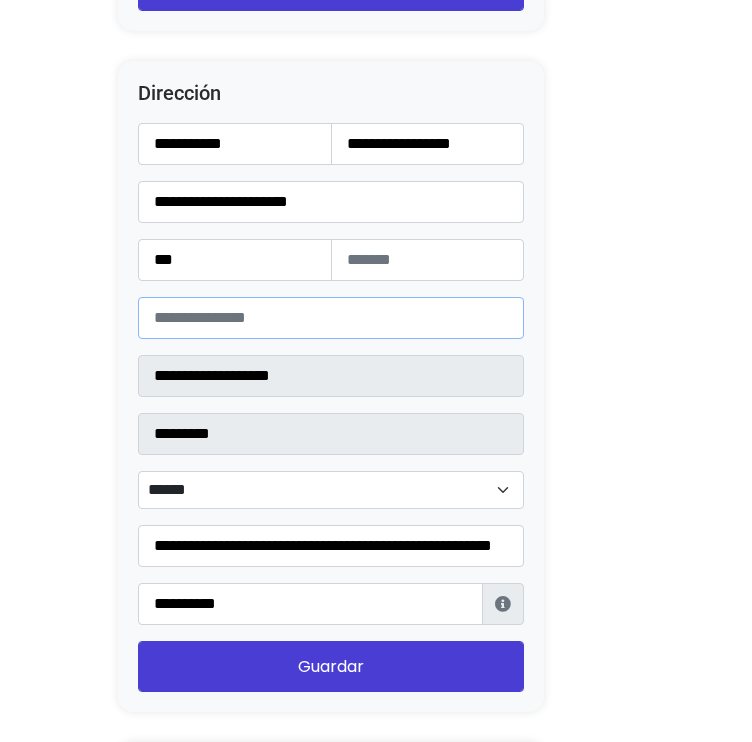 type on "*****" 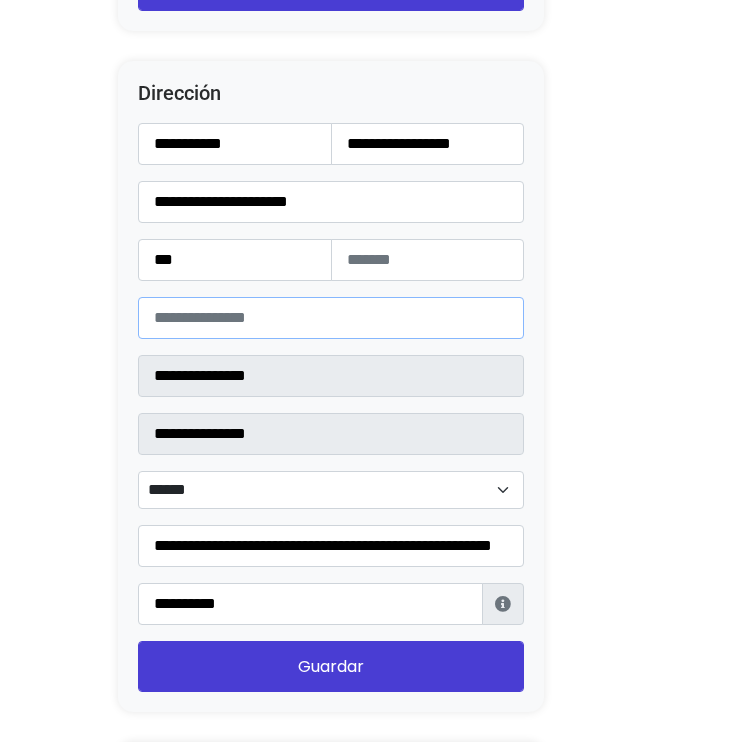 select 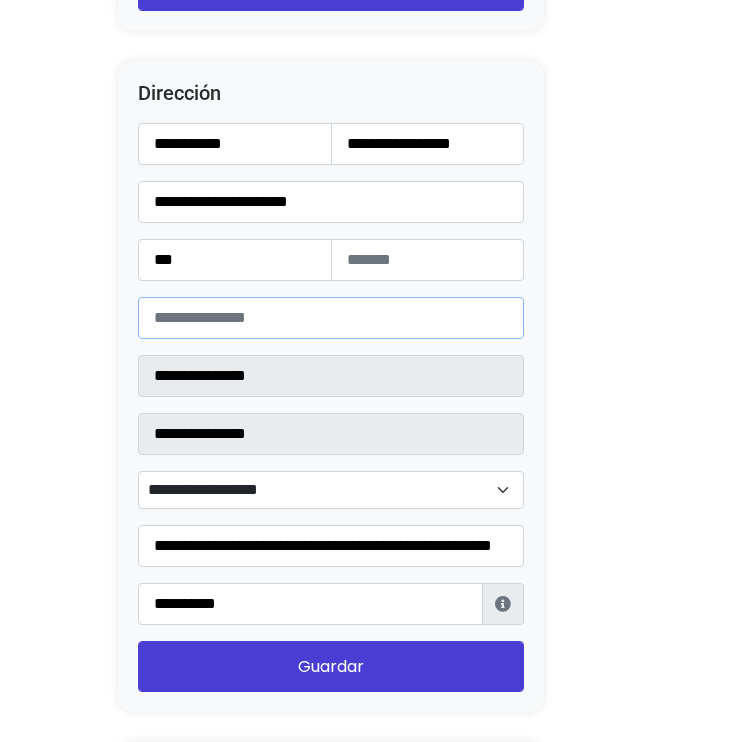 type on "*****" 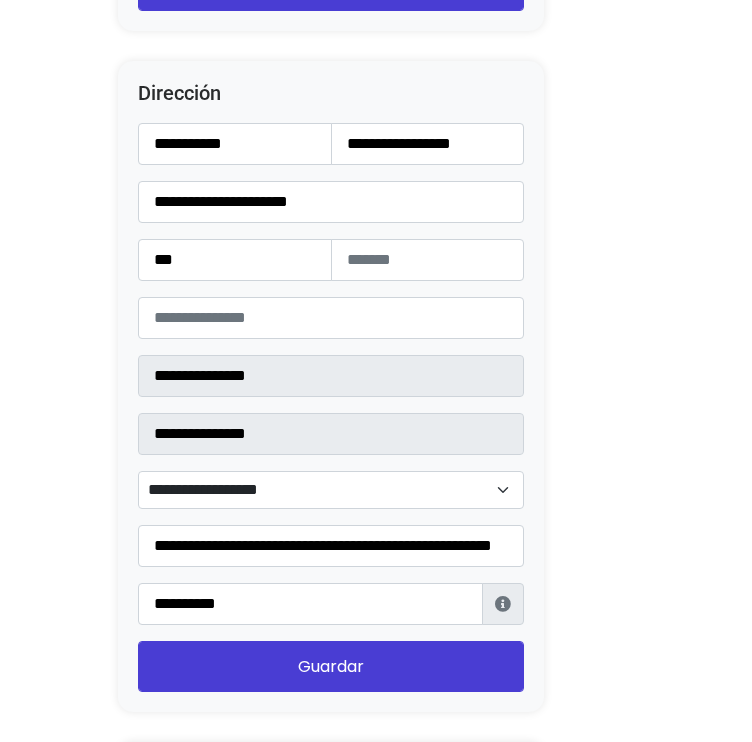 click on "Configuración de Tienda
Ocultar productos vendidos
Ocultar barra Lolapay
Cabecera central
Importador de Instagram
24 horas después de enviar la solicitud, sigue estos pasos para acceder al importador de Instagram:  Cómo utilizar el importador
Después de seguir los pasos, da clic en el siguiente botón para empezar a utilizarlo
Importador de Instagram
Presentación
Esta es una descripción corta de tu tienda, da clic sobre el texto y sobre la imagen para modificarla." at bounding box center (376, -571) 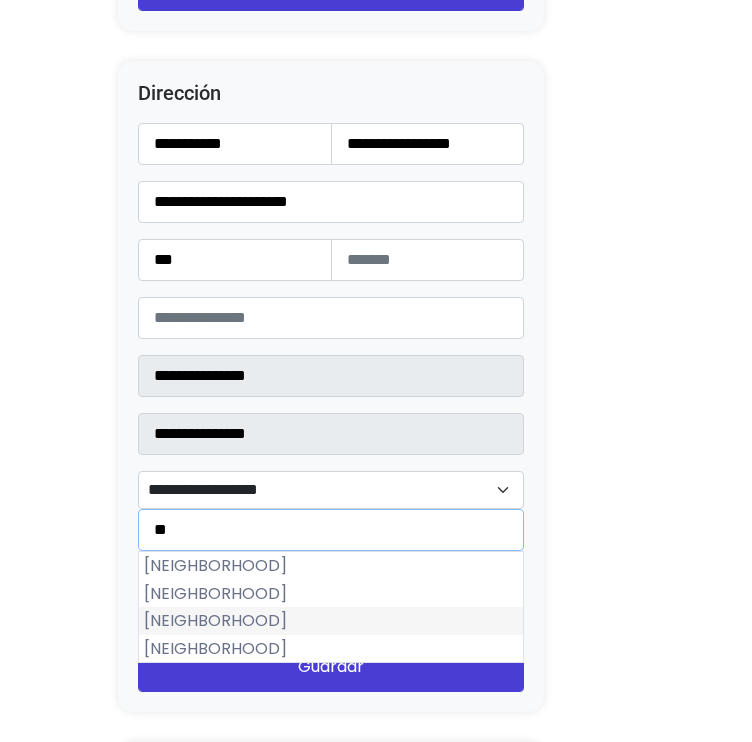 type on "**" 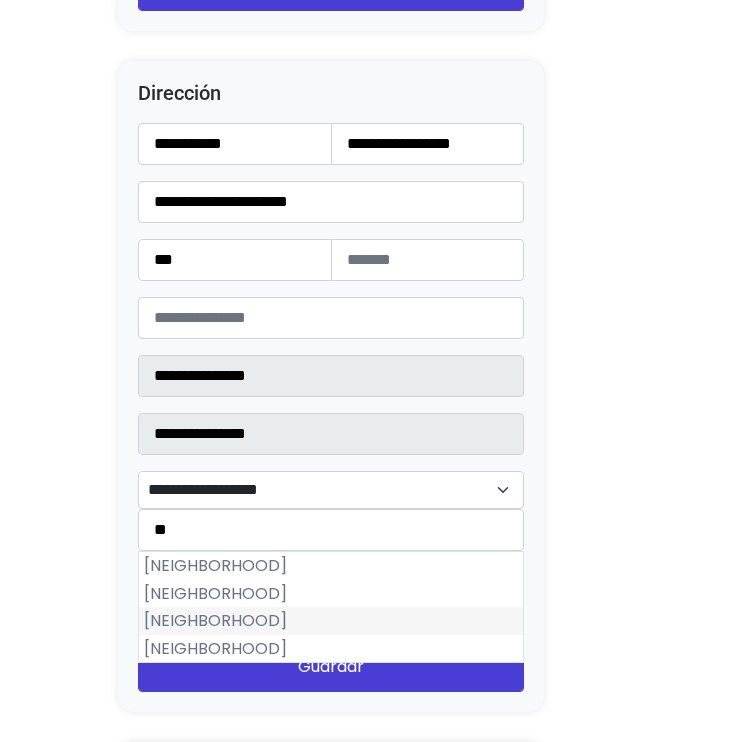 click on "Satélite Francisco I Madero" at bounding box center (331, 621) 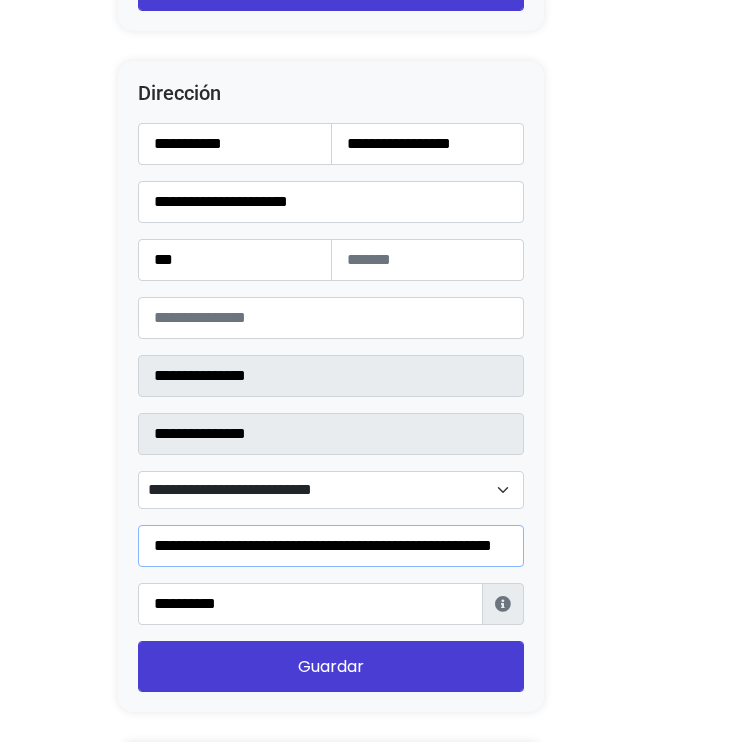 click on "**********" at bounding box center (331, 546) 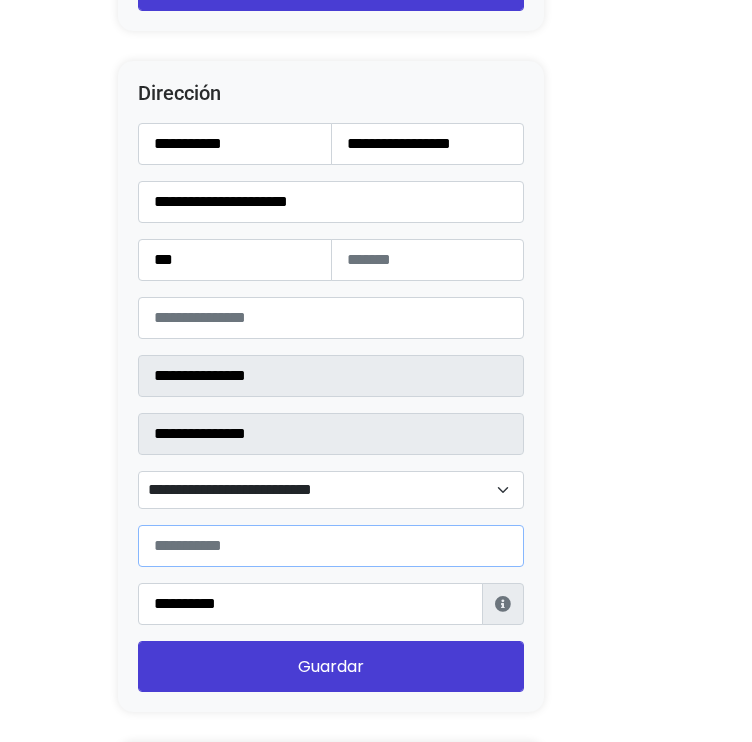 click at bounding box center [331, 546] 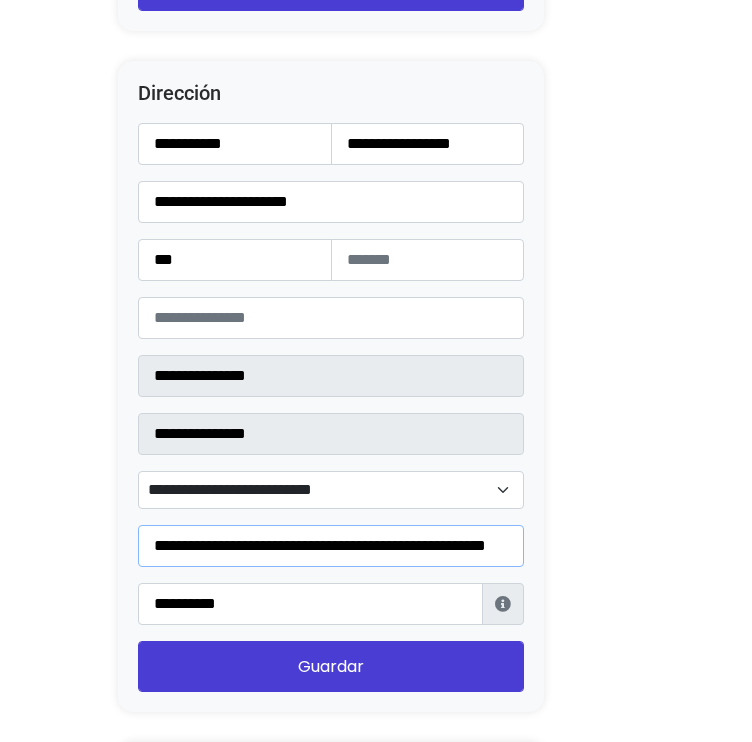 scroll, scrollTop: 0, scrollLeft: 77, axis: horizontal 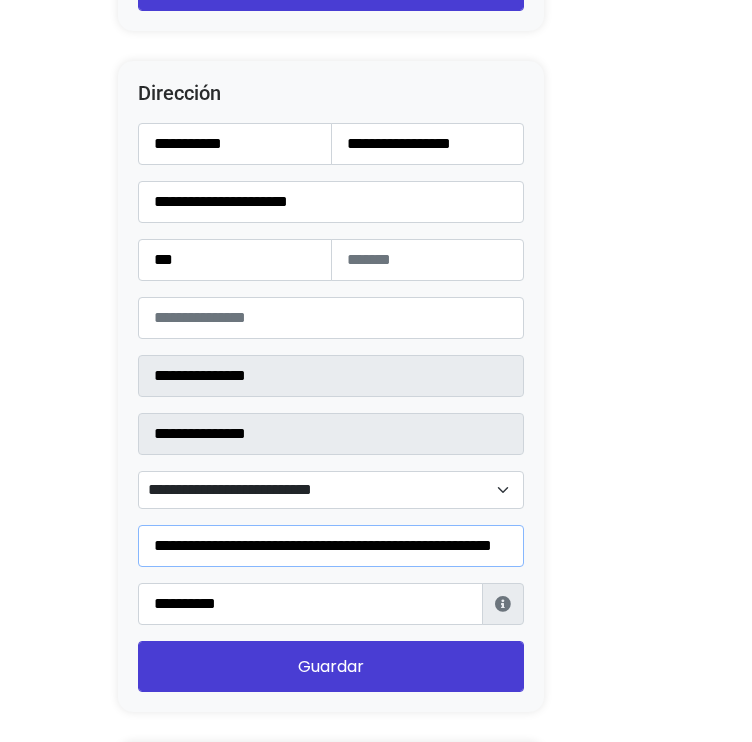 type on "**********" 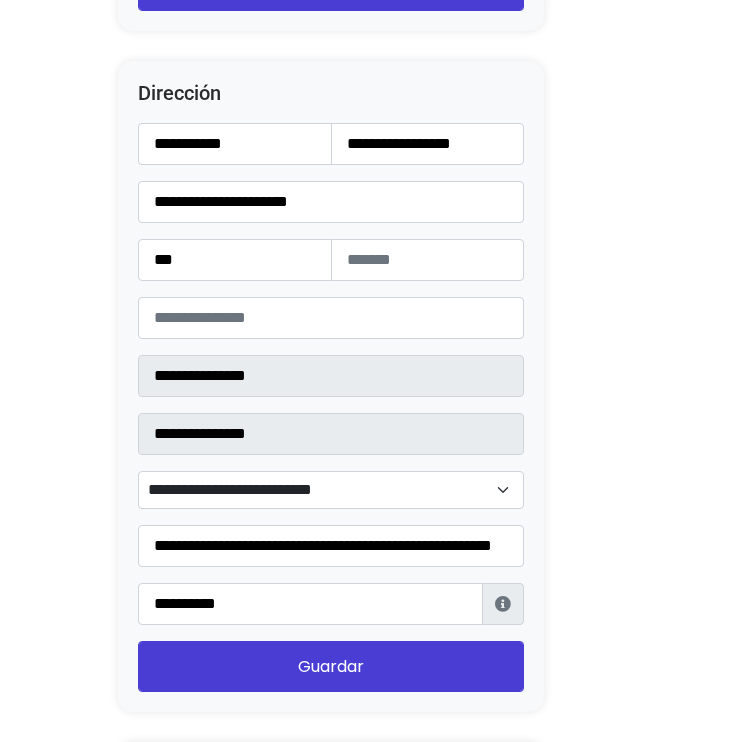 scroll, scrollTop: 0, scrollLeft: 0, axis: both 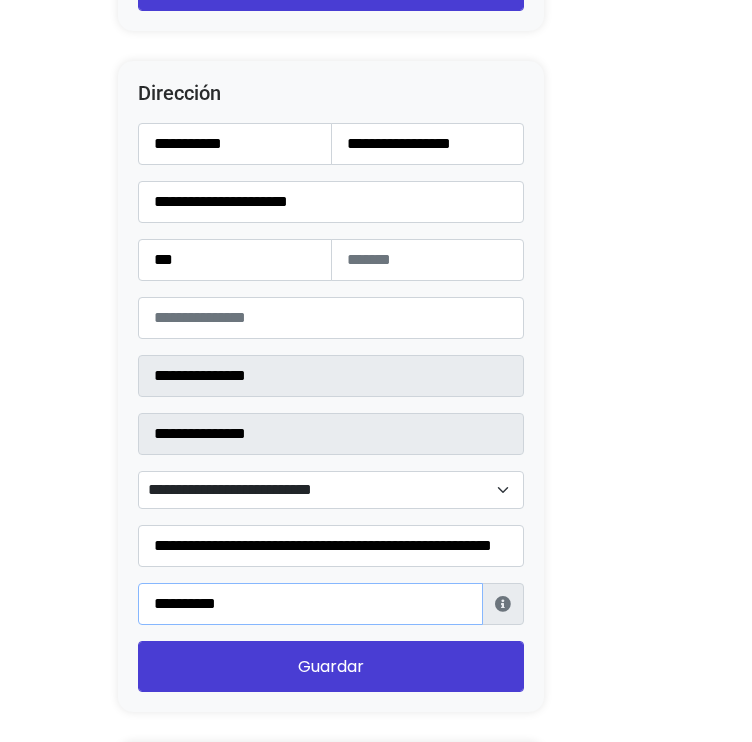 click on "**********" at bounding box center [310, 604] 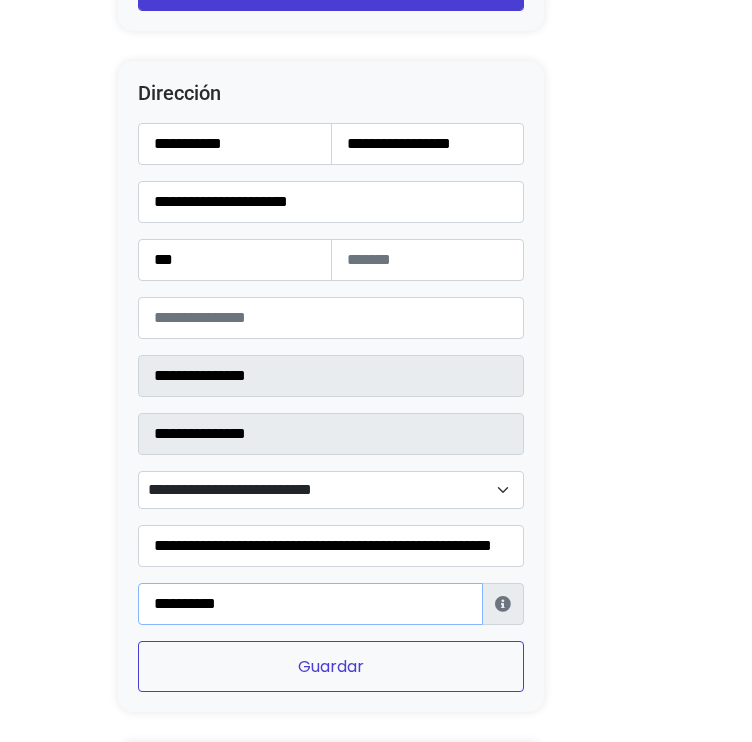 type on "**********" 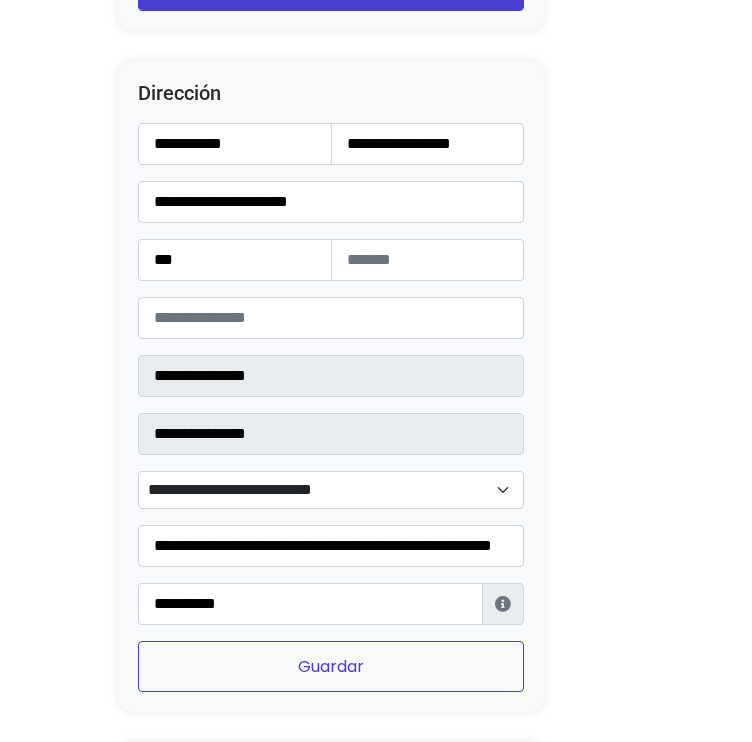 click on "Guardar" at bounding box center [331, 666] 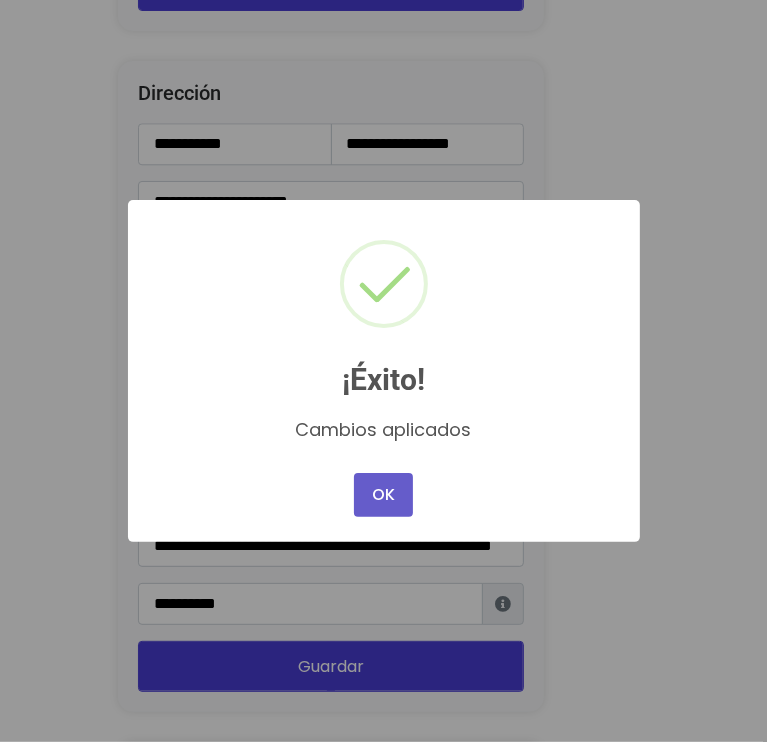 click on "OK" at bounding box center (383, 495) 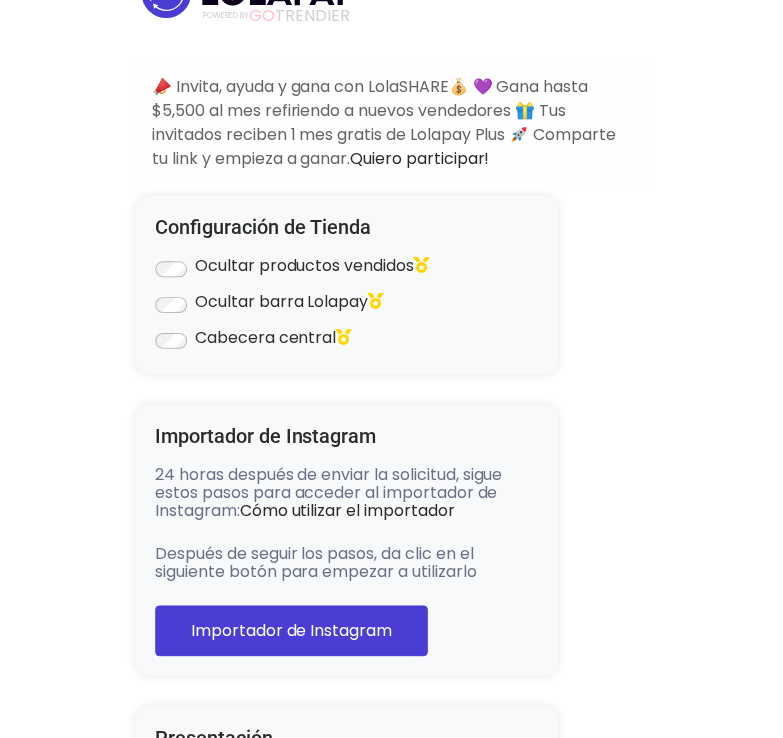 scroll, scrollTop: 0, scrollLeft: 0, axis: both 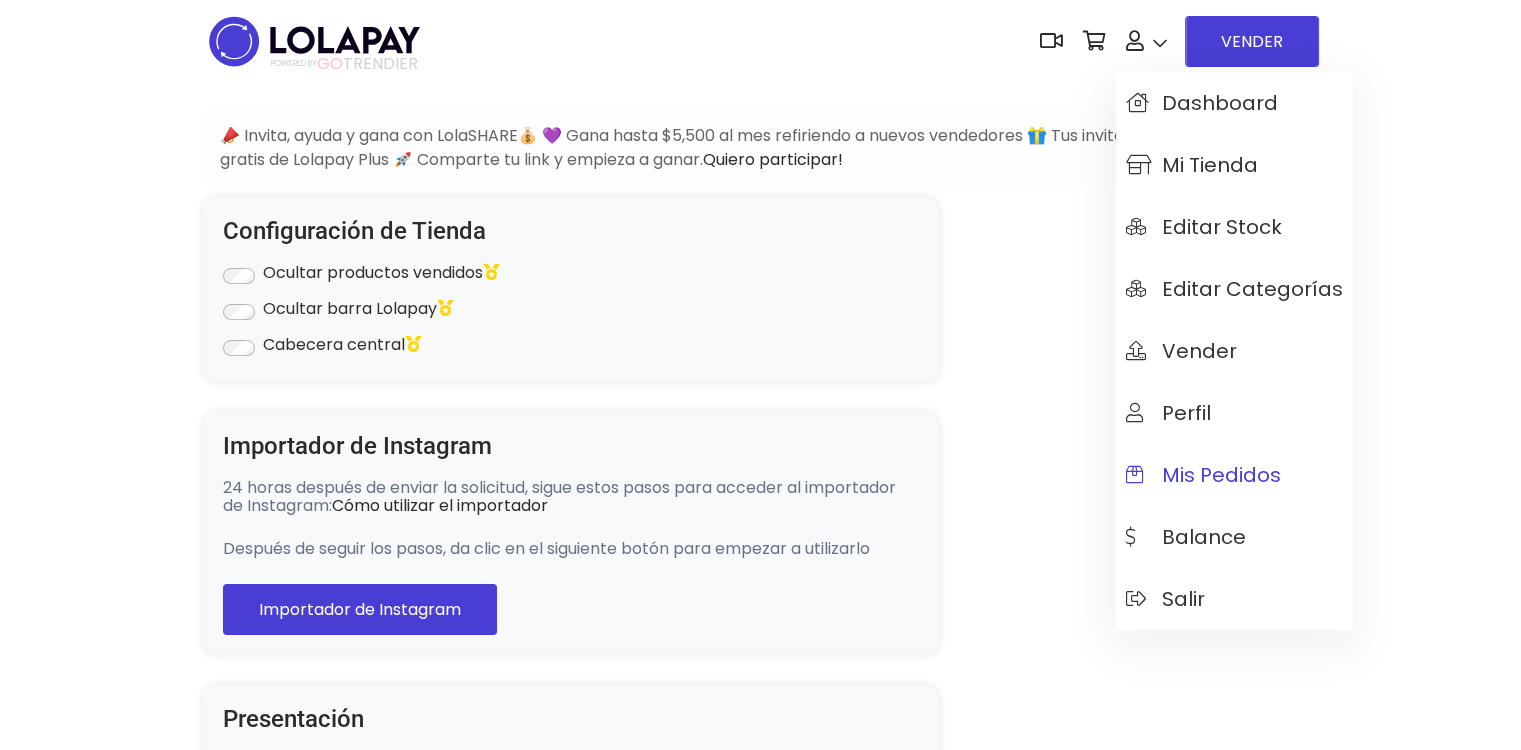 click on "Mis pedidos" at bounding box center (1203, 475) 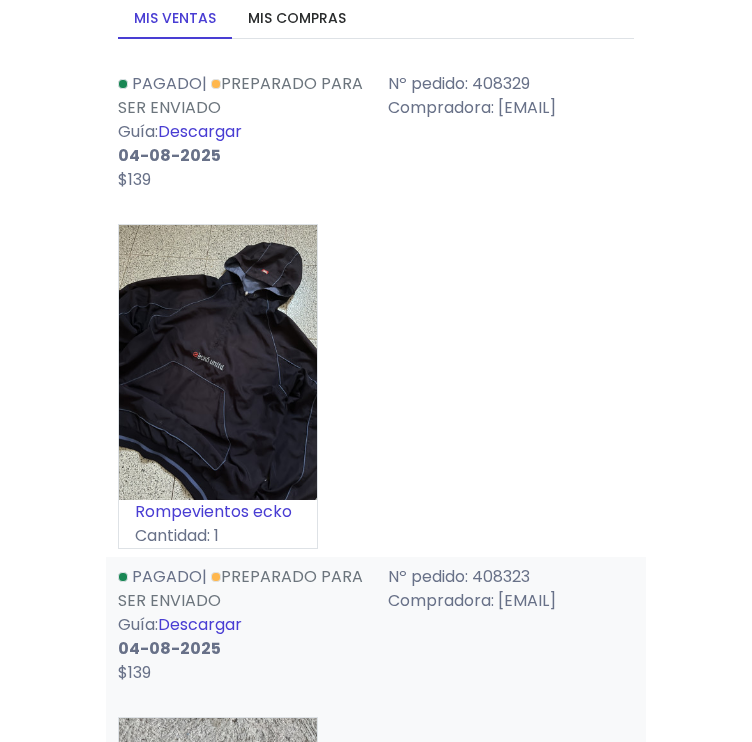 scroll, scrollTop: 100, scrollLeft: 0, axis: vertical 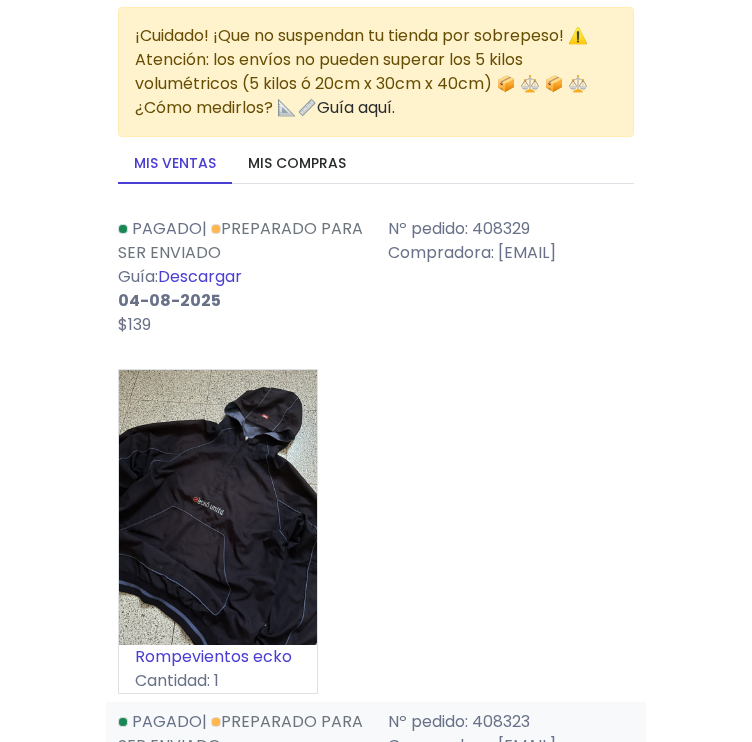 click on "Descargar" at bounding box center (200, 276) 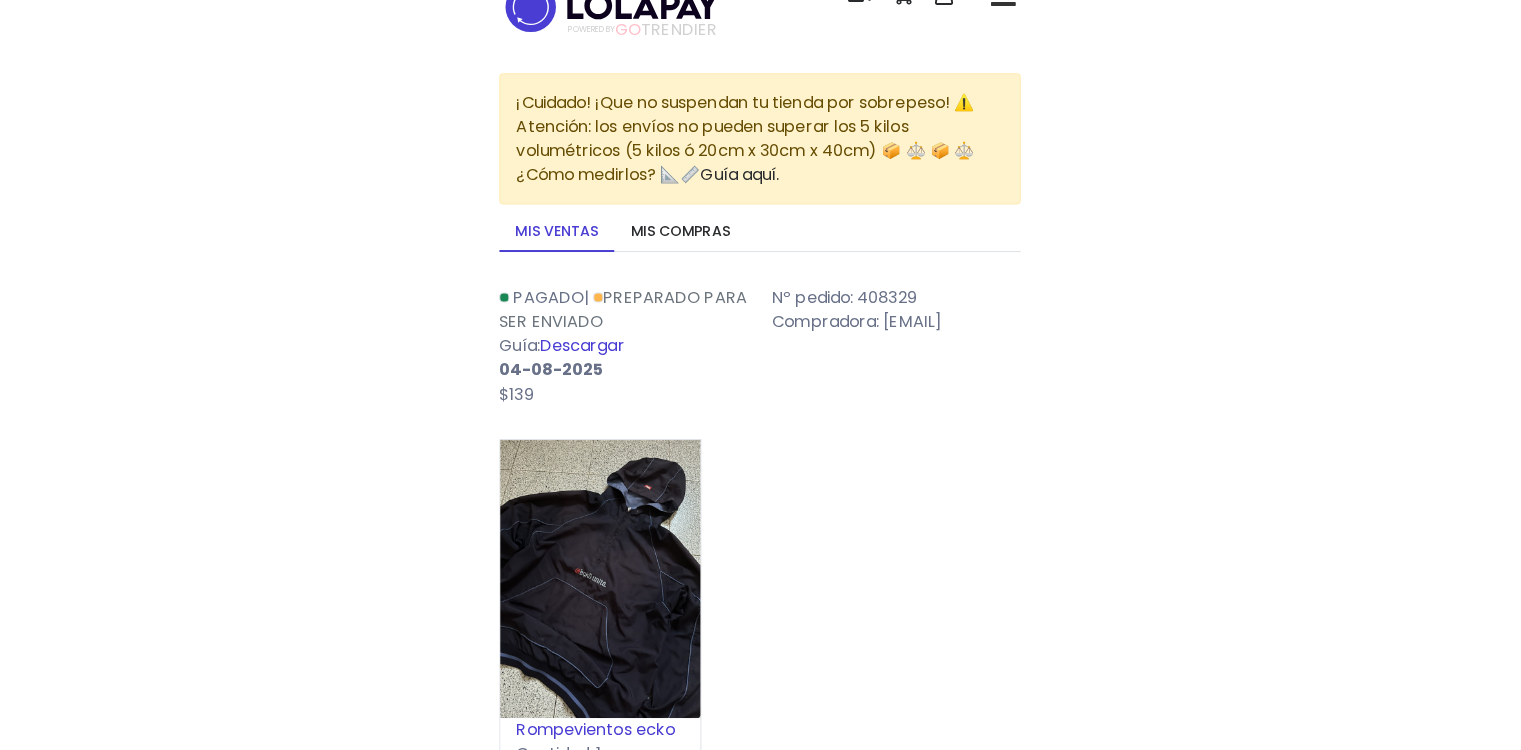 scroll, scrollTop: 0, scrollLeft: 0, axis: both 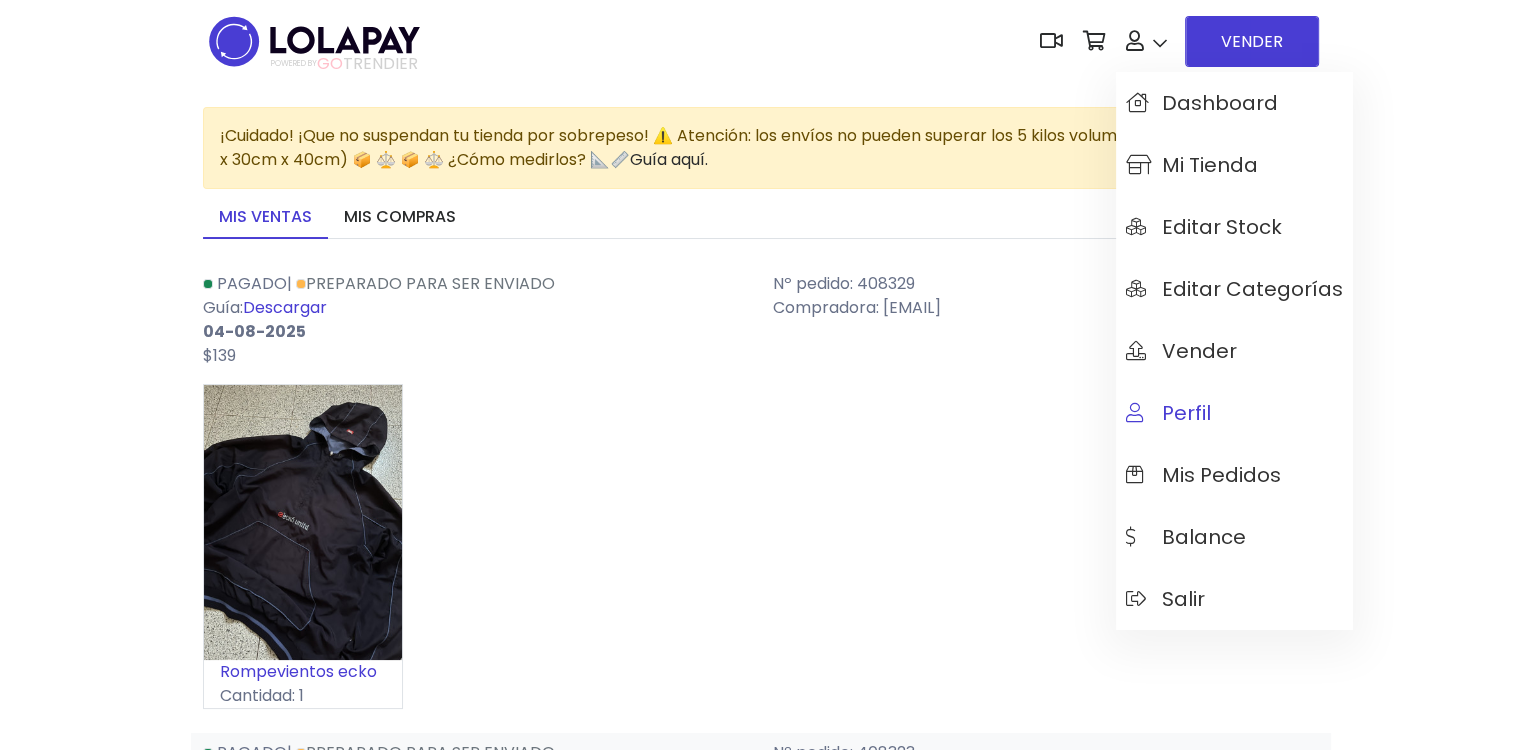 click on "Perfil" at bounding box center [1234, 413] 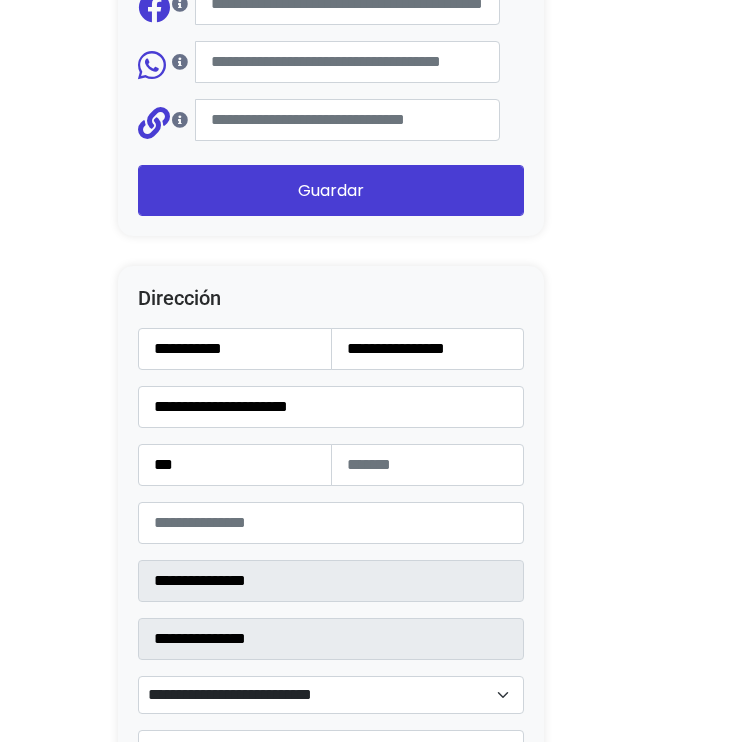 scroll, scrollTop: 2400, scrollLeft: 0, axis: vertical 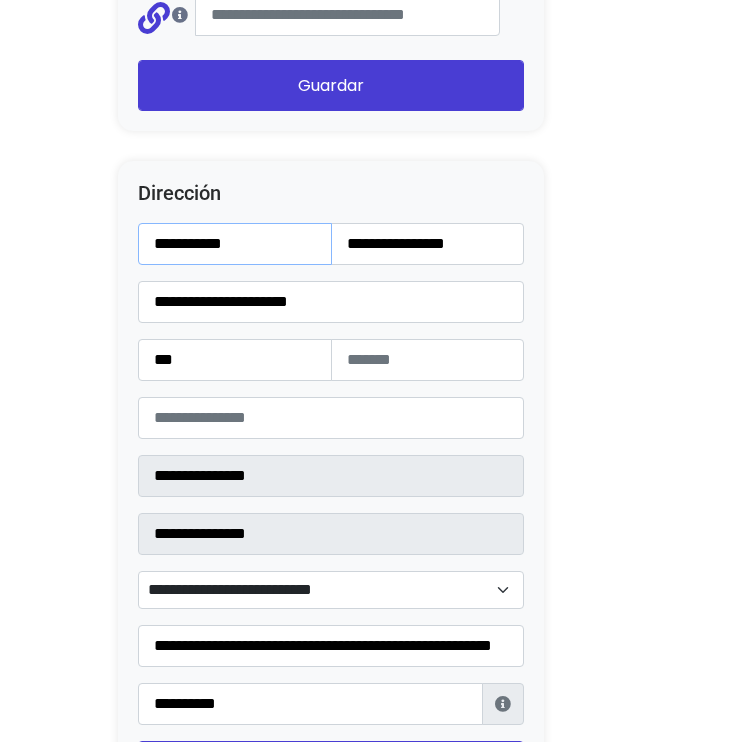 click on "**********" at bounding box center (235, 244) 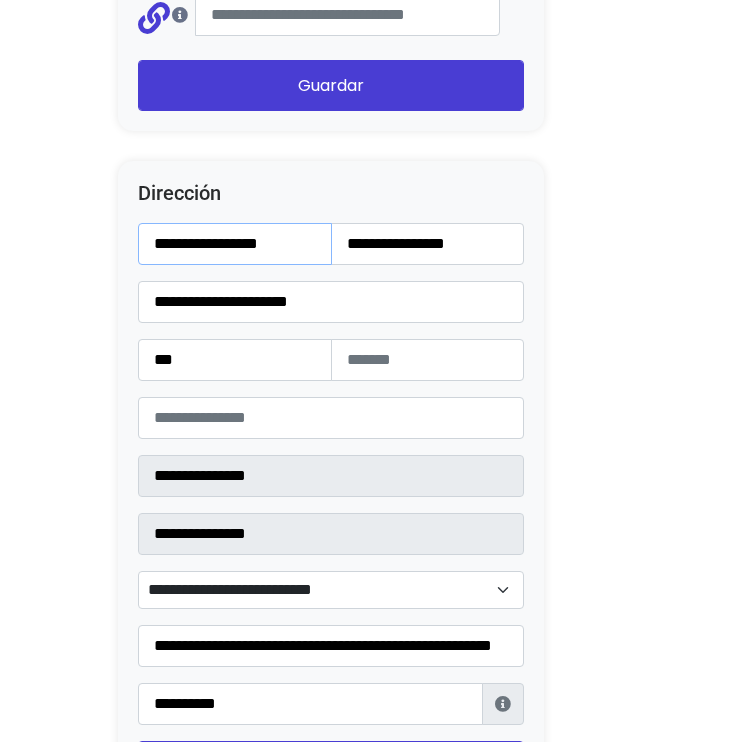 type on "**********" 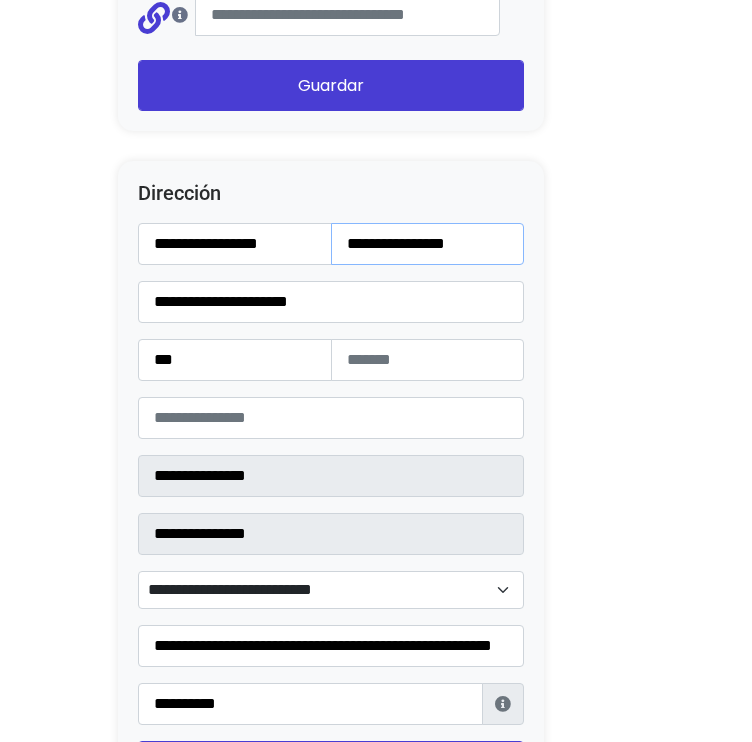 drag, startPoint x: 450, startPoint y: 236, endPoint x: 450, endPoint y: 262, distance: 26 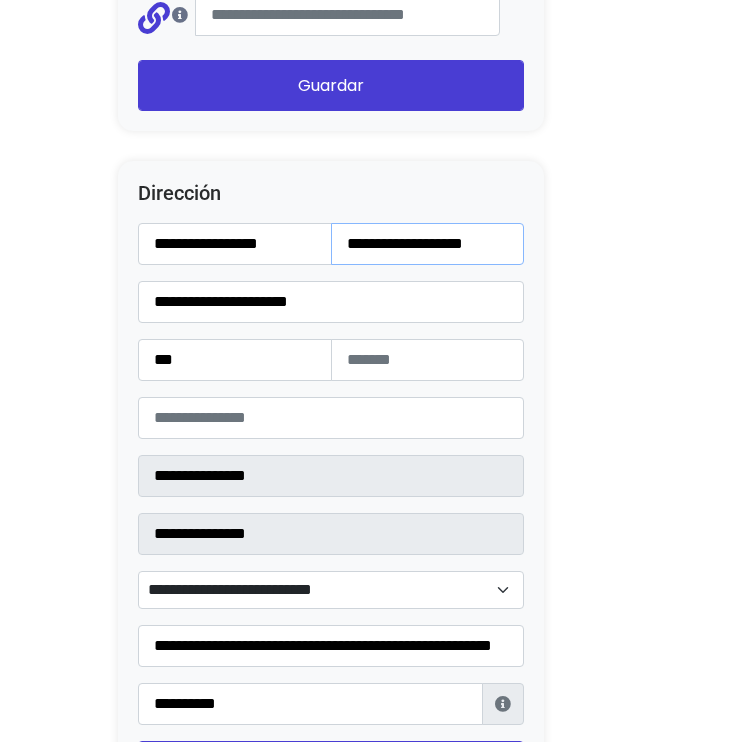 type on "**********" 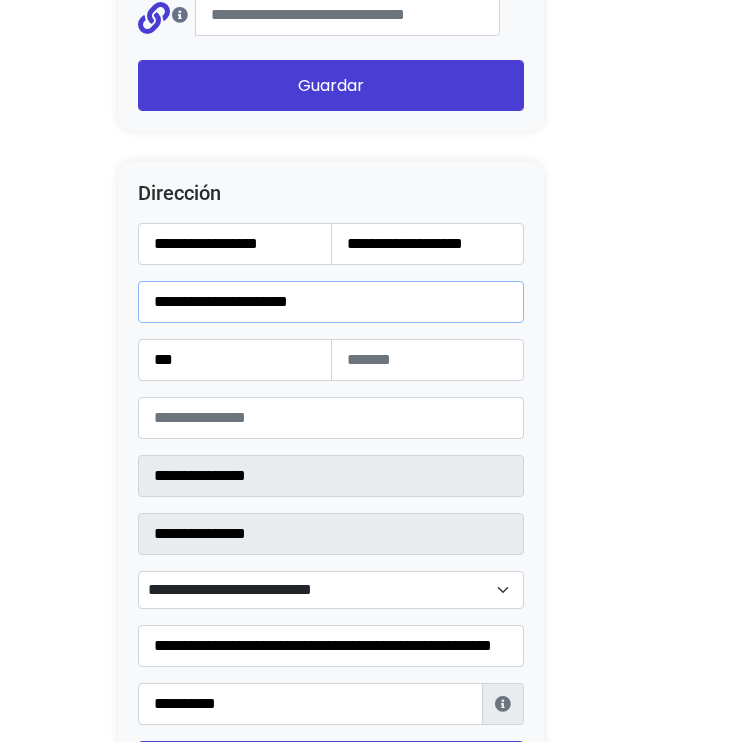 click on "**********" at bounding box center [331, 302] 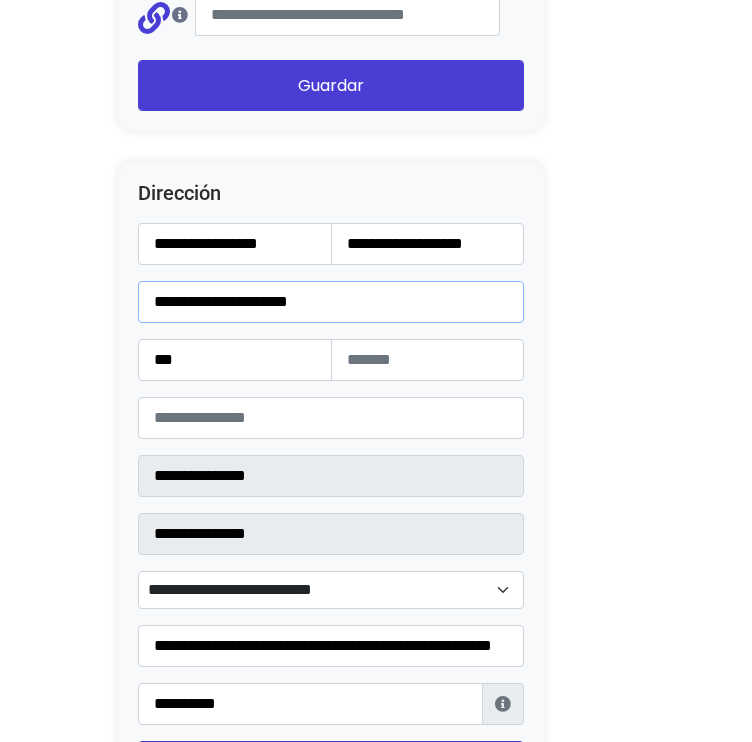 click on "**********" at bounding box center [331, 302] 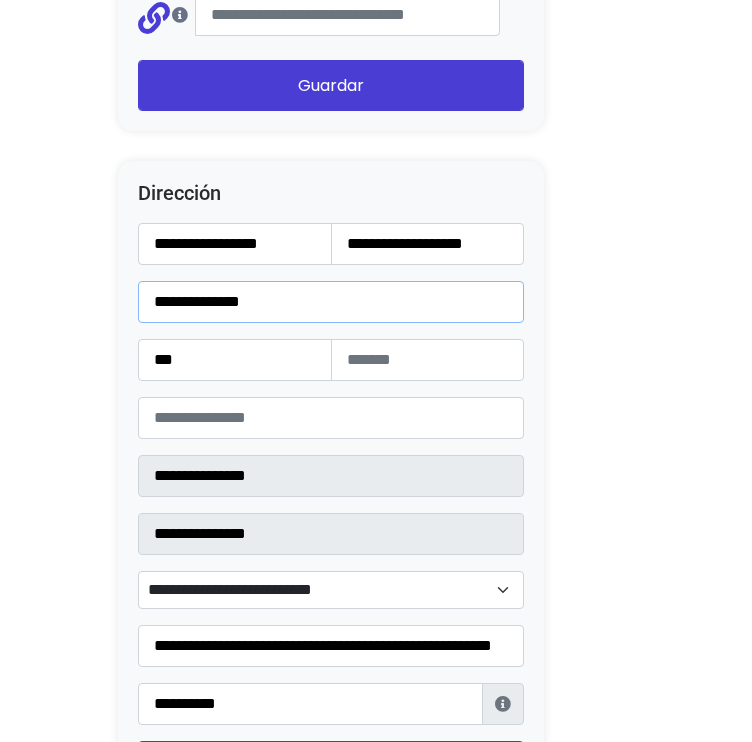 type on "**********" 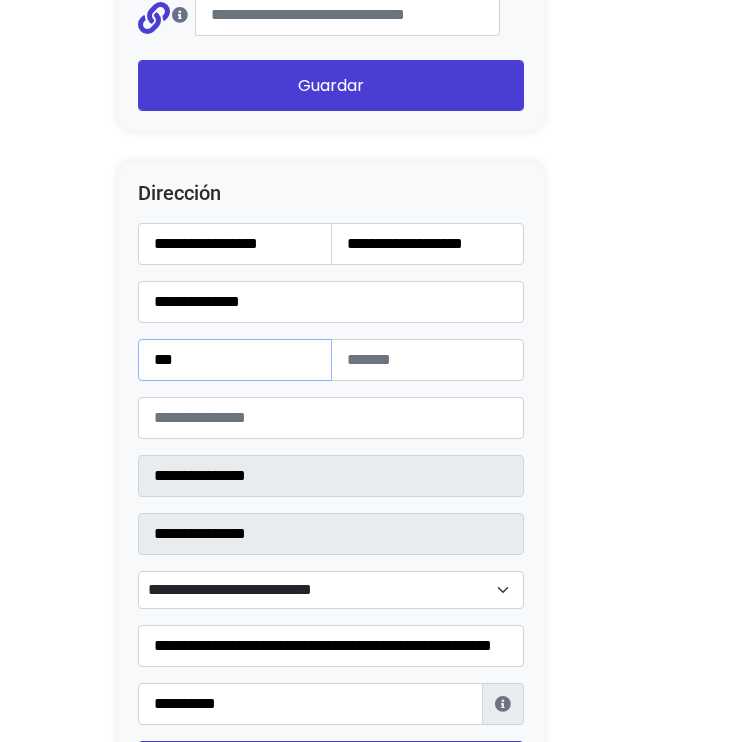 click on "***" at bounding box center (235, 360) 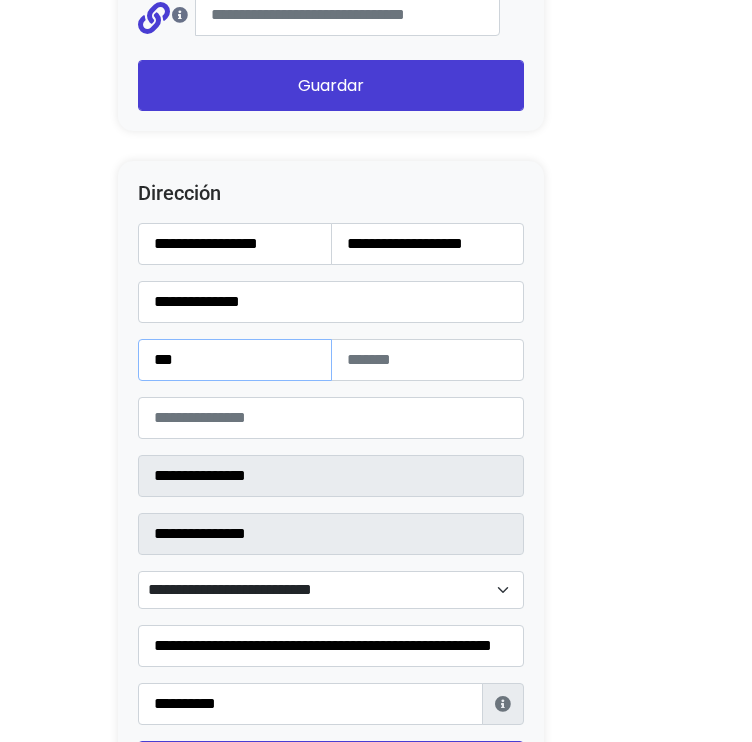 type on "***" 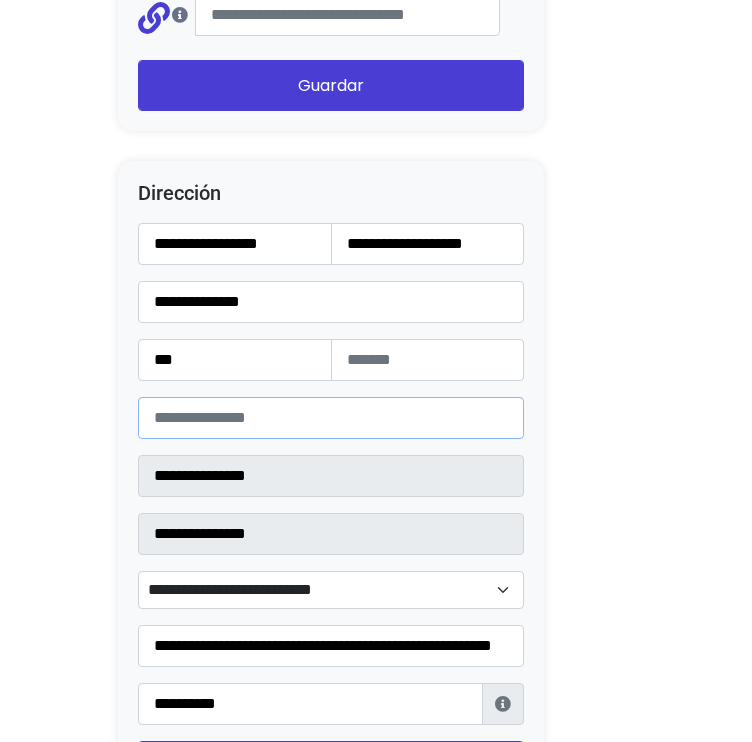 click on "*****" at bounding box center (331, 418) 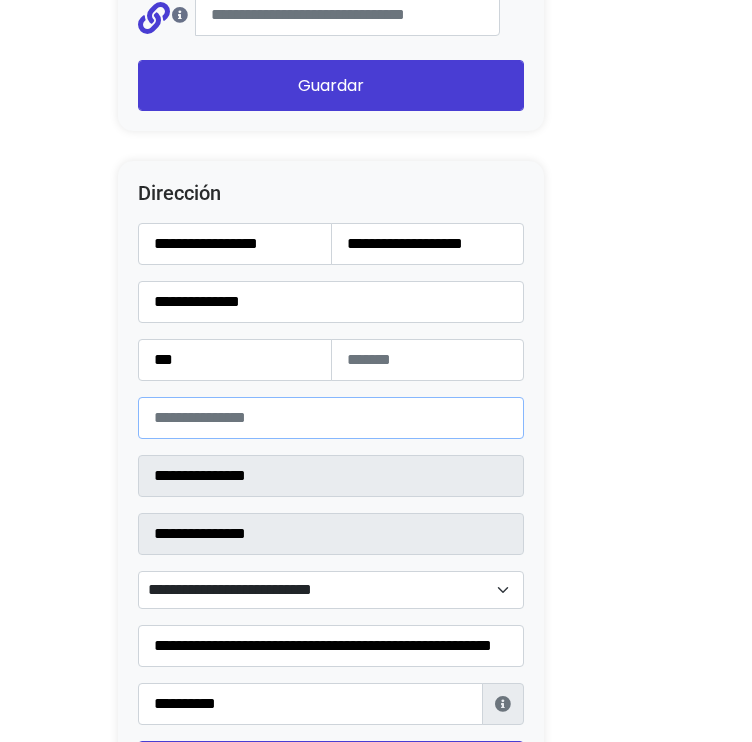click on "*****" at bounding box center (331, 418) 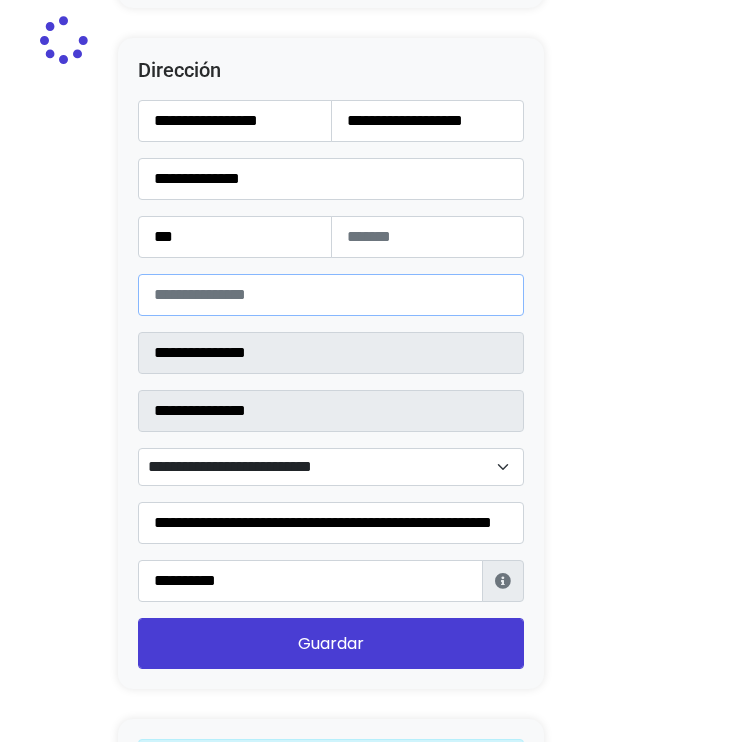 scroll, scrollTop: 2600, scrollLeft: 0, axis: vertical 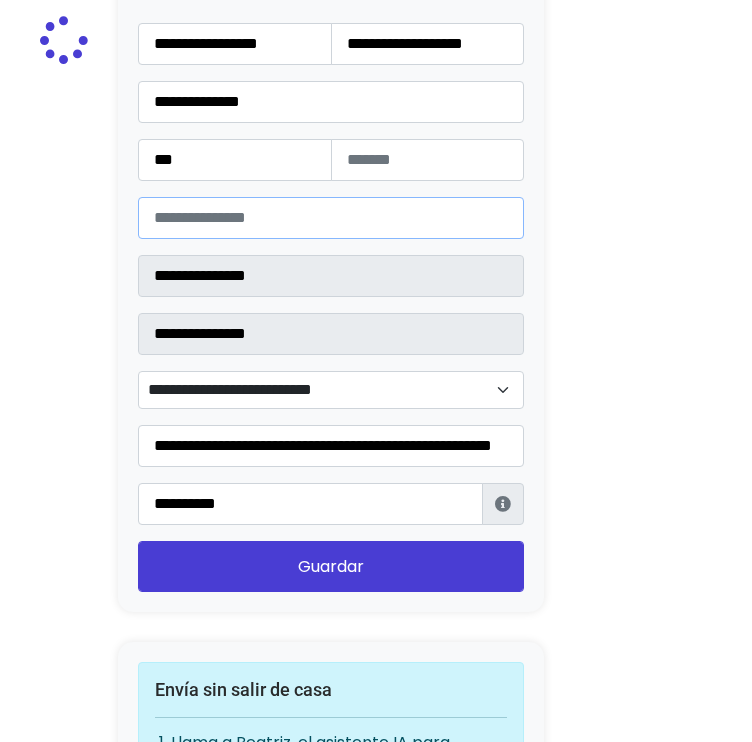 type on "**********" 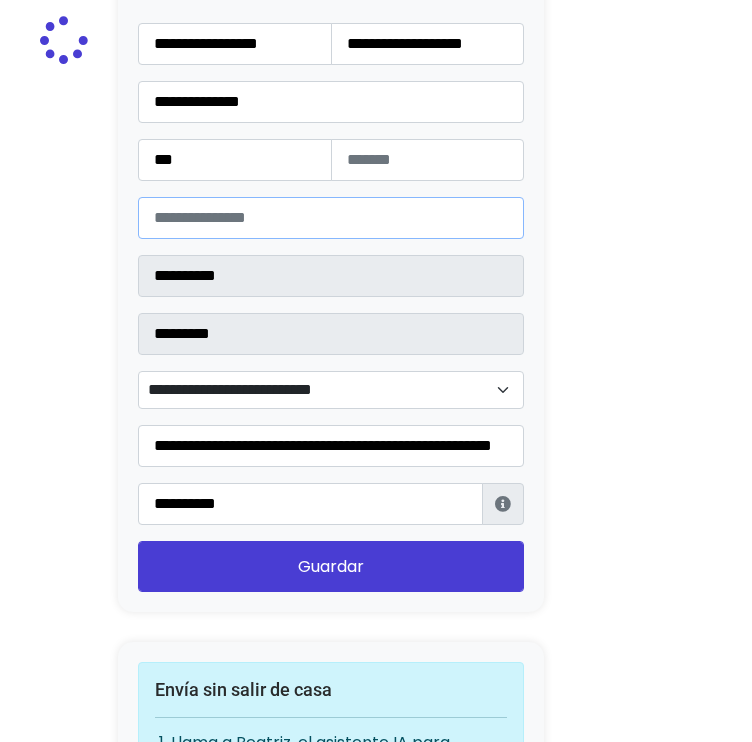 select 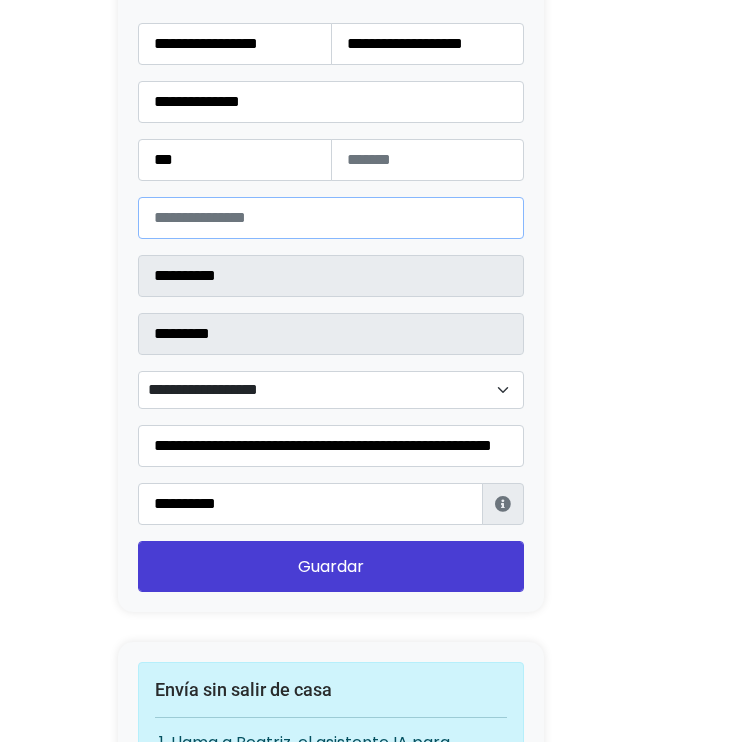 type on "*****" 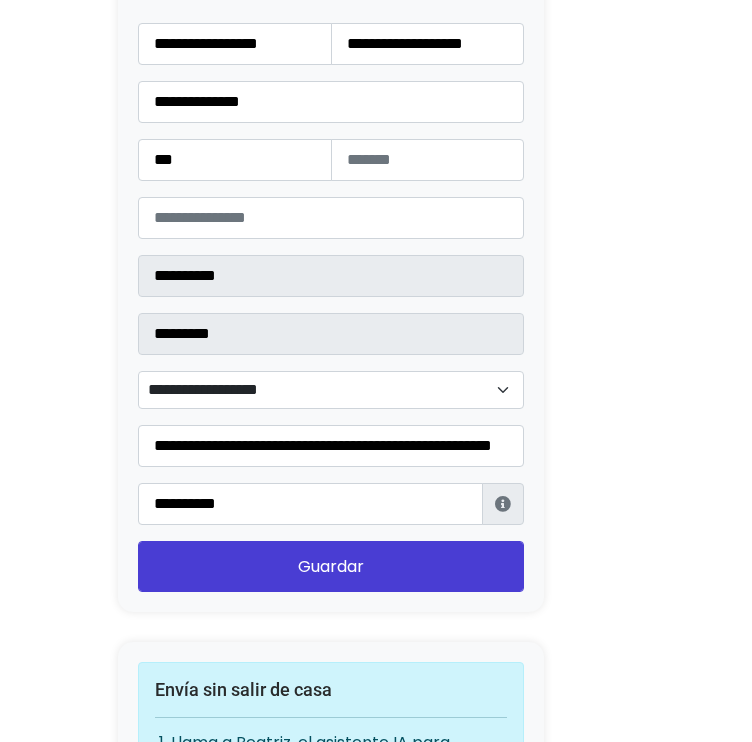 click on "**********" at bounding box center (331, 390) 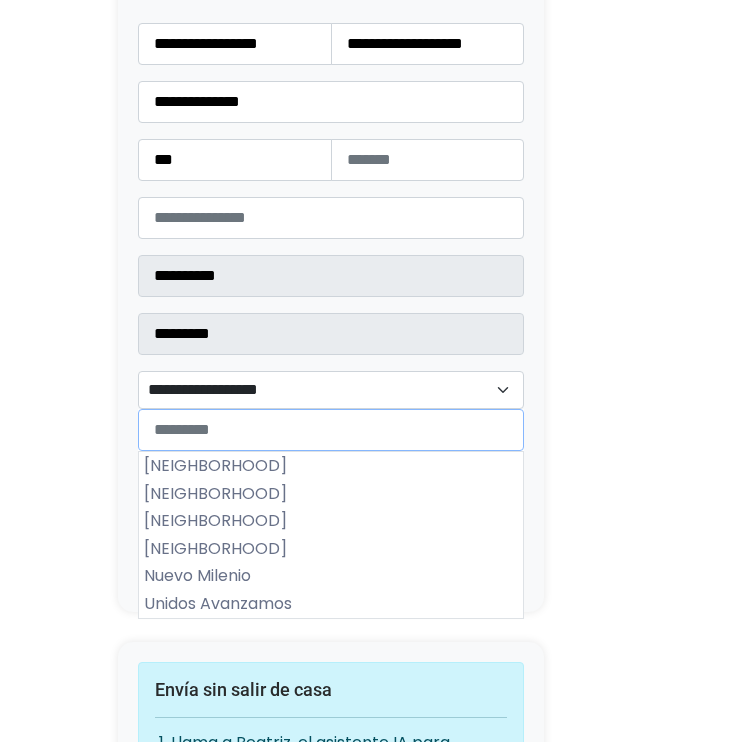 click at bounding box center [331, 430] 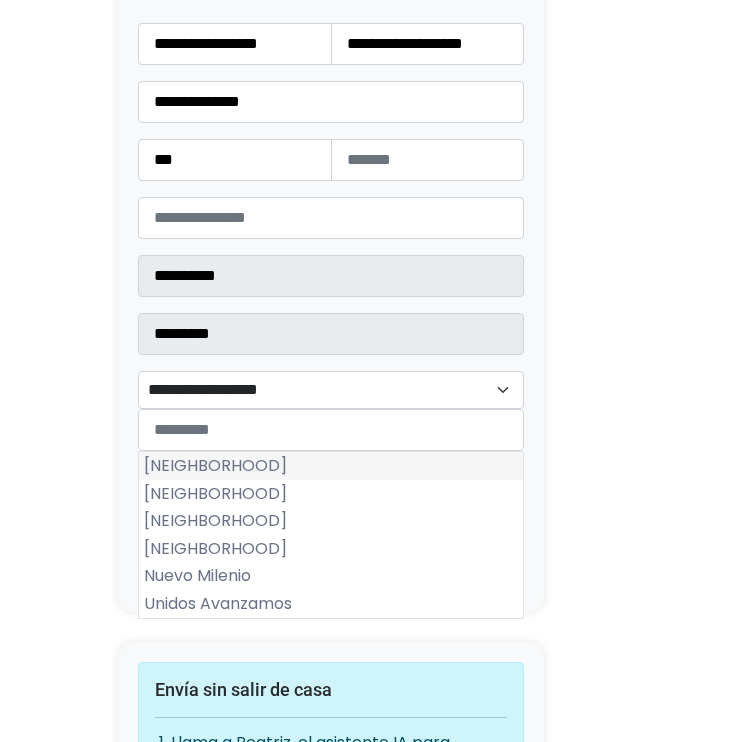 click on "Jardines de San Felipe" at bounding box center (331, 466) 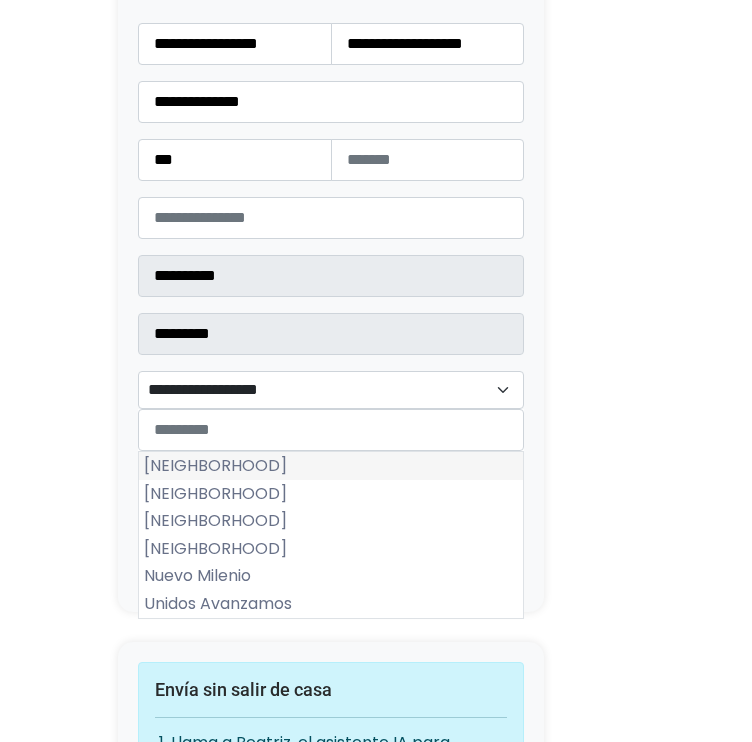 select on "**********" 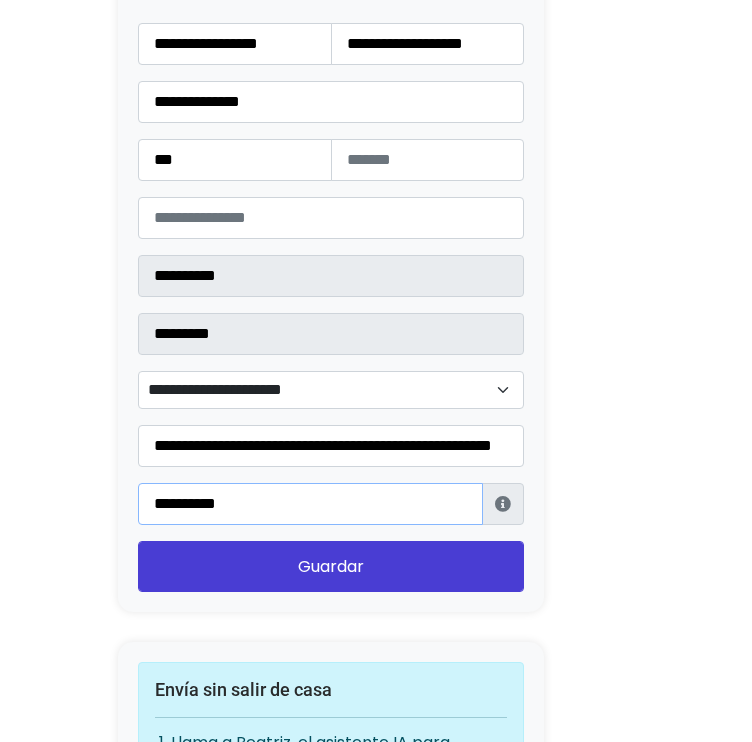 click on "**********" at bounding box center (310, 504) 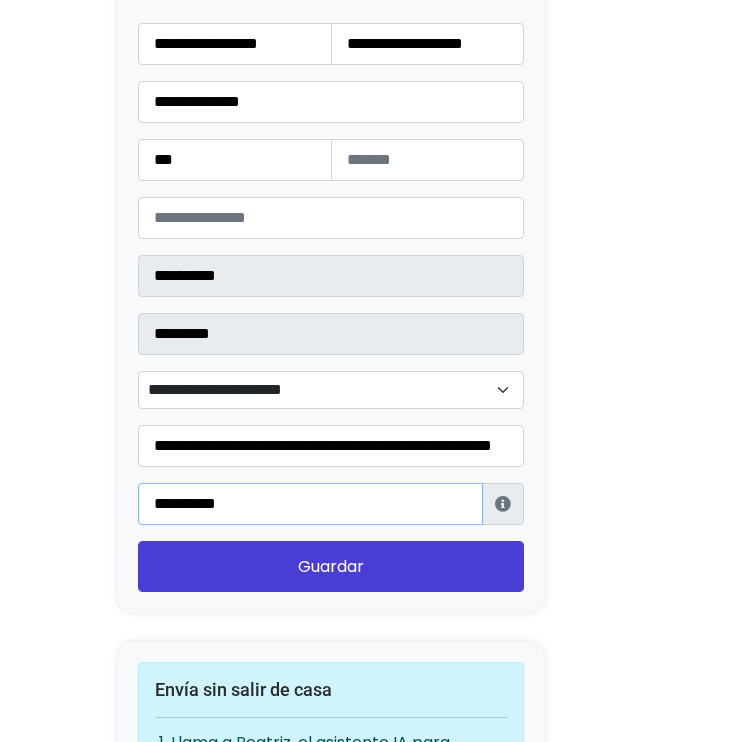 click on "**********" at bounding box center [310, 504] 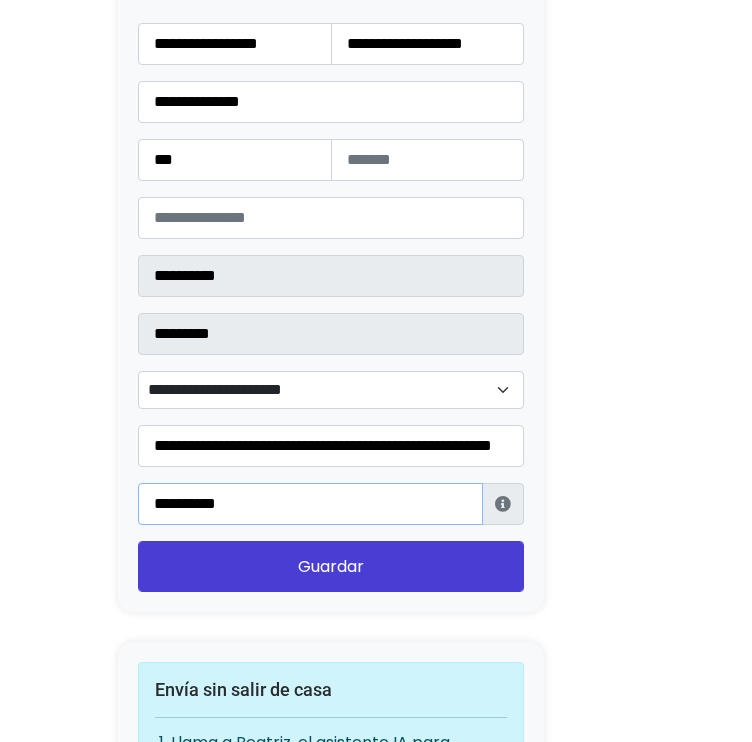 type on "**********" 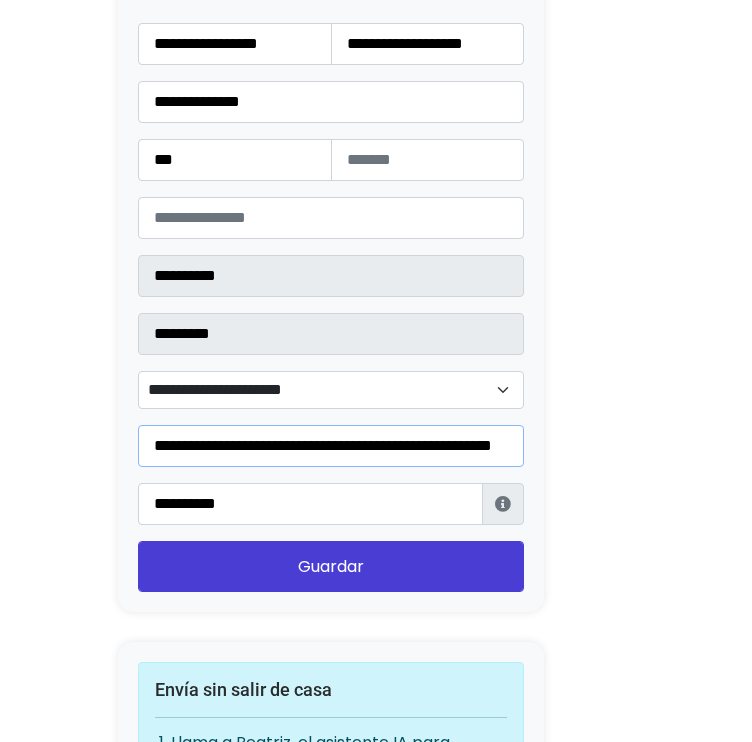 click on "**********" at bounding box center (331, 446) 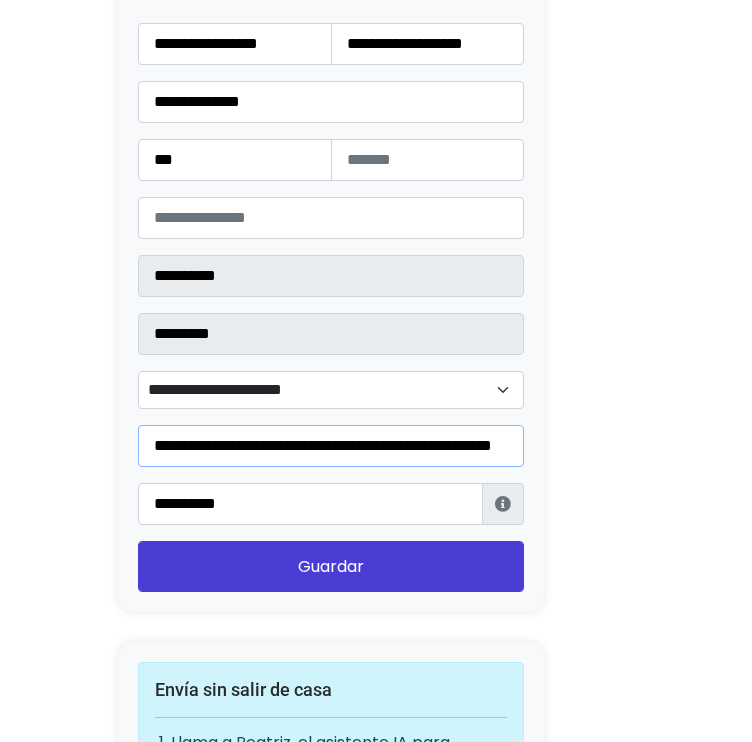 click on "**********" at bounding box center (331, 446) 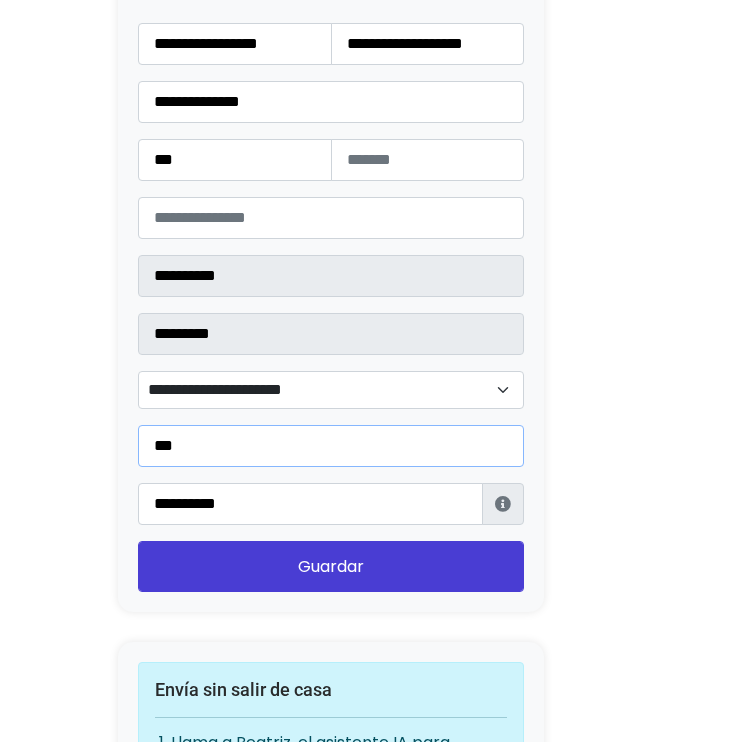 type on "***" 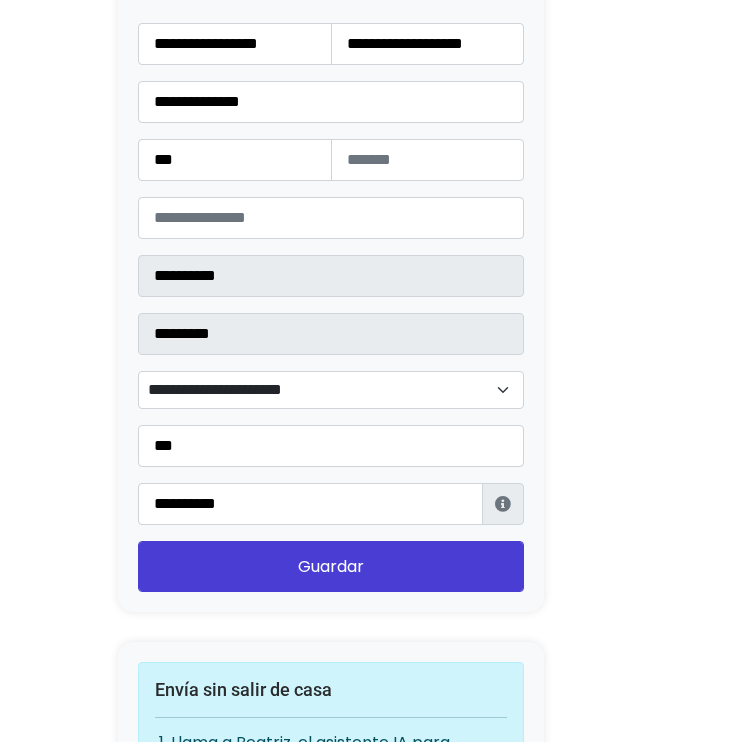 click on "Dirección
Información de Estafeta
Este CP es Ocurre Forzoso para Estafeta , por lo tanto es  responsabilidad del comprador hacer seguimiento del pedido y recogerlo en sucursal . No se hace devolución del costo de envío si el pedido regresa a remitente.
📦 ¿Dónde lo tengo que recoger?
Con tu número de seguimiento podrás ingresar al sitio de Estafeta para rastrearlo, una vez en sucursal se indicará la dirección exacta de recolección. Será una sucursal cercana a tu domicilio.
📦 ¿Cómo obtengo mi número de seguimiento?
Después de tu compra te llegará un correo con el número de seguimiento y link Estafeta.
📦 ¿Cómo sé cuándo llegará?
📦 ¿Cuánto tiempo tengo para recogerlo y qué necesito?
Cerrar" at bounding box center [331, 286] 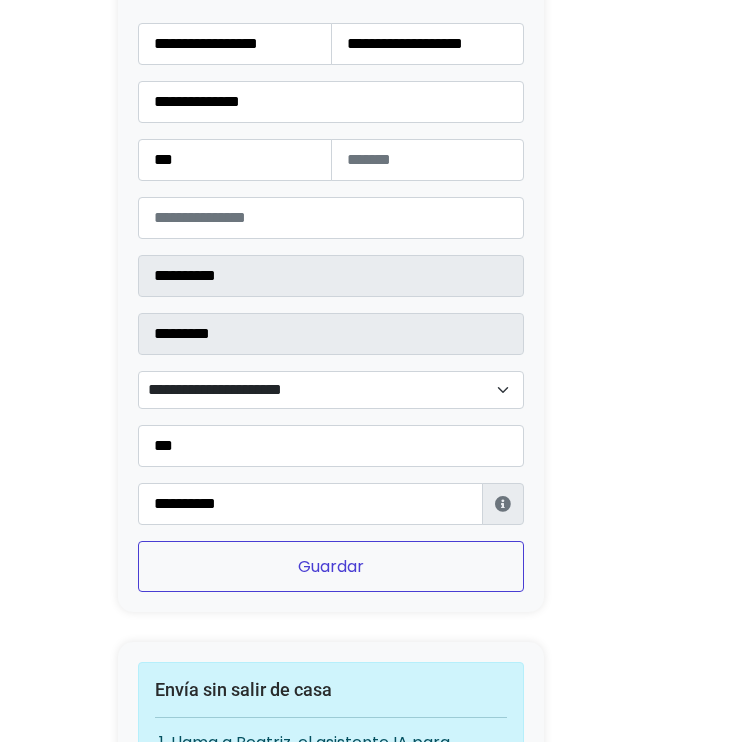 click on "Guardar" at bounding box center [331, 566] 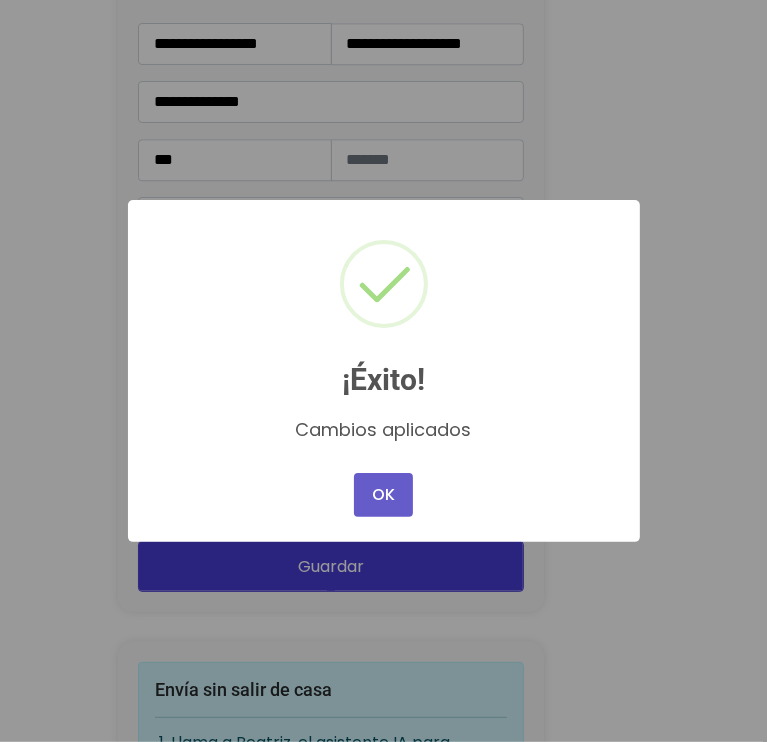 click on "OK" at bounding box center (383, 495) 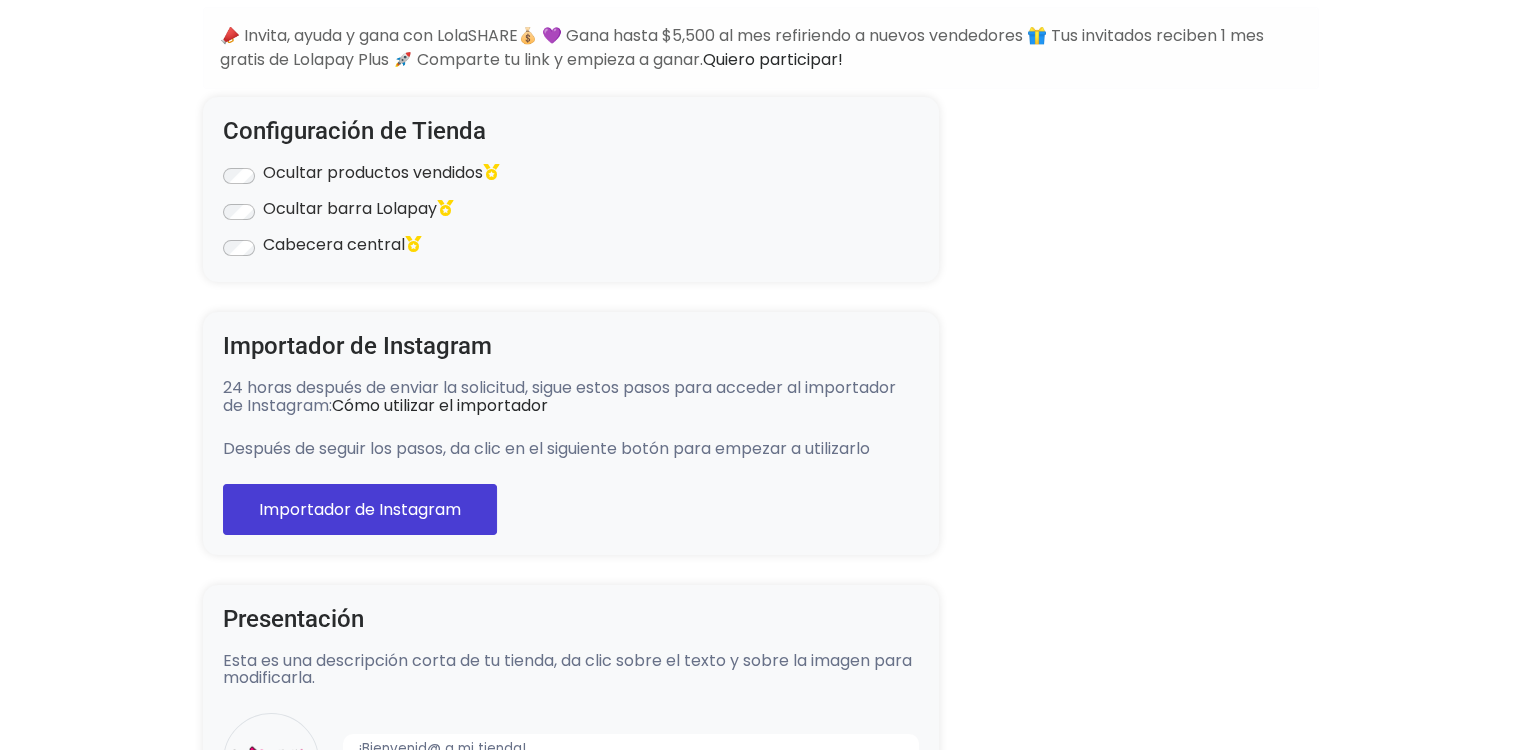 scroll, scrollTop: 0, scrollLeft: 0, axis: both 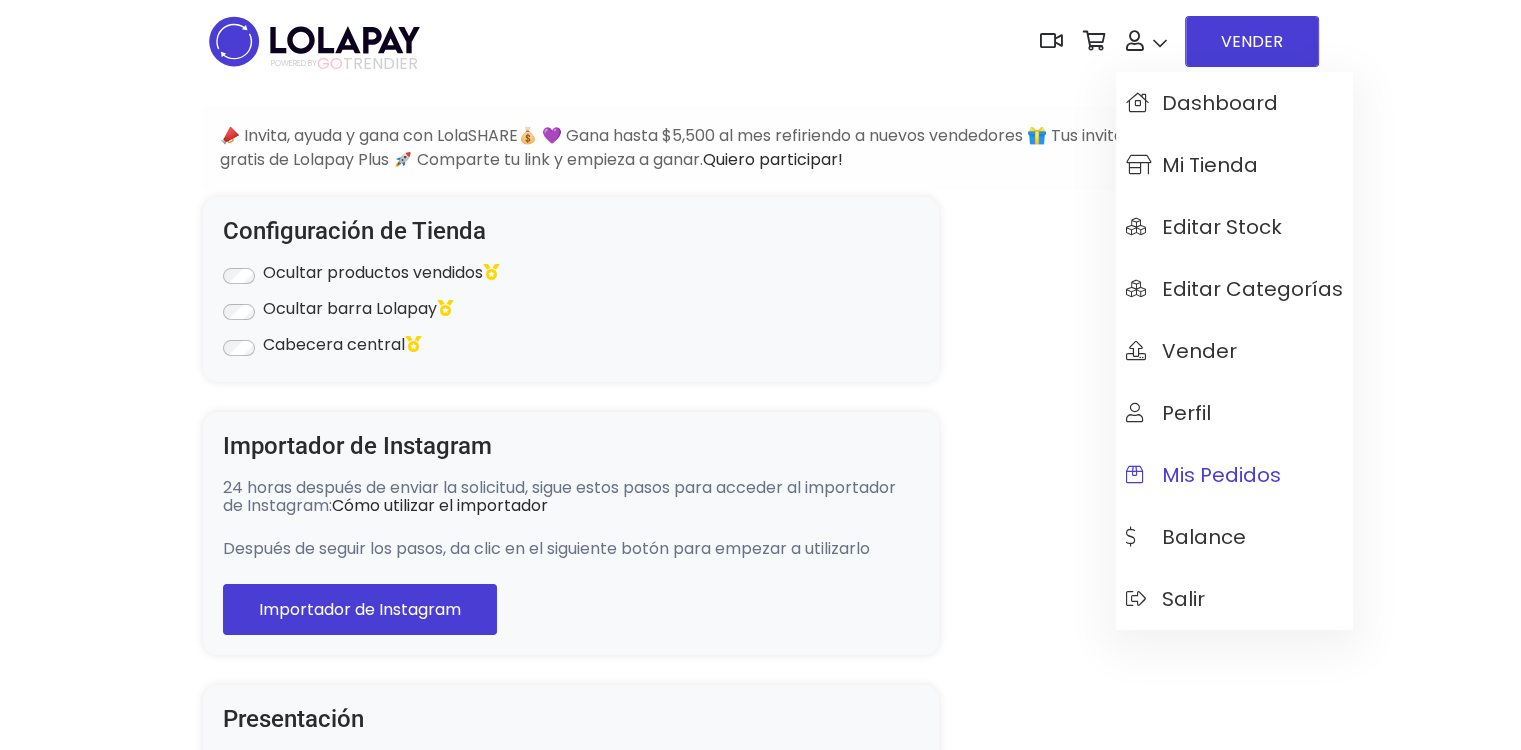 click on "Mis pedidos" at bounding box center [1203, 475] 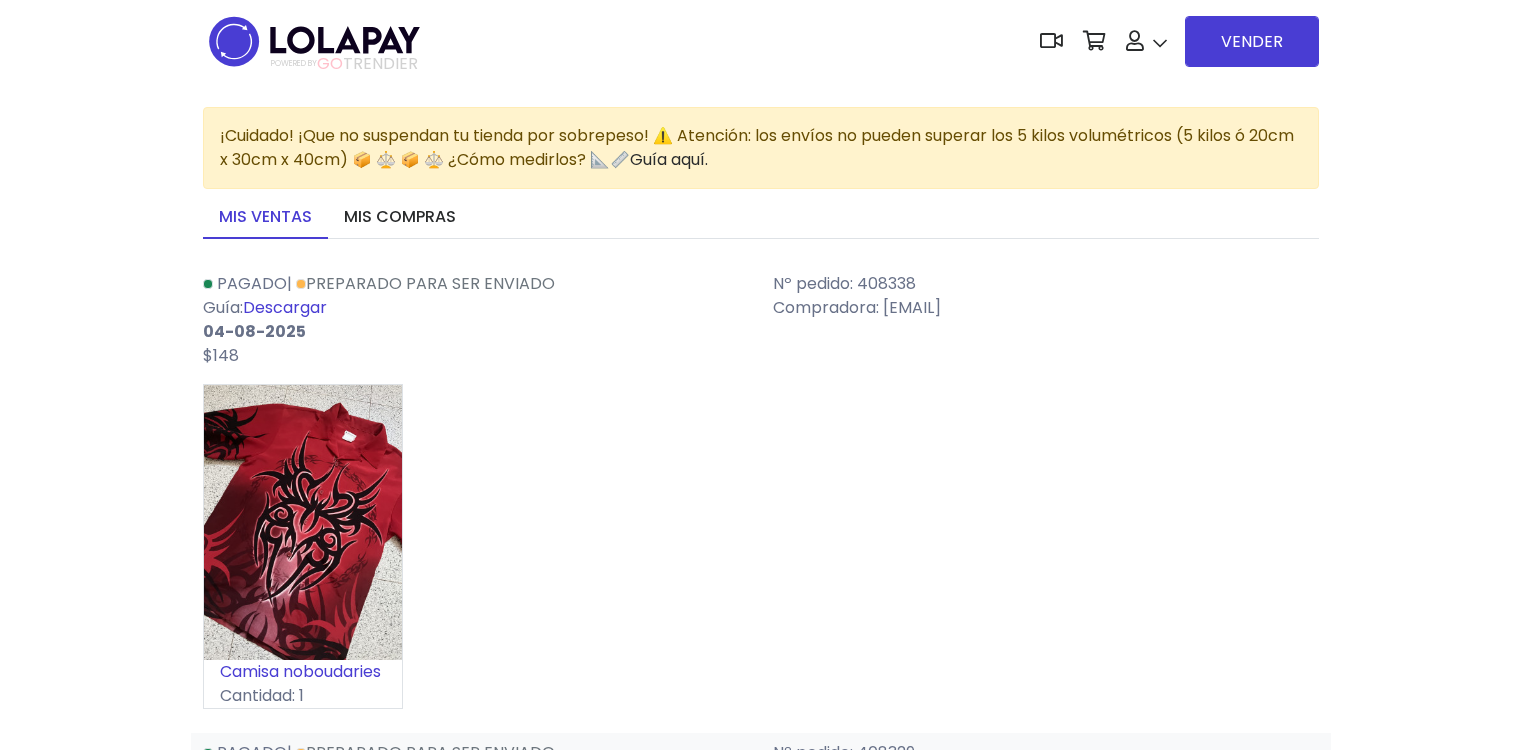 scroll, scrollTop: 0, scrollLeft: 0, axis: both 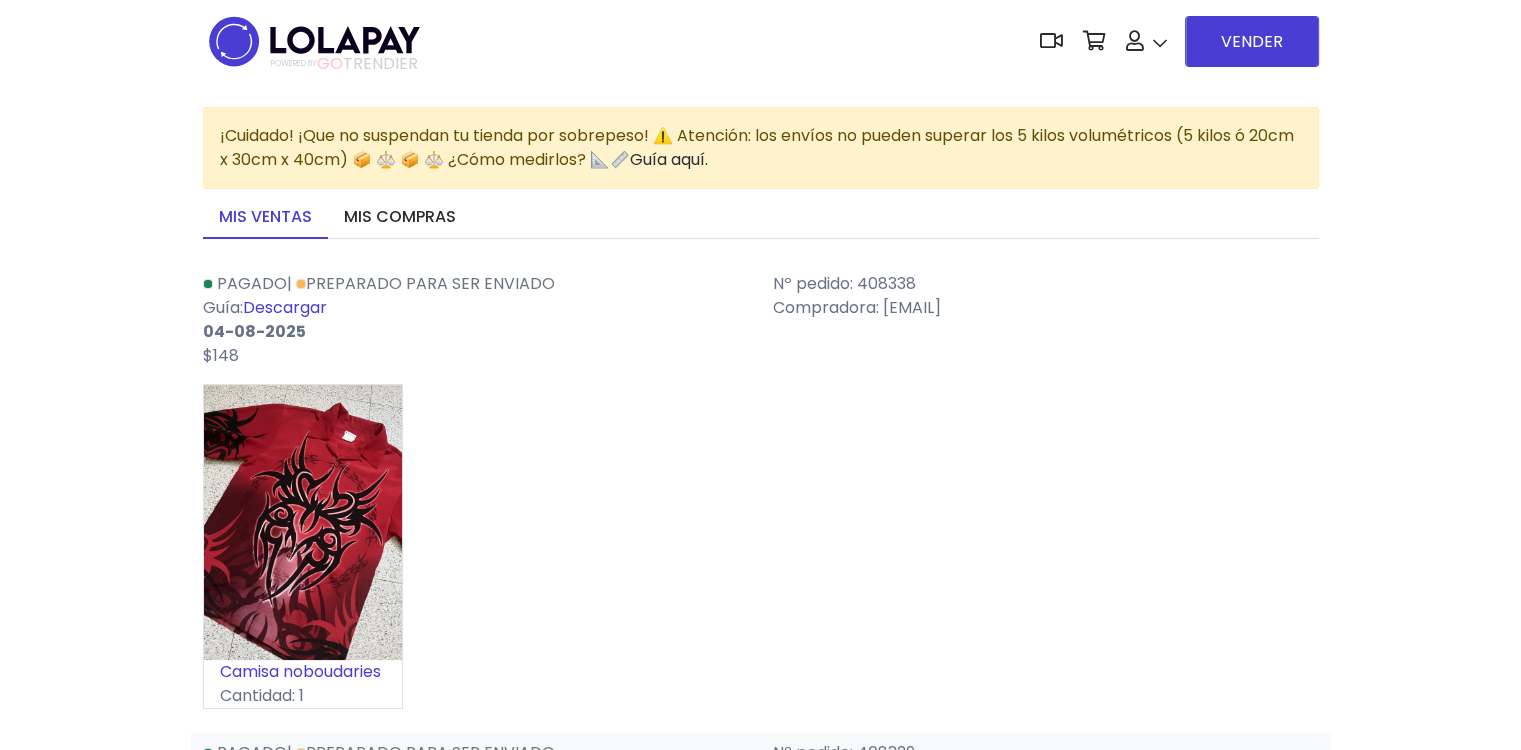 click on "Descargar" at bounding box center [285, 307] 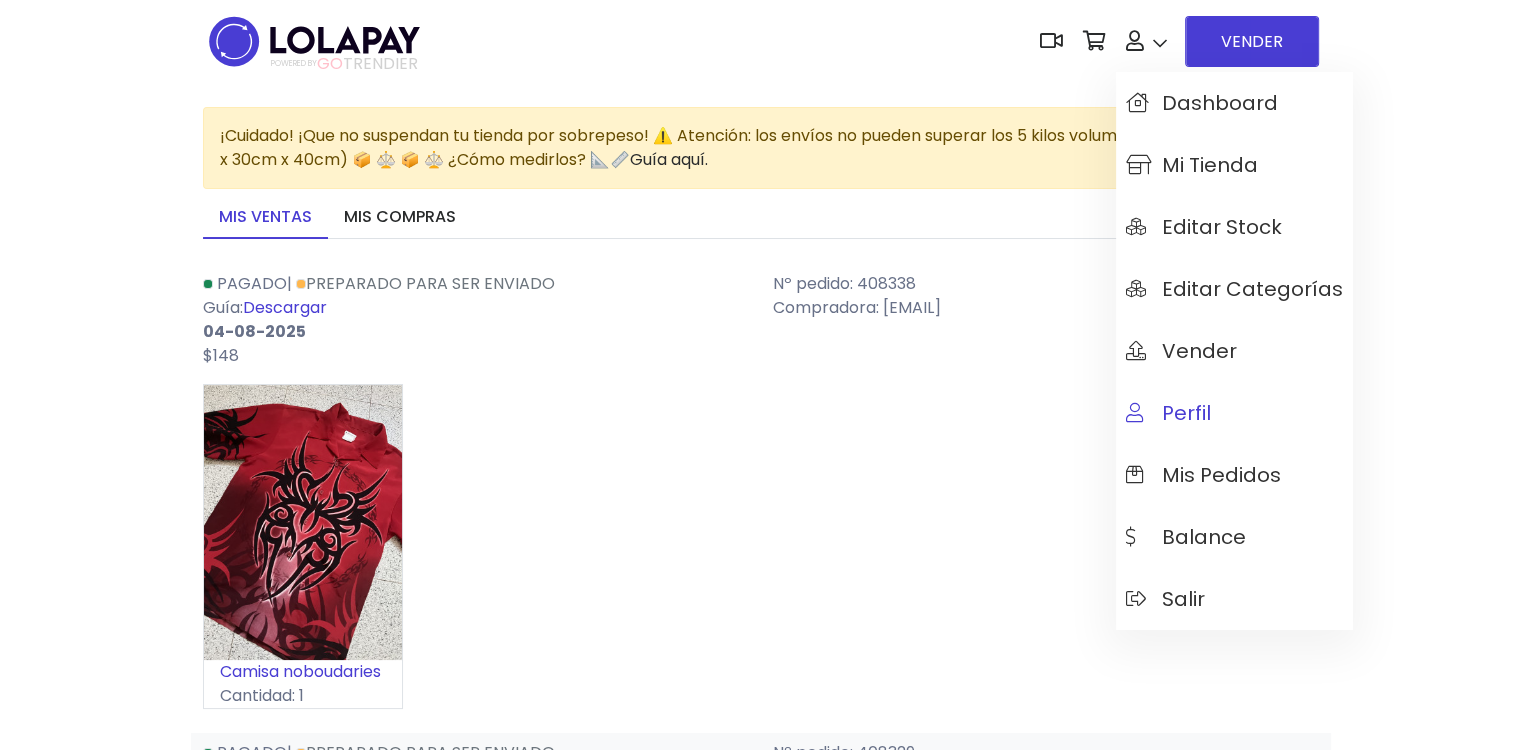 click on "Perfil" at bounding box center (1234, 413) 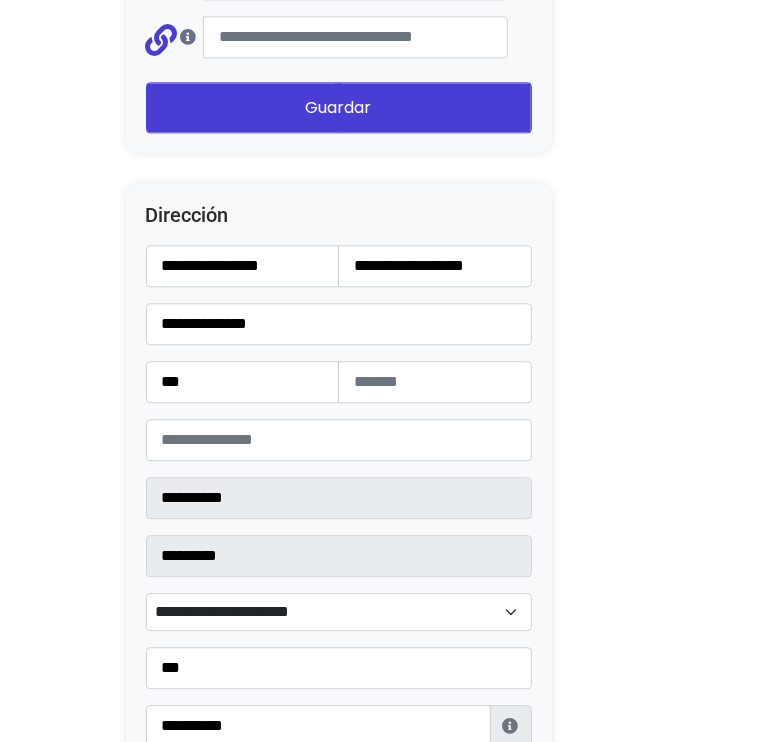 scroll, scrollTop: 2500, scrollLeft: 0, axis: vertical 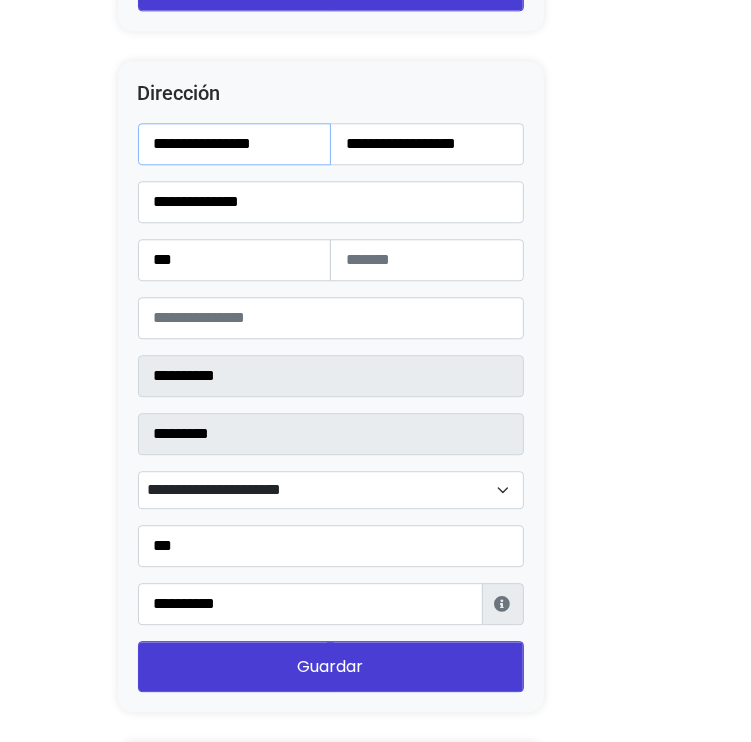 click on "**********" at bounding box center [235, 144] 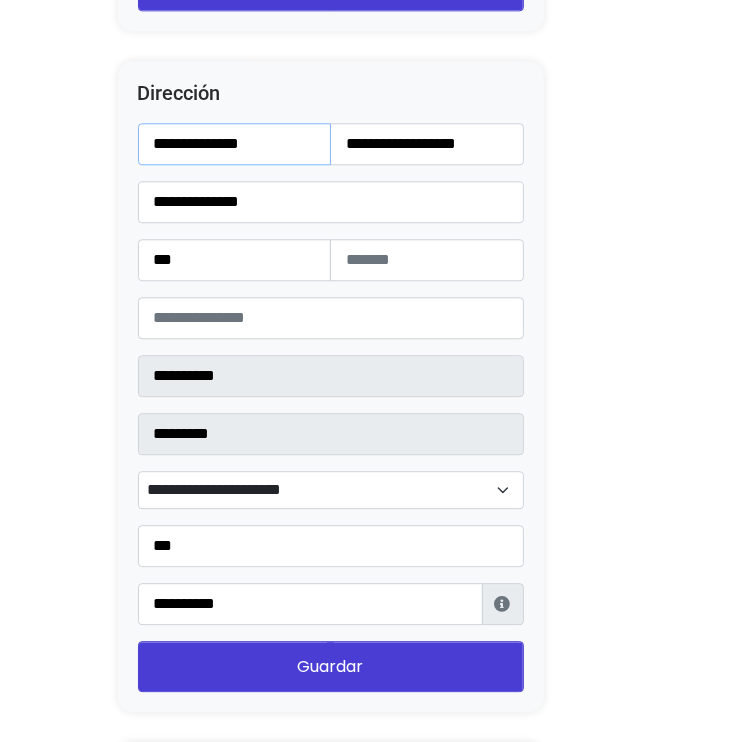 type on "**********" 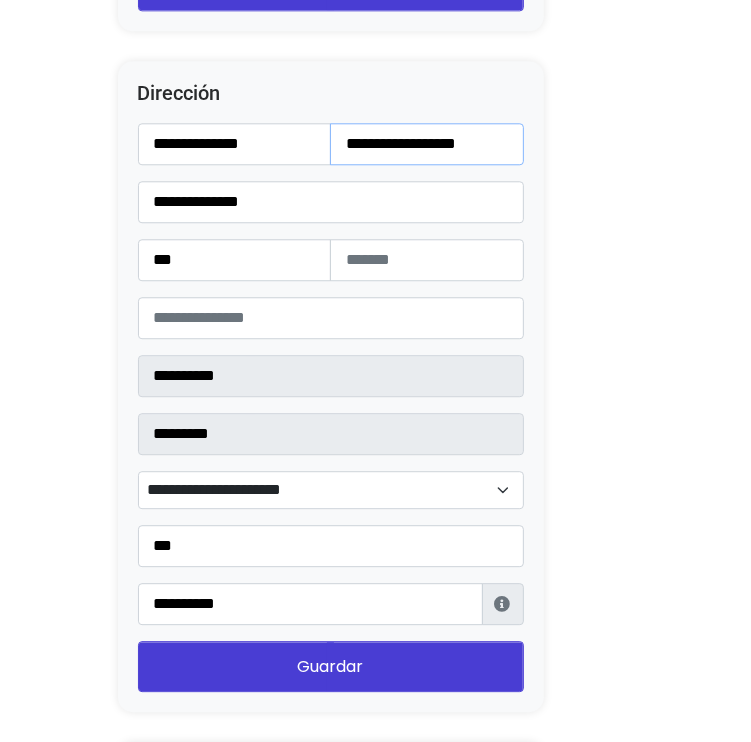 click on "**********" at bounding box center (427, 144) 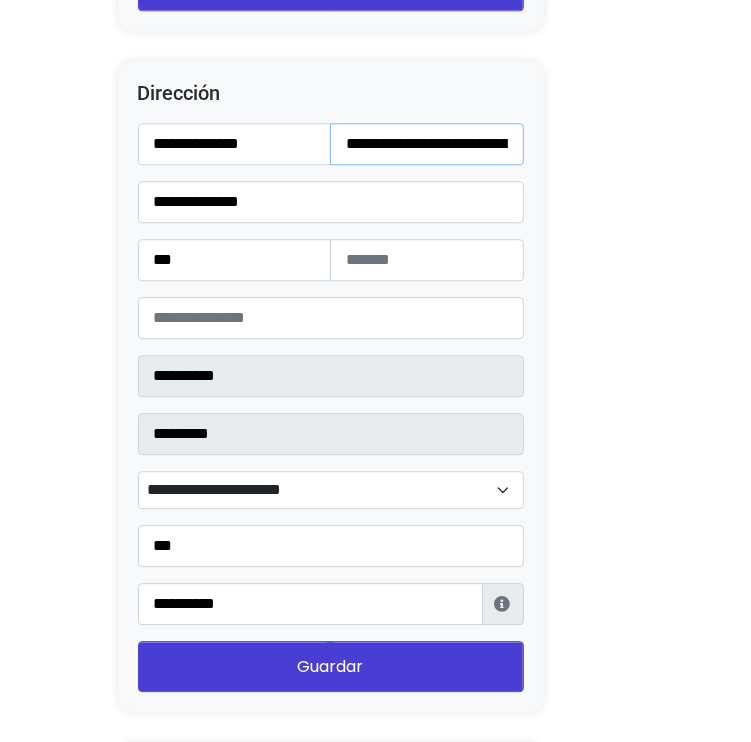 click on "**********" at bounding box center [427, 144] 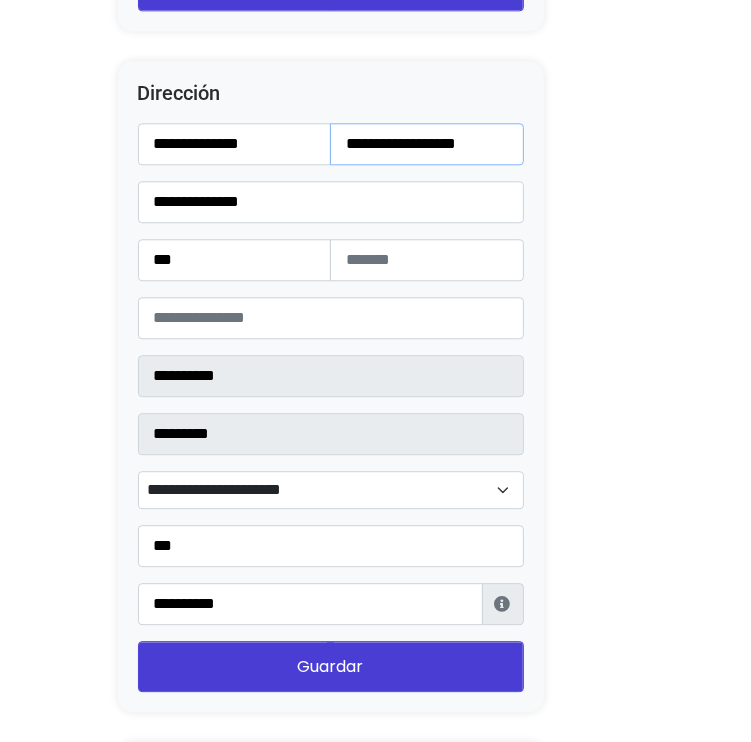 type on "**********" 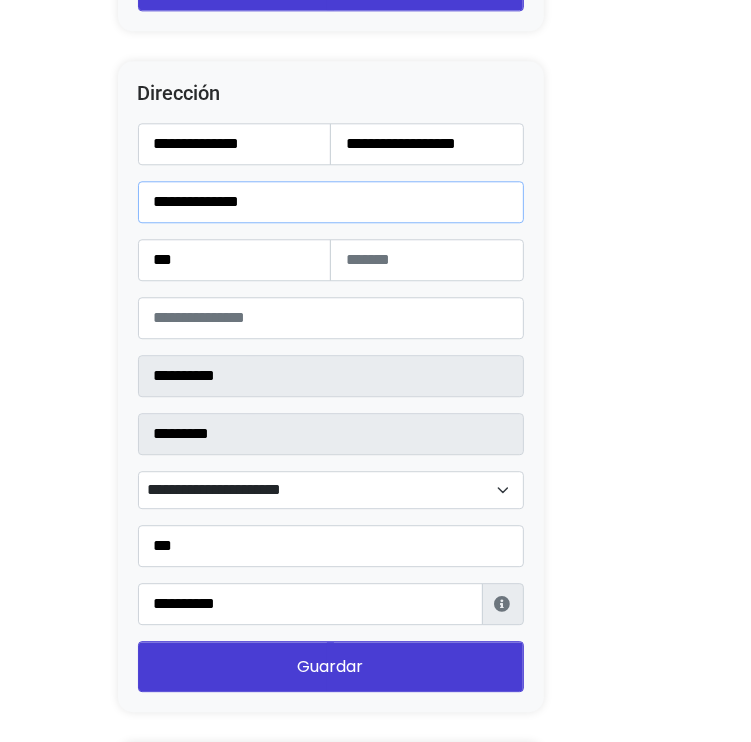 click on "**********" at bounding box center [331, 202] 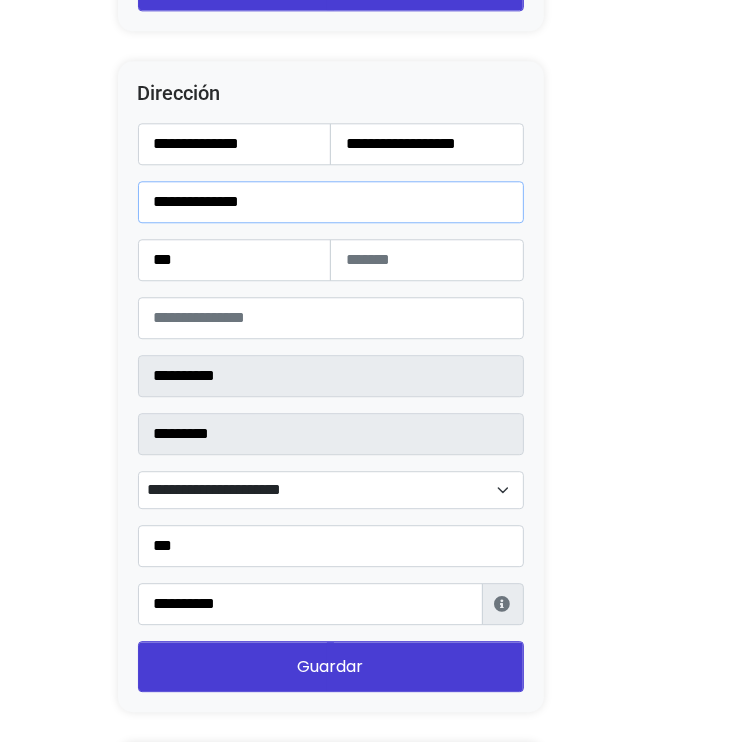 paste on "**********" 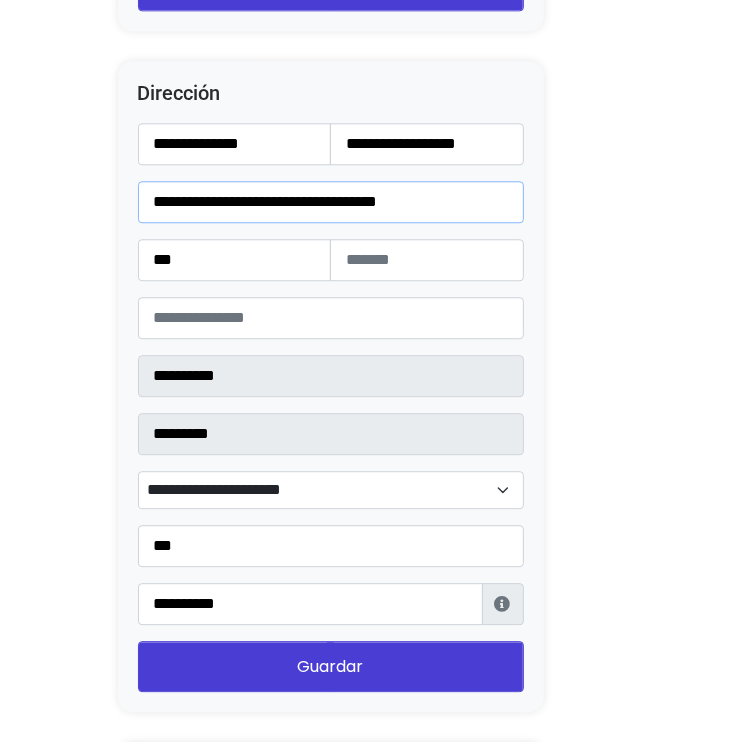 click on "**********" at bounding box center (331, 202) 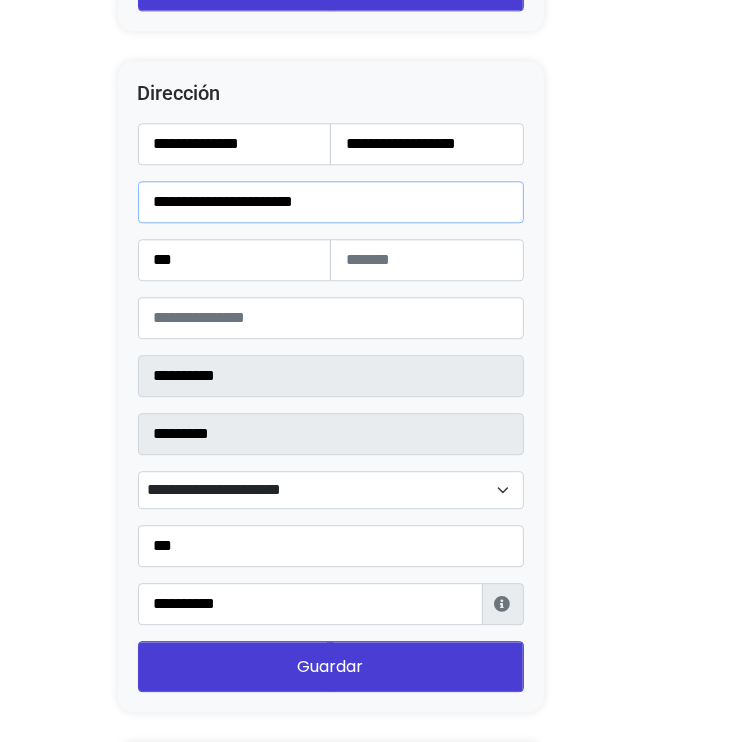 click on "**********" at bounding box center [331, 202] 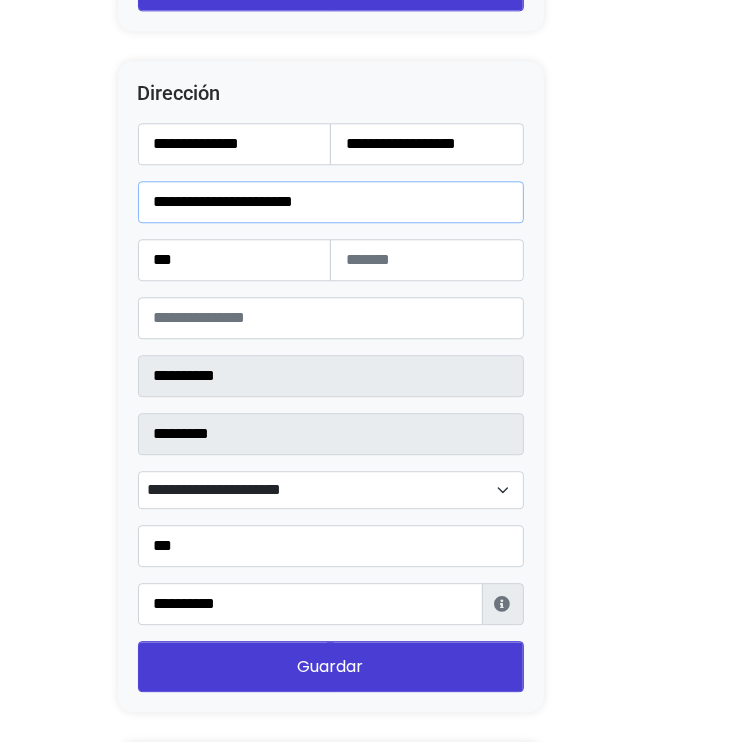 type on "**********" 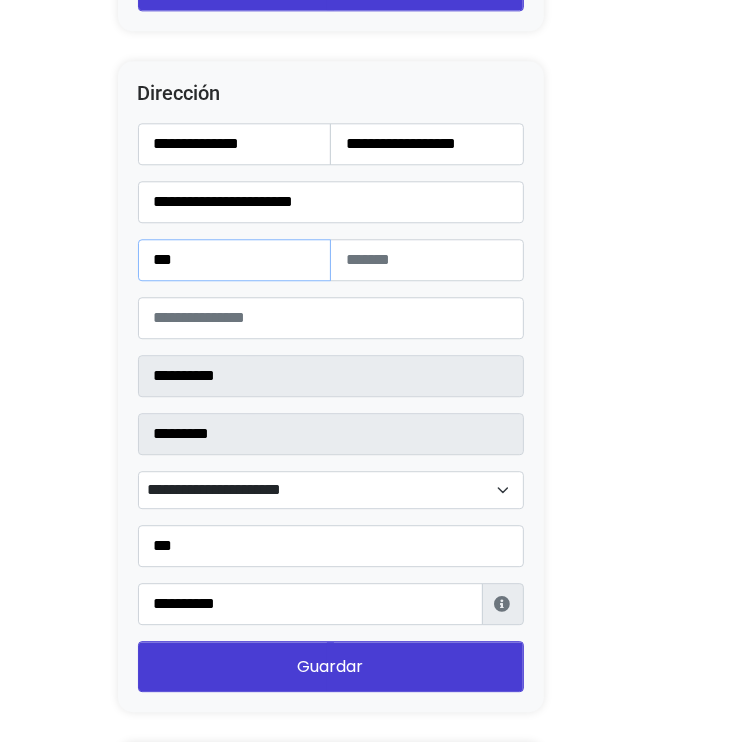 click on "***" at bounding box center [235, 260] 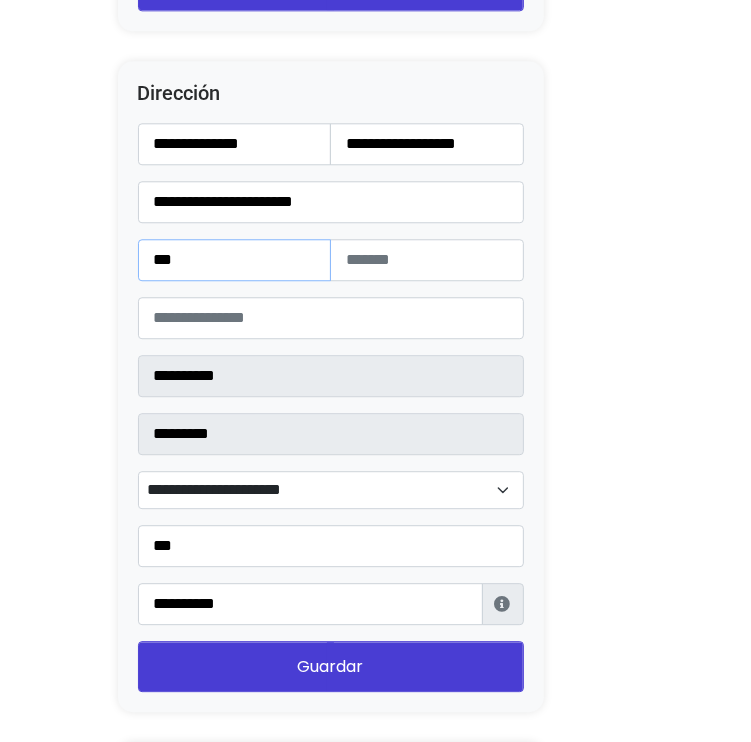 type on "***" 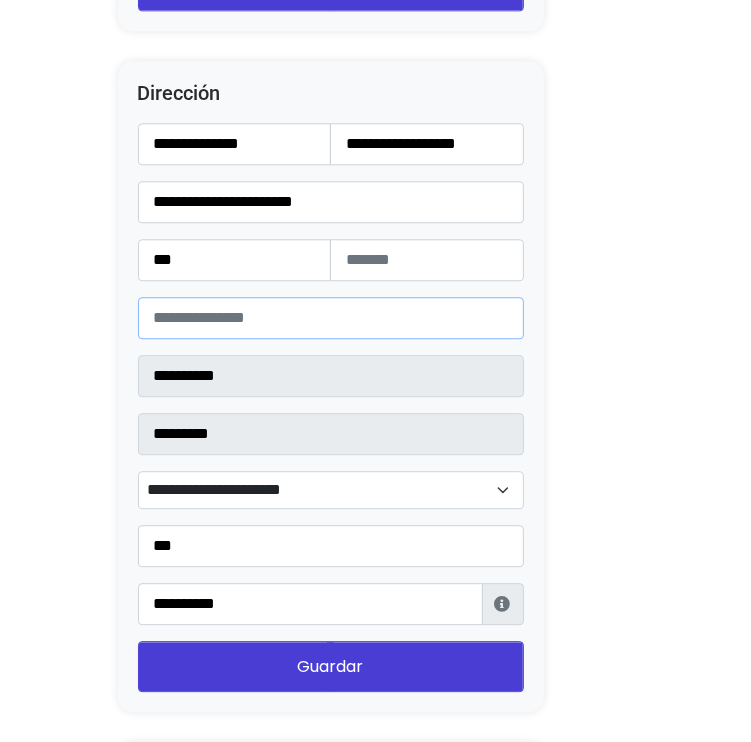 click on "*****" at bounding box center [331, 318] 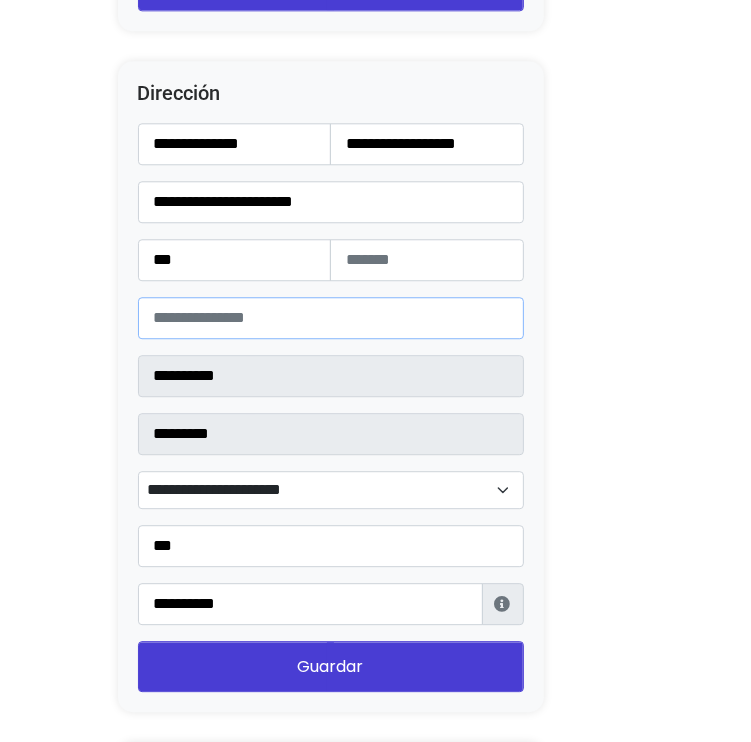 type on "*****" 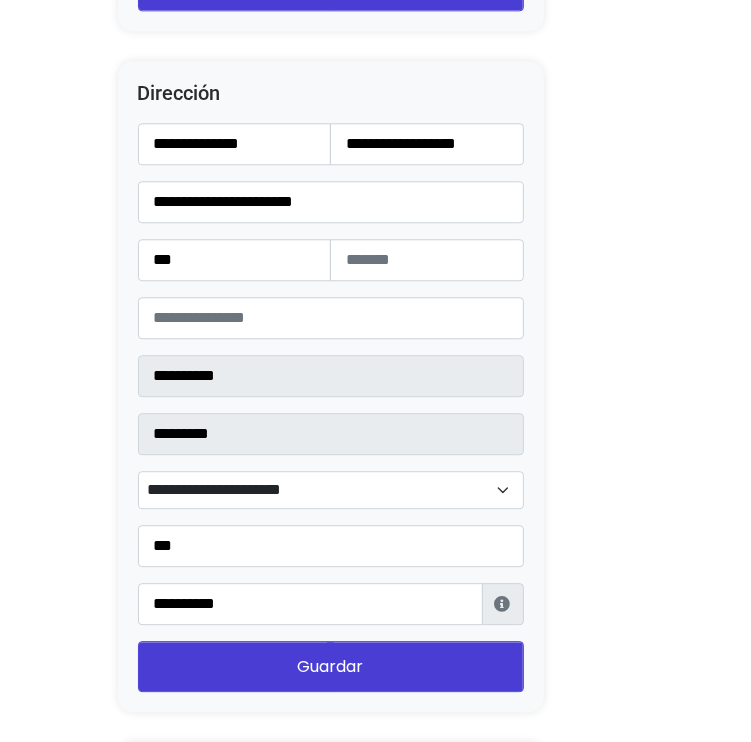 click on "Convierte tu oferta para desbloquear esta acción
ACTUAL
Plan gratuito
5 ventas sin costo al mes
✅  Ventas limitadas
❌  Renovación de guías
❌  Reviews
❌  Guías al instante
RECOMENDADO" at bounding box center [375, -652] 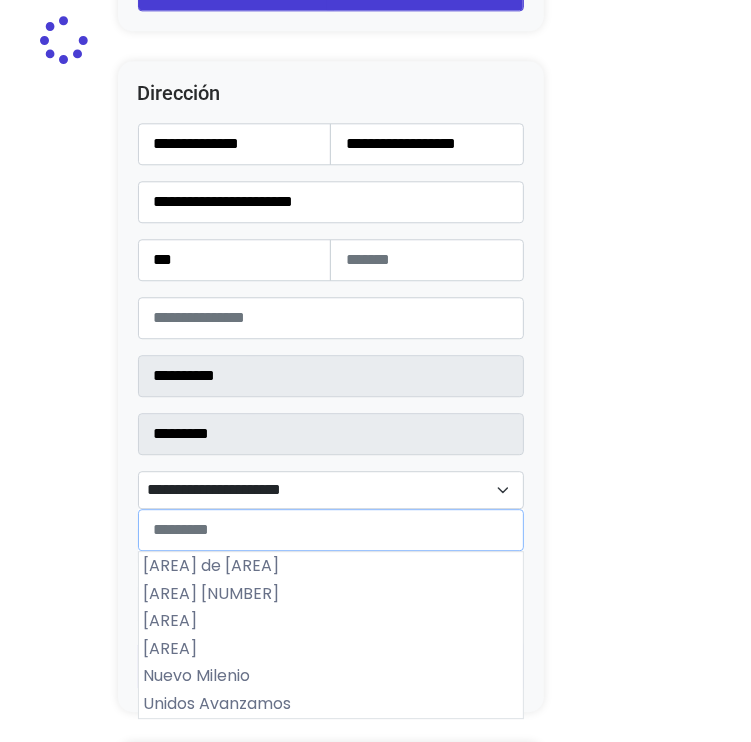 click on "**********" at bounding box center [331, 490] 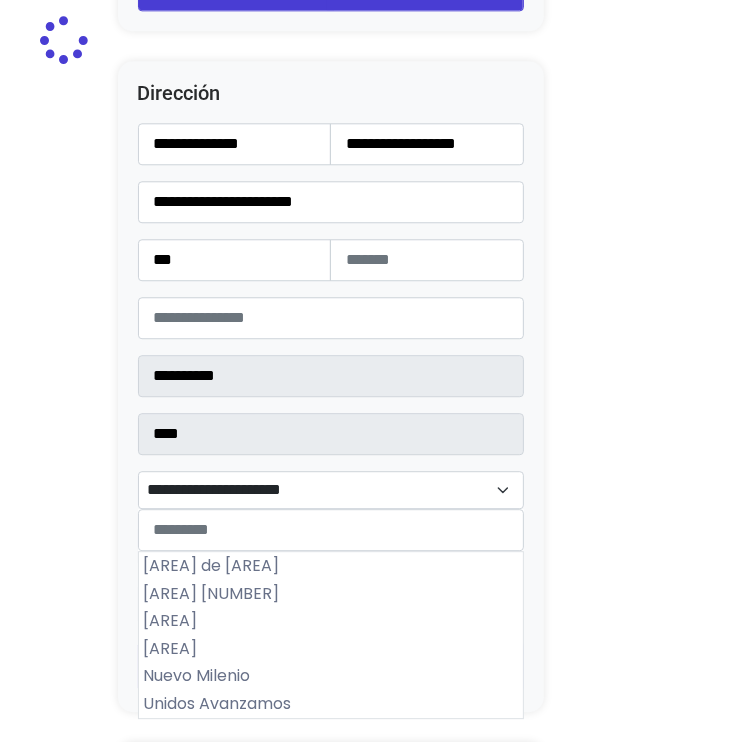 select 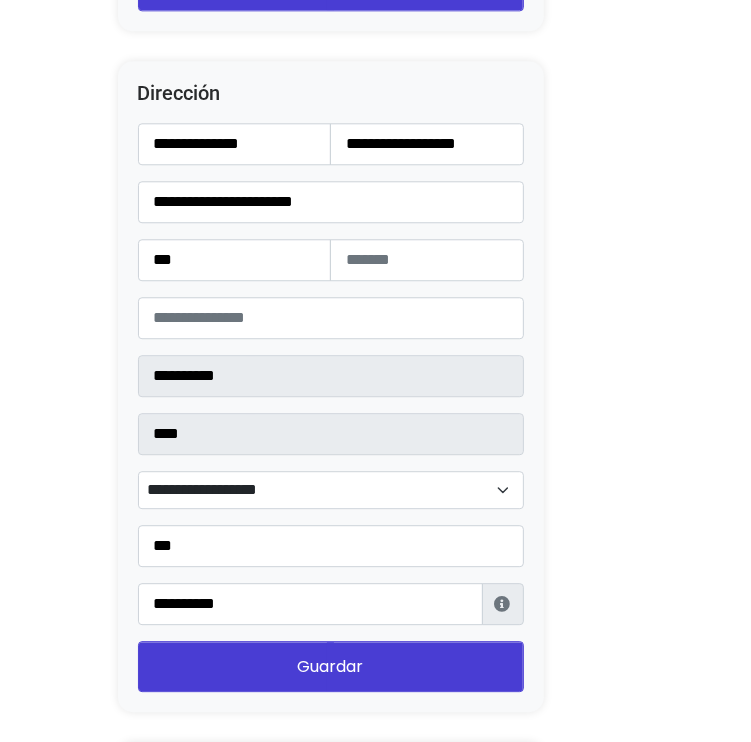 click on "**********" at bounding box center (331, 490) 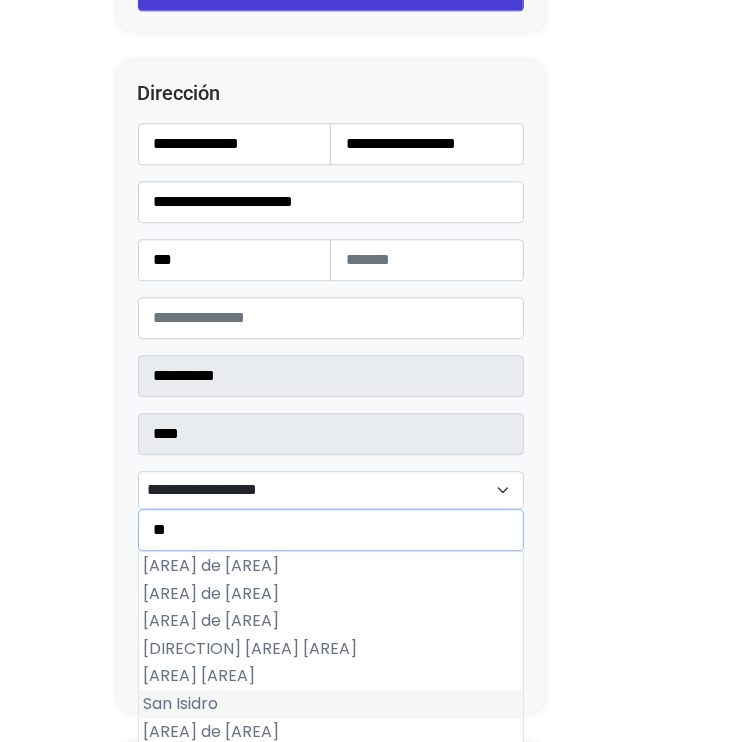 type on "**" 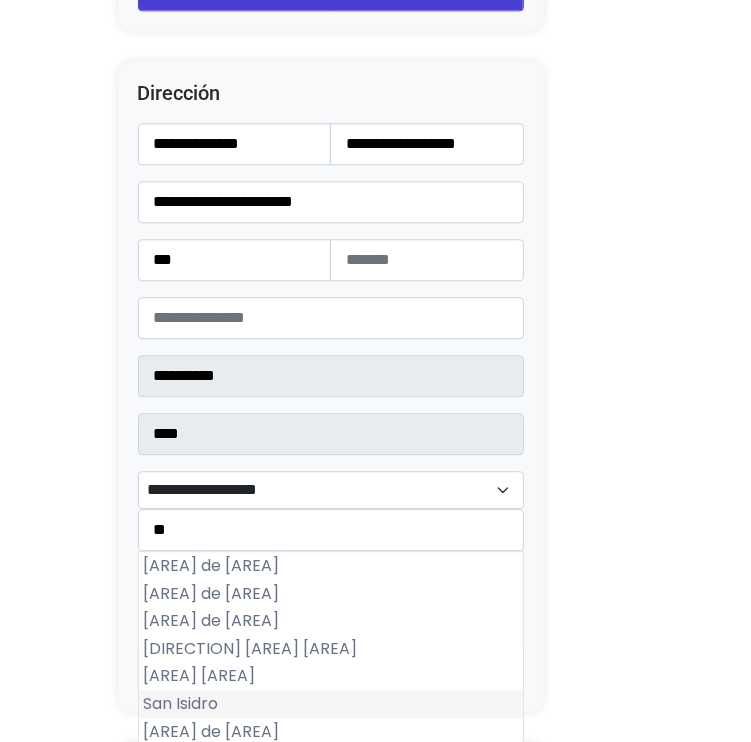 click on "San Isidro" at bounding box center [331, 704] 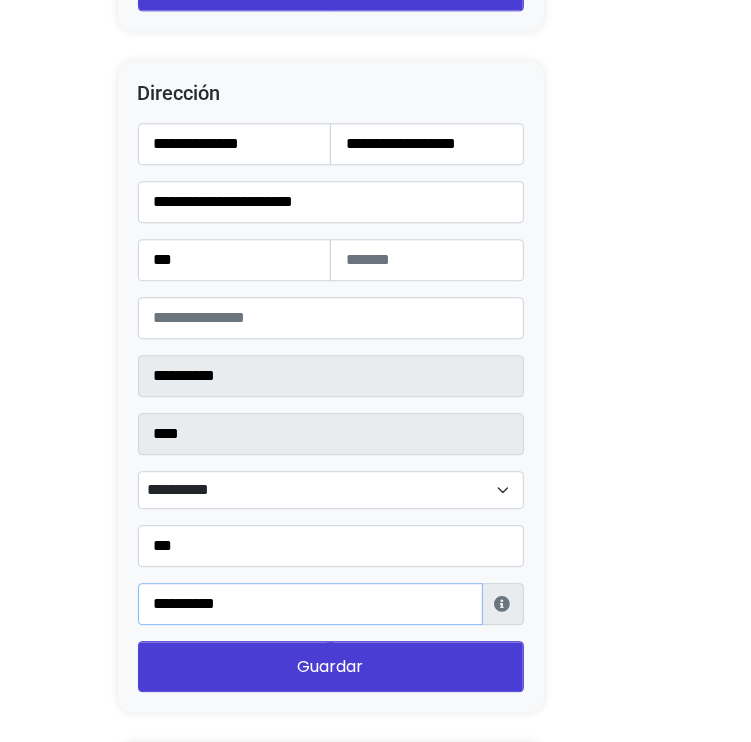 click on "**********" at bounding box center [310, 604] 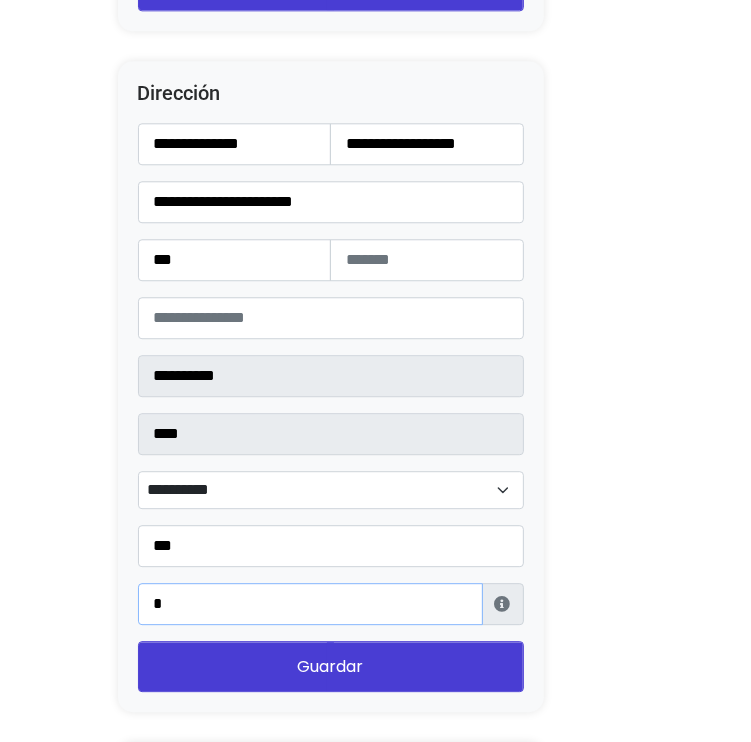 paste on "**********" 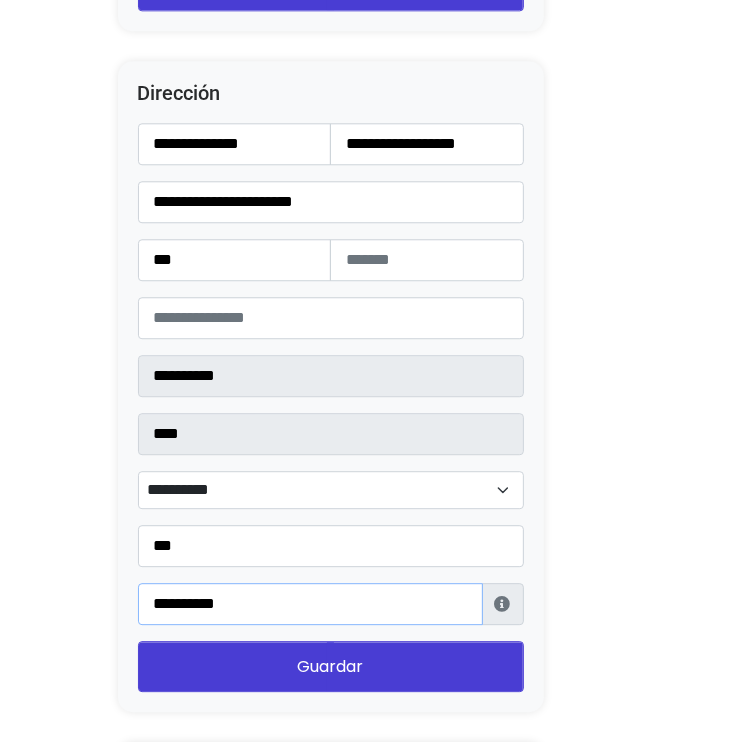 click on "Guardar" at bounding box center [331, 666] 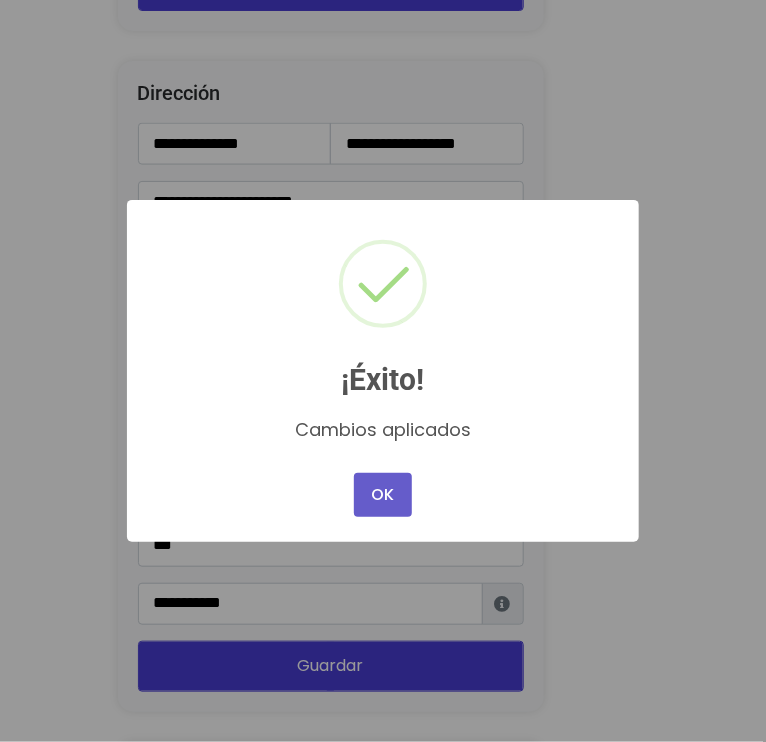 click on "OK" at bounding box center [383, 495] 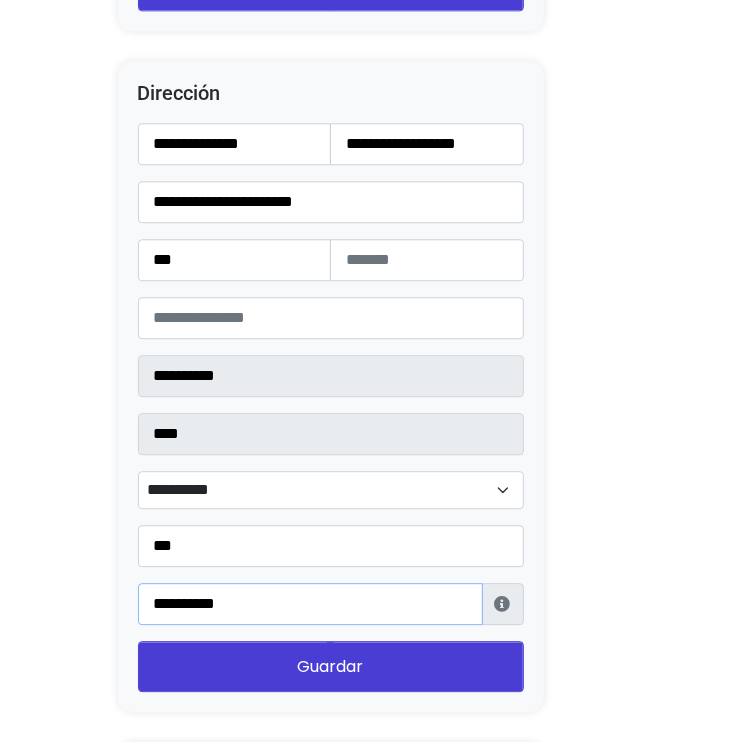 type on "**********" 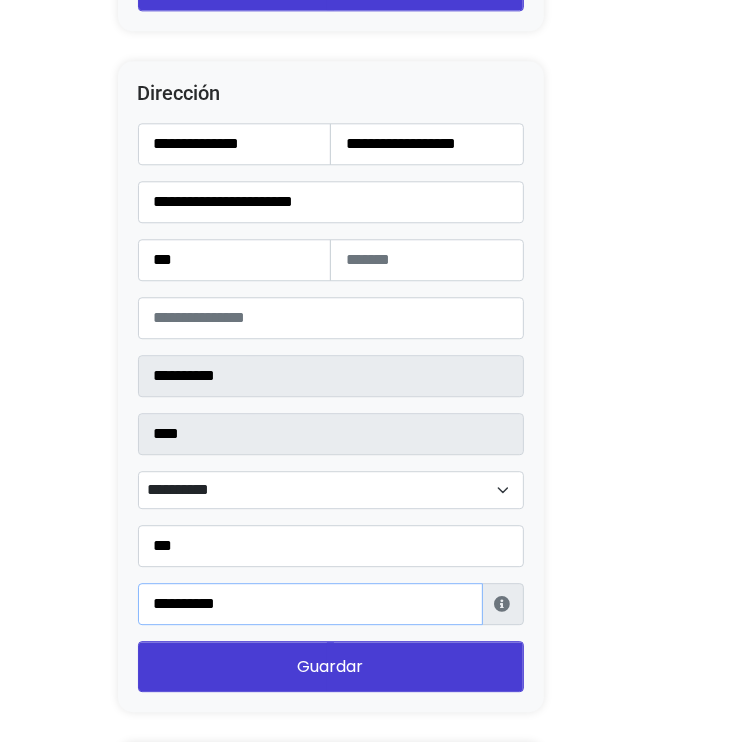 click on "Guardar" at bounding box center (331, 666) 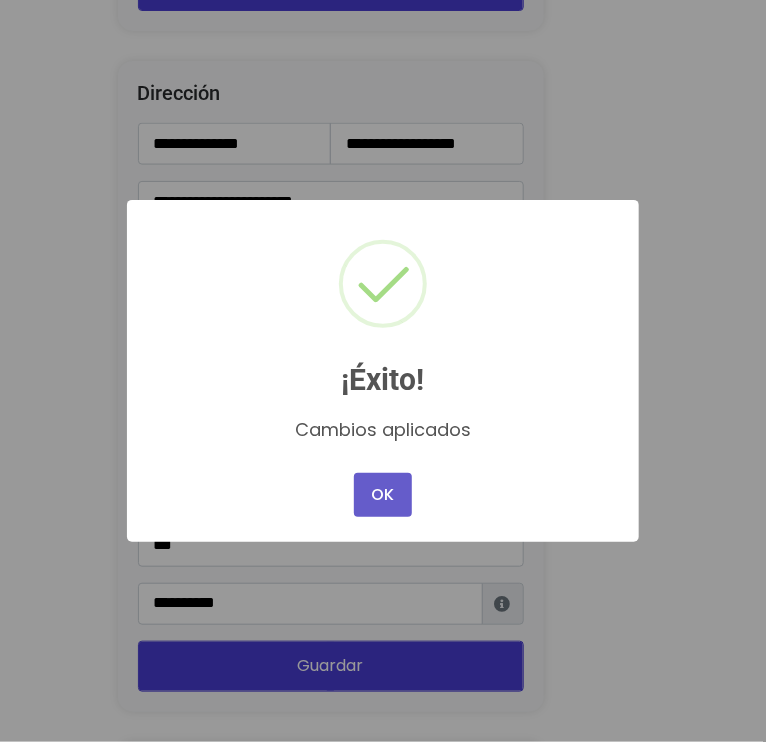 click on "OK" at bounding box center (383, 495) 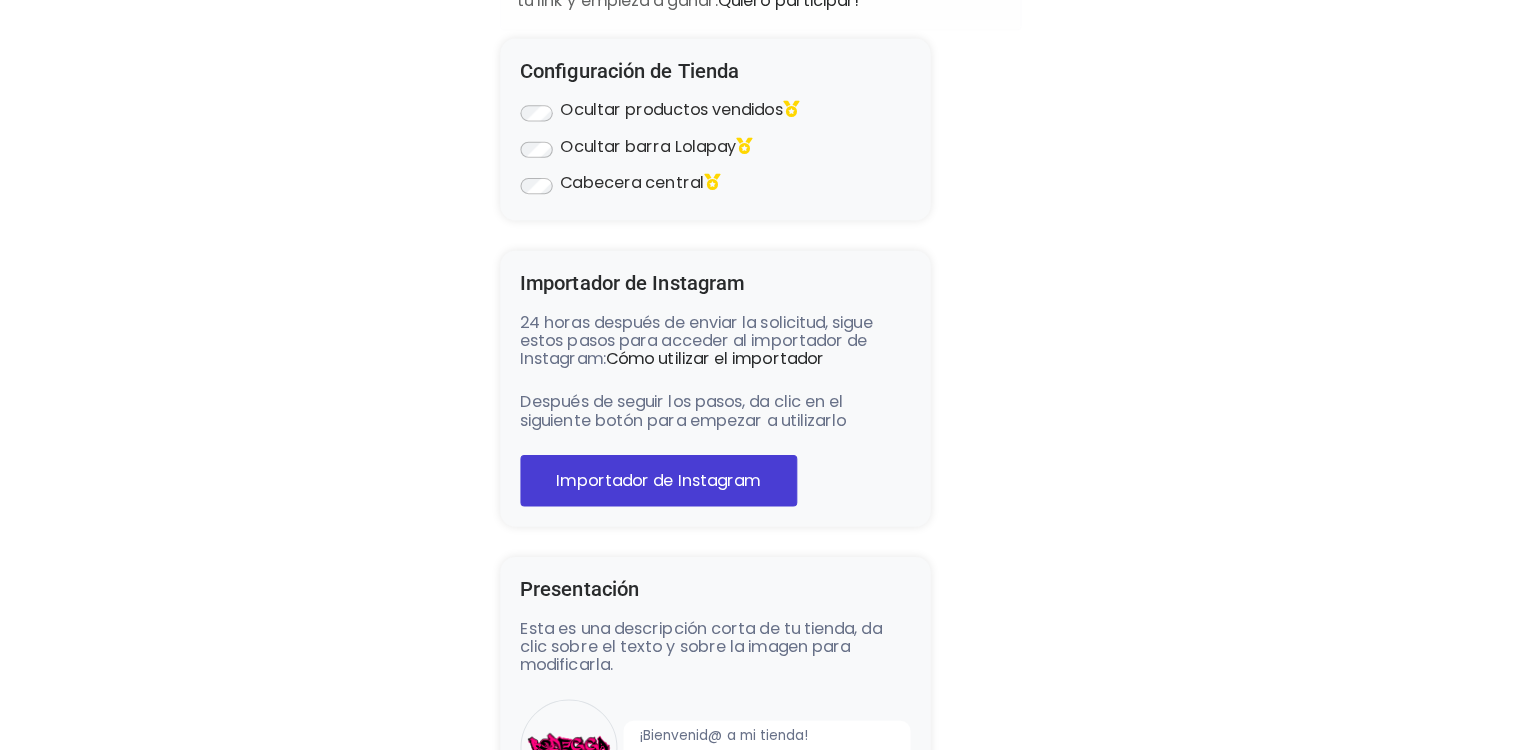 scroll, scrollTop: 0, scrollLeft: 0, axis: both 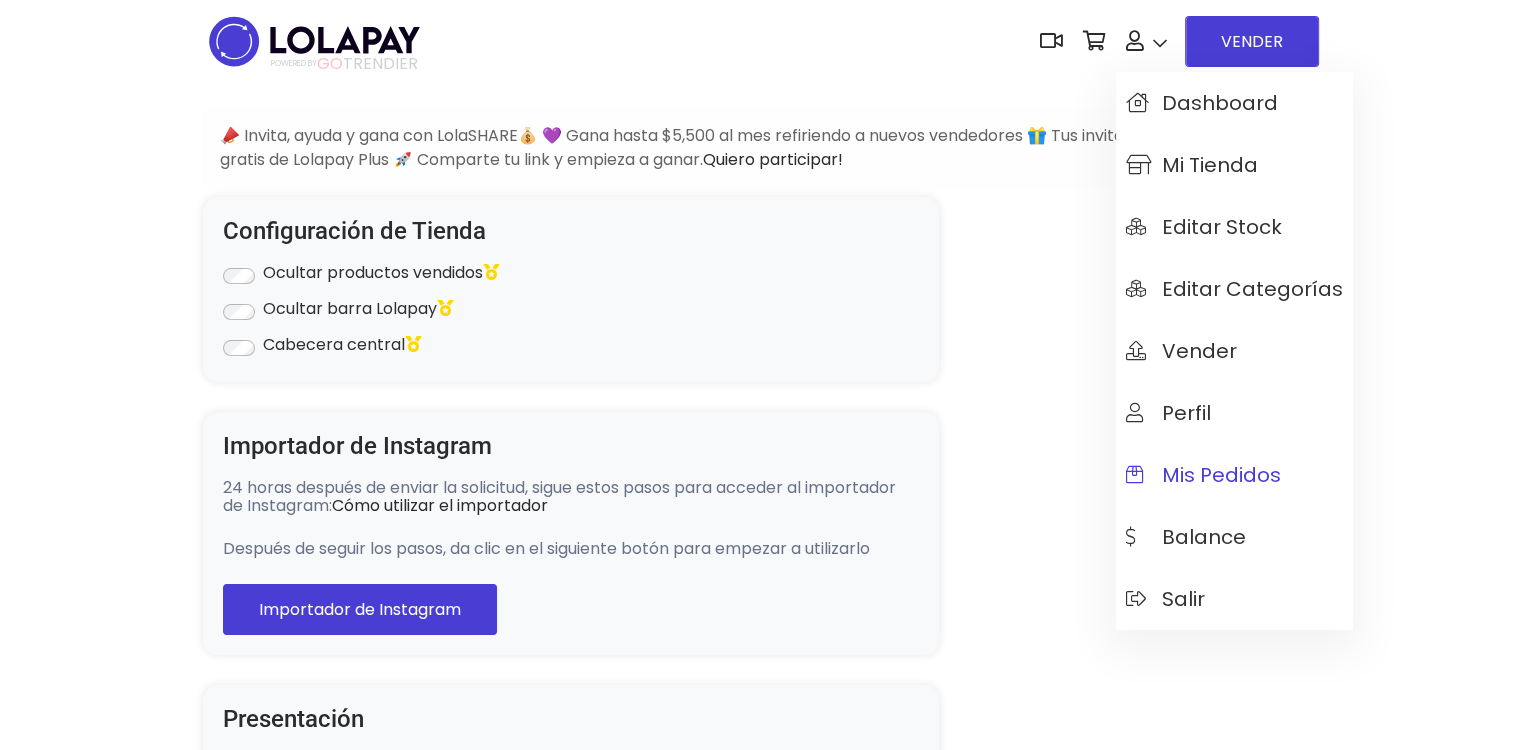 click on "Mis pedidos" at bounding box center [1203, 475] 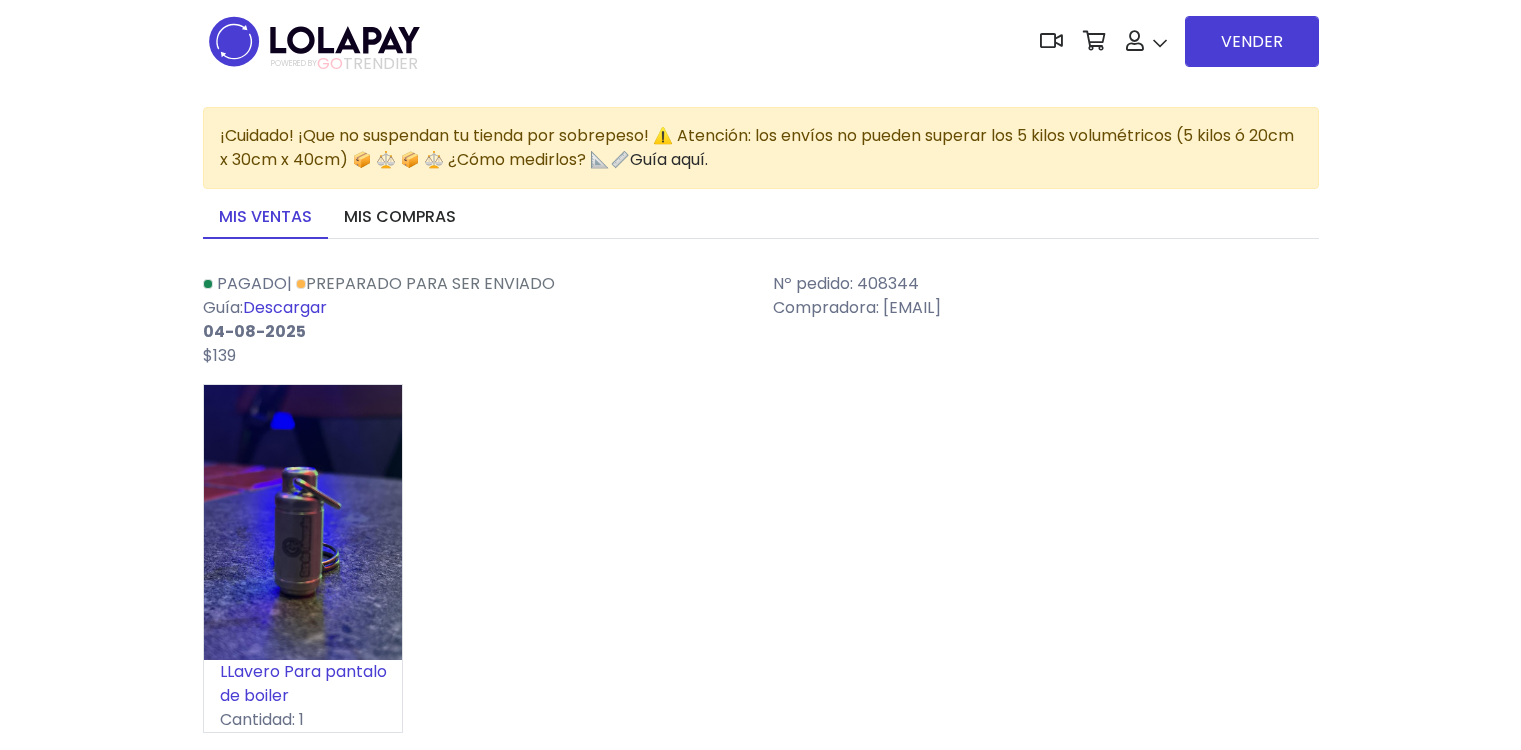 scroll, scrollTop: 0, scrollLeft: 0, axis: both 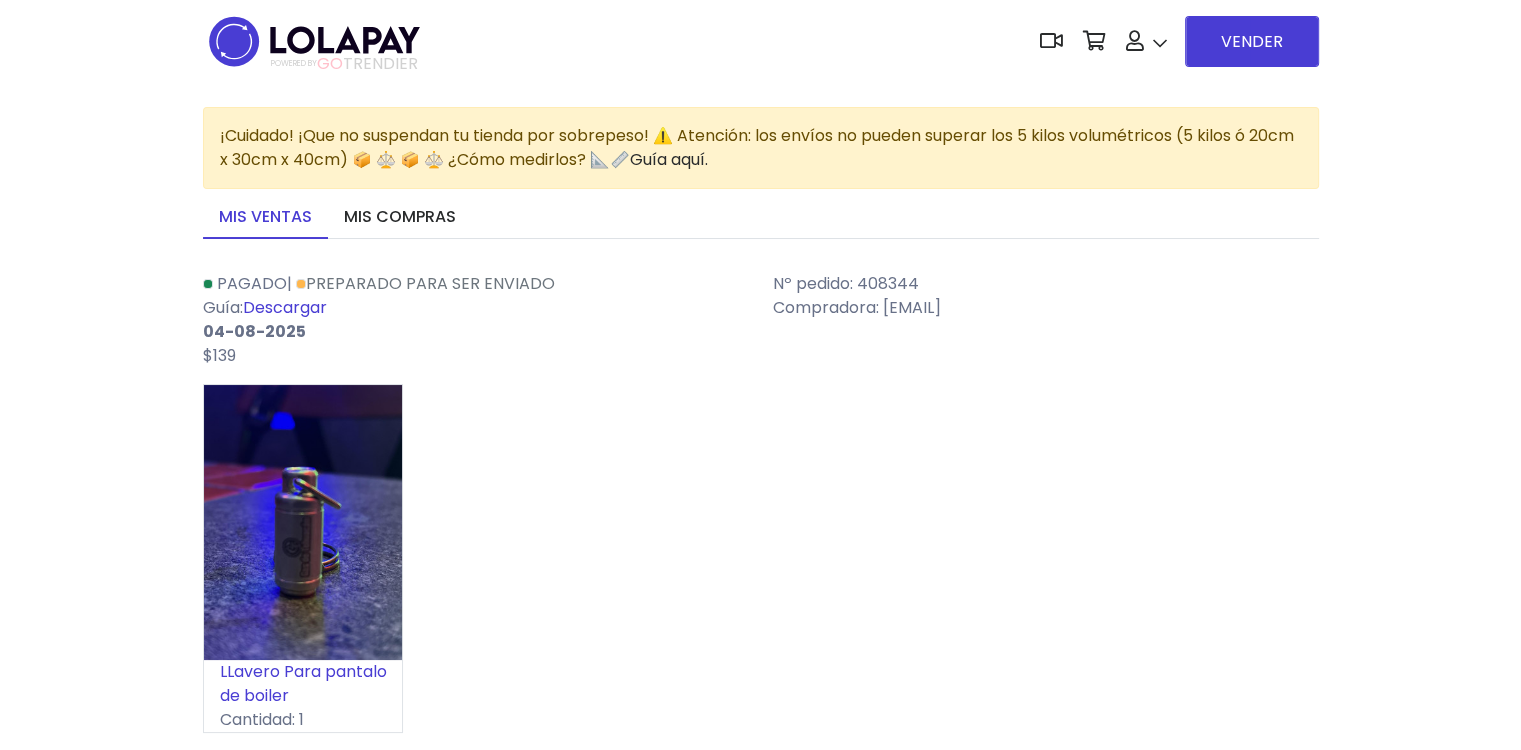 click on "Descargar" at bounding box center (285, 307) 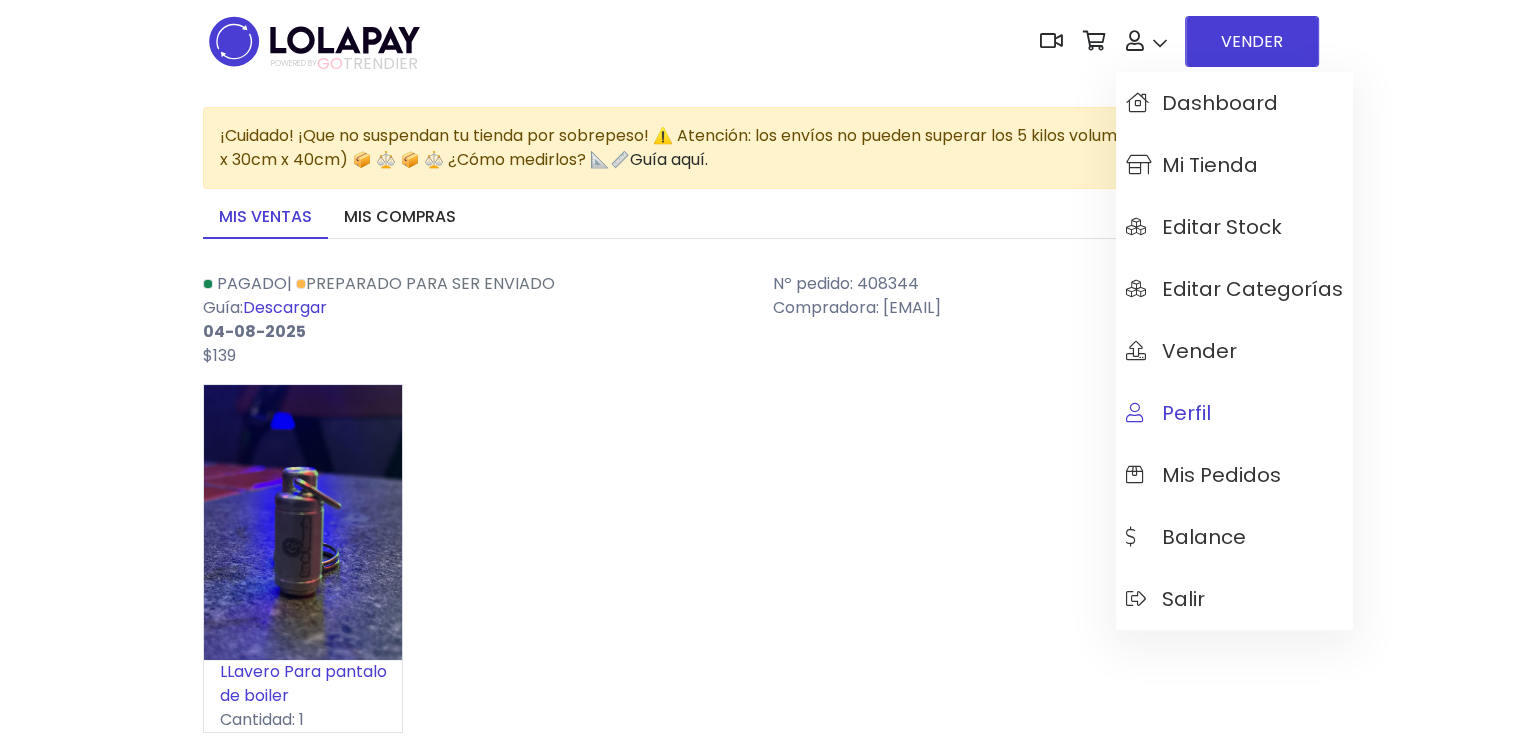 click on "Perfil" at bounding box center (1234, 413) 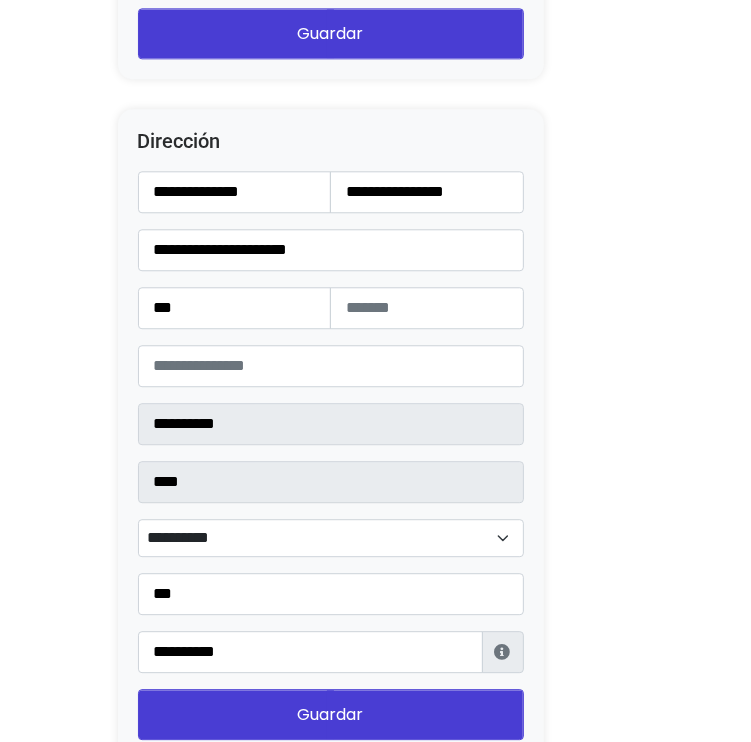 scroll, scrollTop: 2300, scrollLeft: 0, axis: vertical 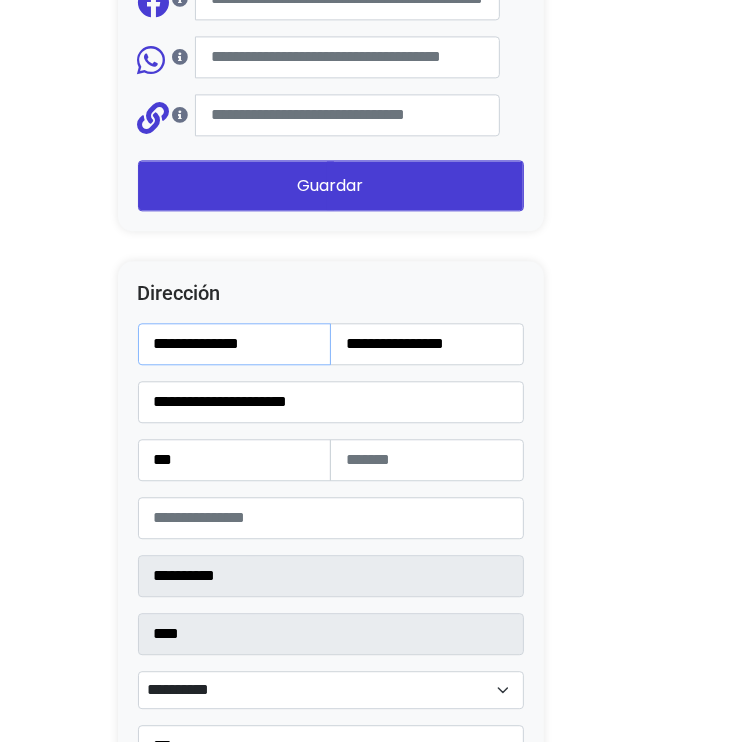 click on "**********" at bounding box center (235, 344) 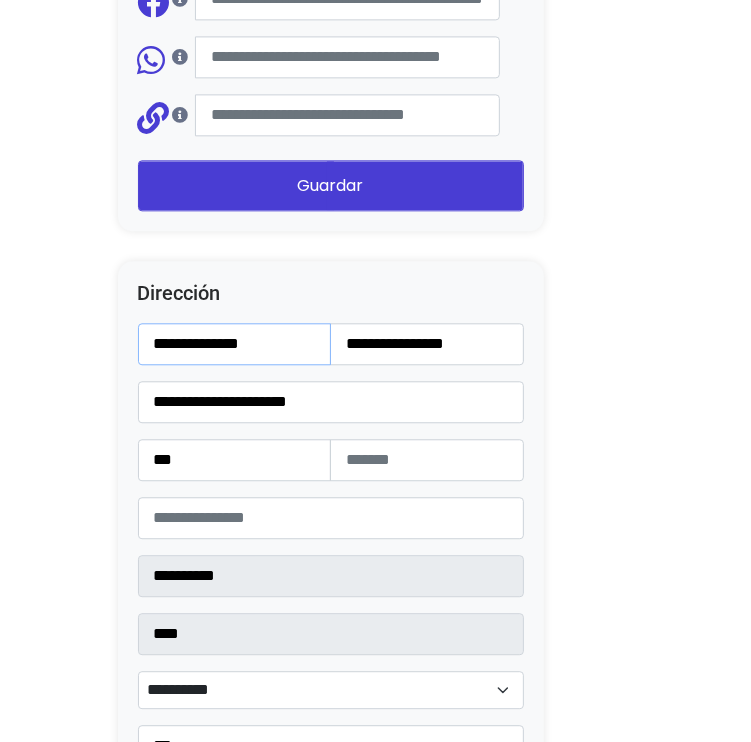 paste 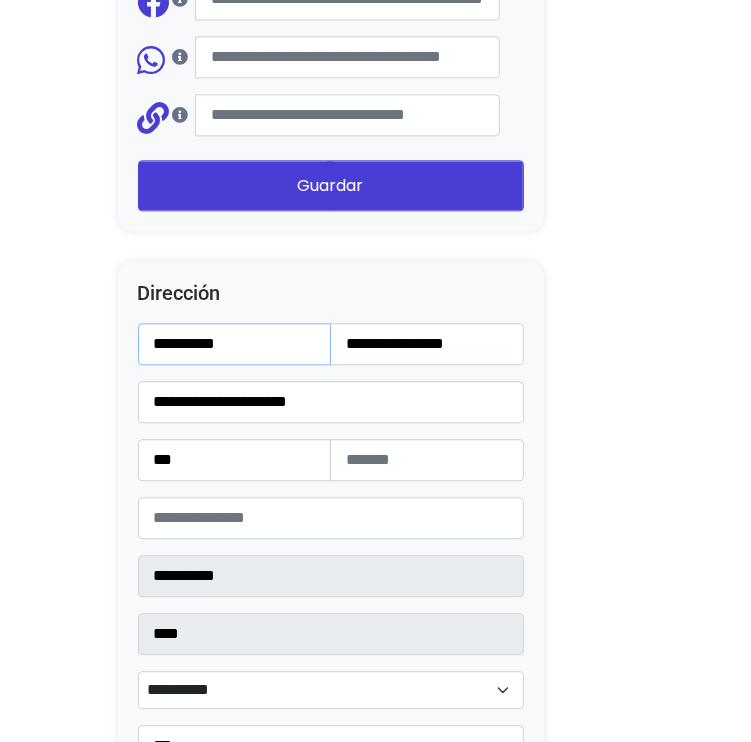 type on "*********" 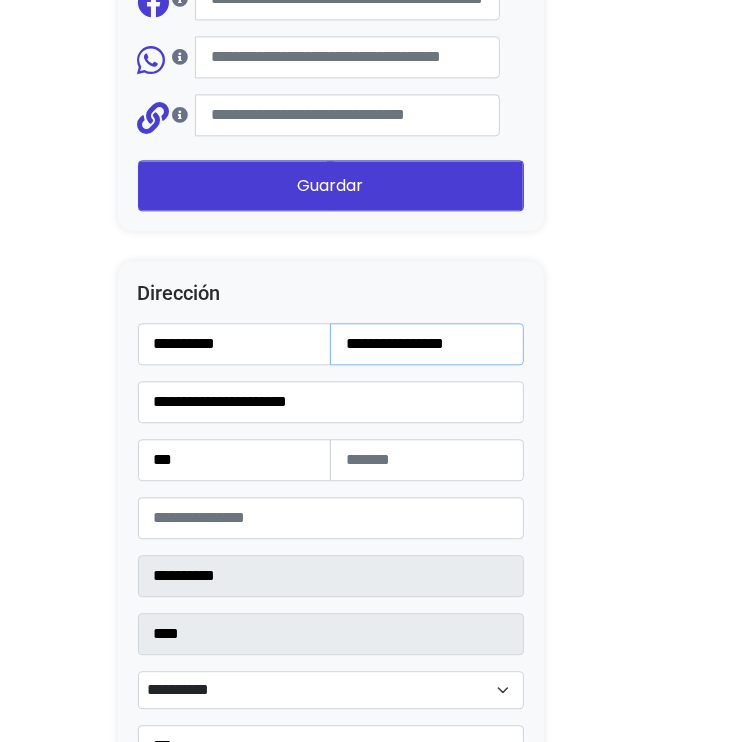 click on "**********" at bounding box center [427, 344] 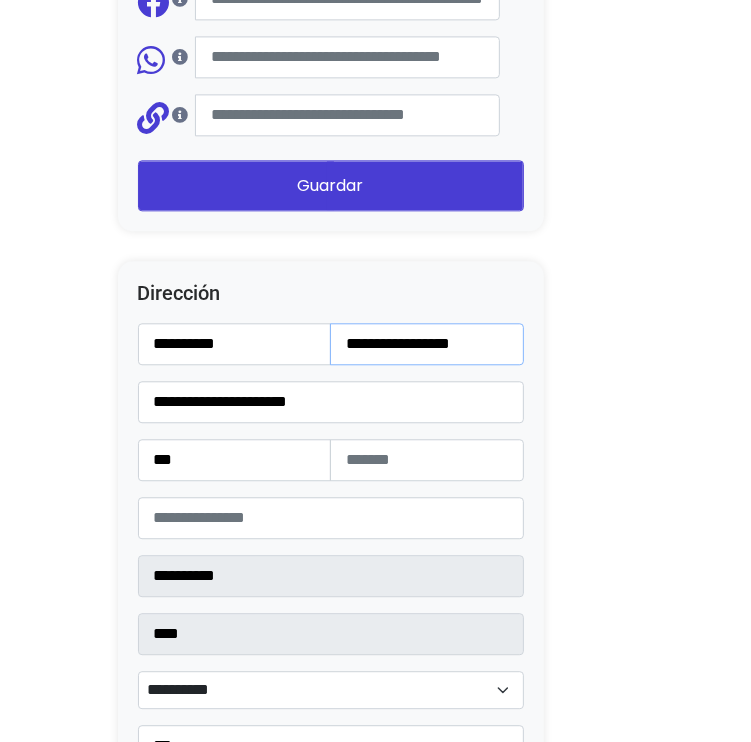 type on "**********" 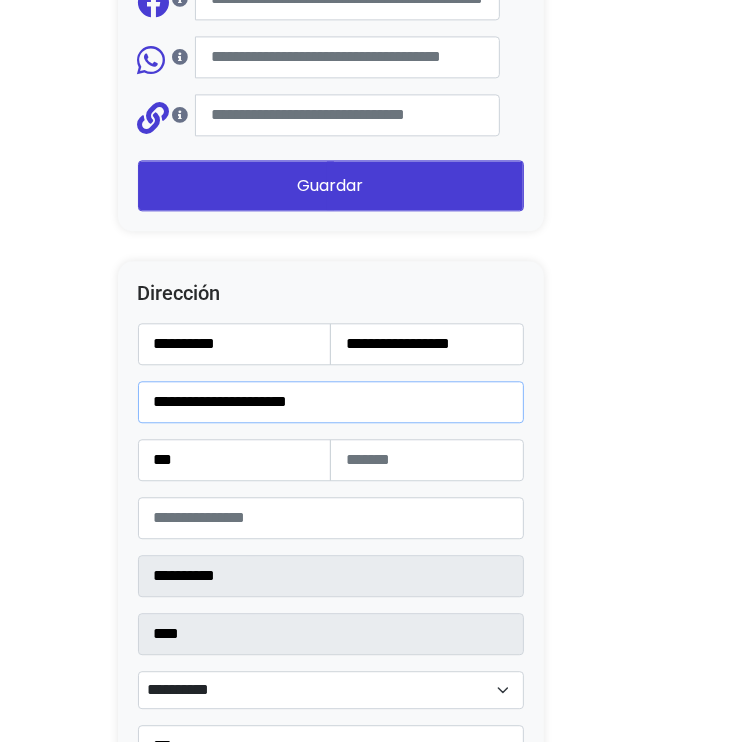 click on "**********" at bounding box center [331, 402] 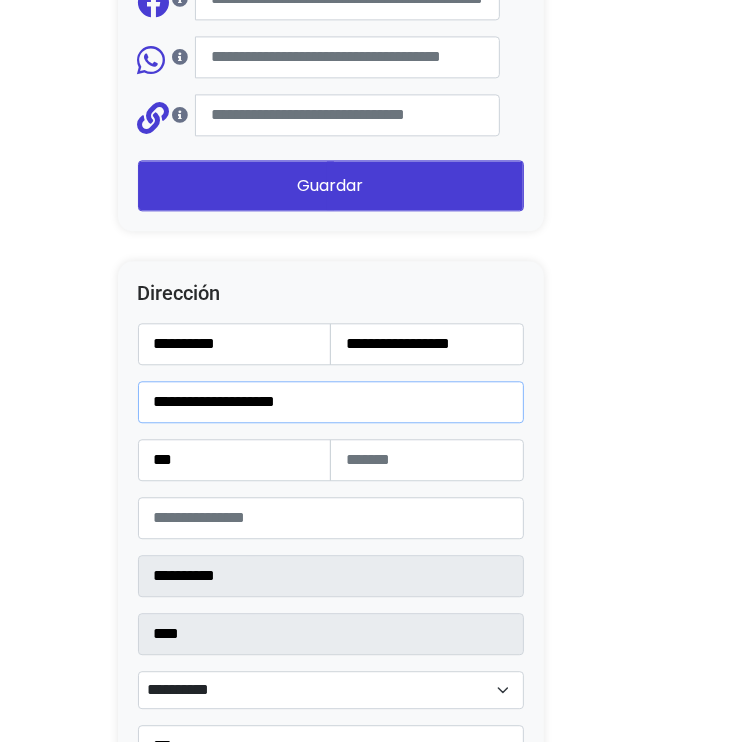click on "**********" at bounding box center [331, 402] 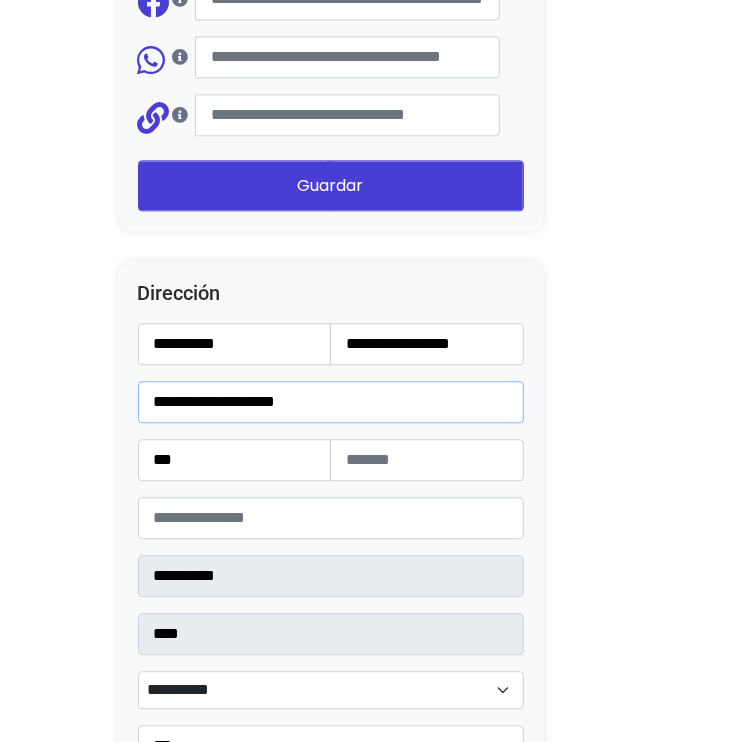 type on "**********" 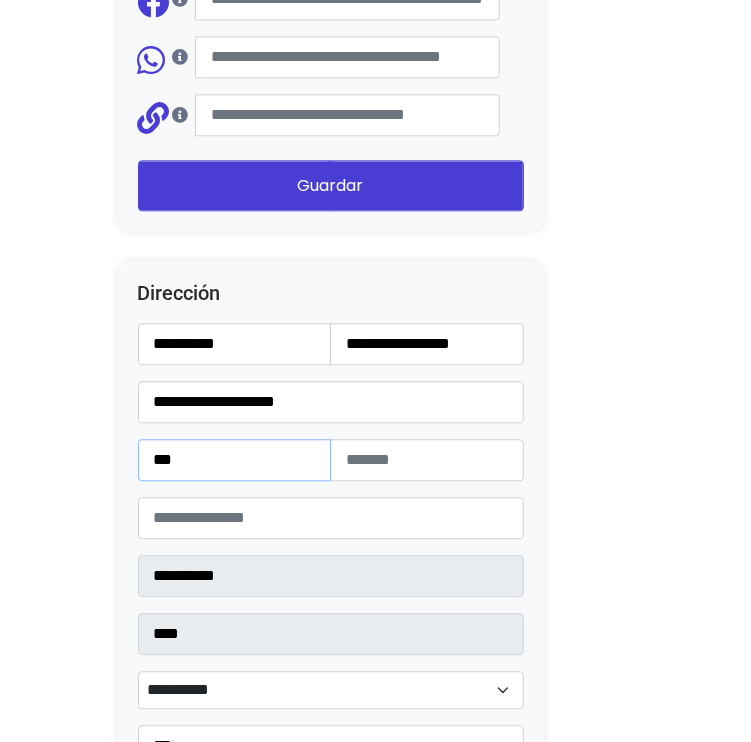click on "***" at bounding box center (235, 460) 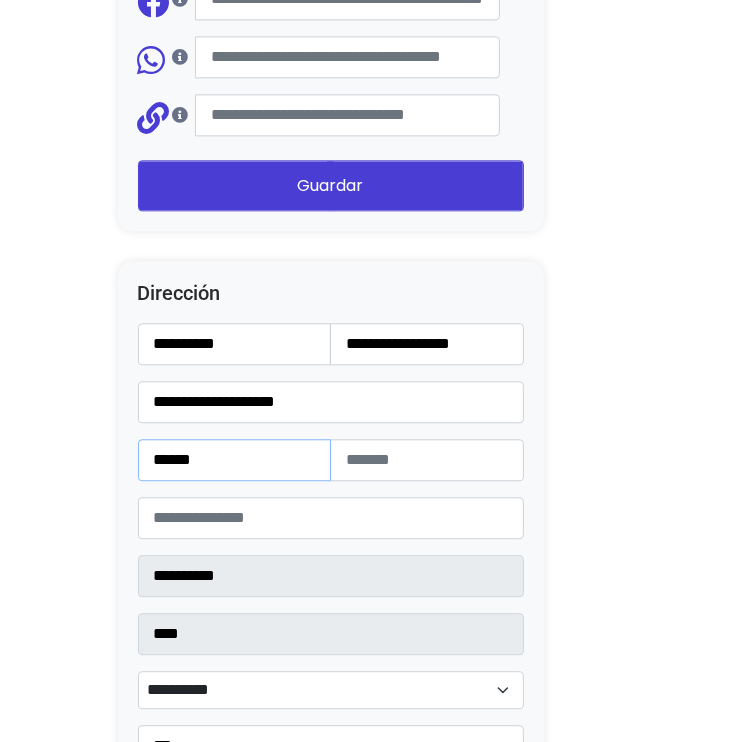 click on "******" at bounding box center (235, 460) 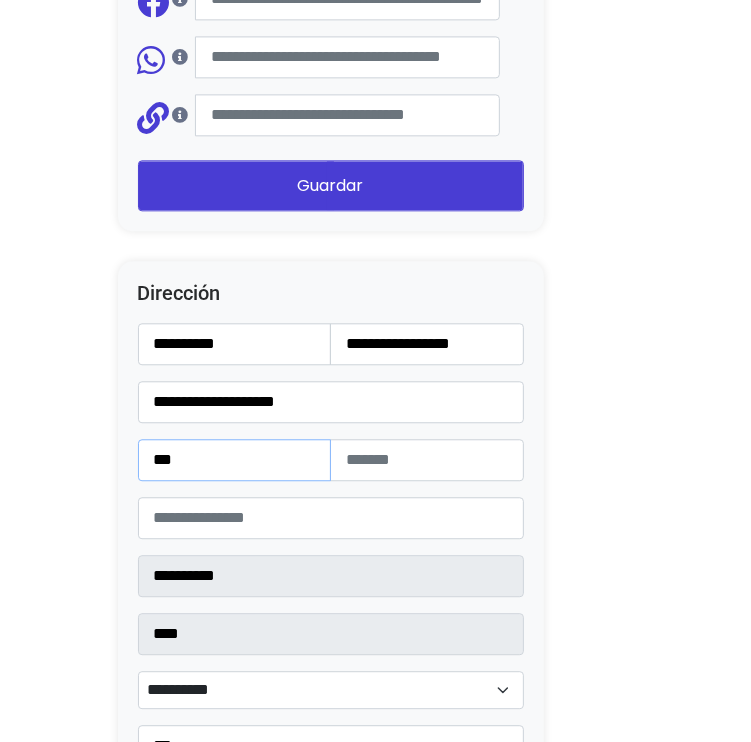 type on "***" 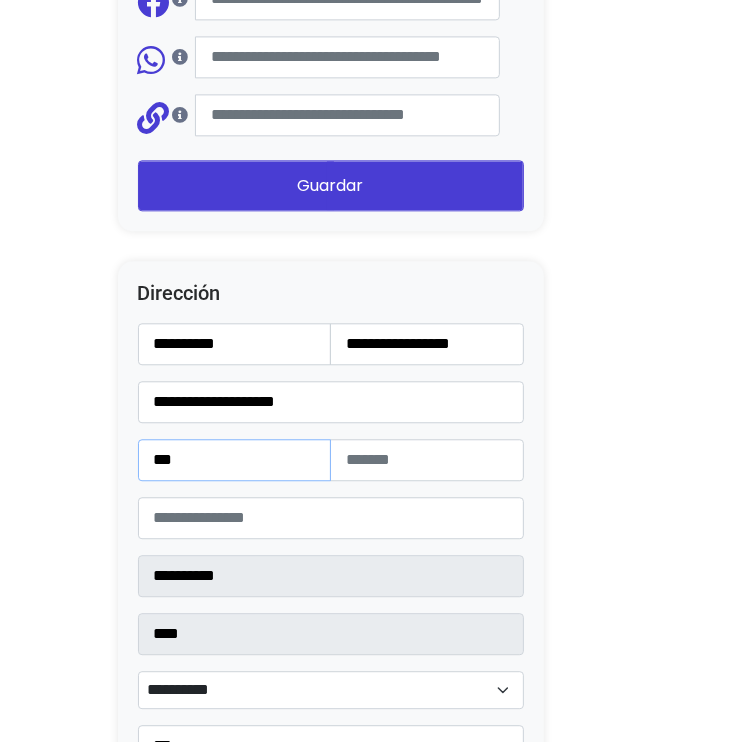 click on "***" at bounding box center (235, 460) 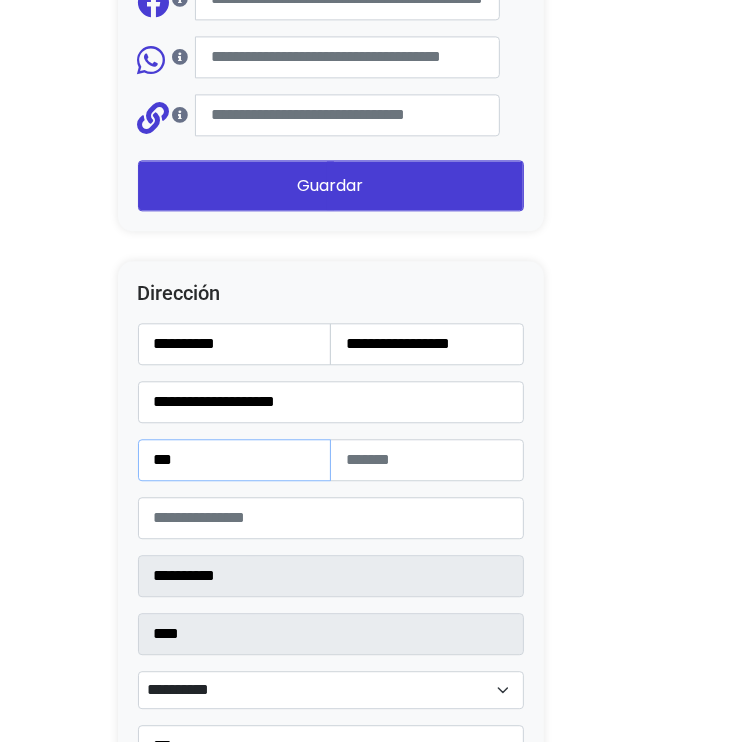 click on "***" at bounding box center (235, 460) 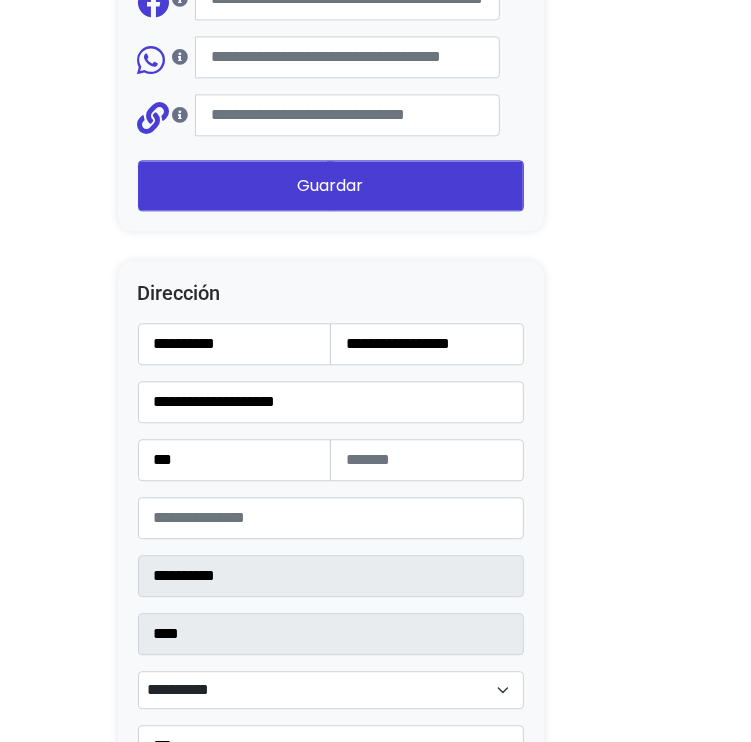 click on "Configuración de Tienda
Ocultar productos vendidos
Ocultar barra Lolapay
Cabecera central
Importador de Instagram
24 horas después de enviar la solicitud, sigue estos pasos para acceder al importador de Instagram:  Cómo utilizar el importador
Después de seguir los pasos, da clic en el siguiente botón para empezar a utilizarlo
Importador de Instagram
Presentación
Esta es una descripción corta de tu tienda, da clic sobre el texto y sobre la imagen para modificarla." at bounding box center (376, -371) 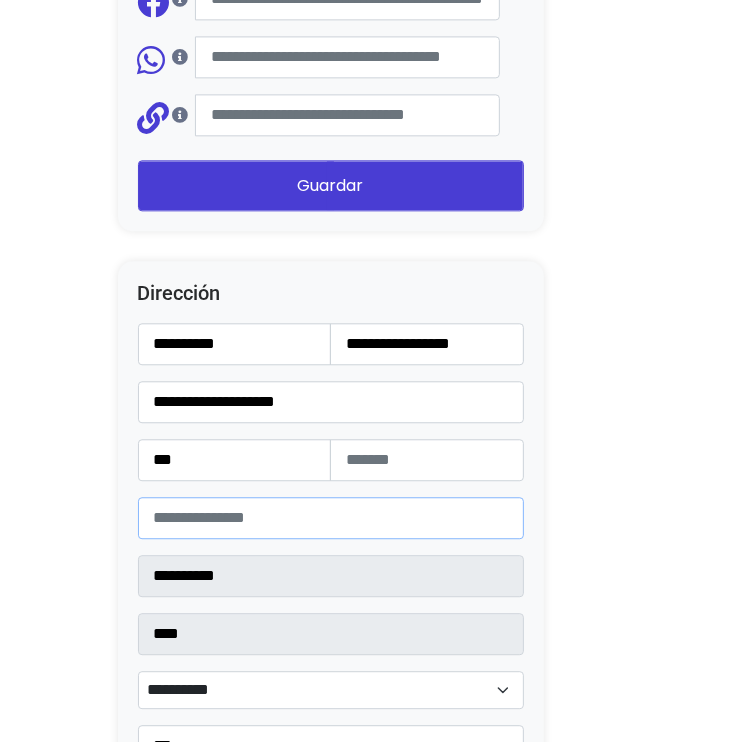 click on "*****" at bounding box center [331, 518] 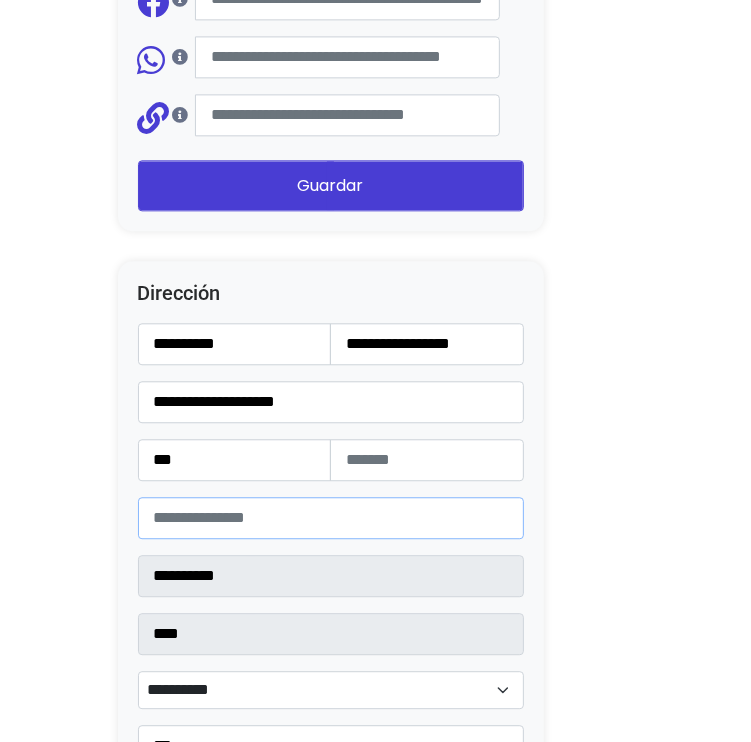 click on "*****" at bounding box center (331, 518) 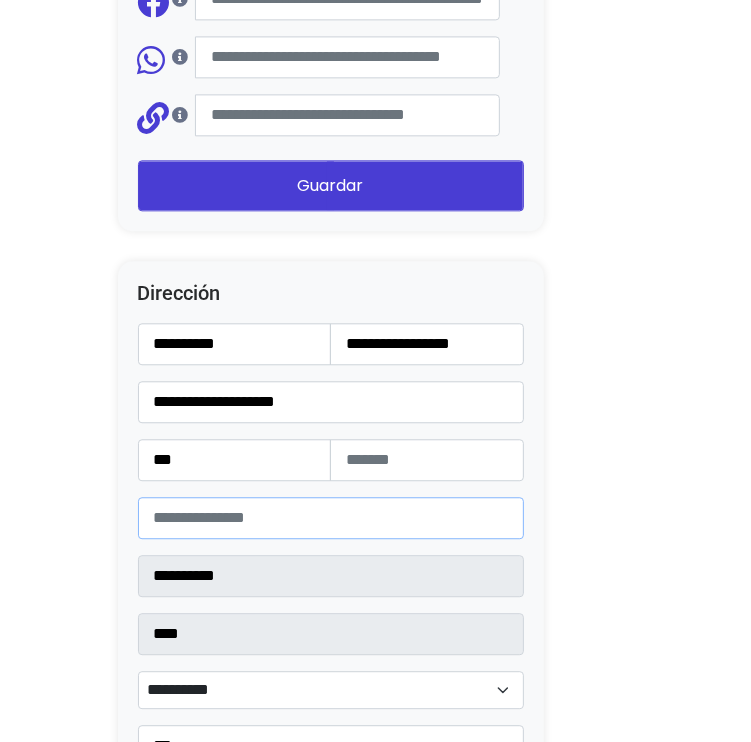 click on "***" at bounding box center (331, 518) 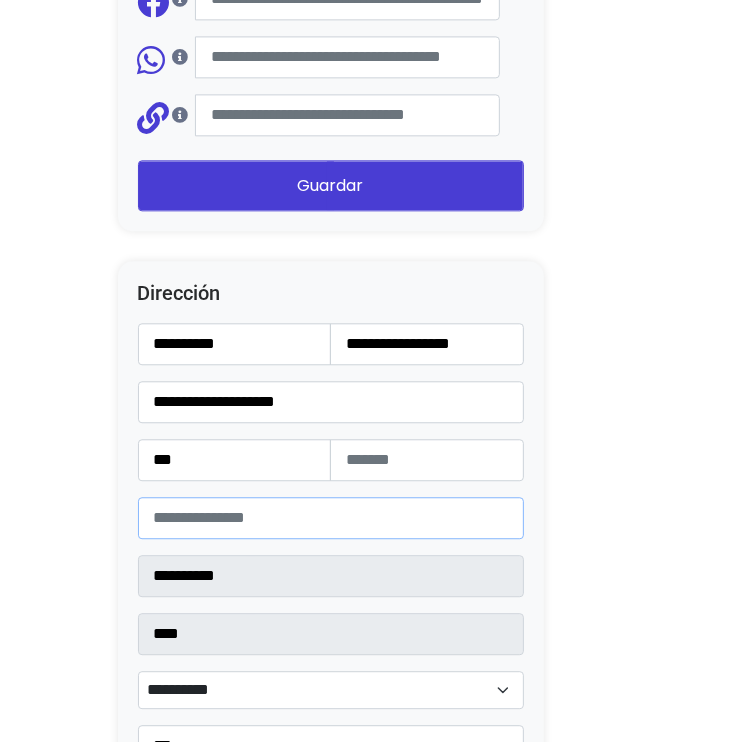 click on "***" at bounding box center (331, 518) 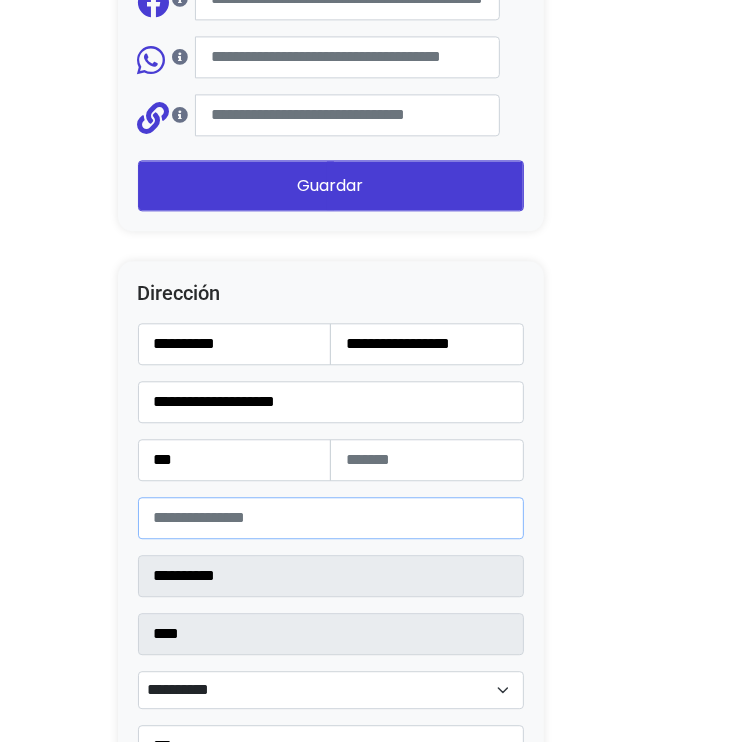type on "*****" 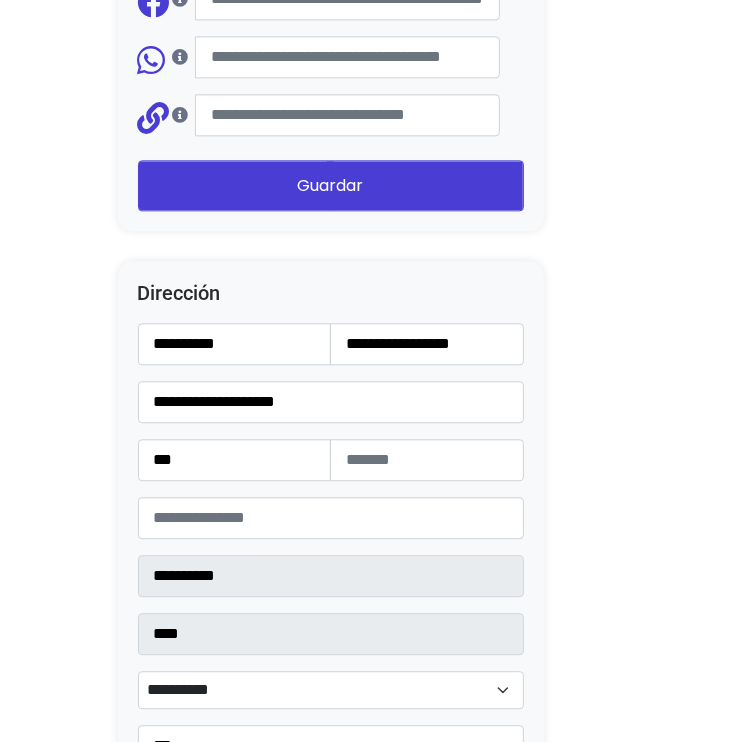 click on "Configuración de Tienda
Ocultar productos vendidos
Ocultar barra Lolapay
Cabecera central
Importador de Instagram
24 horas después de enviar la solicitud, sigue estos pasos para acceder al importador de Instagram:  Cómo utilizar el importador
Después de seguir los pasos, da clic en el siguiente botón para empezar a utilizarlo
Importador de Instagram
Presentación
Esta es una descripción corta de tu tienda, da clic sobre el texto y sobre la imagen para modificarla." at bounding box center [376, -371] 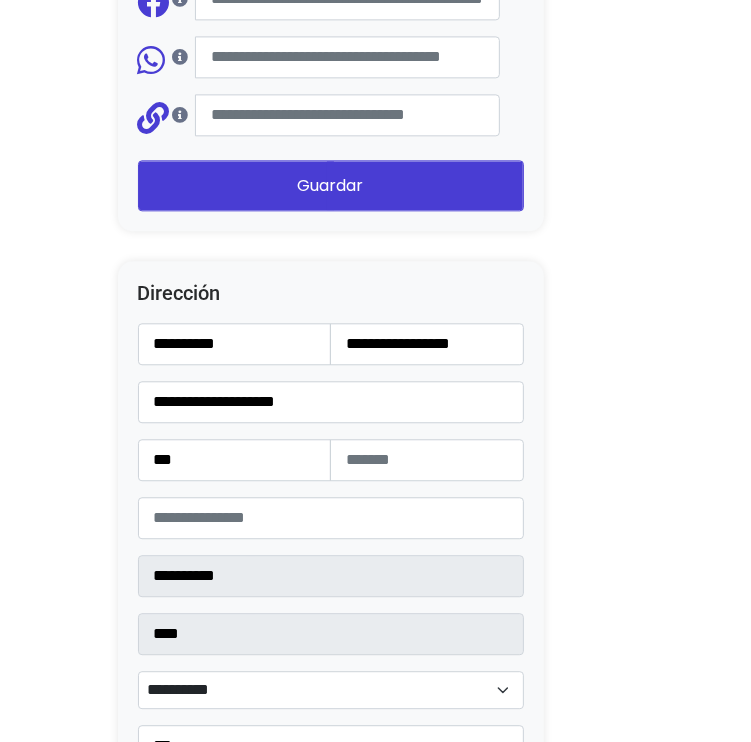 type on "**********" 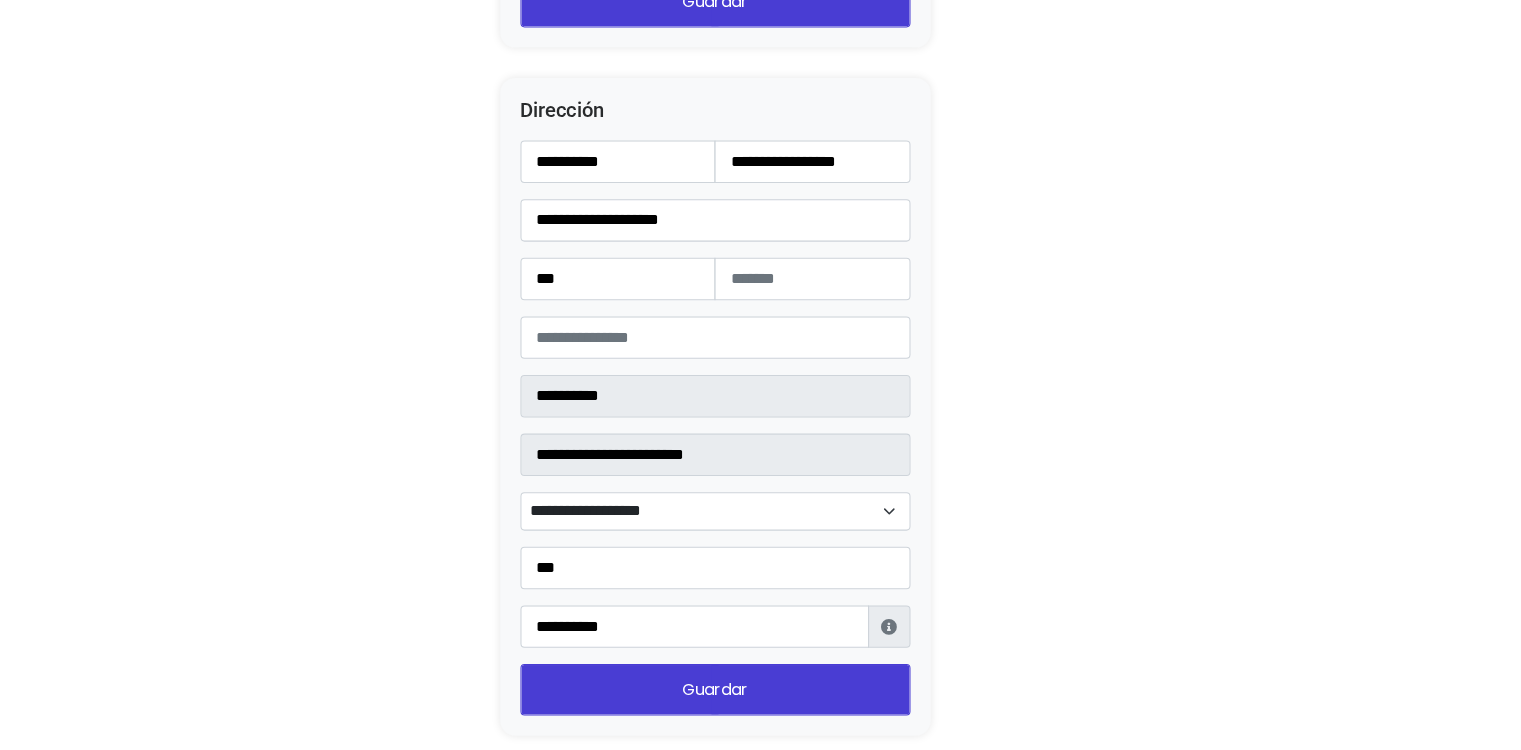 scroll, scrollTop: 2500, scrollLeft: 0, axis: vertical 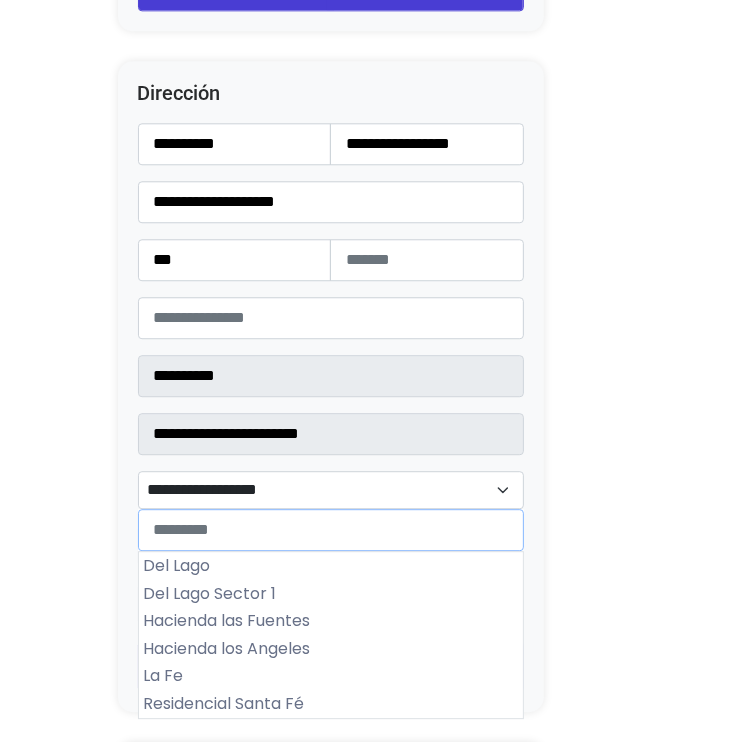 click on "**********" at bounding box center [331, 490] 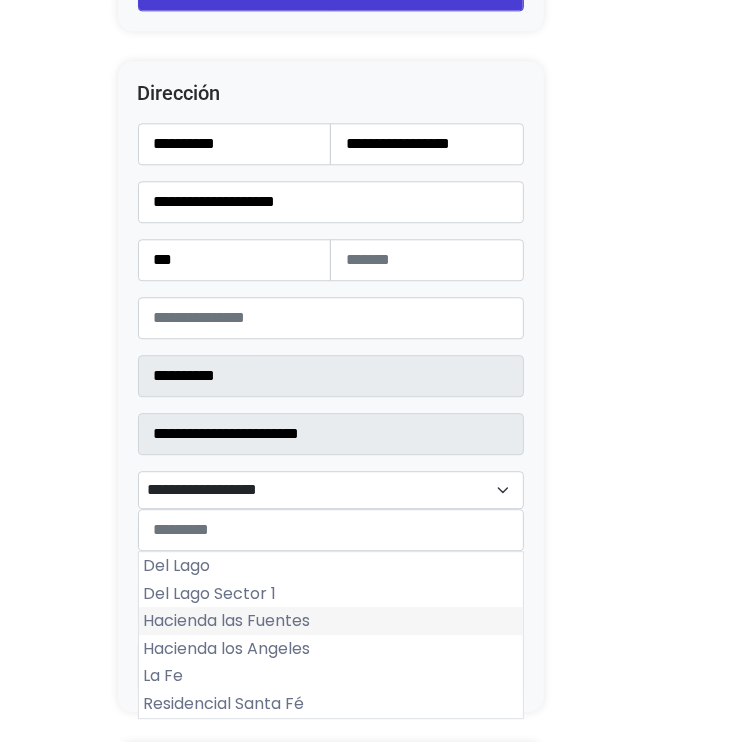 click on "Hacienda las Fuentes" at bounding box center [331, 621] 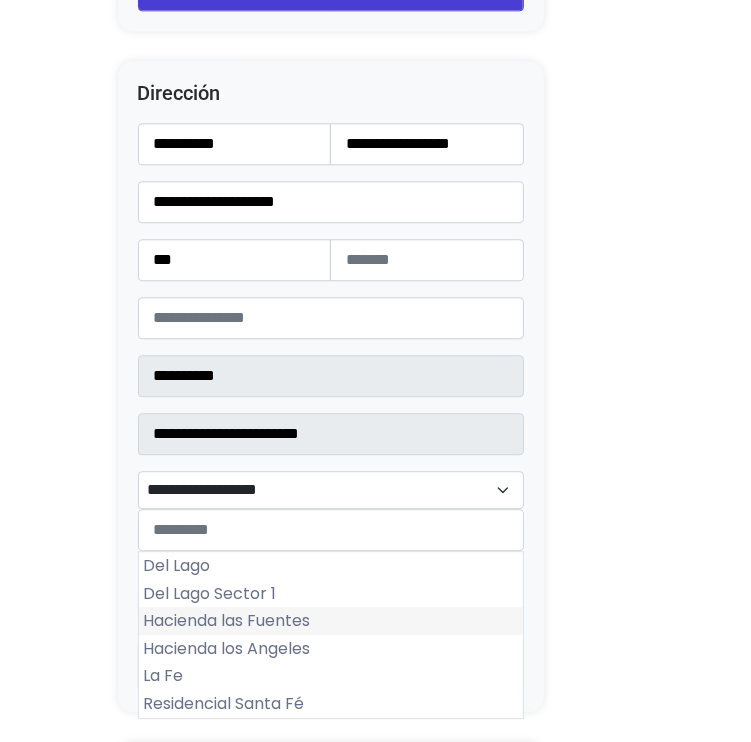 select on "**********" 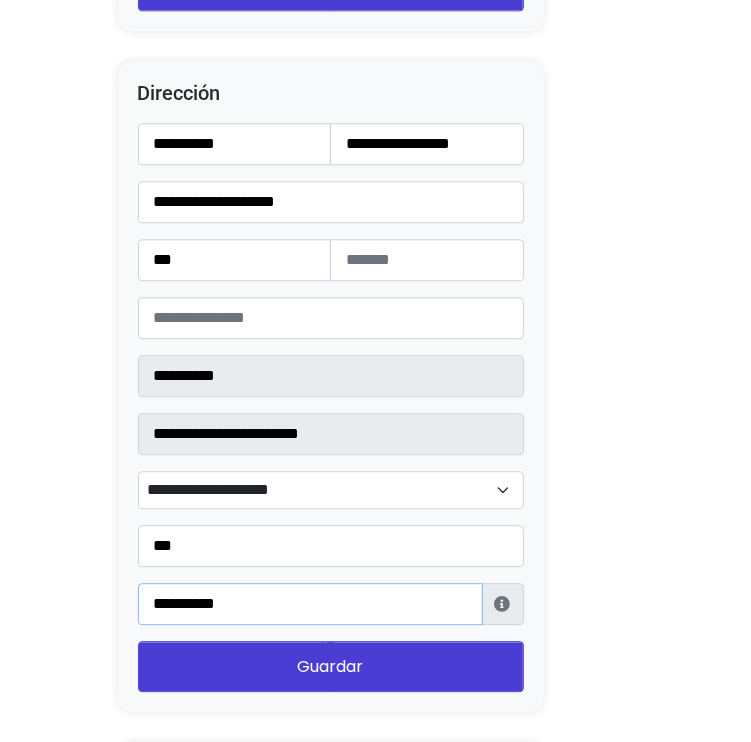click on "**********" at bounding box center [310, 604] 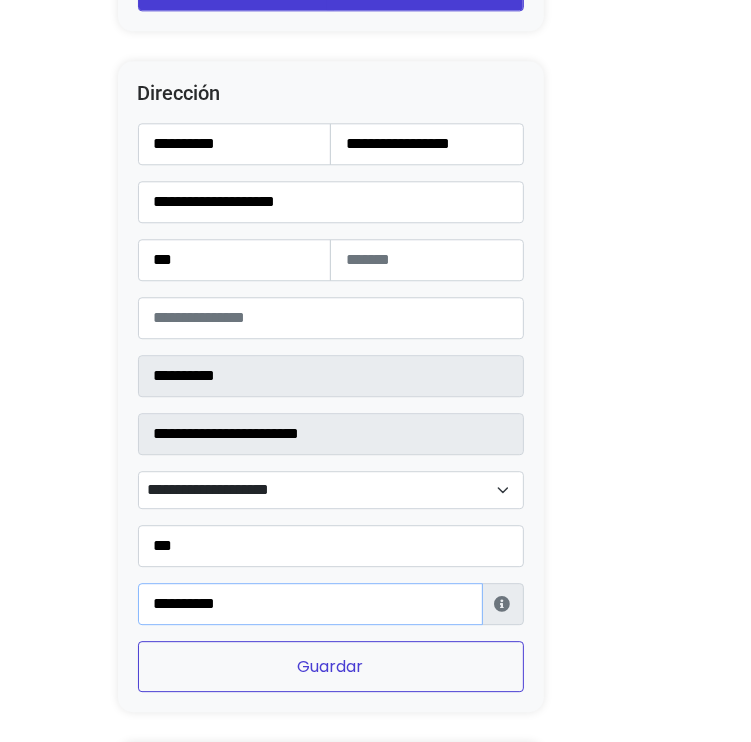 type on "**********" 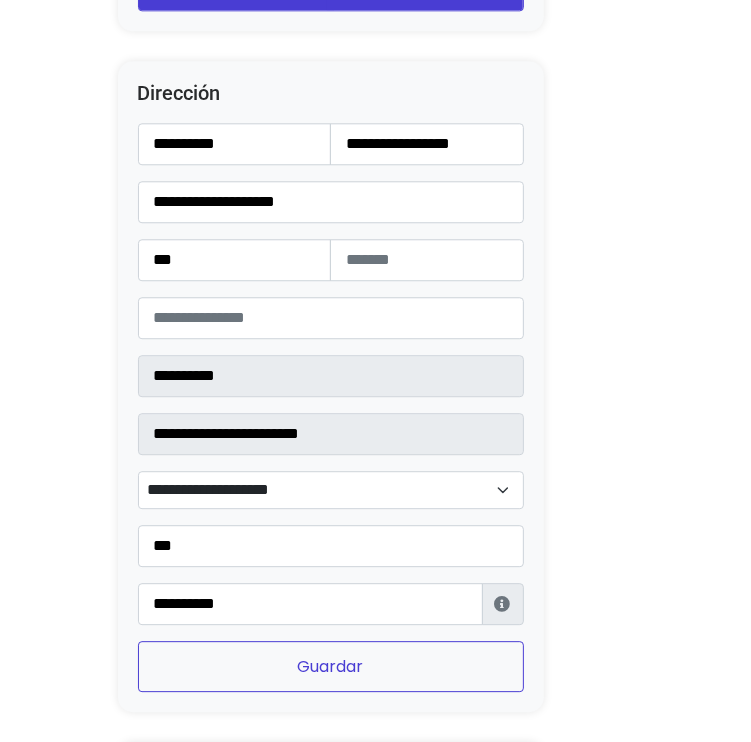 click on "Guardar" at bounding box center (331, 666) 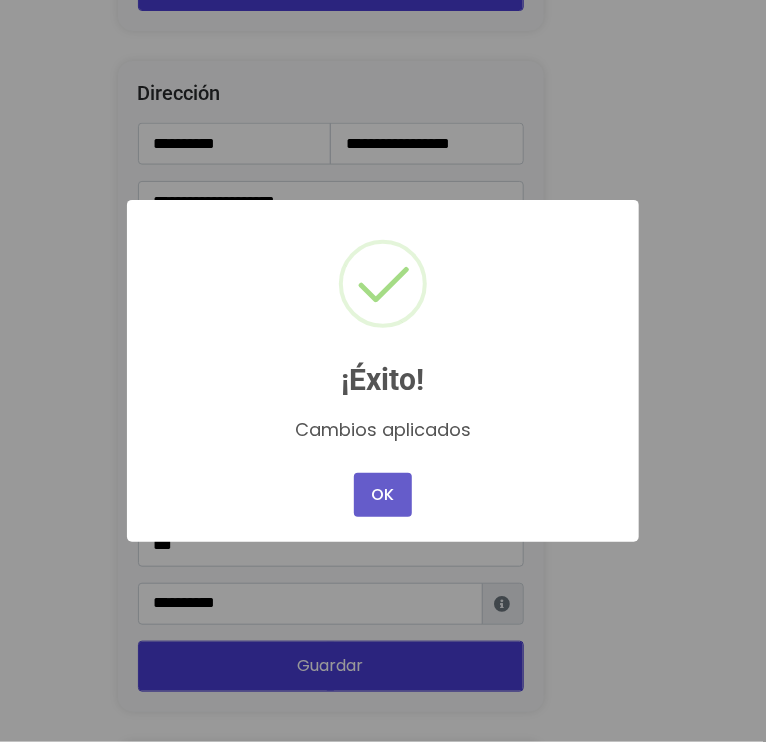click on "OK" at bounding box center [383, 495] 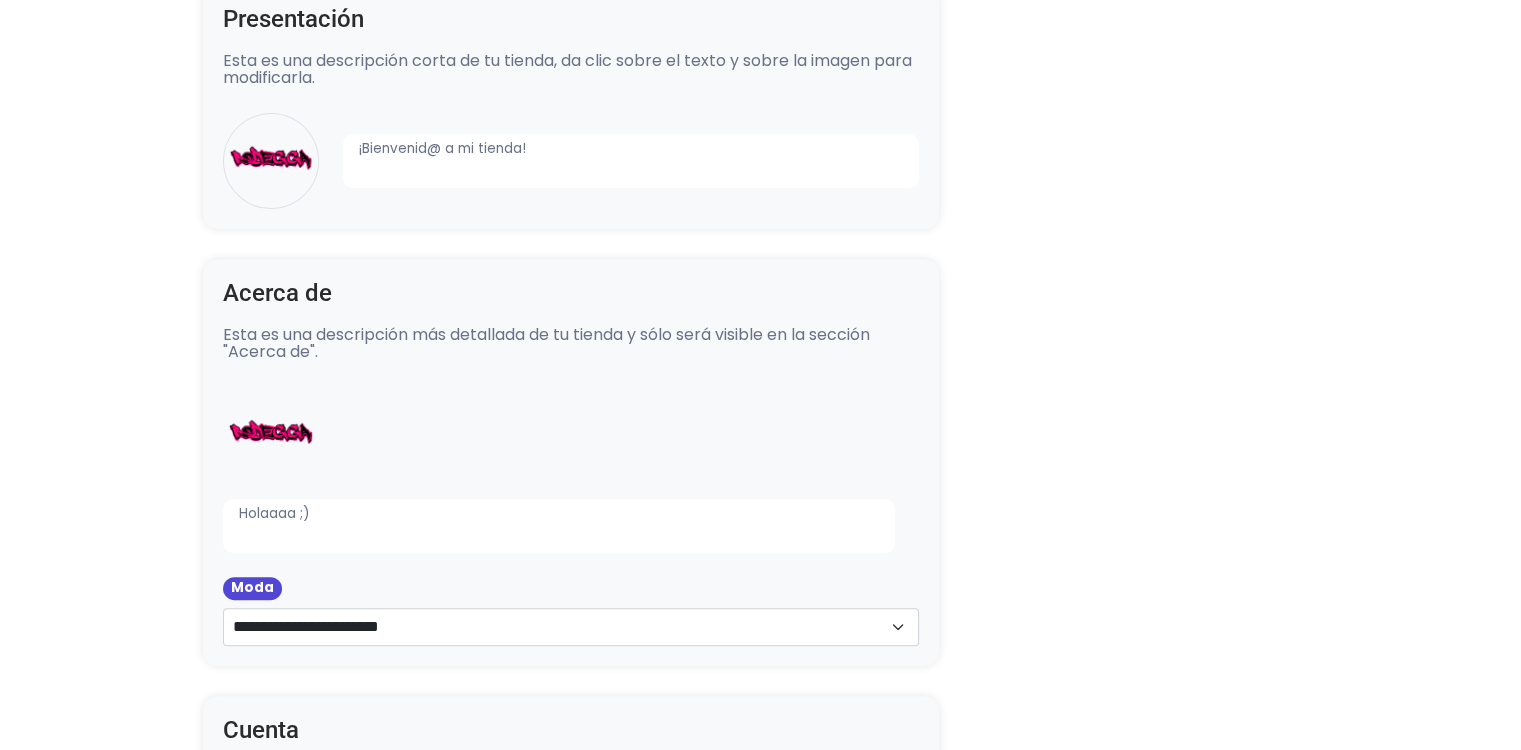 scroll, scrollTop: 0, scrollLeft: 0, axis: both 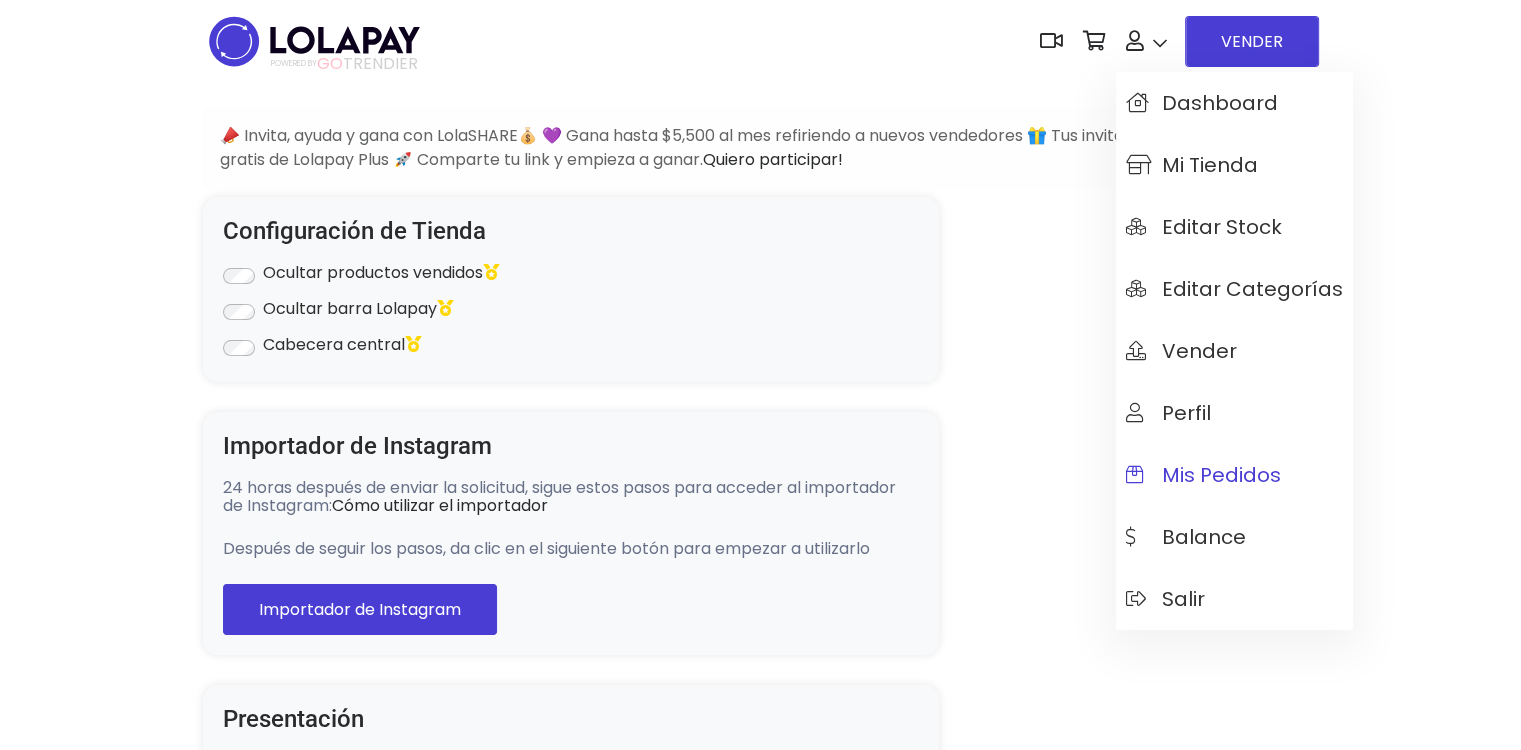 click on "Mis pedidos" at bounding box center [1203, 475] 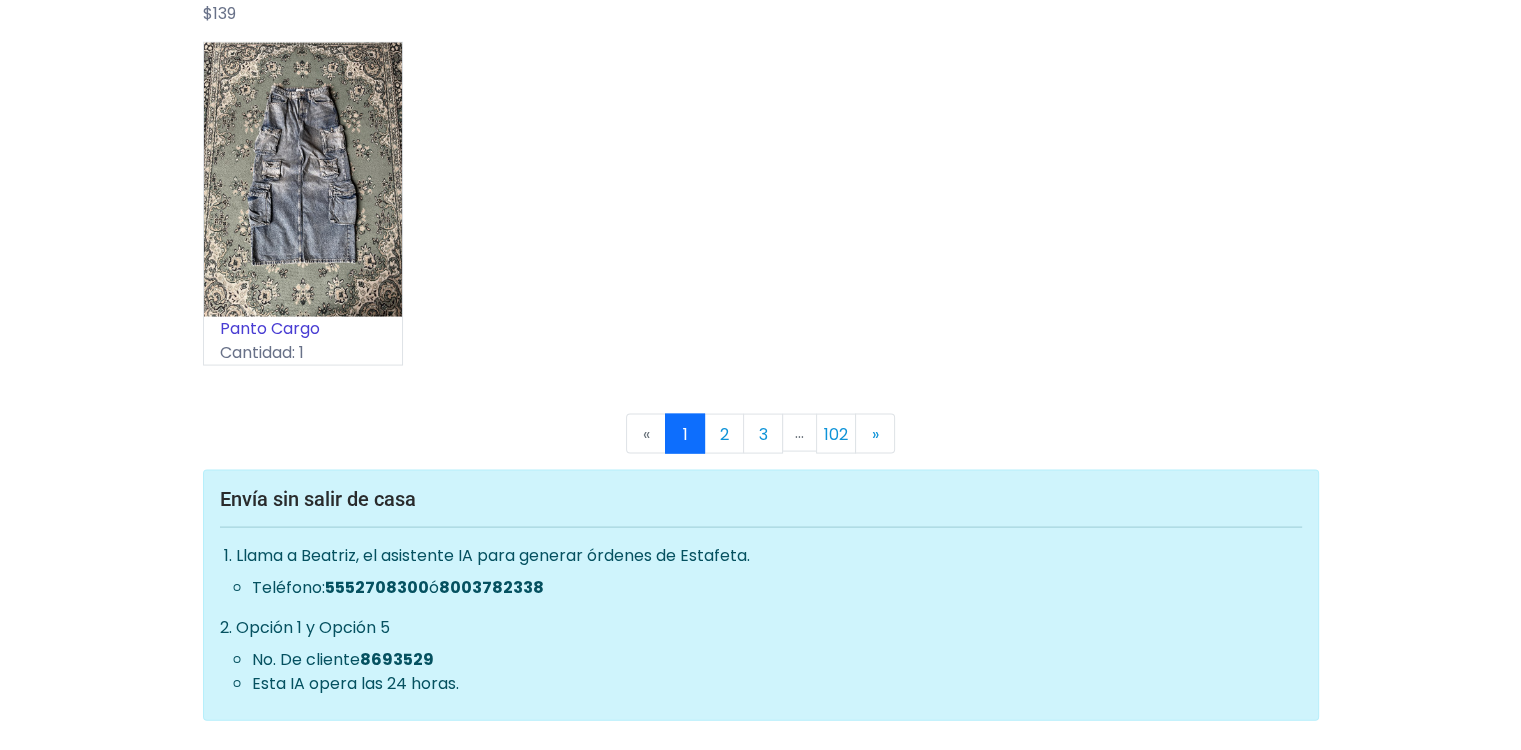 scroll, scrollTop: 11676, scrollLeft: 0, axis: vertical 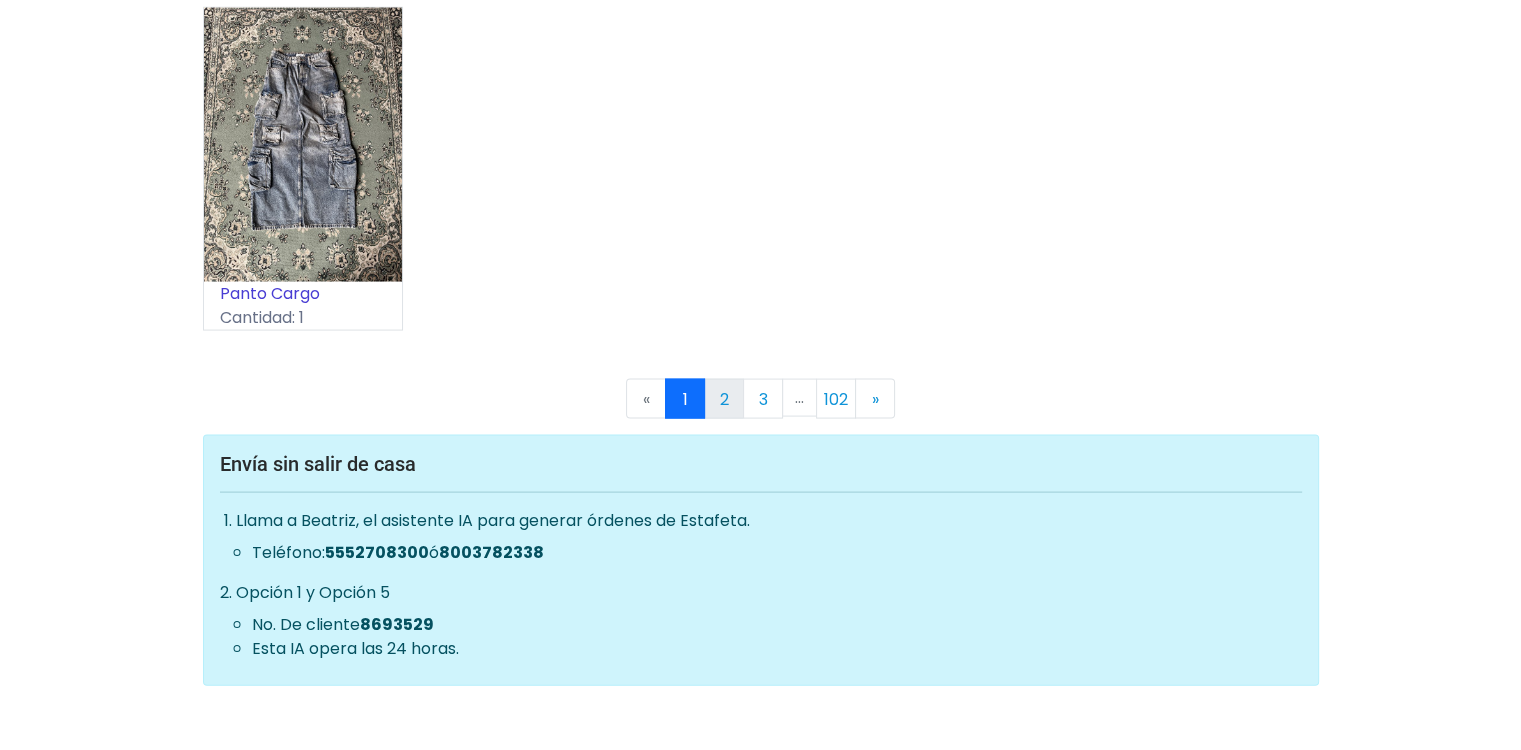 click on "2" at bounding box center (724, 399) 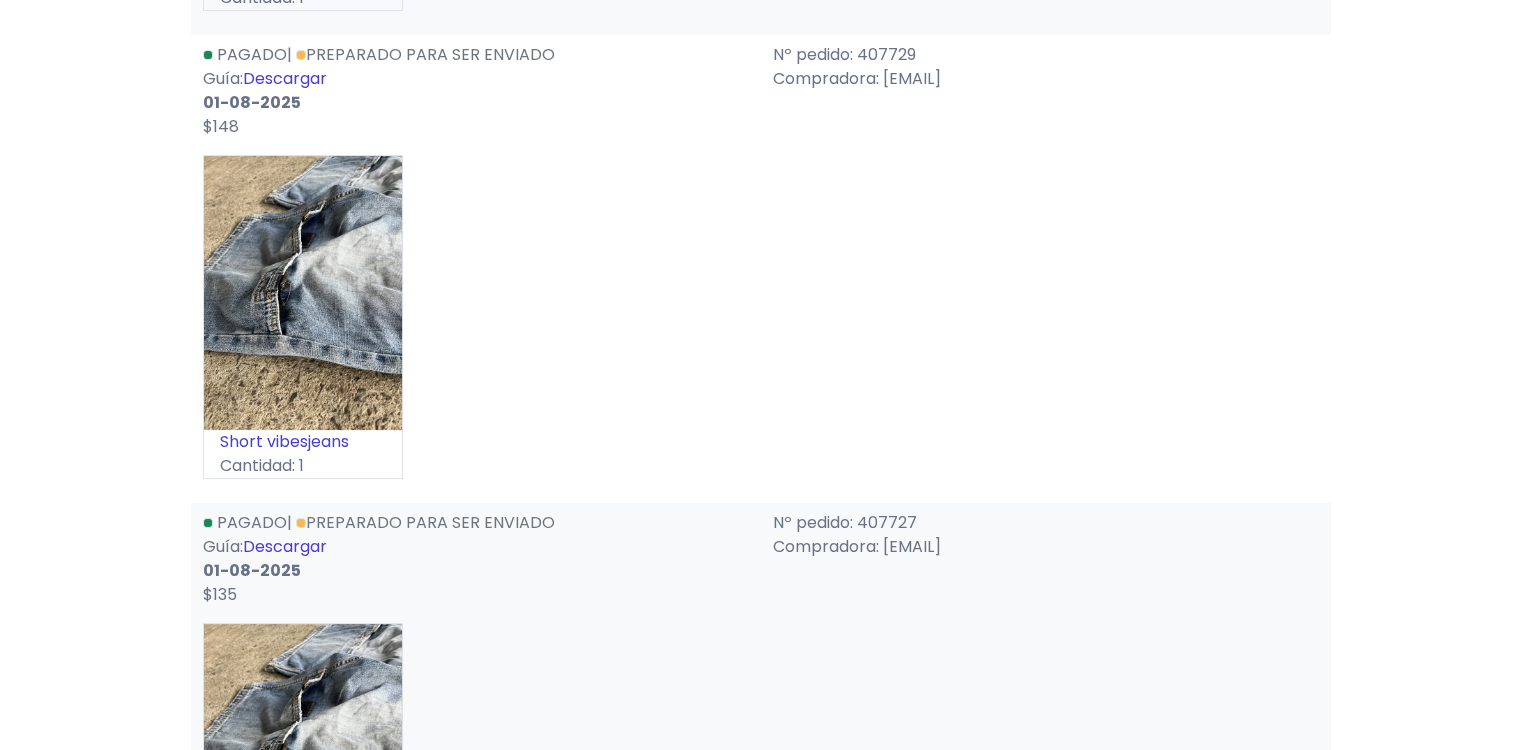 scroll, scrollTop: 7900, scrollLeft: 0, axis: vertical 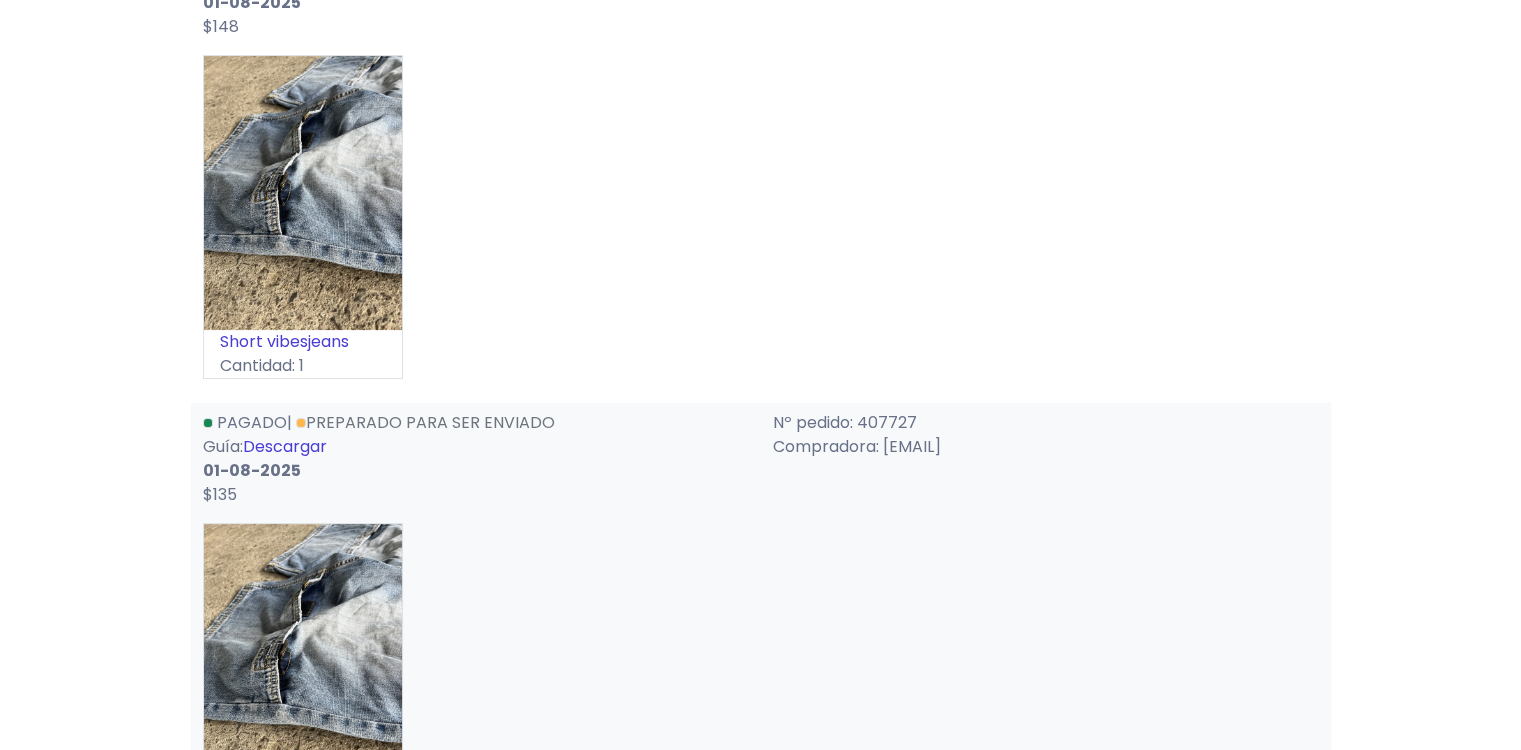 click on "Descargar" at bounding box center [285, 446] 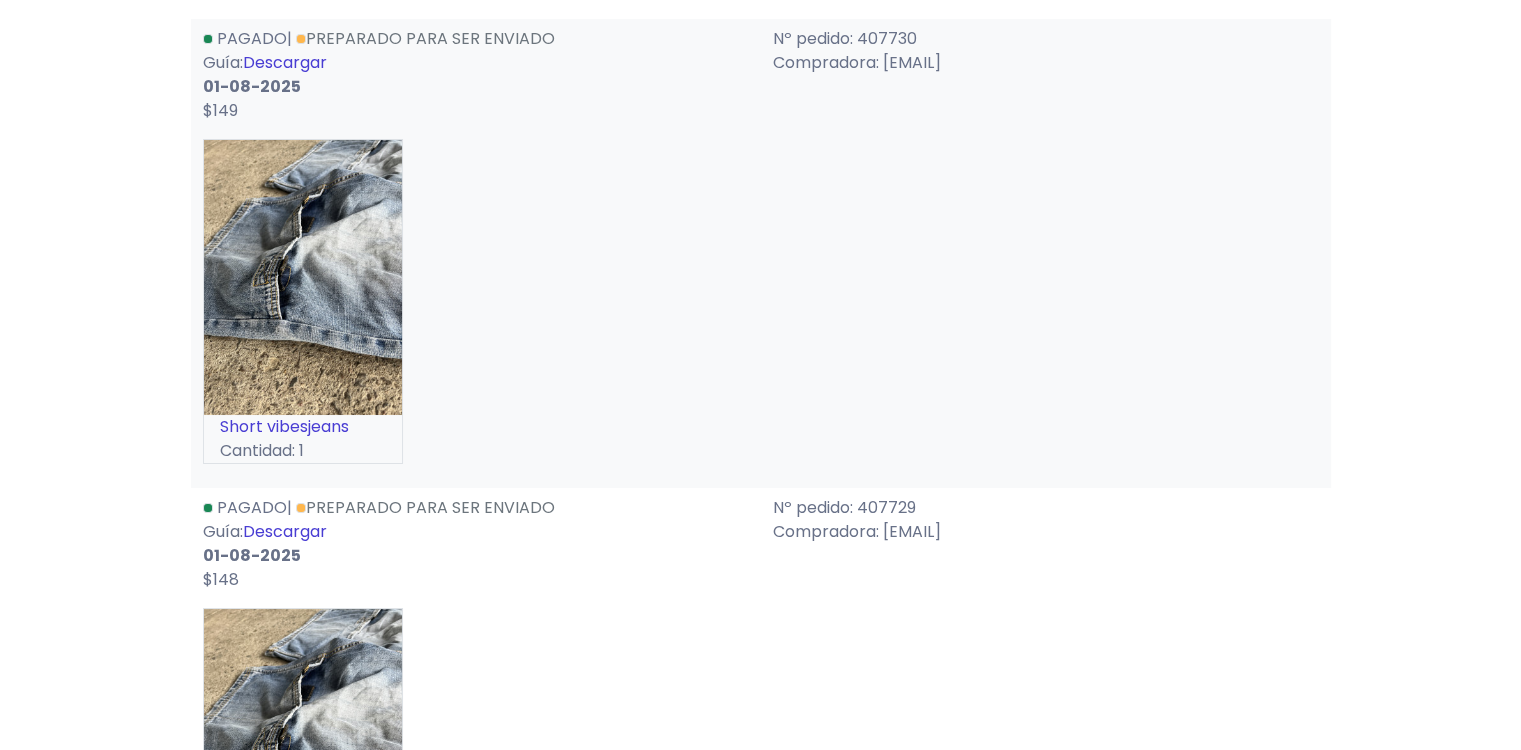scroll, scrollTop: 7300, scrollLeft: 0, axis: vertical 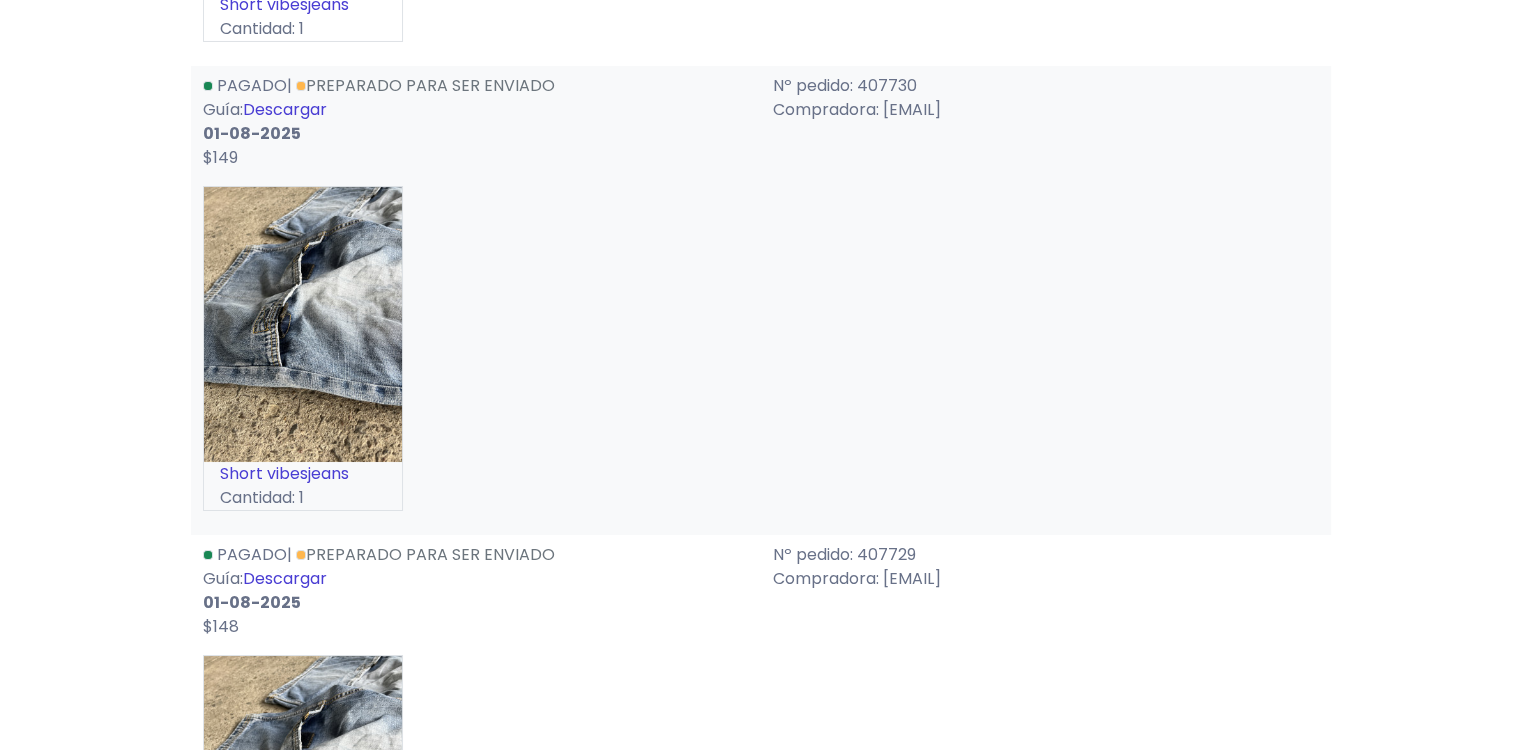 click on "Descargar" at bounding box center [285, 109] 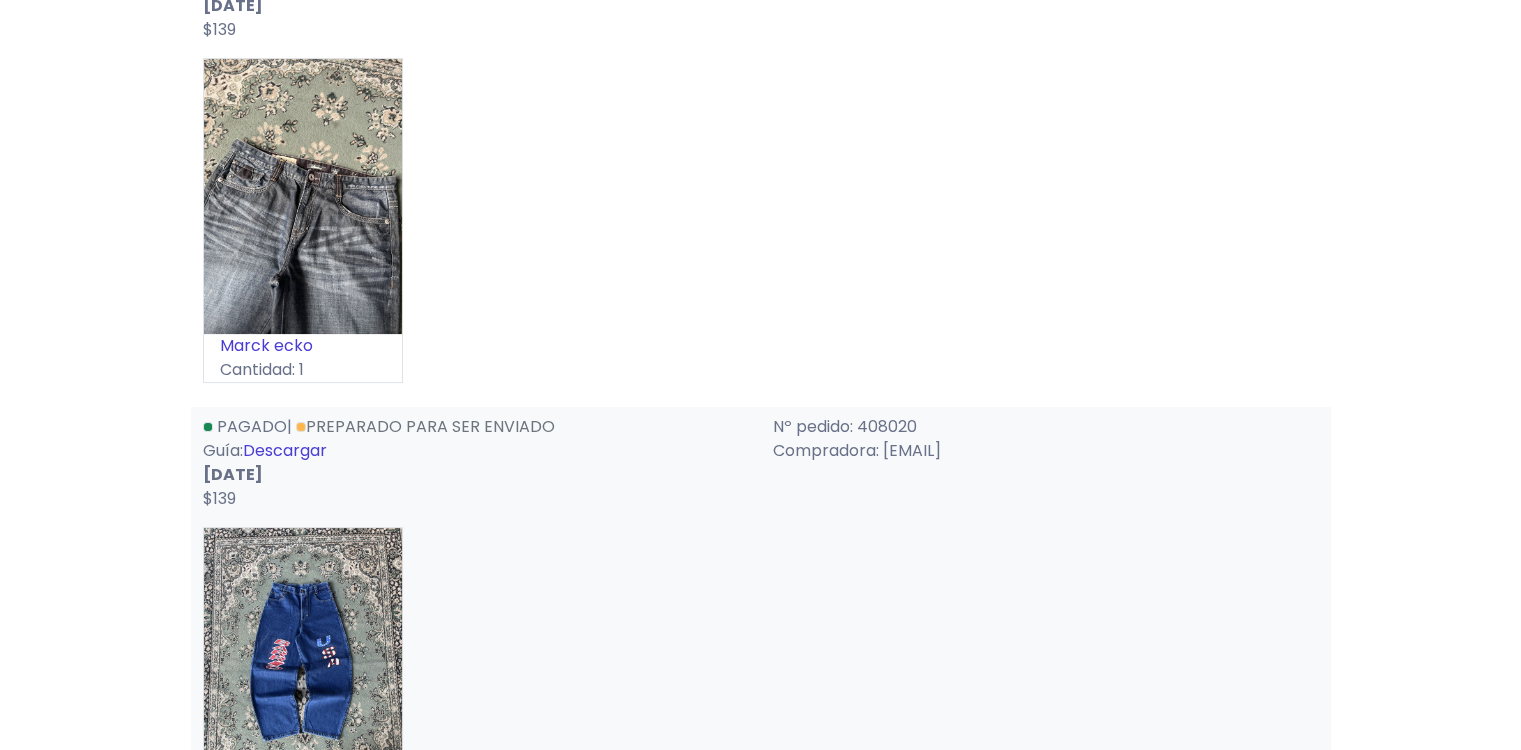 scroll, scrollTop: 0, scrollLeft: 0, axis: both 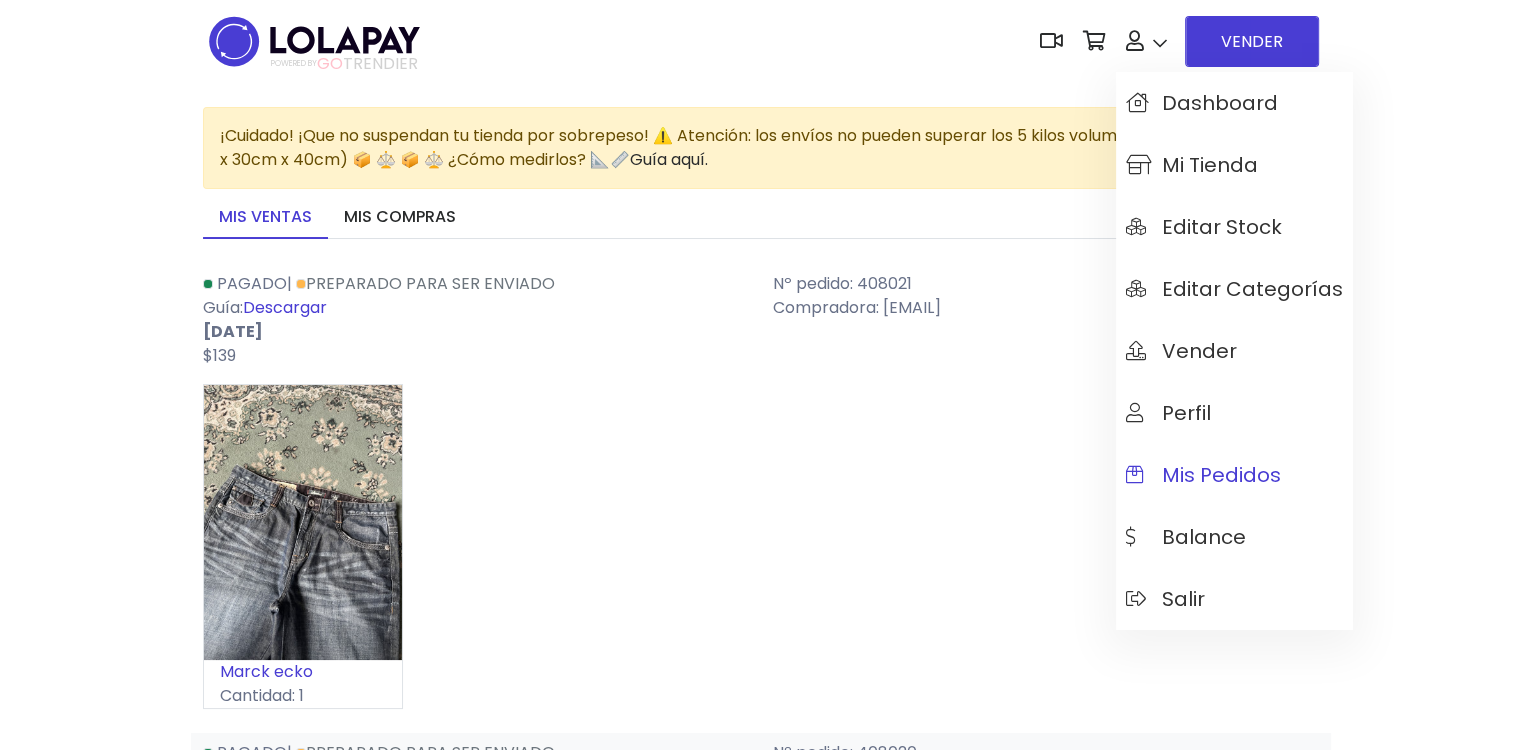 click on "Mis pedidos" at bounding box center [1203, 475] 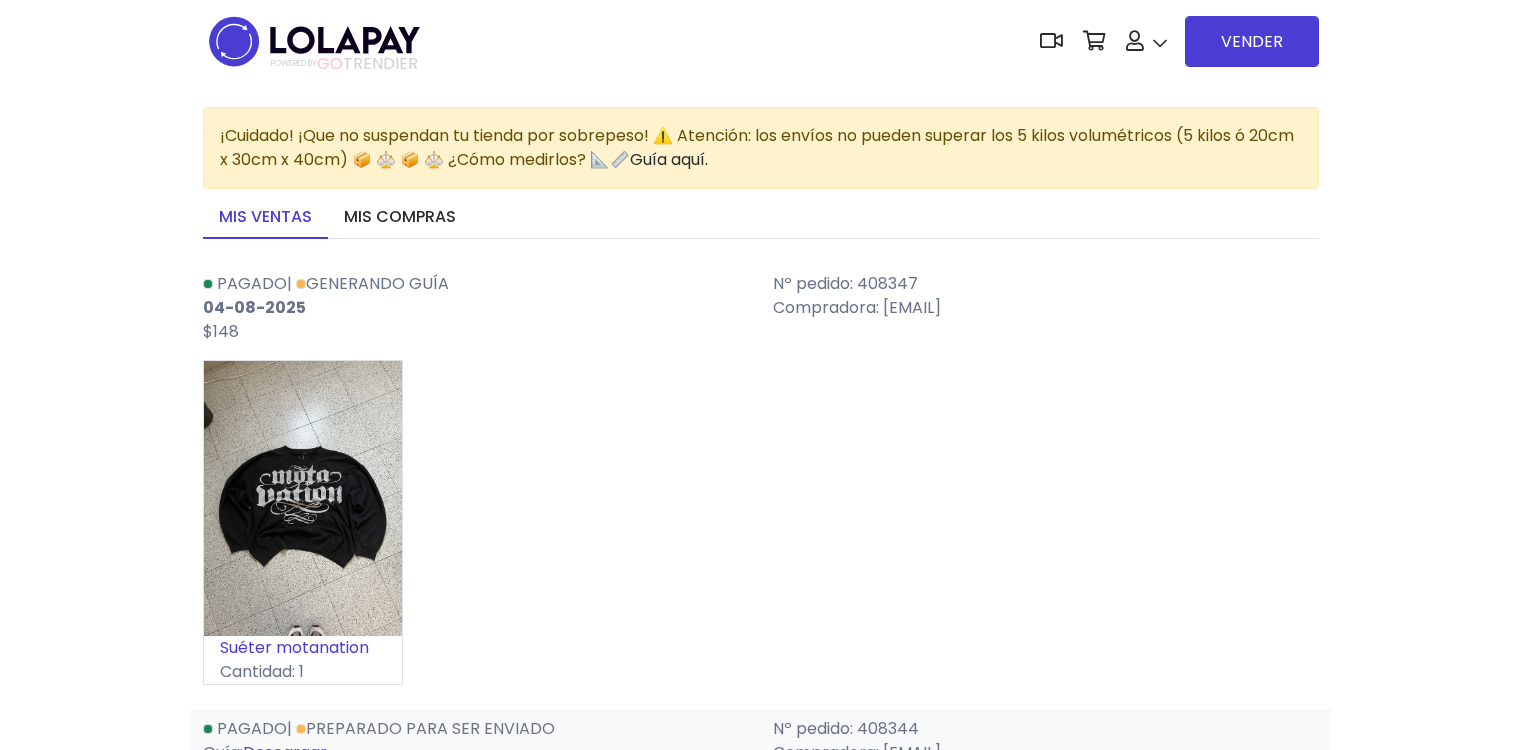 scroll, scrollTop: 0, scrollLeft: 0, axis: both 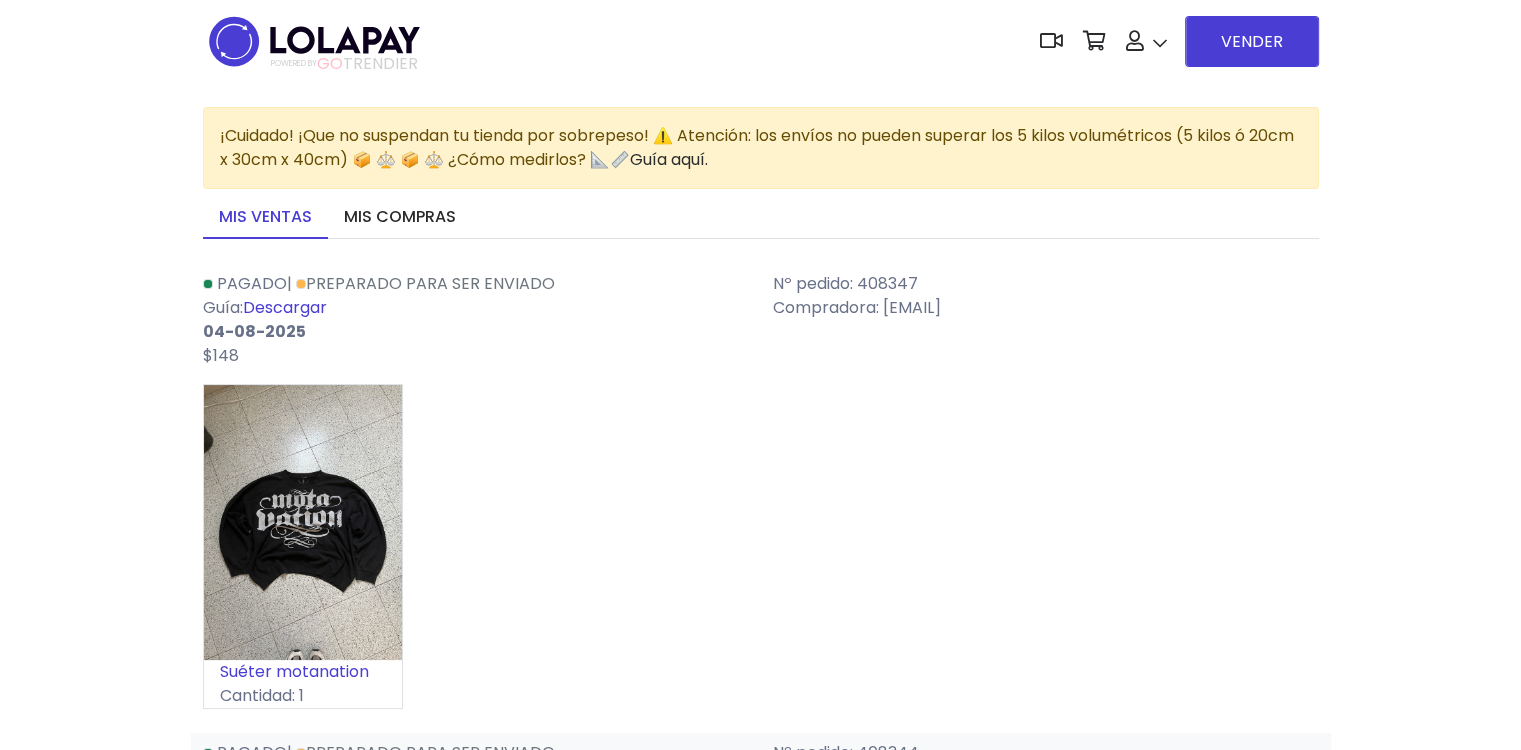 click on "Descargar" at bounding box center [285, 307] 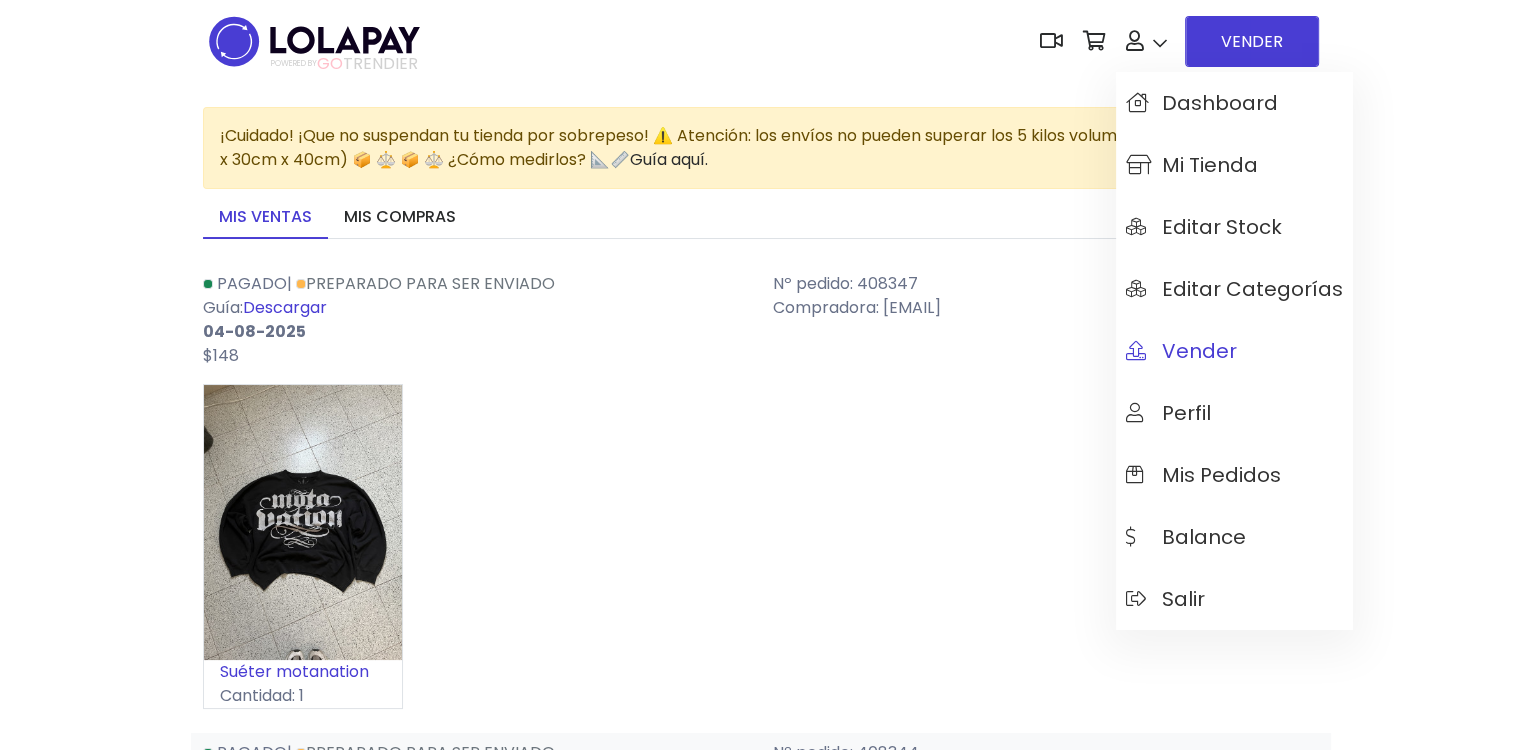 click on "Vender" at bounding box center (1234, 351) 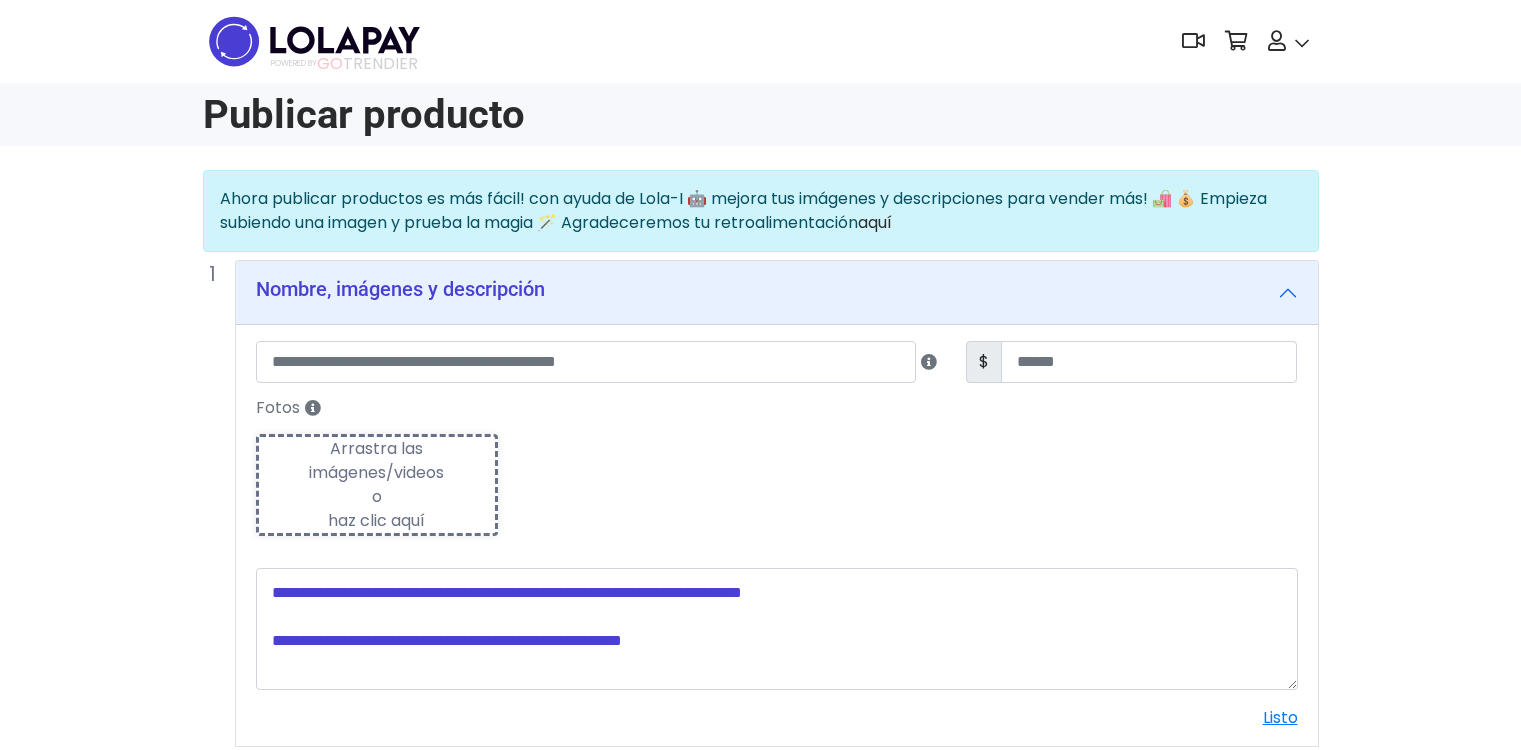 scroll, scrollTop: 0, scrollLeft: 0, axis: both 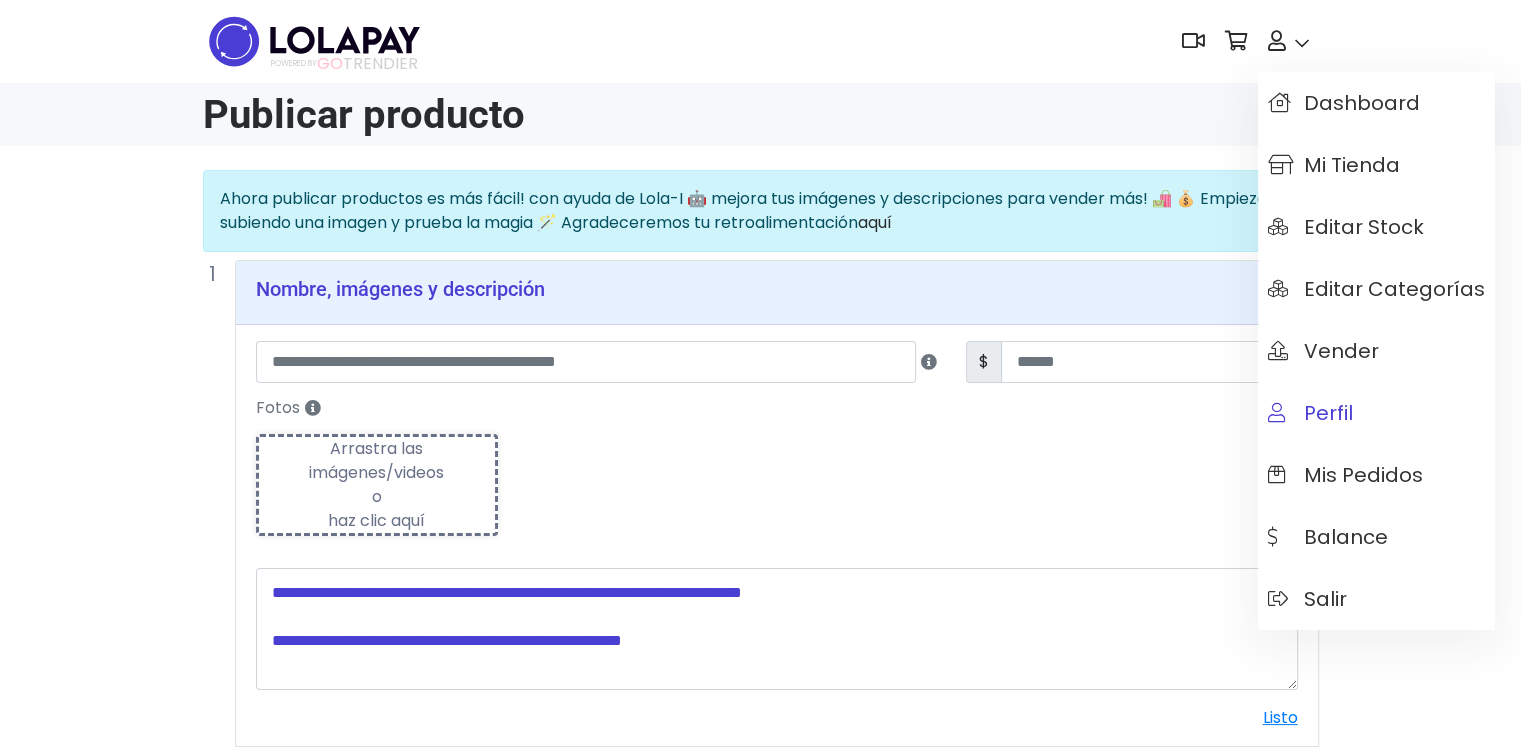 click on "Perfil" at bounding box center [1376, 413] 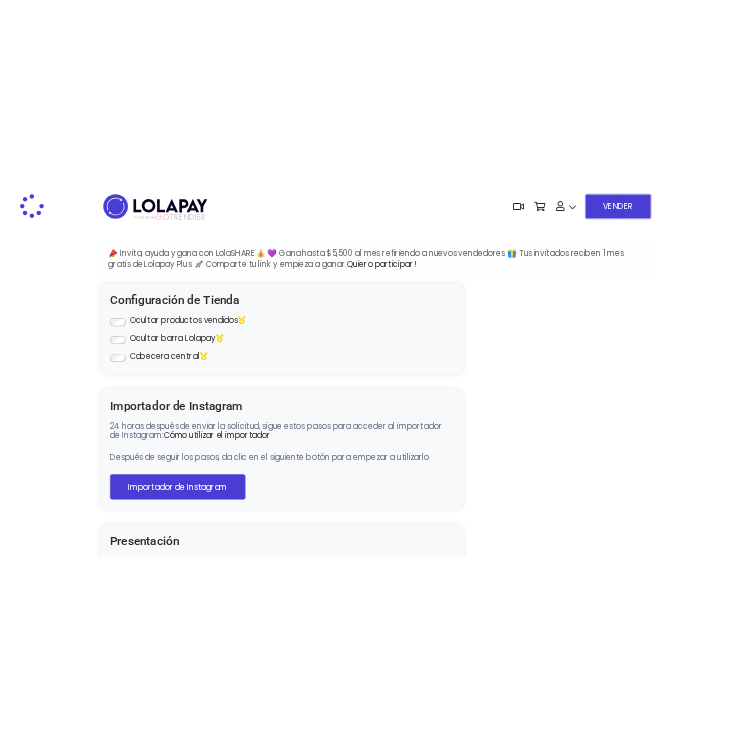 scroll, scrollTop: 0, scrollLeft: 0, axis: both 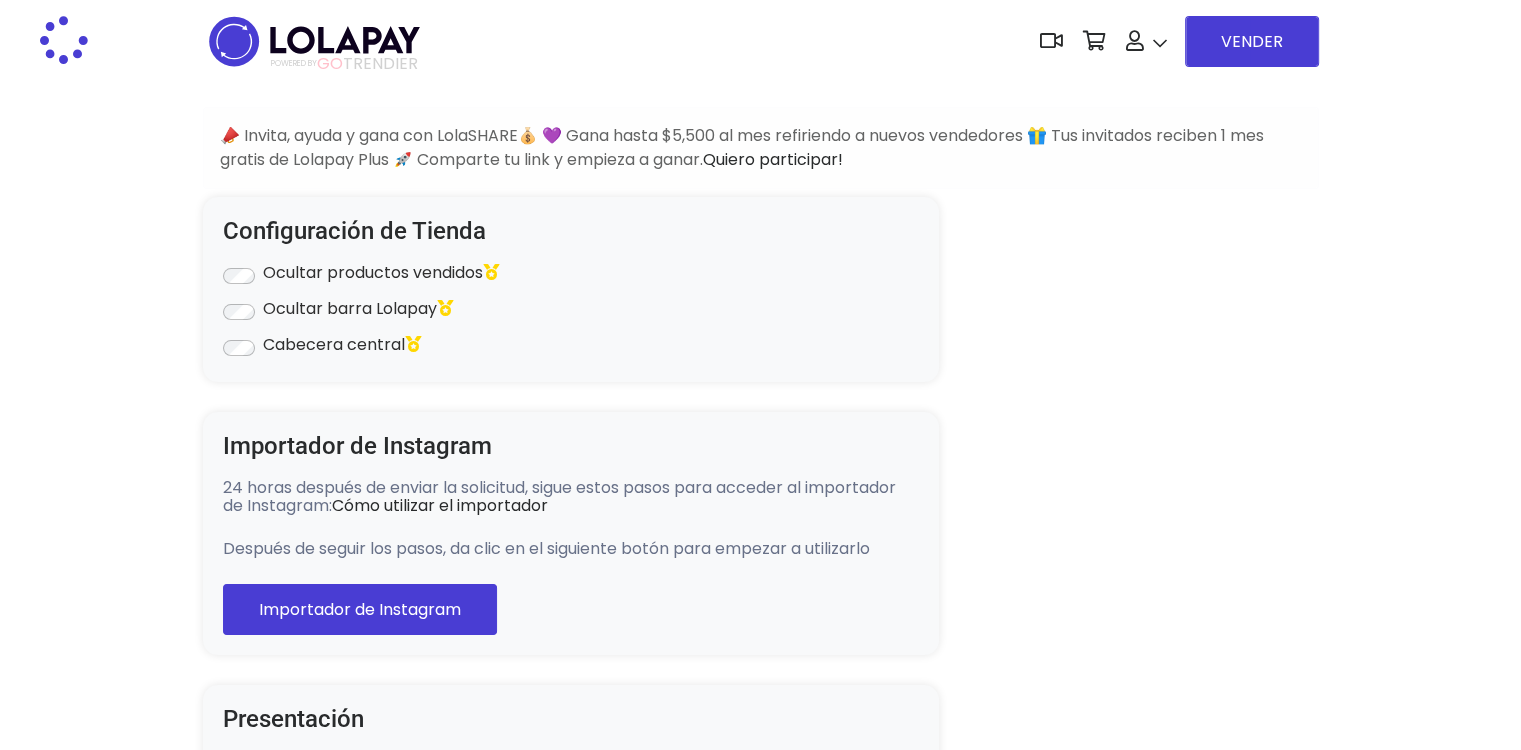 type on "**********" 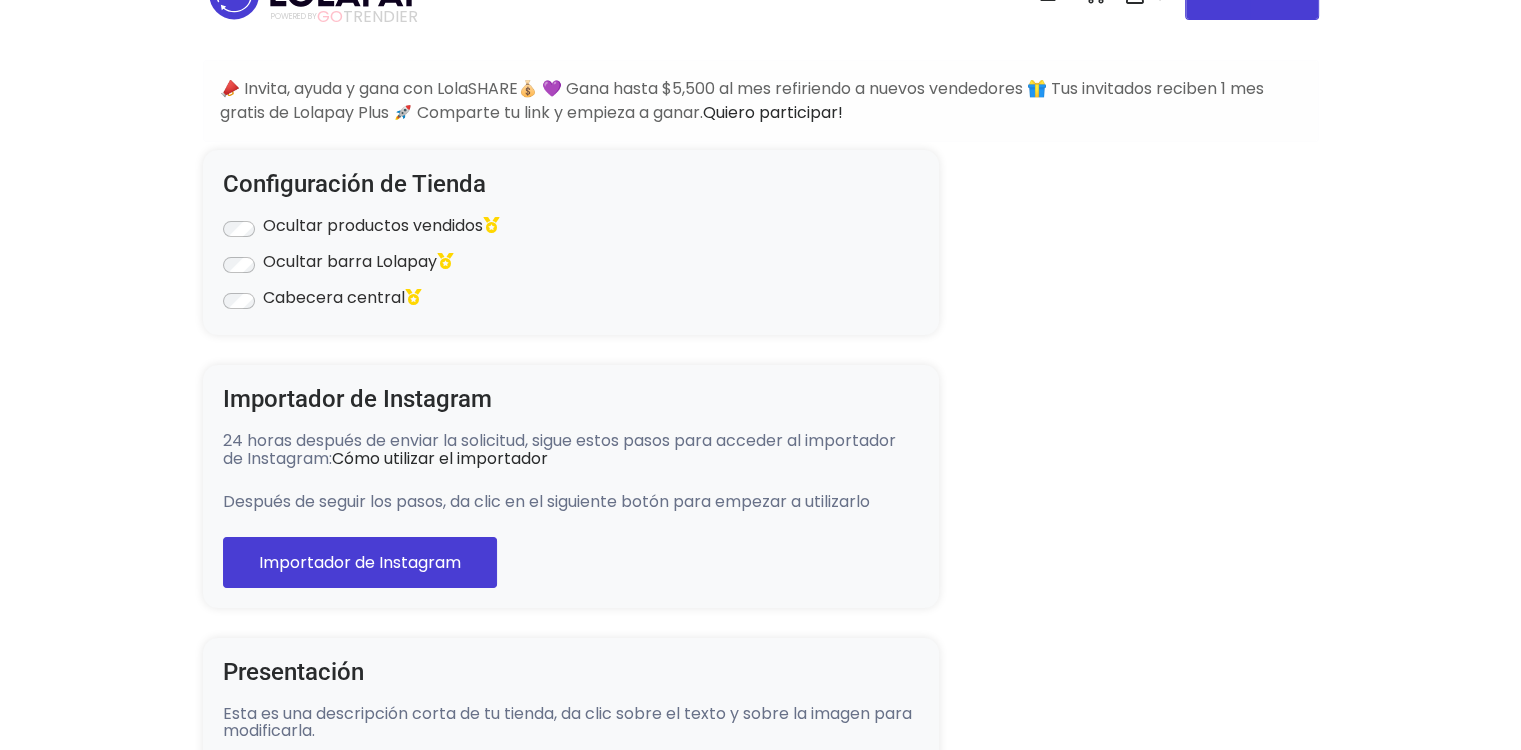 scroll, scrollTop: 0, scrollLeft: 0, axis: both 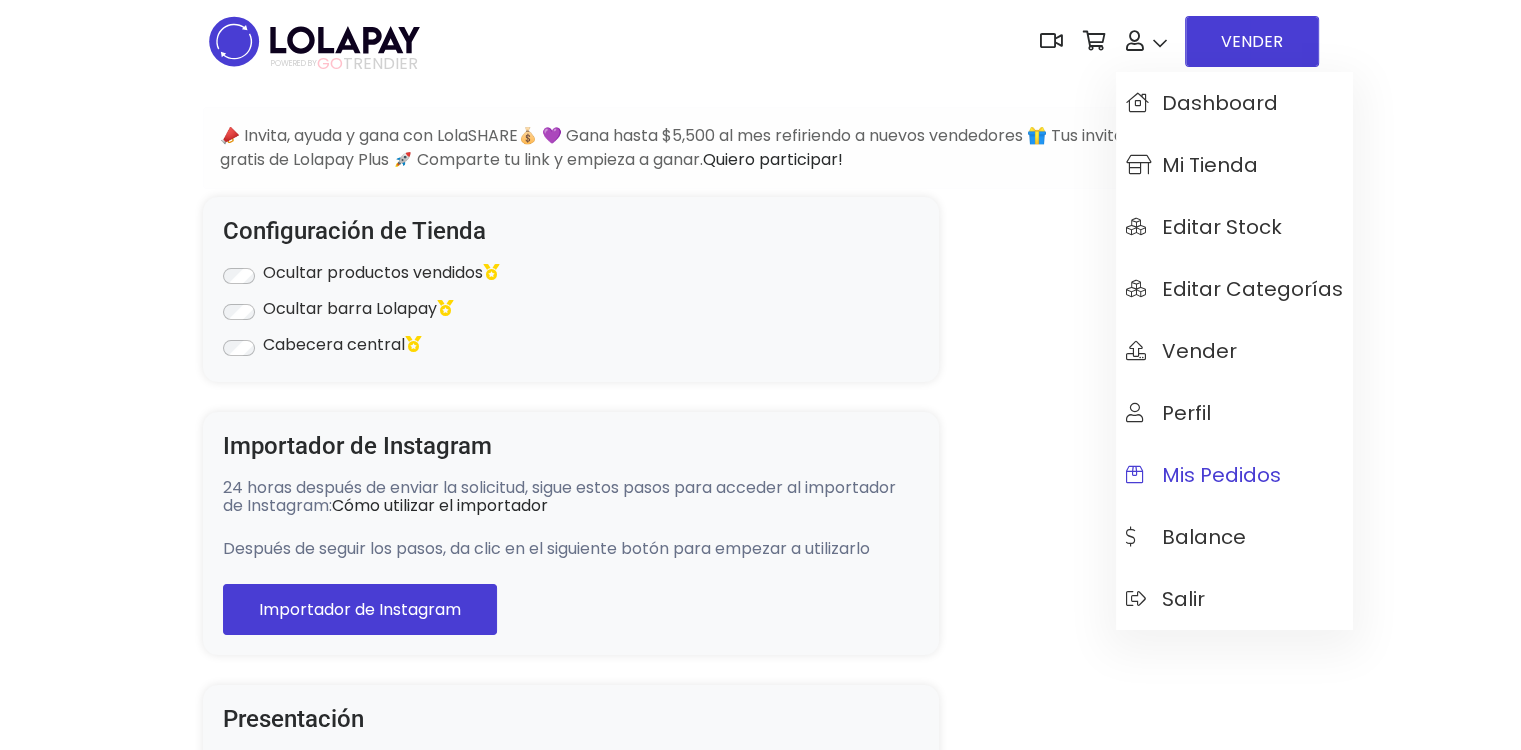 click on "Mis pedidos" at bounding box center [1203, 475] 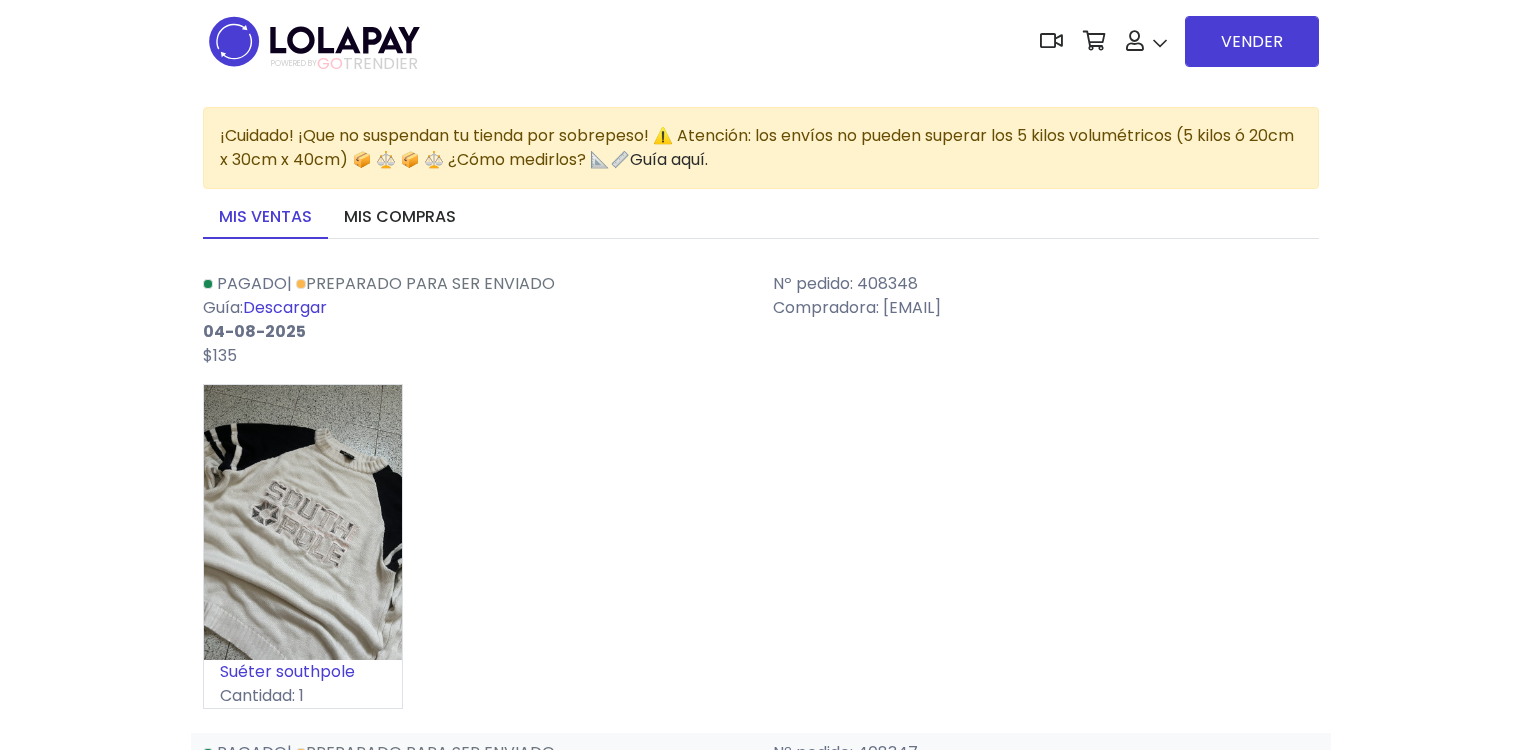 scroll, scrollTop: 0, scrollLeft: 0, axis: both 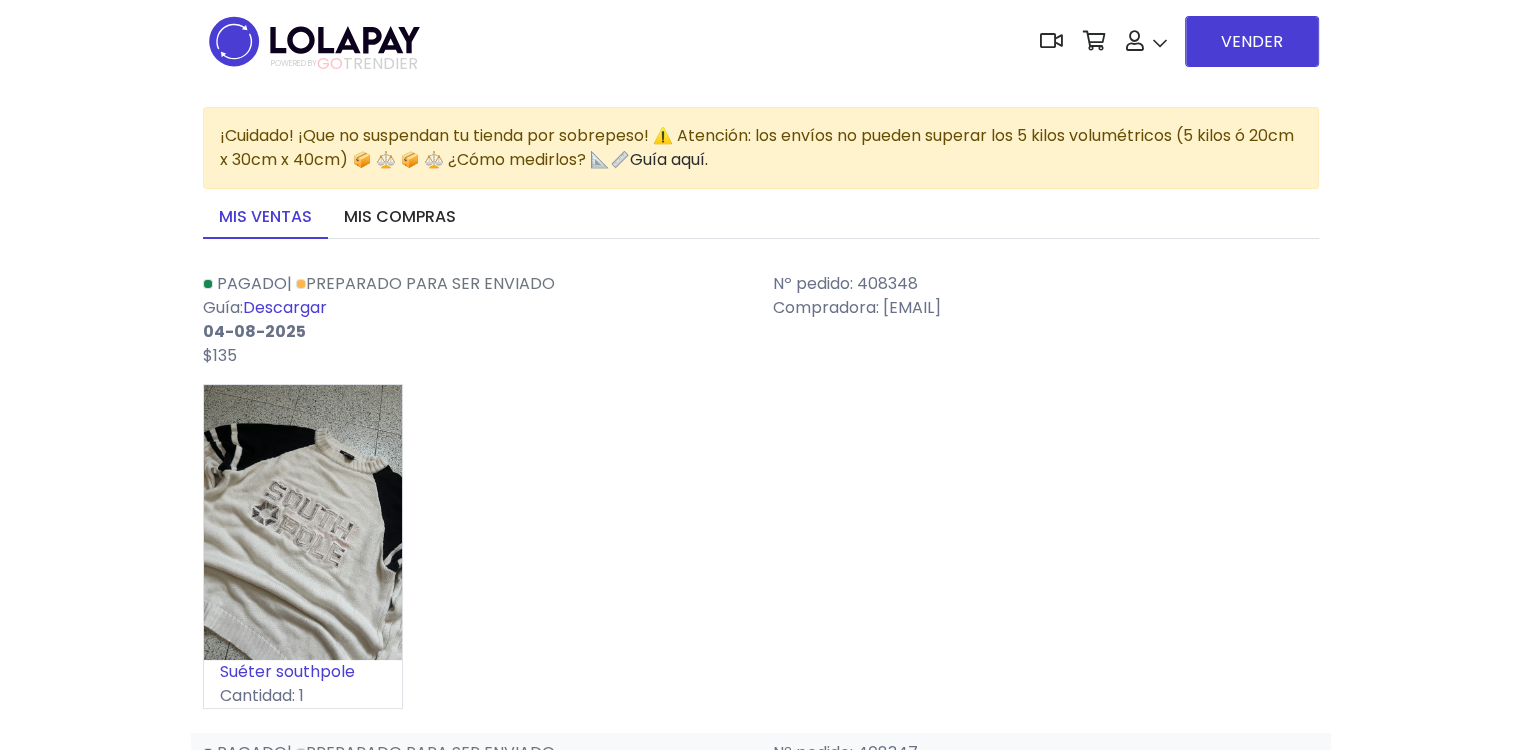 click on "Descargar" at bounding box center (285, 307) 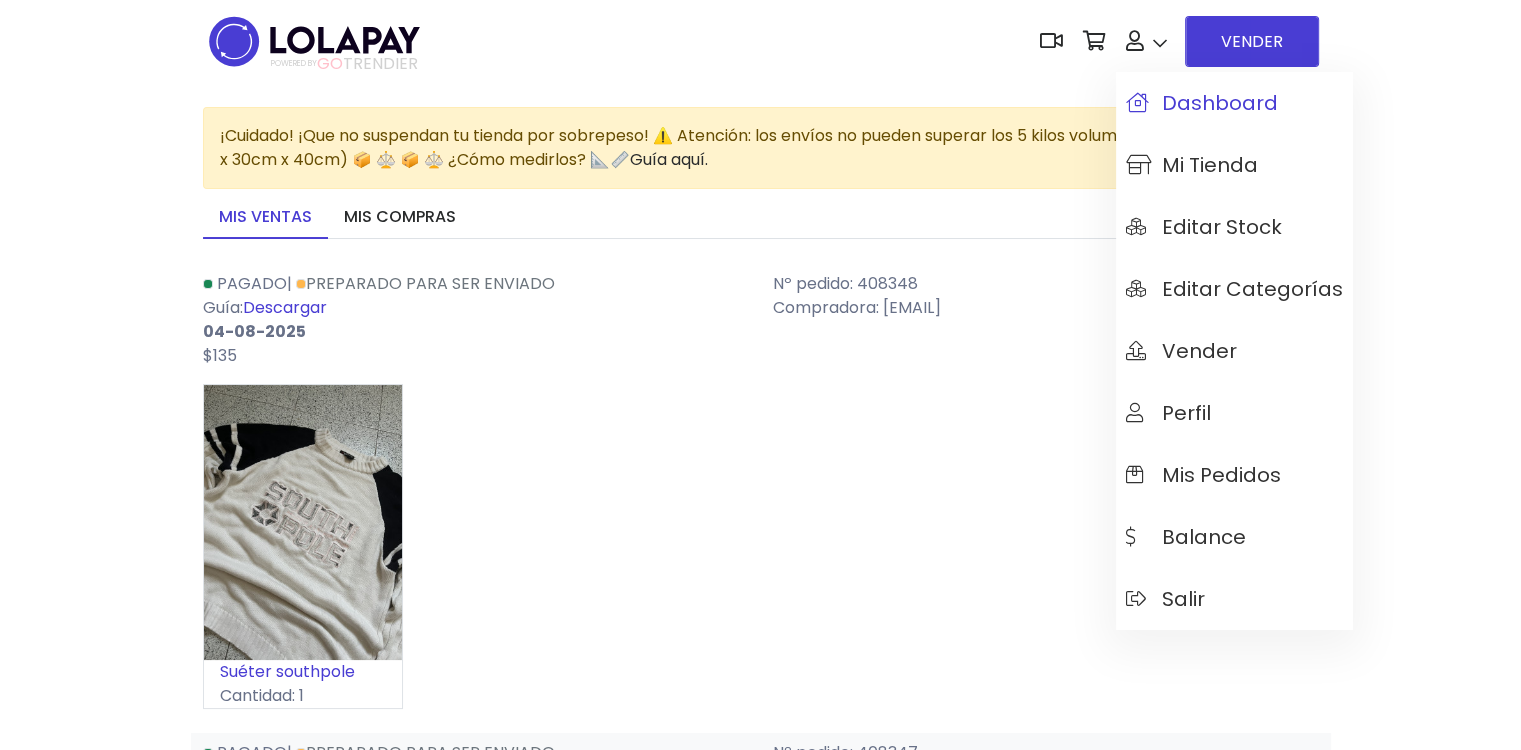 click on "Dashboard" at bounding box center [1202, 103] 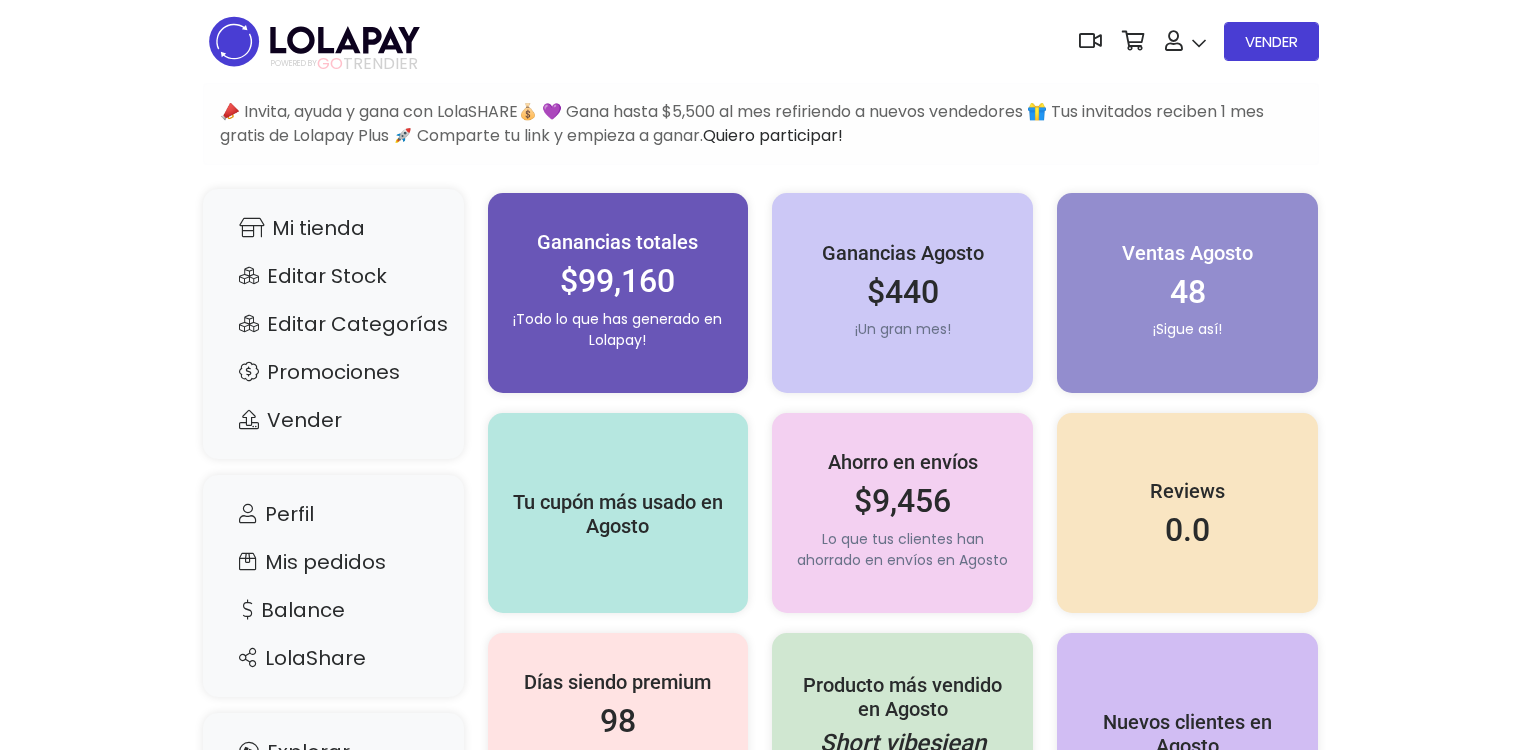 scroll, scrollTop: 0, scrollLeft: 0, axis: both 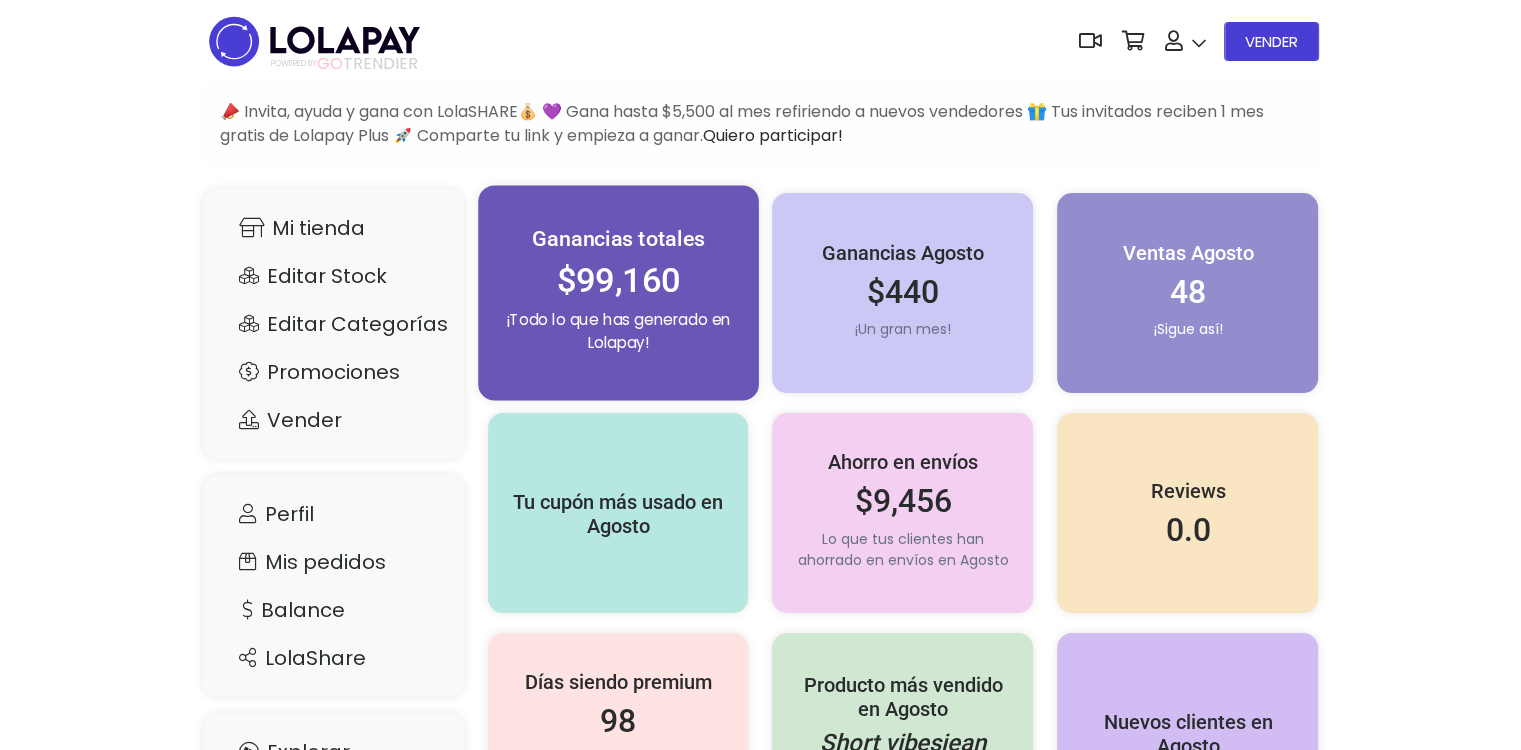 click on "$99,160" at bounding box center [618, 280] 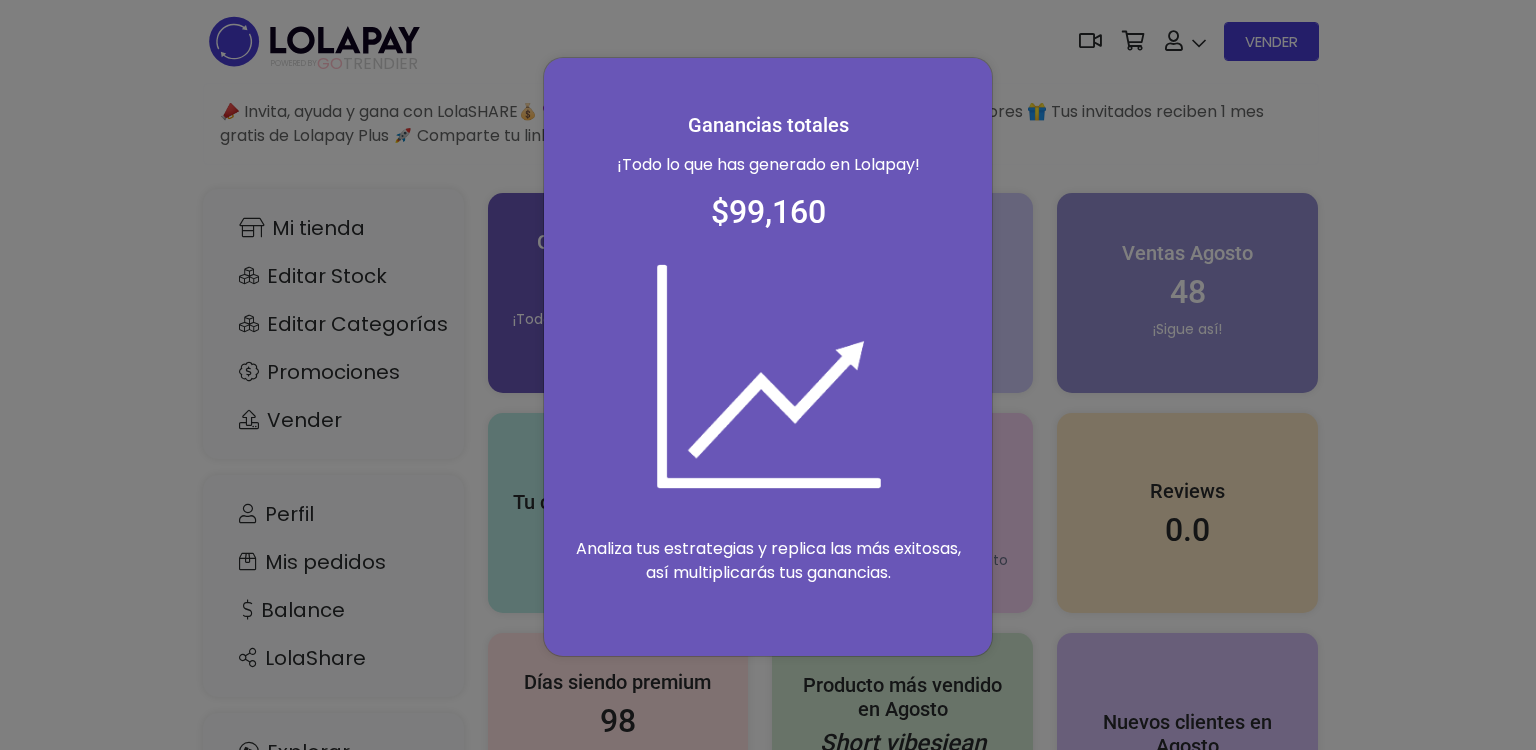 click on "Ganancias totales
¡Todo lo que has generado en Lolapay!
$99,160
Analiza tus estrategias y replica las más exitosas, así multiplicarás tus ganancias." at bounding box center (768, 375) 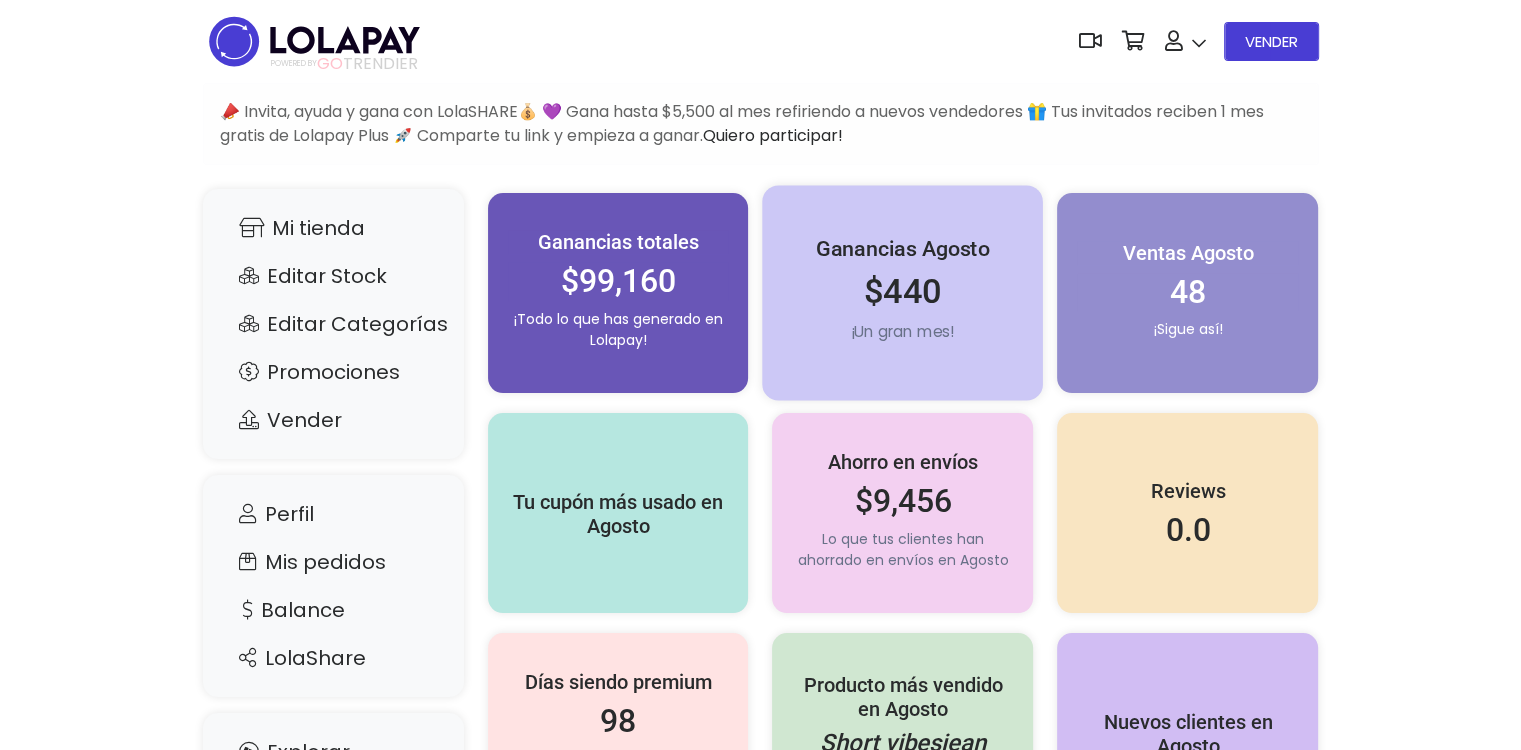 click on "$440" at bounding box center [903, 291] 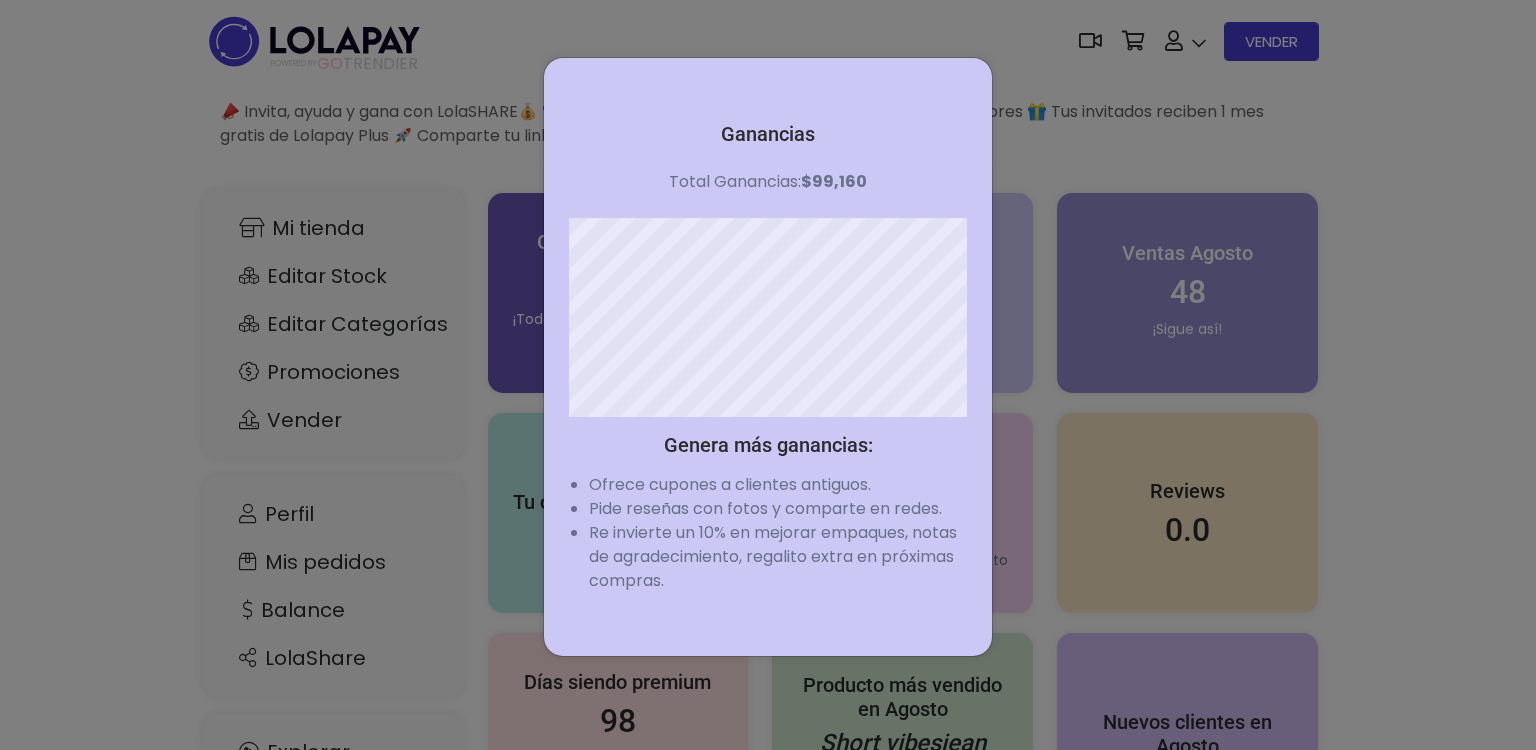 click on "Ganancias
Total Ganancias:  $99,160
Genera más ganancias:
Ofrece cupones a clientes antiguos.
Pide reseñas con fotos y comparte en redes.
Re invierte un 10% en mejorar empaques, notas de agradecimiento, regalito extra en próximas compras." at bounding box center (768, 375) 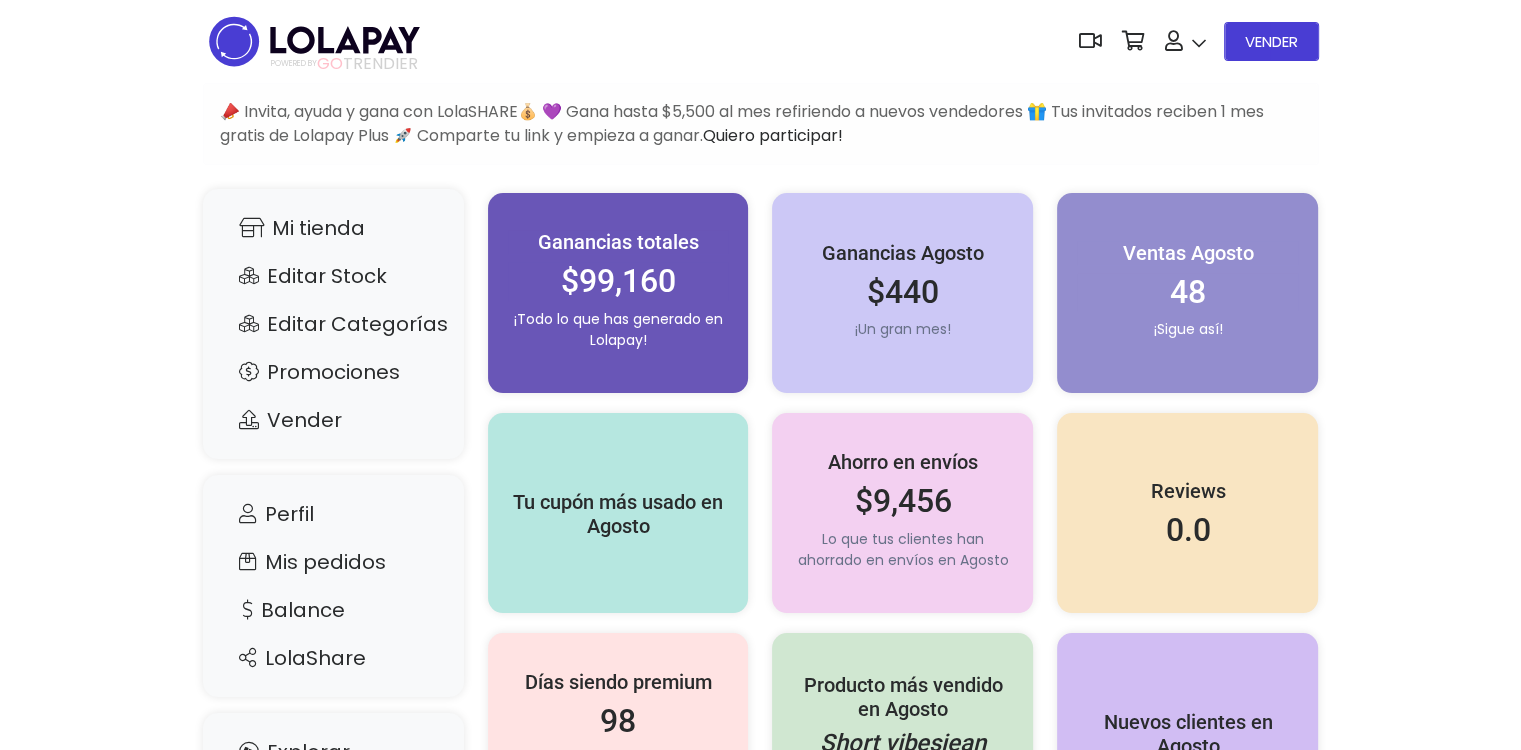 click on "48" at bounding box center (1187, 292) 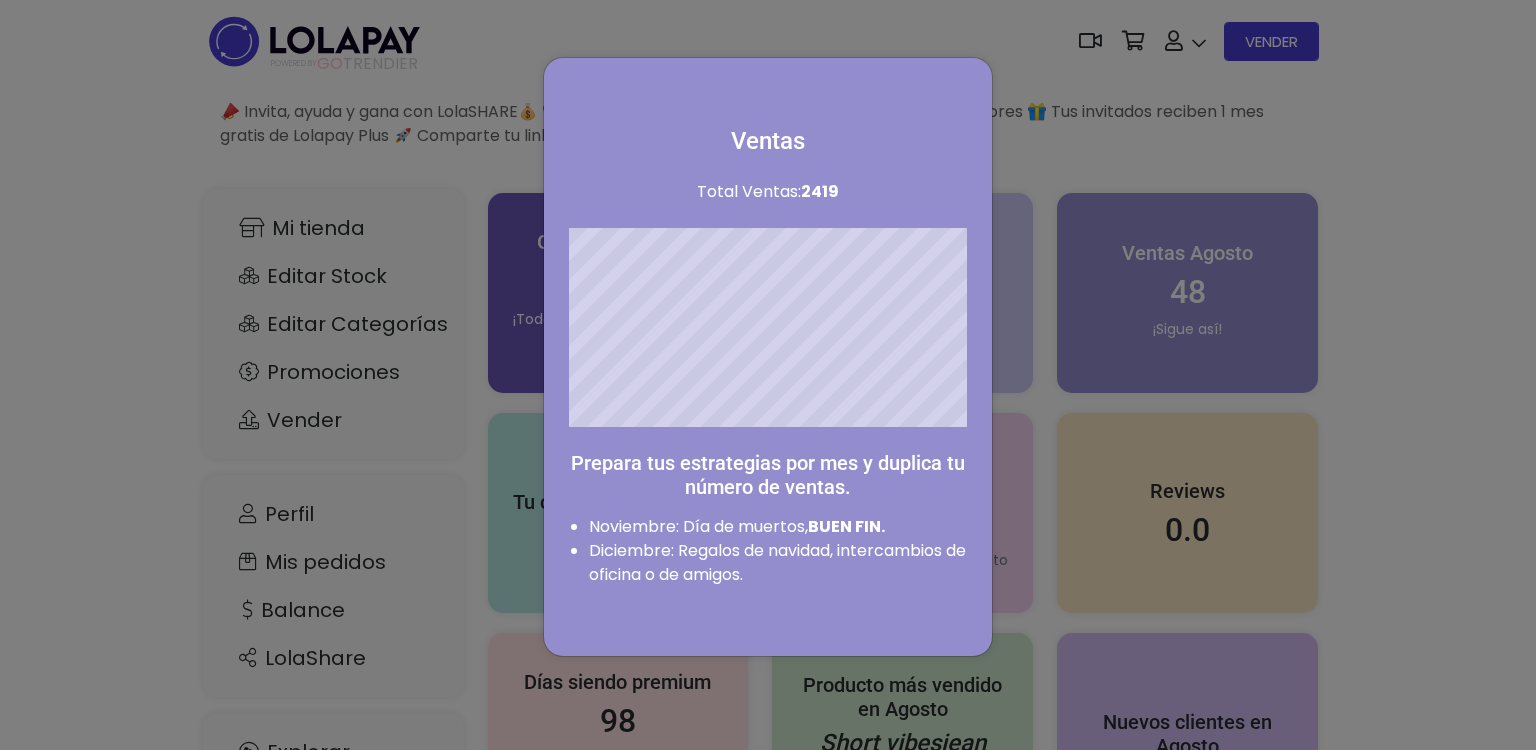 click on "Ventas
Total Ventas:  2419
Prepara tus estrategias por mes y duplica tu número de ventas.
Noviembre: Día de muertos,  BUEN FIN.
Diciembre: Regalos de navidad, intercambios de oficina o de amigos." at bounding box center [768, 375] 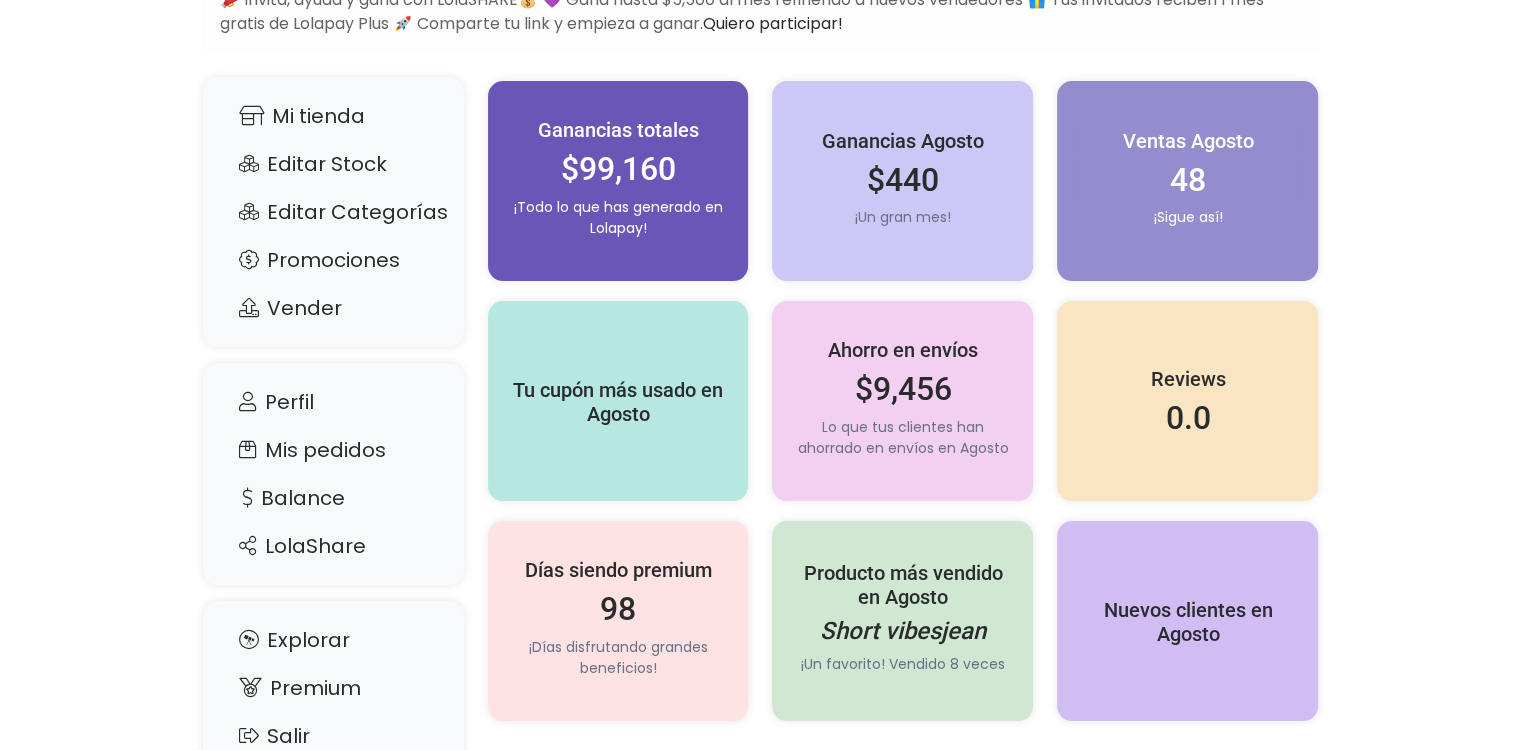 scroll, scrollTop: 185, scrollLeft: 0, axis: vertical 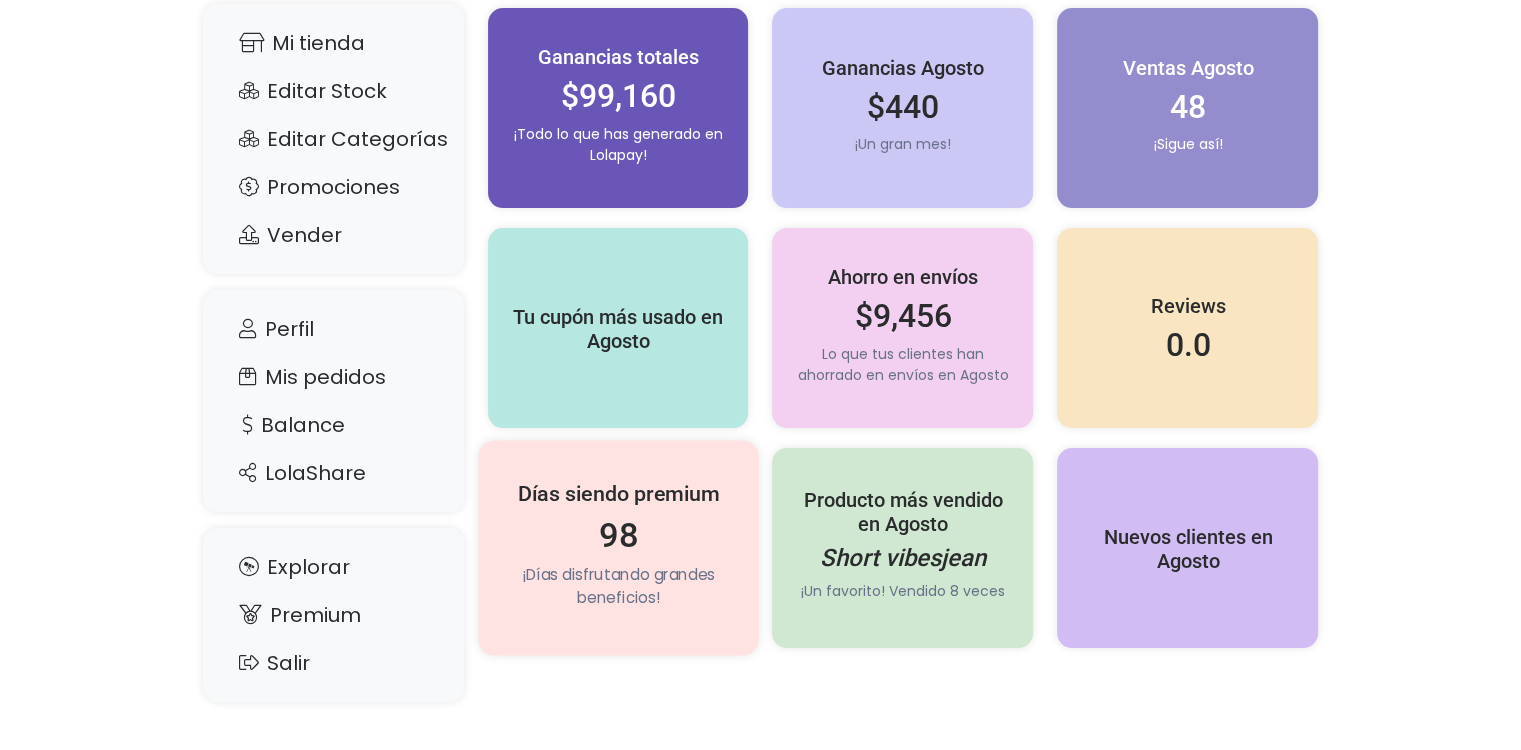 click on "98" at bounding box center [618, 535] 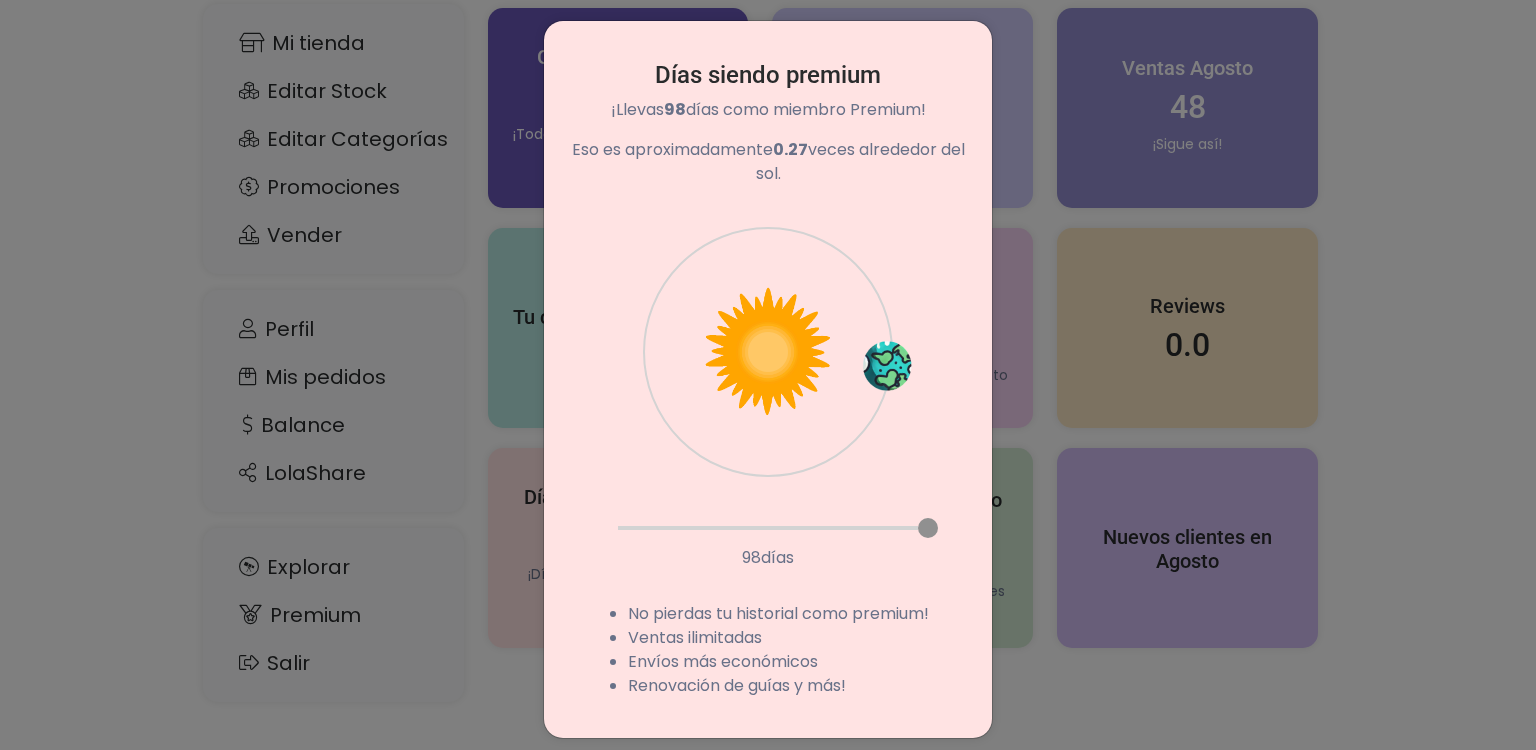 click on "Días siendo premium
¡Llevas  98  días como miembro Premium!
Eso es aproximadamente  0.27  veces alrededor del sol.
98  días
No pierdas tu historial como premium!
Ventas ilimitadas
Envíos más económicos
Renovación de guías y más!" at bounding box center [768, 375] 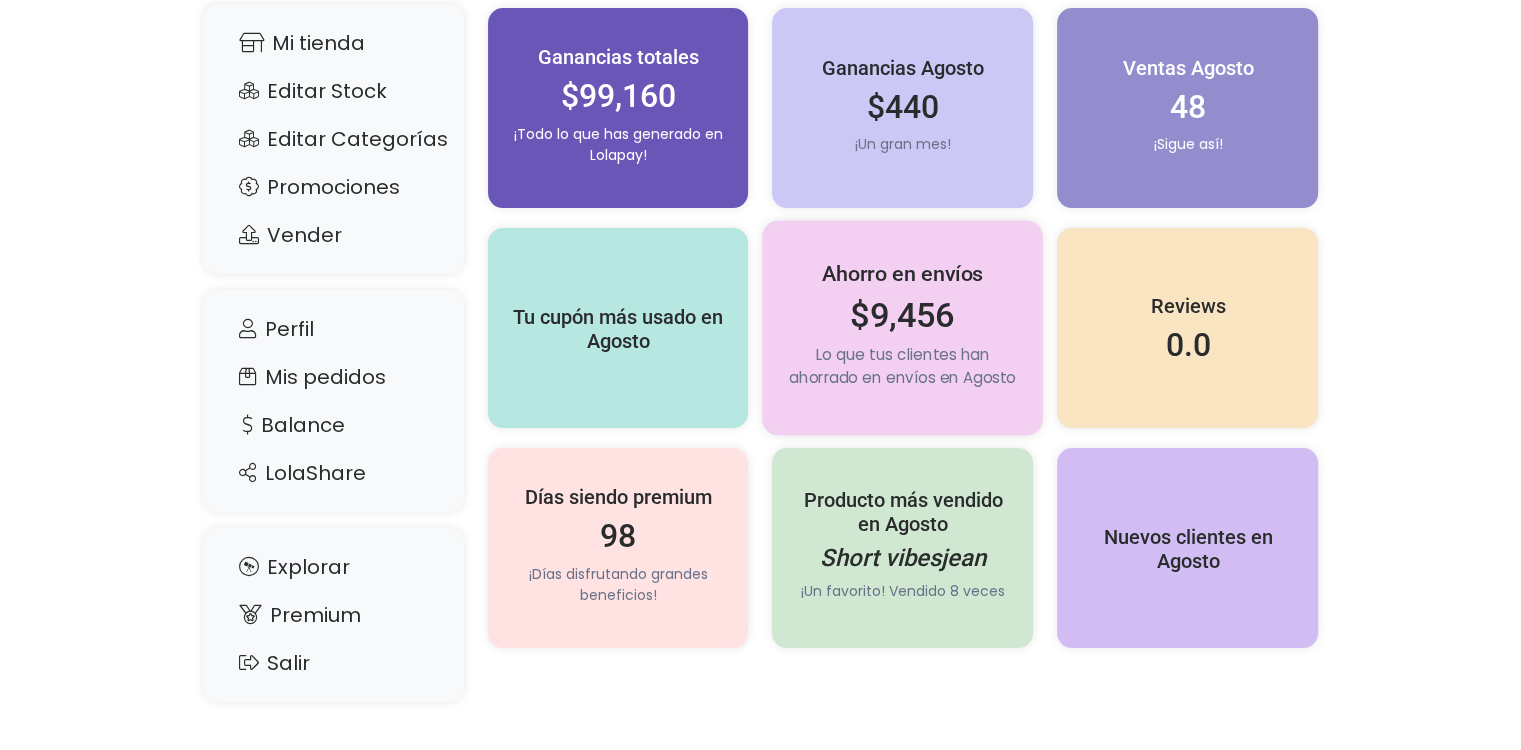 scroll, scrollTop: 85, scrollLeft: 0, axis: vertical 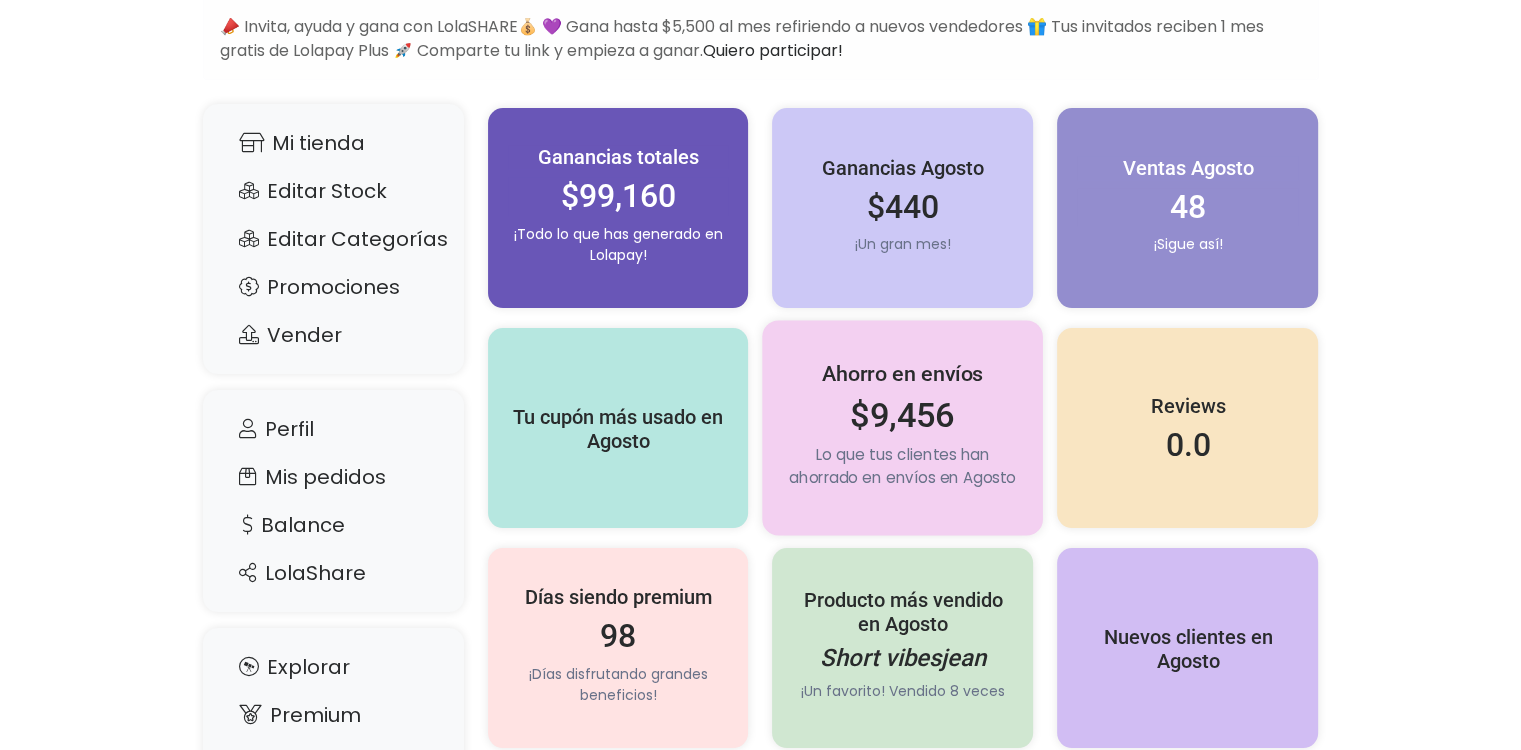 click on "$9,456" at bounding box center [903, 415] 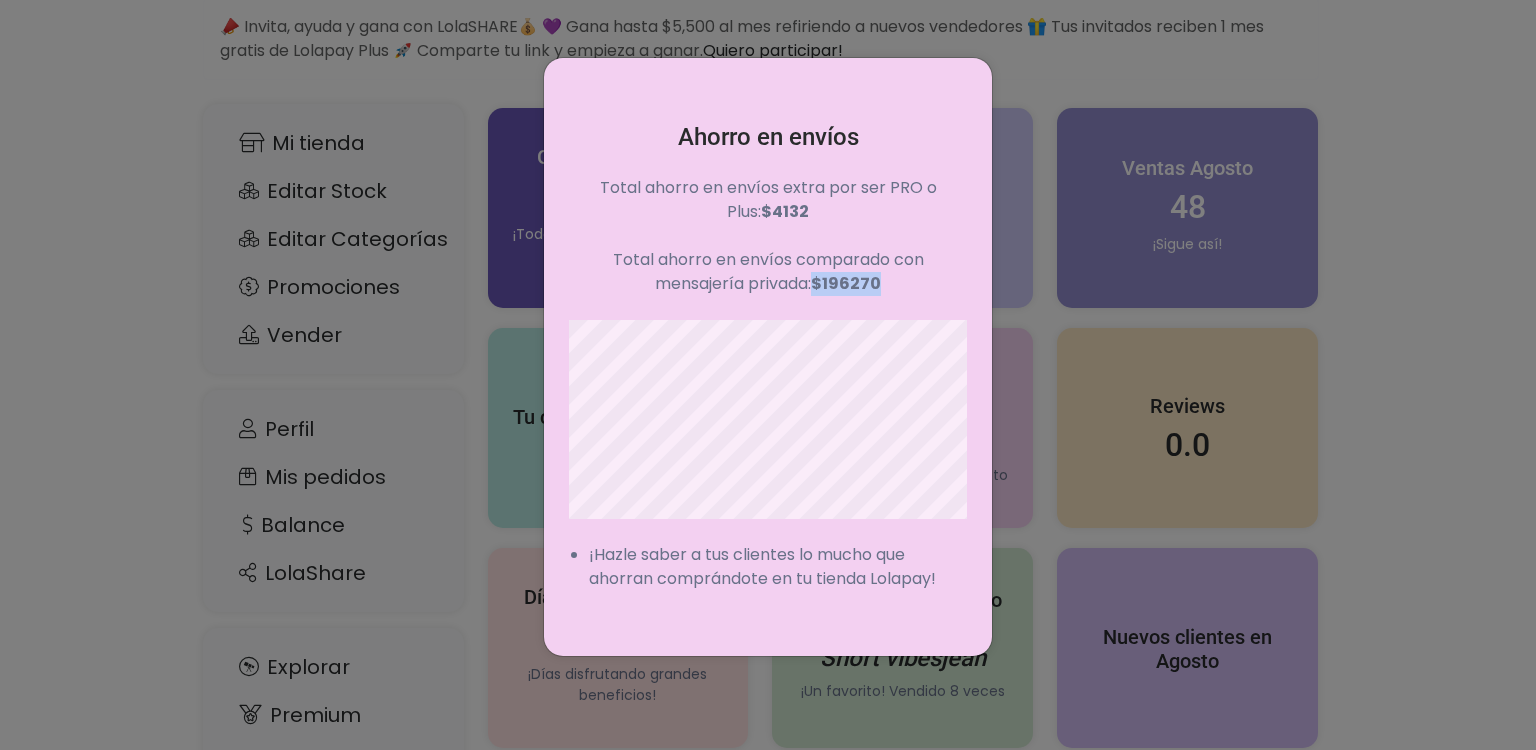 drag, startPoint x: 812, startPoint y: 279, endPoint x: 911, endPoint y: 285, distance: 99.18165 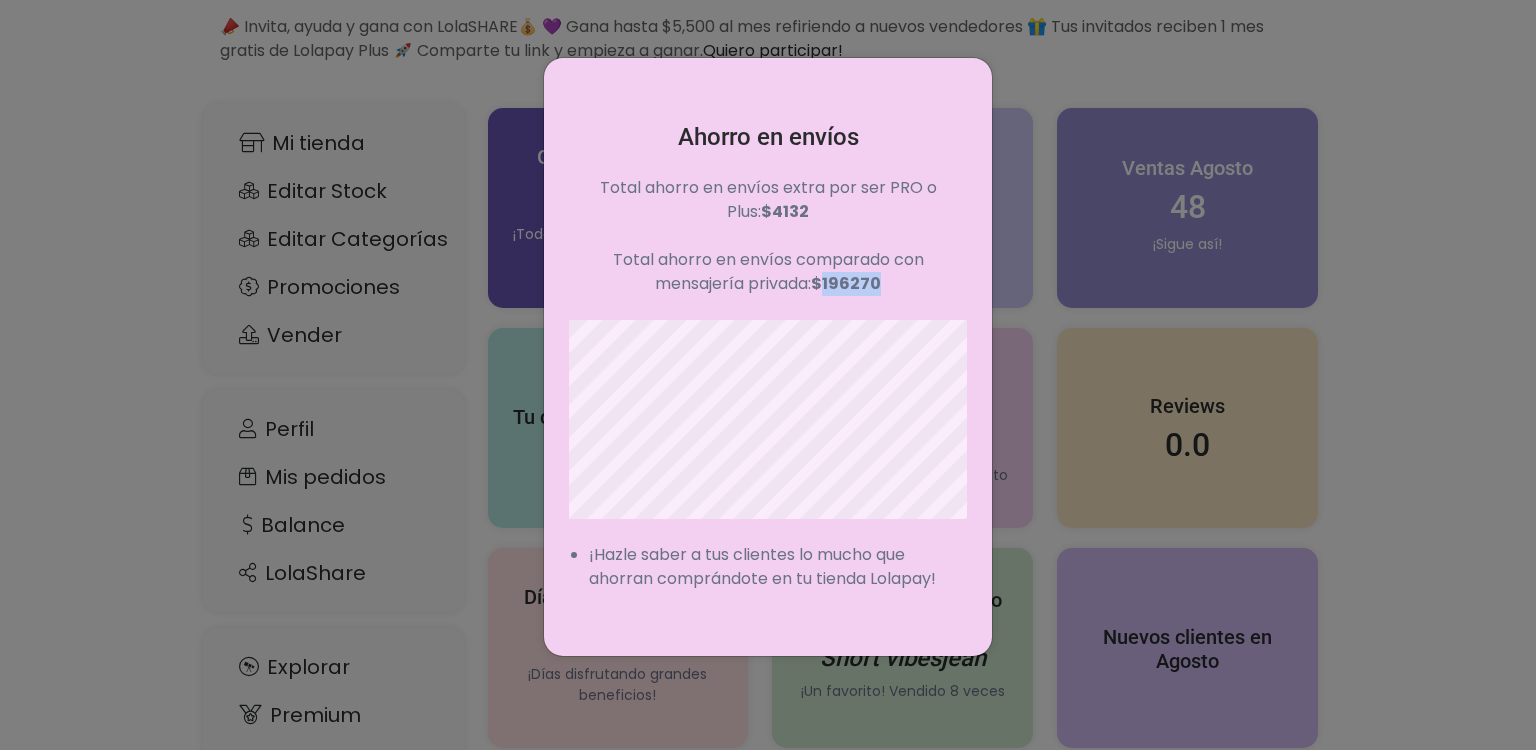 drag, startPoint x: 890, startPoint y: 287, endPoint x: 828, endPoint y: 295, distance: 62.514 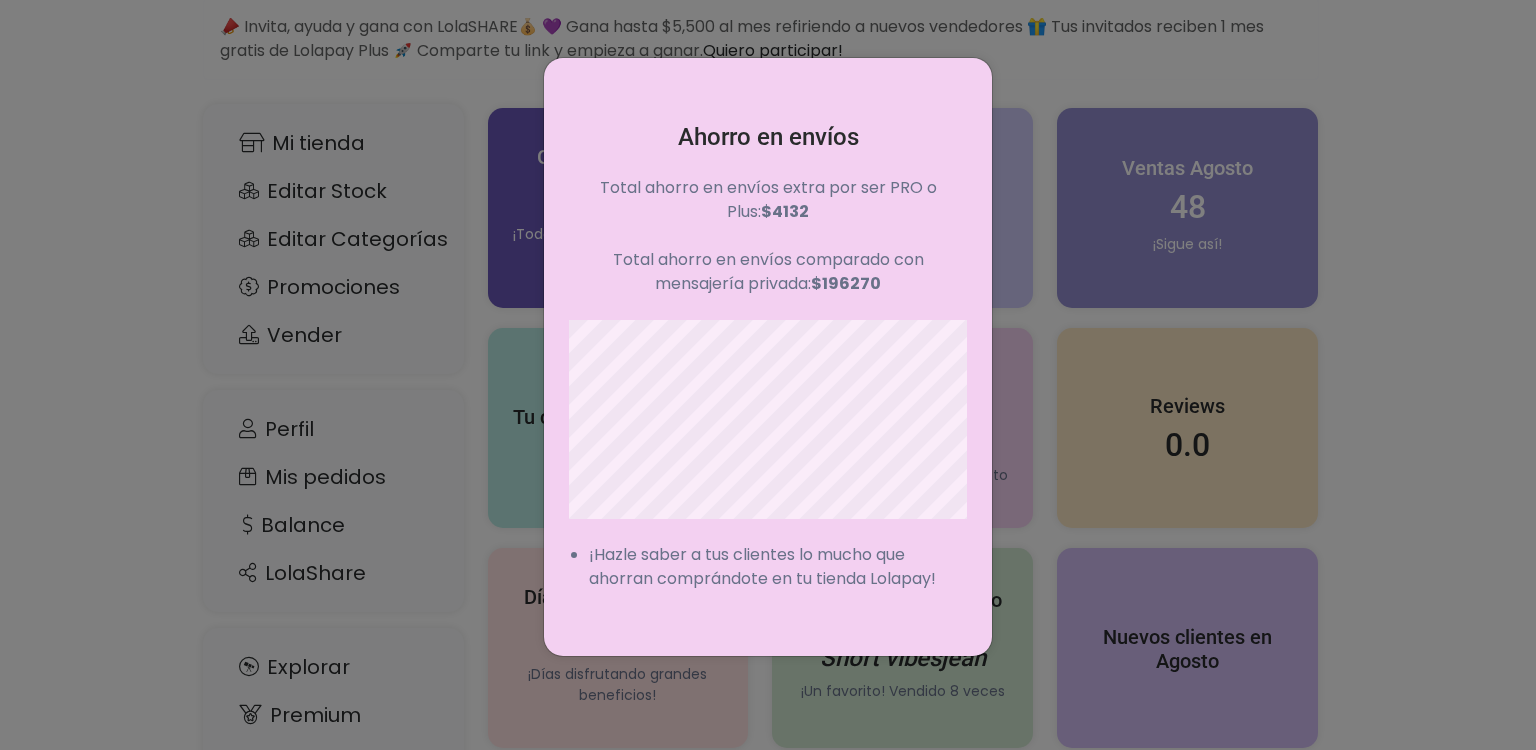 drag, startPoint x: 828, startPoint y: 295, endPoint x: 1376, endPoint y: 331, distance: 549.1812 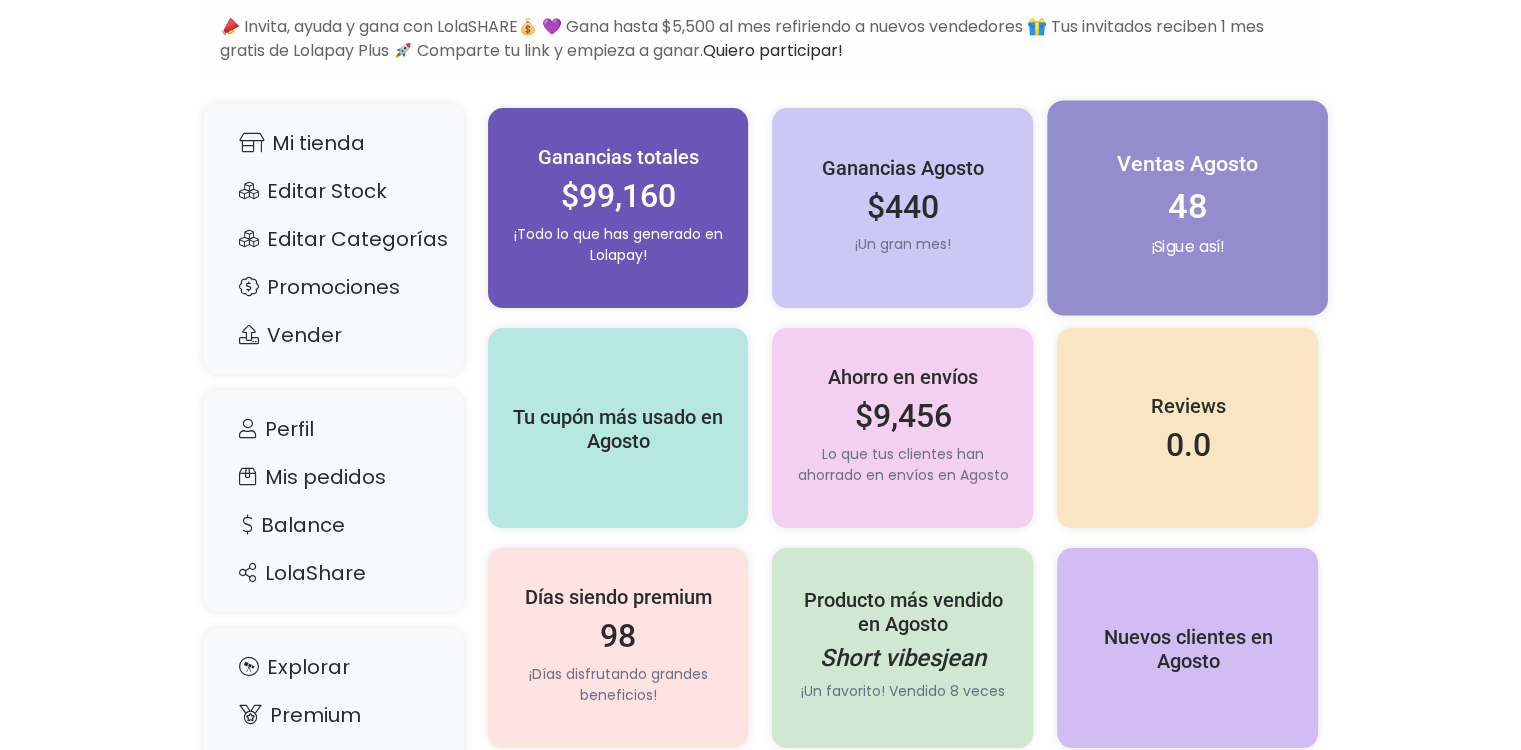 click on "Ventas Agosto
48
¡Sigue así!" at bounding box center (1188, 208) 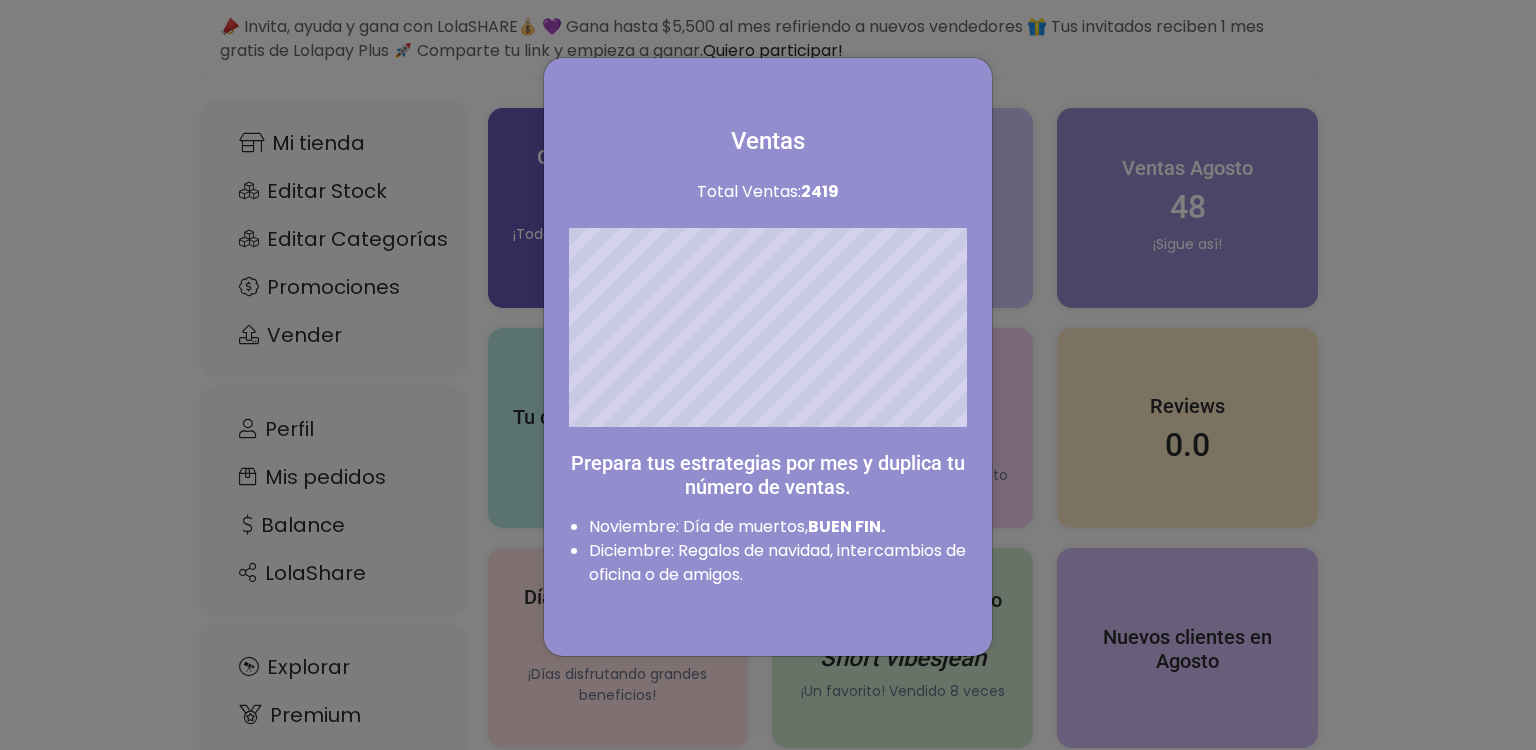 click on "Ventas
Total Ventas:  2419
Prepara tus estrategias por mes y duplica tu número de ventas.
Noviembre: Día de muertos,  BUEN FIN.
Diciembre: Regalos de navidad, intercambios de oficina o de amigos." at bounding box center [768, 357] 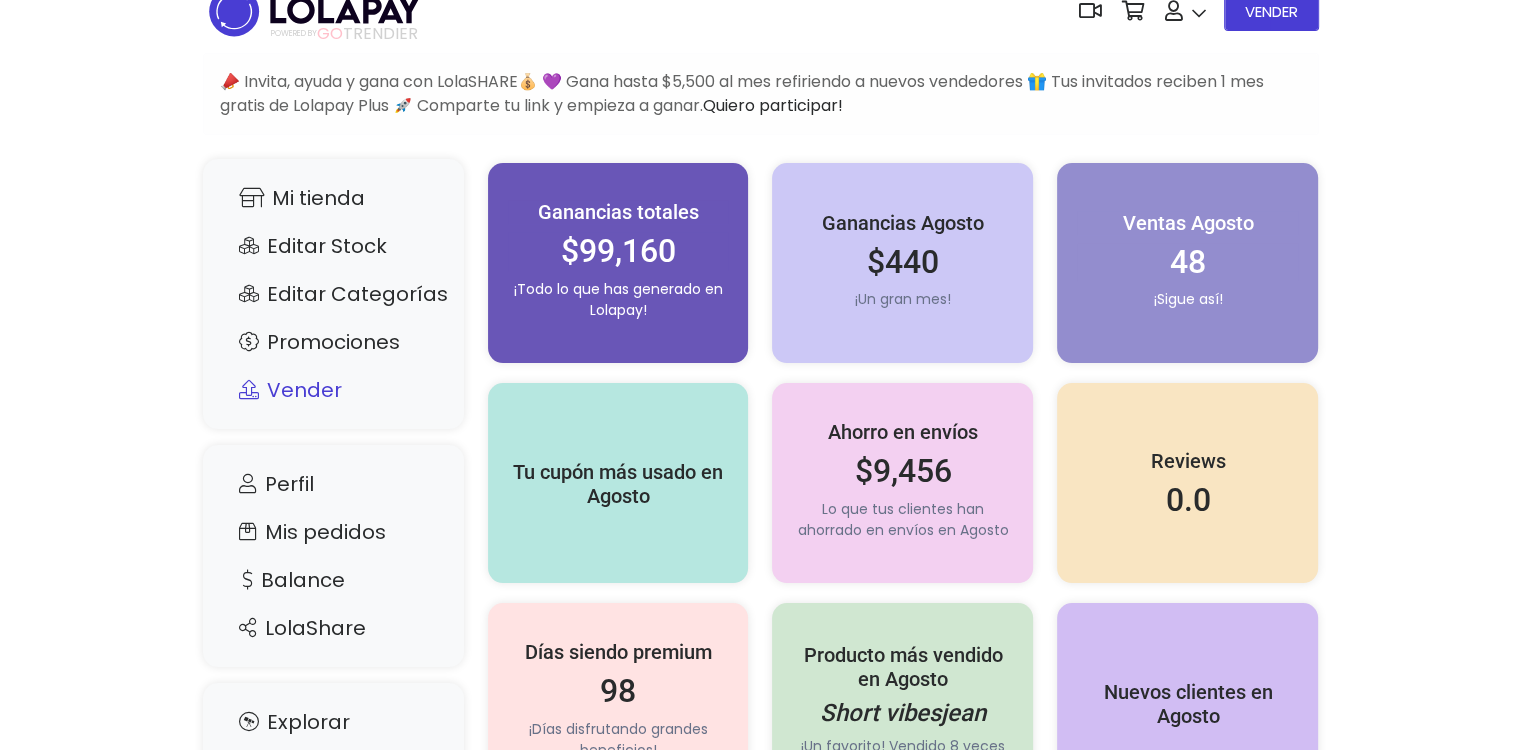 scroll, scrollTop: 0, scrollLeft: 0, axis: both 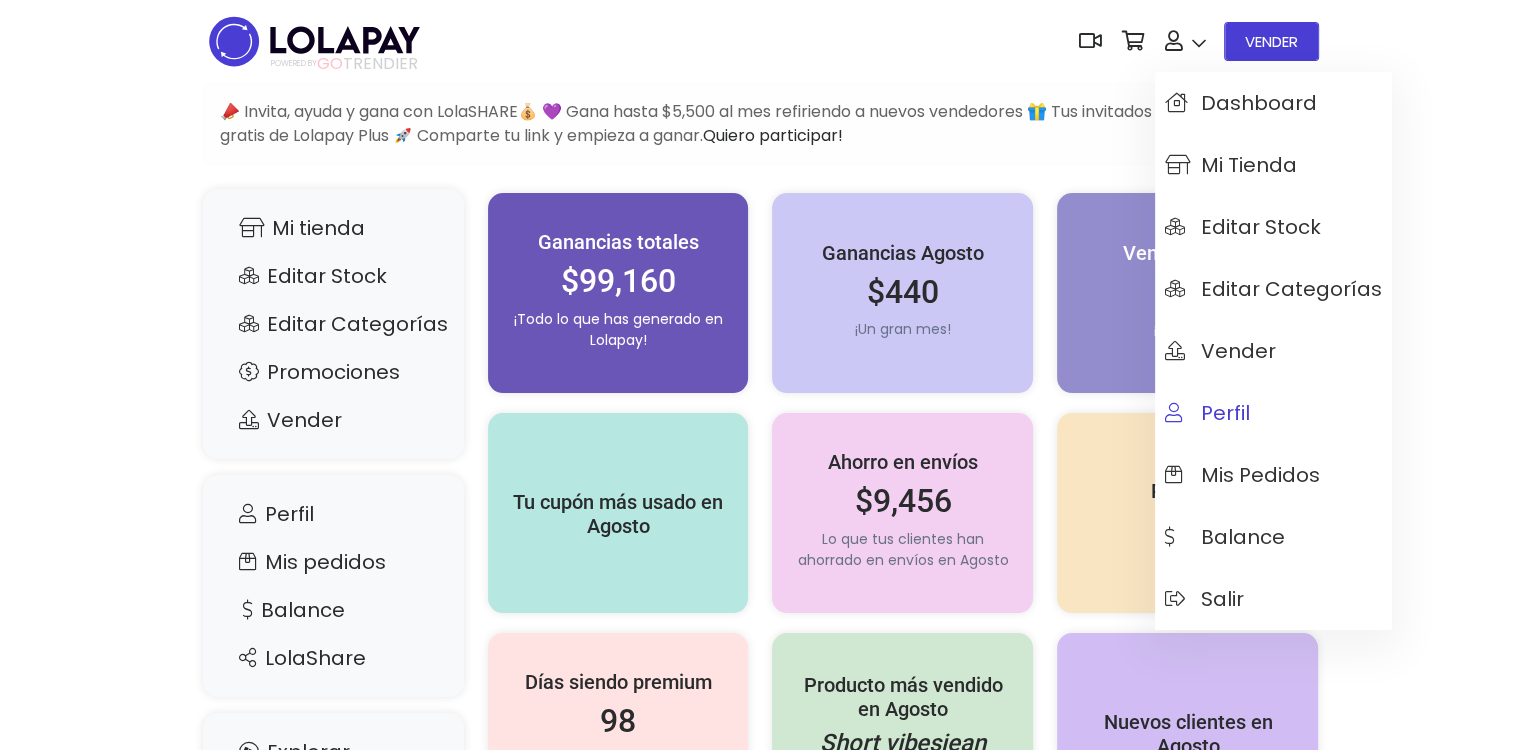 click on "Perfil" at bounding box center [1273, 413] 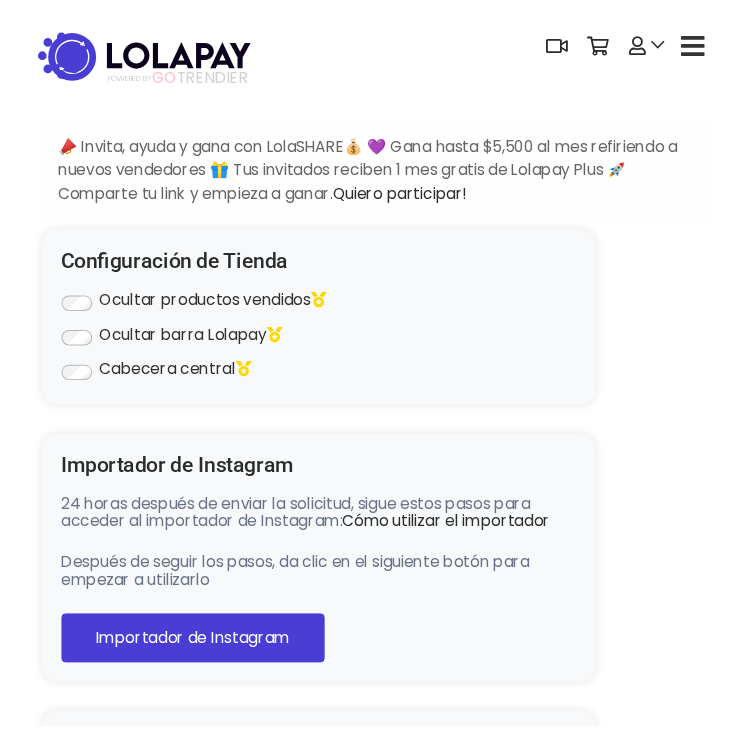 scroll, scrollTop: 0, scrollLeft: 0, axis: both 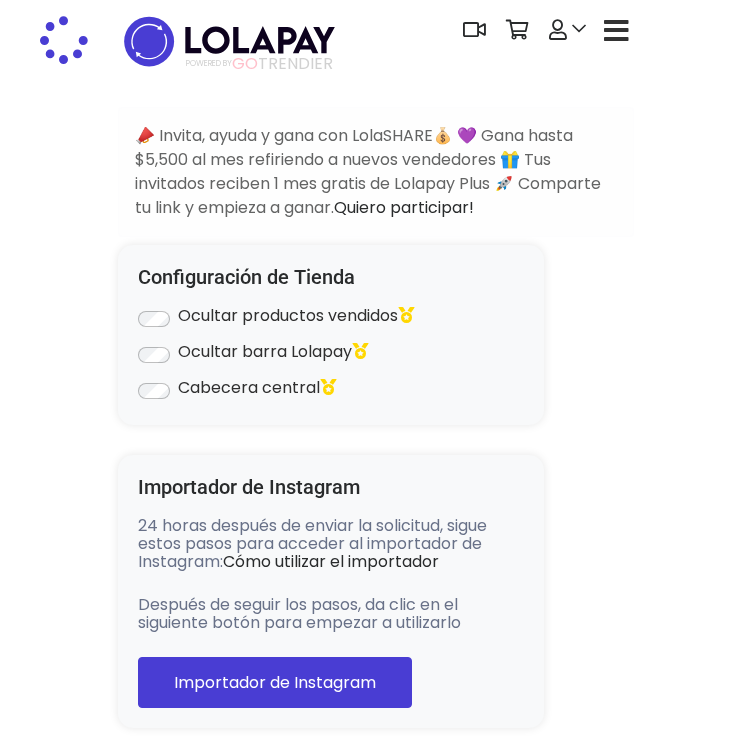 type on "**********" 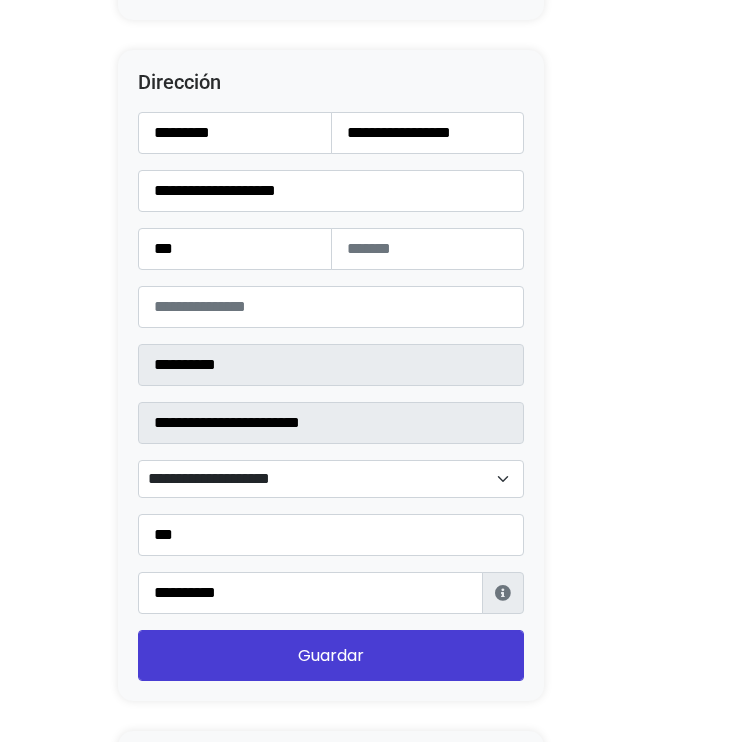 scroll, scrollTop: 2600, scrollLeft: 0, axis: vertical 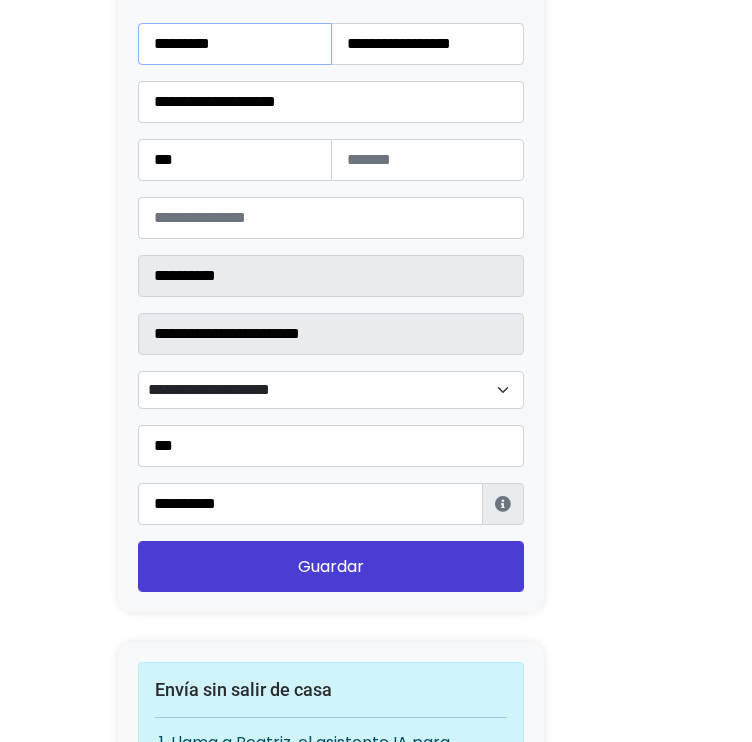 click on "*********" at bounding box center [235, 44] 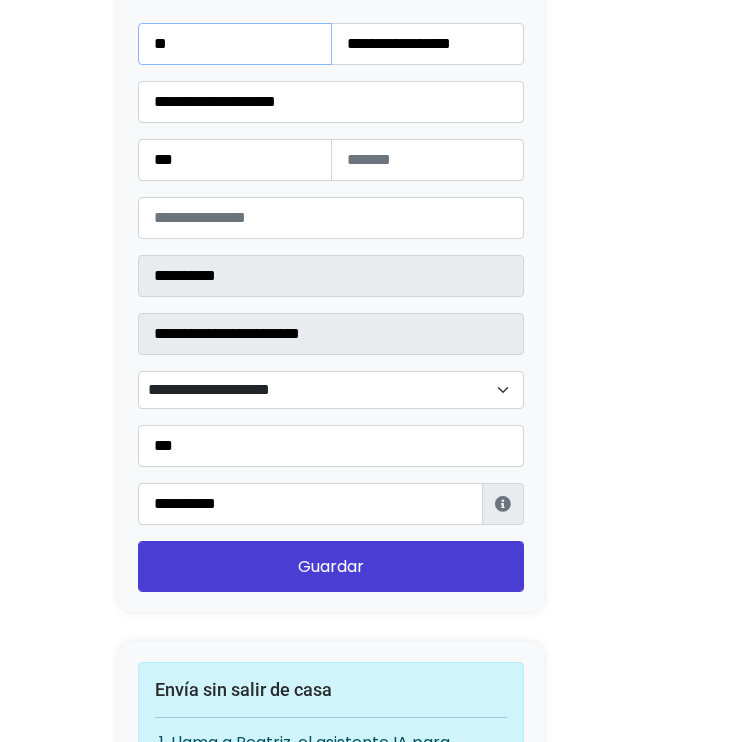 type on "*" 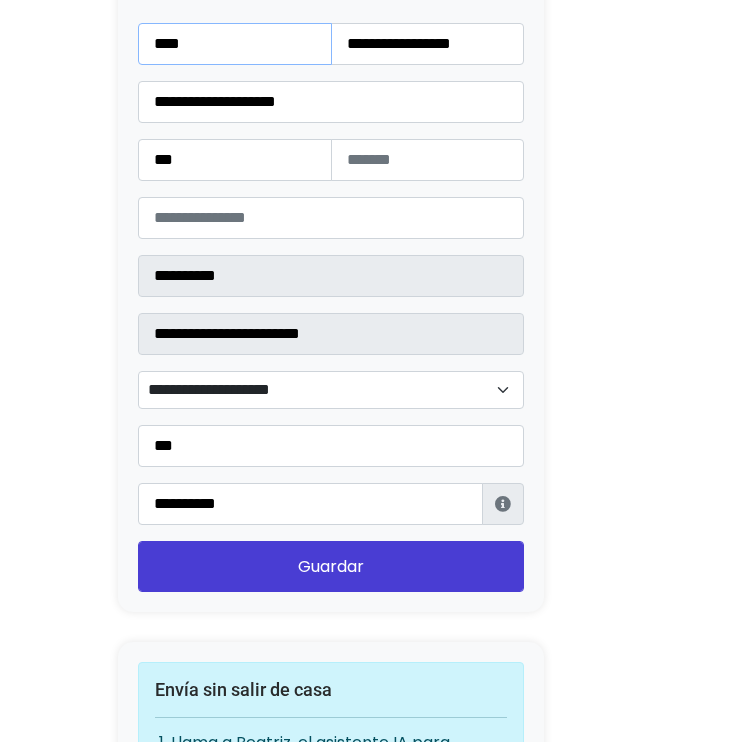 click on "****" at bounding box center [235, 44] 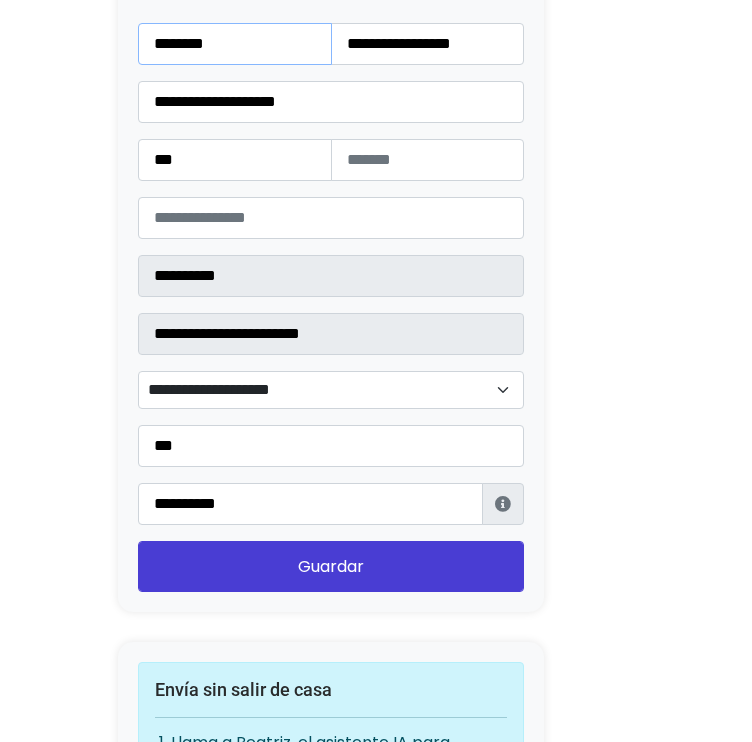 type on "*********" 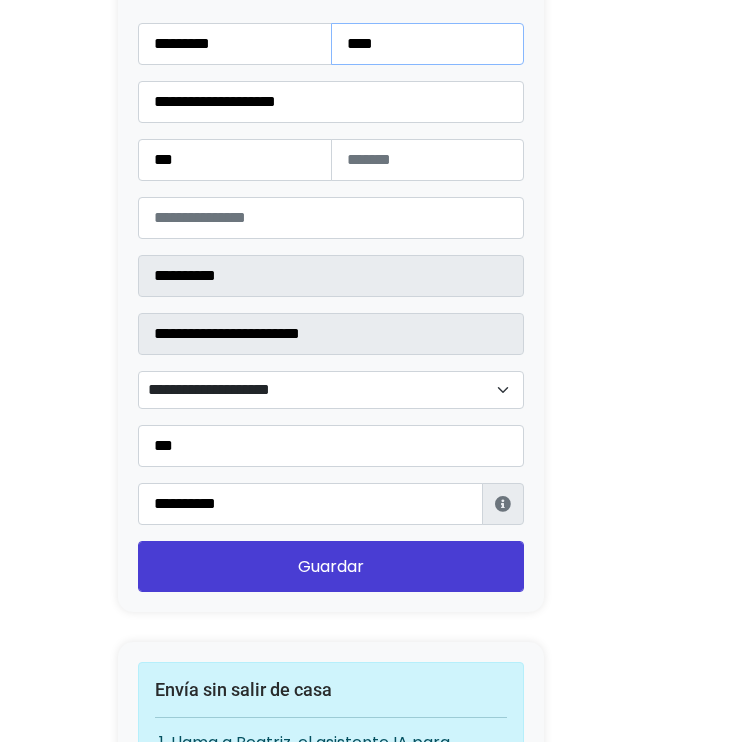 type on "**********" 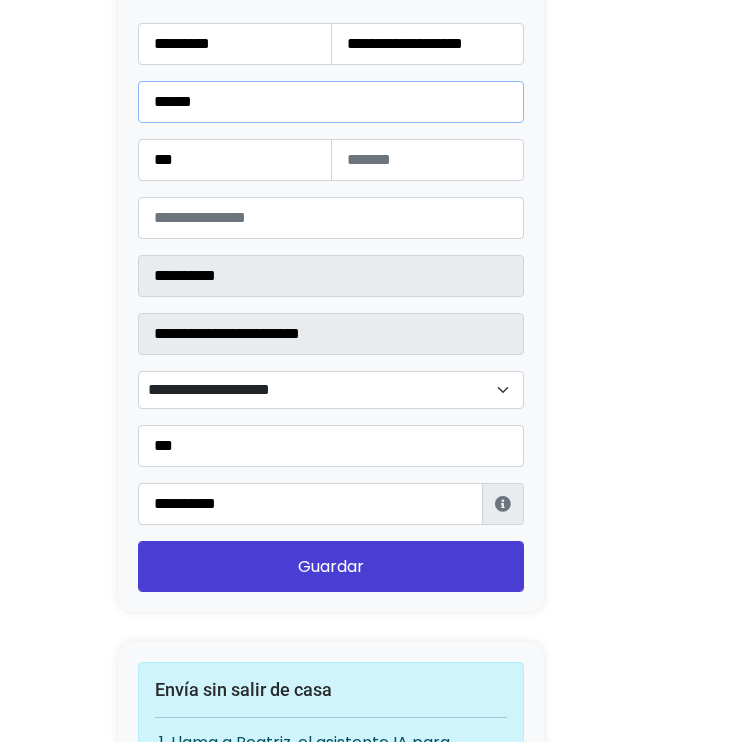 type on "*********" 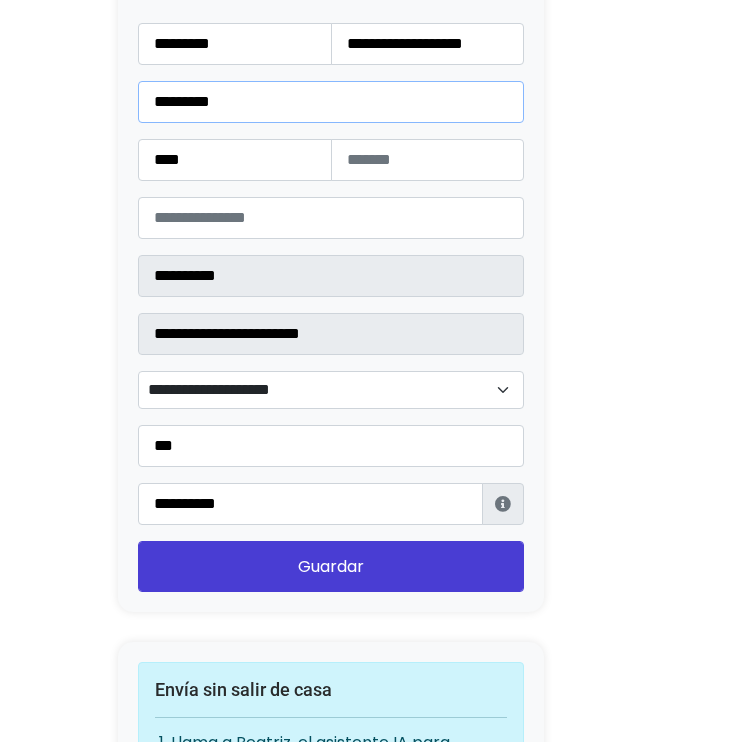 click on "*********" at bounding box center [331, 102] 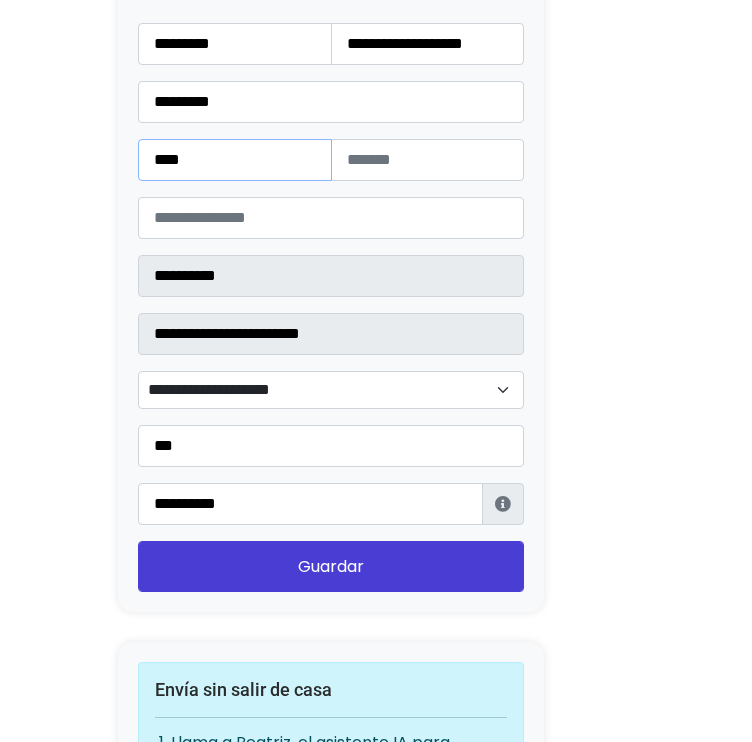 click on "****" at bounding box center (235, 160) 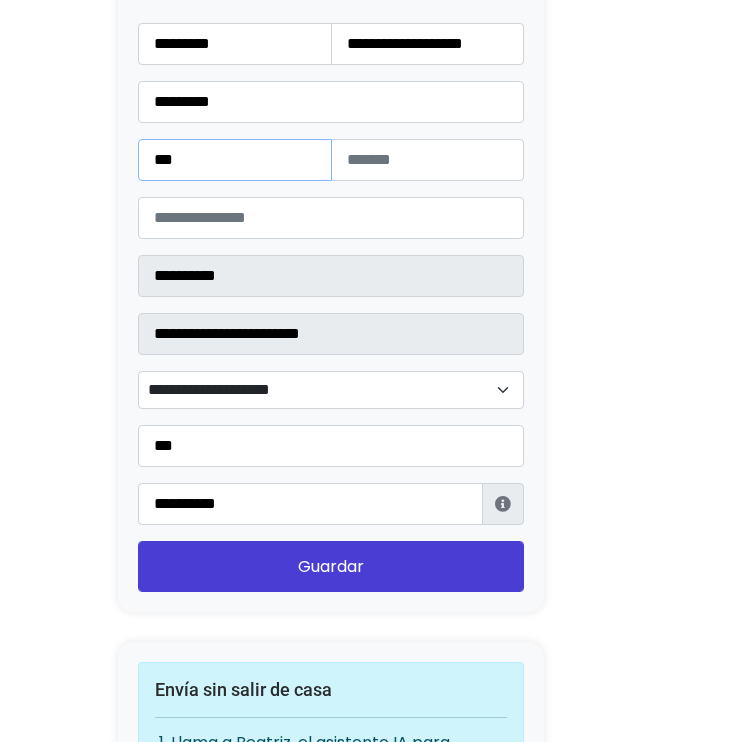 type on "***" 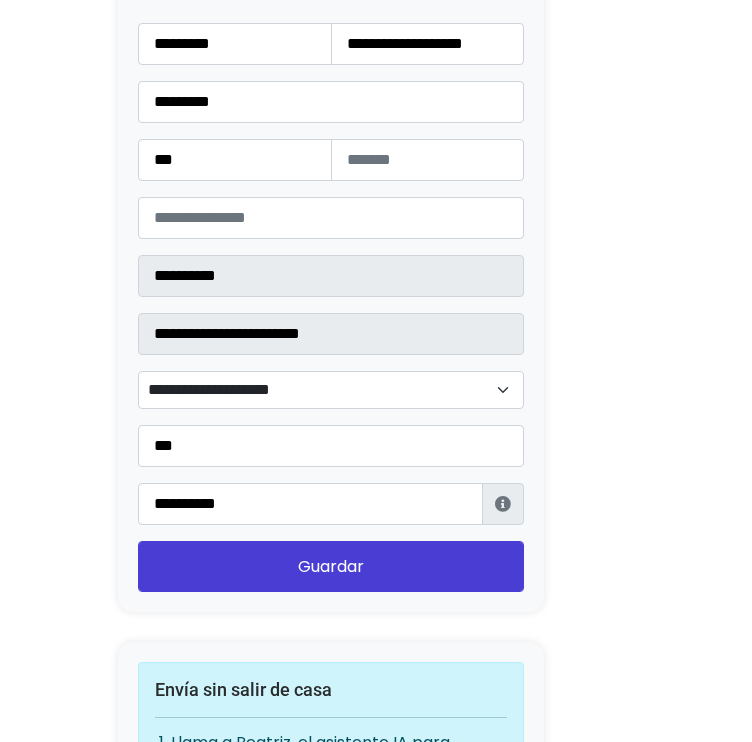 click on "Dirección
Información de Estafeta
Este CP es Ocurre Forzoso para Estafeta , por lo tanto es  responsabilidad del comprador hacer seguimiento del pedido y recogerlo en sucursal . No se hace devolución del costo de envío si el pedido regresa a remitente.
📦 ¿Dónde lo tengo que recoger?
Con tu número de seguimiento podrás ingresar al sitio de Estafeta para rastrearlo, una vez en sucursal se indicará la dirección exacta de recolección. Será una sucursal cercana a tu domicilio.
📦 ¿Cómo obtengo mi número de seguimiento?
Después de tu compra te llegará un correo con el número de seguimiento y link Estafeta.
📦 ¿Cómo sé cuándo llegará?
📦 ¿Cuánto tiempo tengo para recogerlo y qué necesito?
Cerrar" at bounding box center (331, 286) 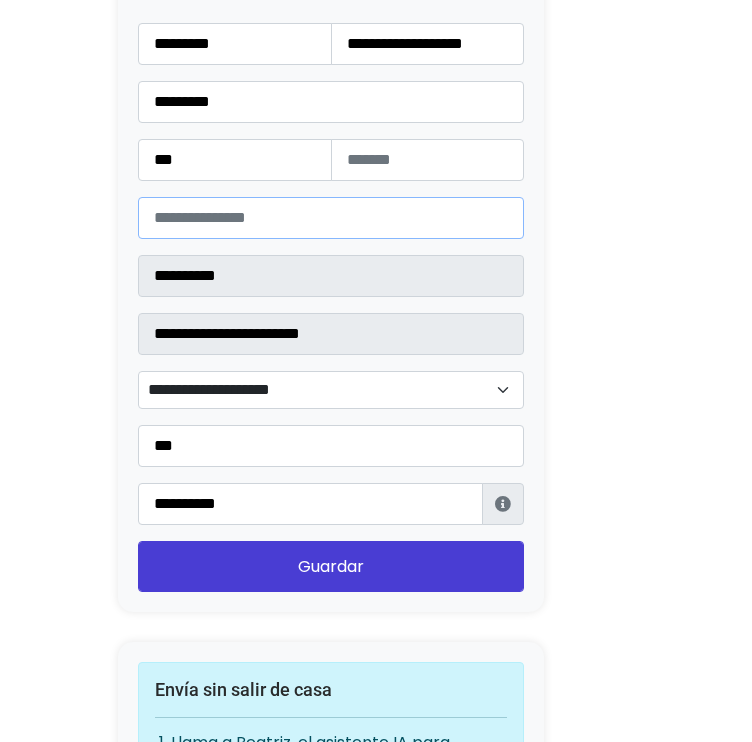 click on "*****" at bounding box center (331, 218) 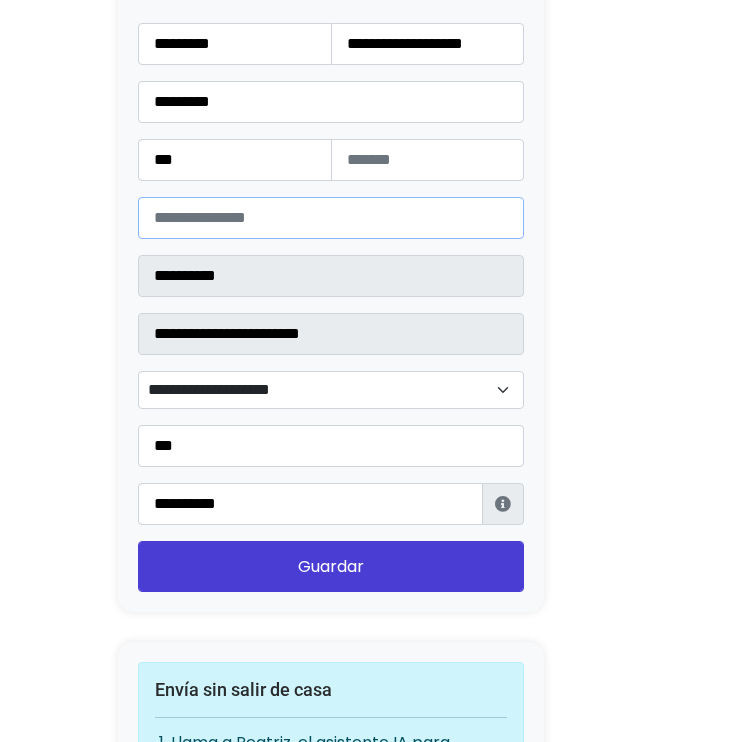 type on "*****" 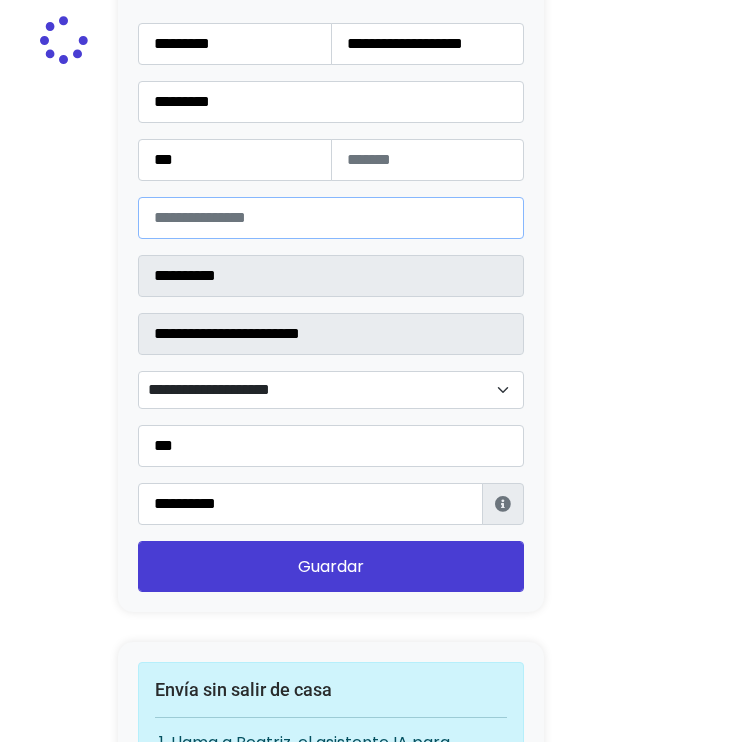type on "*********" 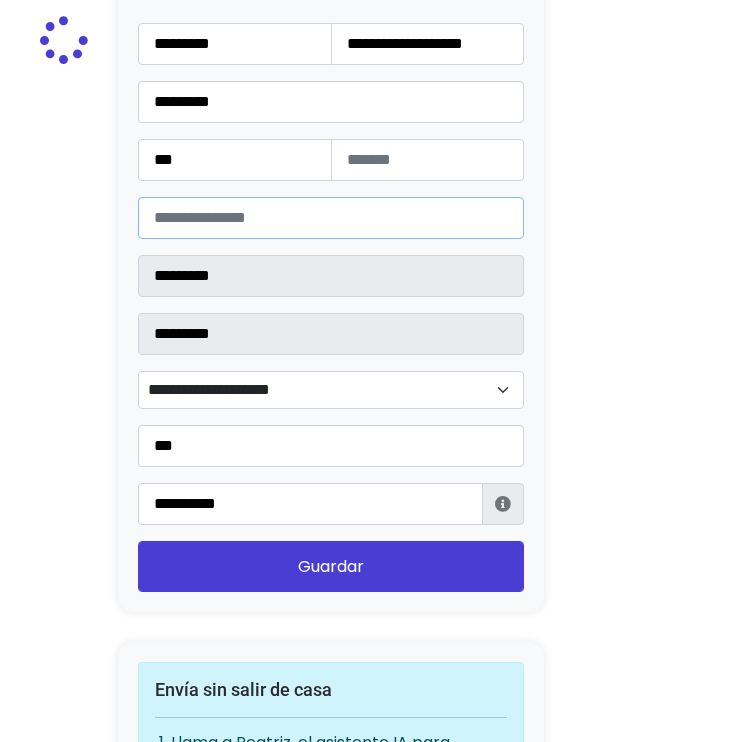 type on "*****" 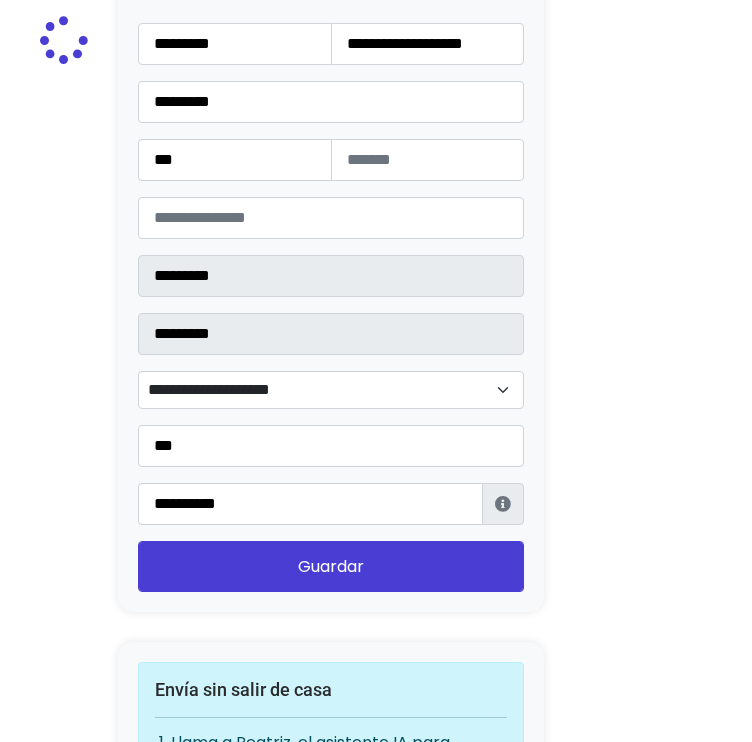 click on "Convierte tu oferta para desbloquear esta acción
ACTUAL
Plan gratuito
5 ventas sin costo al mes
✅  Ventas limitadas
❌  Renovación de guías
❌  Reviews
❌  Guías al instante
RECOMENDADO" at bounding box center (376, -752) 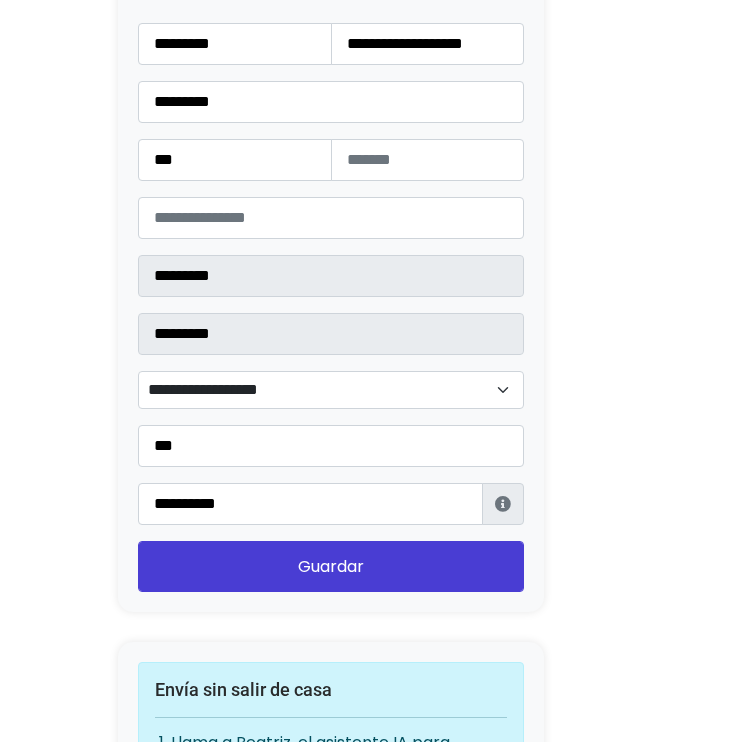 click on "[POSTAL CODE]
[POSTAL CODE]
[POSTAL CODE]
⚠️ Este CP se debe recoger en sucursal.  Qué significa esto?
[POSTAL CODE]
[POSTAL CODE]
[ADDRESS]
[ADDRESS]
[ADDRESS] [ADDRESS] [ADDRESS] [ADDRESS] [ADDRESS] [ADDRESS] [ADDRESS] [ADDRESS] [ADDRESS] [ADDRESS] [ADDRESS] [ADDRESS] [ADDRESS] [ADDRESS] [ADDRESS] [ADDRESS]
América Héroes de Chapultepec La Toma de Zacatecas Mecánicos Mecánicos 2a Secc Residencial Cantera San Fernando San Gabriel Zacatlán
[POSTAL CODE]" at bounding box center (331, 274) 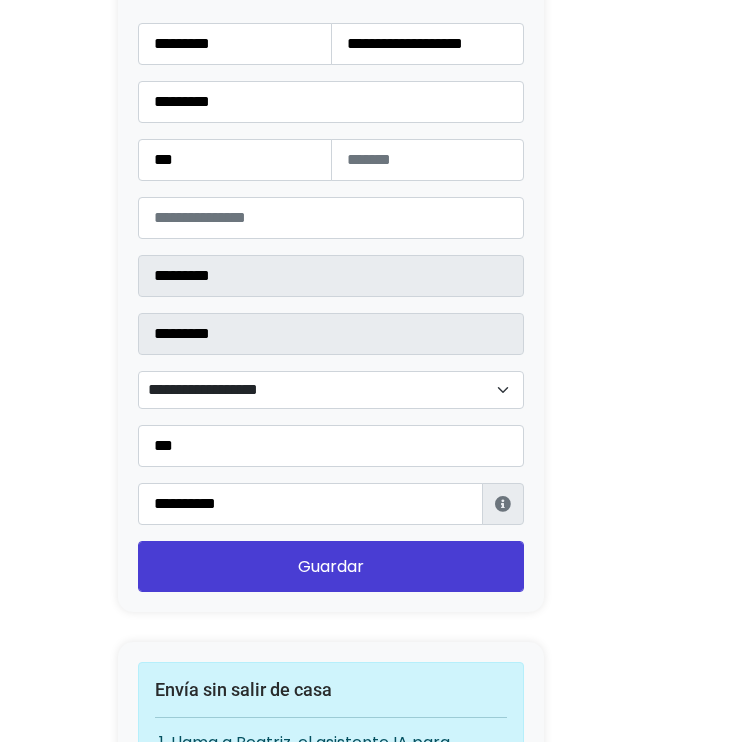 click on "**********" at bounding box center [331, 390] 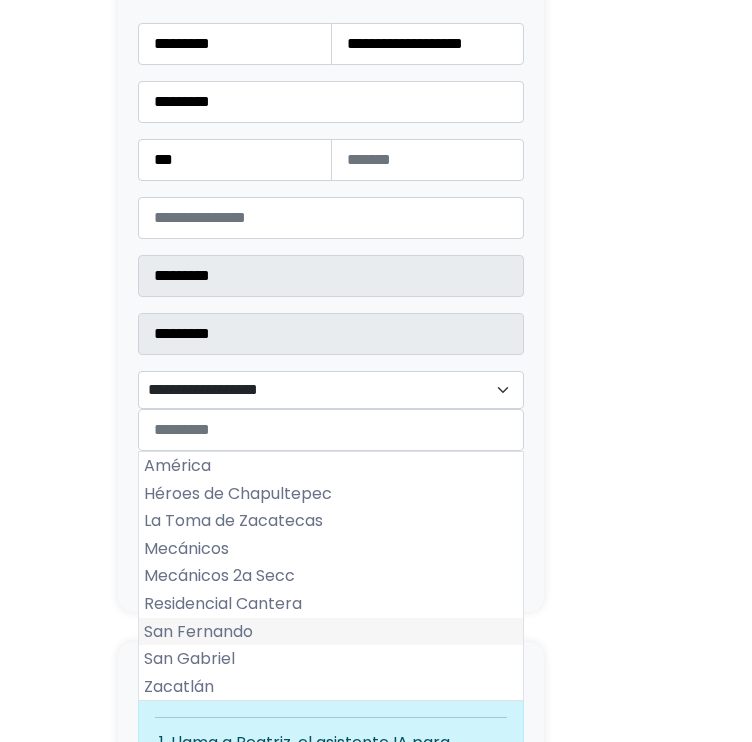 click on "San Fernando" at bounding box center [331, 632] 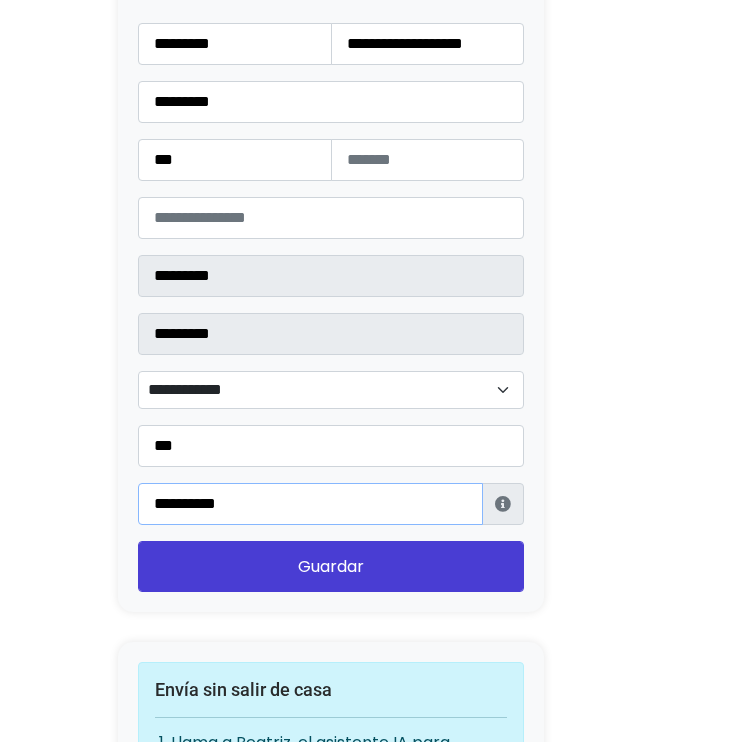 click on "**********" at bounding box center [310, 504] 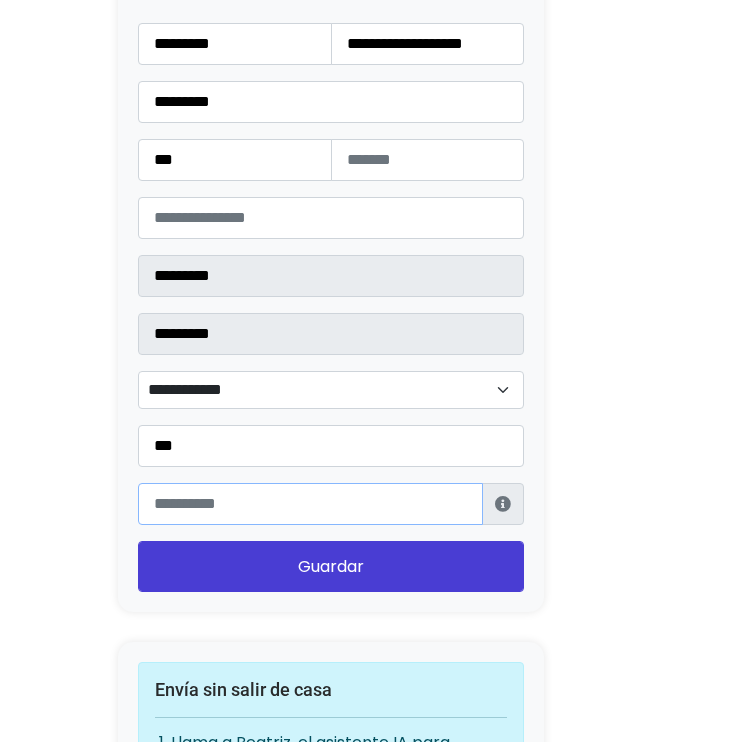 click at bounding box center (310, 504) 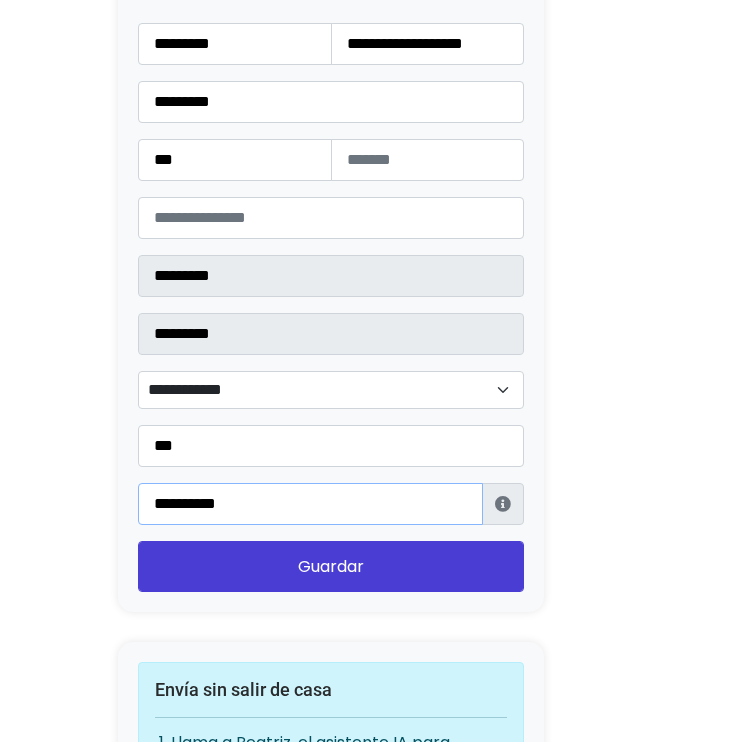 paste on "**********" 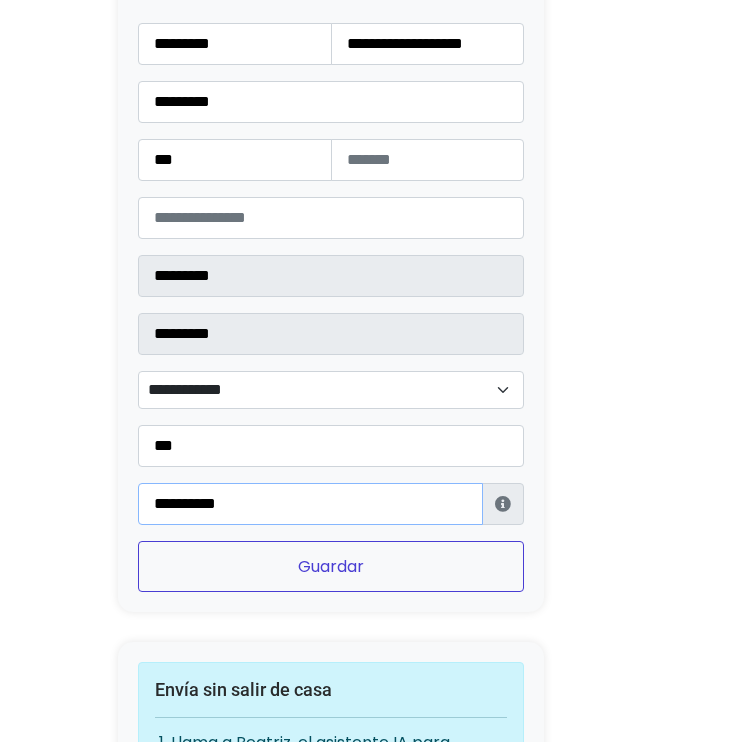 type on "**********" 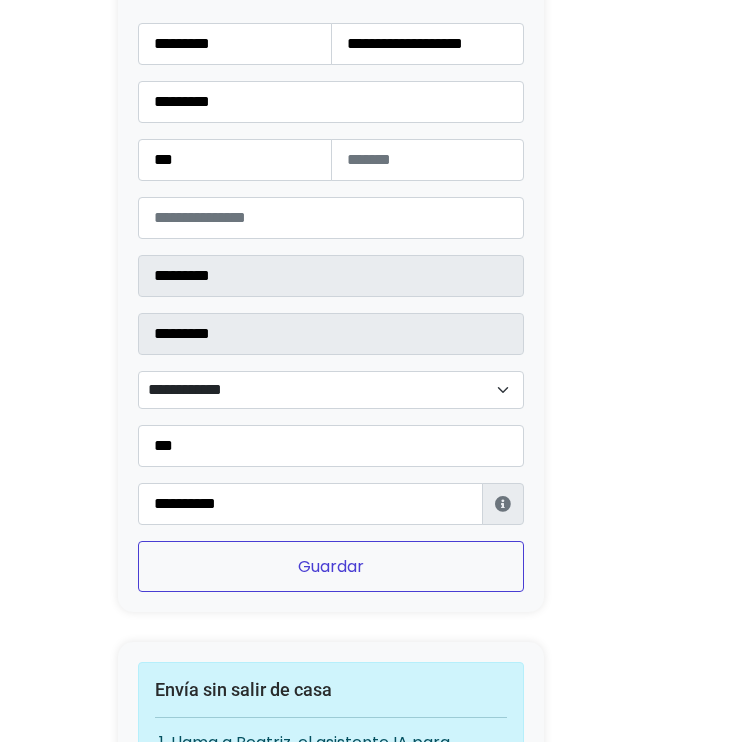 click on "Guardar" at bounding box center [331, 566] 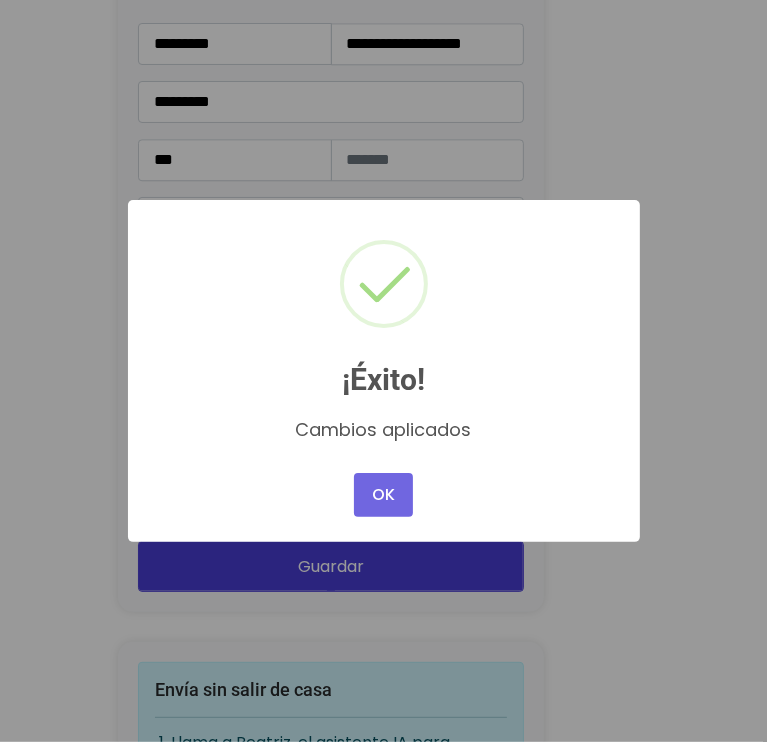 drag, startPoint x: 381, startPoint y: 506, endPoint x: 388, endPoint y: 474, distance: 32.75668 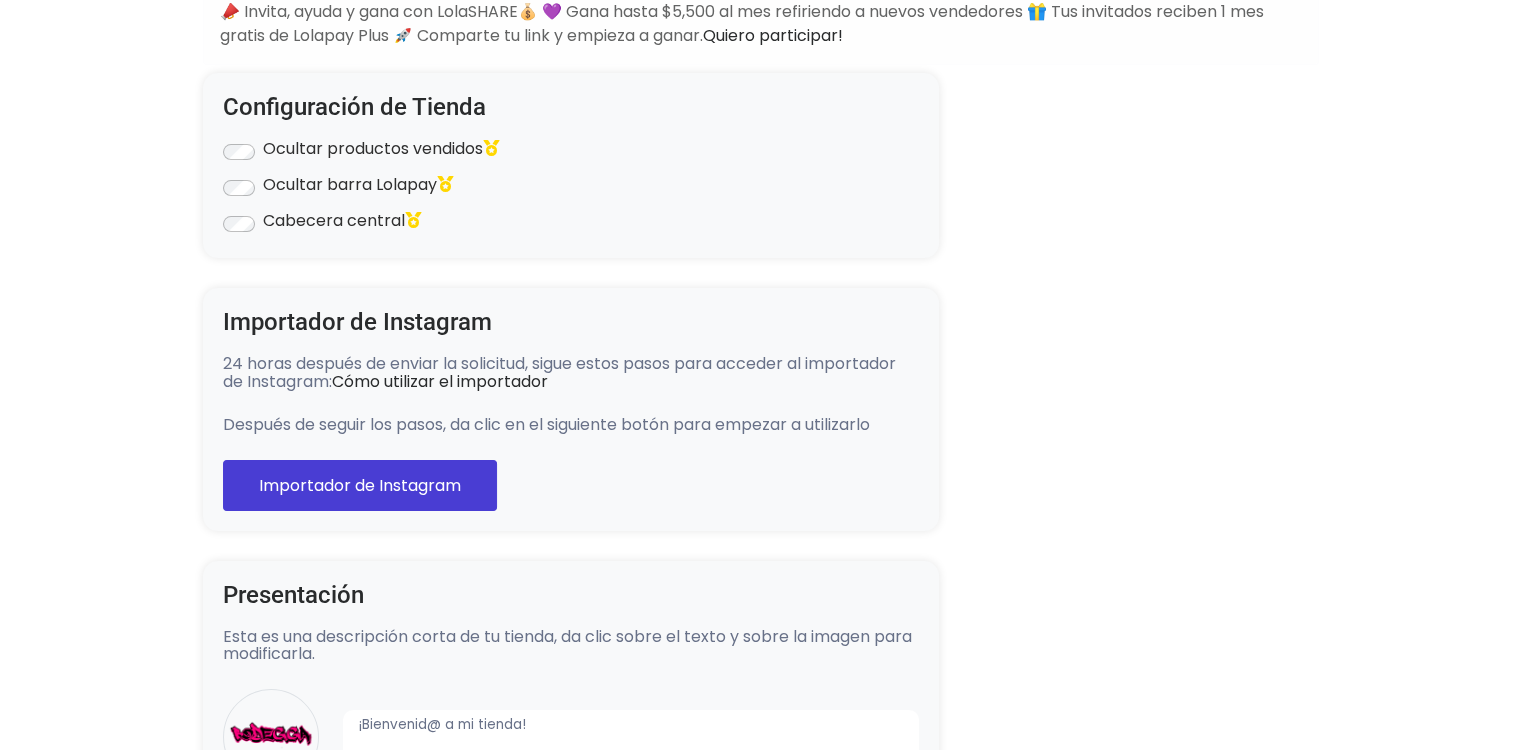 scroll, scrollTop: 0, scrollLeft: 0, axis: both 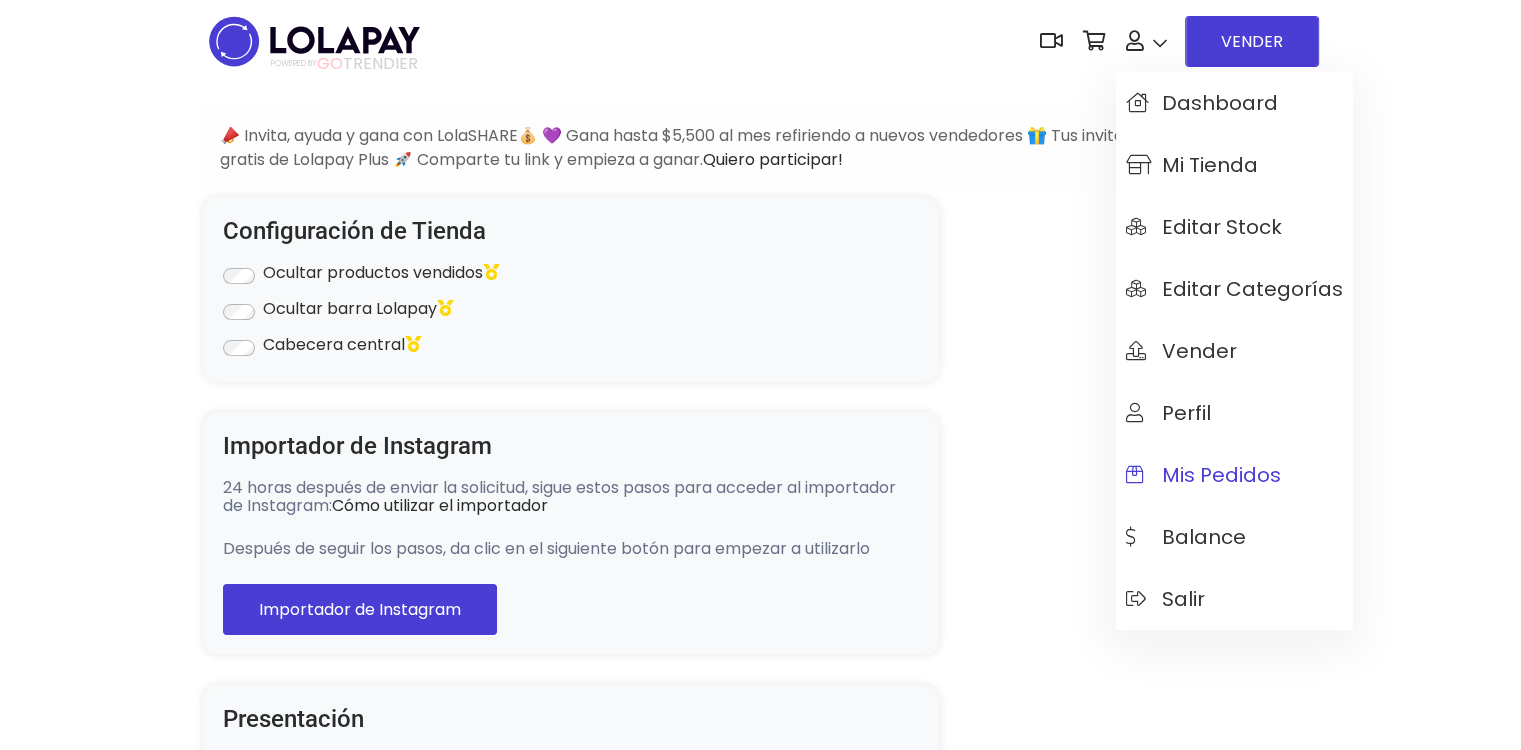 click on "Mis pedidos" at bounding box center (1203, 475) 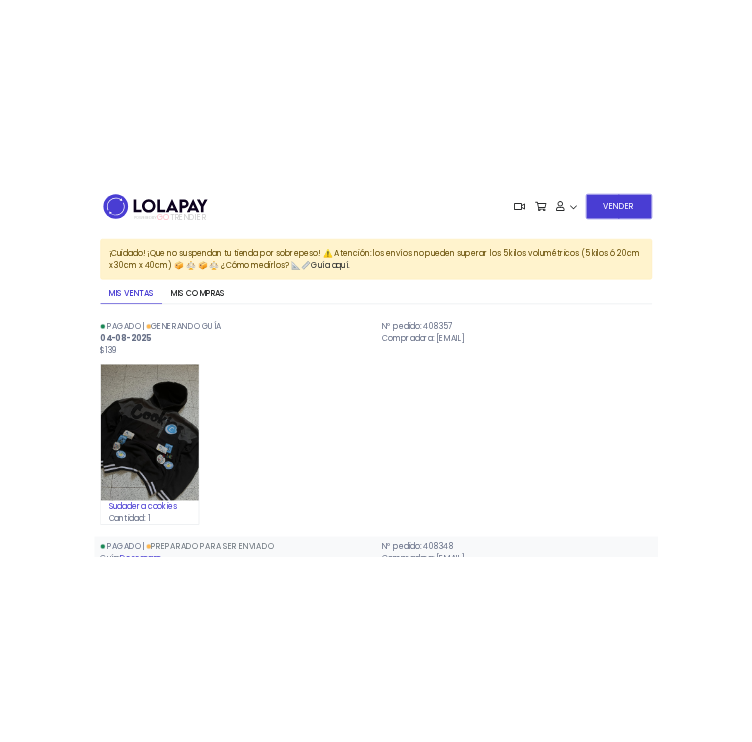 scroll, scrollTop: 0, scrollLeft: 0, axis: both 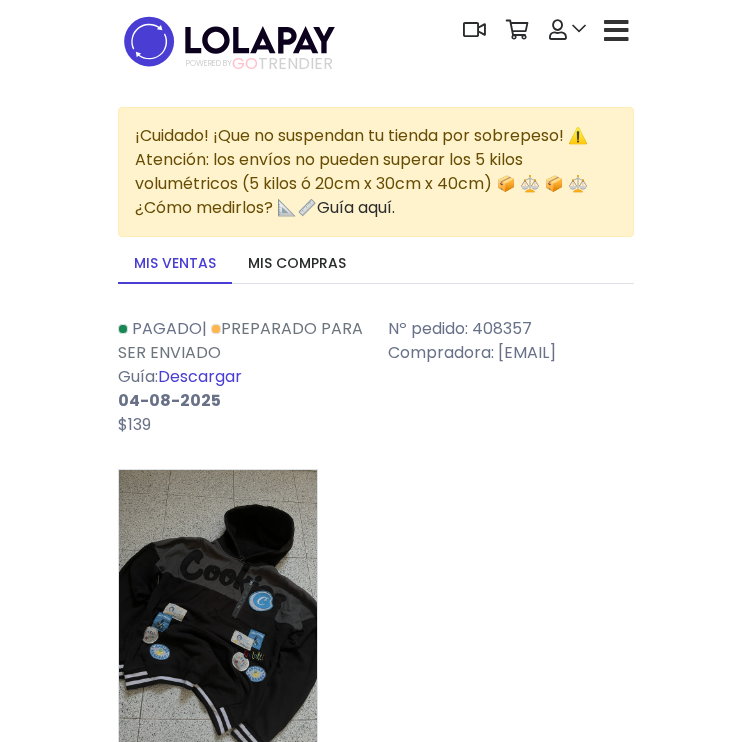 click on "Descargar" at bounding box center [200, 376] 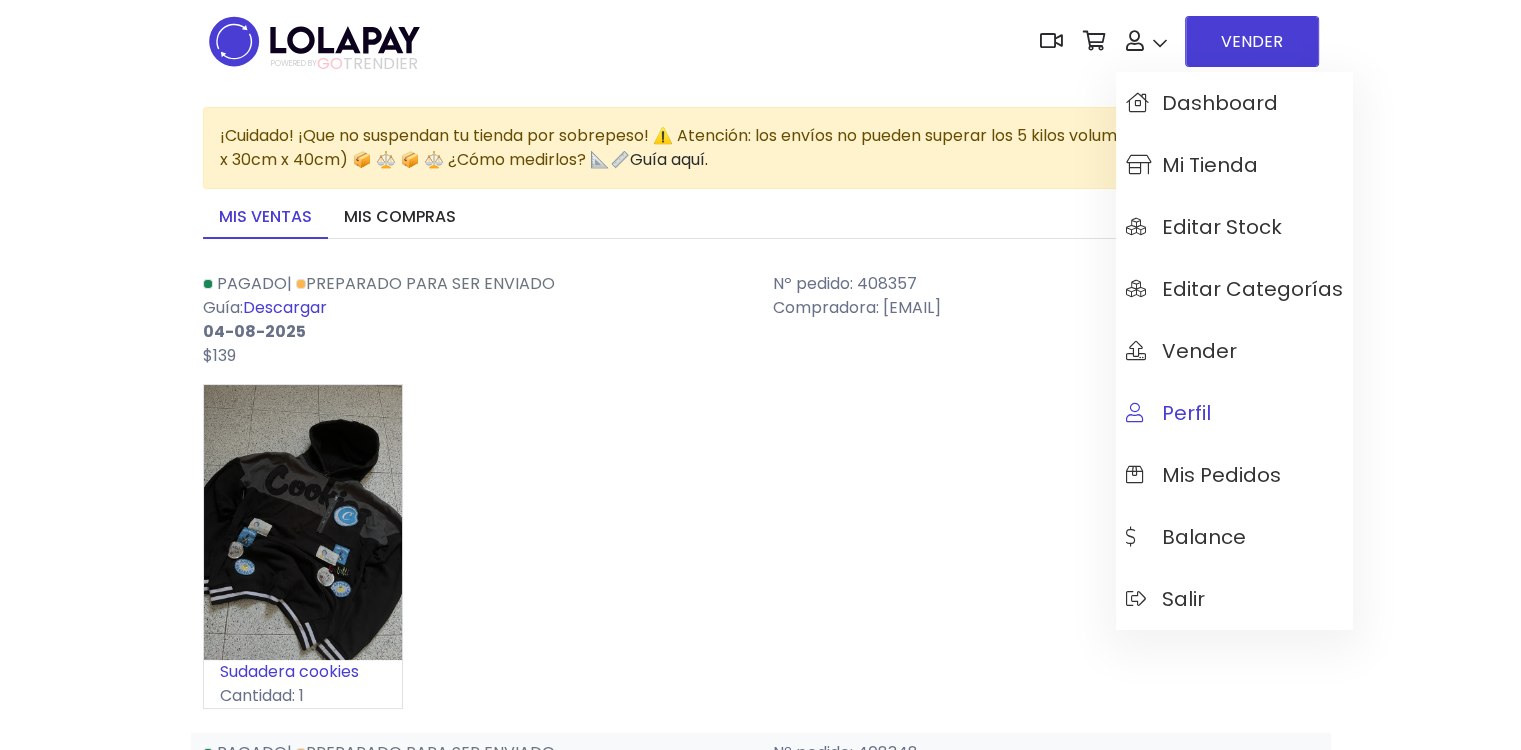 click on "Perfil" at bounding box center [1168, 413] 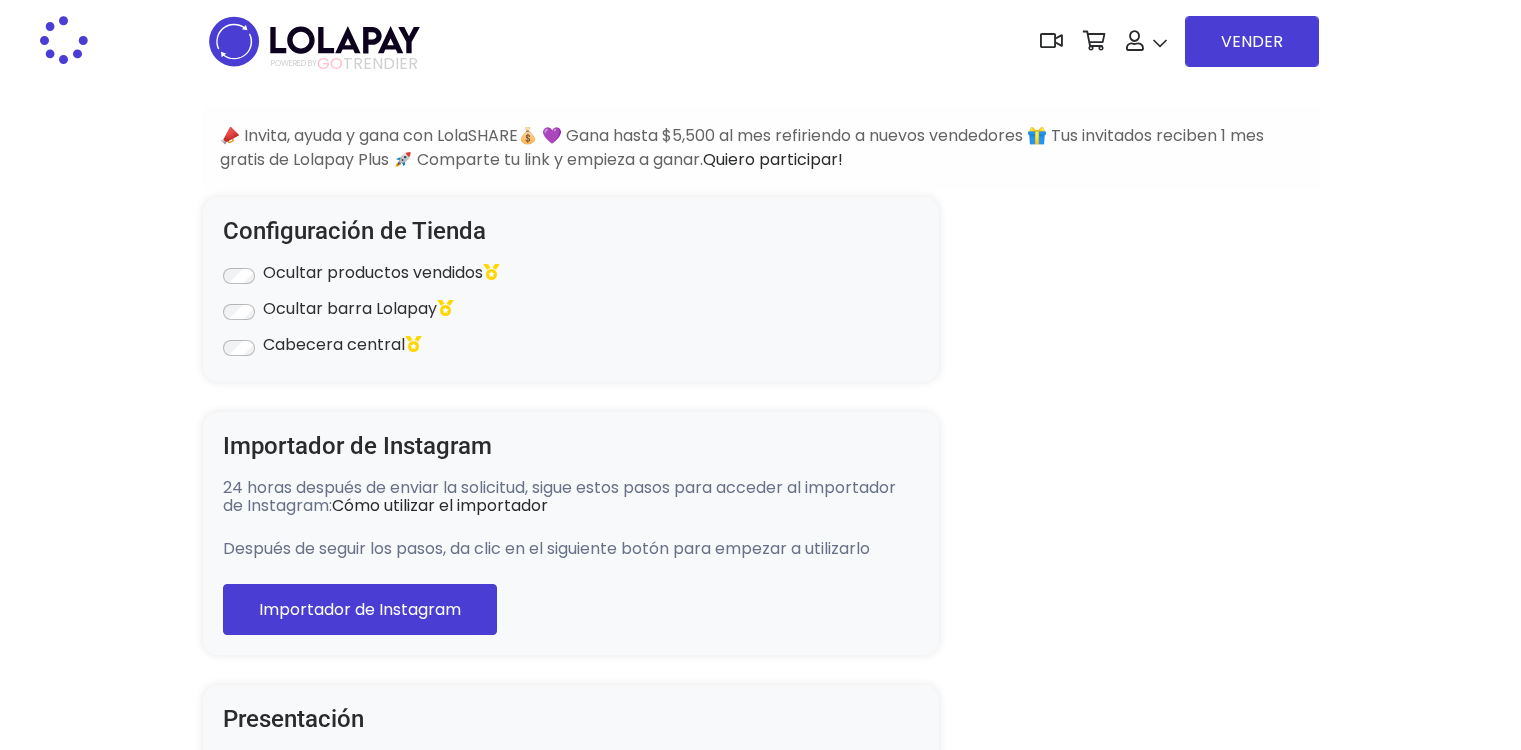 type on "*********" 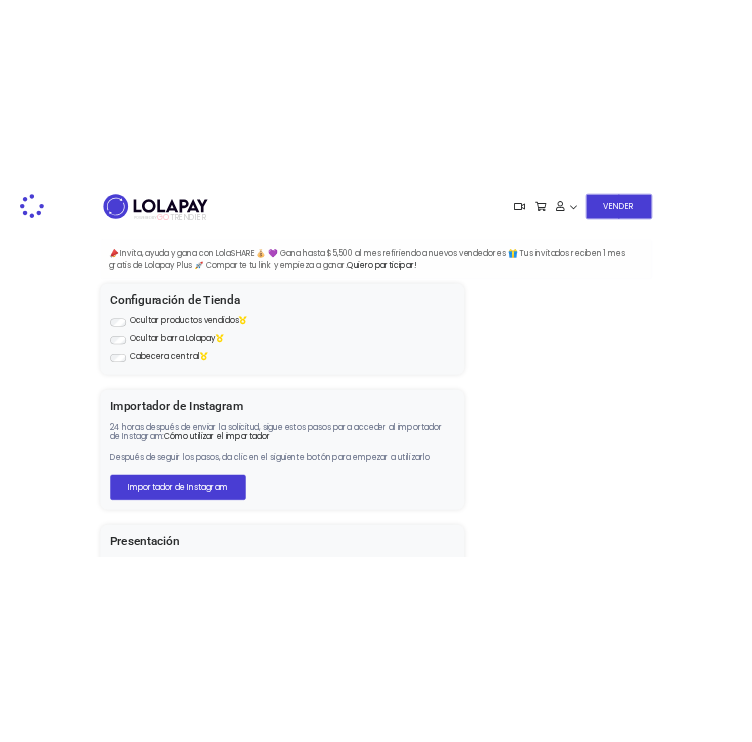 scroll, scrollTop: 0, scrollLeft: 0, axis: both 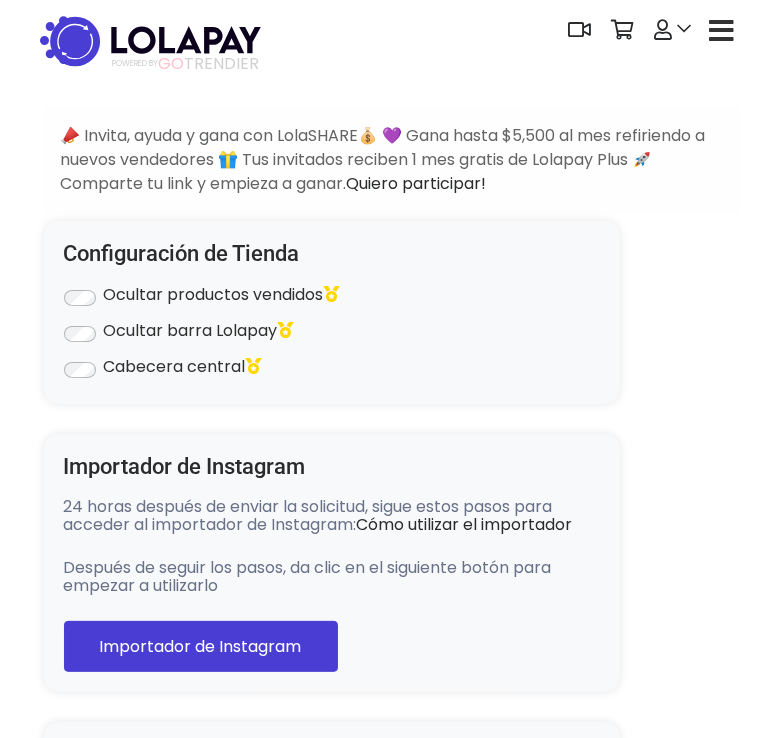 select on "**********" 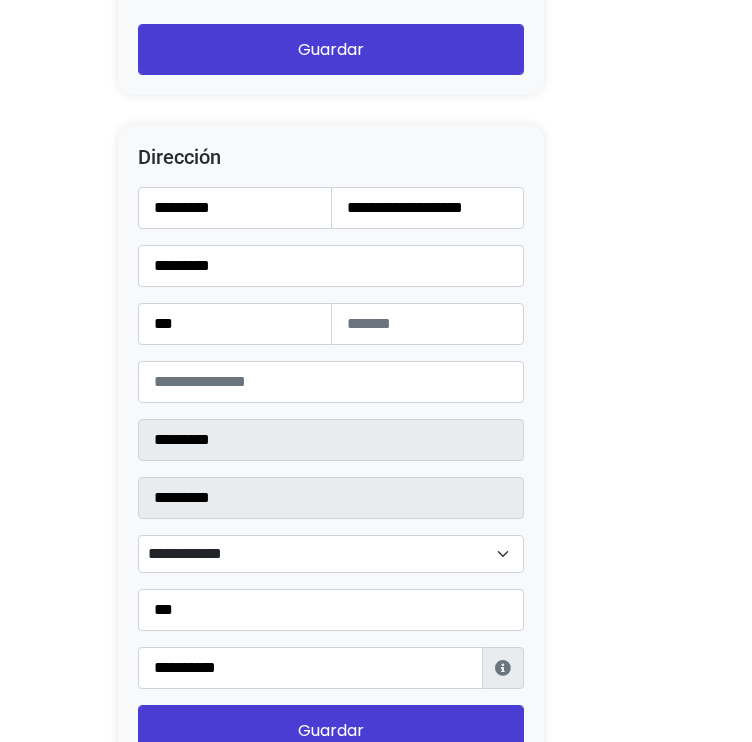 scroll, scrollTop: 2400, scrollLeft: 0, axis: vertical 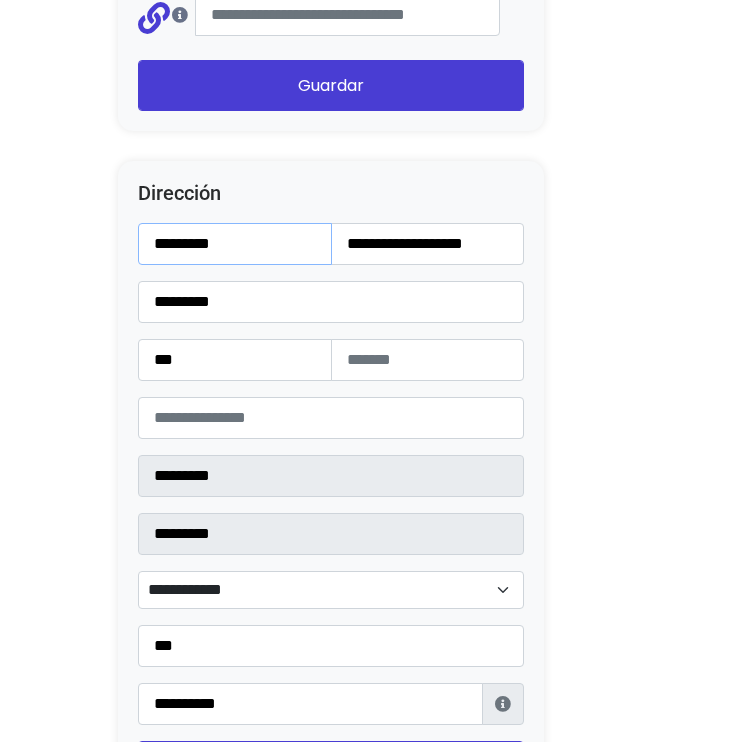 click on "*********" at bounding box center (235, 244) 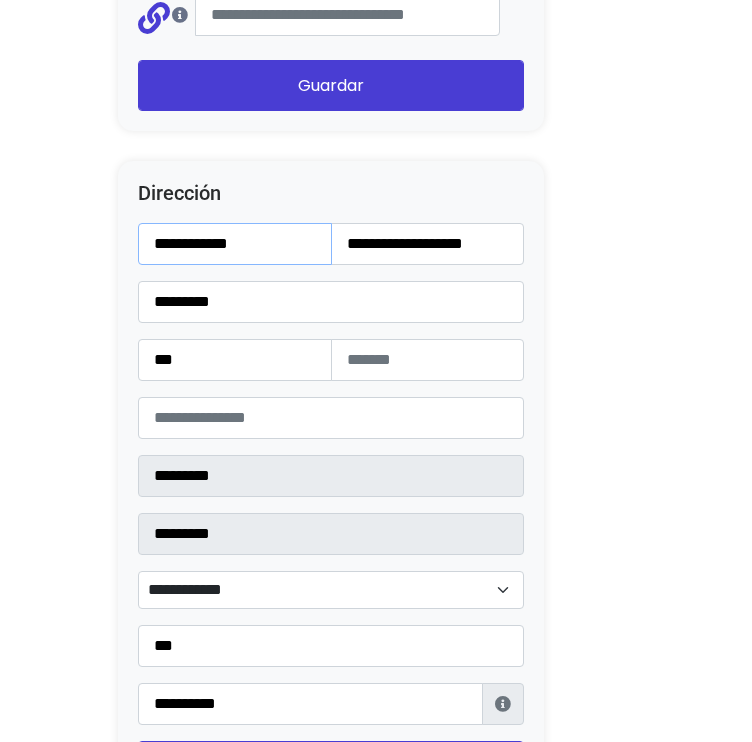 type on "**********" 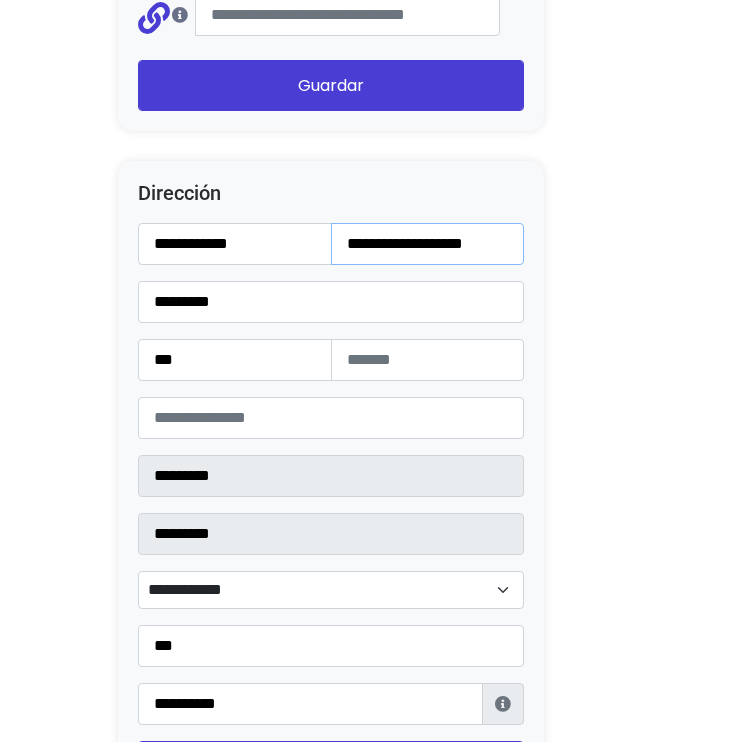 click on "**********" at bounding box center (428, 244) 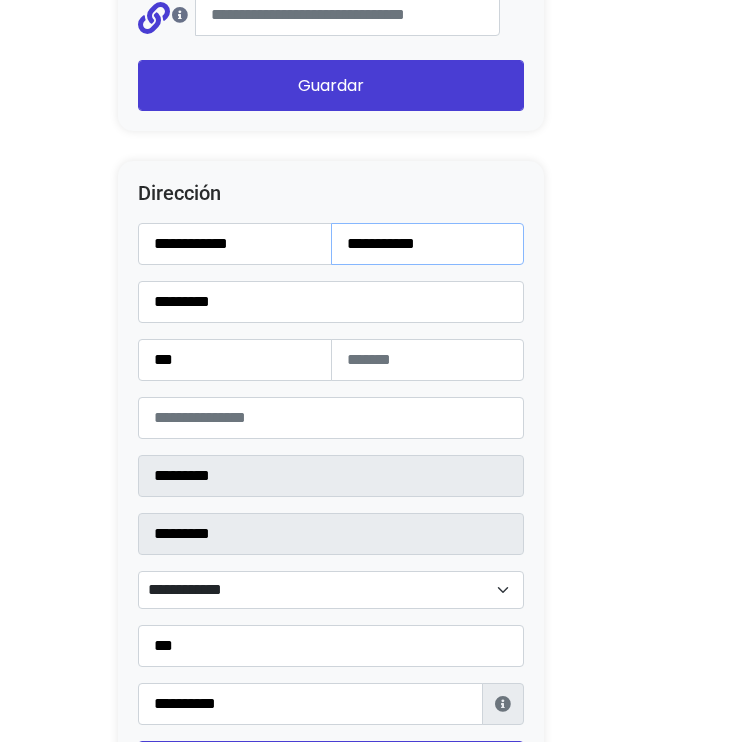 type on "**********" 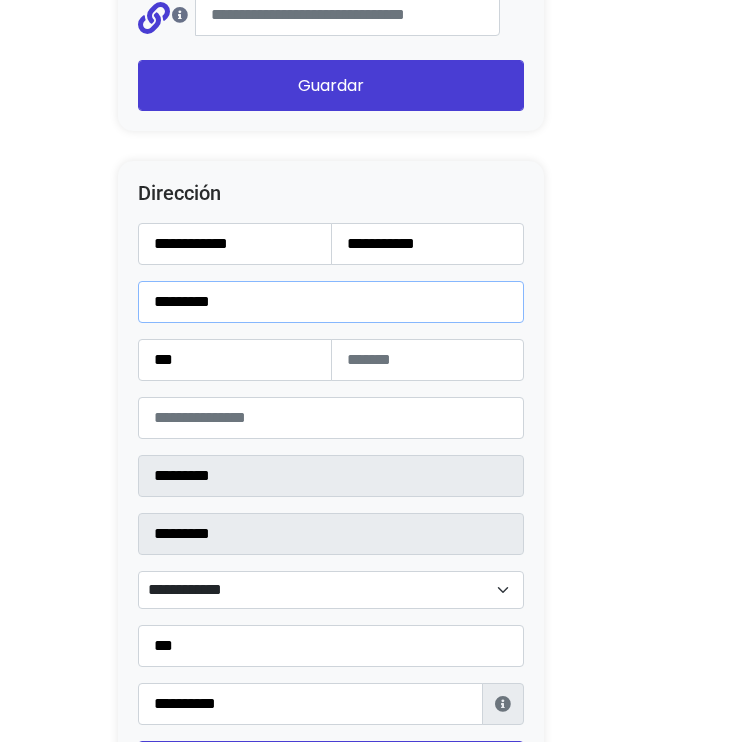 click on "*********" at bounding box center [331, 302] 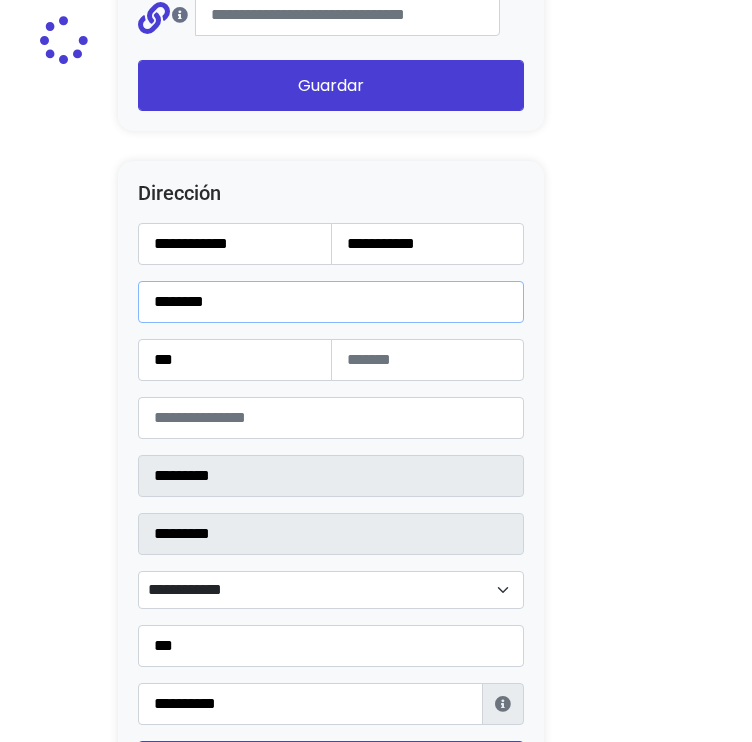 type on "*******" 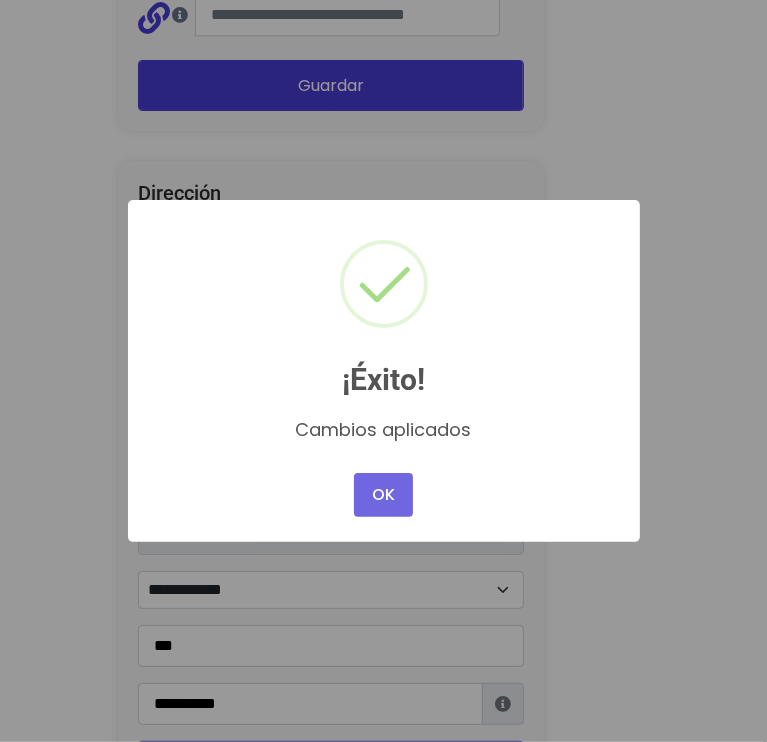 type 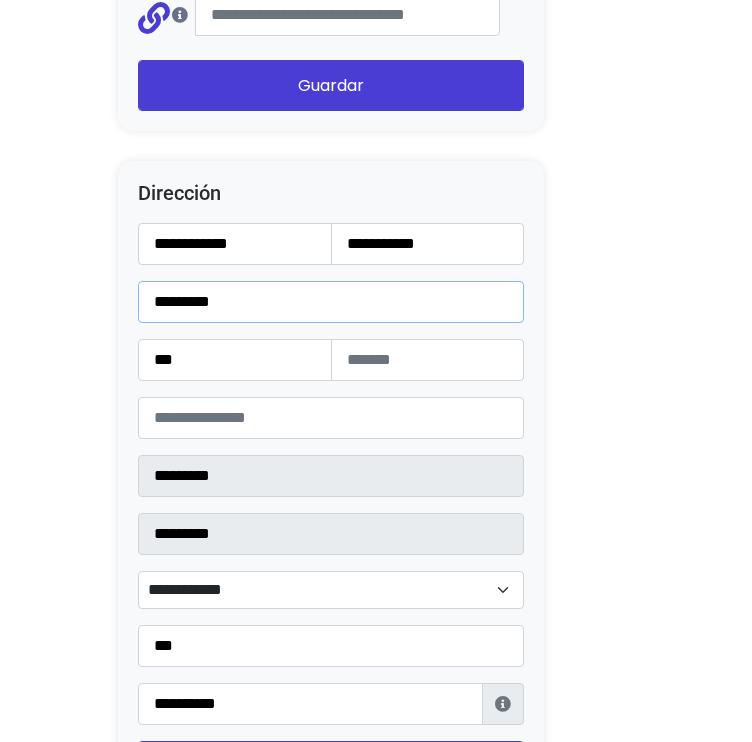 type on "********" 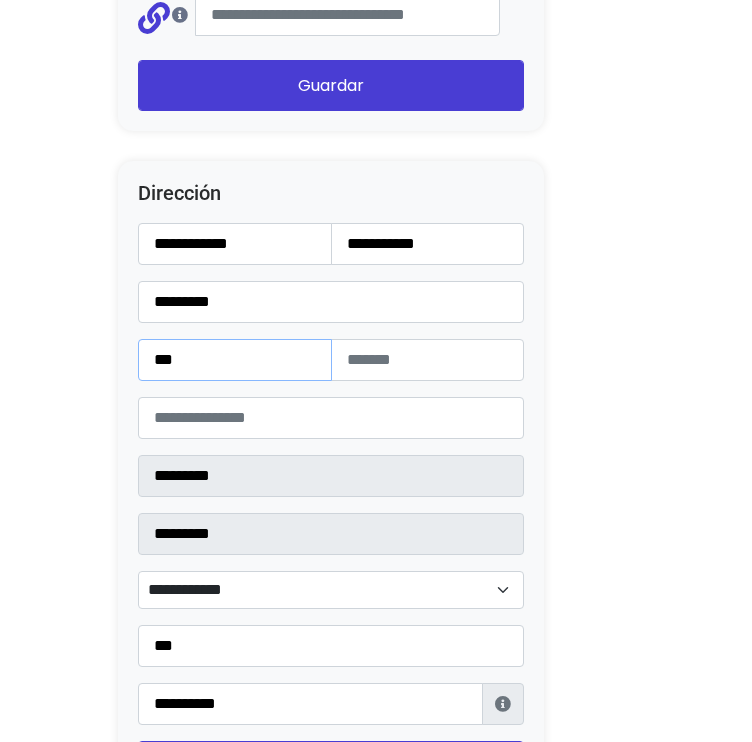 click on "***" at bounding box center [235, 360] 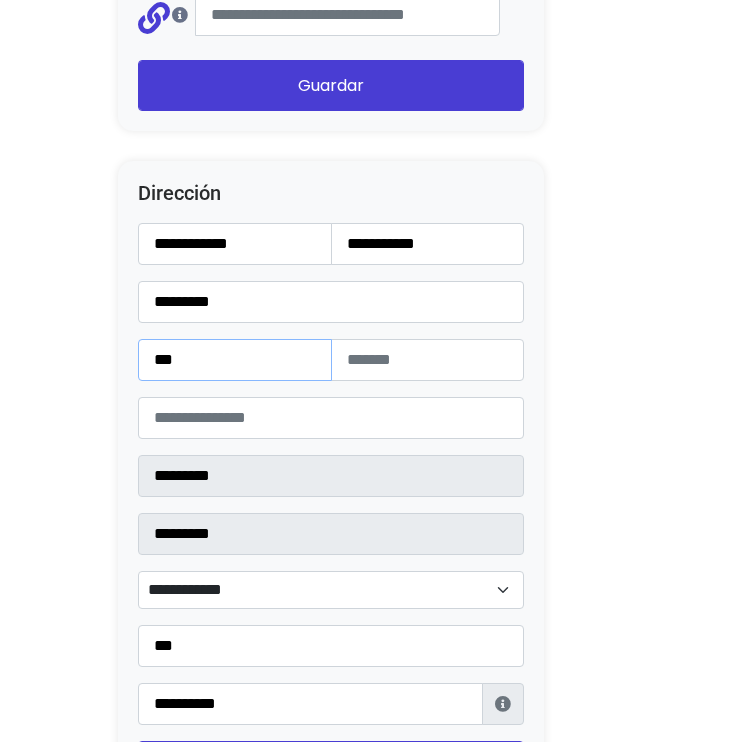 type on "***" 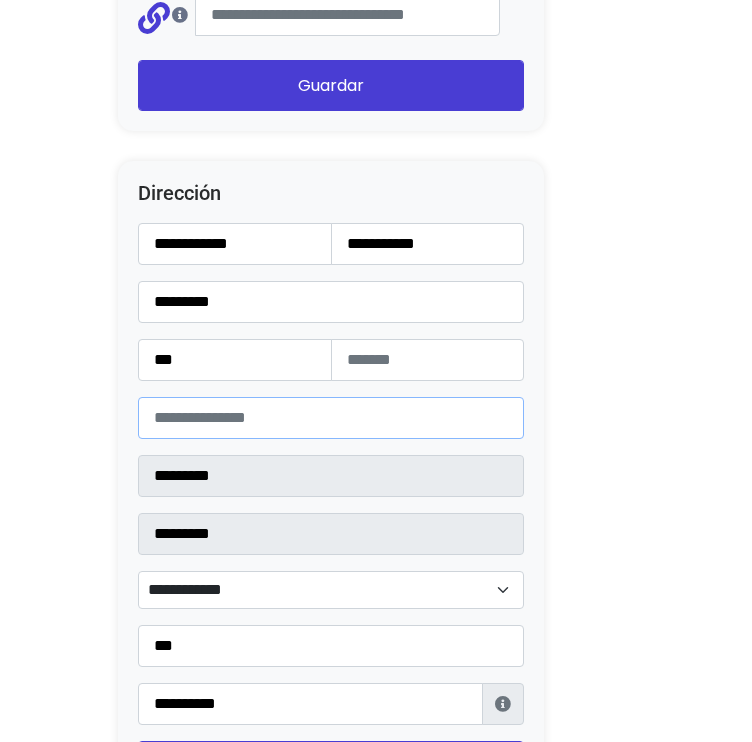 click on "*****" at bounding box center [331, 418] 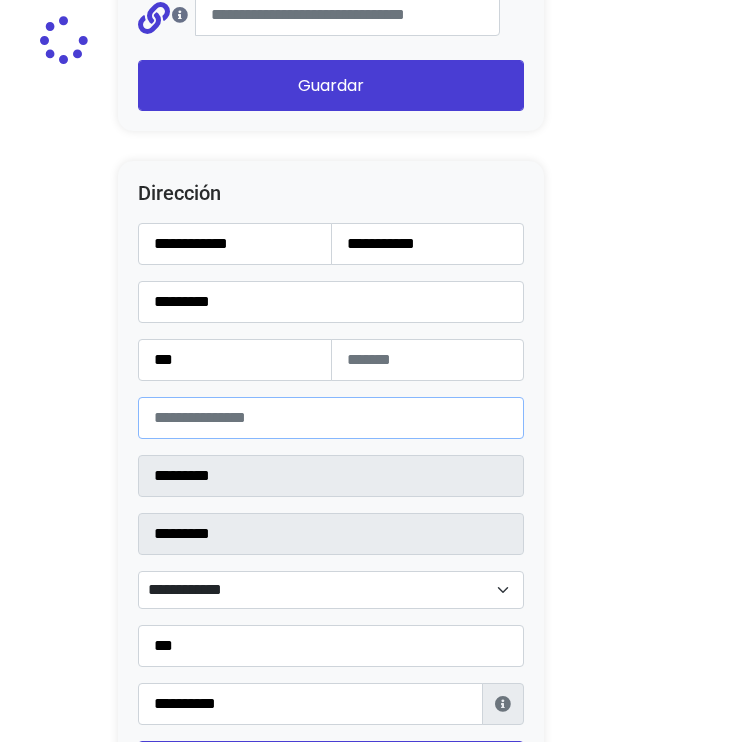 click on "**********" at bounding box center (331, 418) 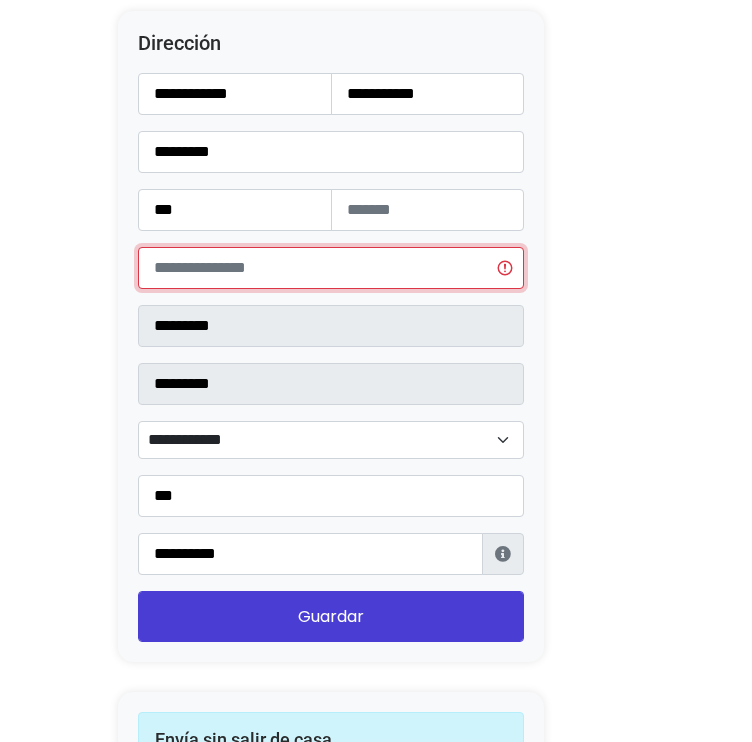 type on "**********" 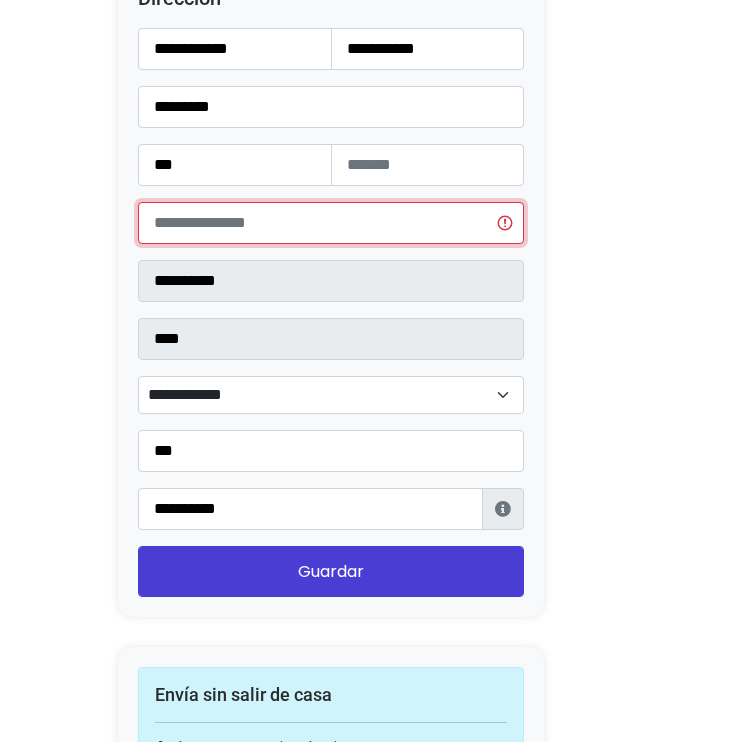 select 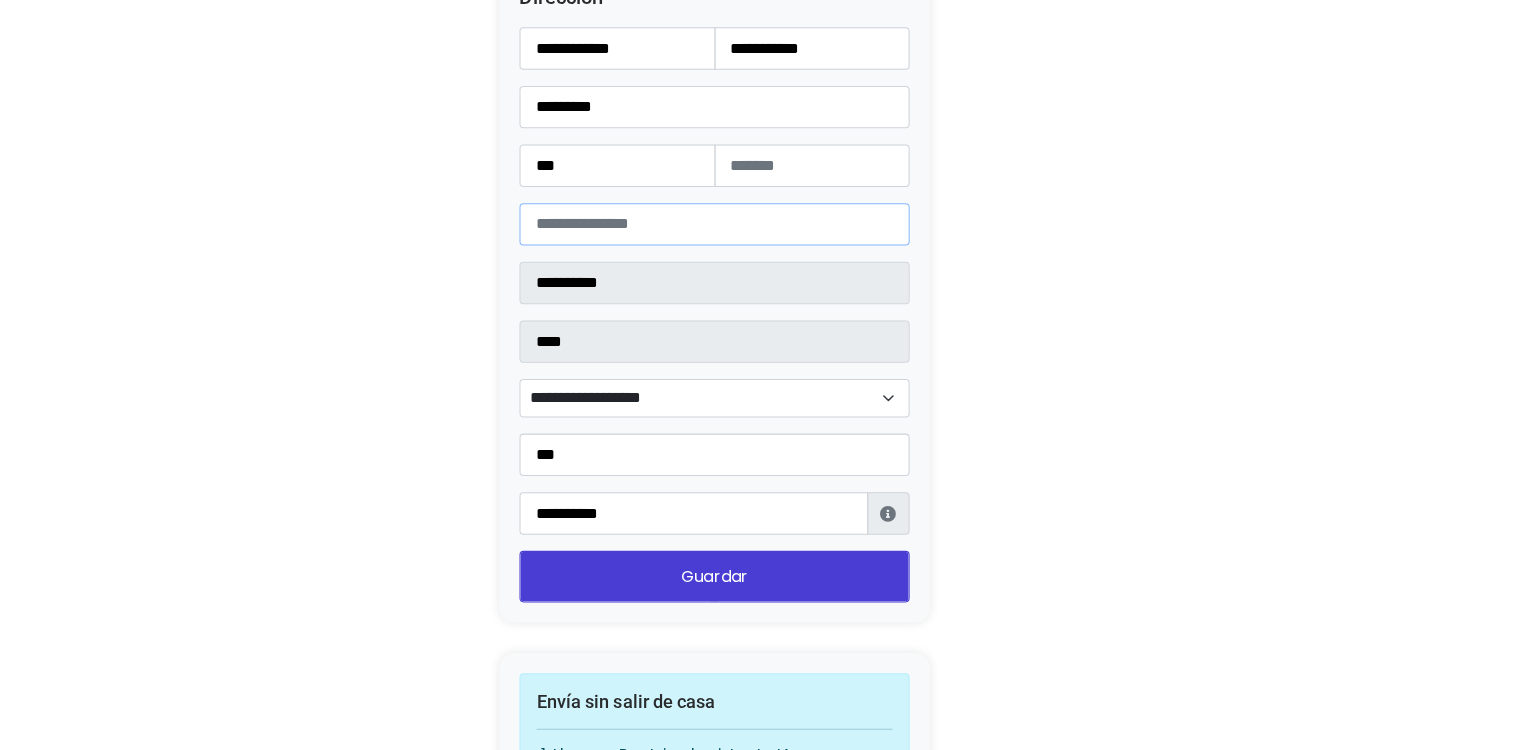 scroll, scrollTop: 2600, scrollLeft: 0, axis: vertical 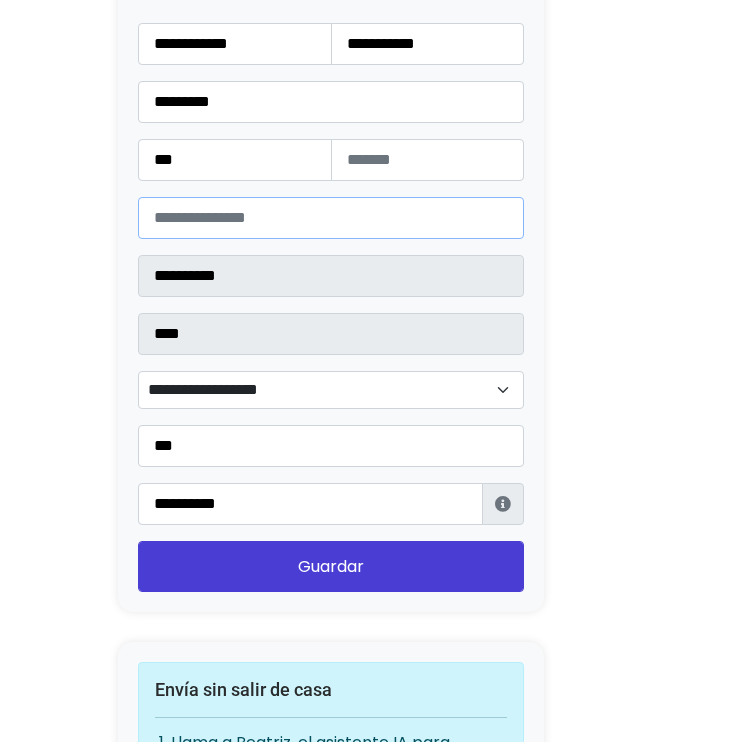 type on "*****" 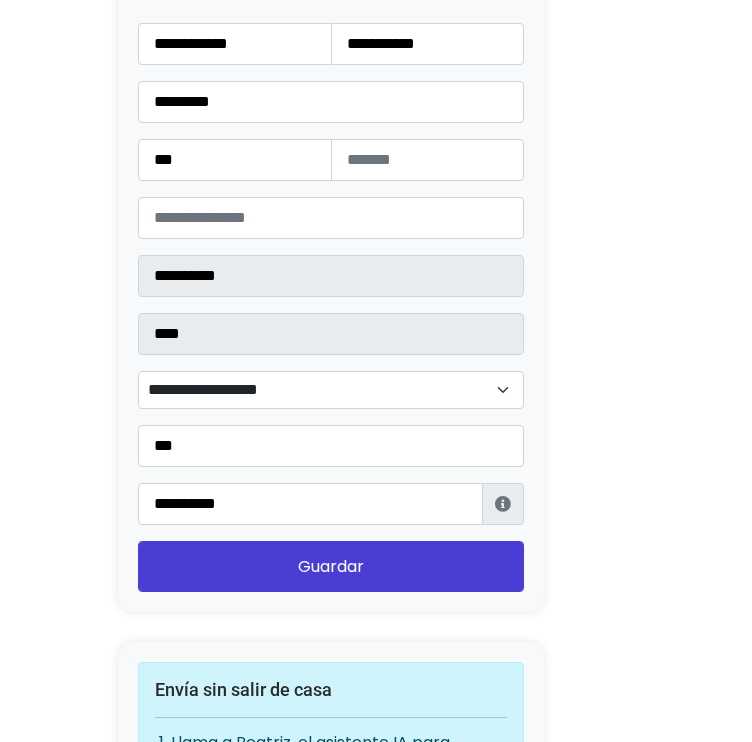 click on "Configuración de Tienda
Ocultar productos vendidos
Ocultar barra Lolapay
Cabecera central
Importador de Instagram
24 horas después de enviar la solicitud, sigue estos pasos para acceder al importador de Instagram:  Cómo utilizar el importador
Después de seguir los pasos, da clic en el siguiente botón para empezar a utilizarlo
Importador de Instagram
Presentación
Esta es una descripción corta de tu tienda, da clic sobre el texto y sobre la imagen para modificarla." at bounding box center [331, -671] 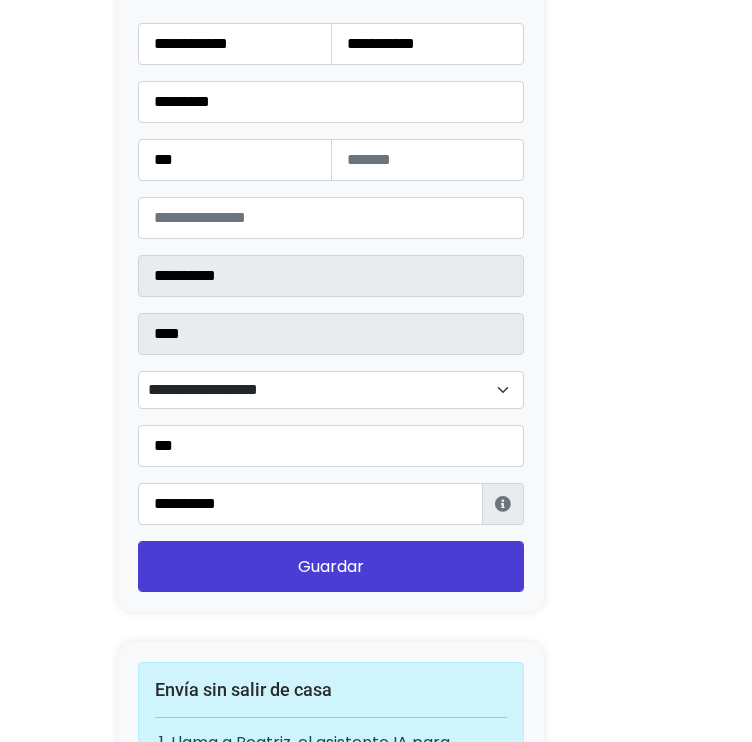 click on "**********" at bounding box center [331, 390] 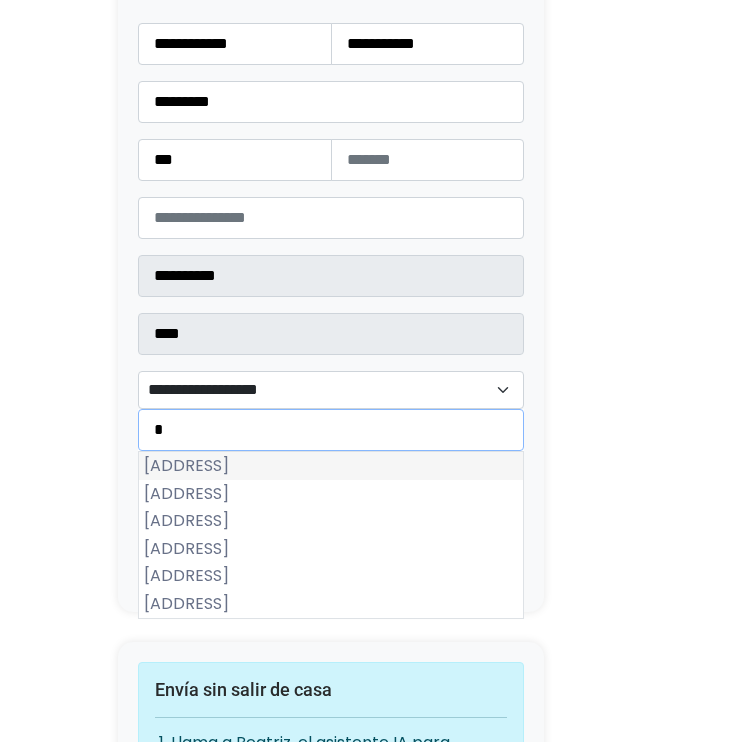 type on "*" 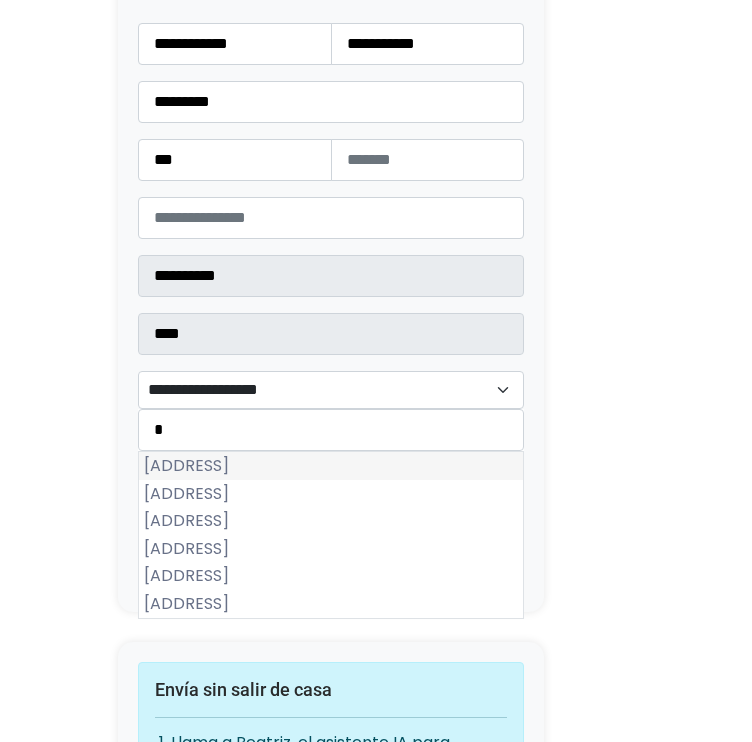 click on "El Coecillo" at bounding box center (331, 466) 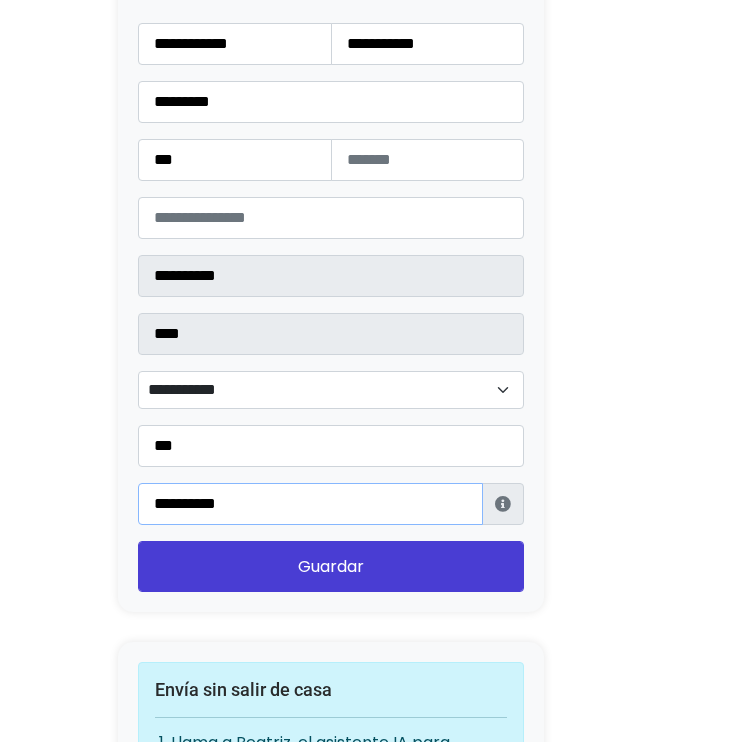 click on "**********" at bounding box center (310, 504) 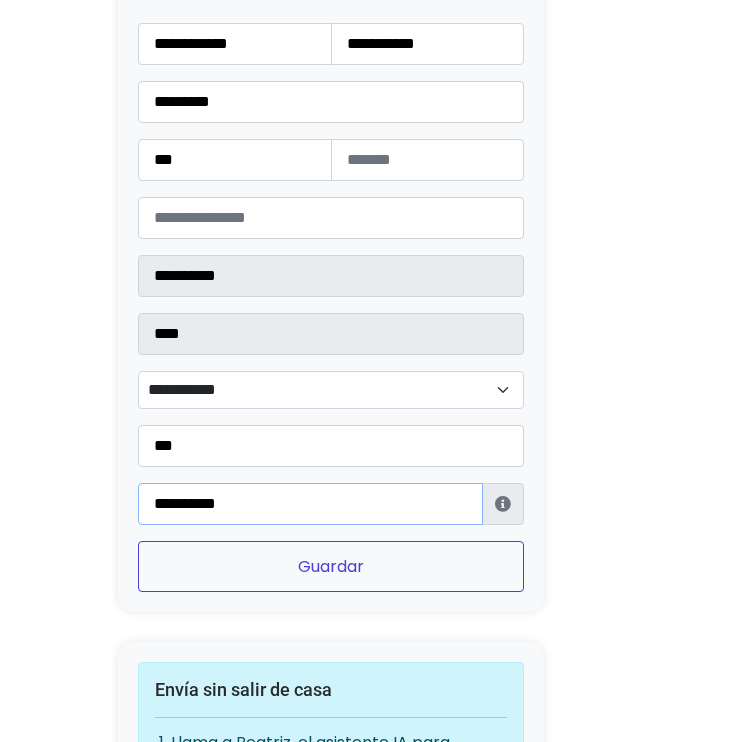 type on "**********" 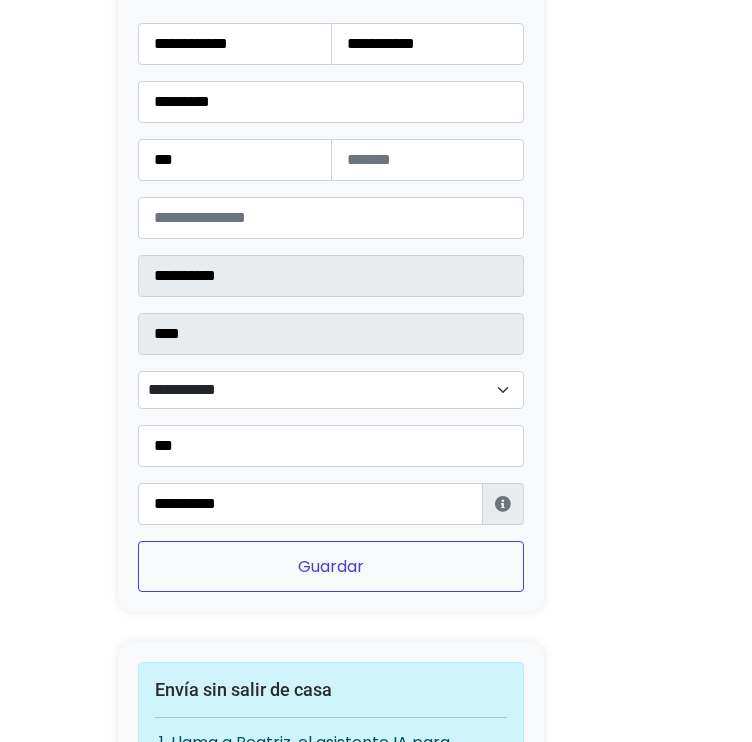 click on "Guardar" at bounding box center (331, 566) 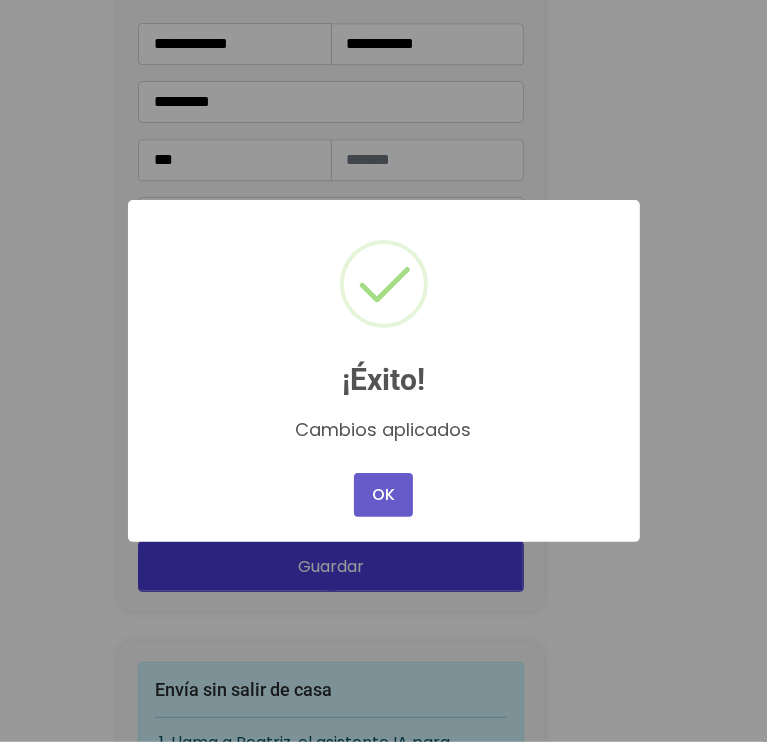 click on "OK" at bounding box center (383, 495) 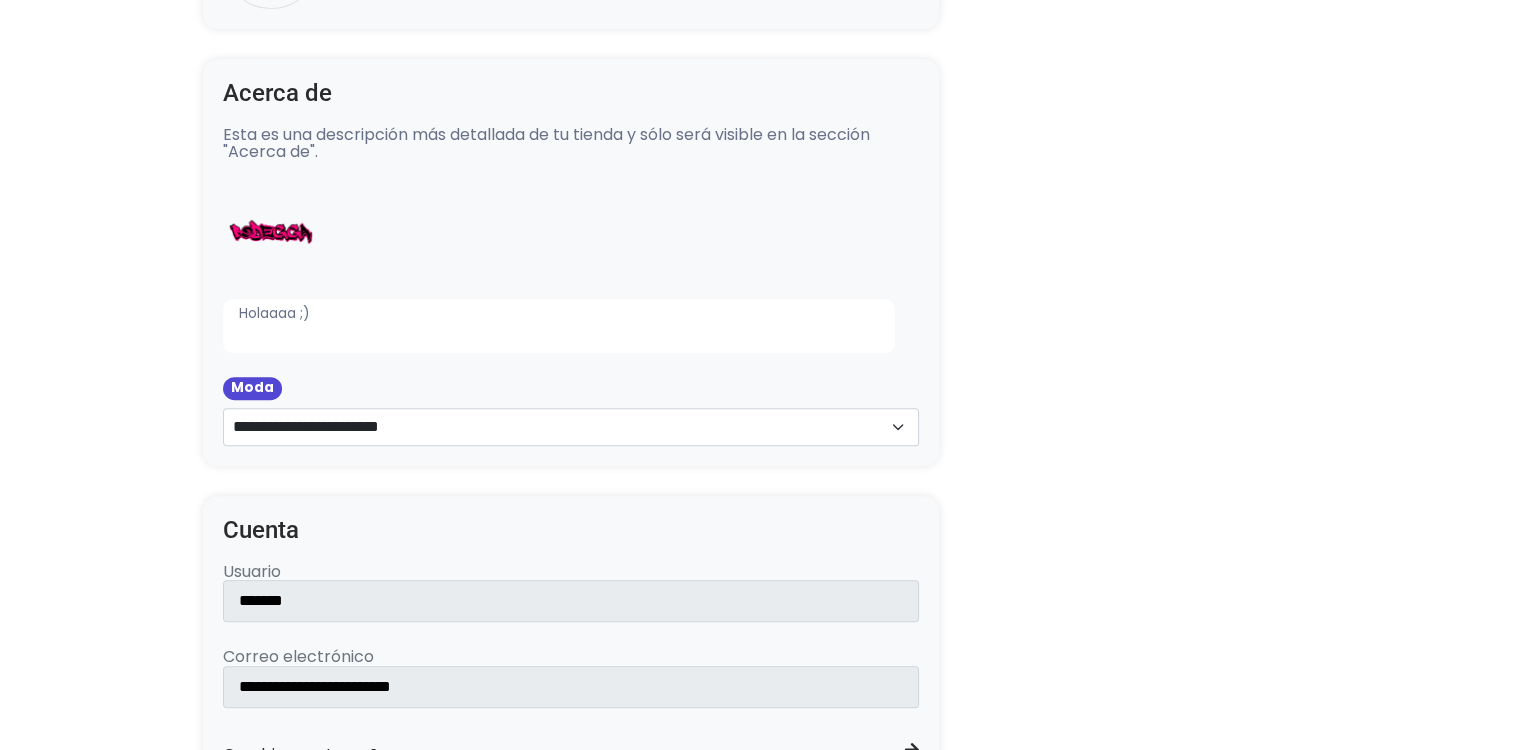 scroll, scrollTop: 700, scrollLeft: 0, axis: vertical 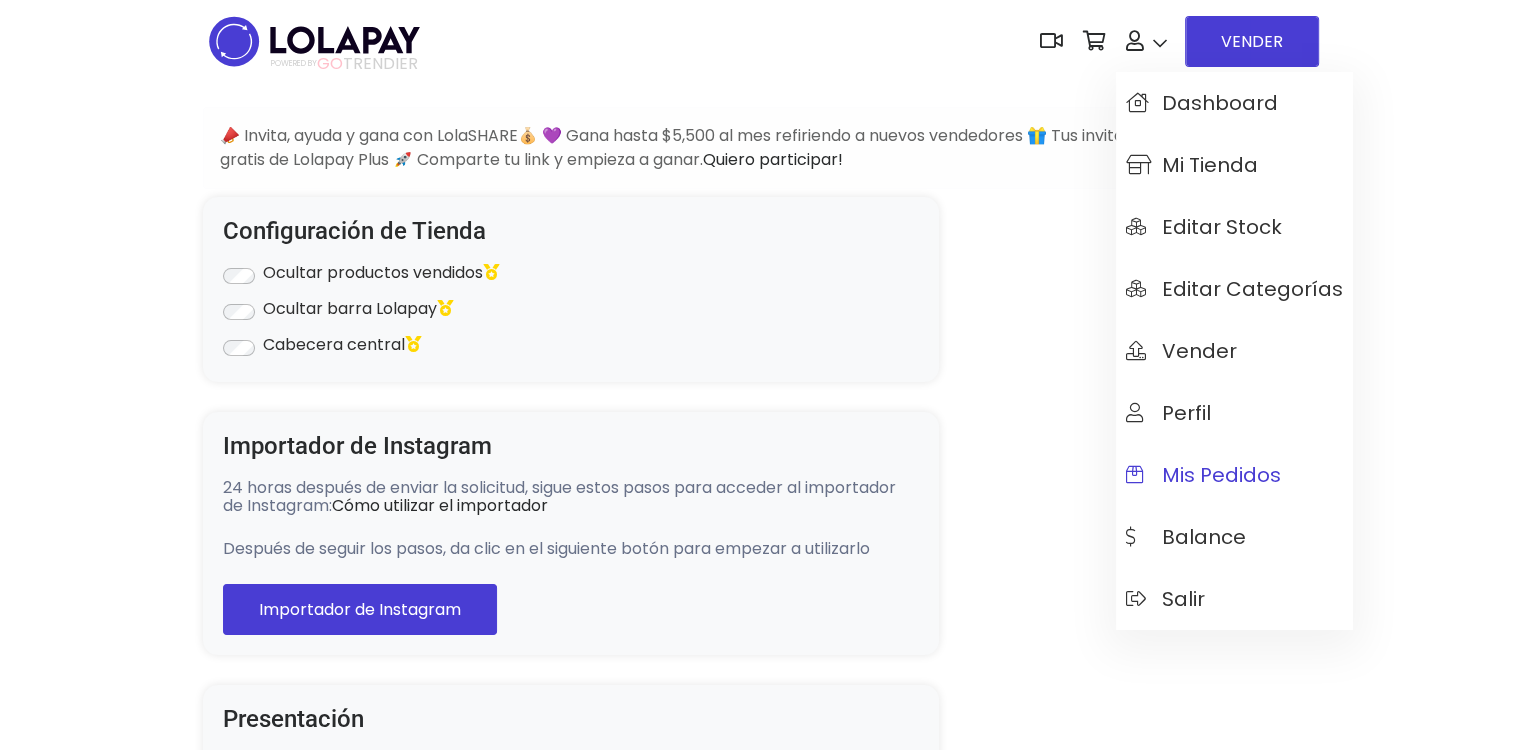 click on "Mis pedidos" at bounding box center (1203, 475) 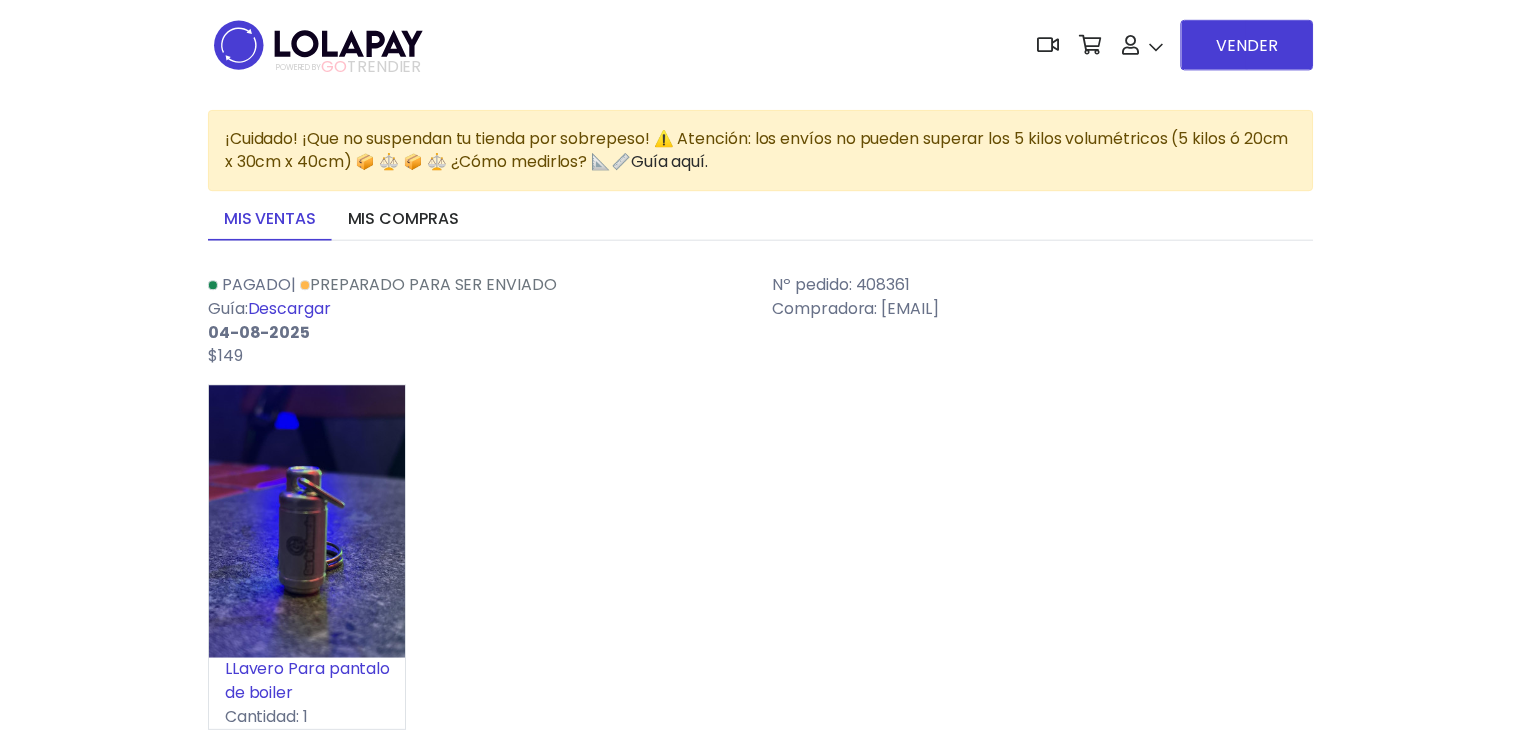 scroll, scrollTop: 0, scrollLeft: 0, axis: both 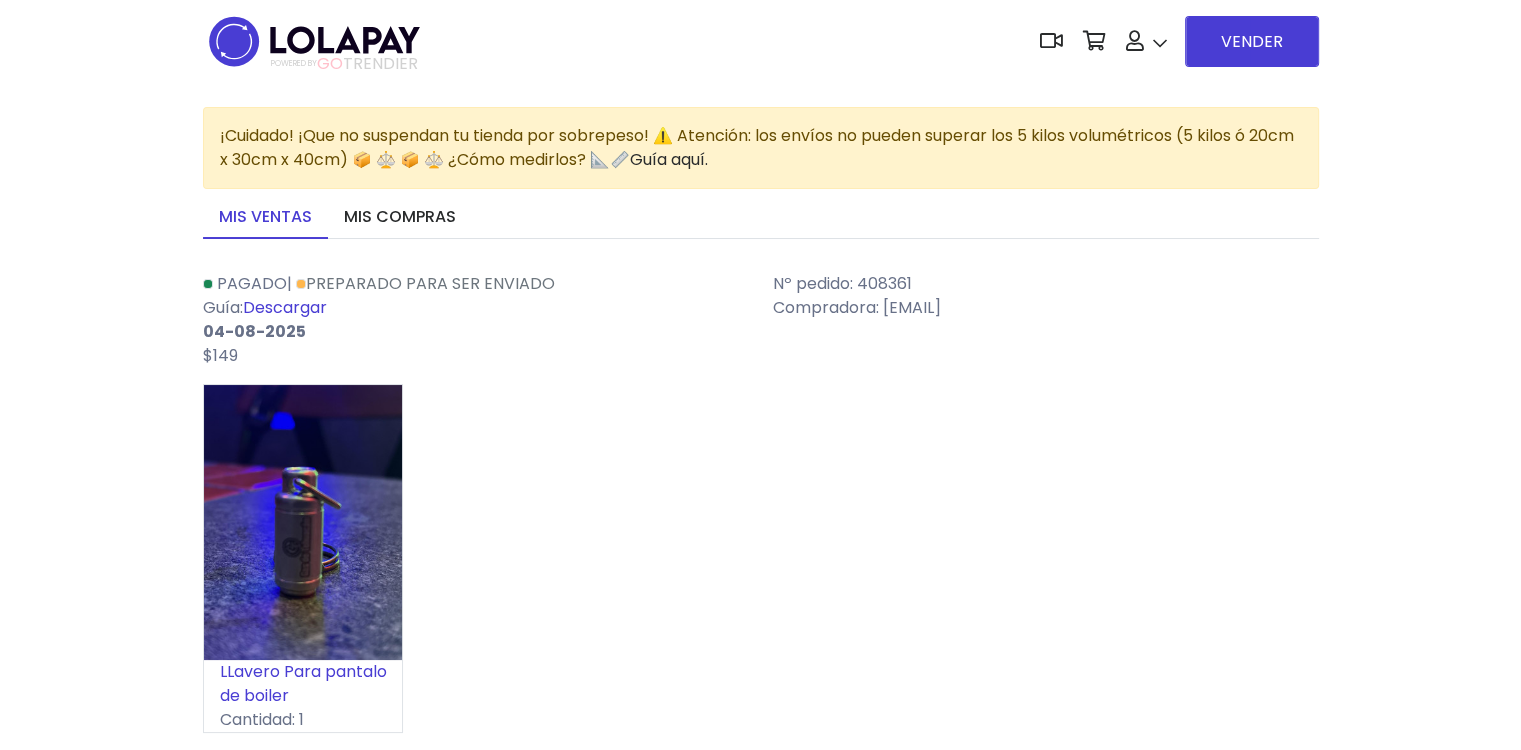 click on "Descargar" at bounding box center [285, 307] 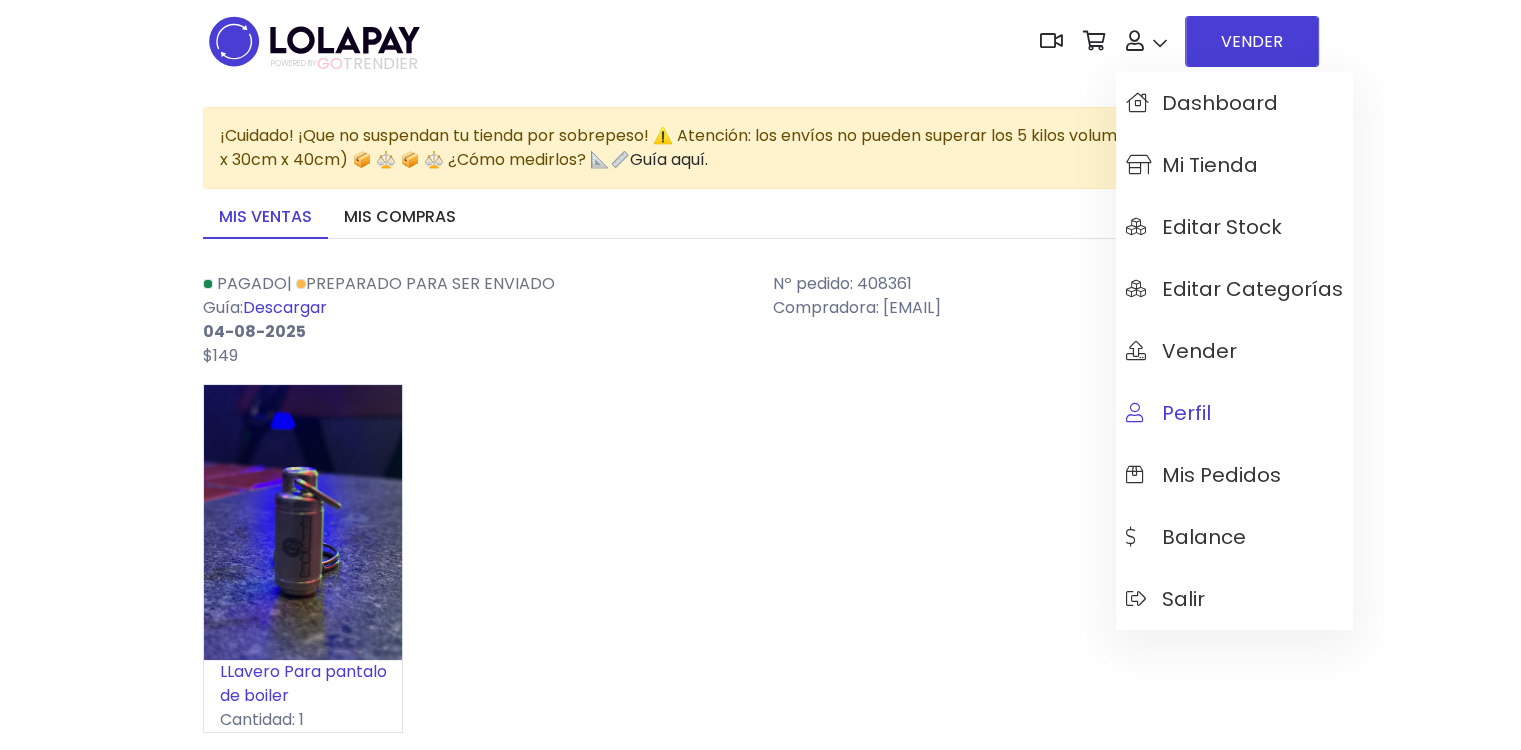 click on "Perfil" at bounding box center [1168, 413] 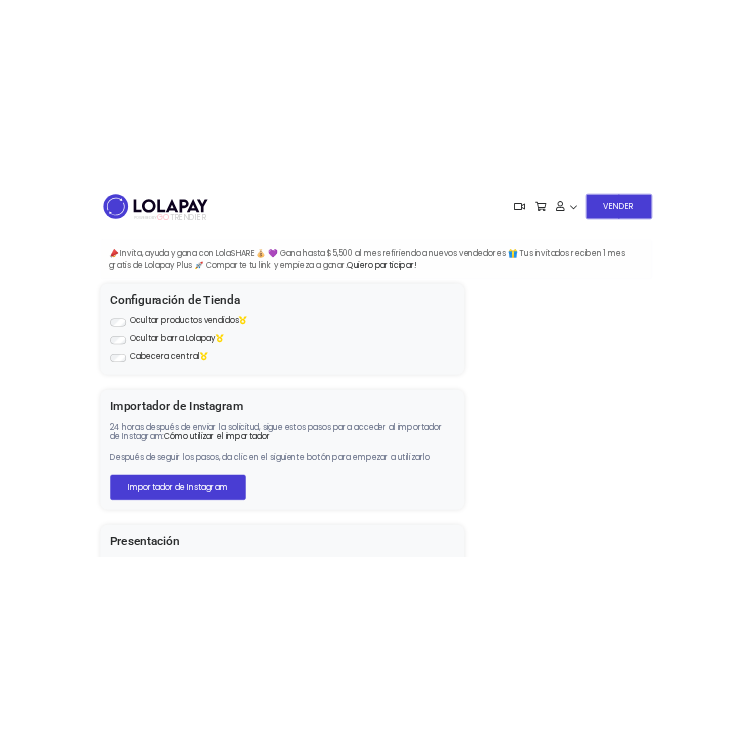 scroll, scrollTop: 0, scrollLeft: 0, axis: both 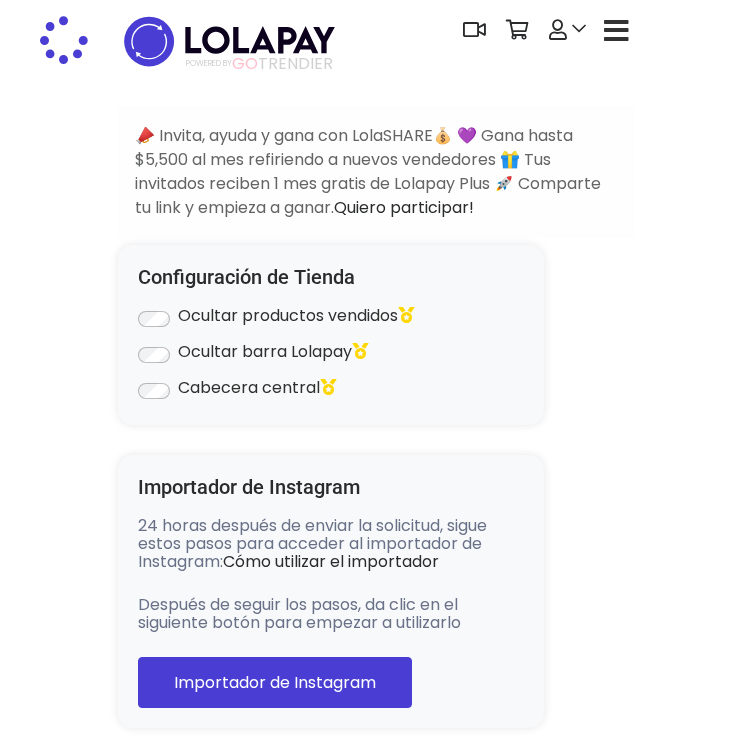 type on "**********" 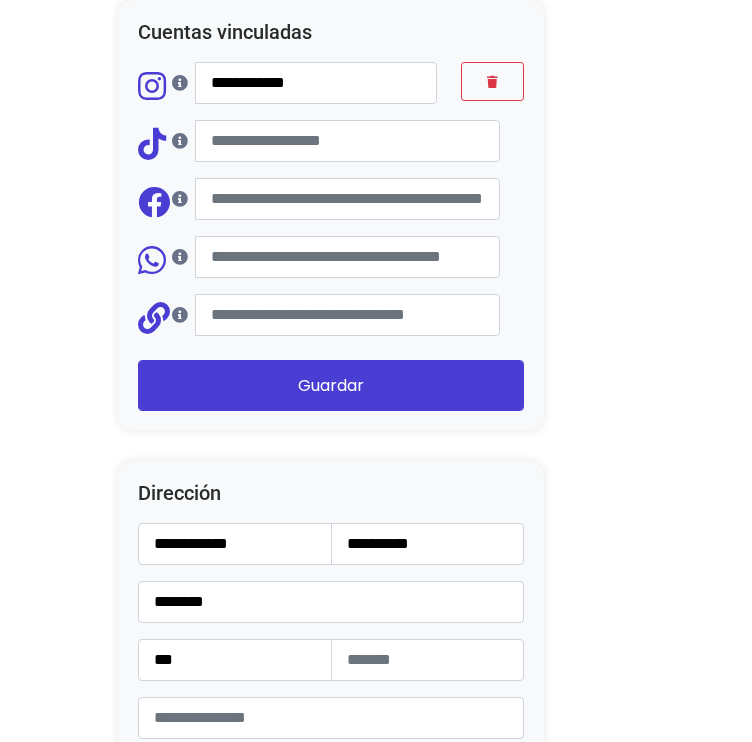 scroll, scrollTop: 2400, scrollLeft: 0, axis: vertical 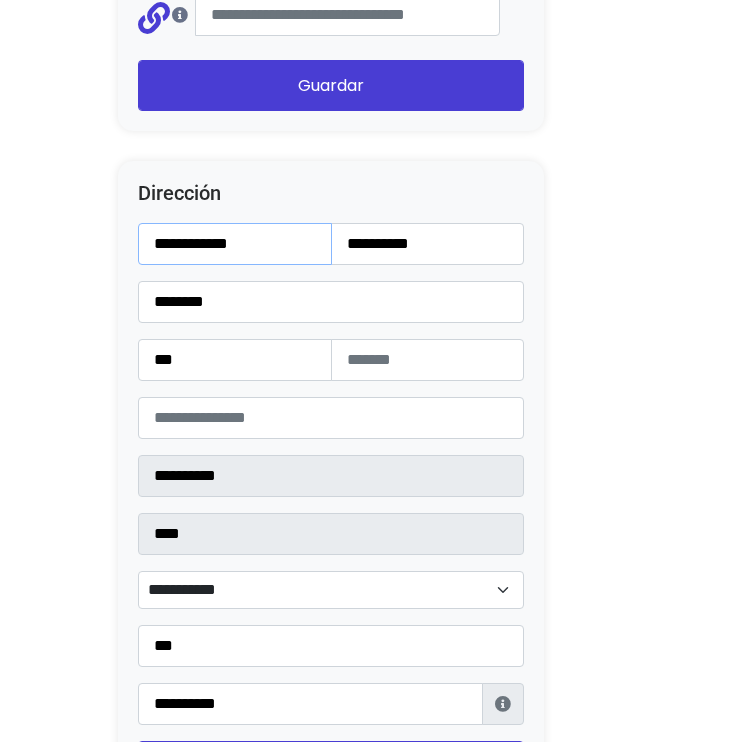 click on "**********" at bounding box center (235, 244) 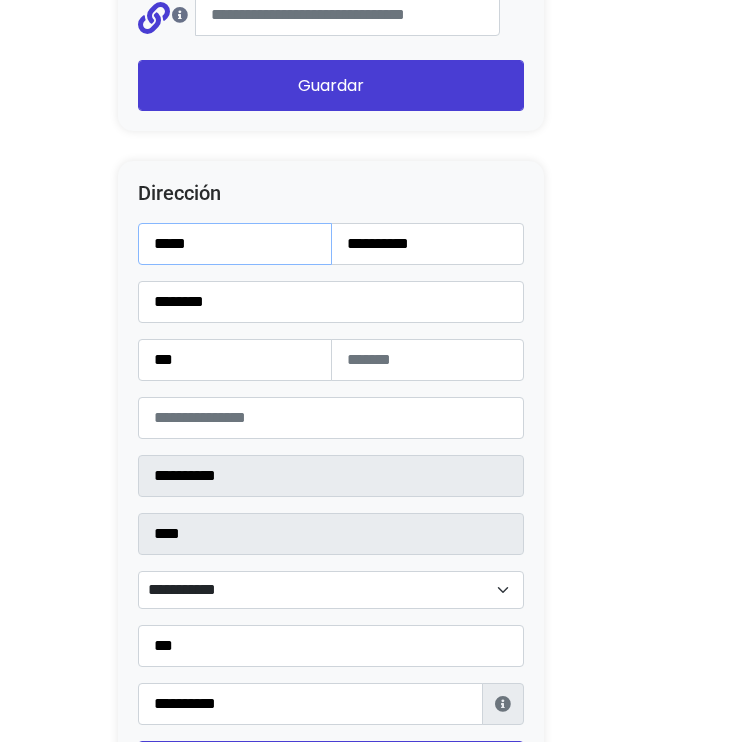 type on "**********" 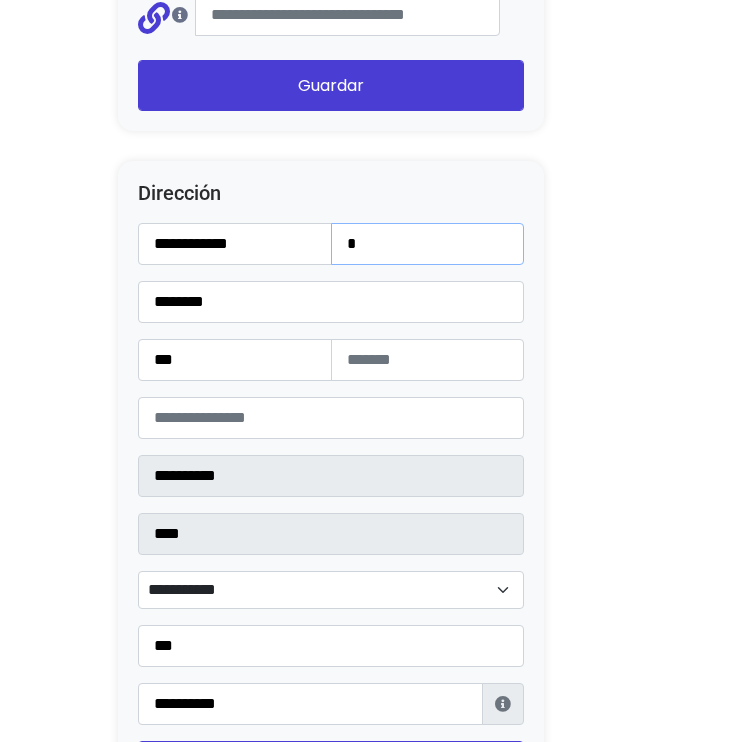 type on "**********" 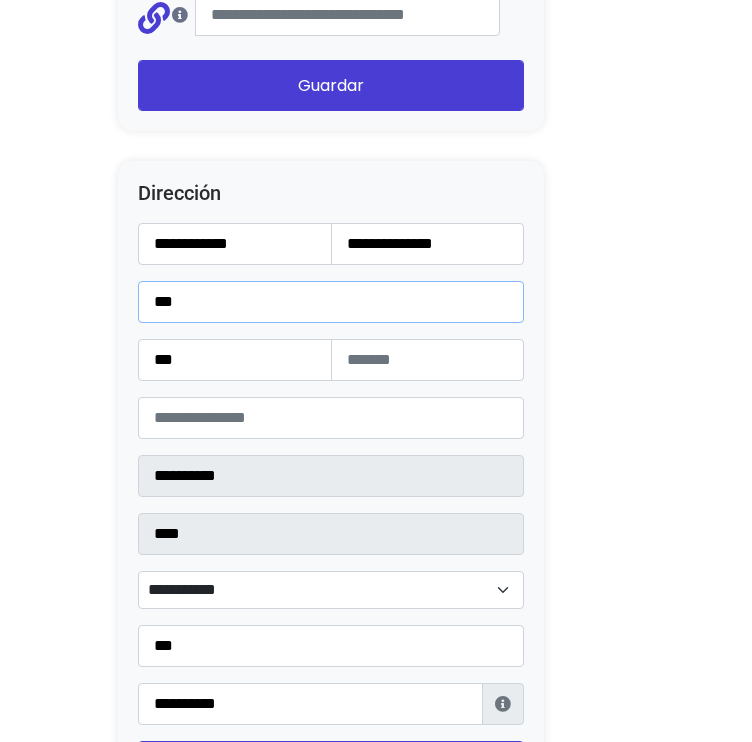type on "**********" 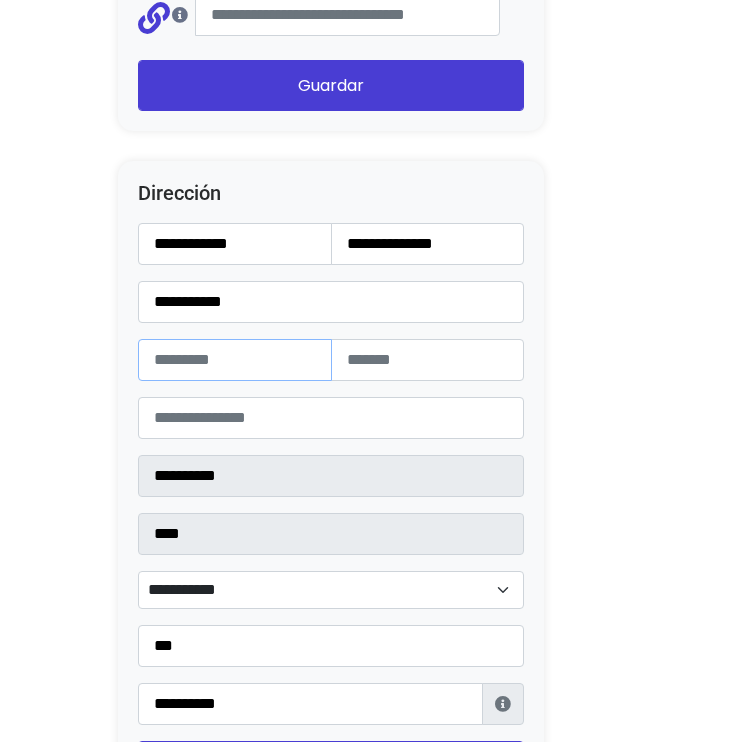 type on "*" 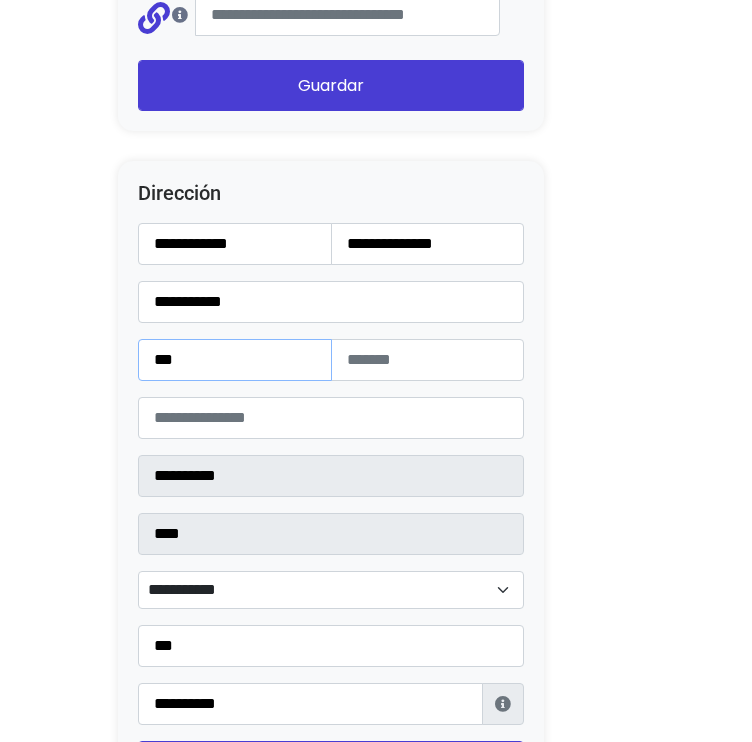 type on "***" 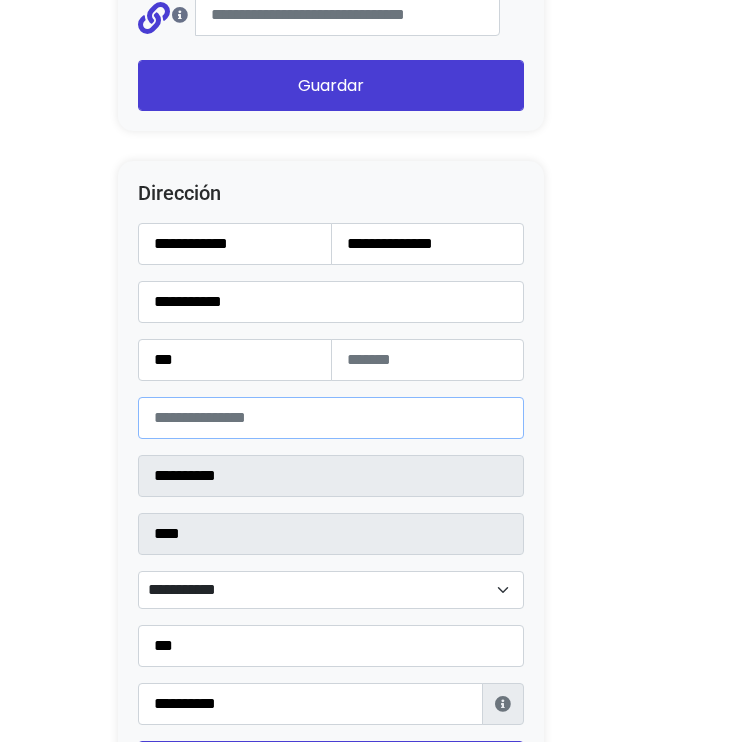 type on "*****" 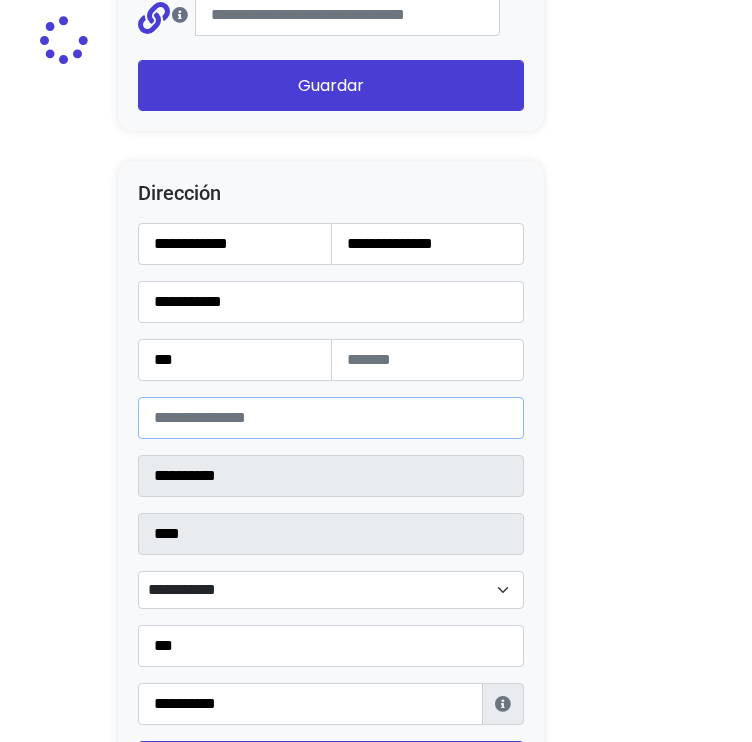 type on "**********" 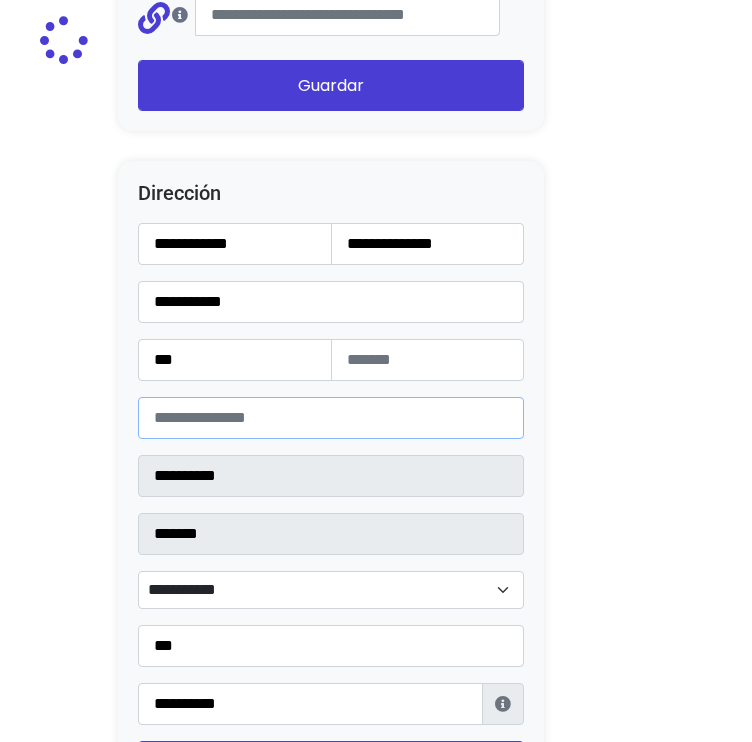 select 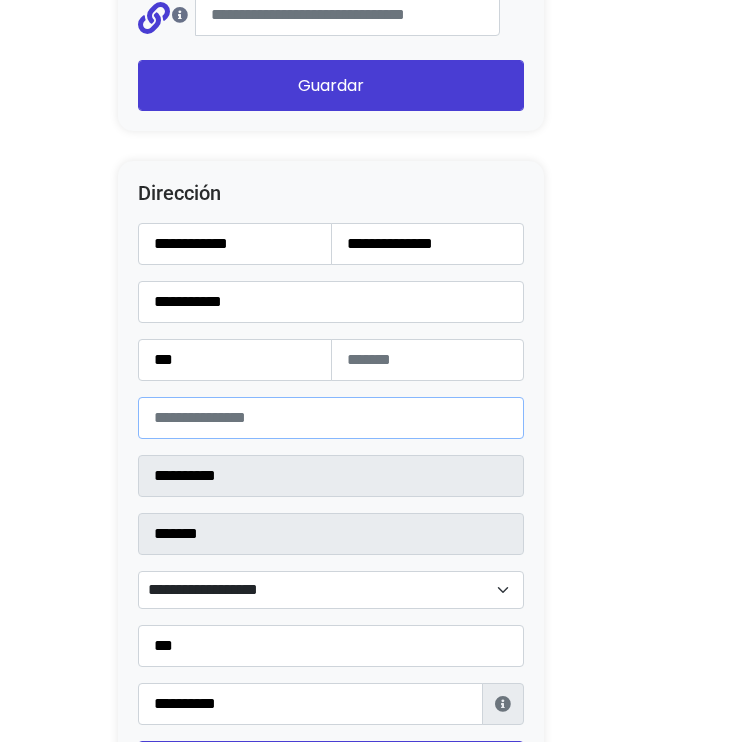 type on "*****" 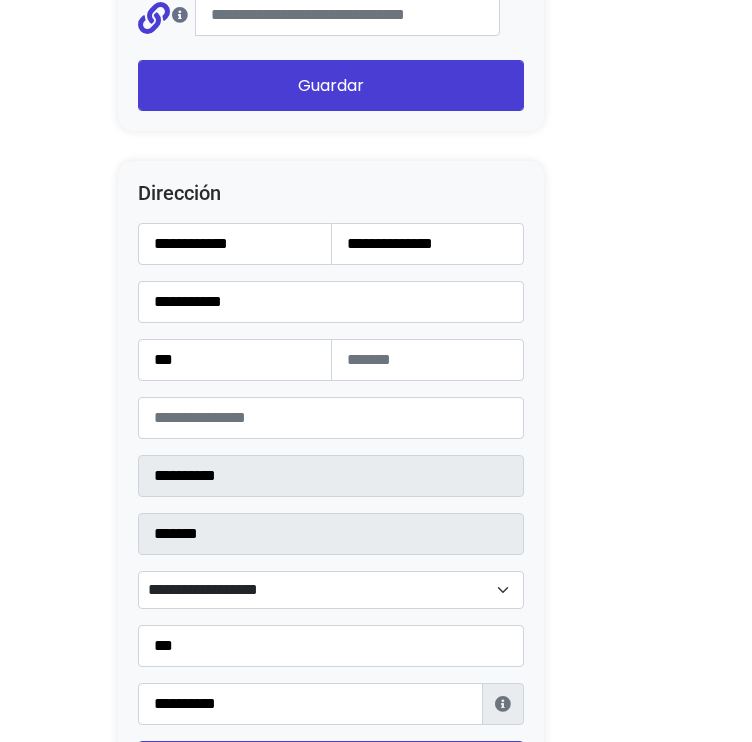 drag, startPoint x: 546, startPoint y: 454, endPoint x: 532, endPoint y: 482, distance: 31.304953 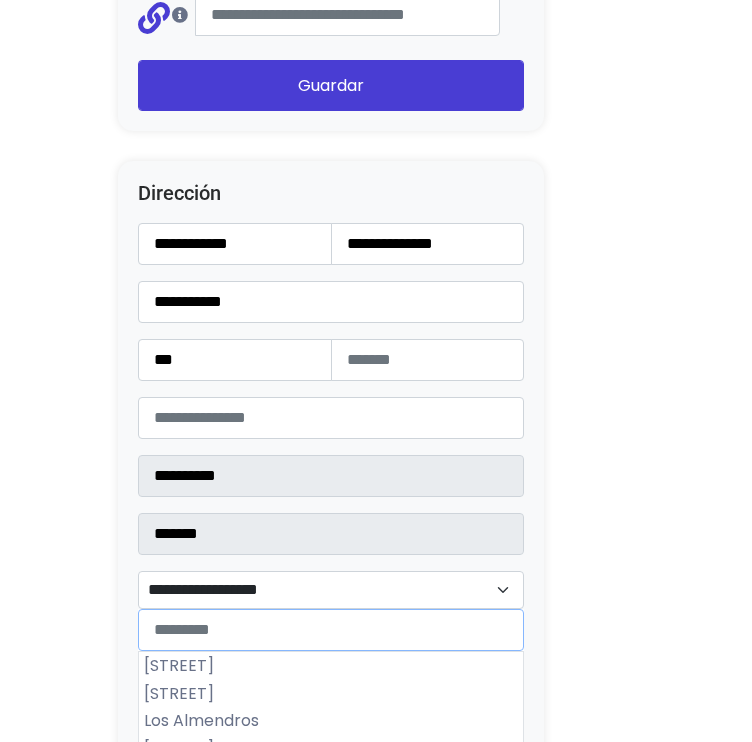 click on "**********" at bounding box center [331, 590] 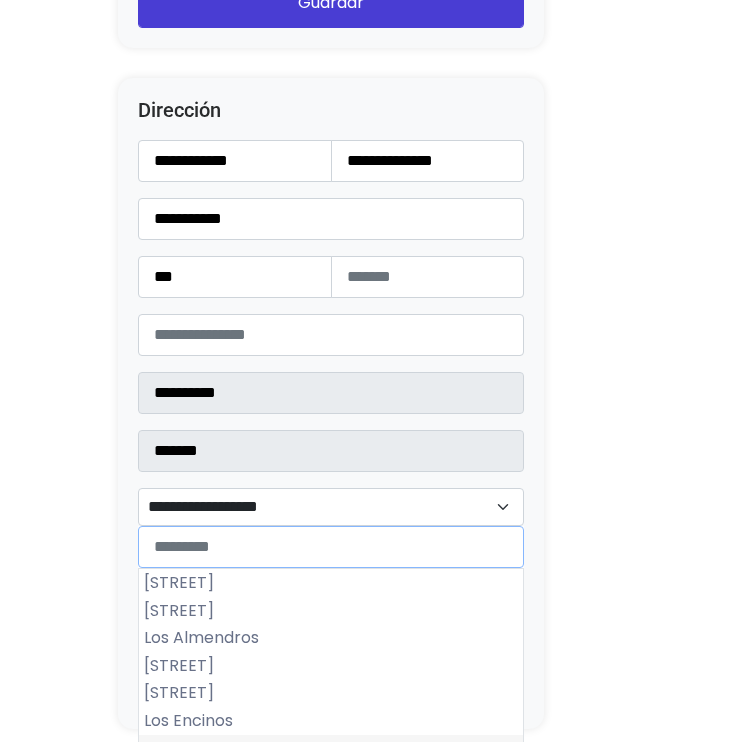 scroll, scrollTop: 2600, scrollLeft: 0, axis: vertical 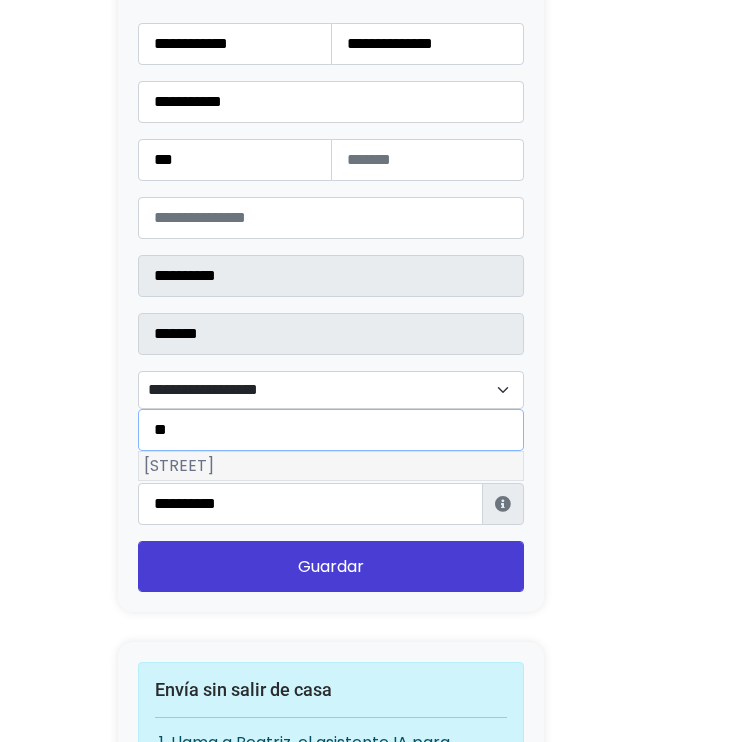 type on "**" 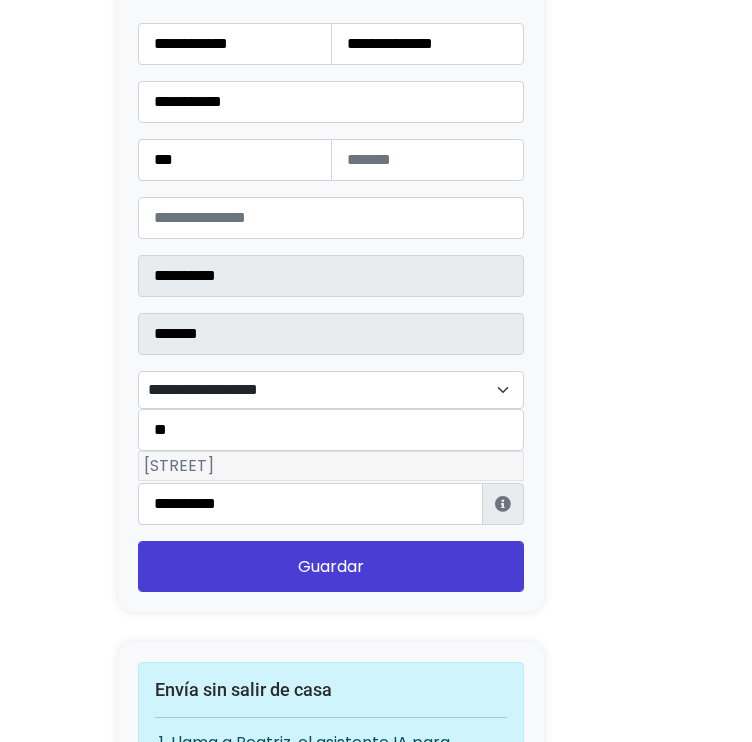 click on "Balcones de Alcalá" at bounding box center [331, 466] 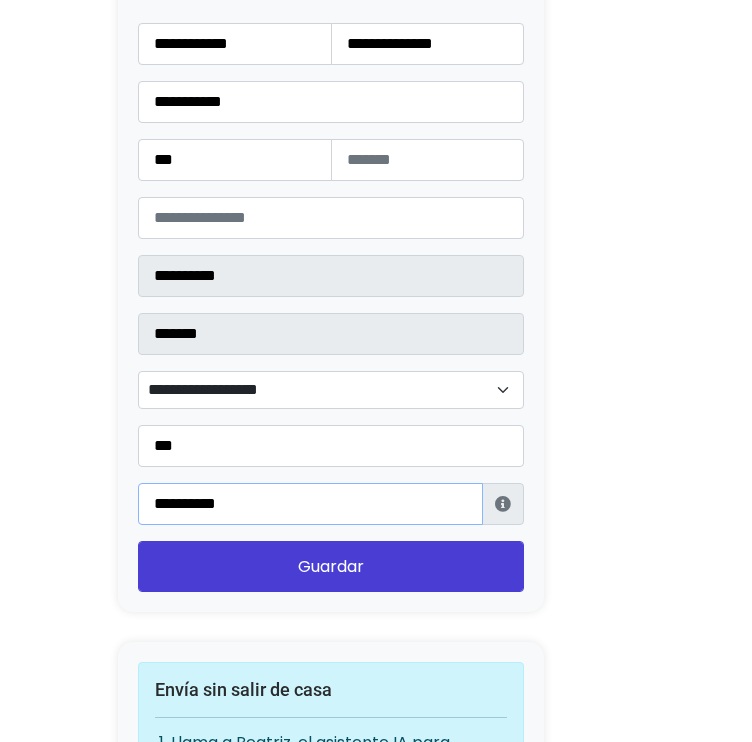 click on "**********" at bounding box center [310, 504] 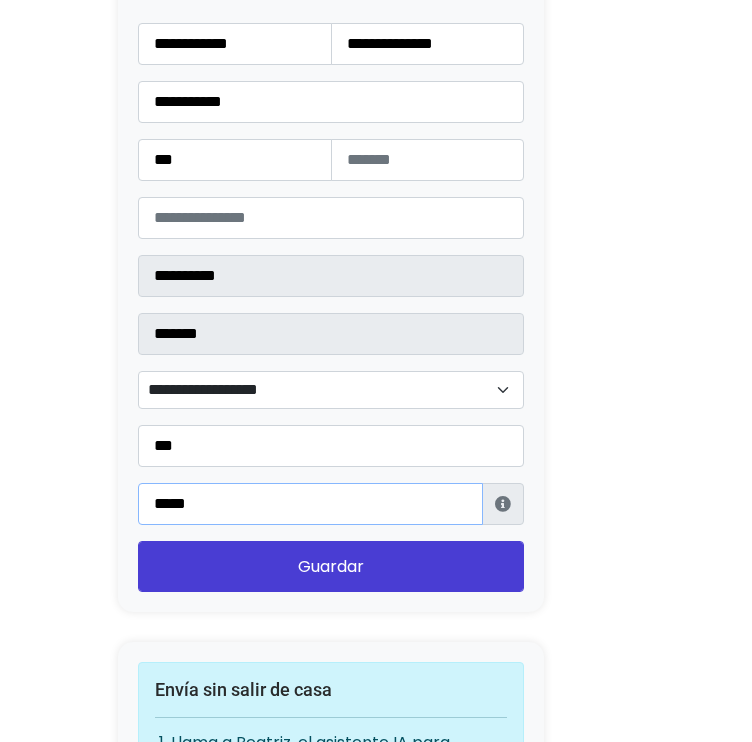 click on "*****" at bounding box center (310, 504) 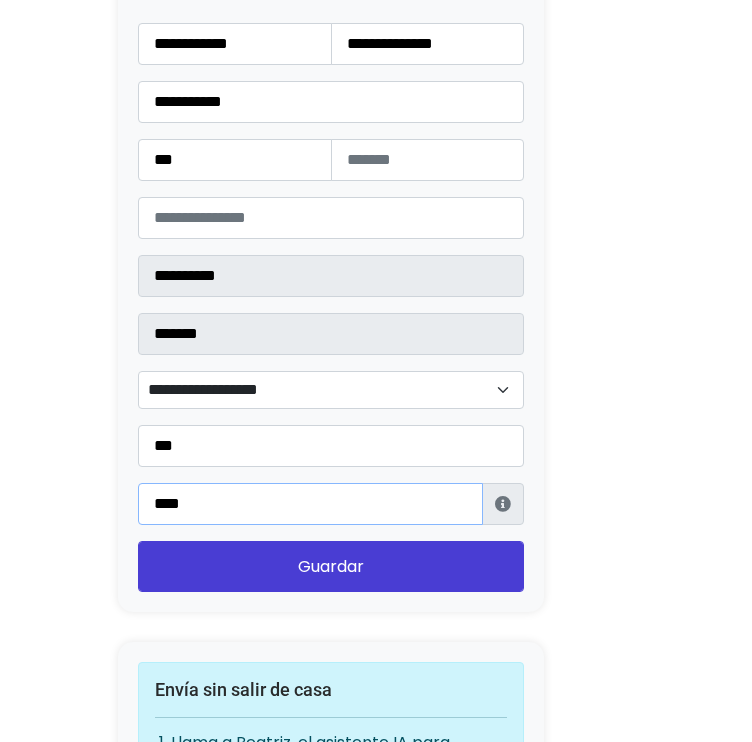 type on "**********" 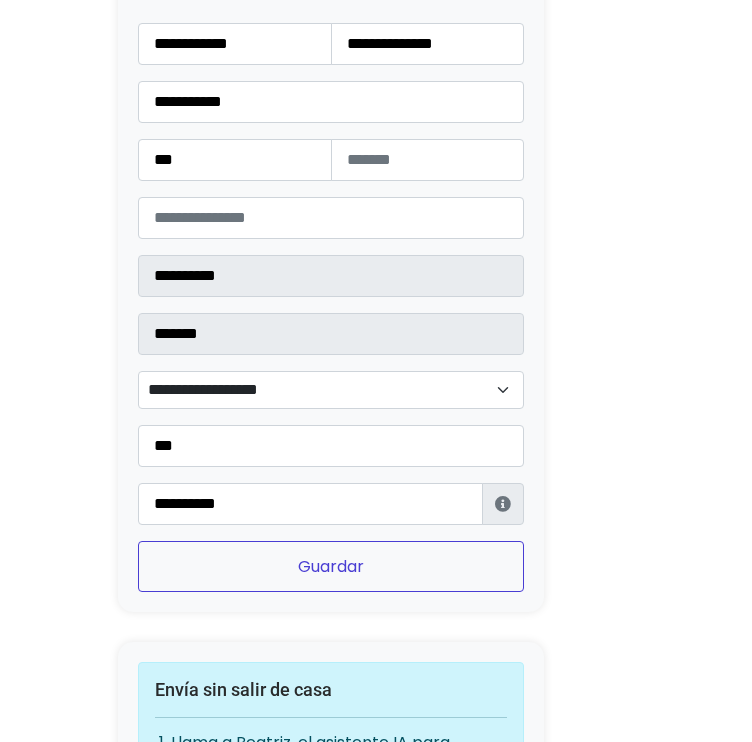 click on "Guardar" at bounding box center (331, 566) 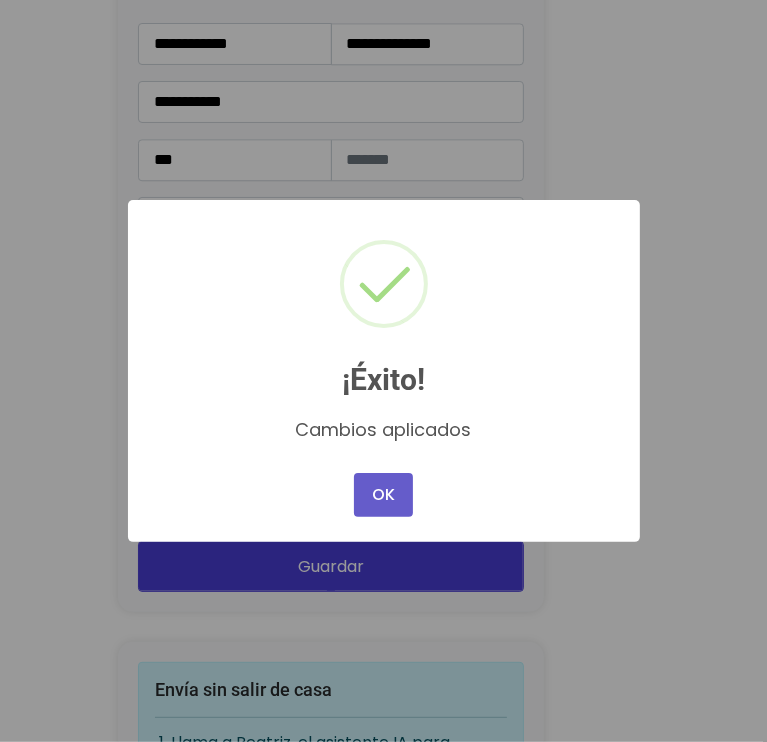 click on "OK" at bounding box center [383, 495] 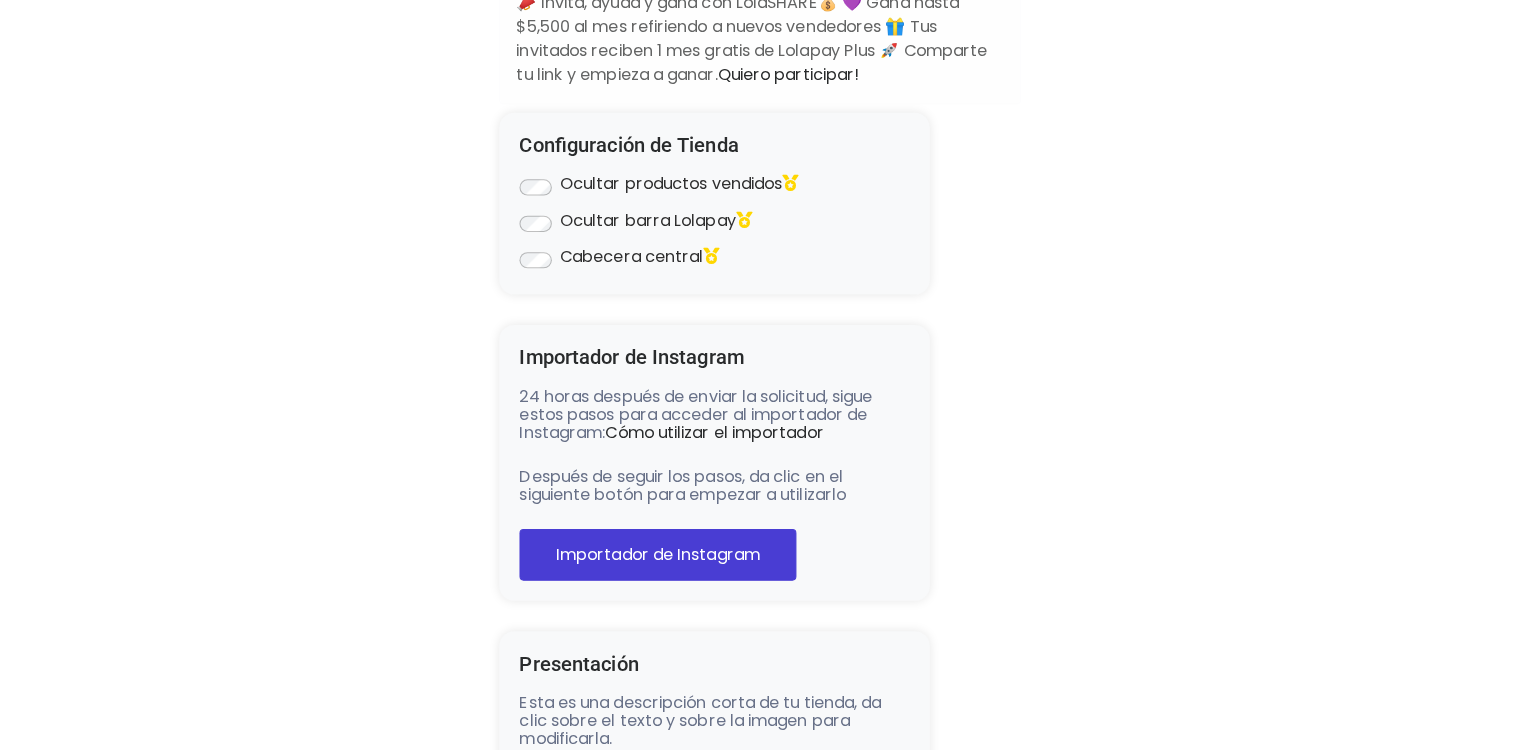 scroll, scrollTop: 0, scrollLeft: 0, axis: both 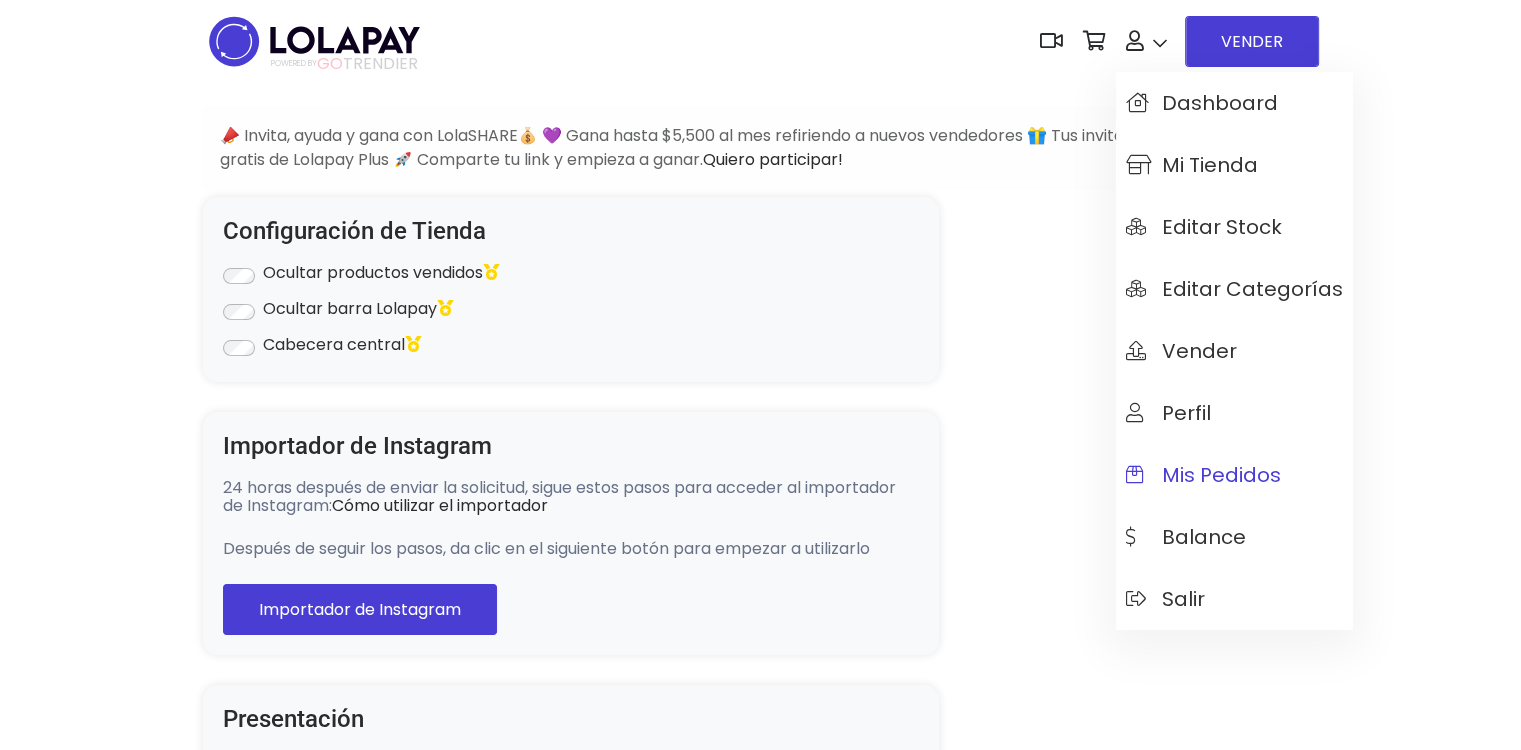 click on "Mis pedidos" at bounding box center (1203, 475) 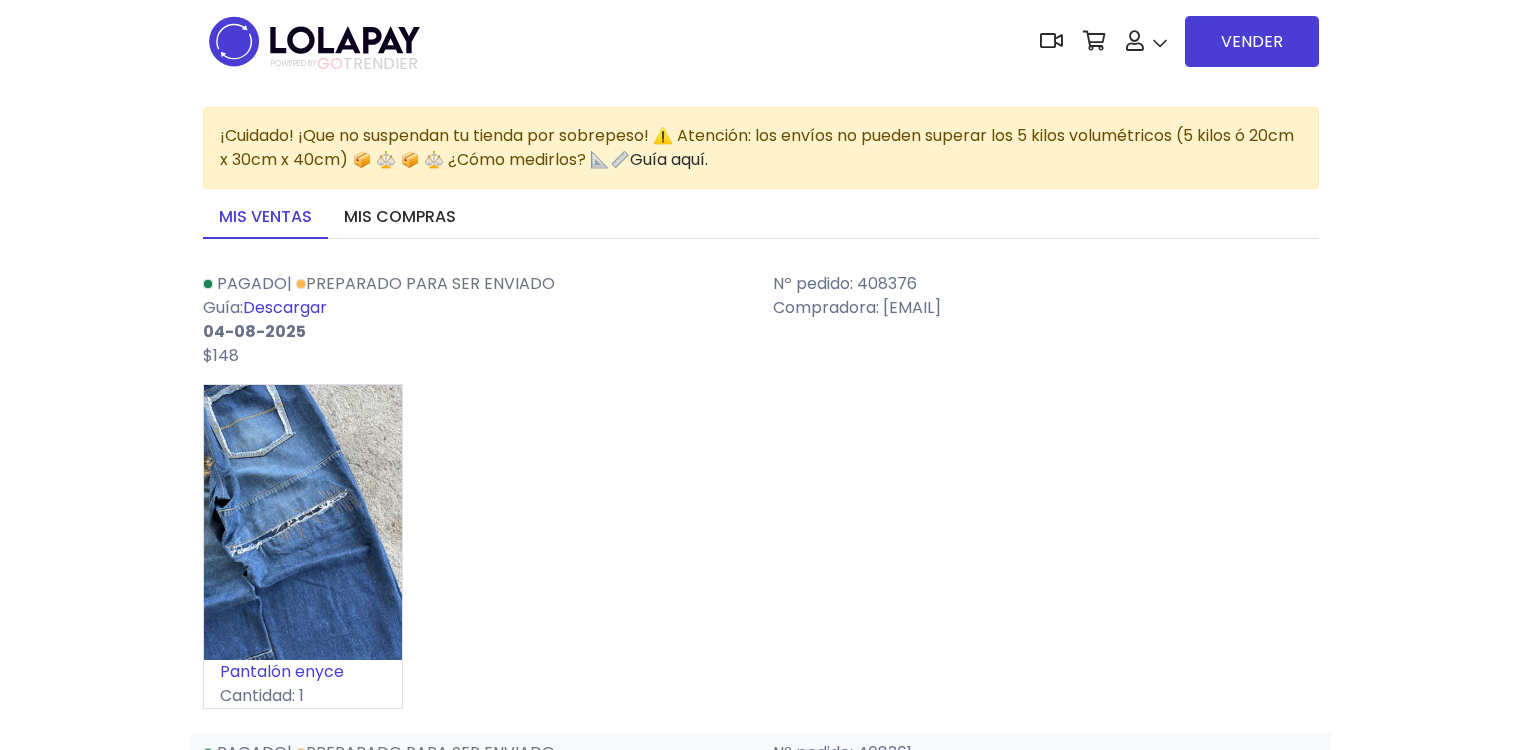 scroll, scrollTop: 0, scrollLeft: 0, axis: both 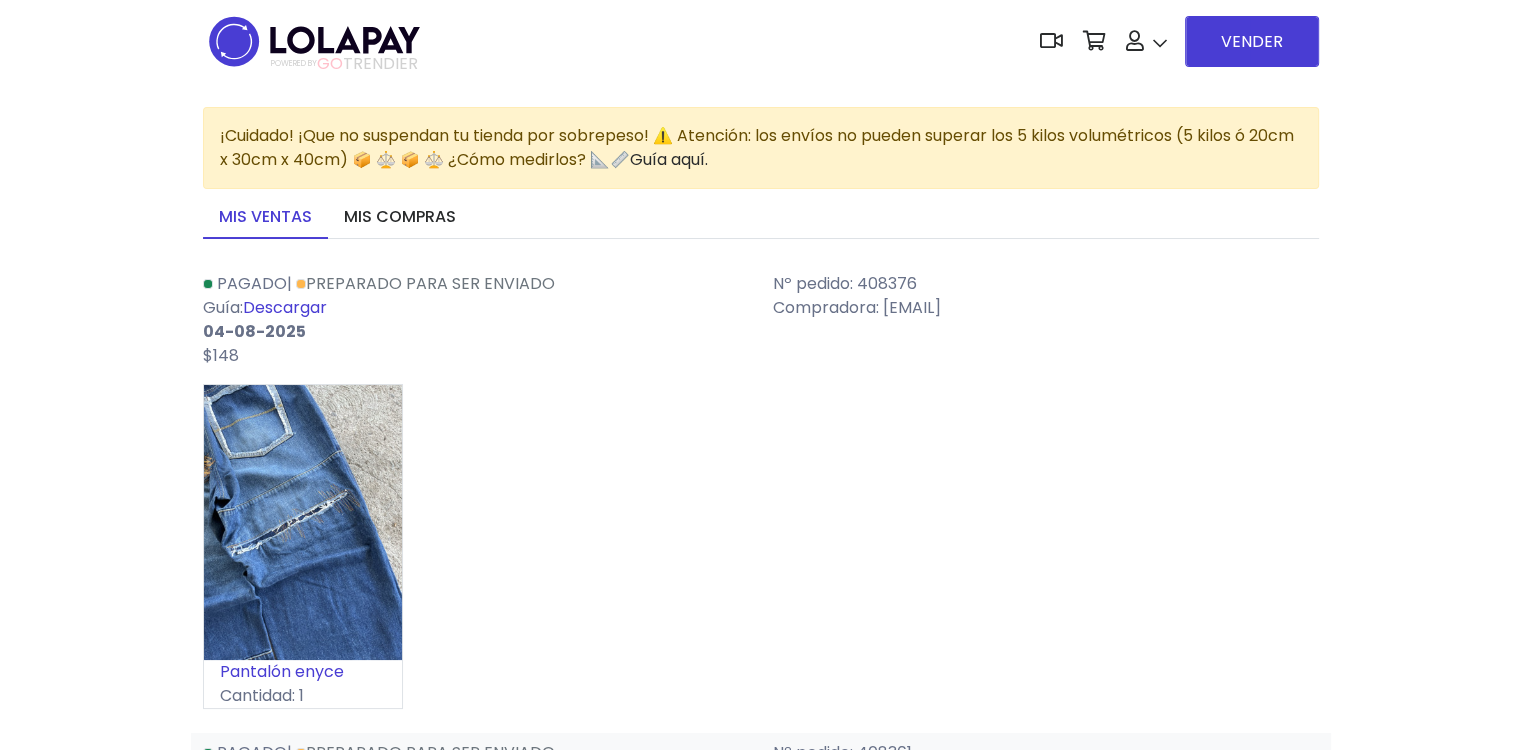 click on "Descargar" at bounding box center (285, 307) 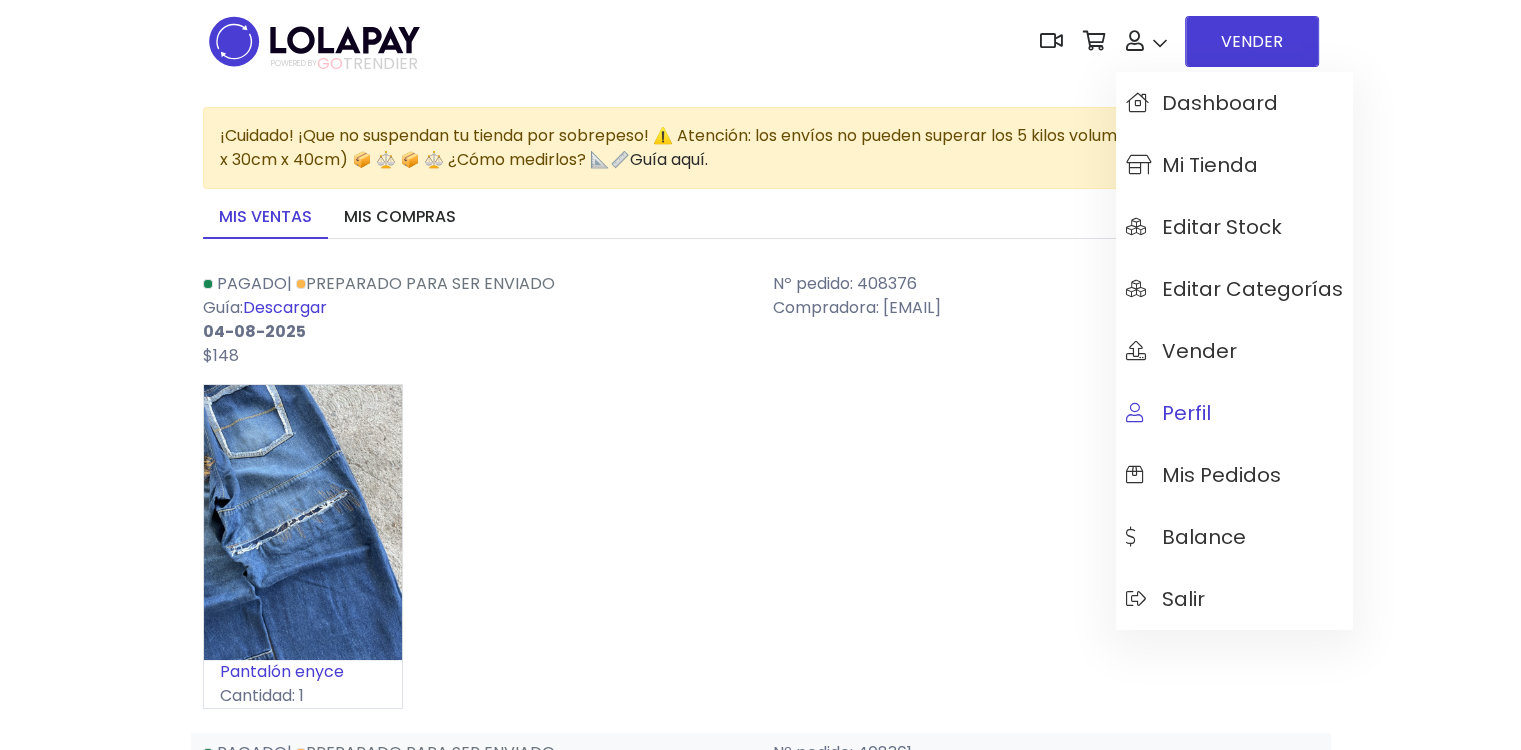 click on "Perfil" at bounding box center (1168, 413) 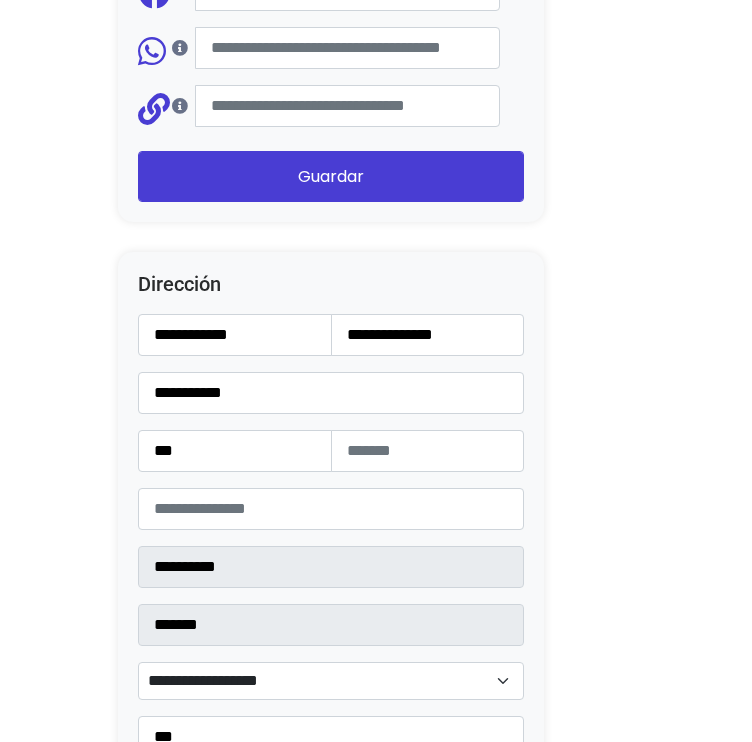scroll, scrollTop: 2300, scrollLeft: 0, axis: vertical 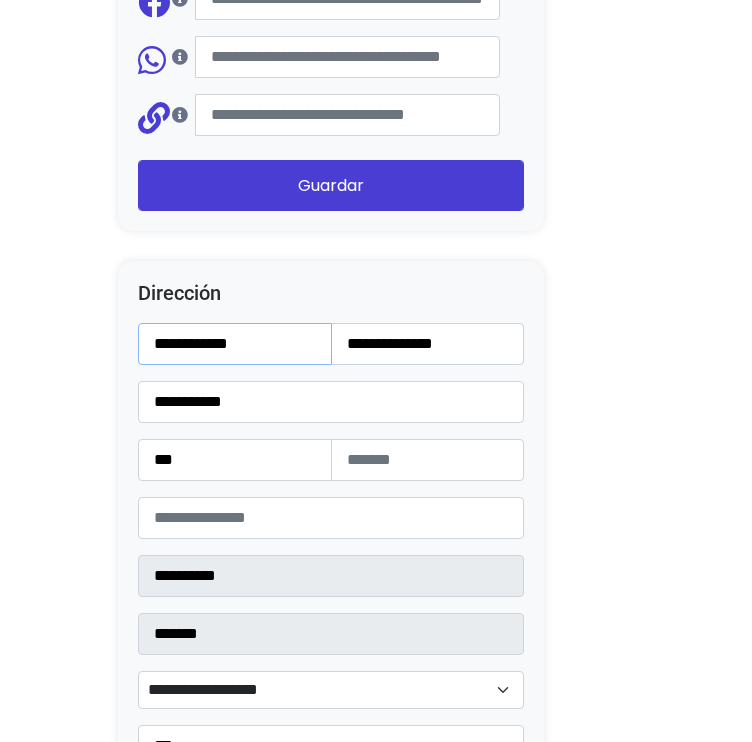 click on "**********" at bounding box center (235, 344) 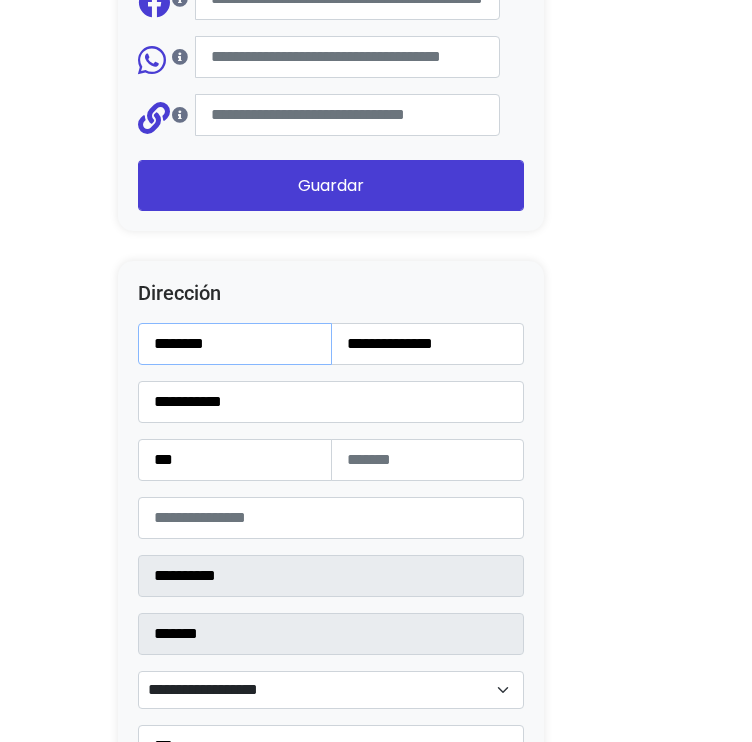 type on "*******" 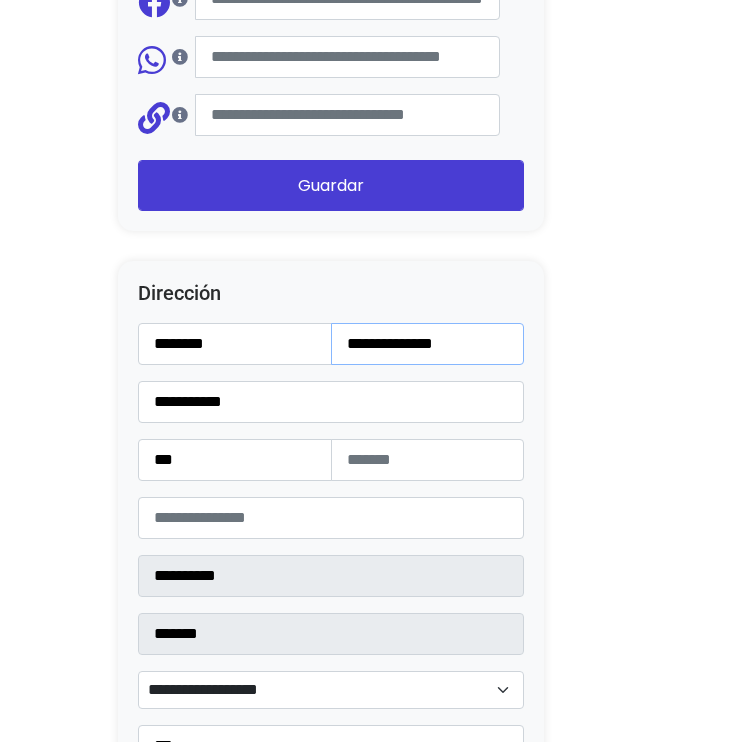click on "**********" at bounding box center (428, 344) 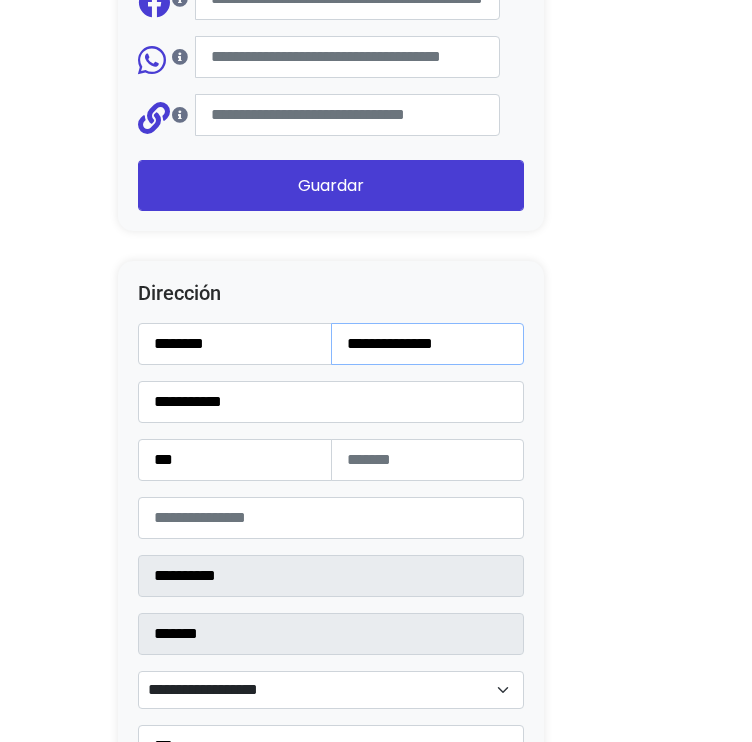 type on "**********" 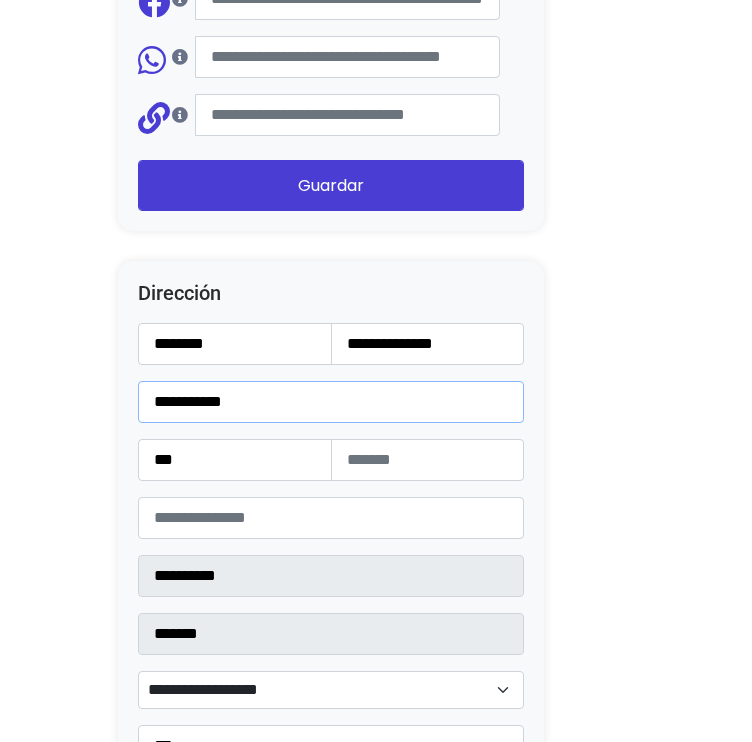 click on "**********" at bounding box center [331, 402] 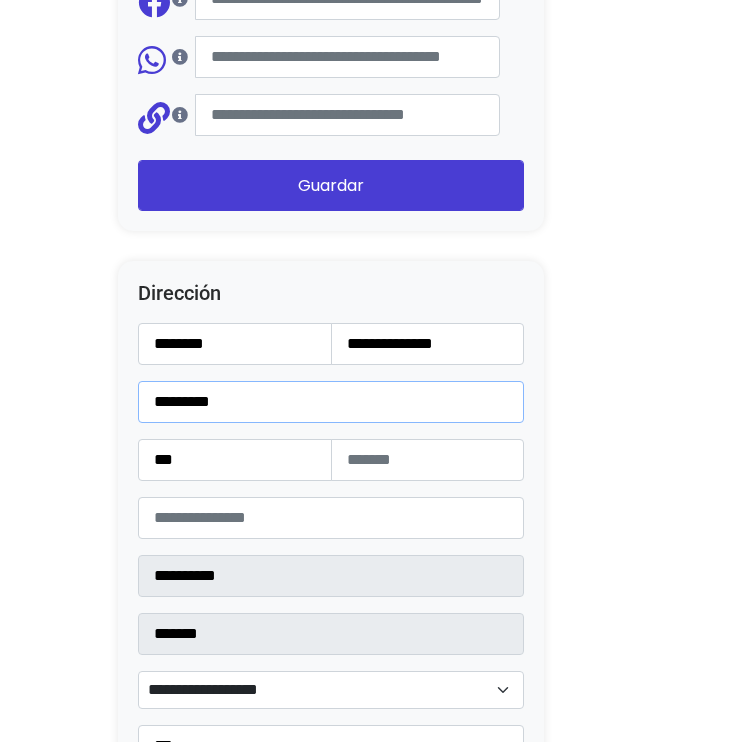 type on "*********" 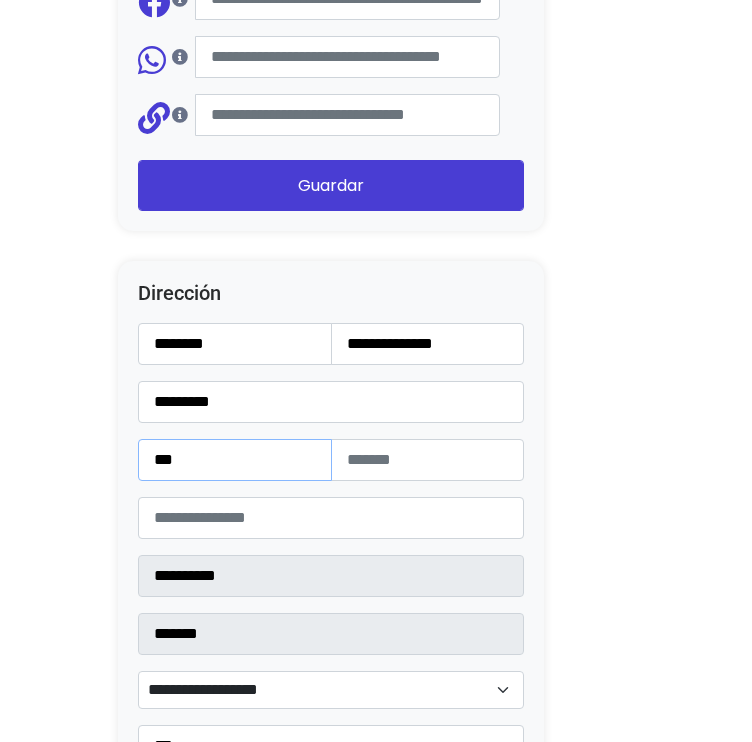 click on "***" at bounding box center [235, 460] 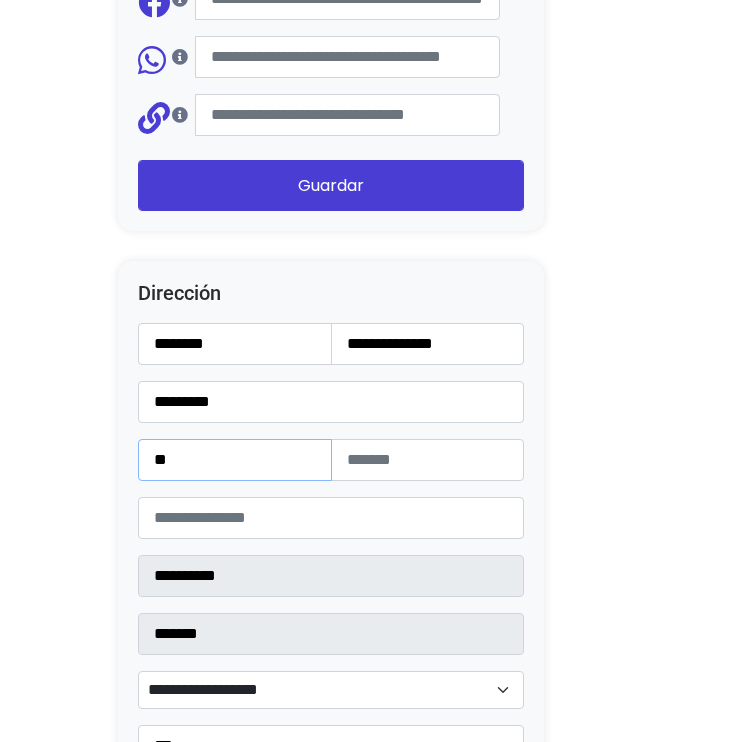 type on "**" 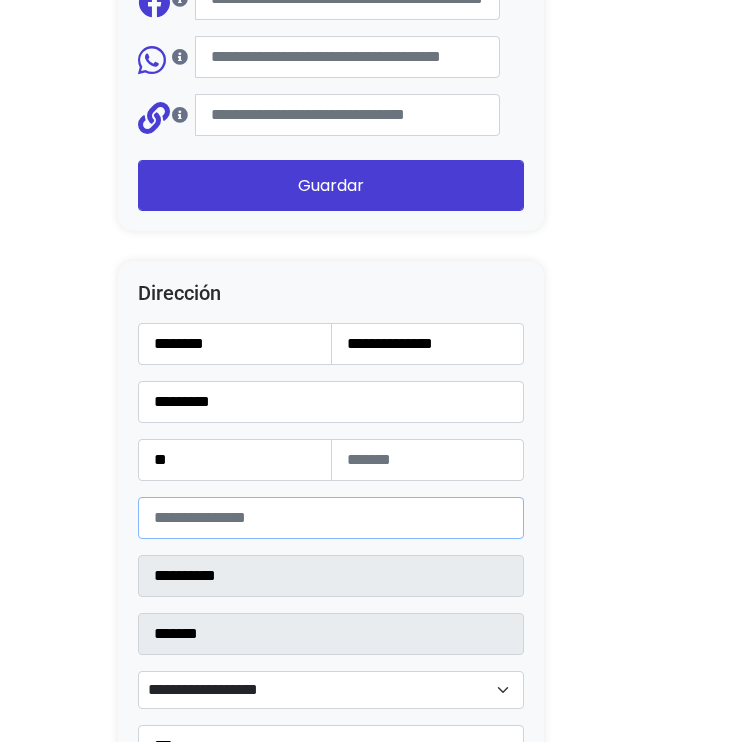 type on "*****" 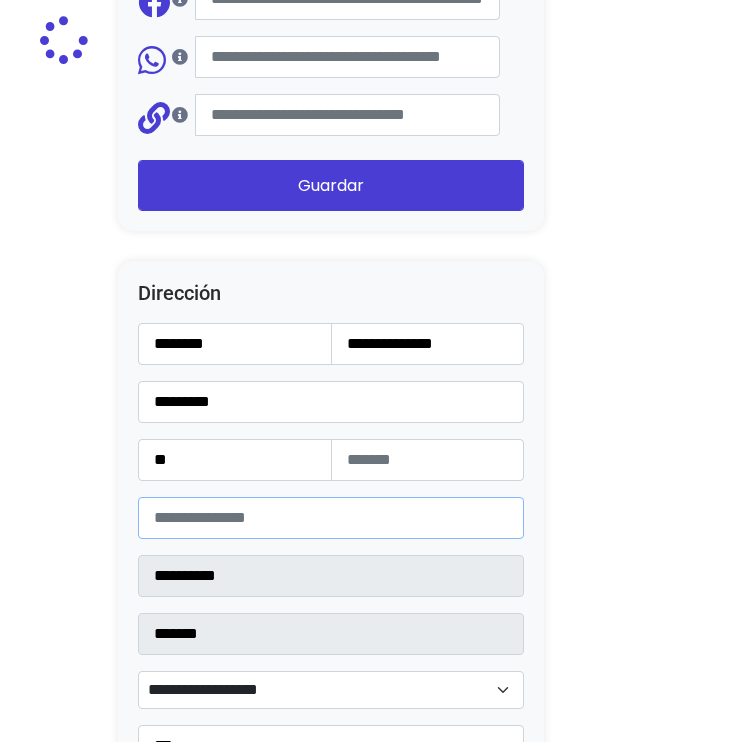 type on "******" 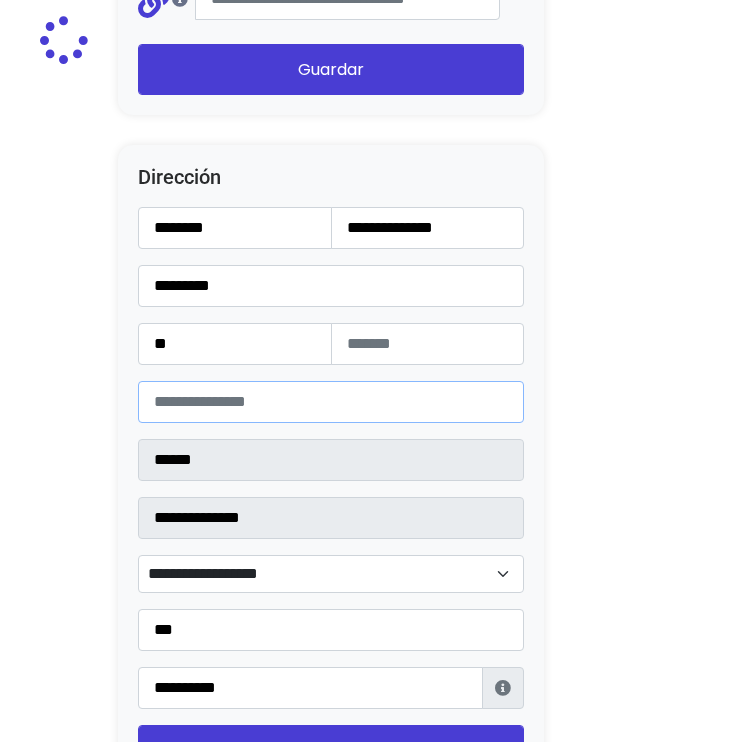 select 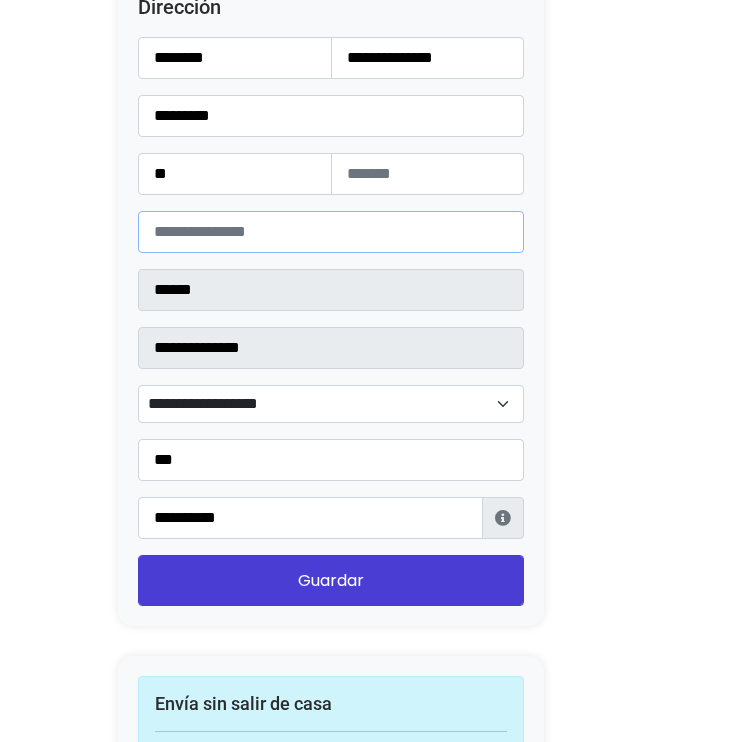 scroll, scrollTop: 2600, scrollLeft: 0, axis: vertical 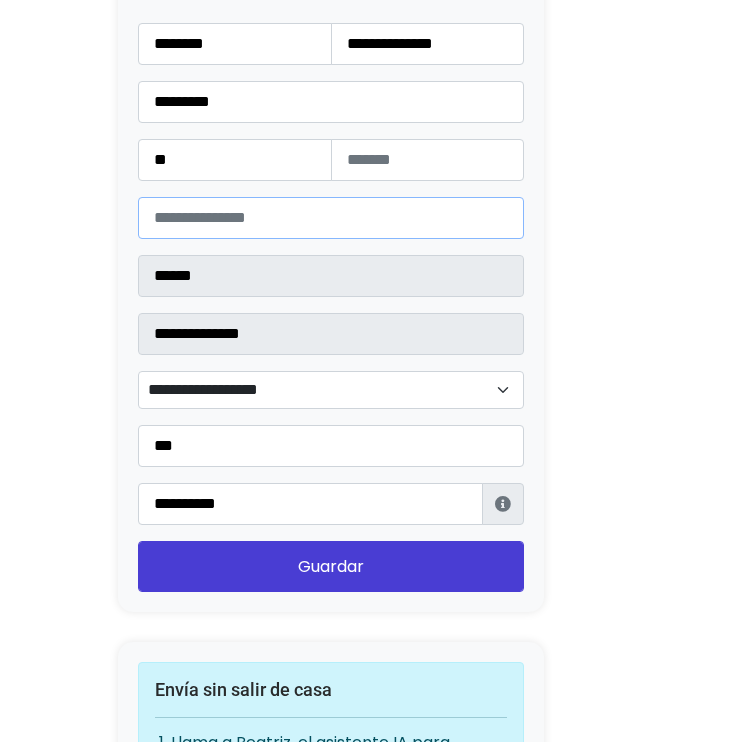 type on "*****" 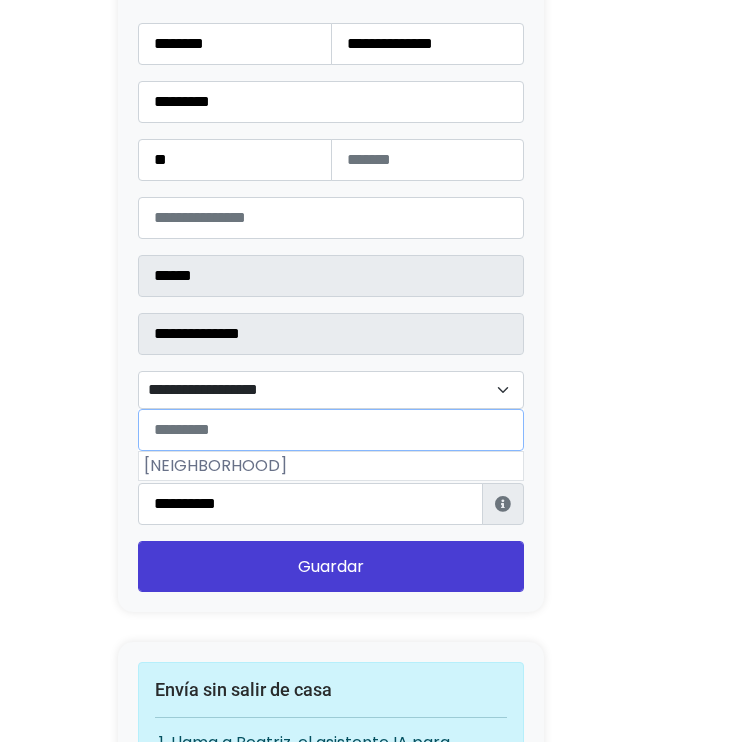 click on "**********" at bounding box center [331, 390] 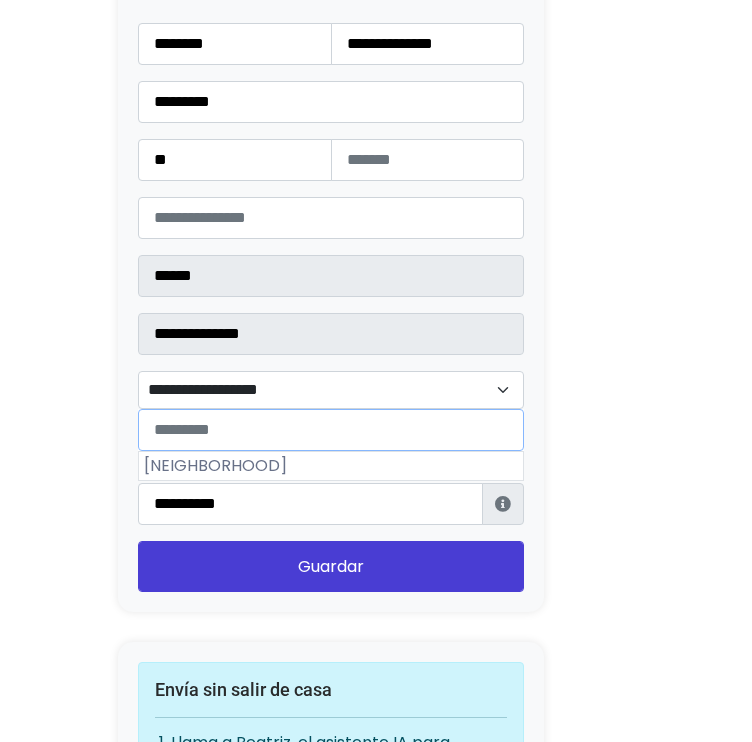 click at bounding box center [331, 430] 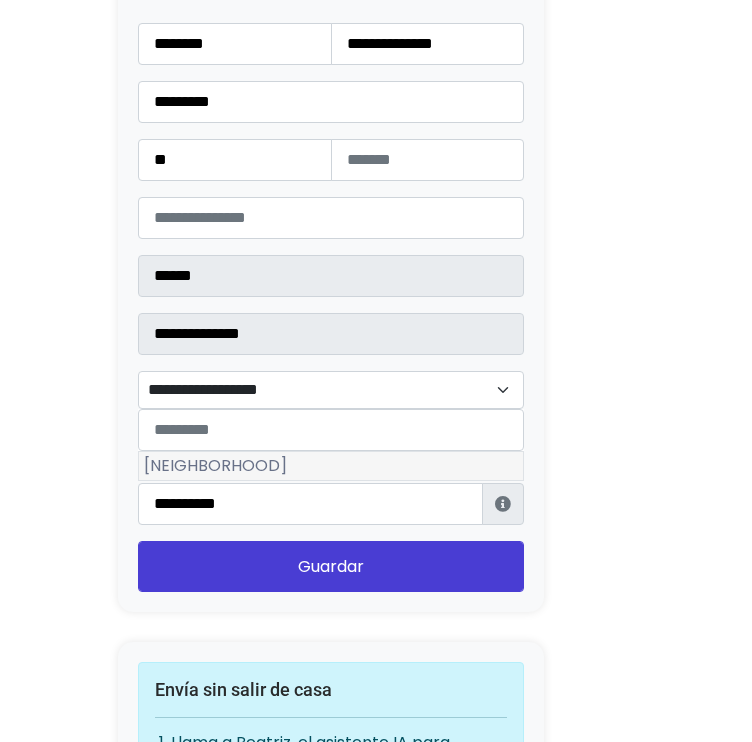 click on "Maravillas" at bounding box center [331, 466] 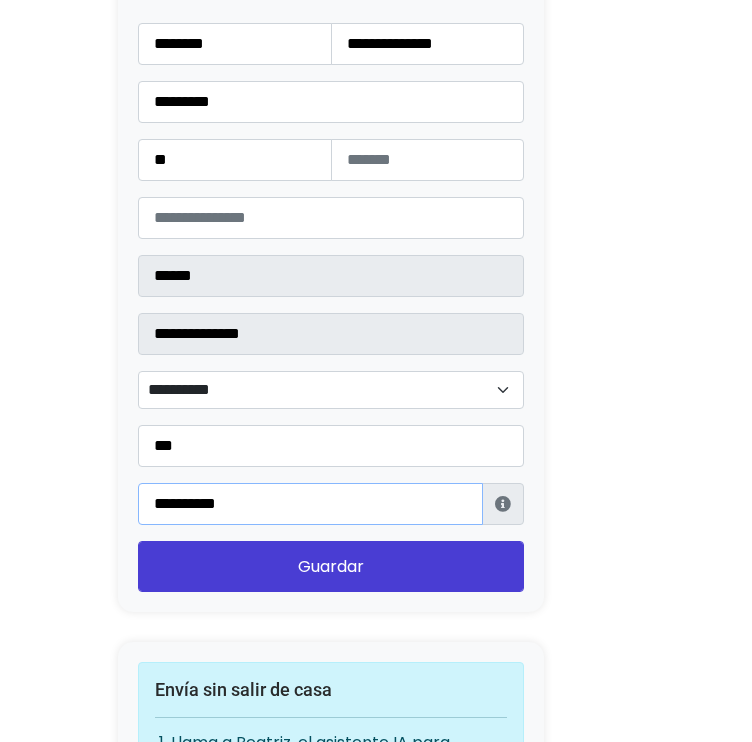 click on "**********" at bounding box center [310, 504] 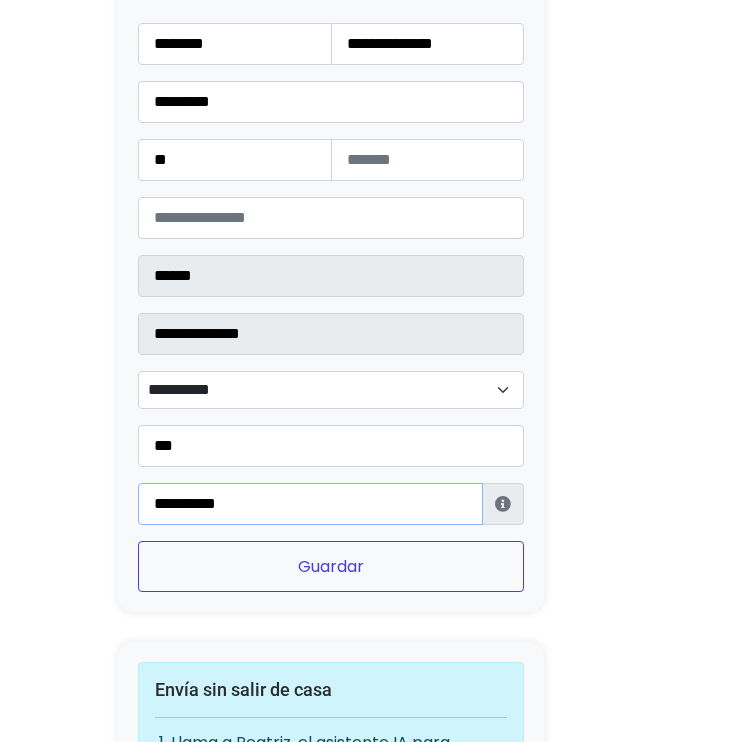 type on "**********" 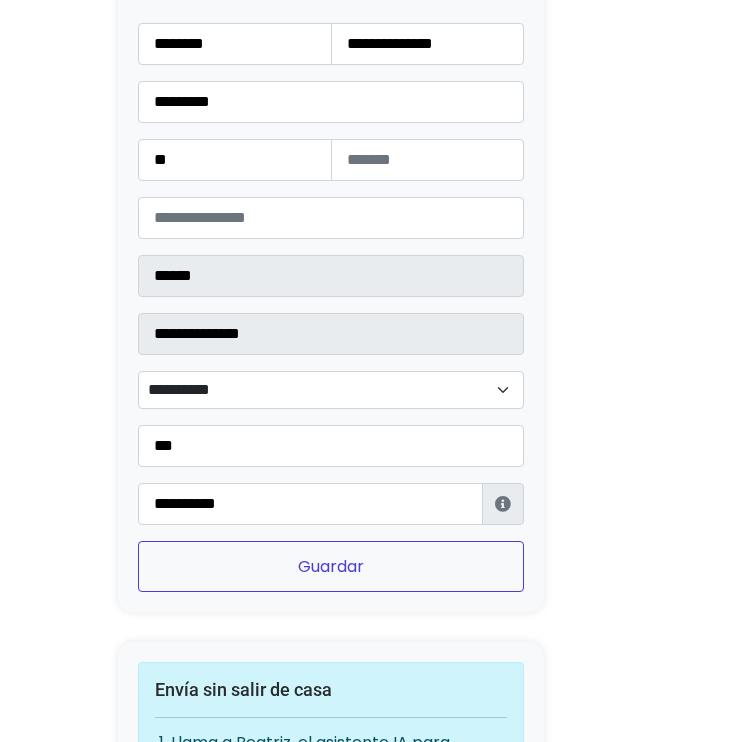 click on "Guardar" at bounding box center (331, 566) 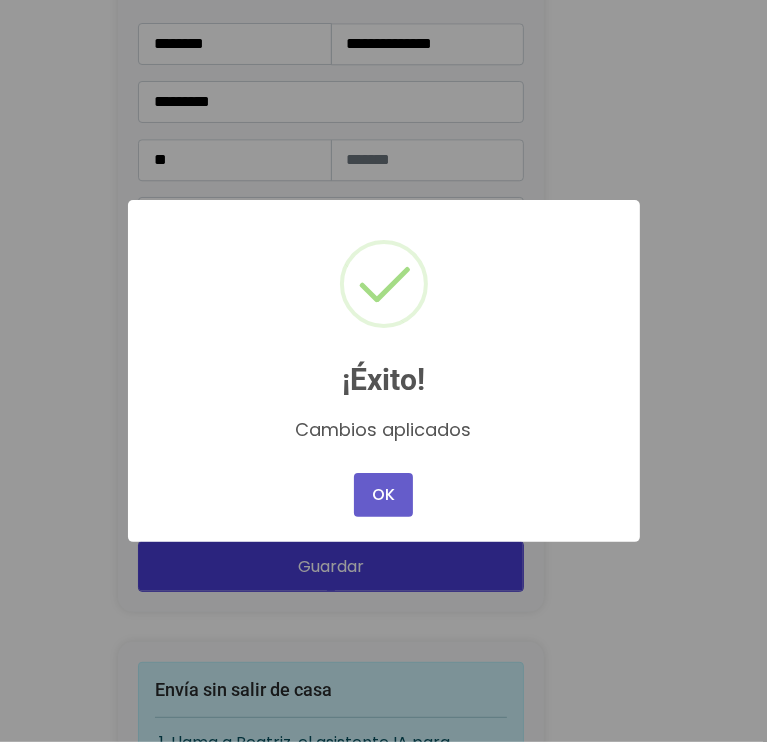 click on "OK" at bounding box center (383, 495) 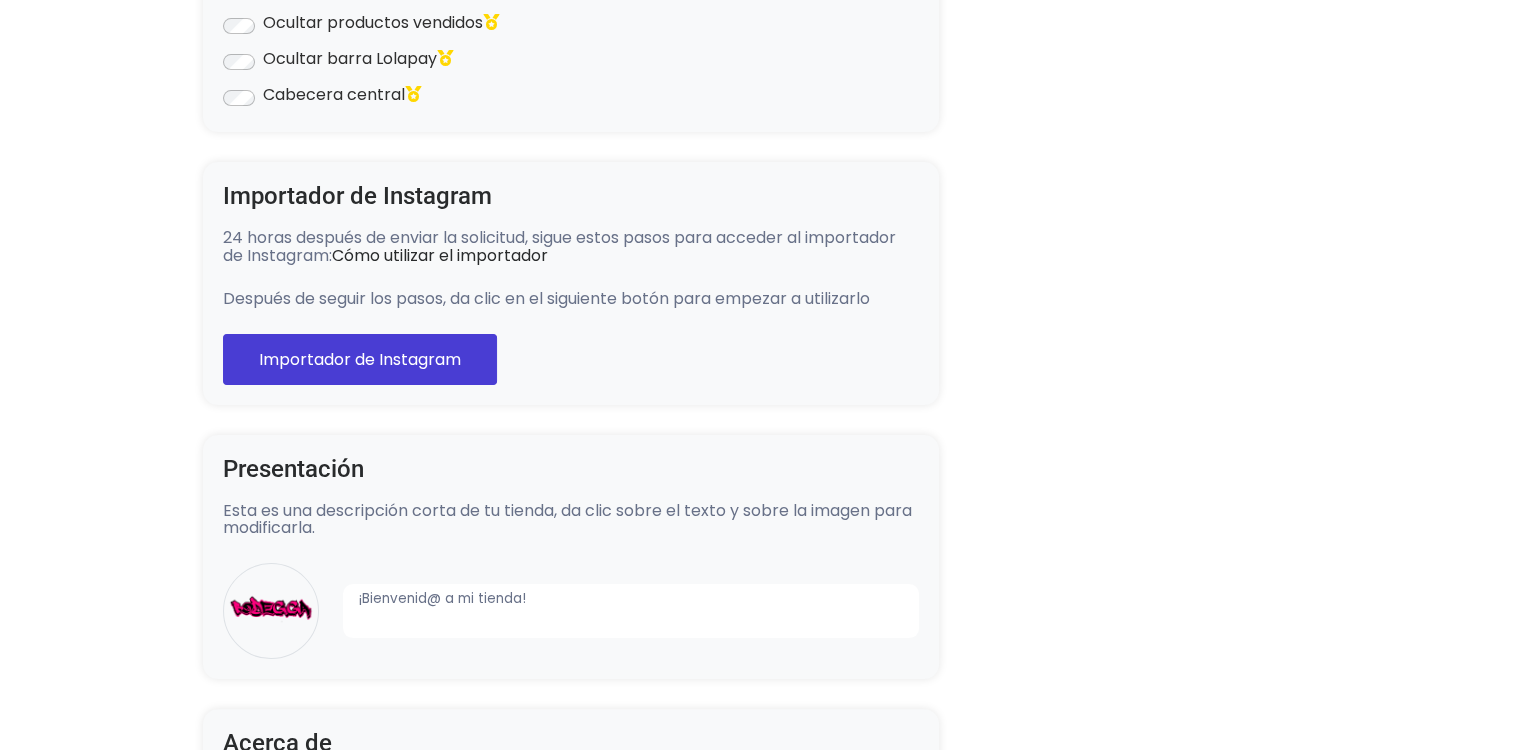 scroll, scrollTop: 0, scrollLeft: 0, axis: both 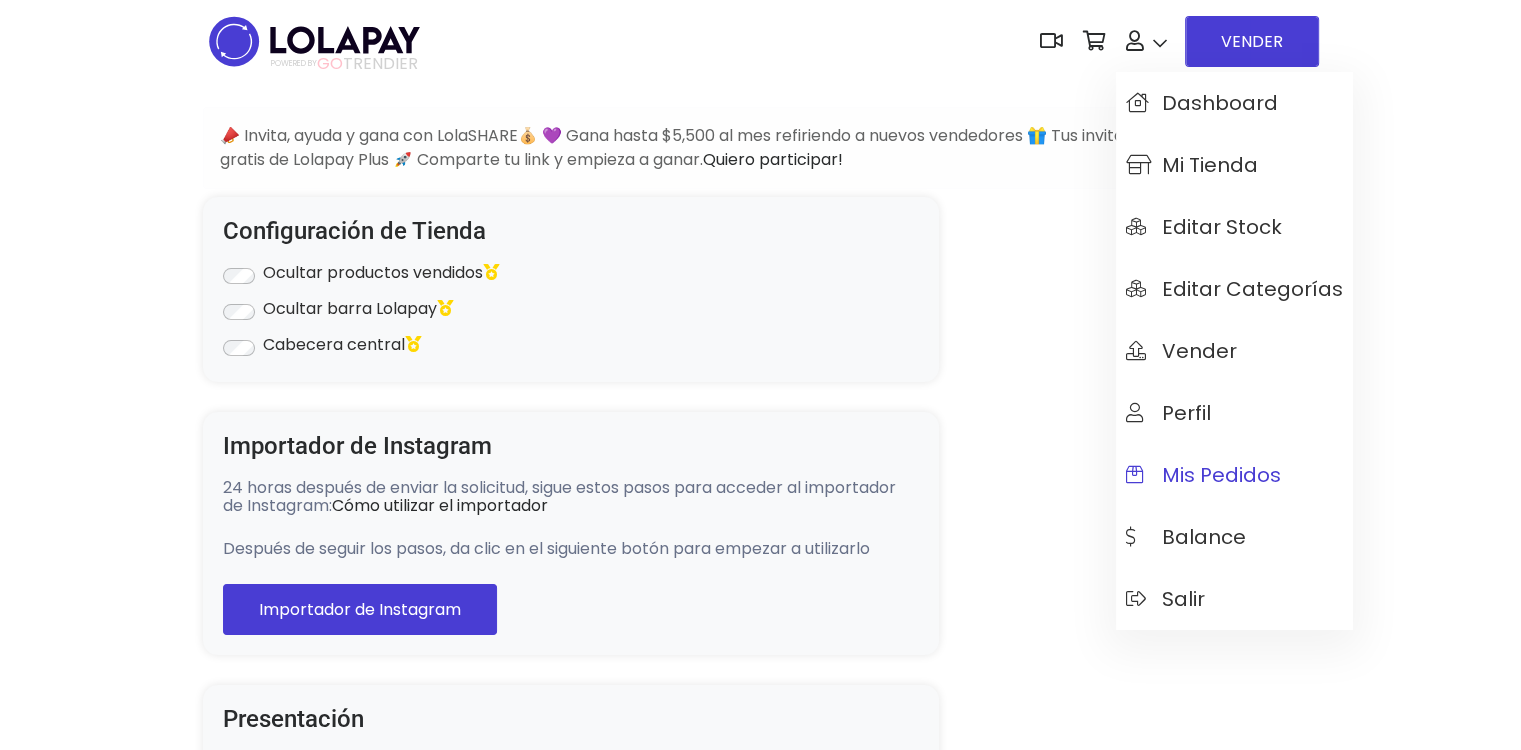 click on "Mis pedidos" at bounding box center (1203, 475) 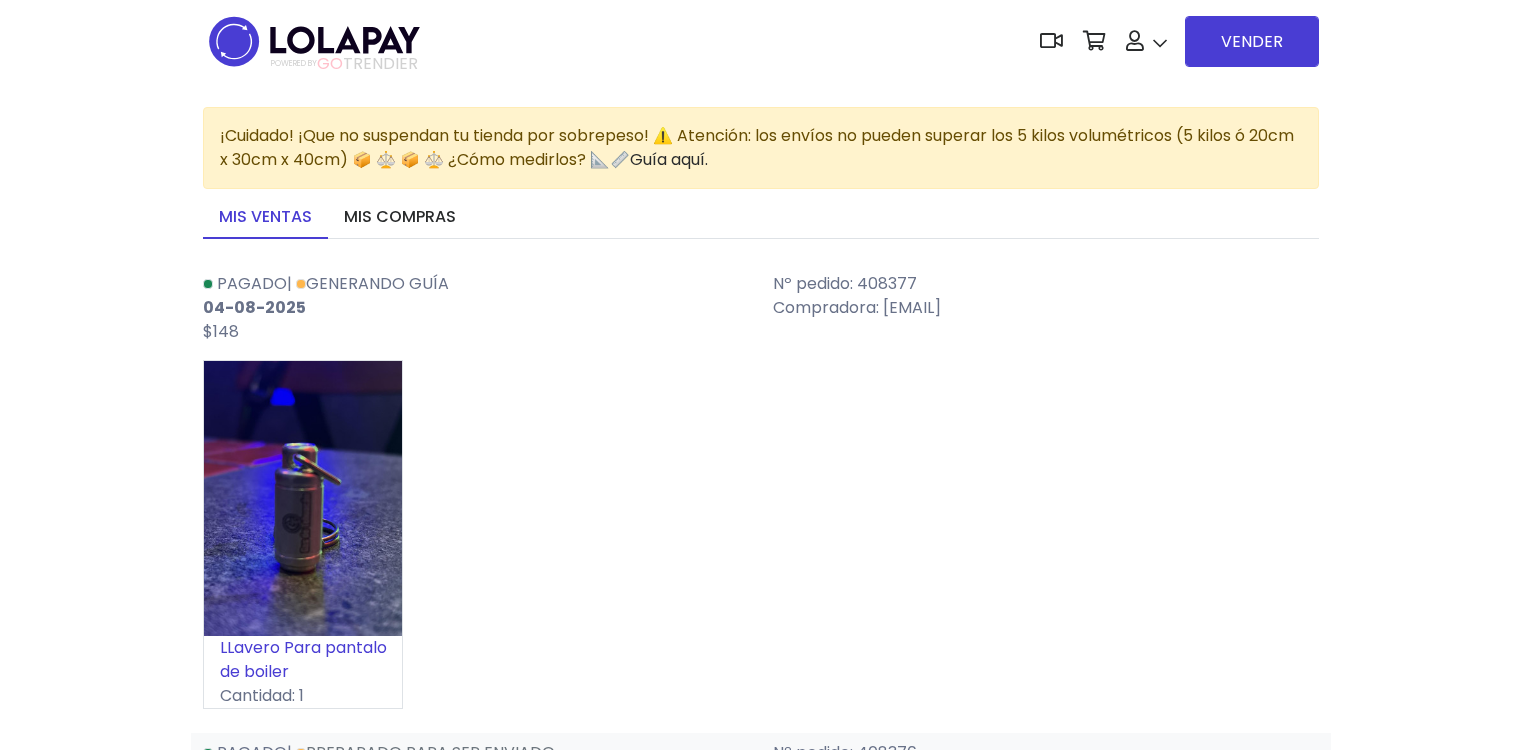 scroll, scrollTop: 0, scrollLeft: 0, axis: both 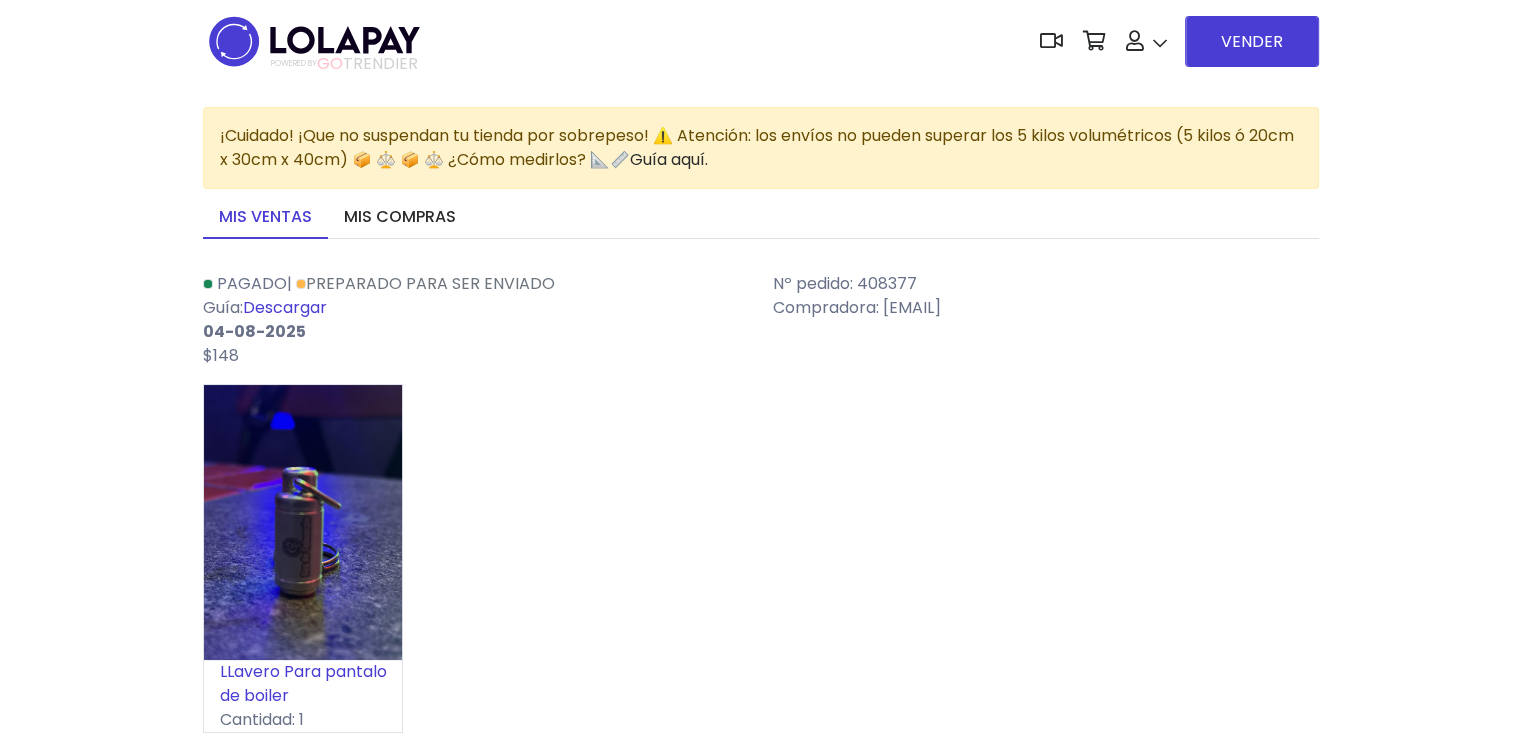 click on "Descargar" at bounding box center (285, 307) 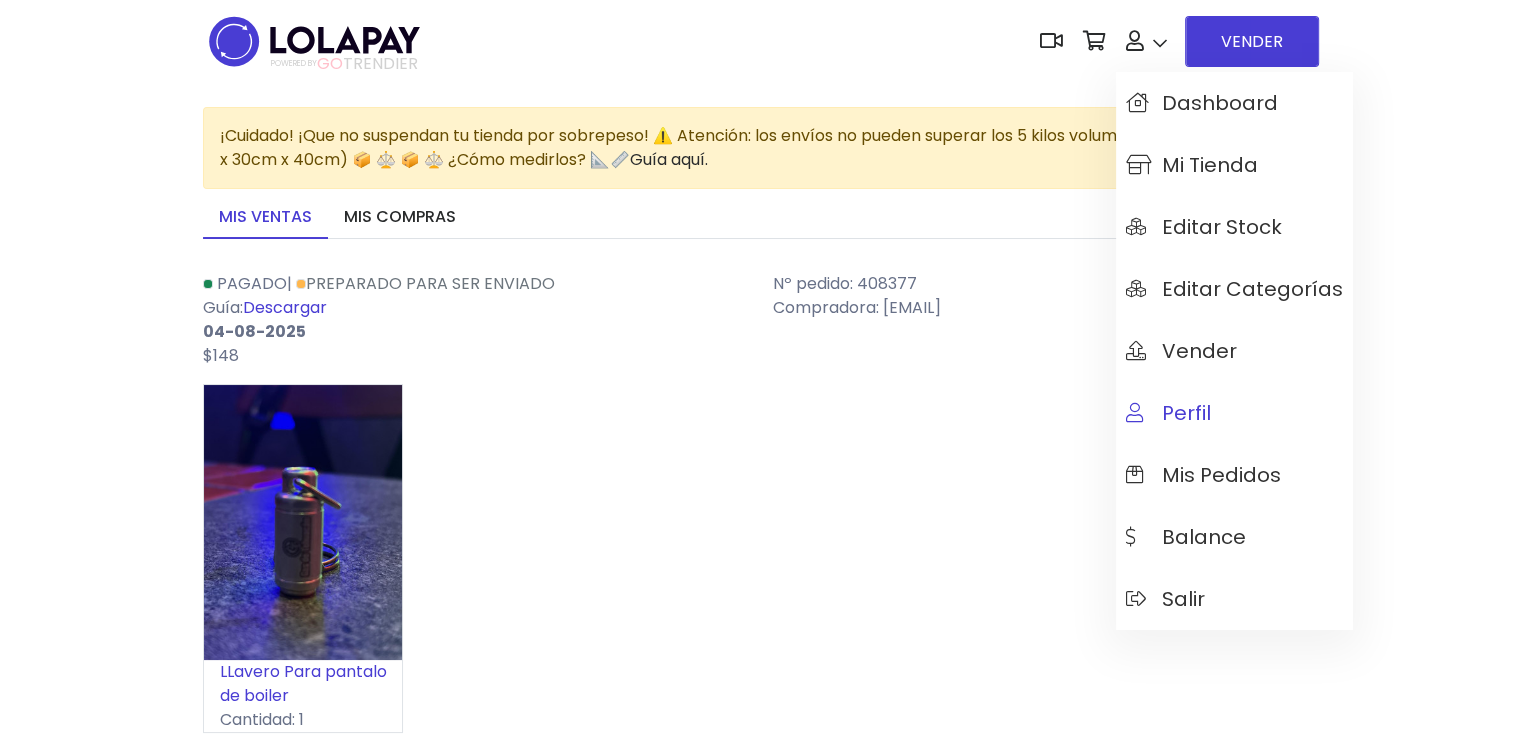 click on "Perfil" at bounding box center (1234, 413) 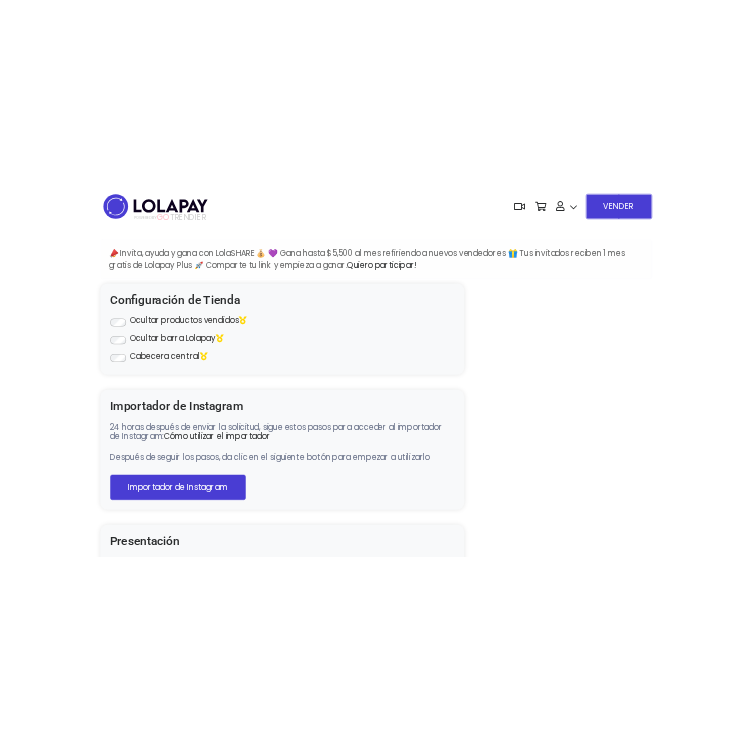 scroll, scrollTop: 0, scrollLeft: 0, axis: both 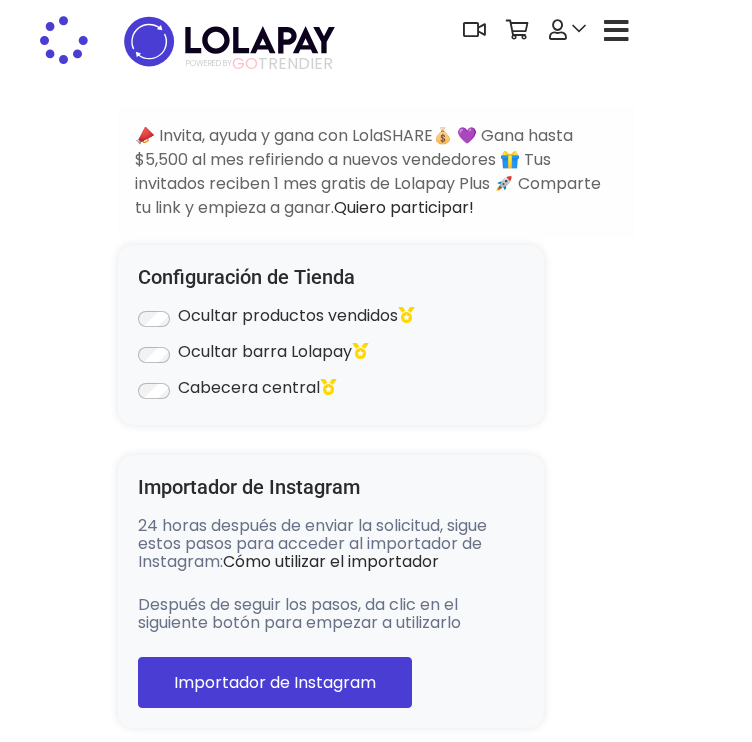 type on "******" 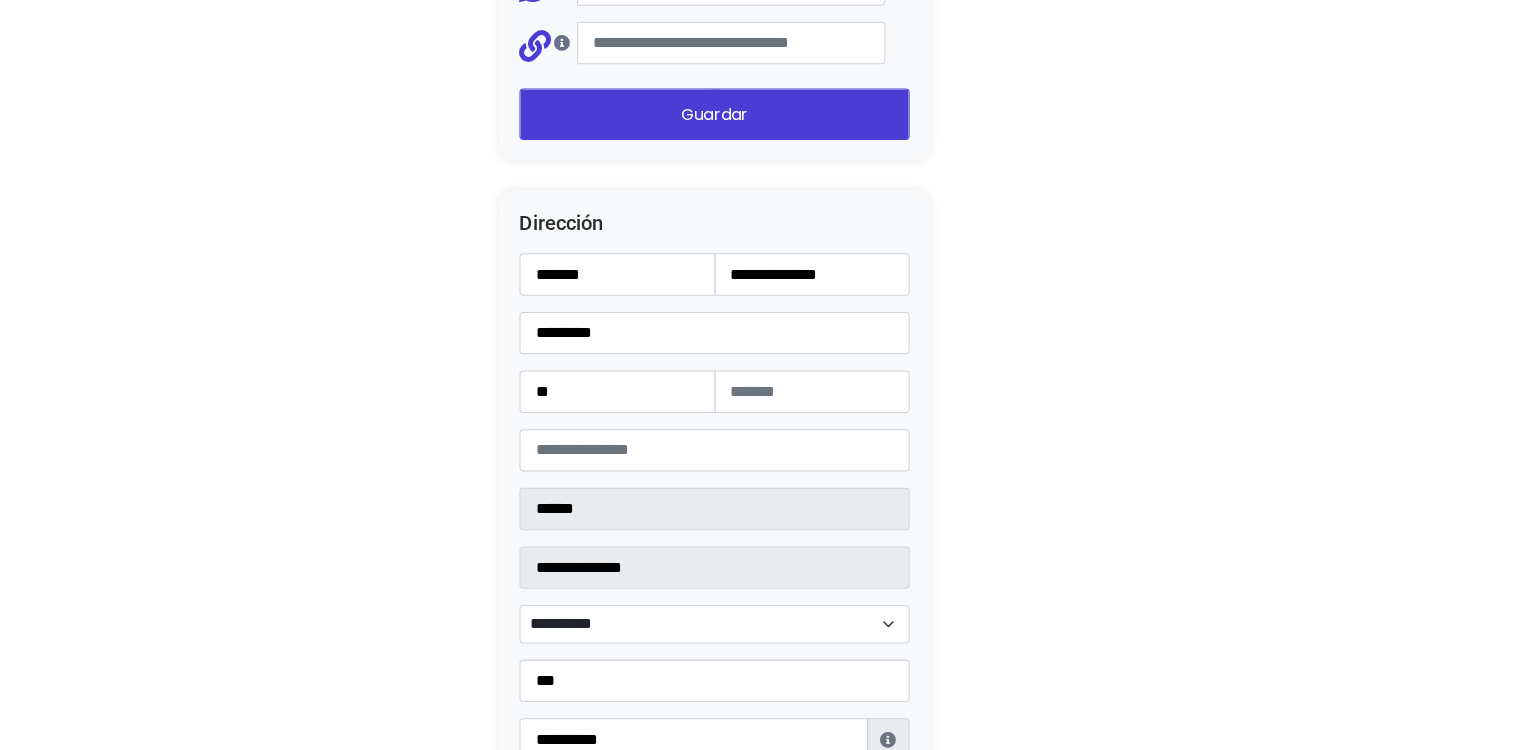 scroll, scrollTop: 2500, scrollLeft: 0, axis: vertical 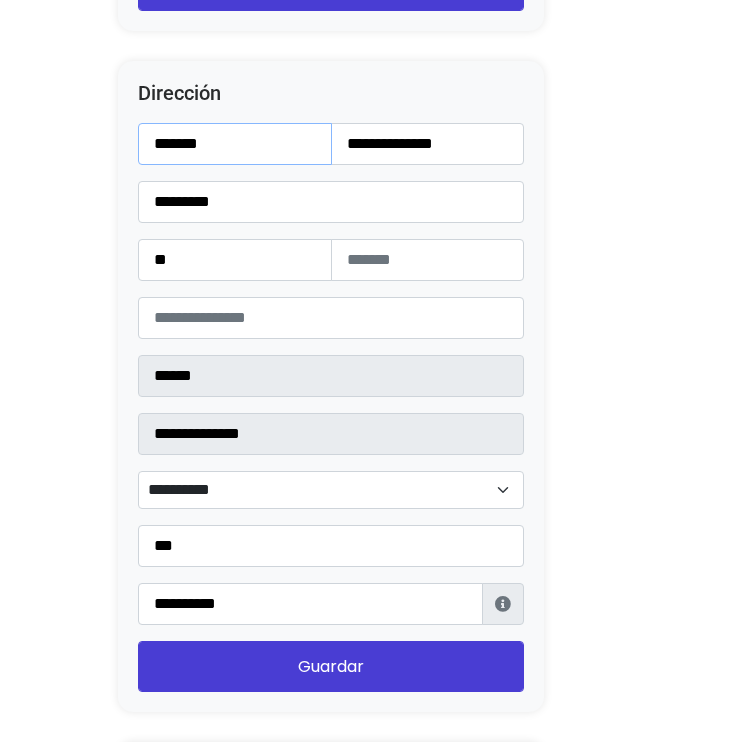click on "*******" at bounding box center [235, 144] 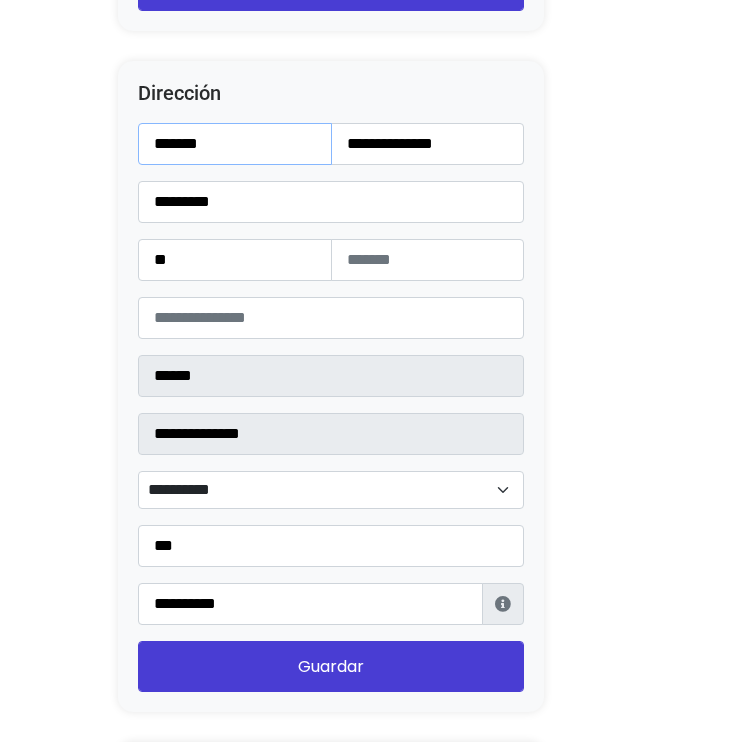 paste on "******" 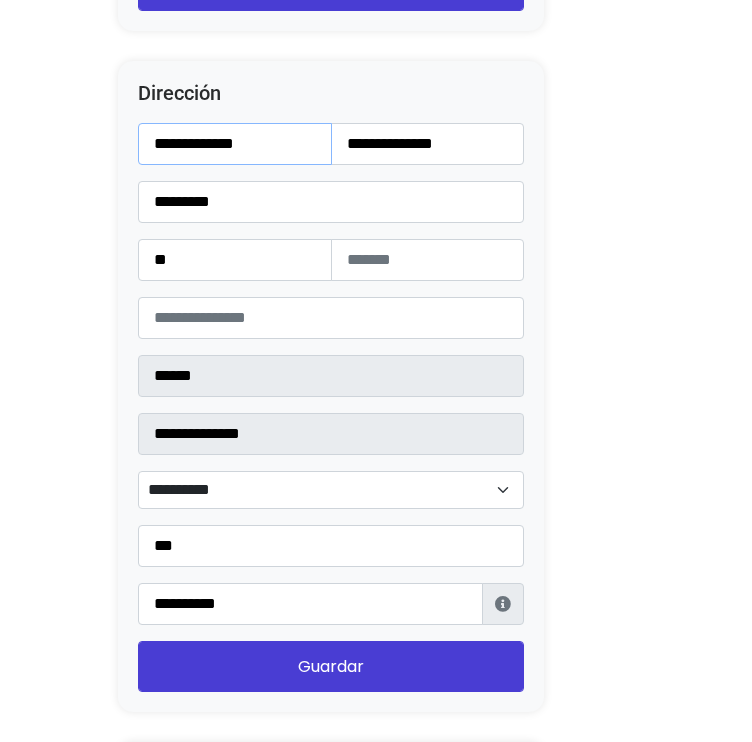 type on "**********" 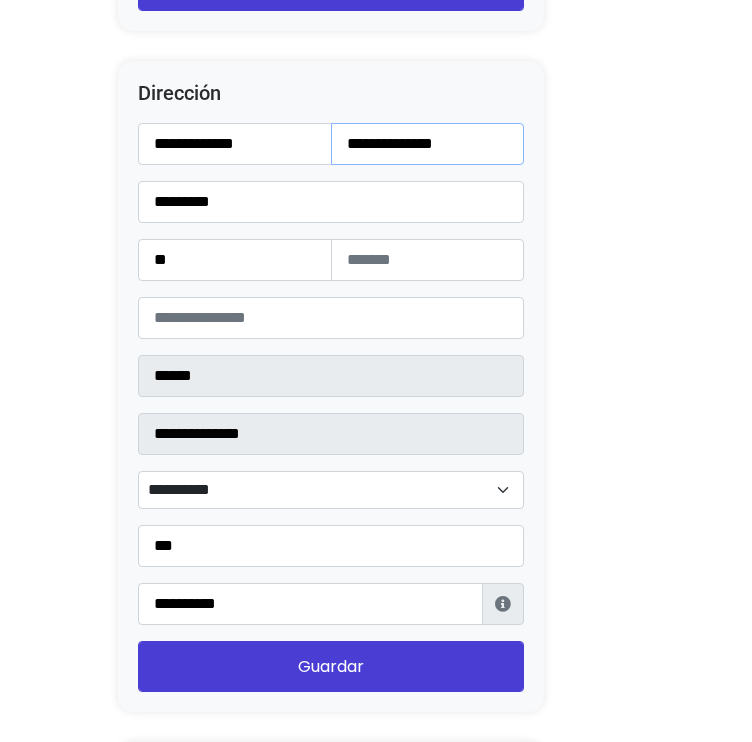 click on "**********" at bounding box center (428, 144) 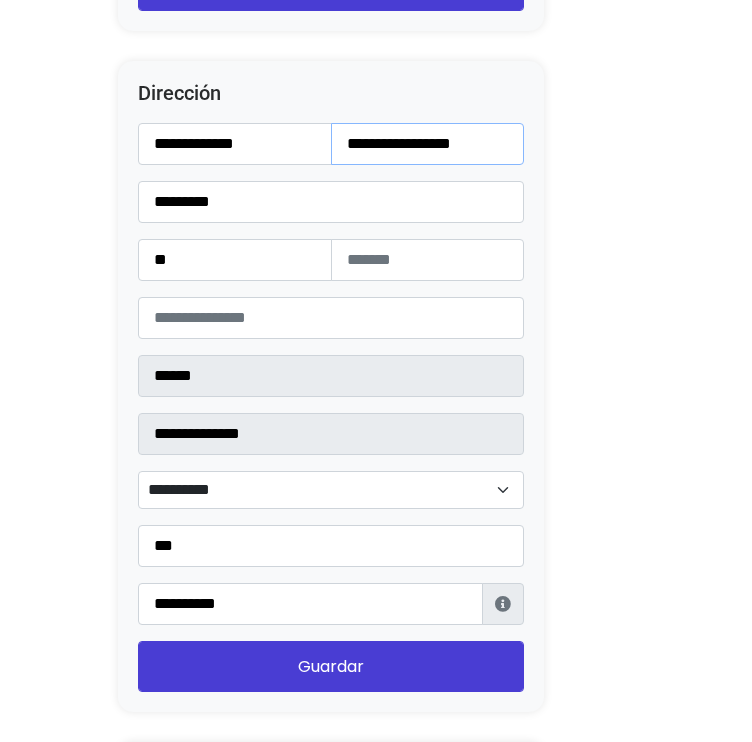 click on "**********" at bounding box center (428, 144) 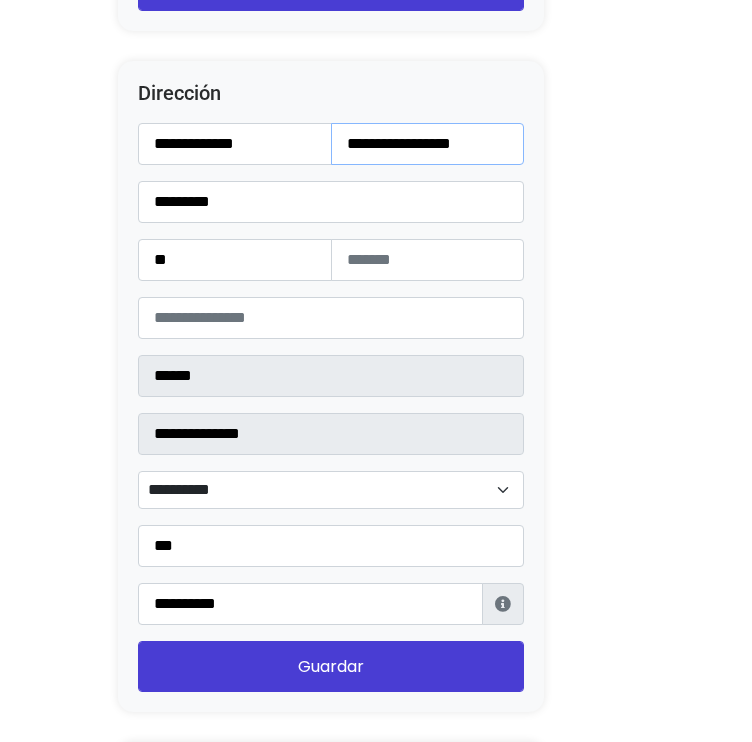 type on "**********" 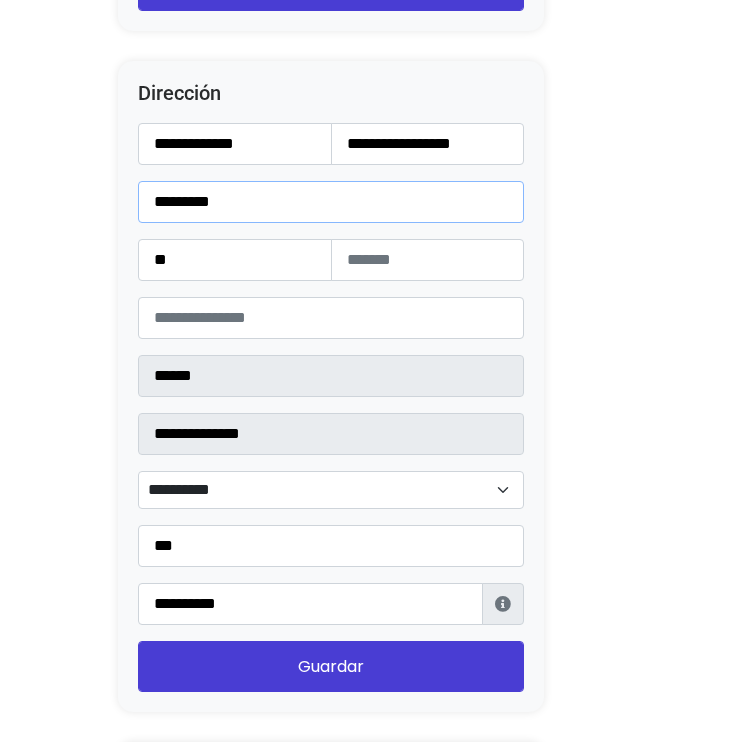 click on "*********" at bounding box center [331, 202] 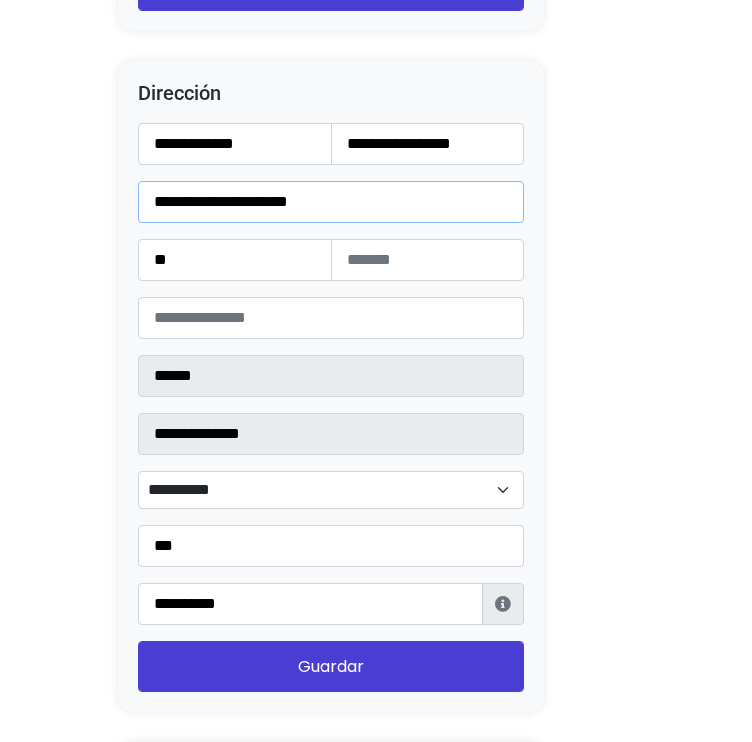 type on "**********" 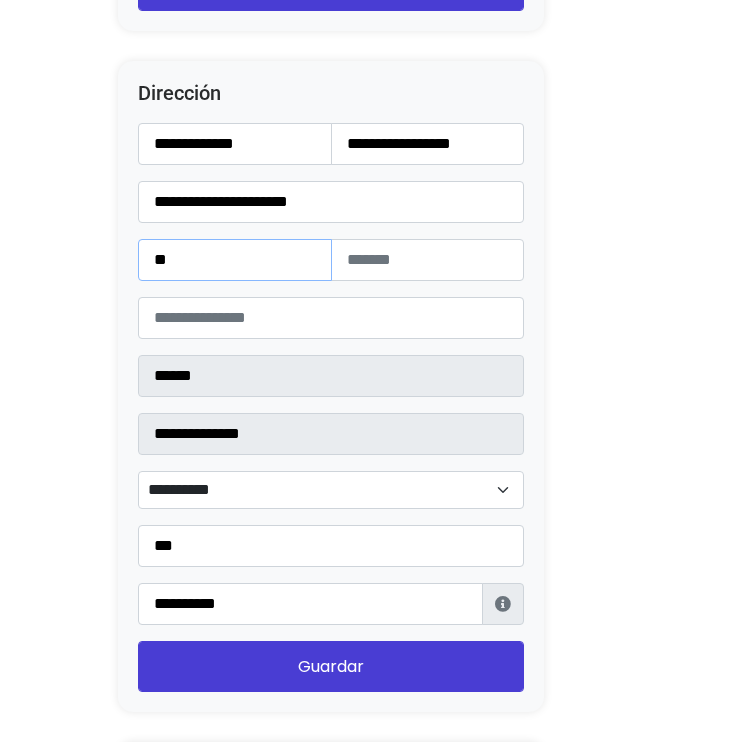 click on "**" at bounding box center [235, 260] 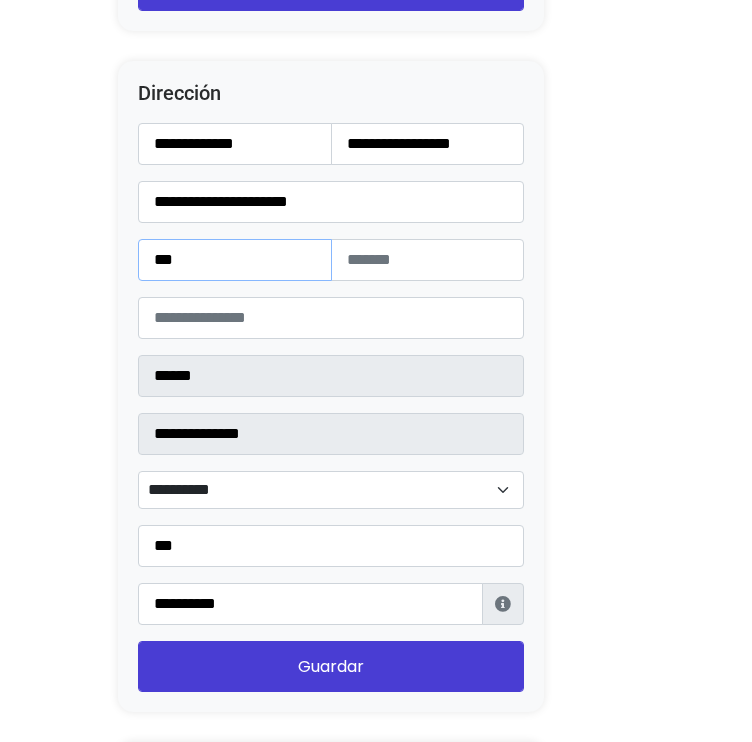 type on "***" 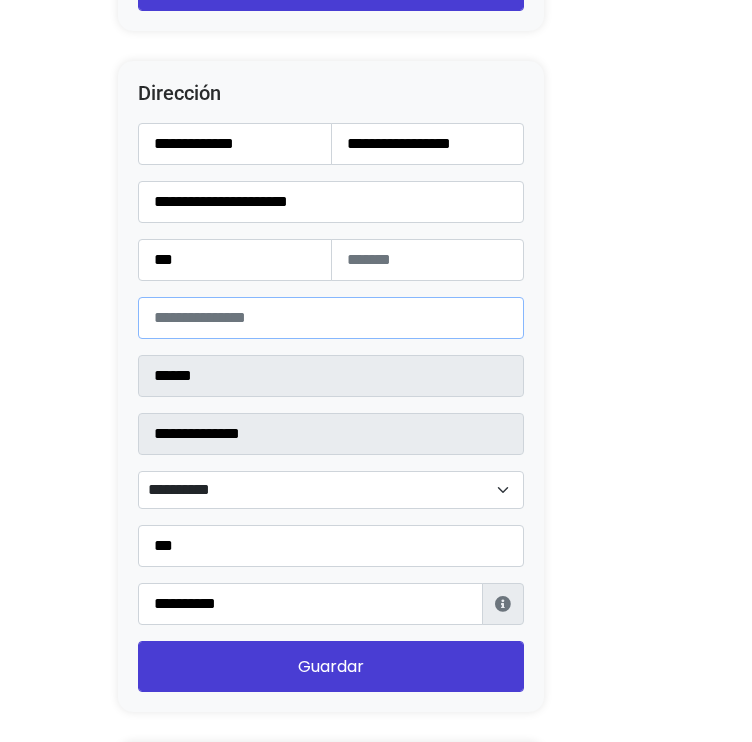 click on "*****" at bounding box center (331, 318) 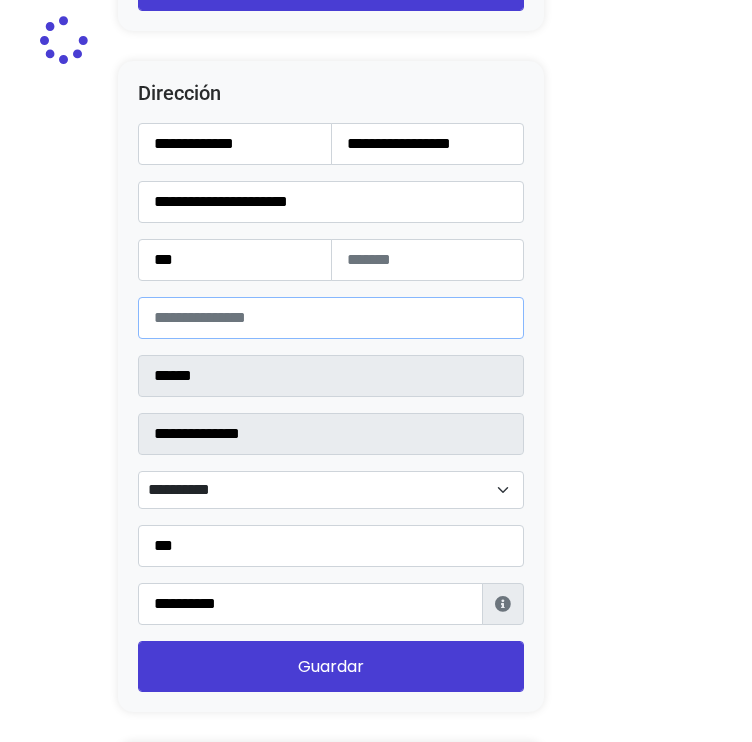type on "*****" 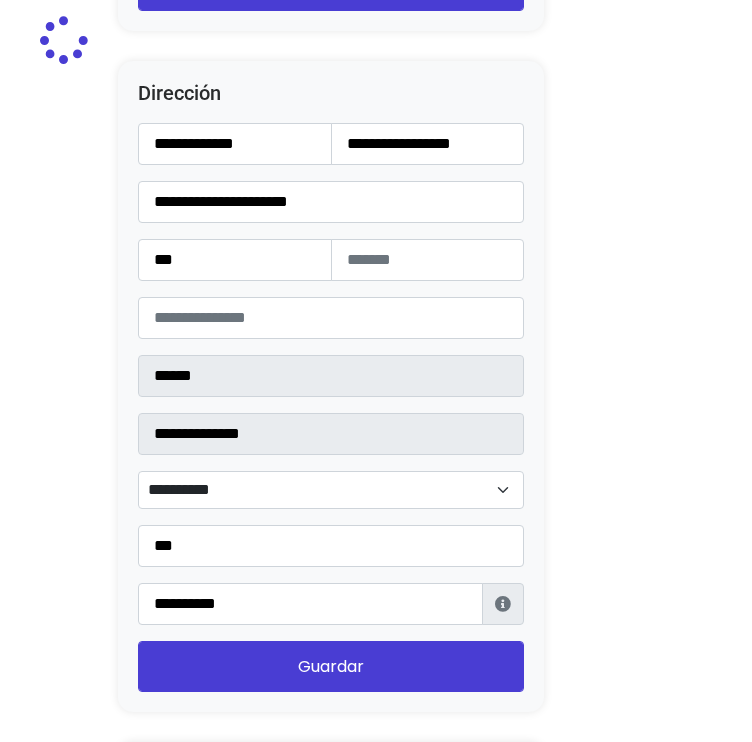 click on "Configuración de Tienda
Ocultar productos vendidos
Ocultar barra Lolapay
Cabecera central
Importador de Instagram
24 horas después de enviar la solicitud, sigue estos pasos para acceder al importador de Instagram:  Cómo utilizar el importador
Después de seguir los pasos, da clic en el siguiente botón para empezar a utilizarlo
Importador de Instagram
Presentación
Esta es una descripción corta de tu tienda, da clic sobre el texto y sobre la imagen para modificarla." at bounding box center (376, -571) 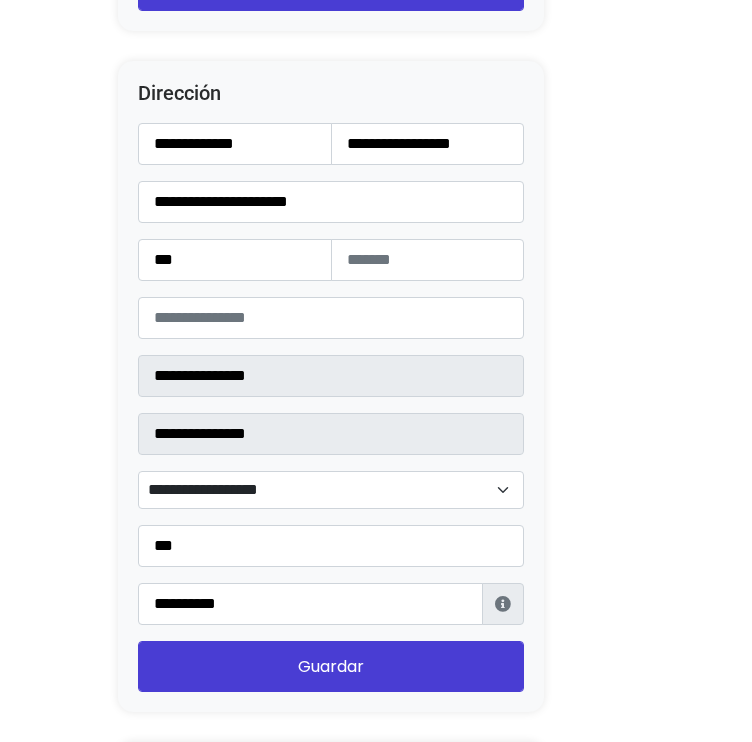 click on "**********" at bounding box center [331, 490] 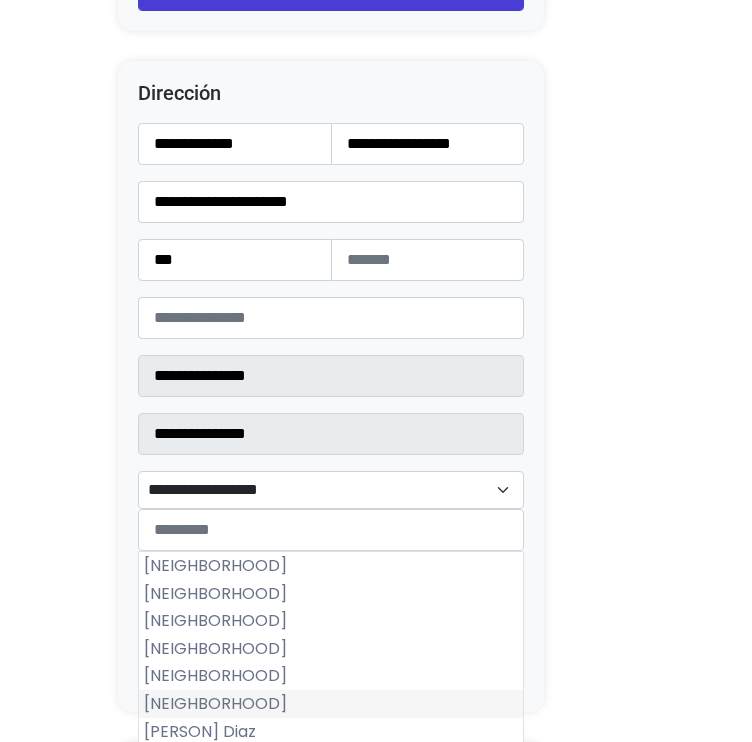 click on "Satélite Francisco I Madero" at bounding box center (331, 704) 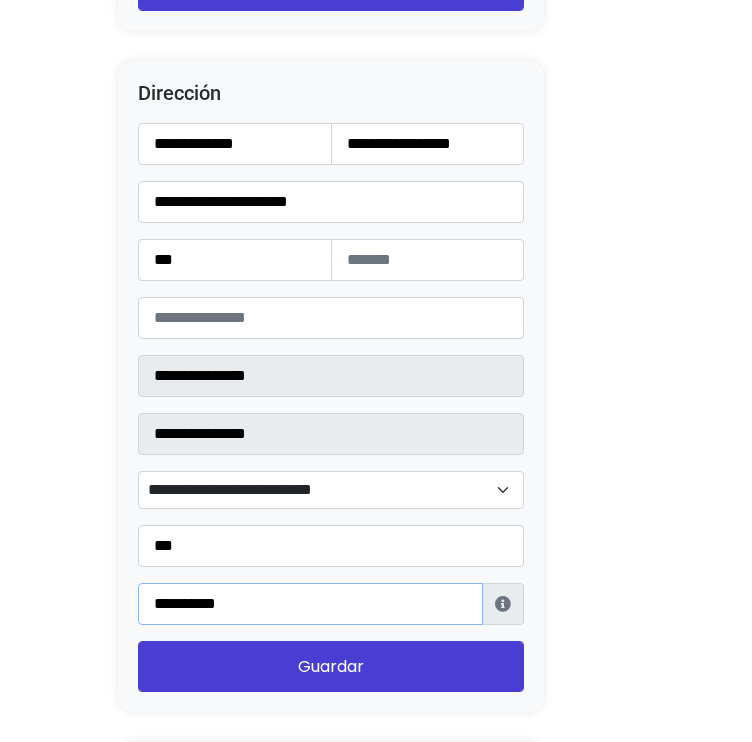 click on "**********" at bounding box center (310, 604) 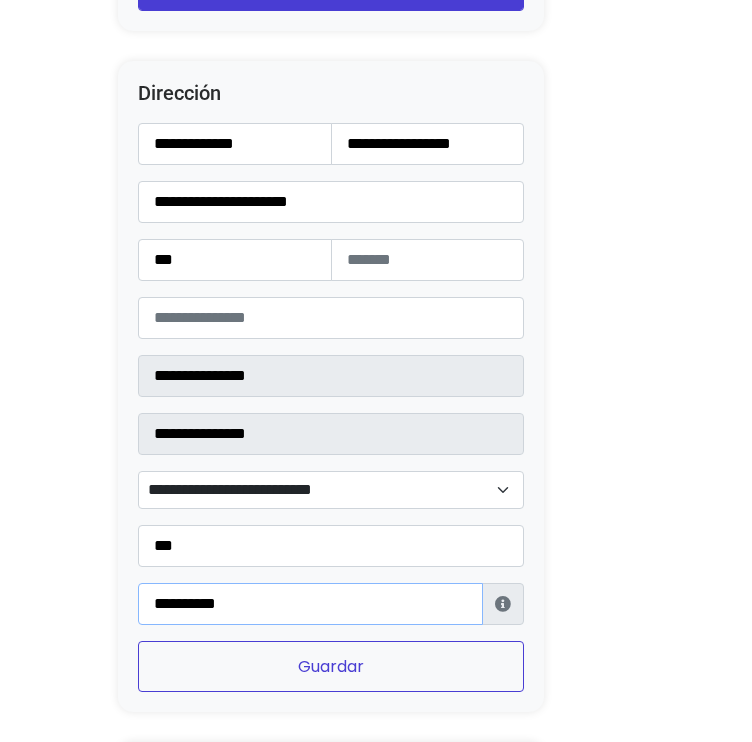 type on "**********" 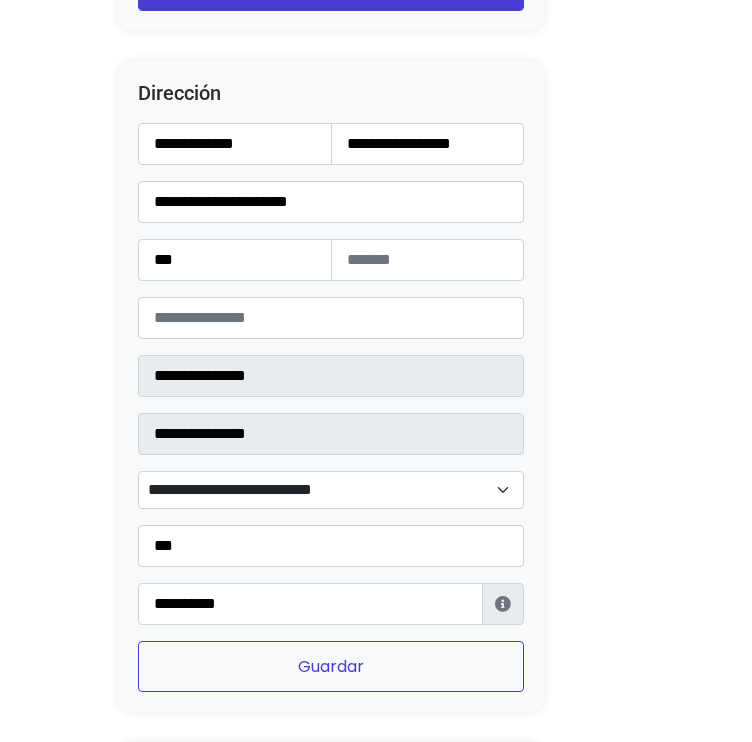 click on "Guardar" at bounding box center (331, 666) 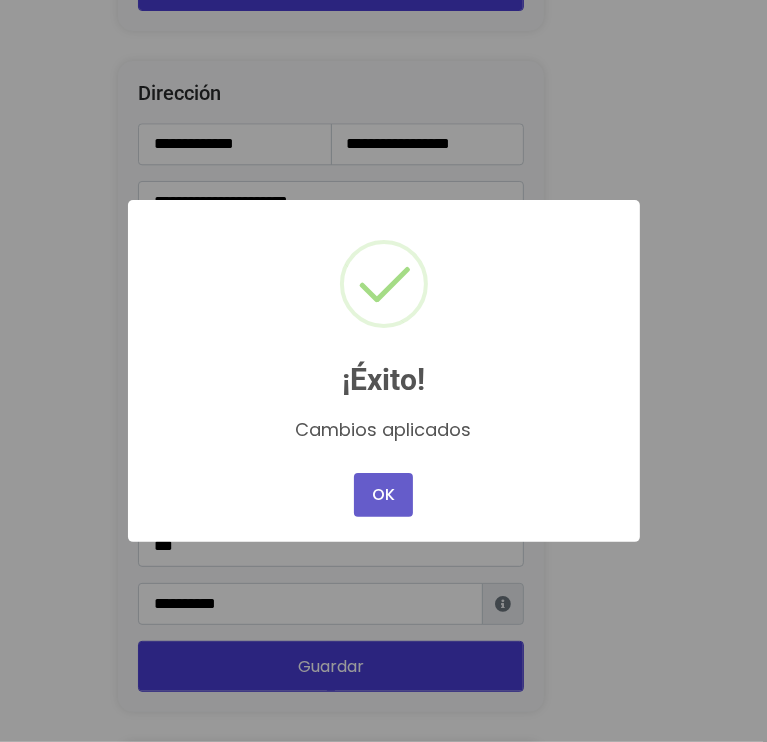 click on "OK" at bounding box center (383, 495) 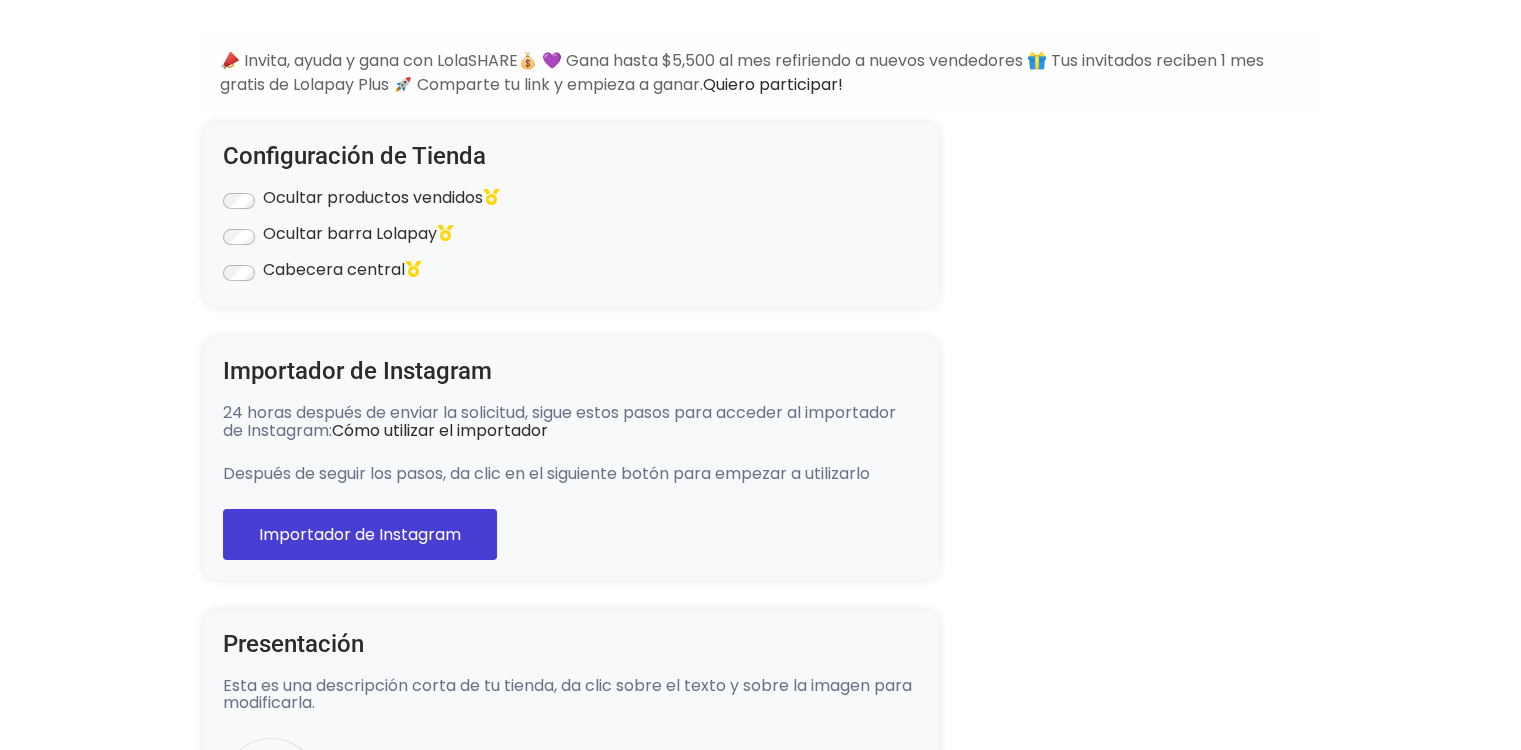 scroll, scrollTop: 0, scrollLeft: 0, axis: both 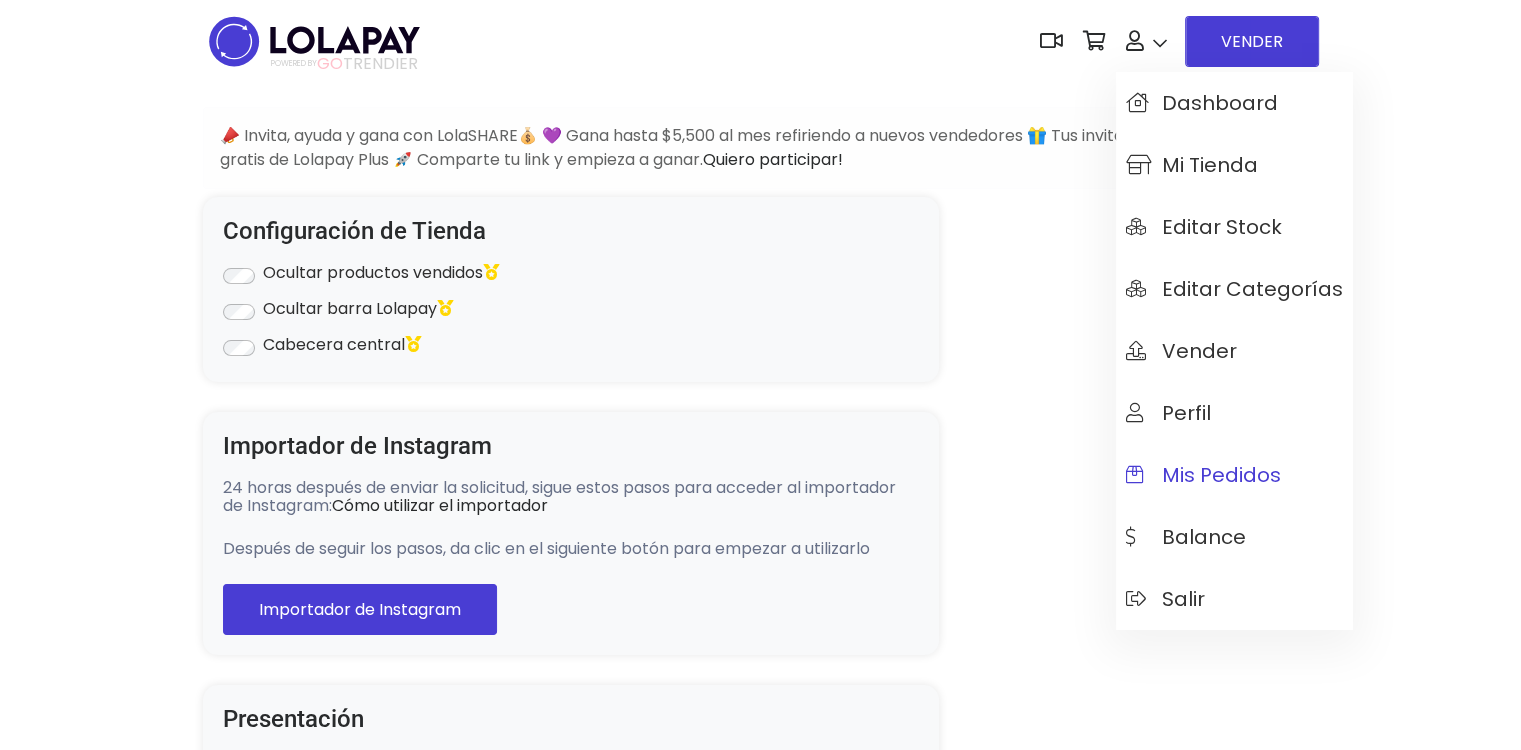 click on "Mis pedidos" at bounding box center [1203, 475] 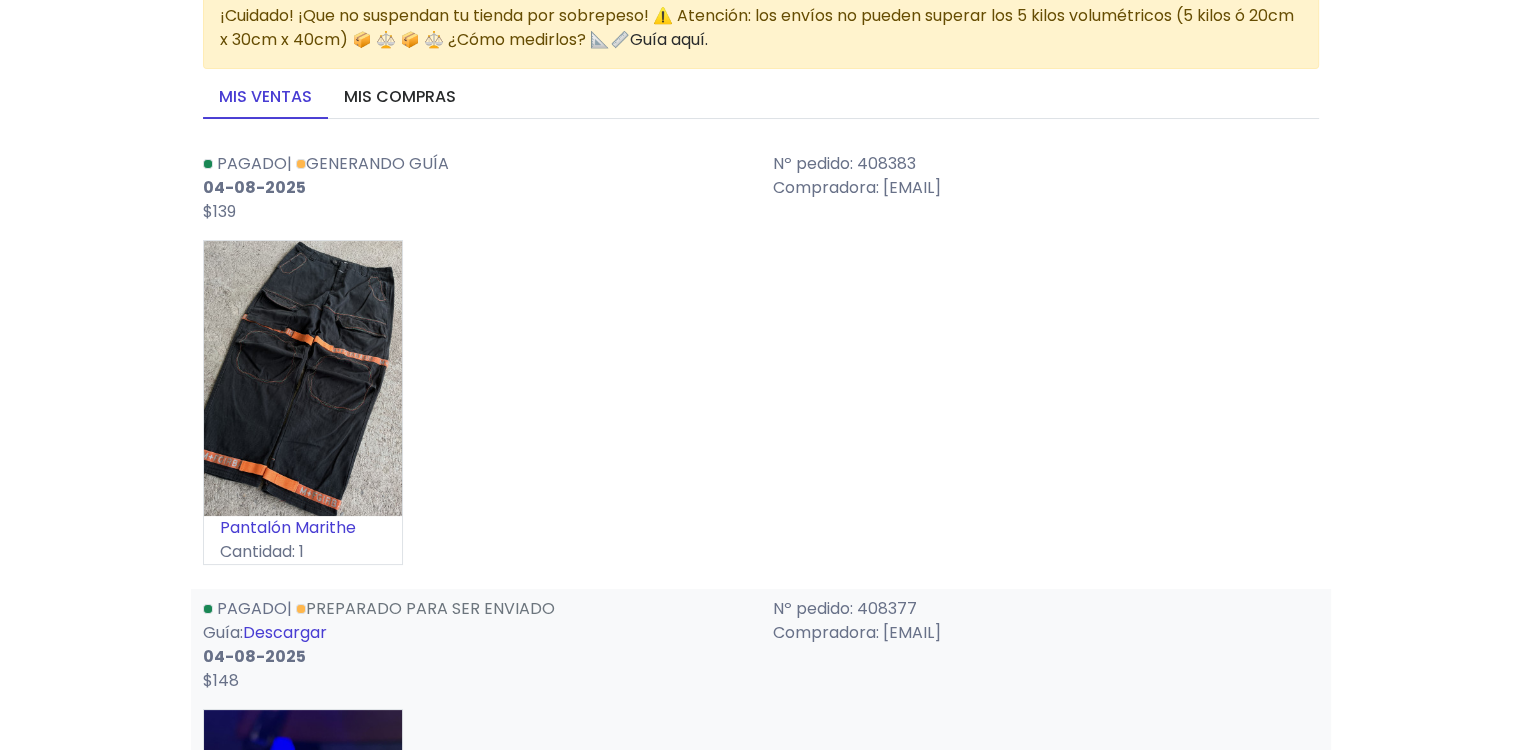 scroll, scrollTop: 0, scrollLeft: 0, axis: both 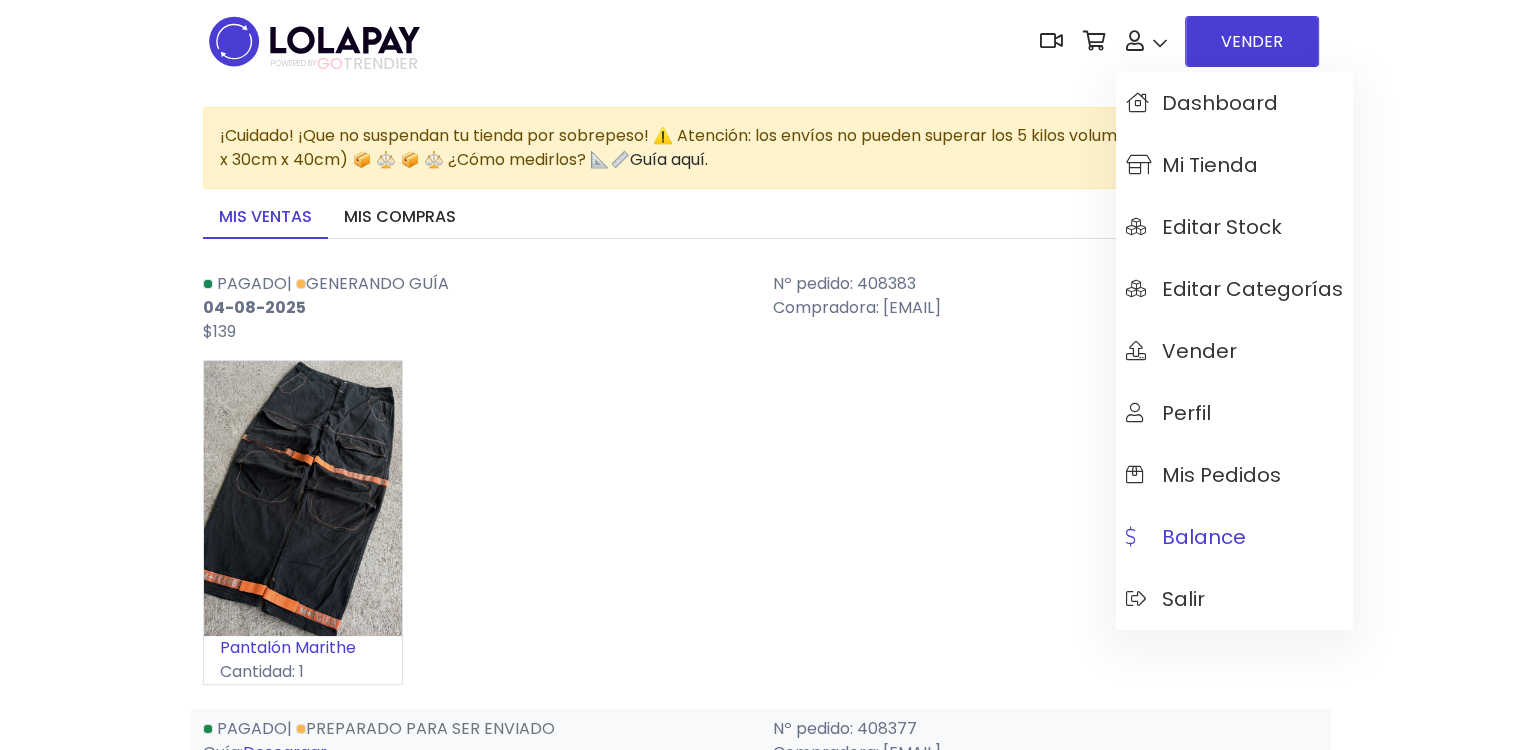 click on "Balance" at bounding box center (1186, 537) 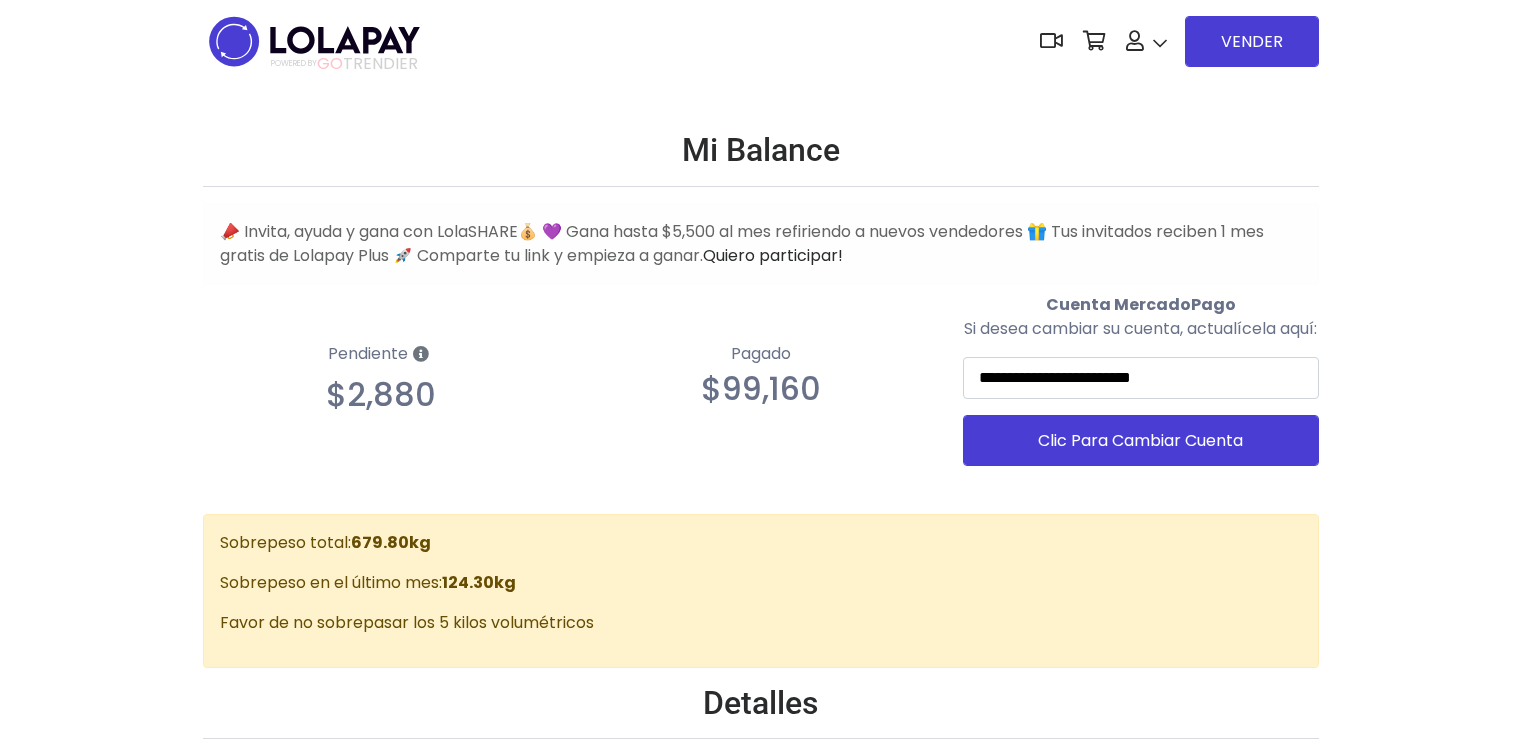 scroll, scrollTop: 0, scrollLeft: 0, axis: both 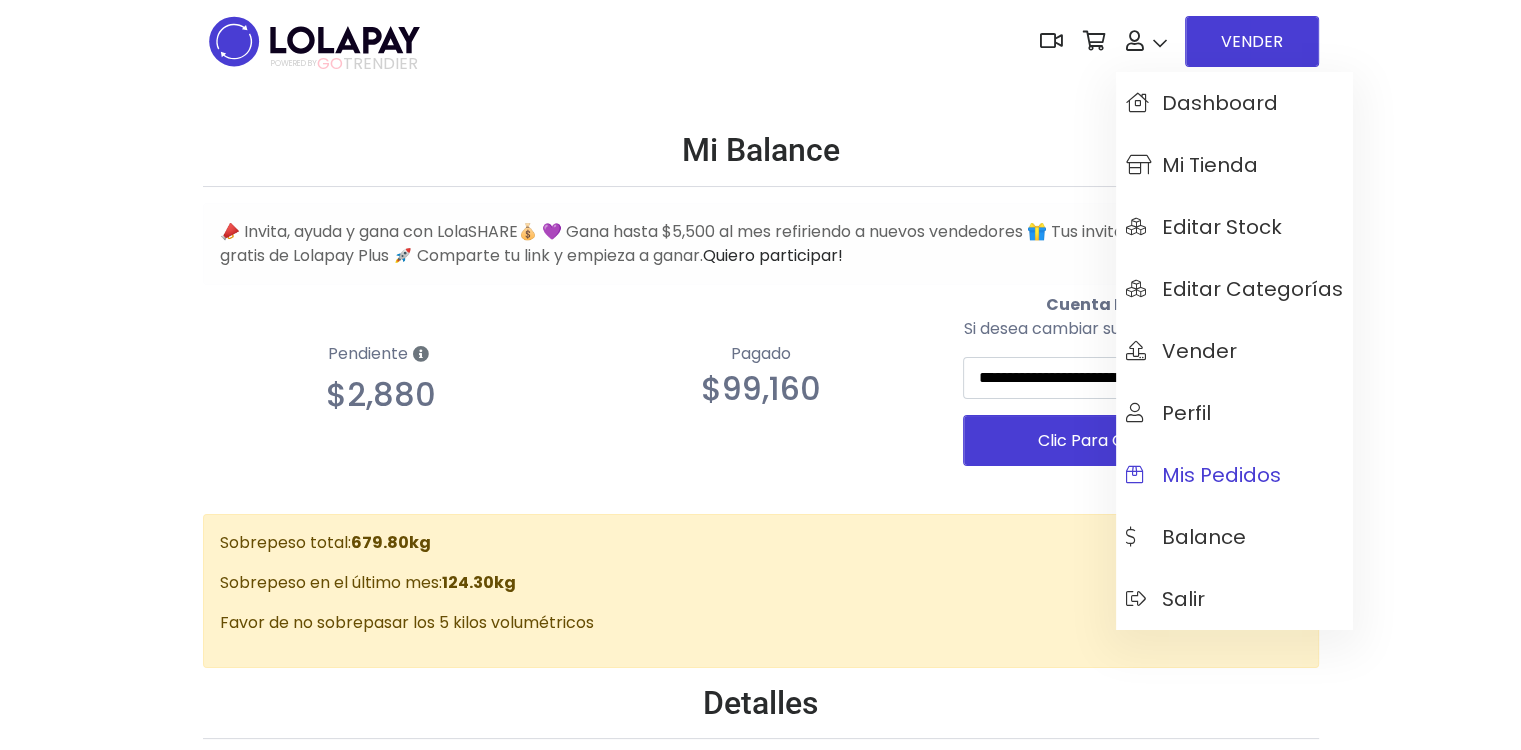 click on "Mis pedidos" at bounding box center (1203, 475) 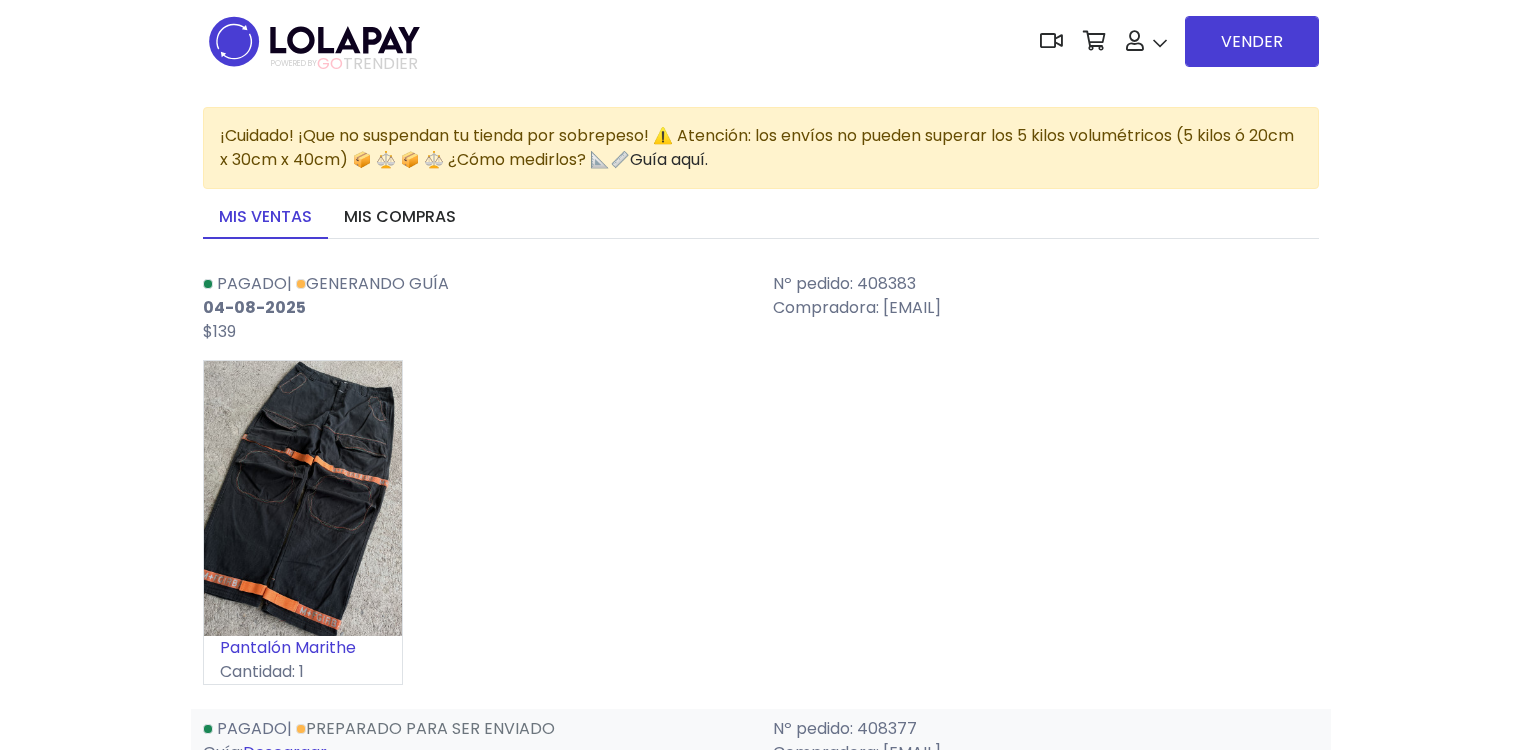 scroll, scrollTop: 0, scrollLeft: 0, axis: both 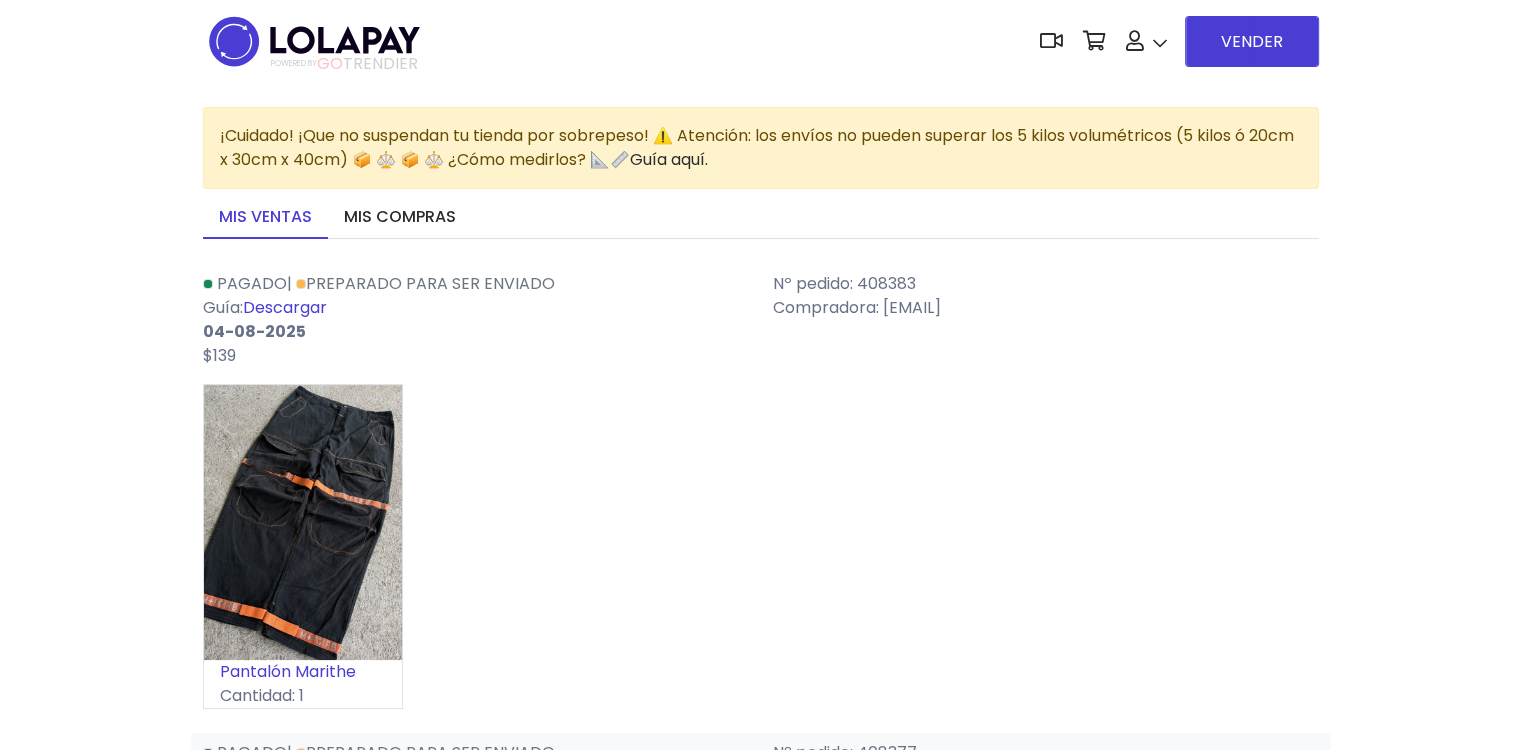 click on "04-08-2025" at bounding box center [476, 332] 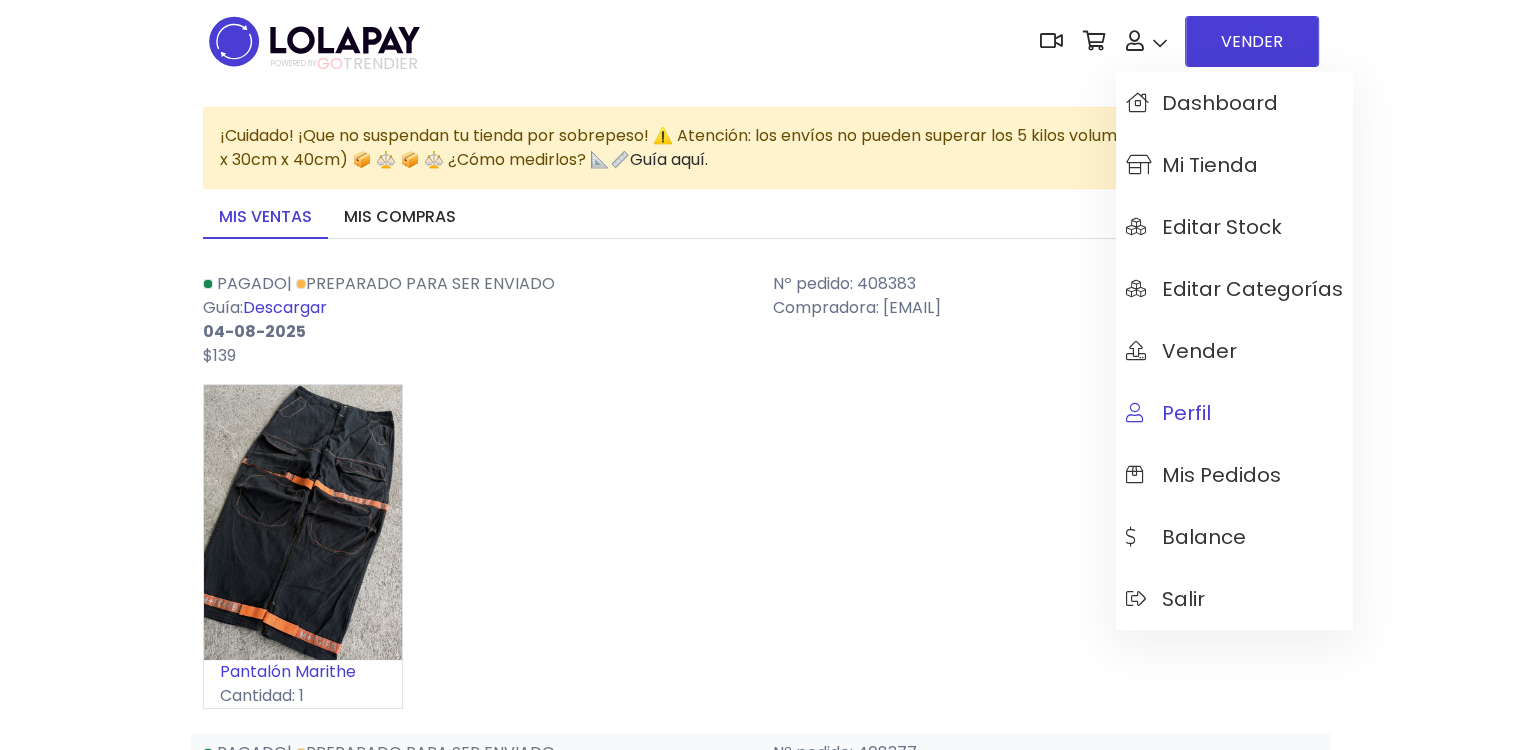click on "Perfil" at bounding box center (1234, 413) 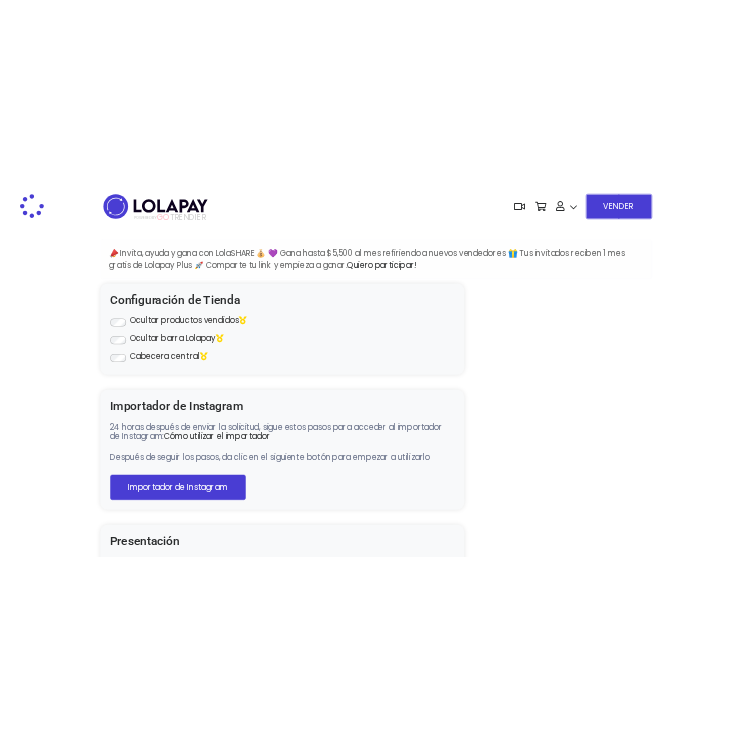 scroll, scrollTop: 0, scrollLeft: 0, axis: both 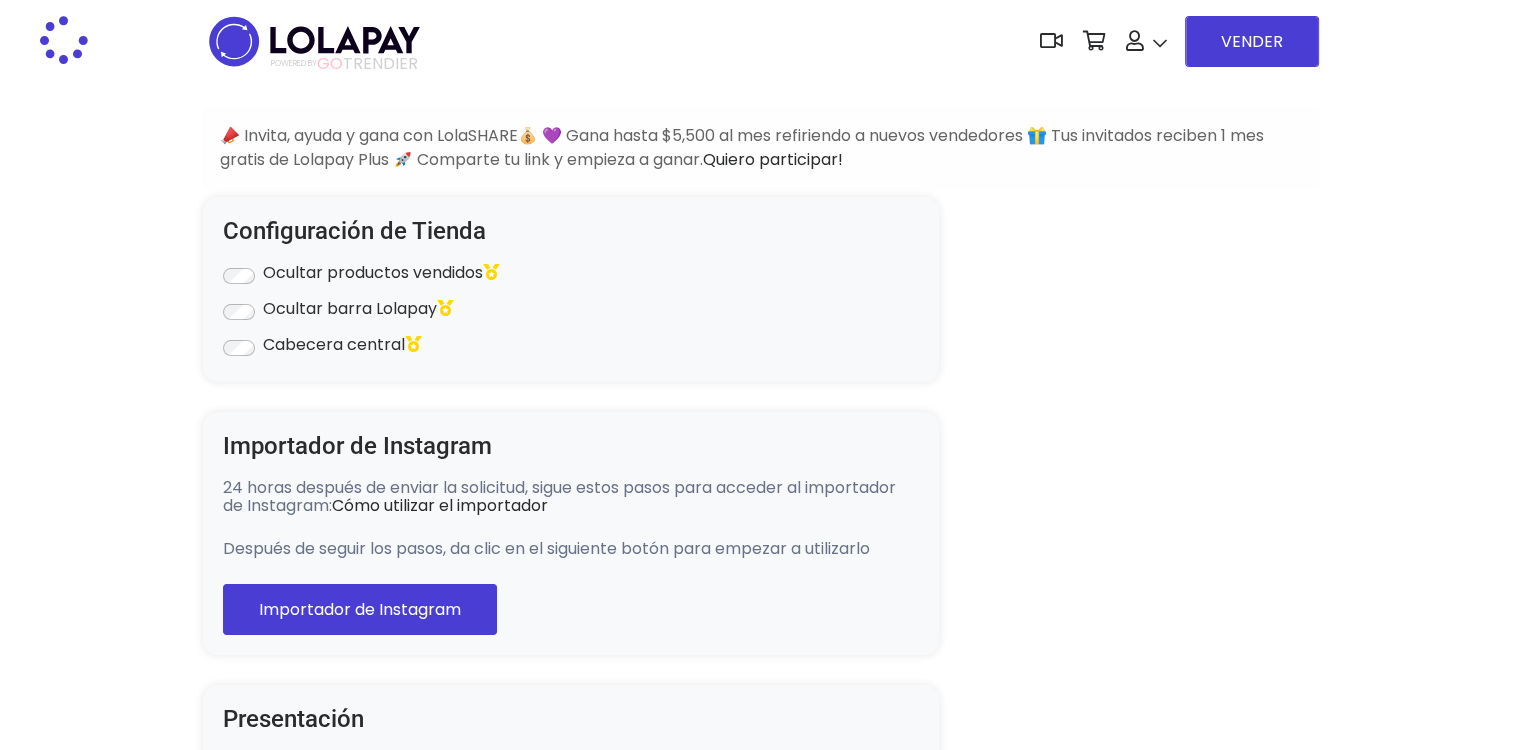 type on "**********" 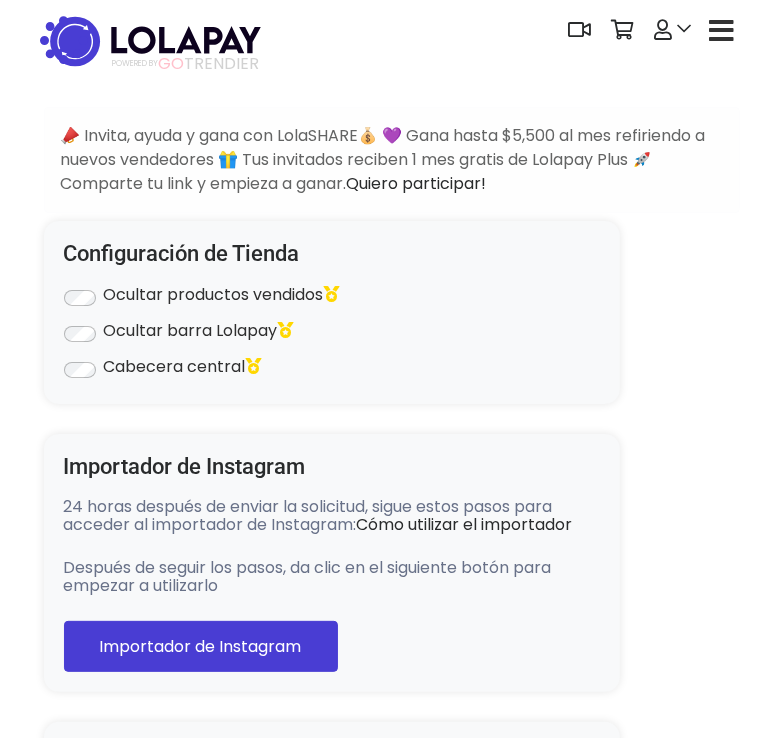 select on "**********" 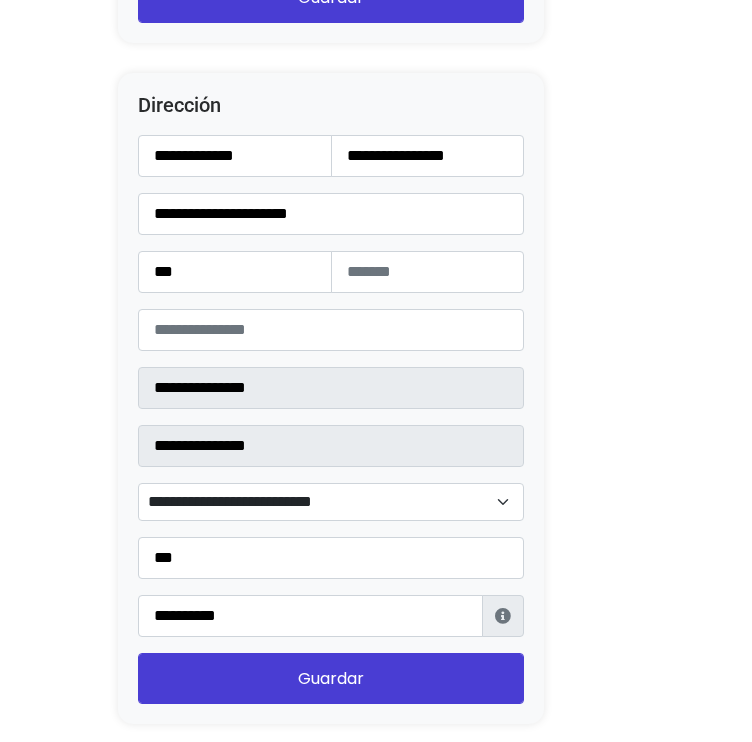 scroll, scrollTop: 2500, scrollLeft: 0, axis: vertical 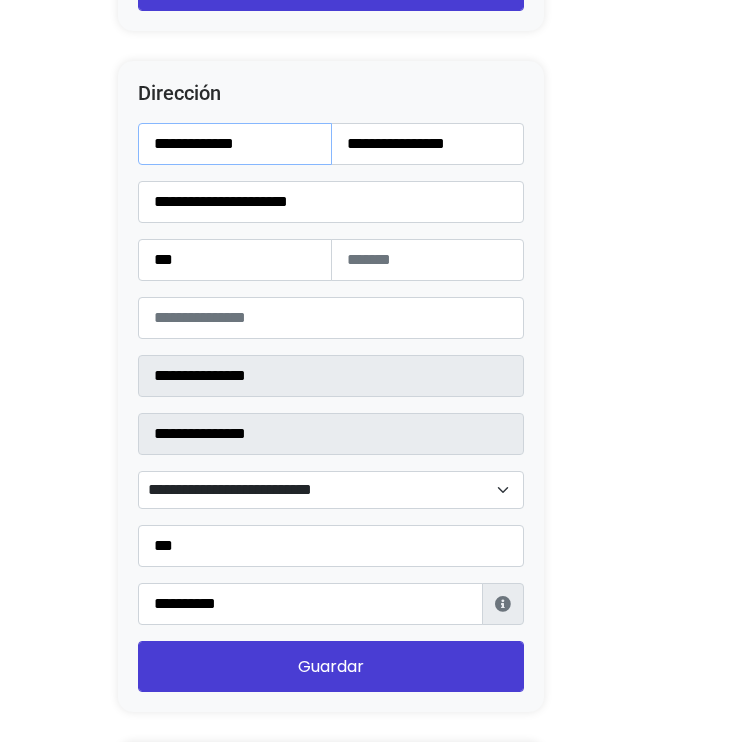 click on "**********" at bounding box center [235, 144] 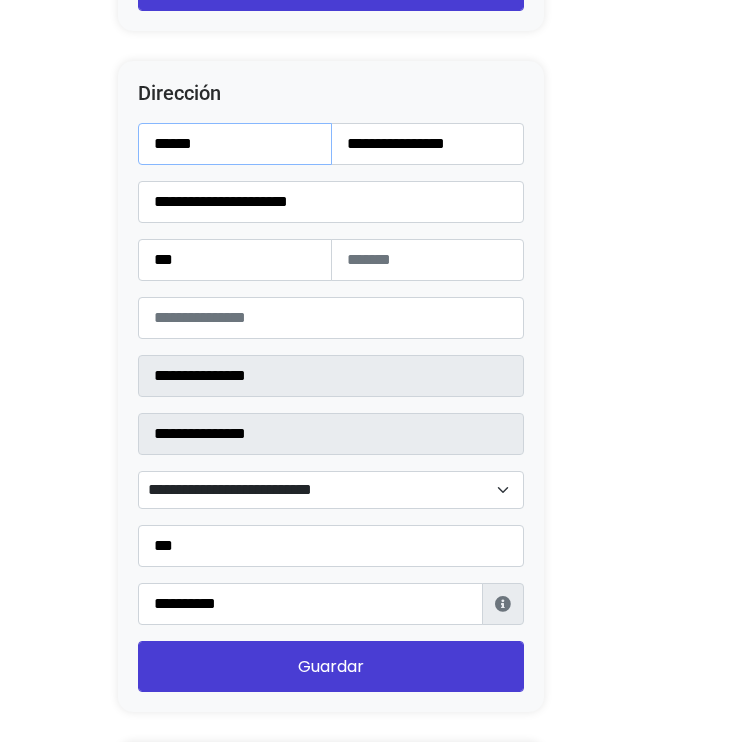 type on "*****" 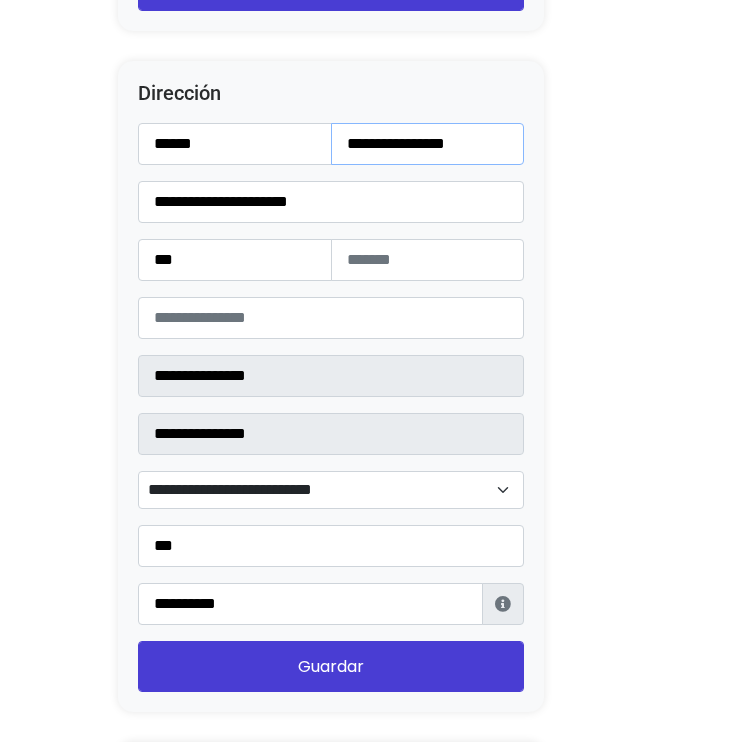 click on "**********" at bounding box center [428, 144] 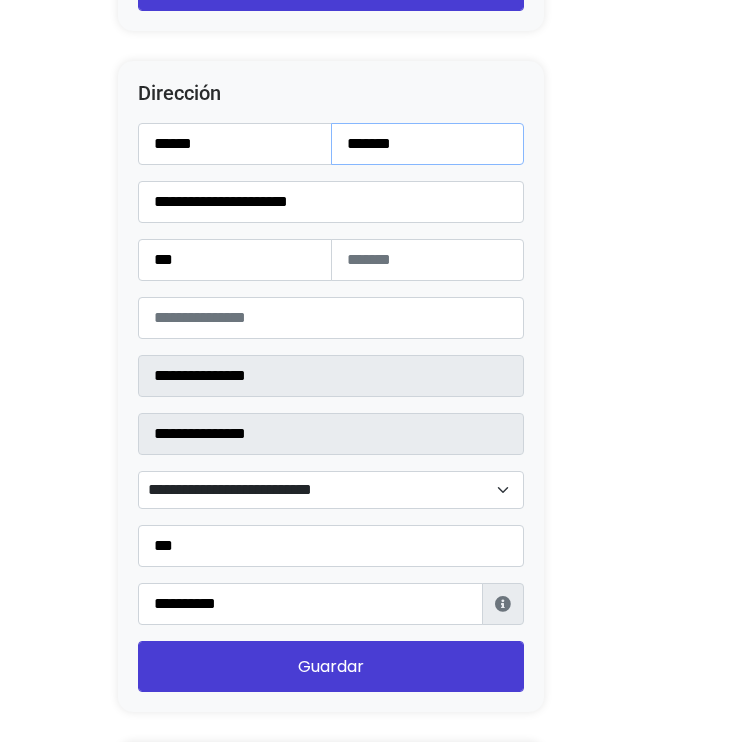 type on "******" 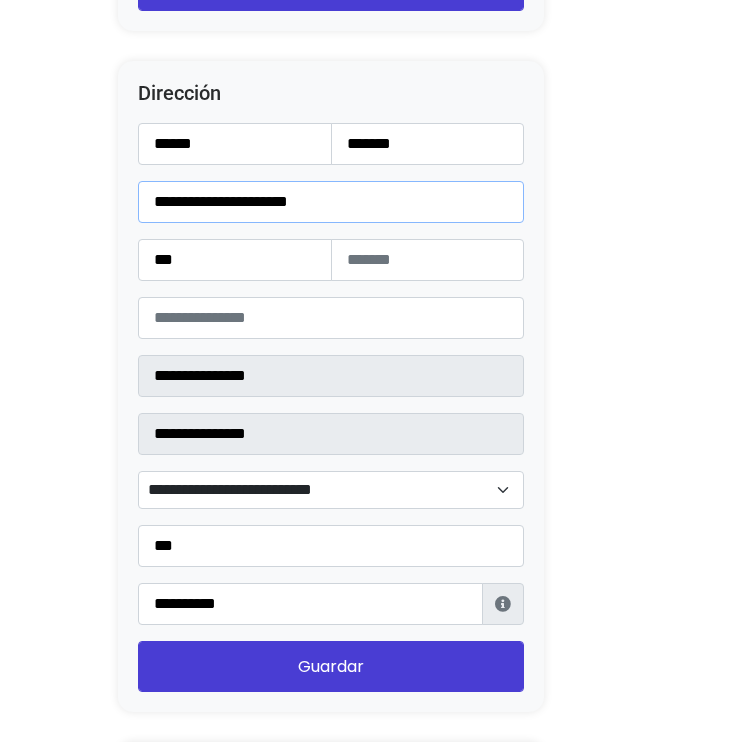 click on "**********" at bounding box center [331, 202] 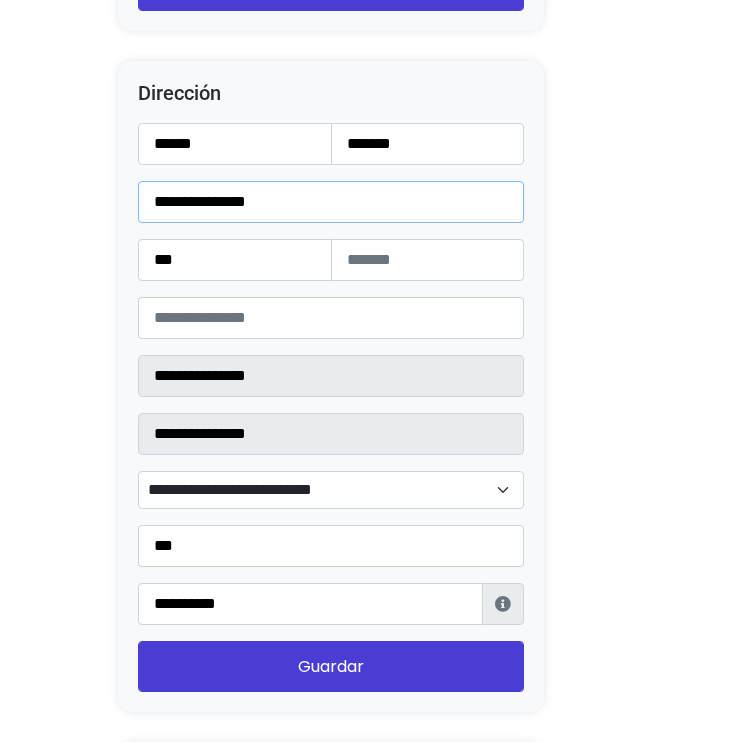 type on "**********" 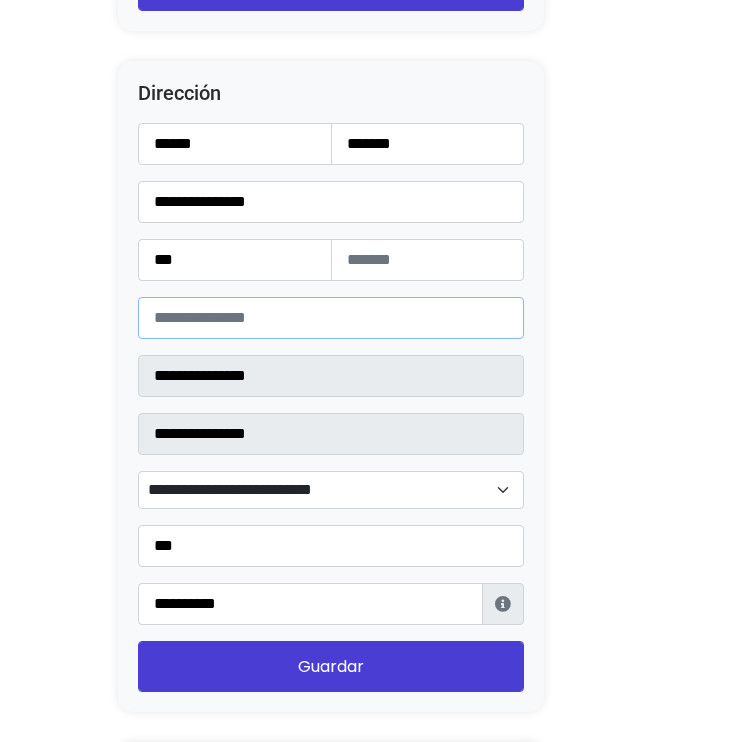 click on "*****" at bounding box center (331, 318) 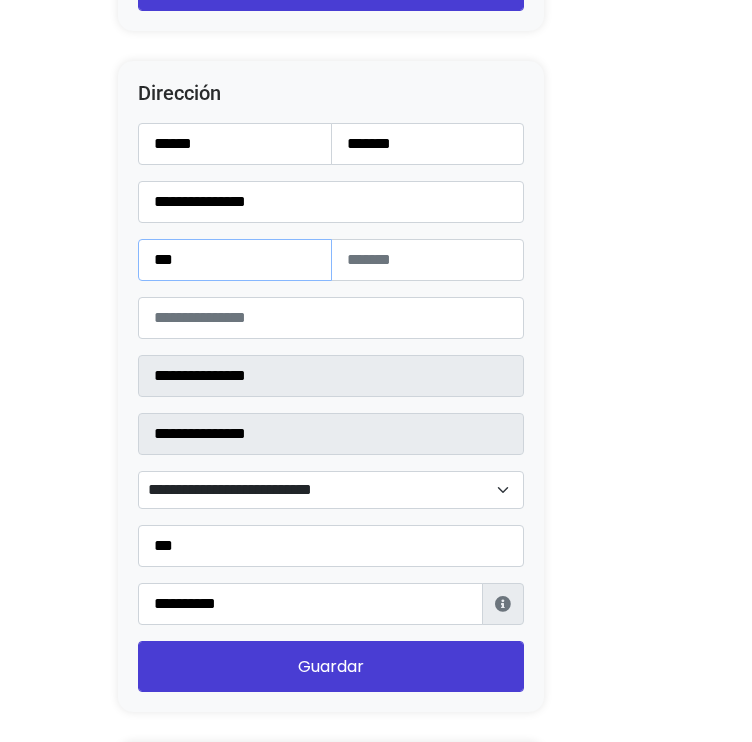 click on "***" at bounding box center [235, 260] 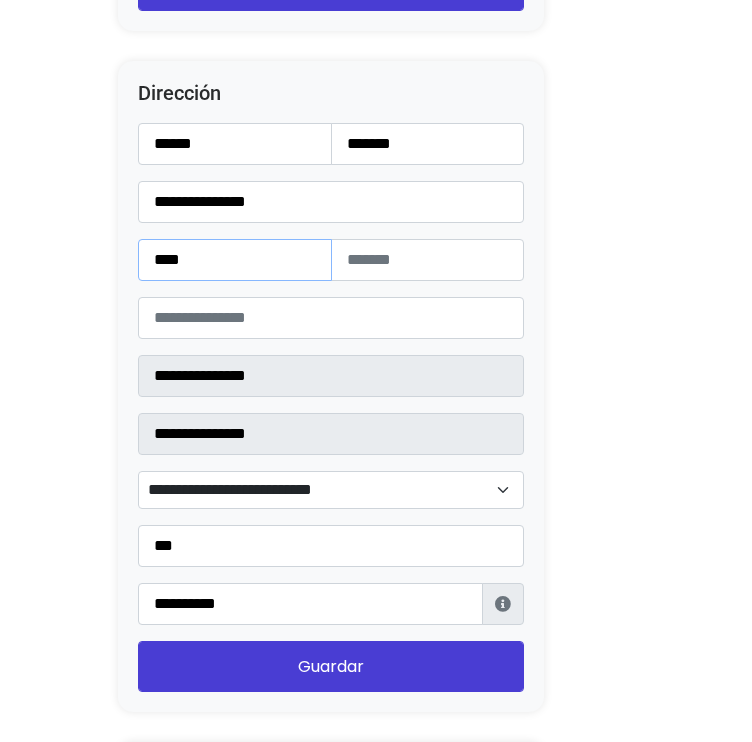 type on "***" 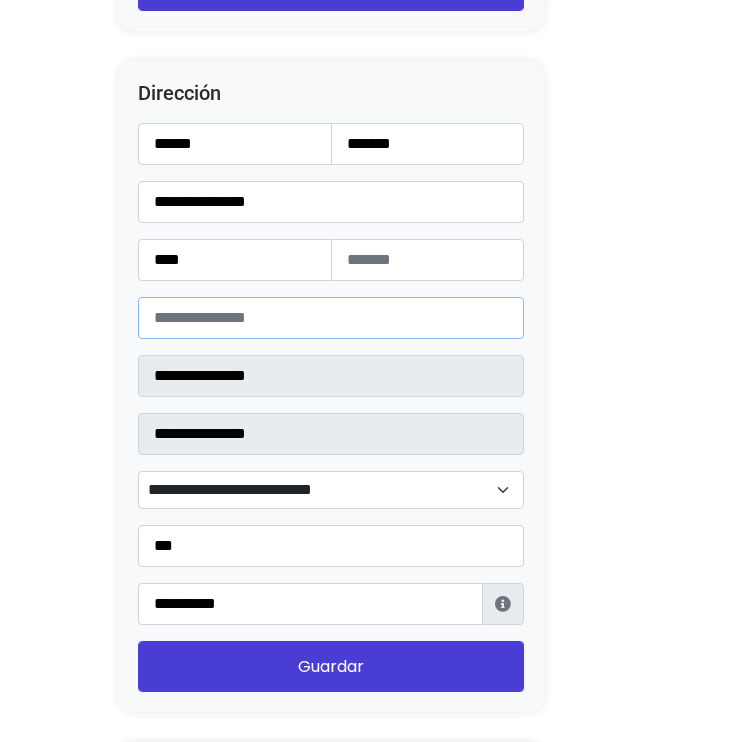 click on "*****" at bounding box center (331, 318) 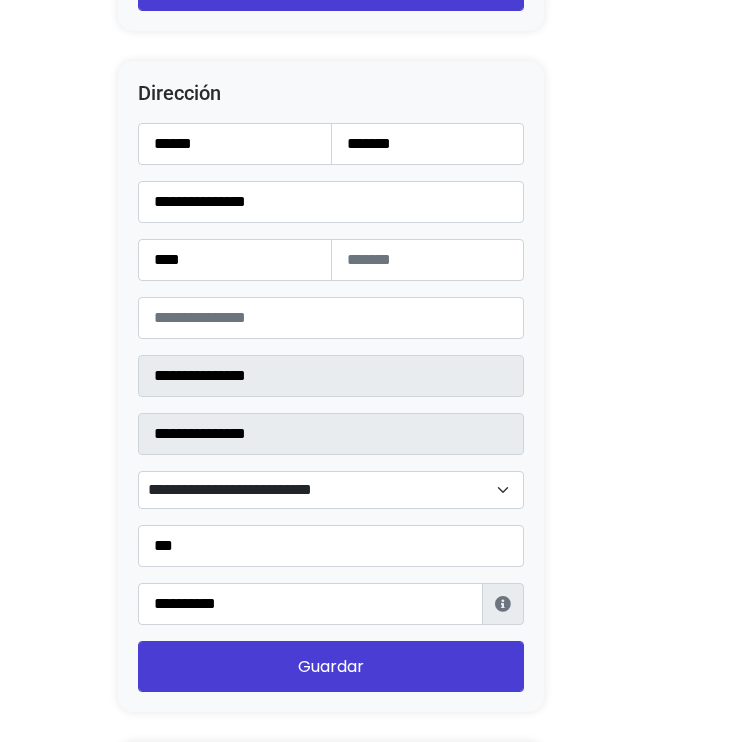 click on "Configuración de Tienda
Ocultar productos vendidos
Ocultar barra Lolapay
Cabecera central
Importador de Instagram
24 horas después de enviar la solicitud, sigue estos pasos para acceder al importador de Instagram:  Cómo utilizar el importador
Después de seguir los pasos, da clic en el siguiente botón para empezar a utilizarlo
Importador de Instagram
Presentación
Esta es una descripción corta de tu tienda, da clic sobre el texto y sobre la imagen para modificarla." at bounding box center (376, -571) 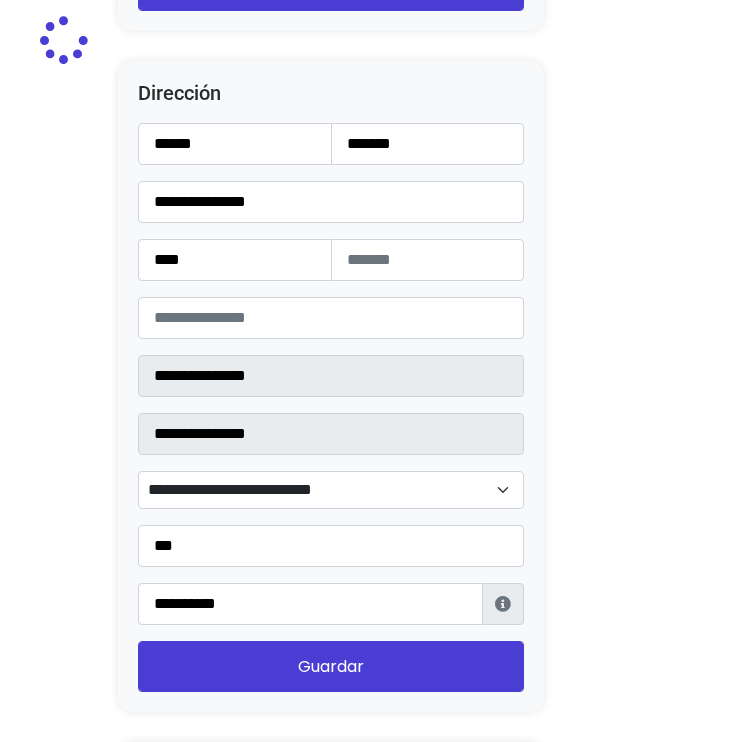 type on "**********" 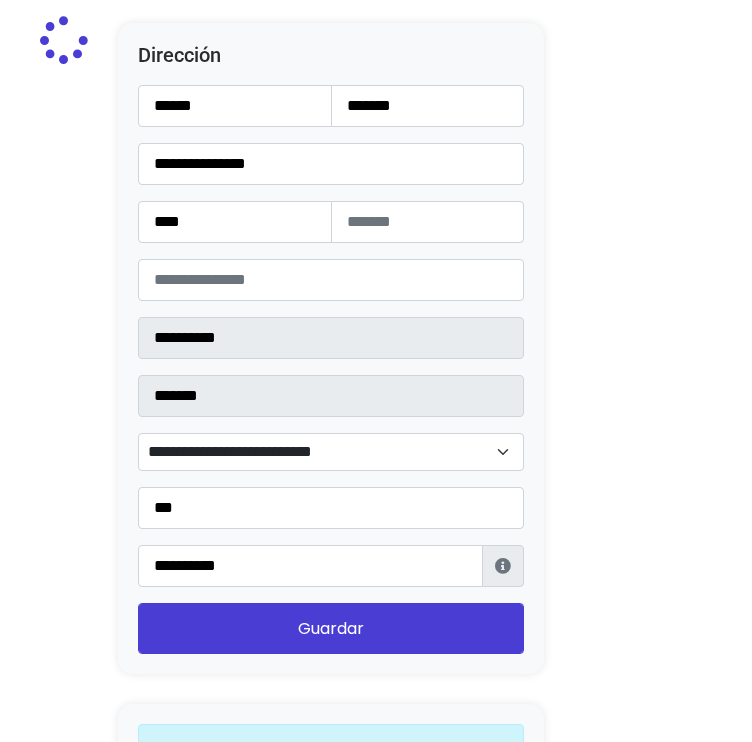 select 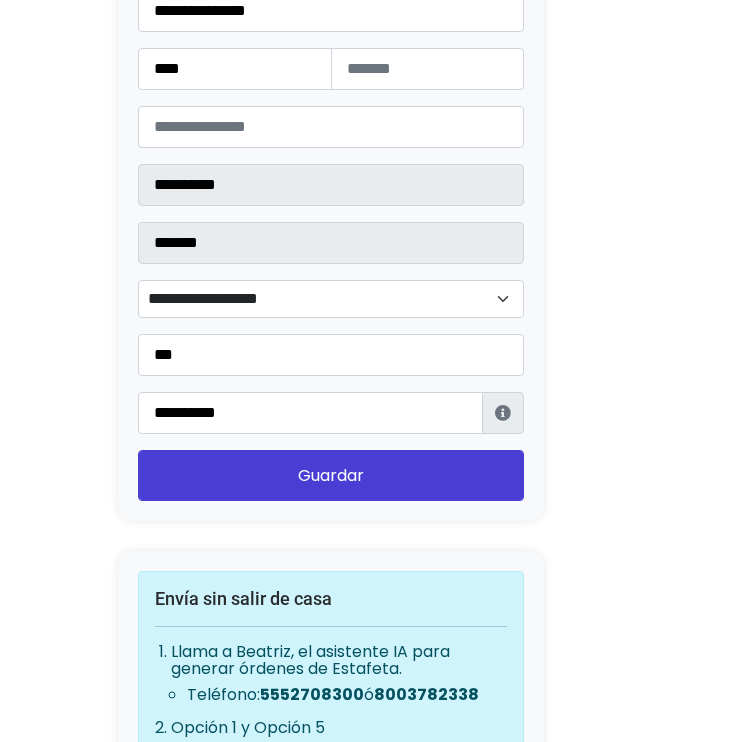 scroll, scrollTop: 2700, scrollLeft: 0, axis: vertical 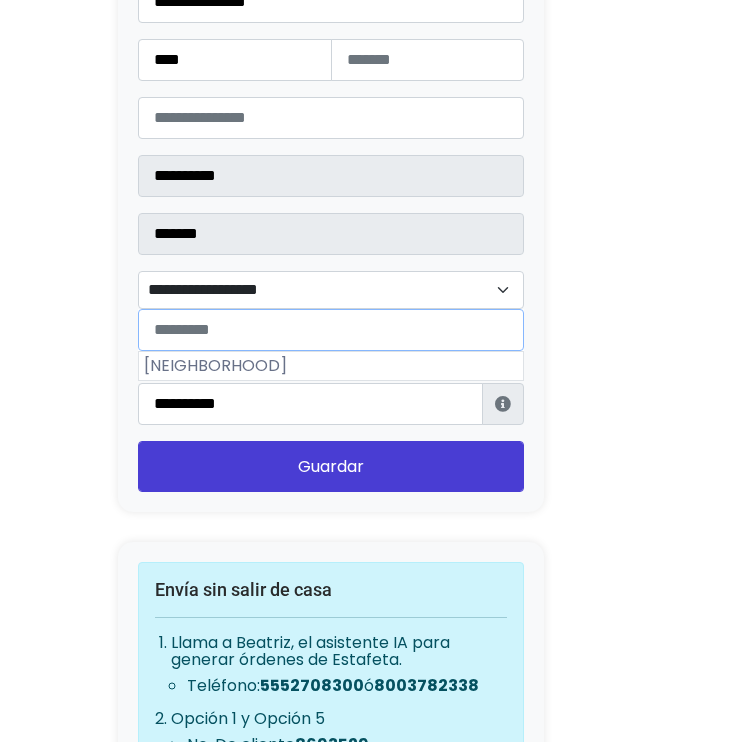 click on "**********" at bounding box center (331, 290) 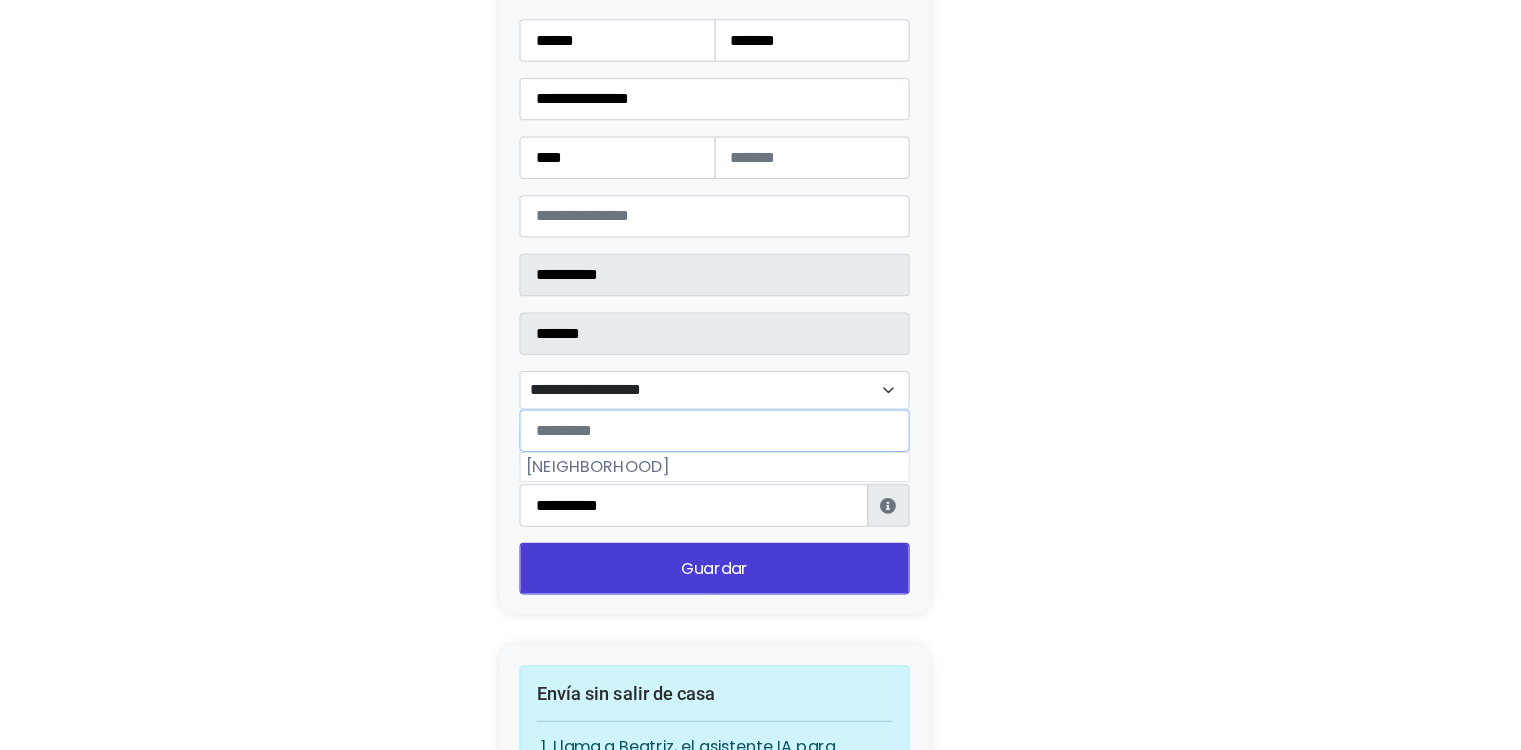 scroll, scrollTop: 2600, scrollLeft: 0, axis: vertical 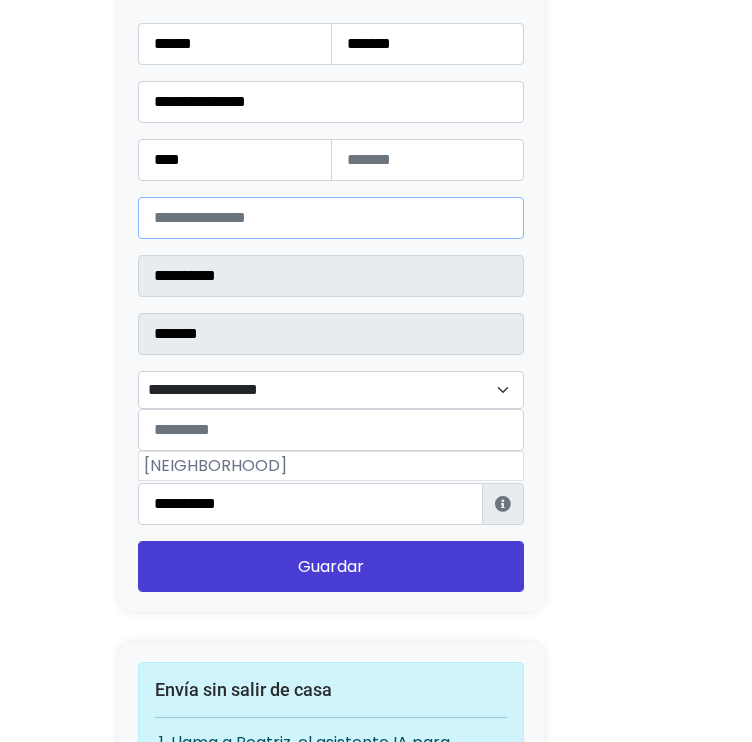 click on "*****" at bounding box center (331, 218) 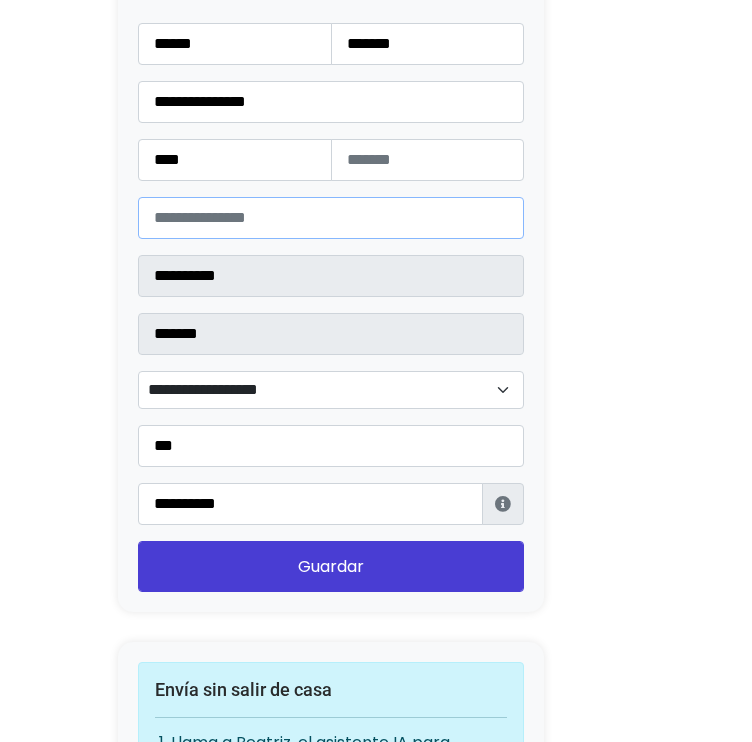 type on "*****" 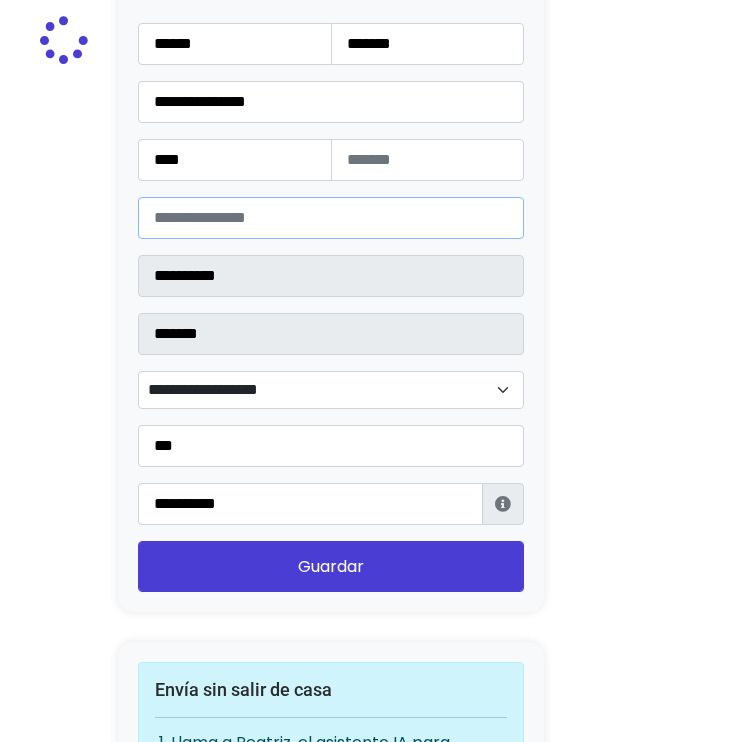 select 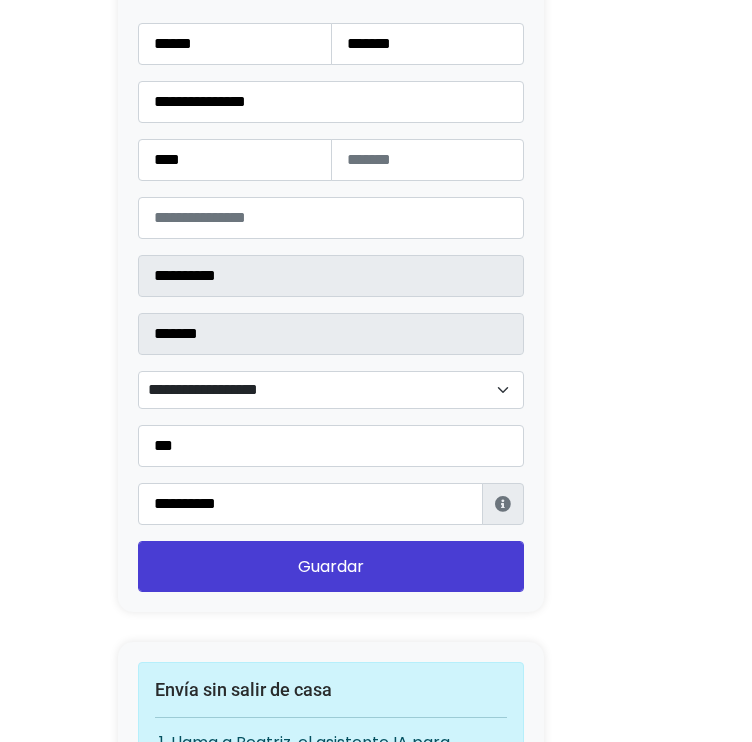 click on "**********" at bounding box center (331, 390) 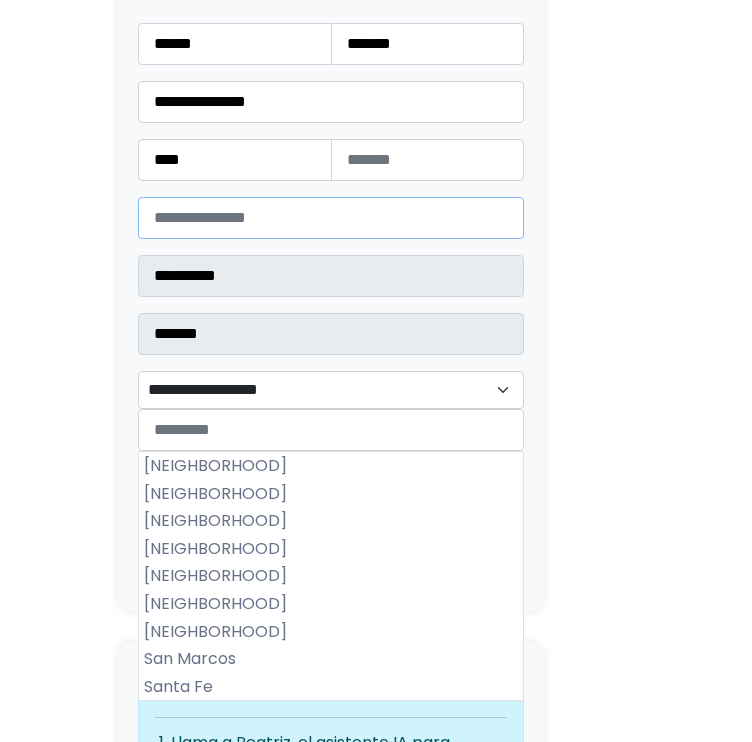 click on "*****" at bounding box center [331, 218] 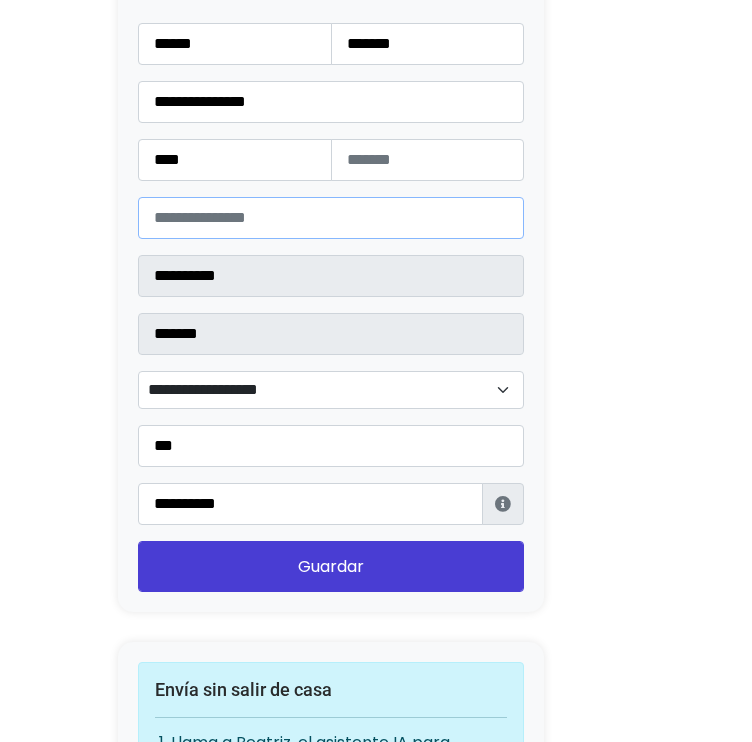 type on "*****" 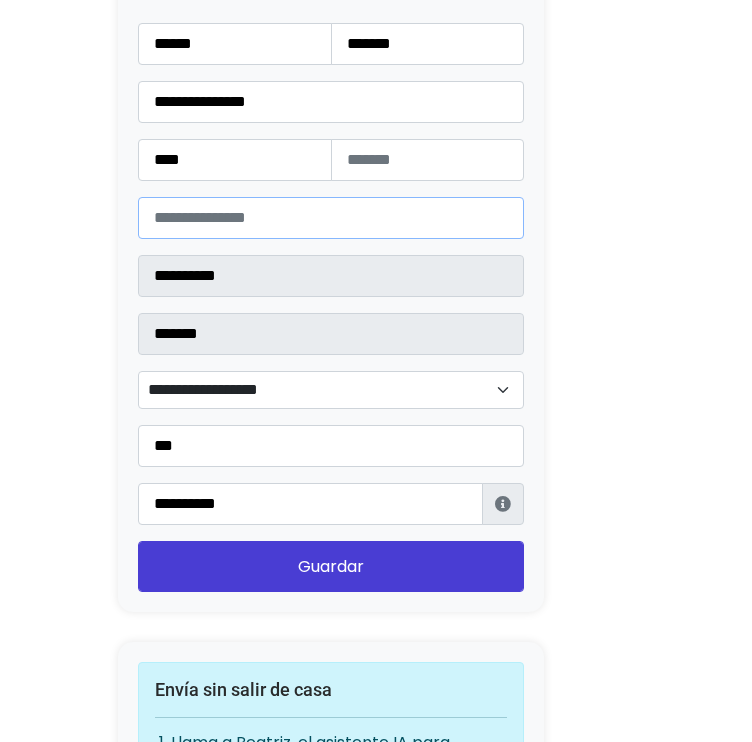 type on "*****" 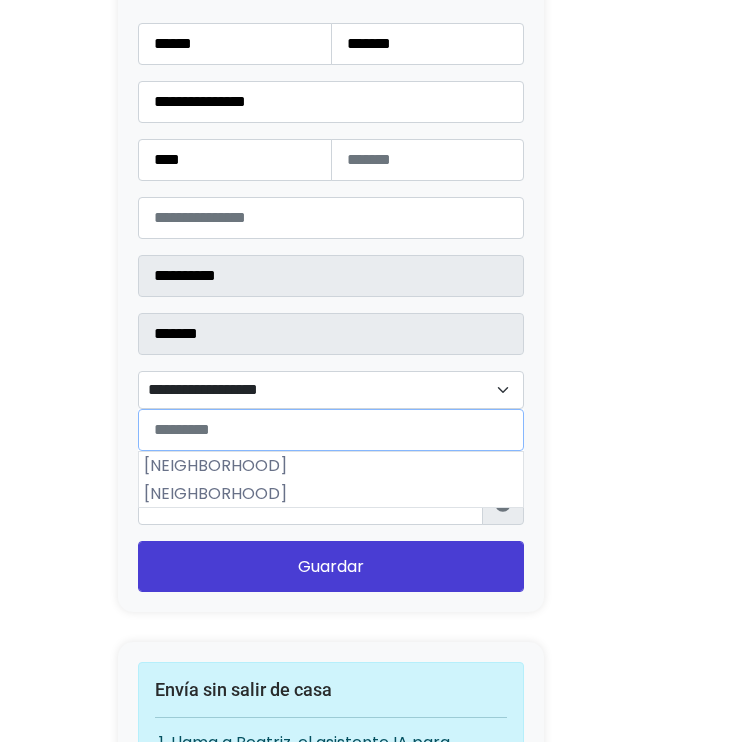 click on "**********" at bounding box center (331, 390) 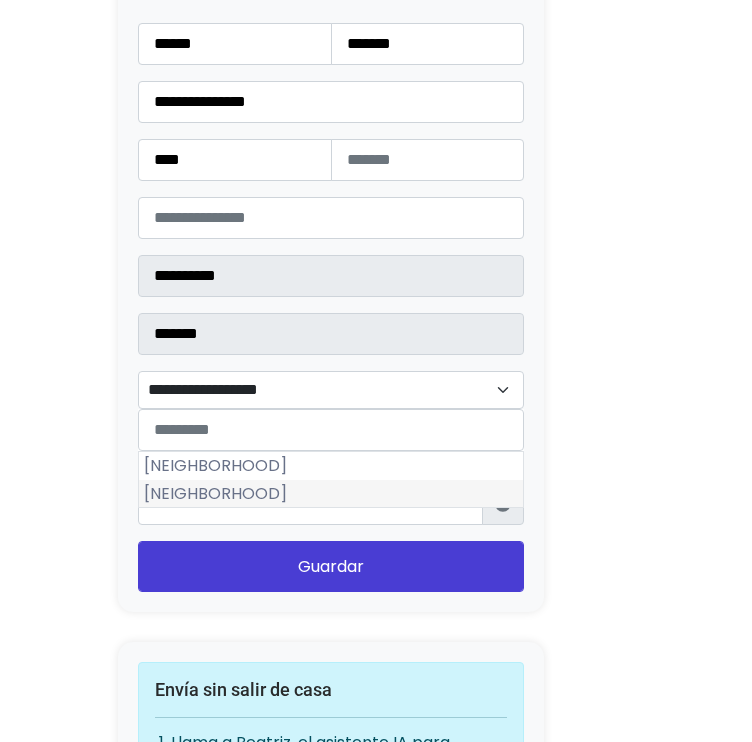 click on "San Valentín" at bounding box center (331, 494) 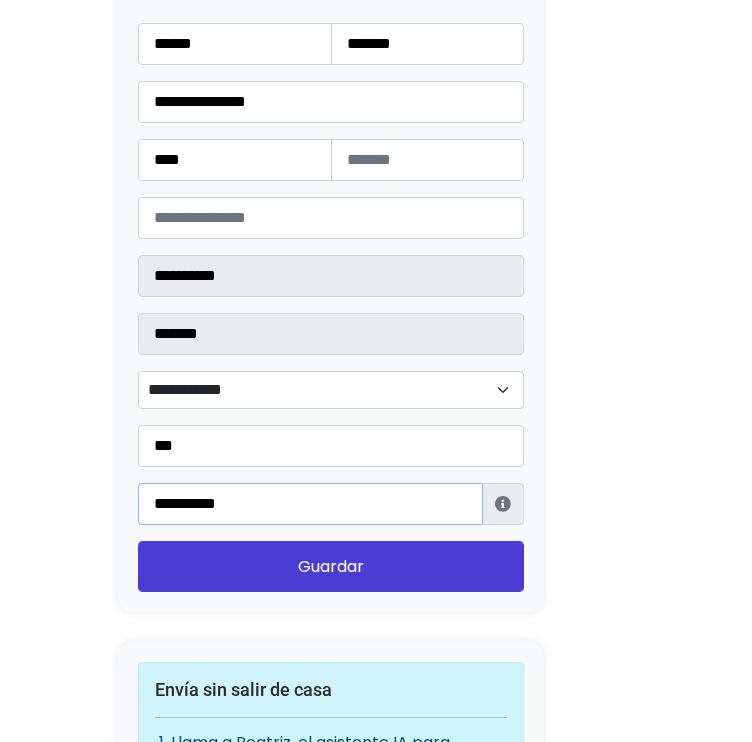click on "**********" at bounding box center [310, 504] 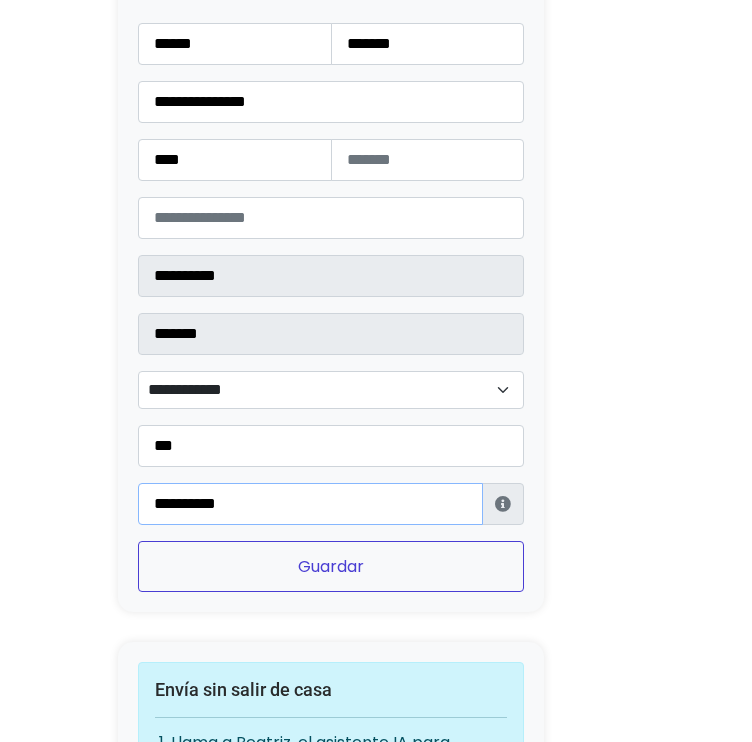 type on "**********" 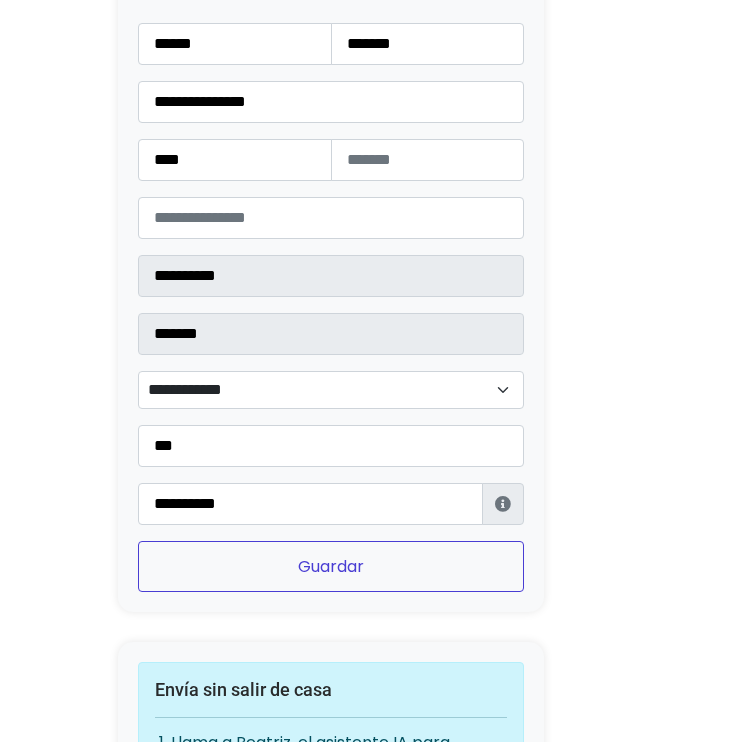 click on "Guardar" at bounding box center [331, 566] 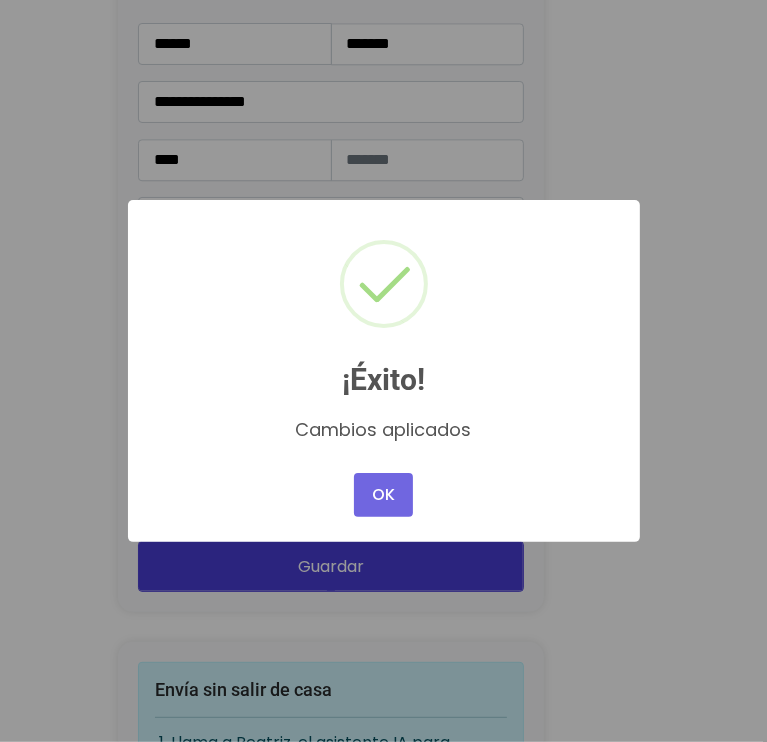 click on "OK No Cancel" at bounding box center (383, 495) 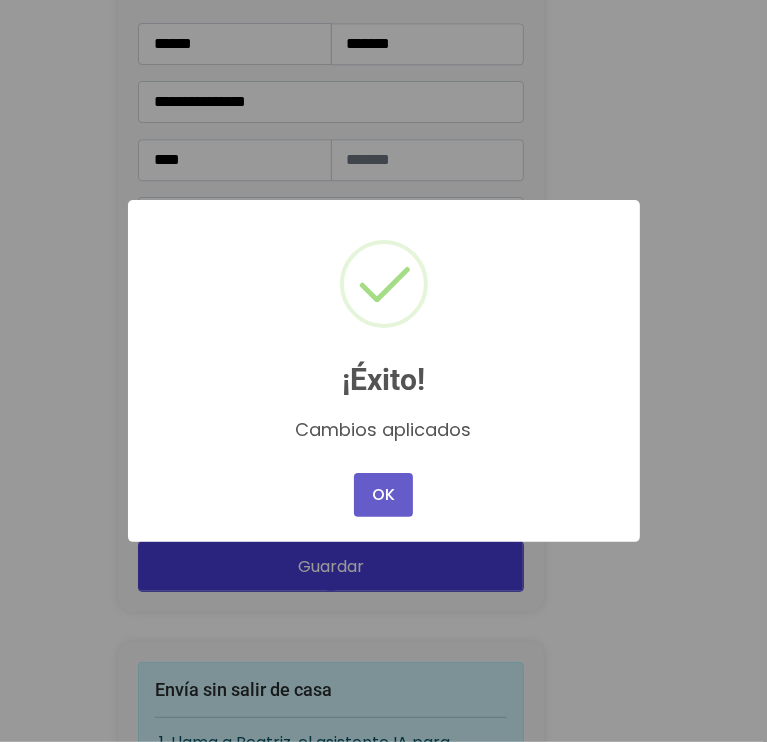 click on "OK" at bounding box center [383, 495] 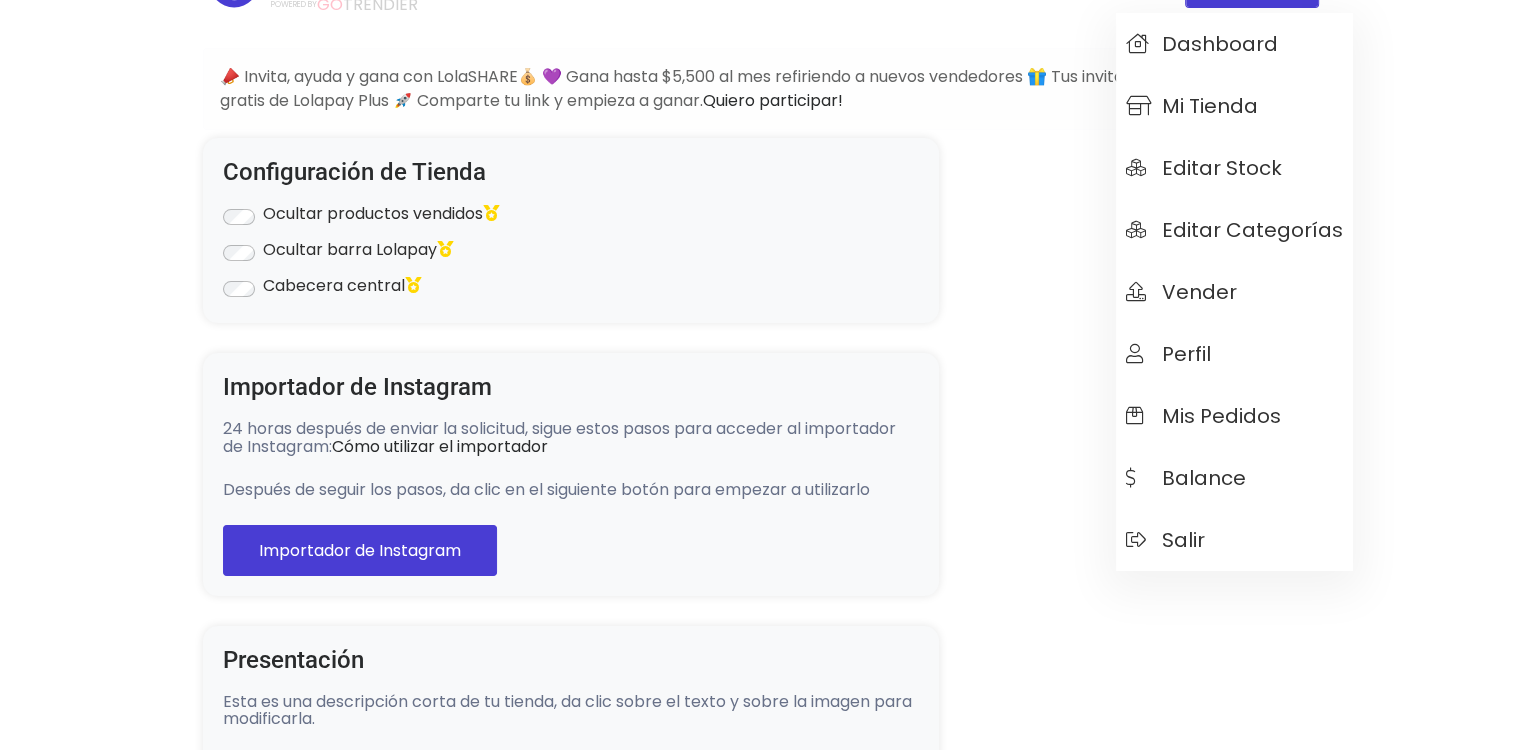 scroll, scrollTop: 0, scrollLeft: 0, axis: both 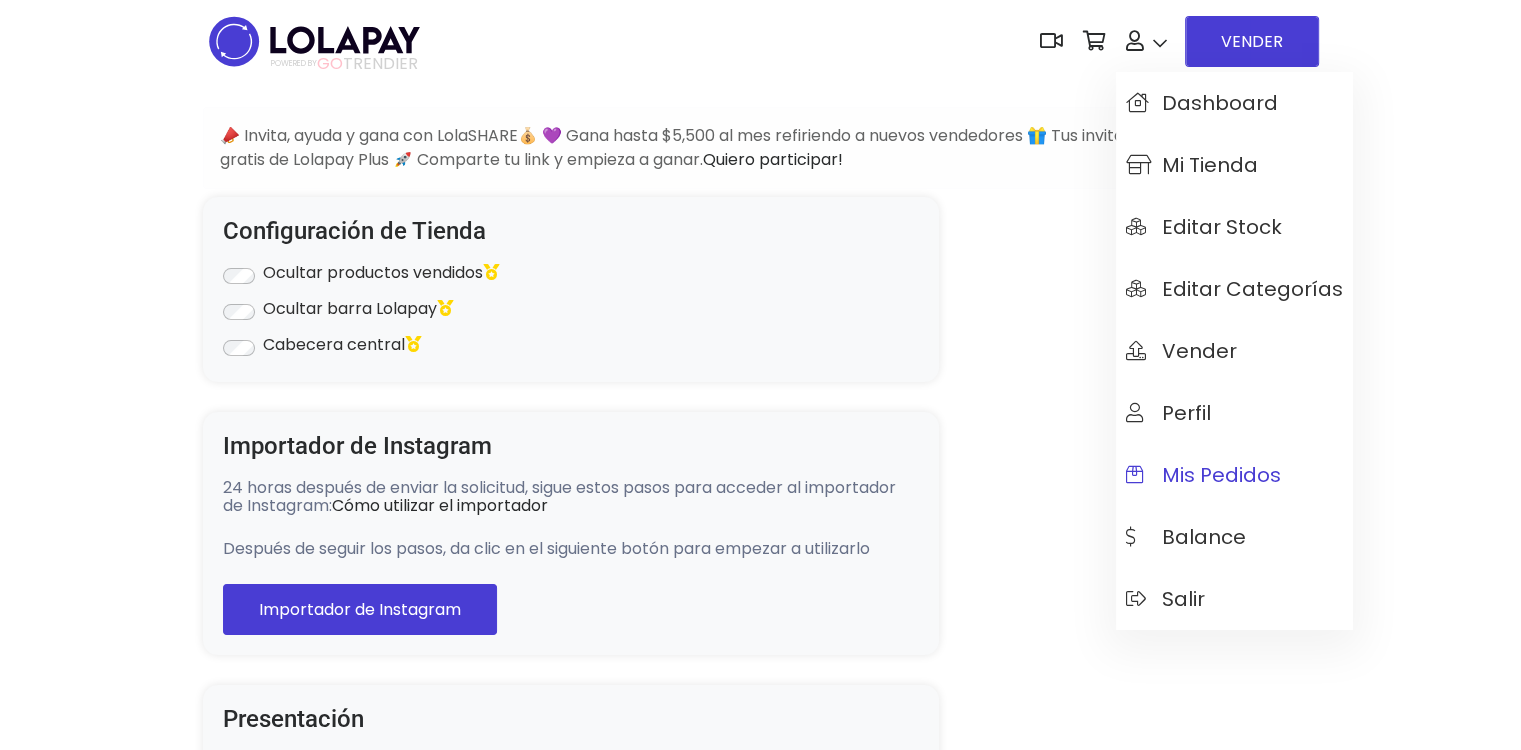 click on "Mis pedidos" at bounding box center [1203, 475] 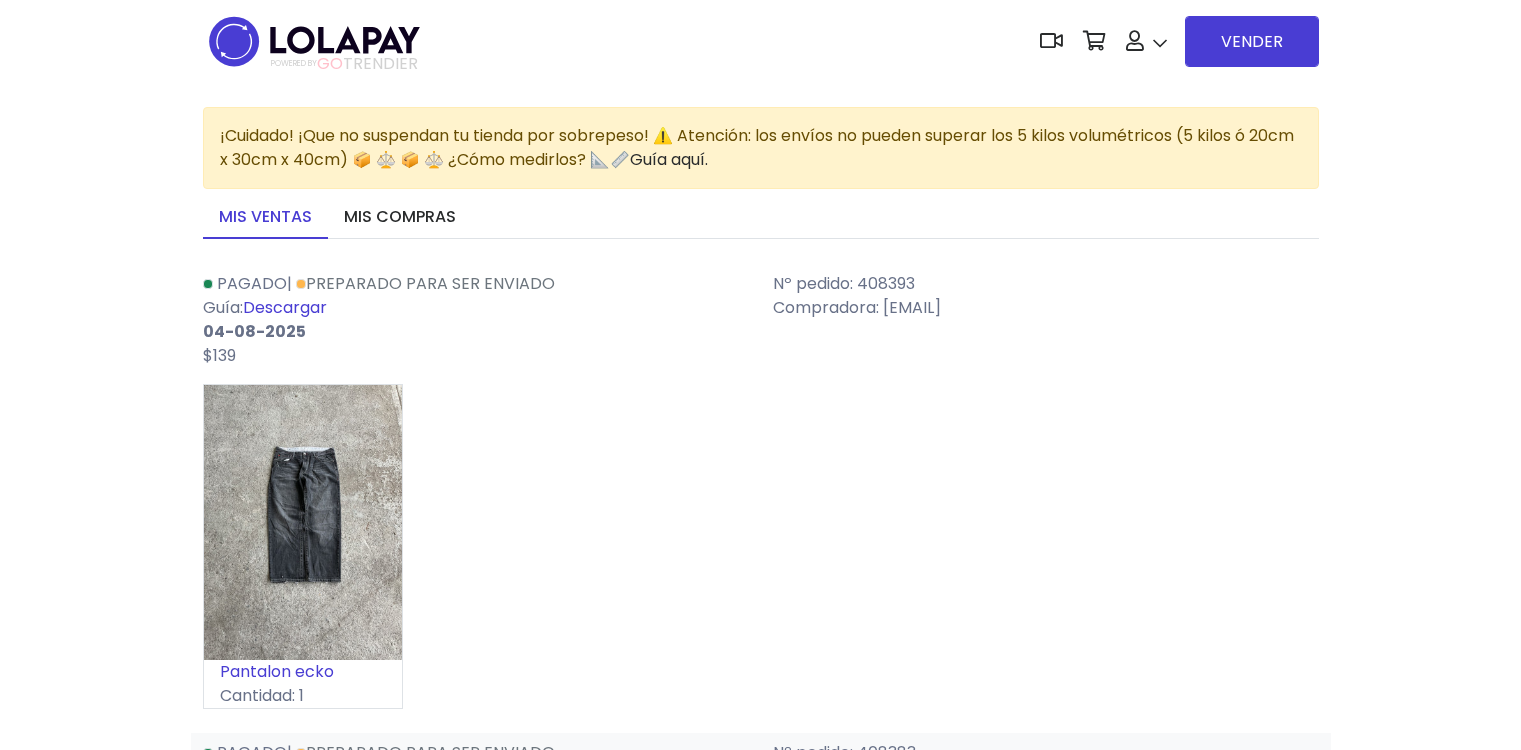 scroll, scrollTop: 0, scrollLeft: 0, axis: both 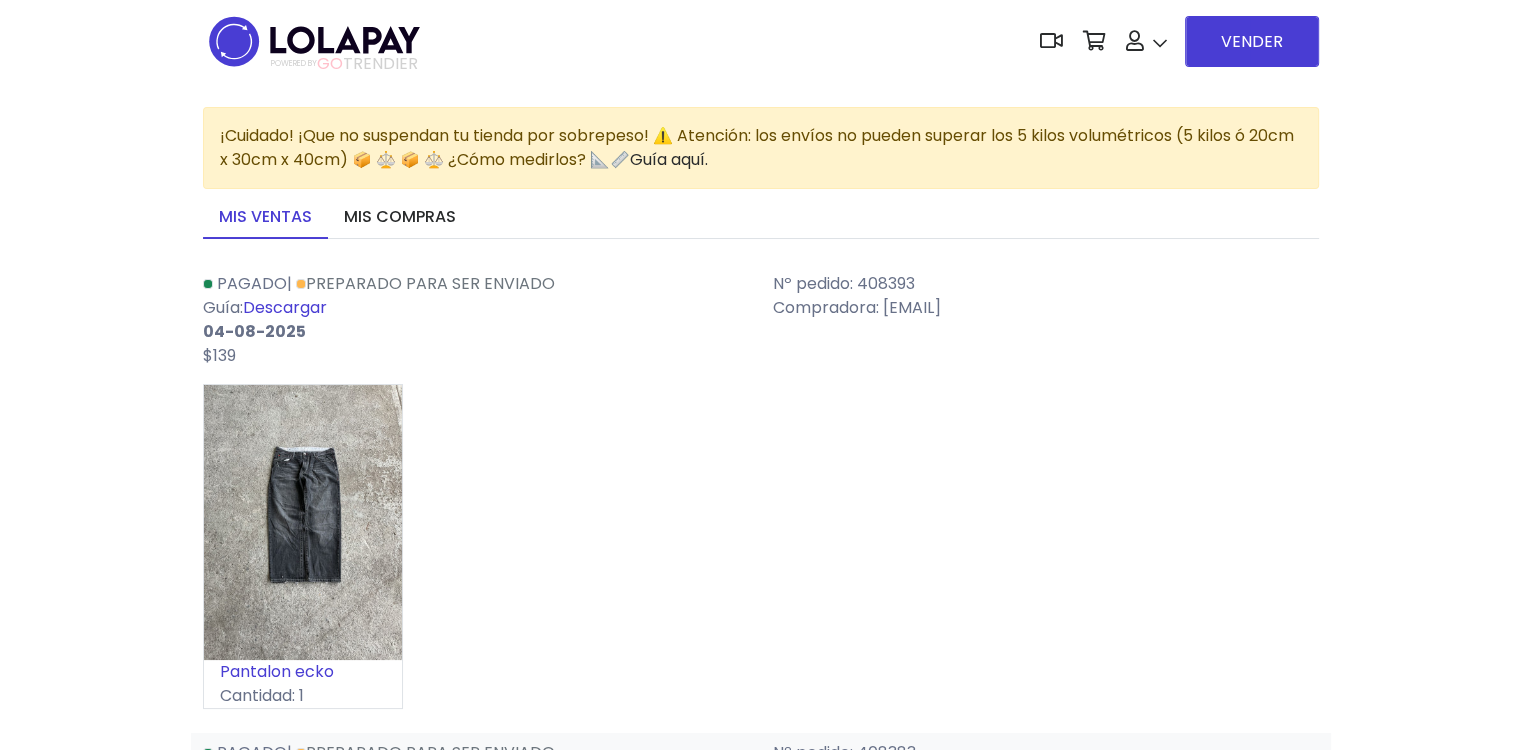 click on "Pagado
|
Preparado para ser enviado
Guía:
Descargar
04-08-2025
$139" at bounding box center (476, 320) 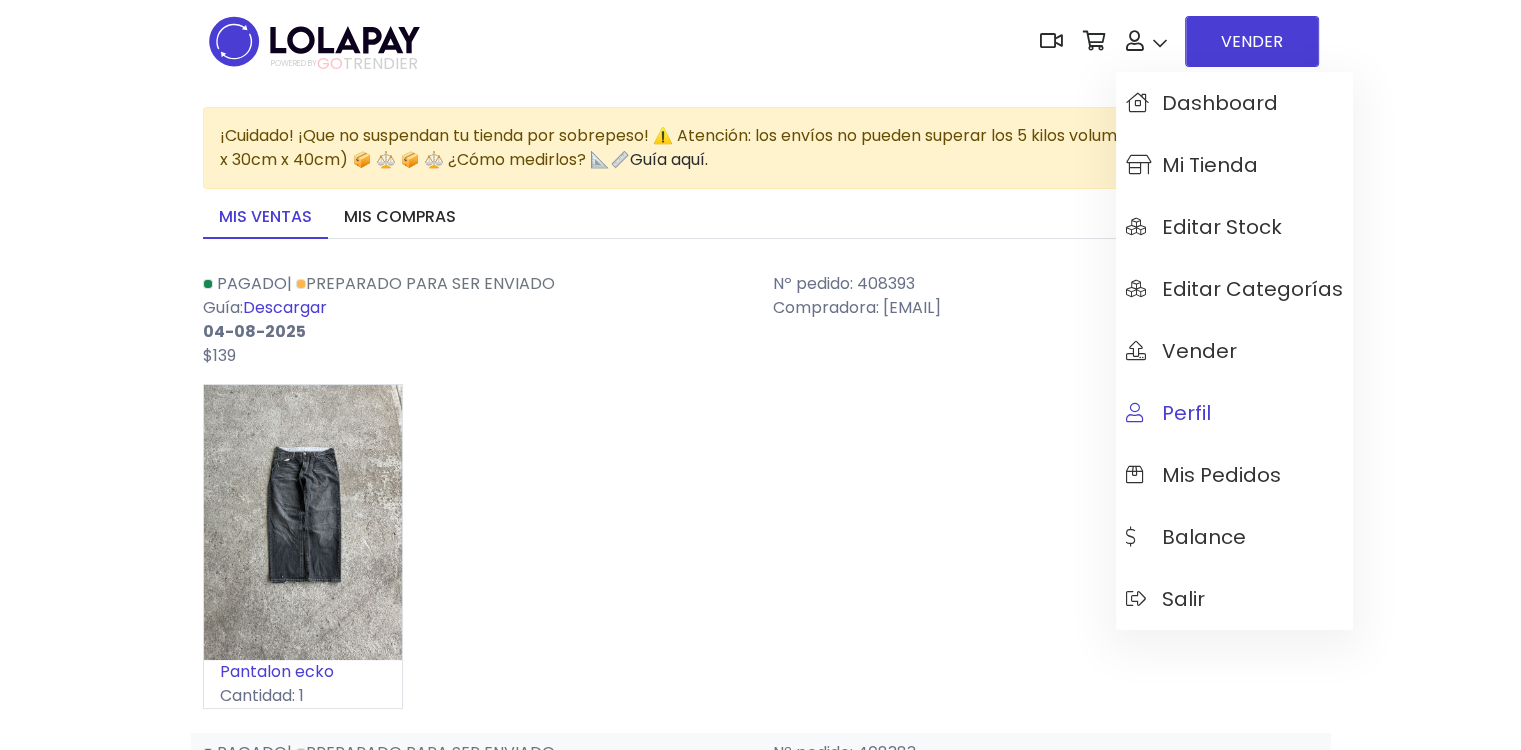 click on "Perfil" at bounding box center (1168, 413) 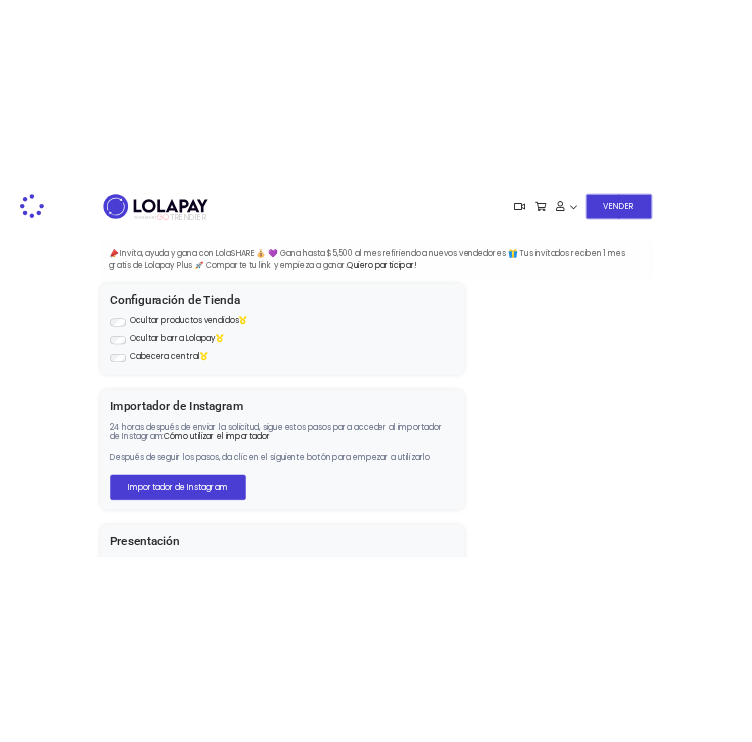 scroll, scrollTop: 0, scrollLeft: 0, axis: both 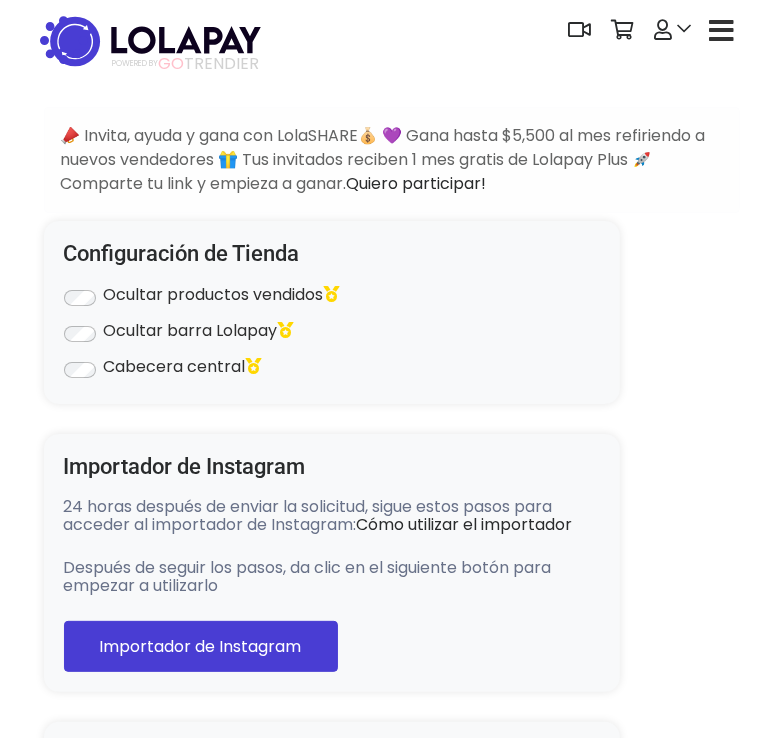 type on "**********" 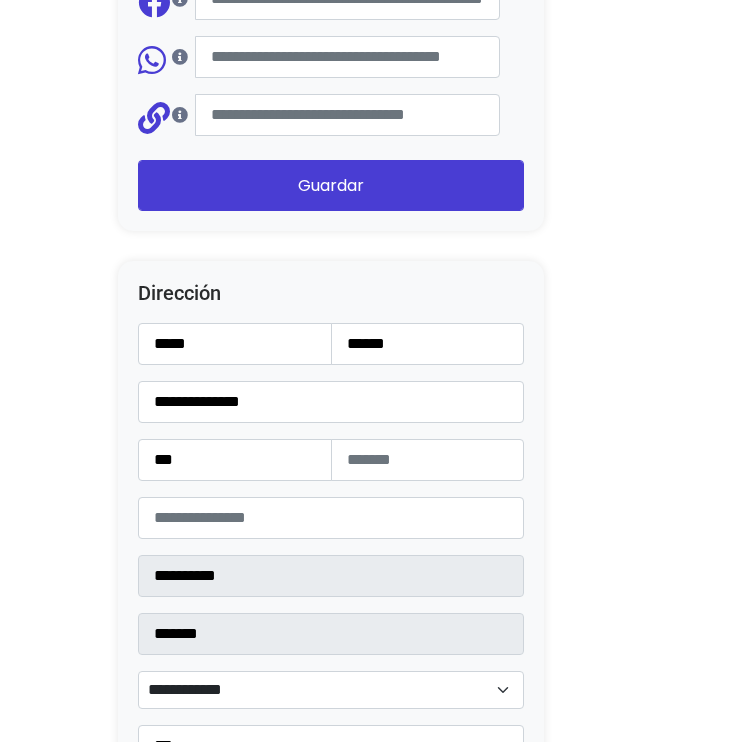 scroll, scrollTop: 2600, scrollLeft: 0, axis: vertical 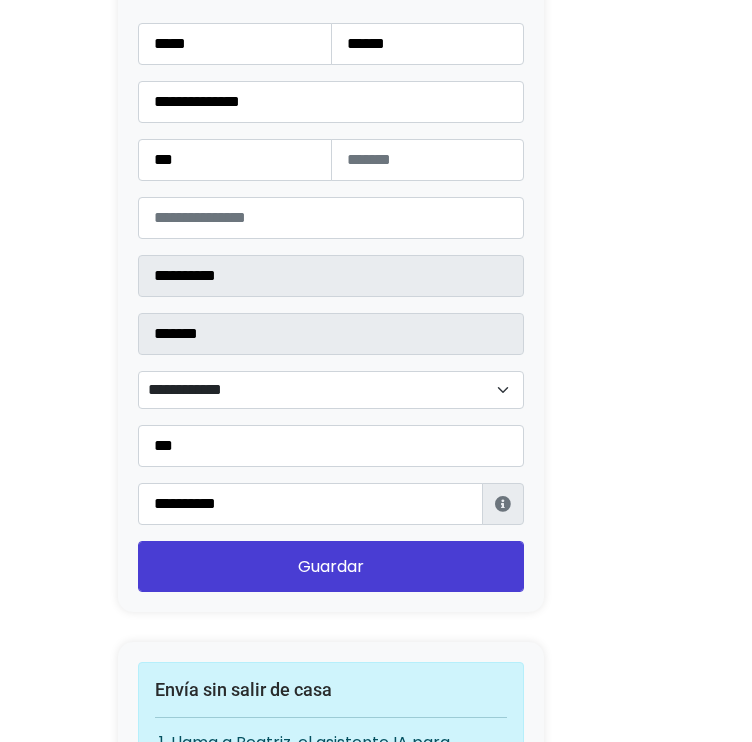 click on "**********" at bounding box center (331, 307) 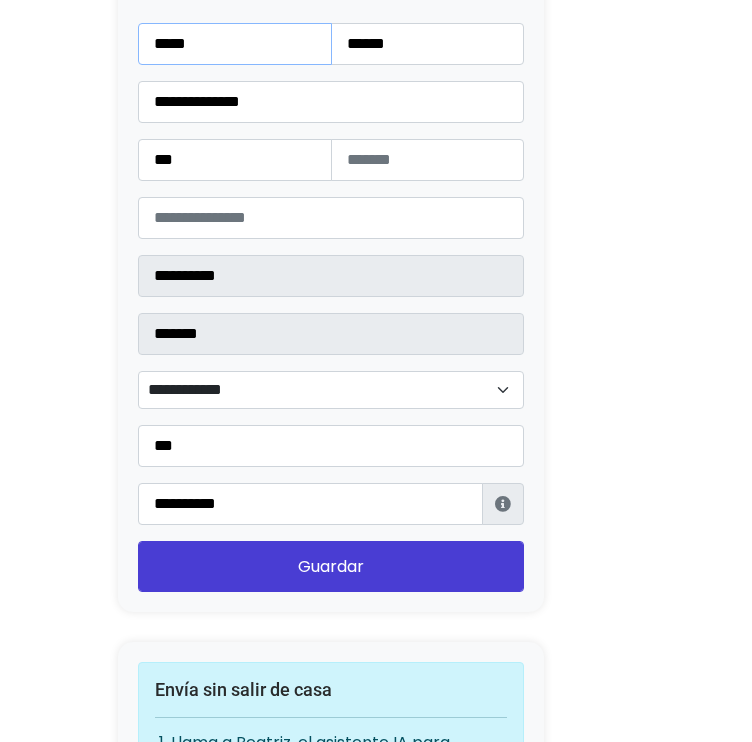 click on "*****" at bounding box center (235, 44) 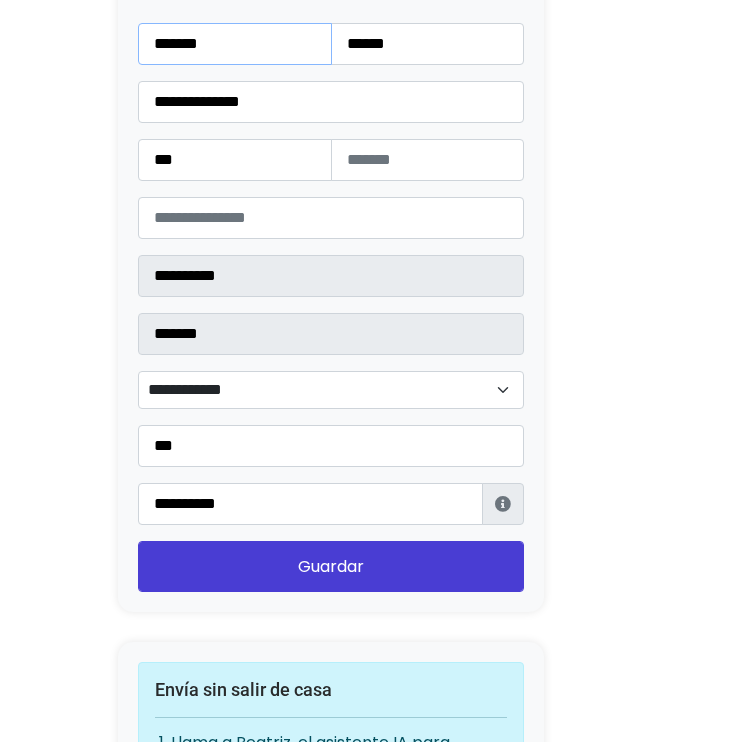 type on "******" 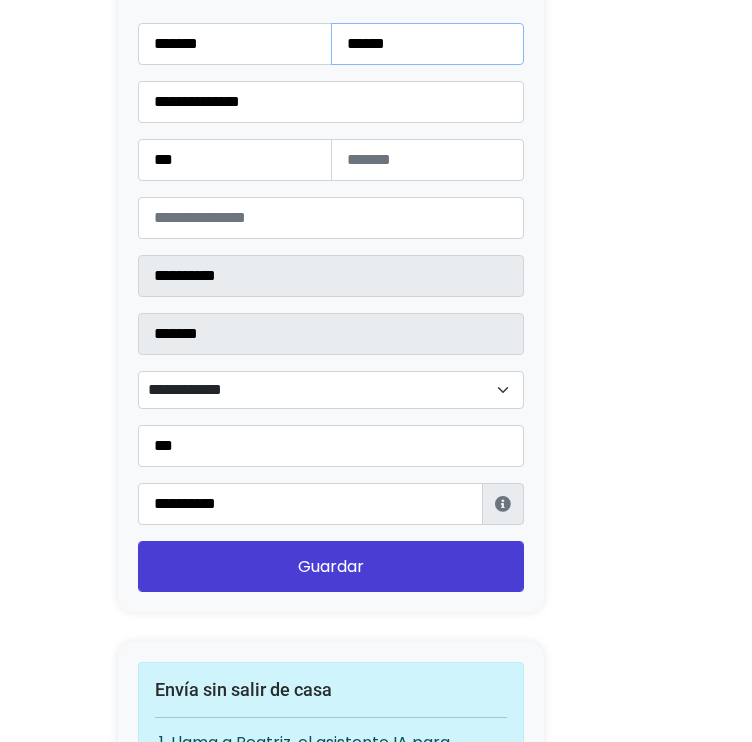 click on "******" at bounding box center [428, 44] 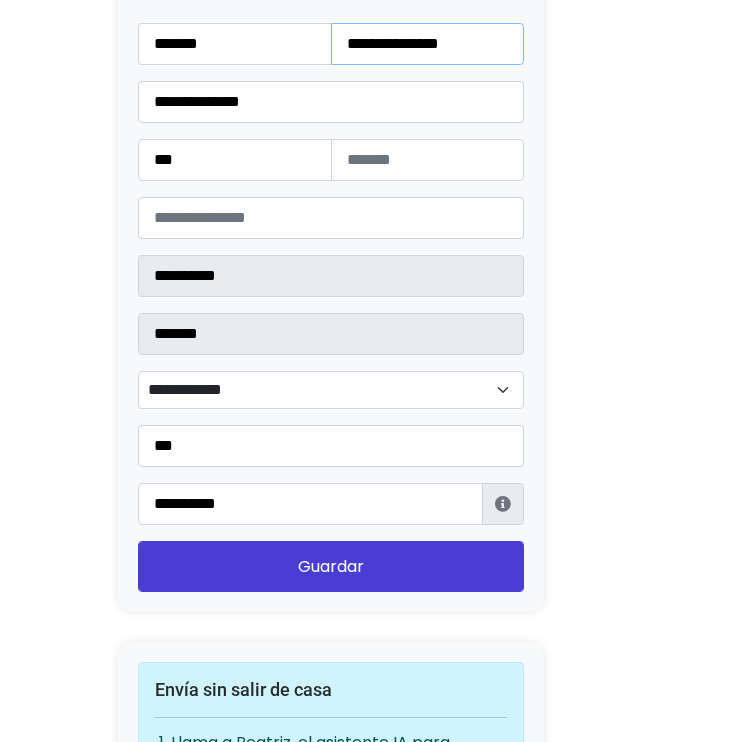 type on "**********" 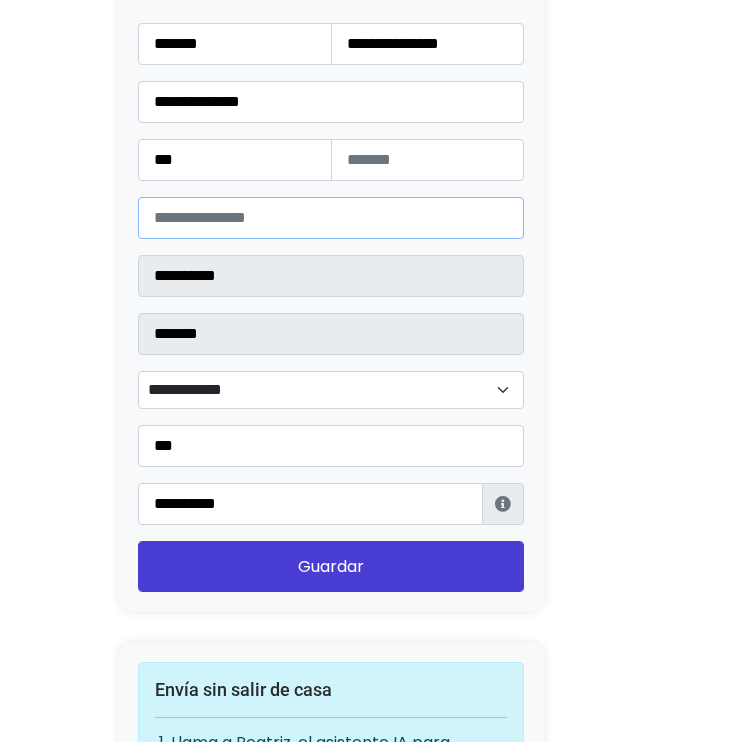 click on "*****" at bounding box center [331, 218] 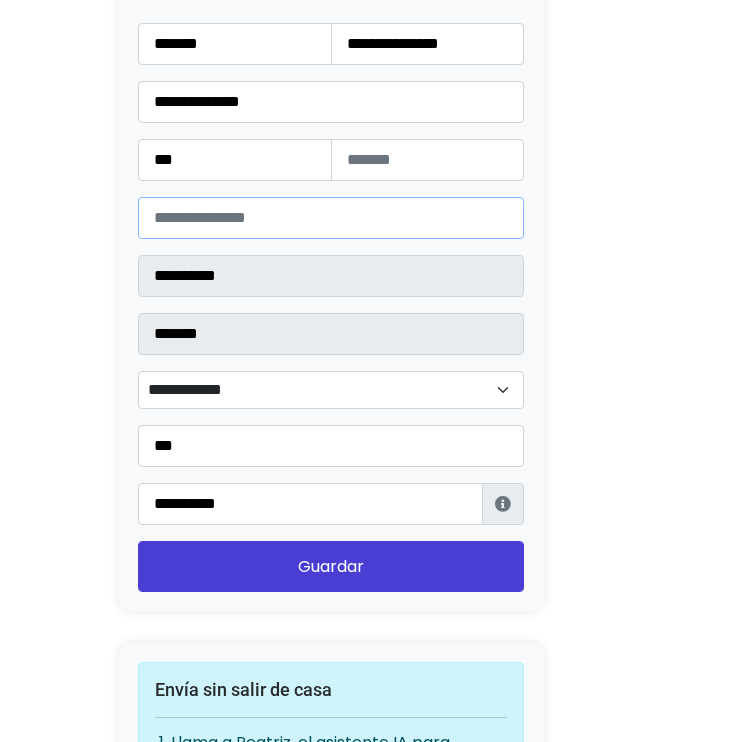 click at bounding box center (331, 218) 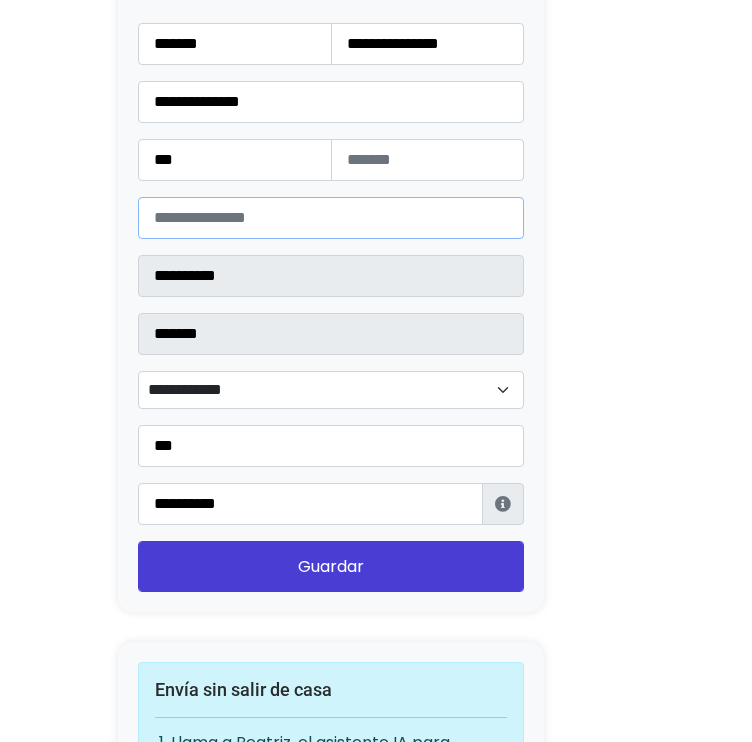 click at bounding box center (331, 218) 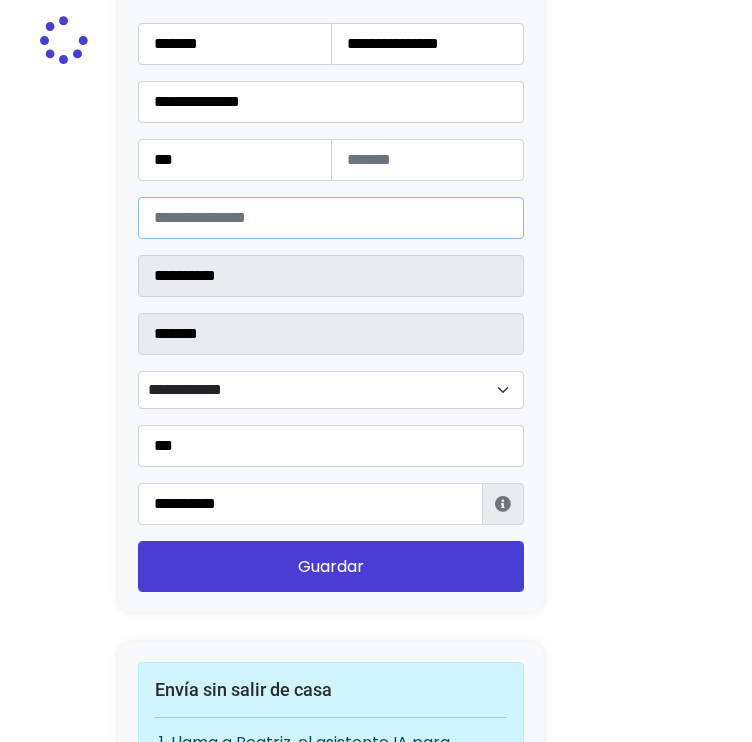 type on "********" 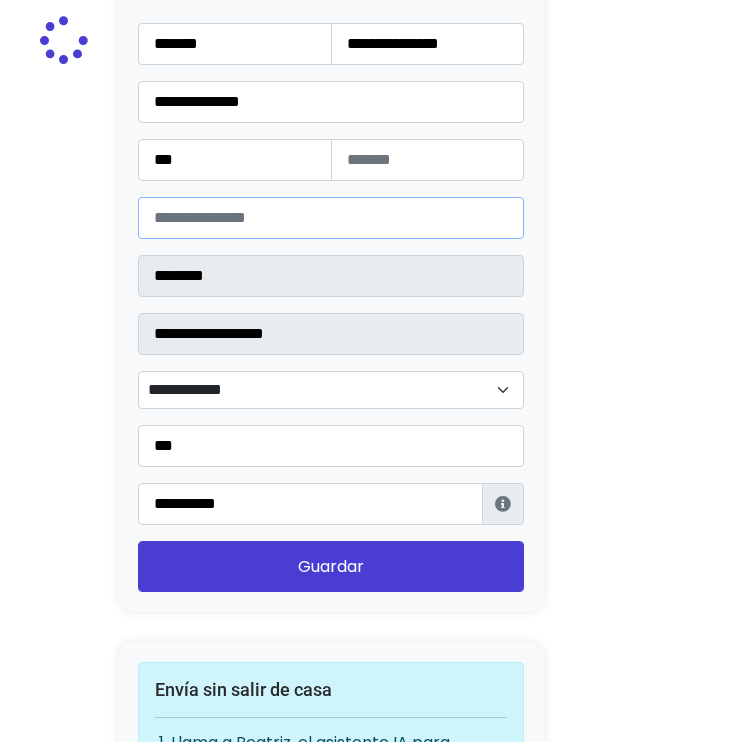 select 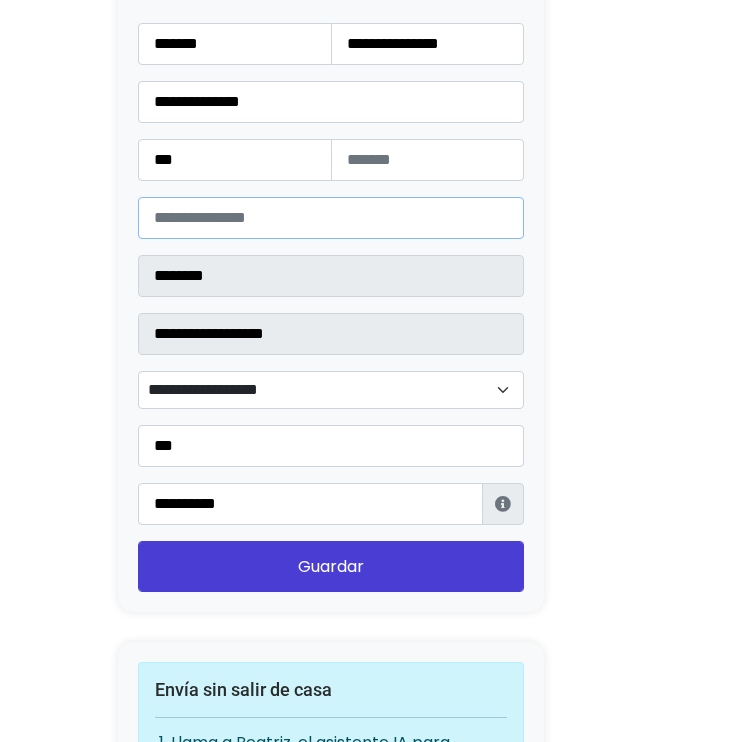 type on "*****" 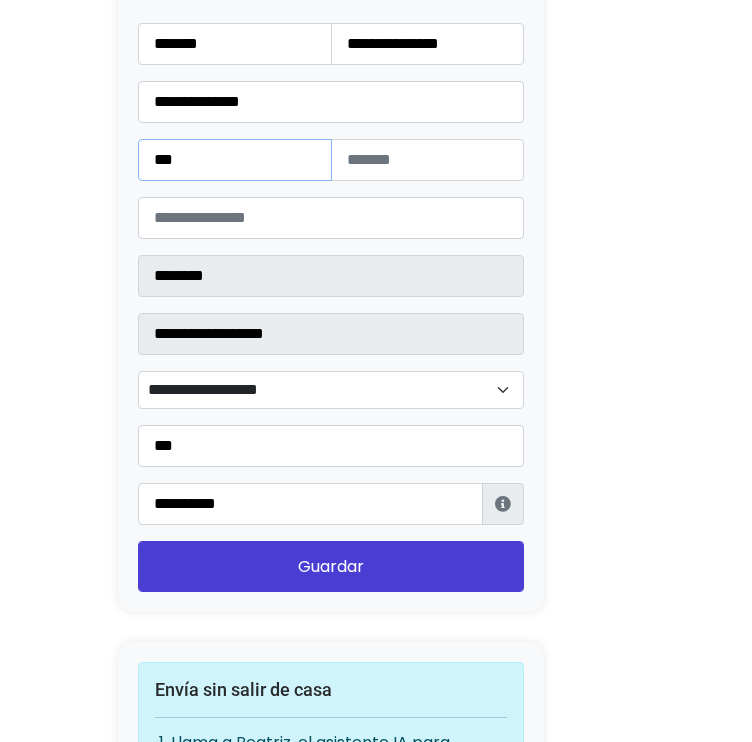click on "***" at bounding box center [235, 160] 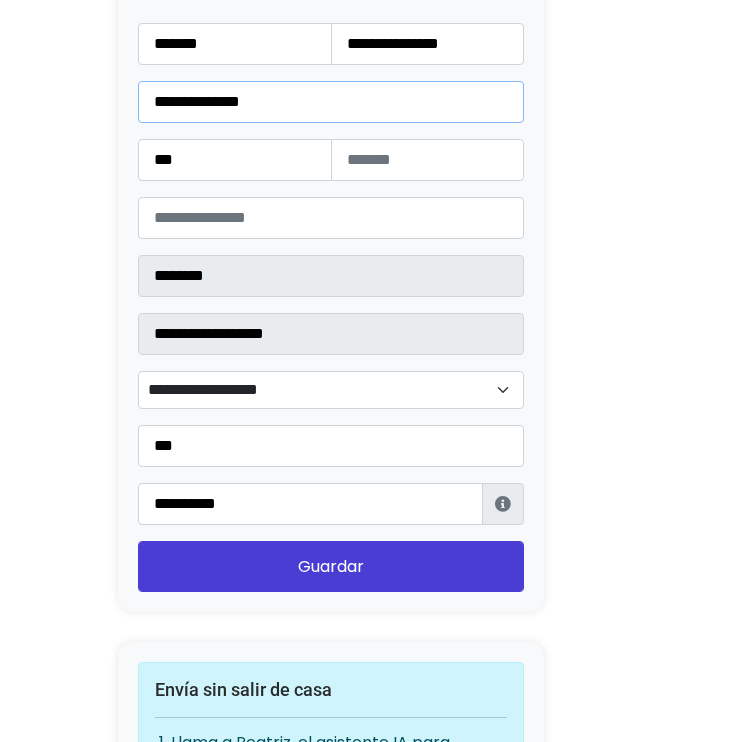 click on "**********" at bounding box center (331, 102) 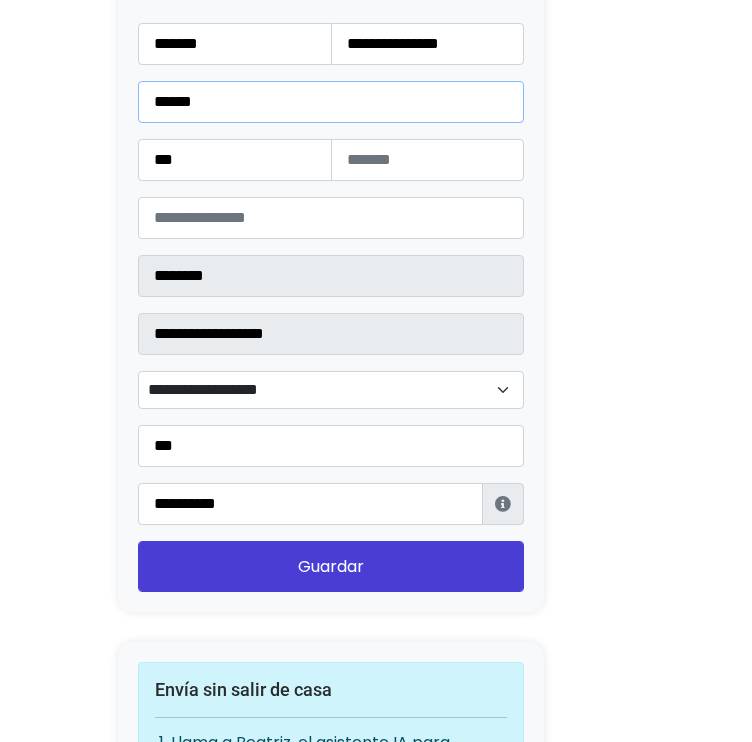 type on "******" 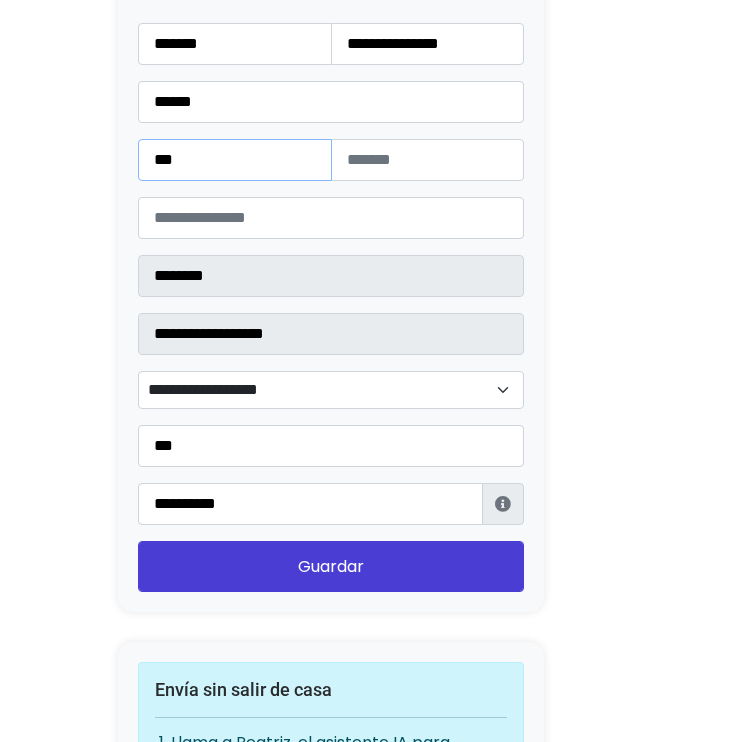 click on "***" at bounding box center (235, 160) 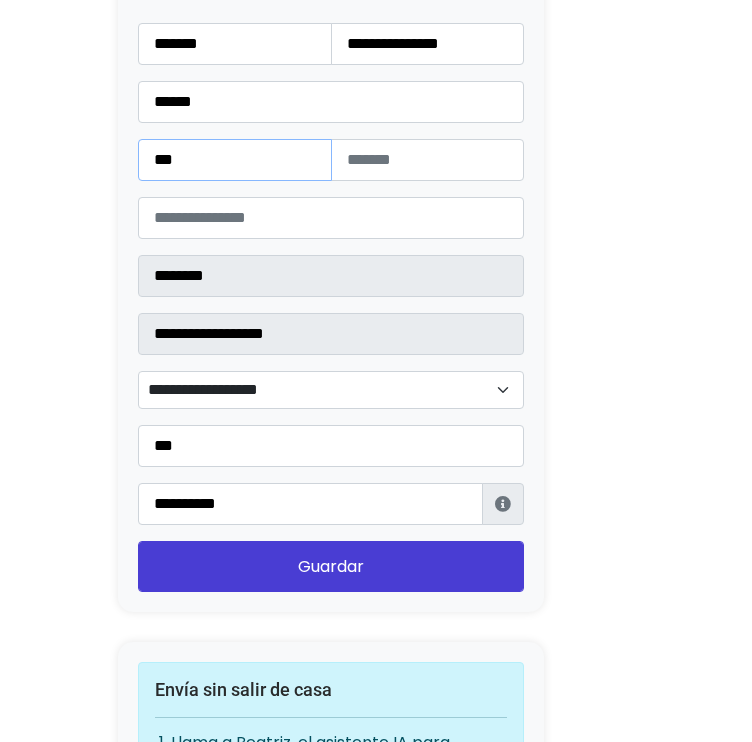 type on "***" 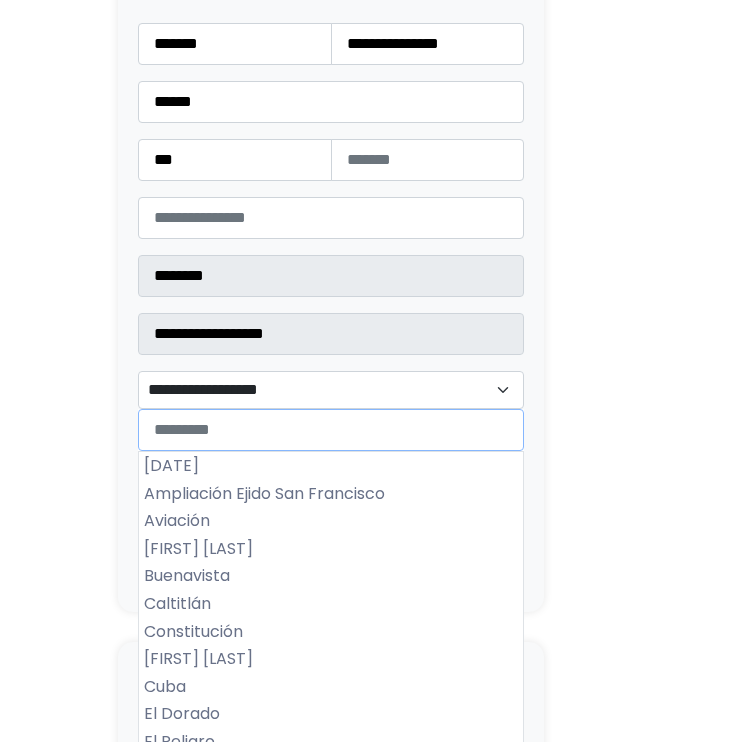 click on "**********" at bounding box center (331, 390) 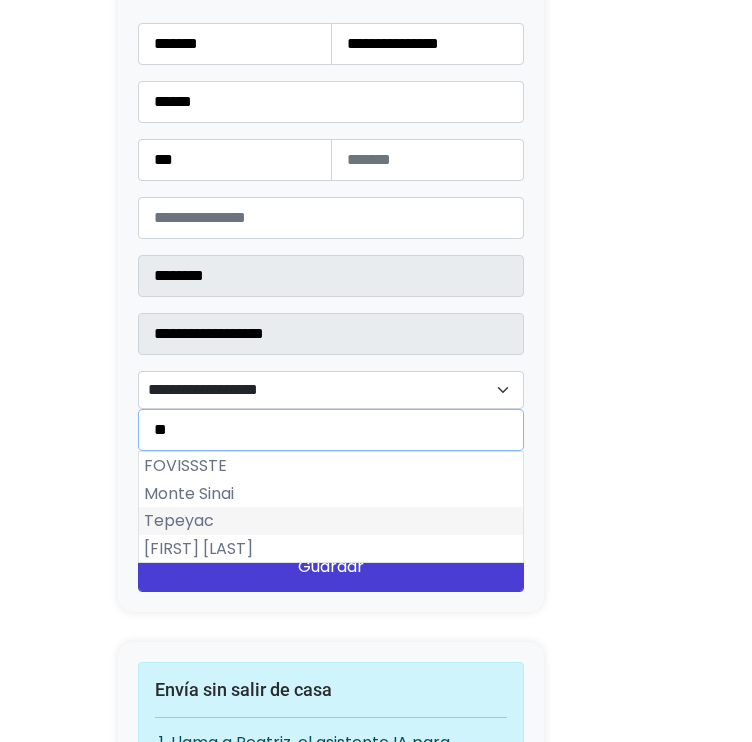 type on "**" 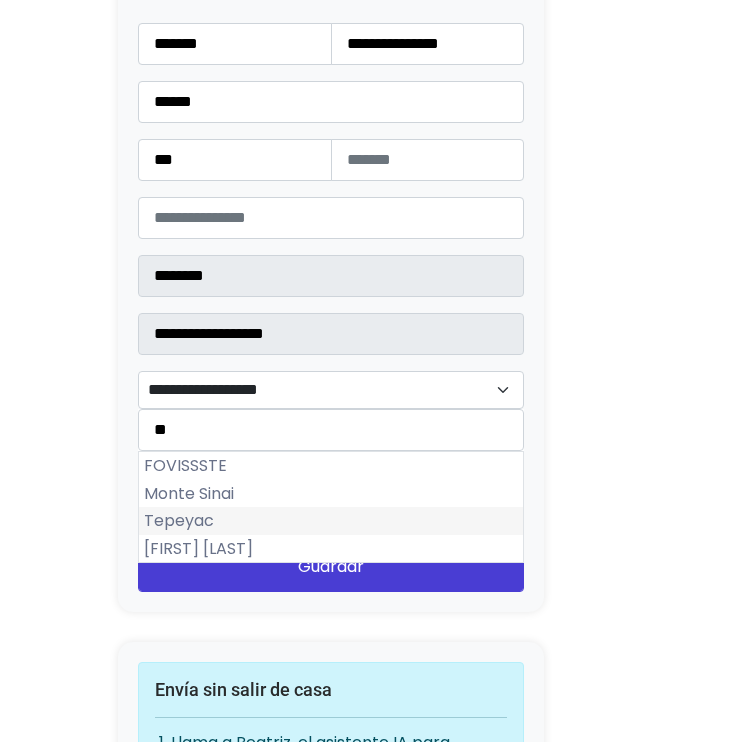 click on "Tepeyac" at bounding box center [331, 521] 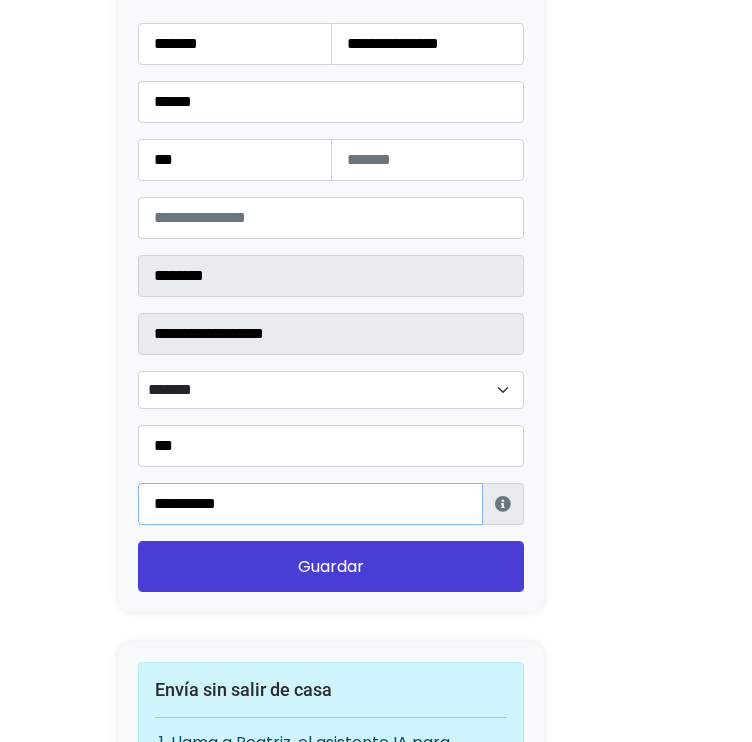 click on "**********" at bounding box center (310, 504) 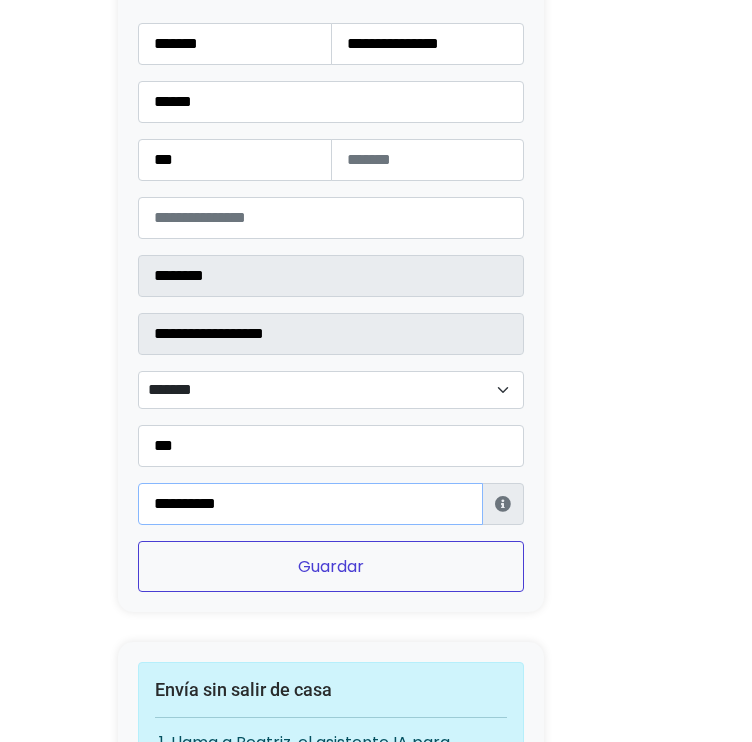 type on "**********" 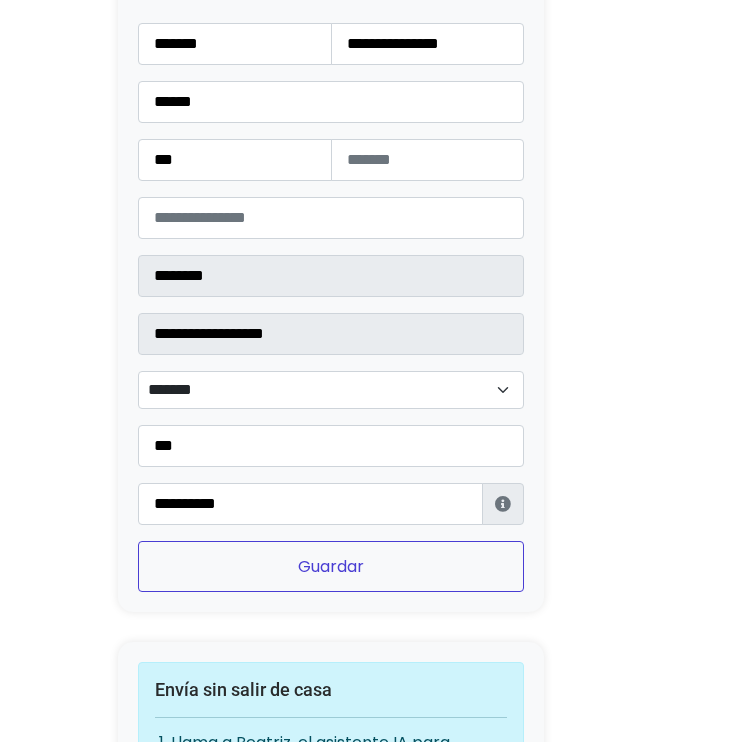 click on "Guardar" at bounding box center (331, 566) 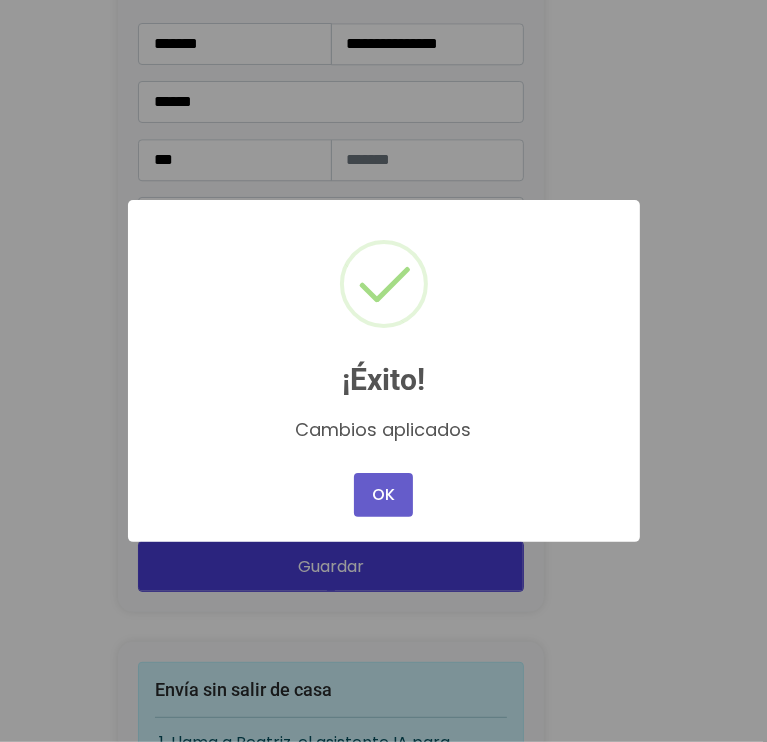 click on "OK" at bounding box center [383, 495] 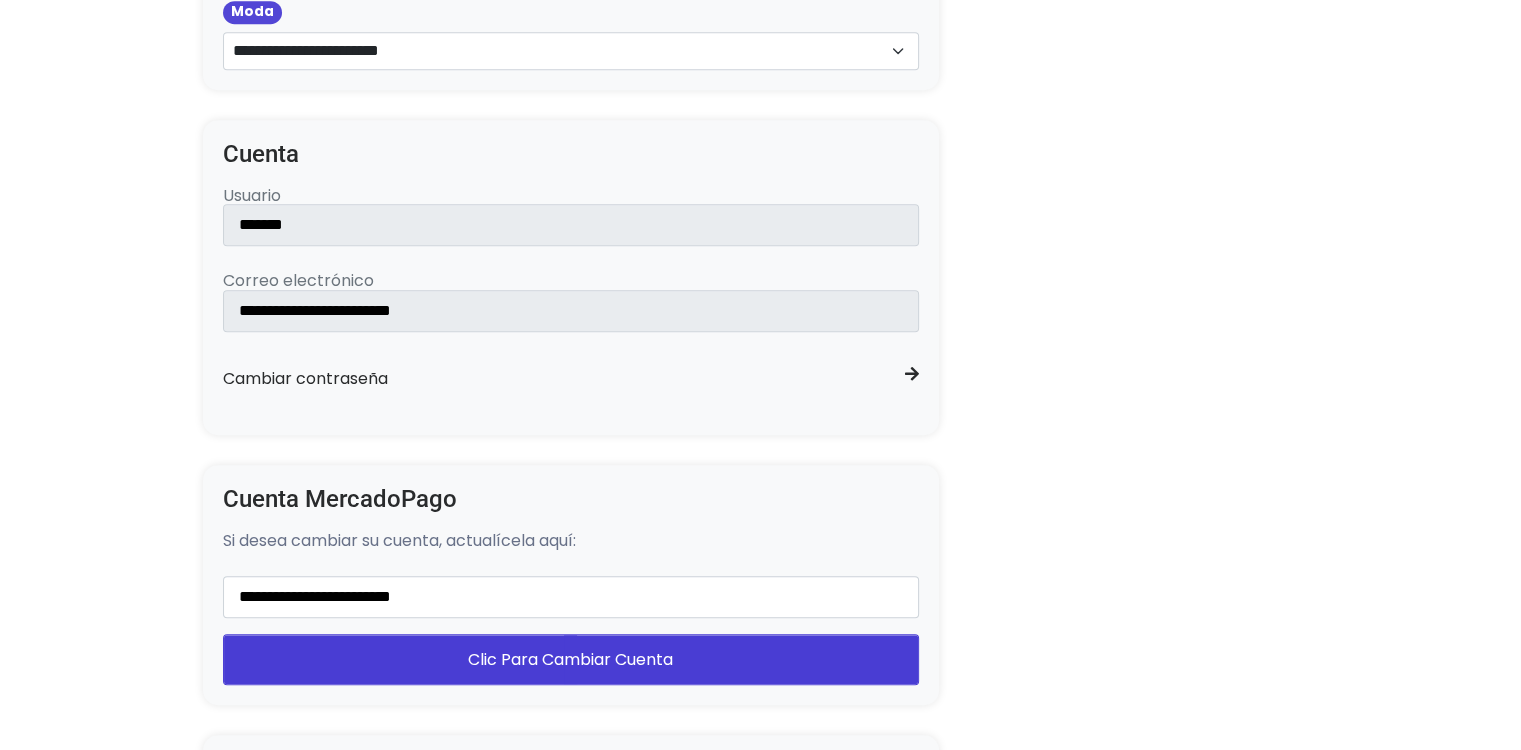 scroll, scrollTop: 1000, scrollLeft: 0, axis: vertical 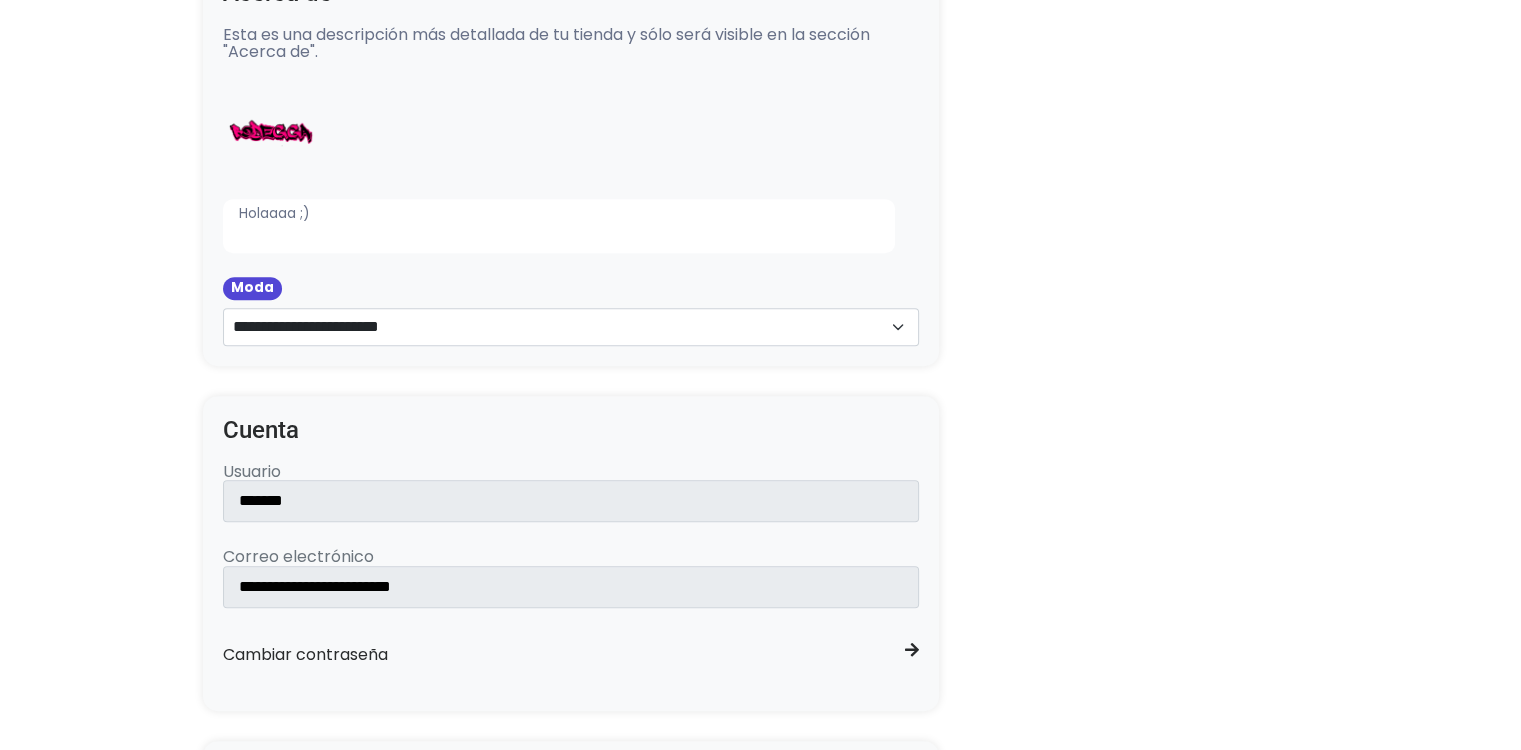 click on "Convierte tu oferta para desbloquear esta acción
ACTUAL
Plan gratuito
5 ventas sin costo al mes
✅  Ventas limitadas
❌  Renovación de guías
❌  Reviews
❌  Guías al instante
RECOMENDADO" at bounding box center [760, 775] 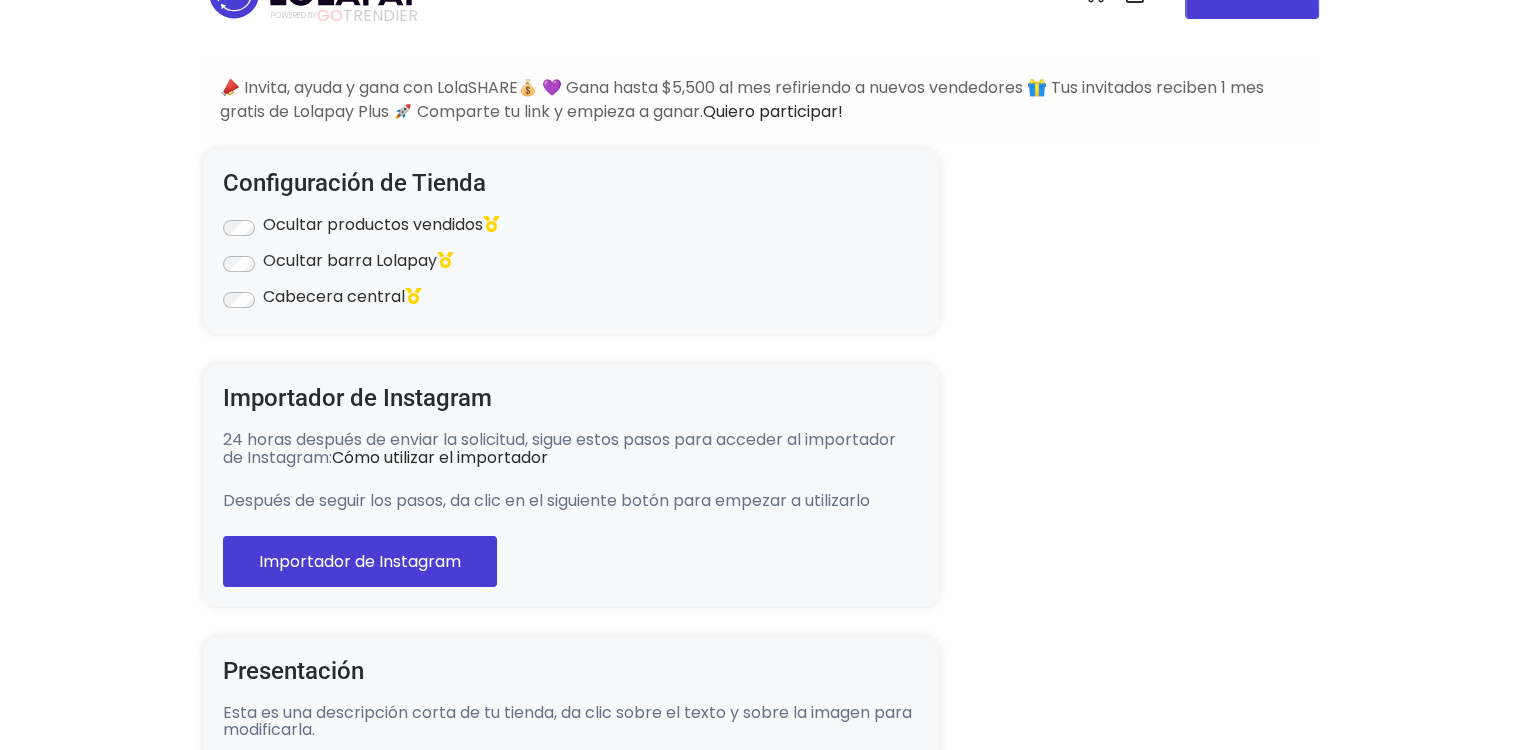 scroll, scrollTop: 0, scrollLeft: 0, axis: both 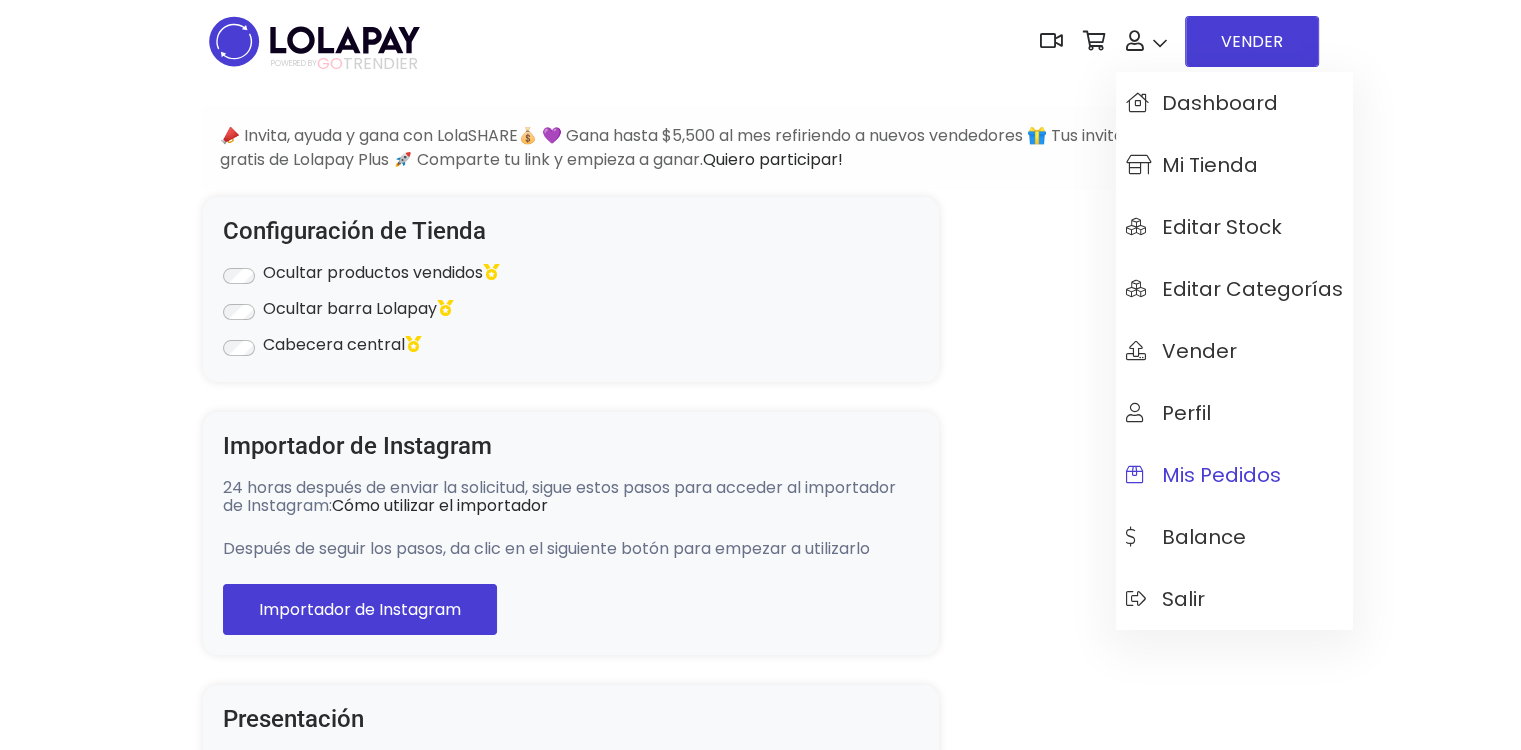 click on "Mis pedidos" at bounding box center [1203, 475] 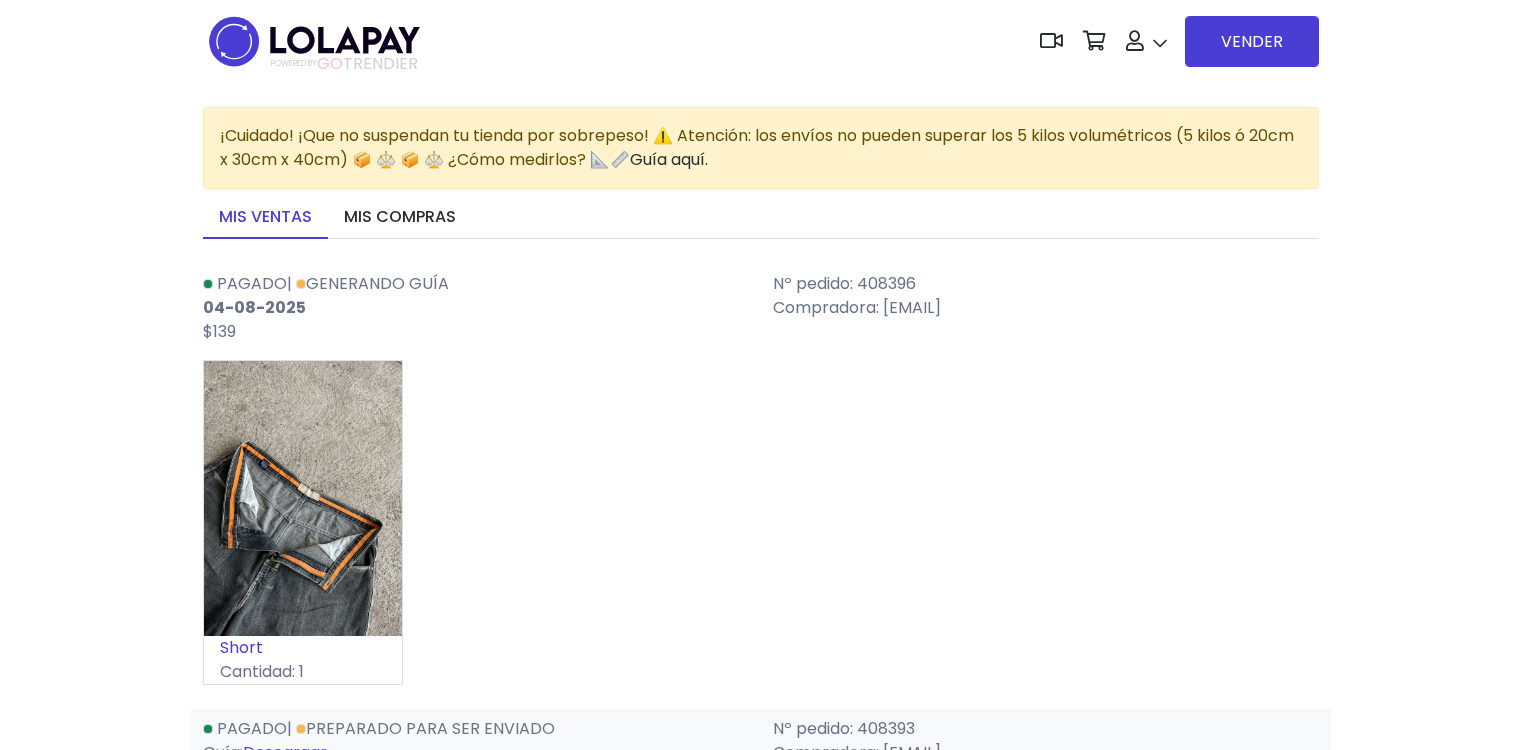 scroll, scrollTop: 0, scrollLeft: 0, axis: both 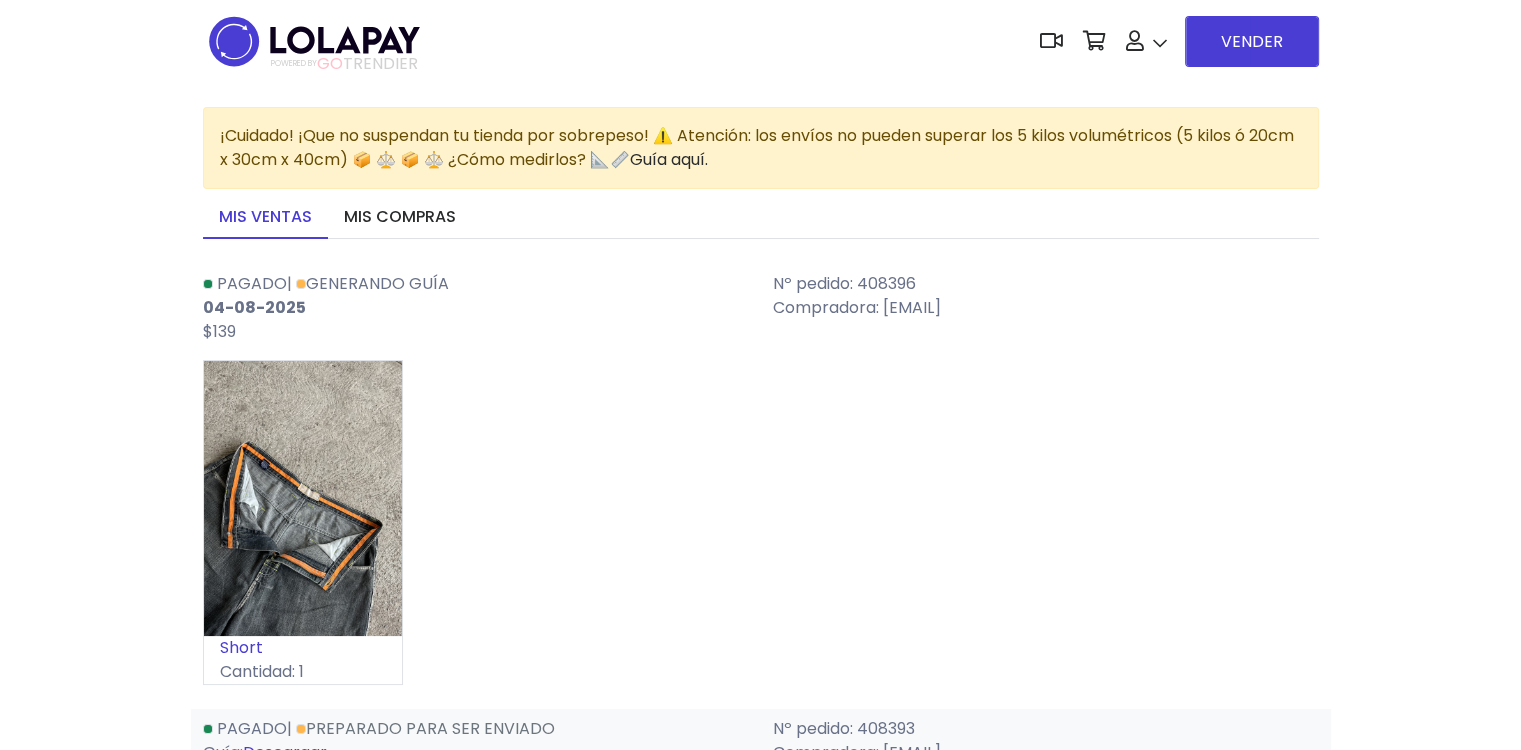 click on "Short
Cantidad: 1" at bounding box center [761, 530] 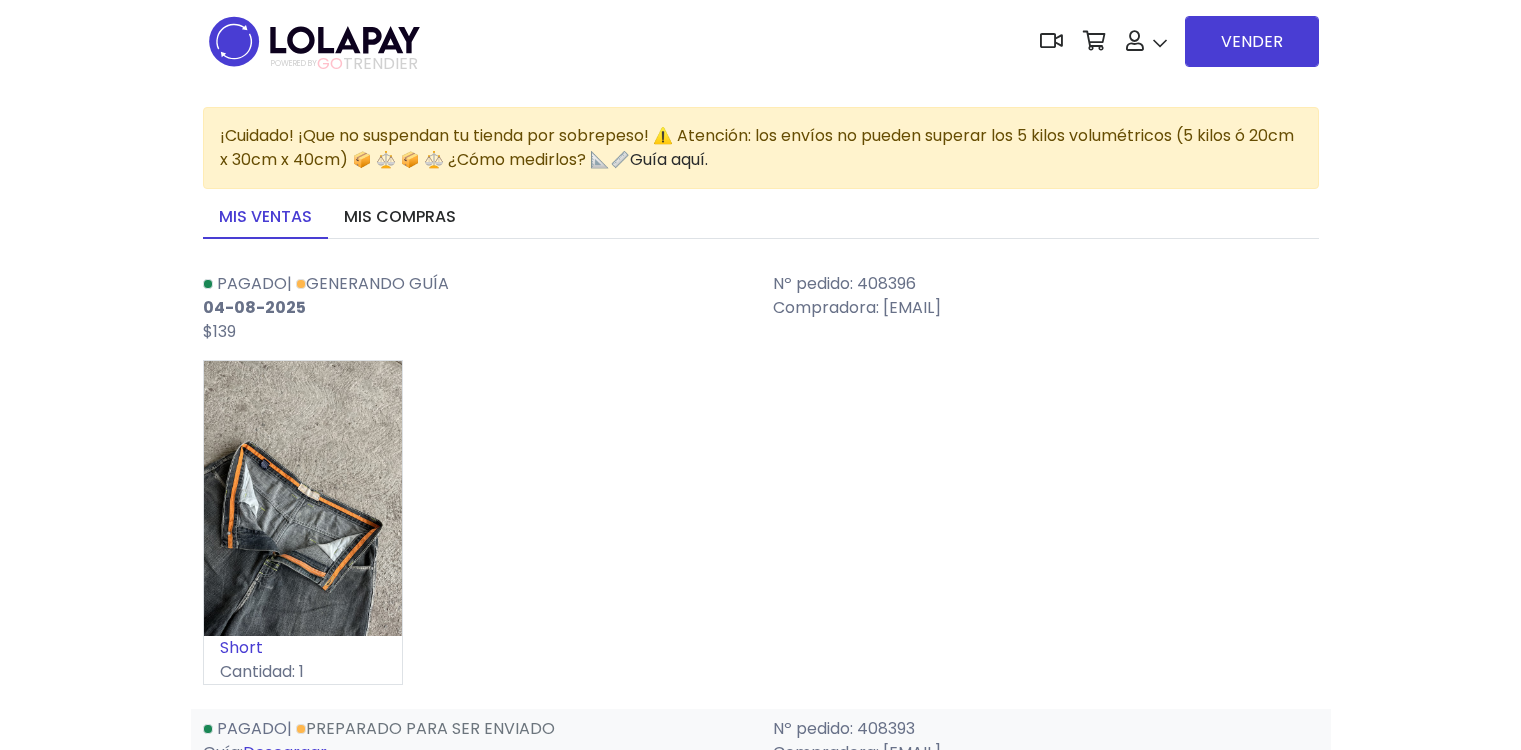 scroll, scrollTop: 0, scrollLeft: 0, axis: both 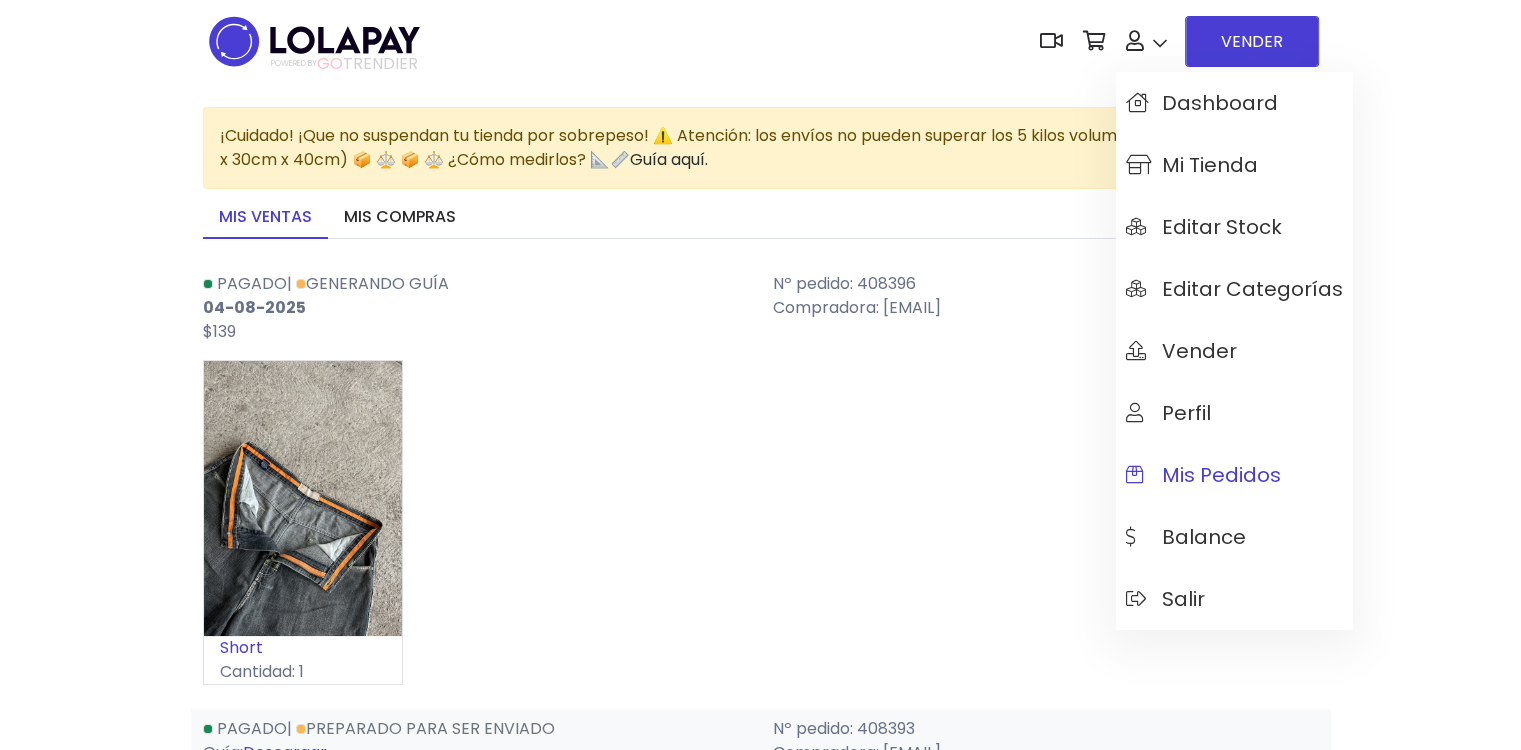 click on "Mis pedidos" at bounding box center [1203, 475] 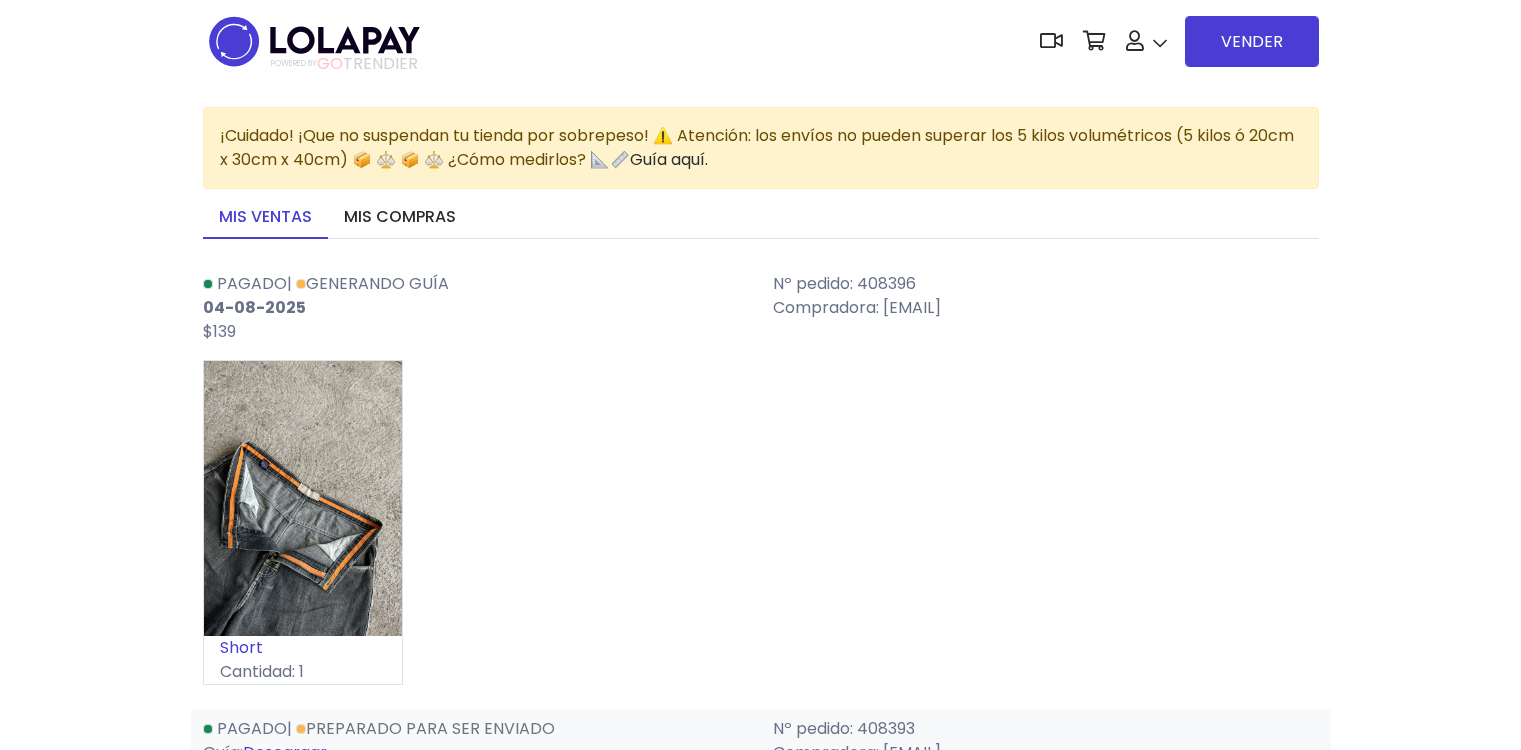 scroll, scrollTop: 0, scrollLeft: 0, axis: both 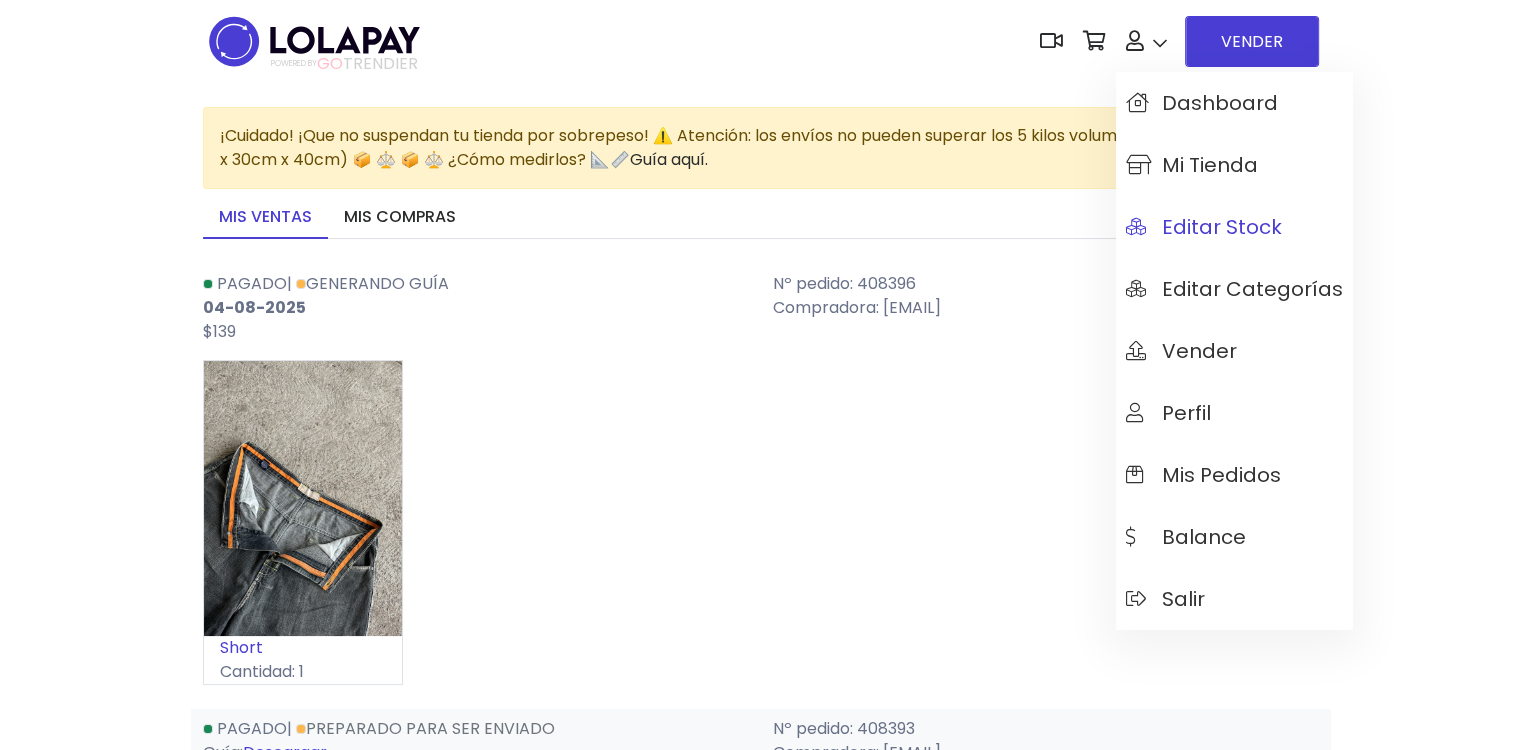 click on "Editar Stock" at bounding box center (1204, 227) 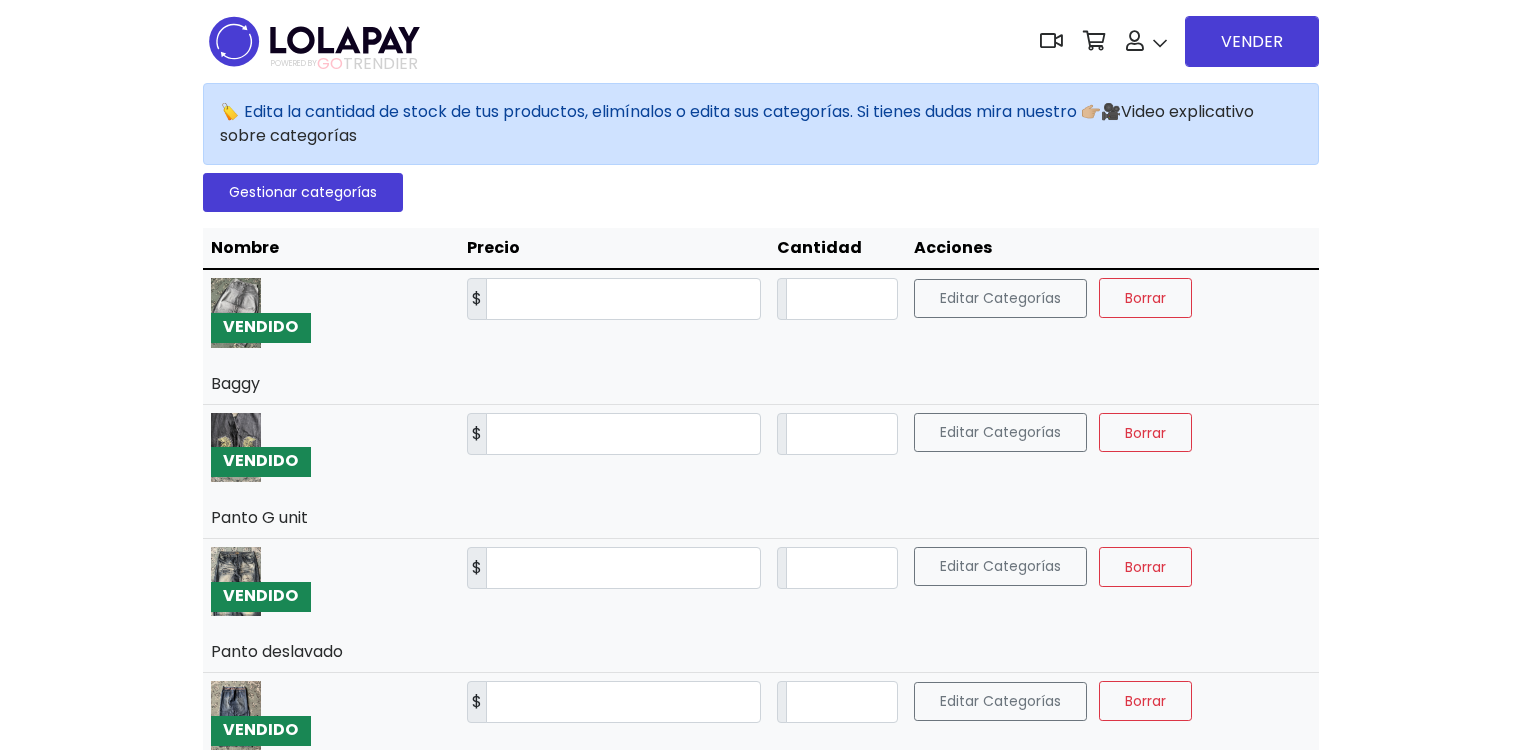 scroll, scrollTop: 0, scrollLeft: 0, axis: both 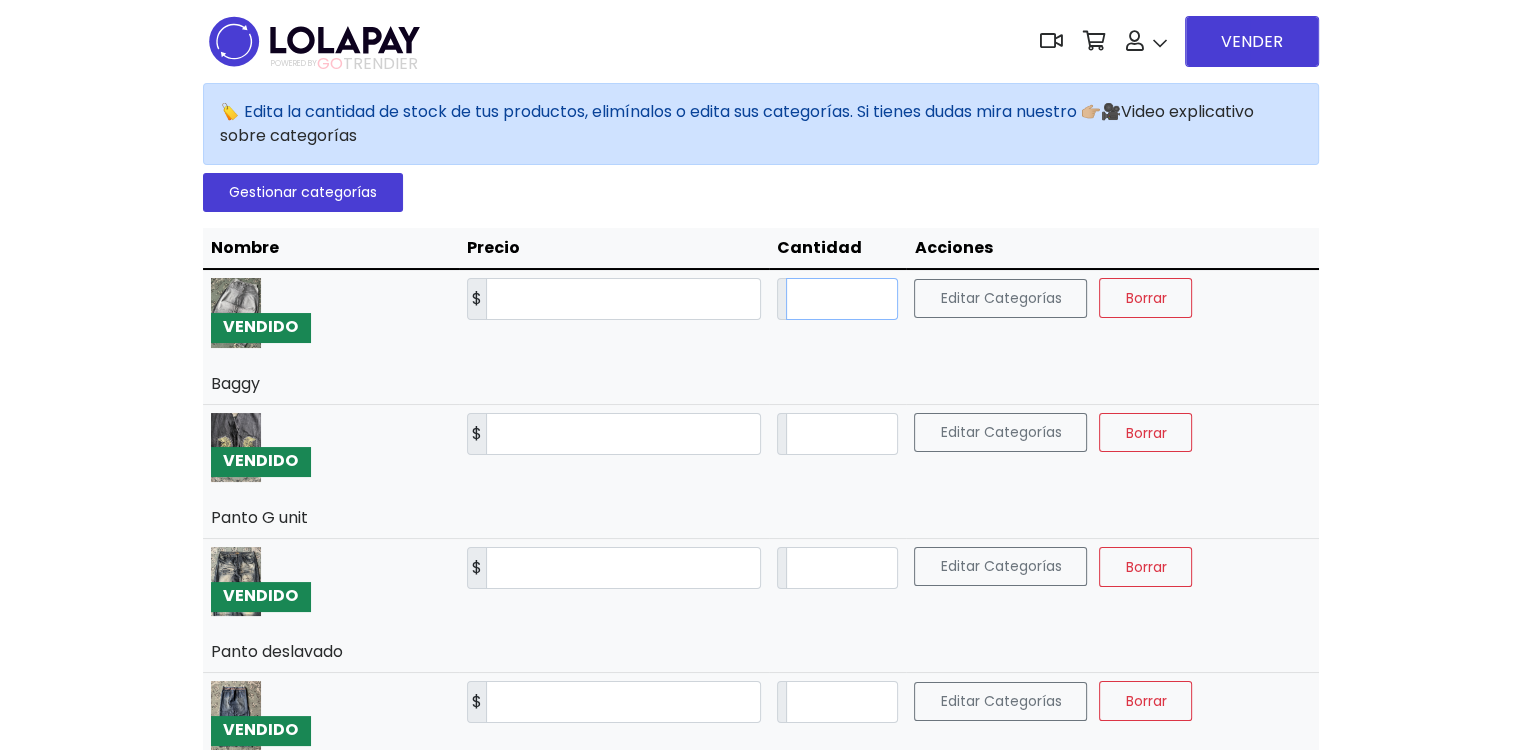 click on "*" at bounding box center [842, 299] 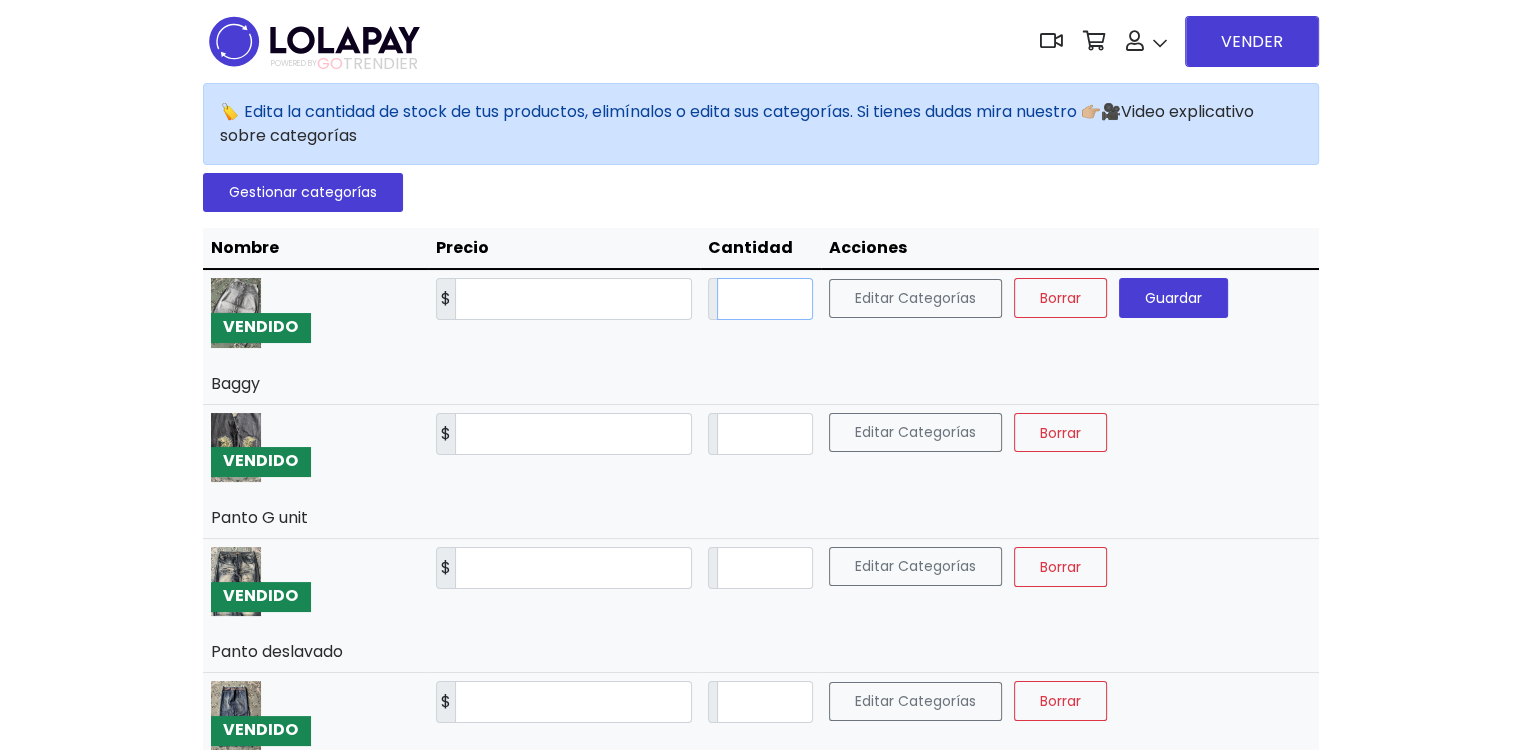 type on "**" 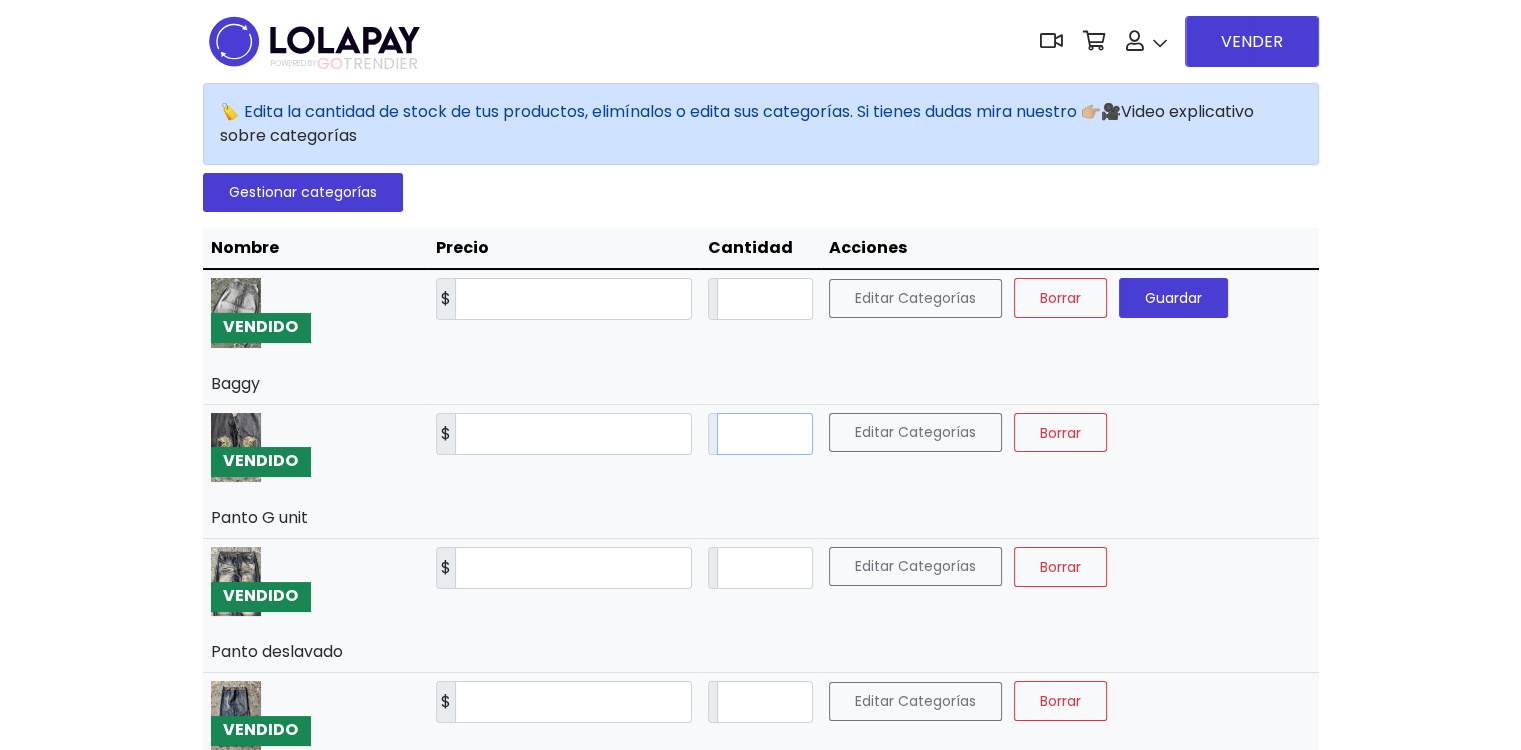 click on "*" at bounding box center [765, 434] 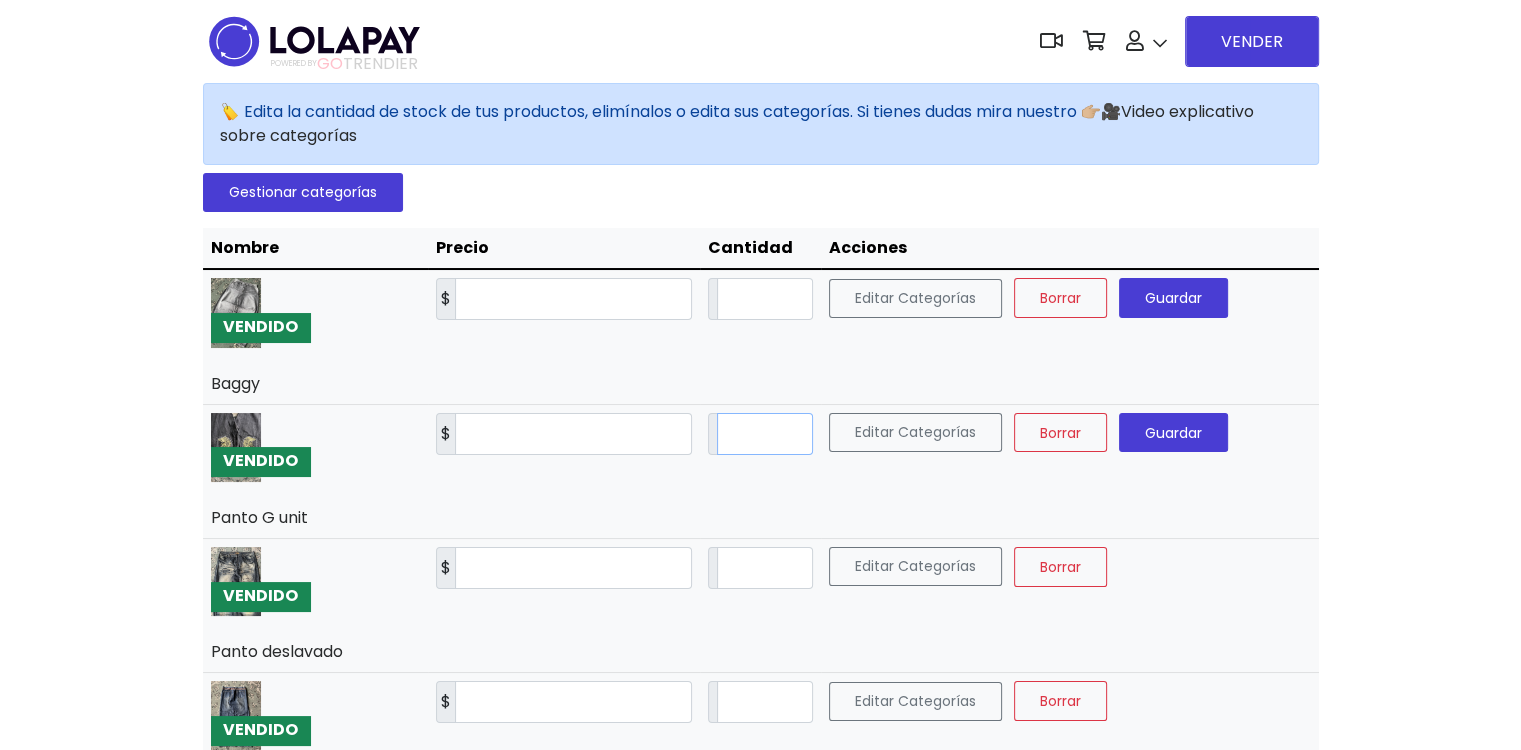 type on "**" 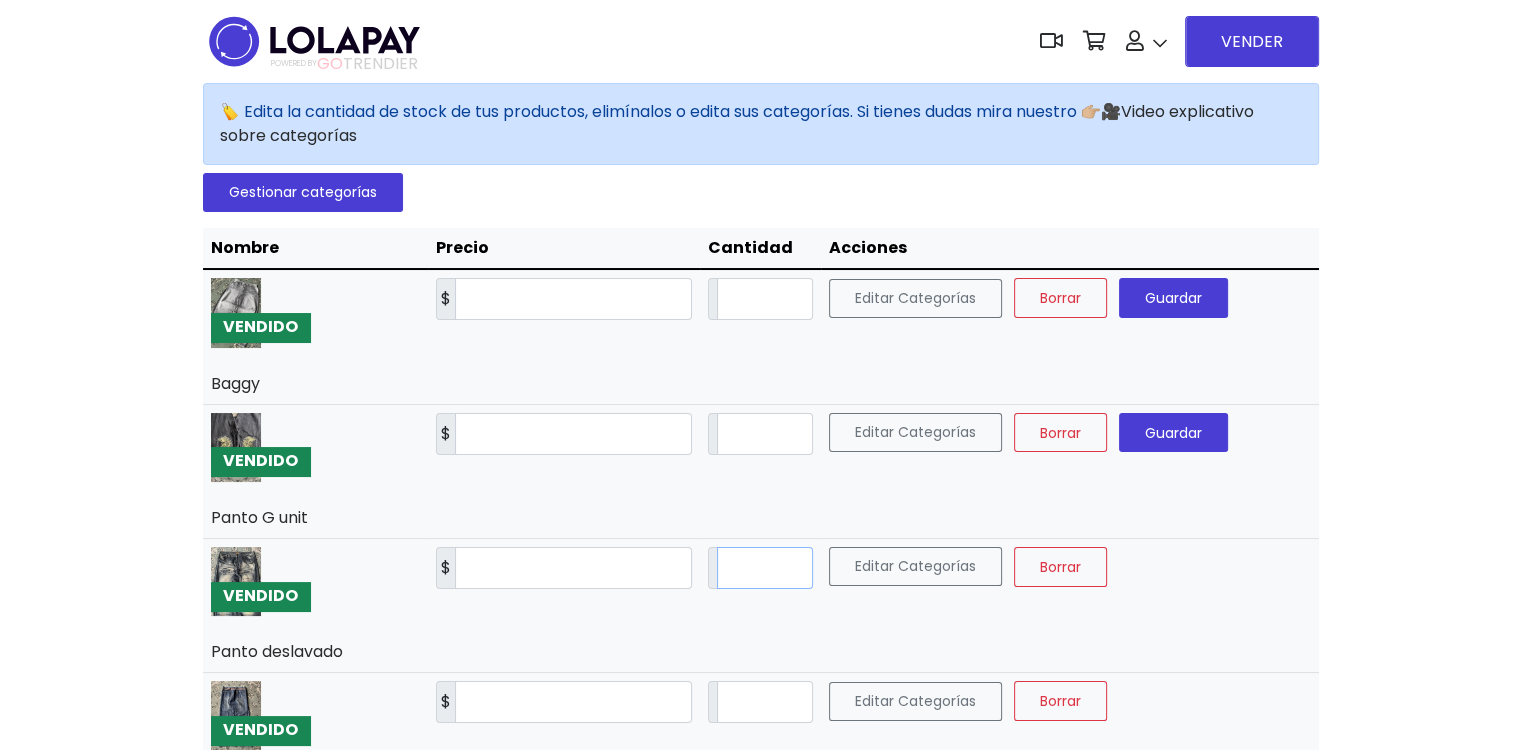 click on "*" at bounding box center (765, 568) 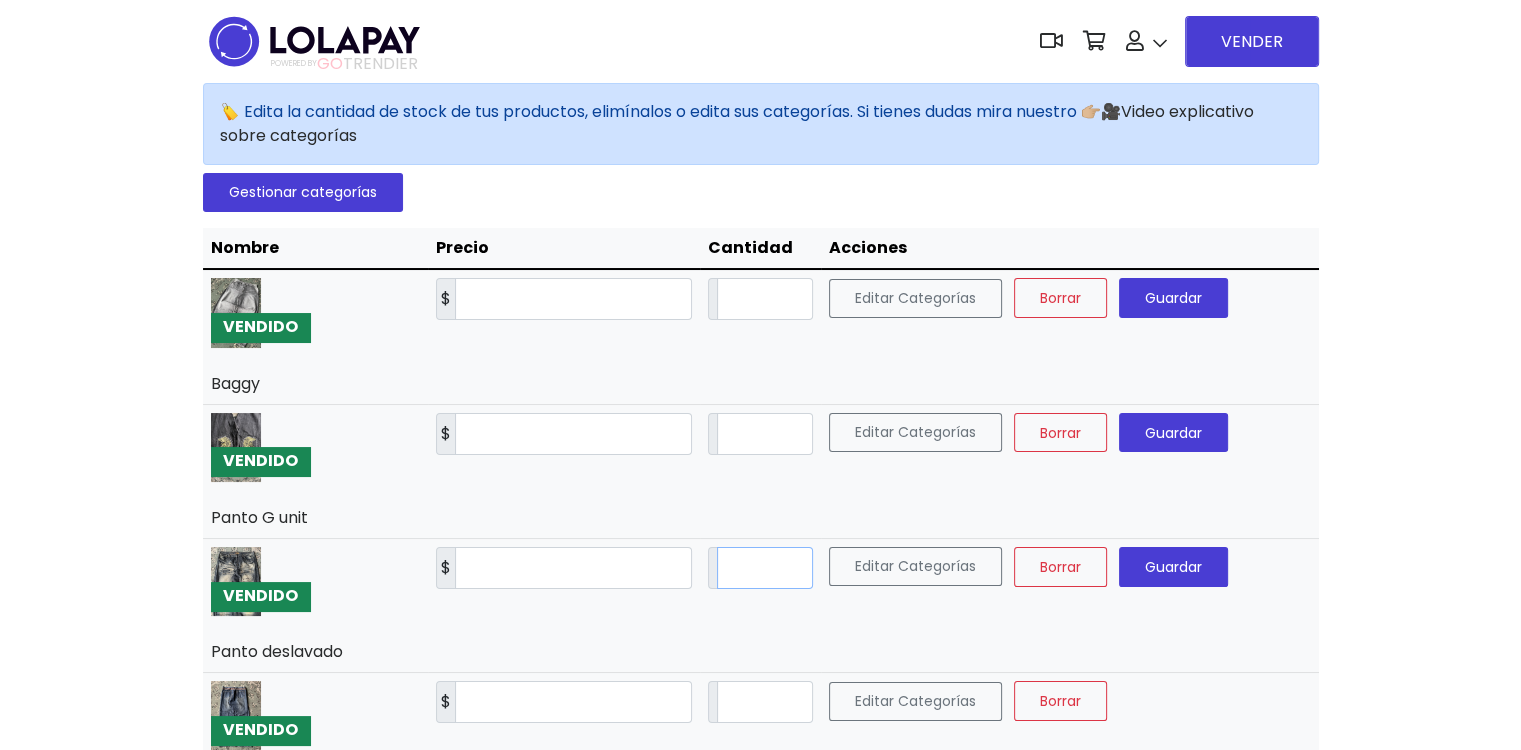 type on "**" 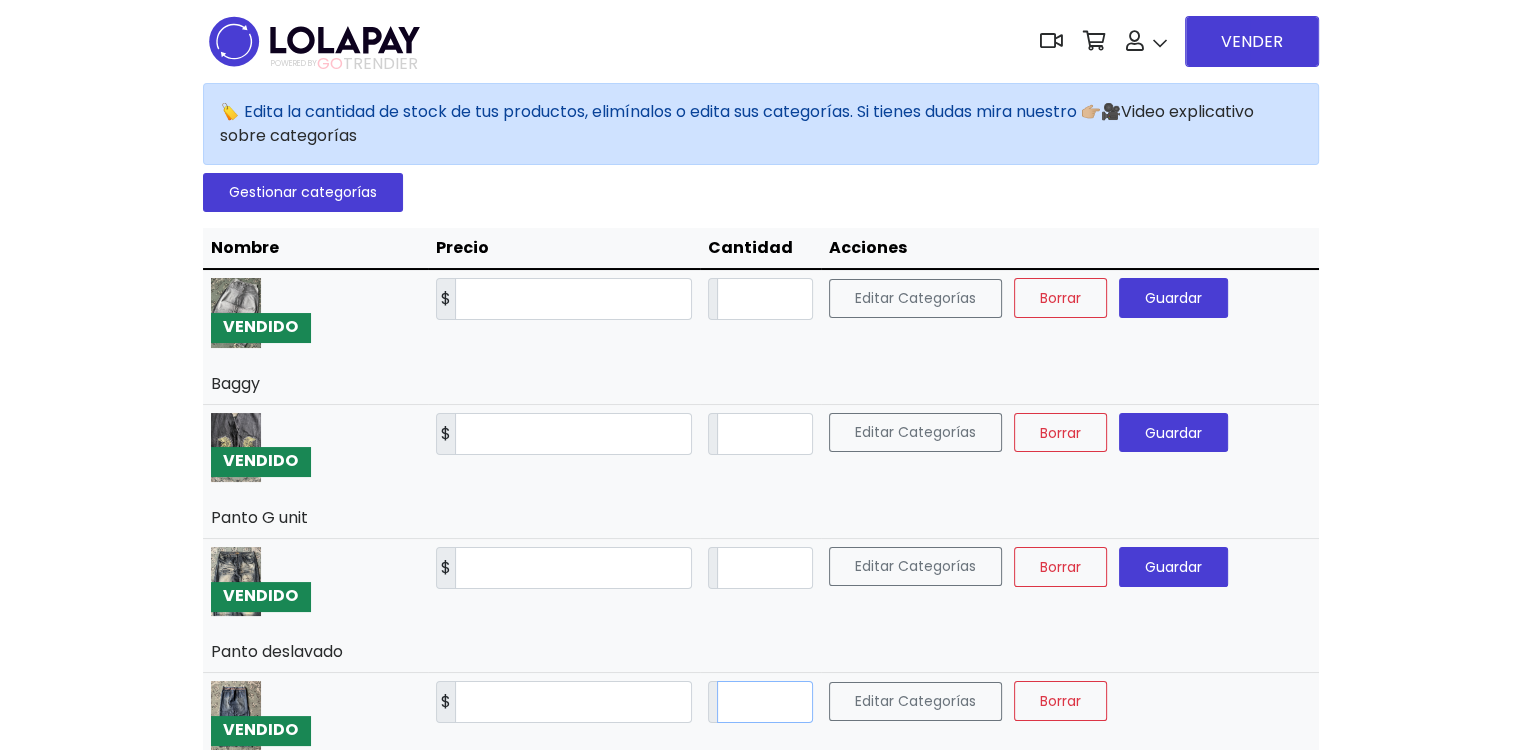 click on "*" at bounding box center [765, 702] 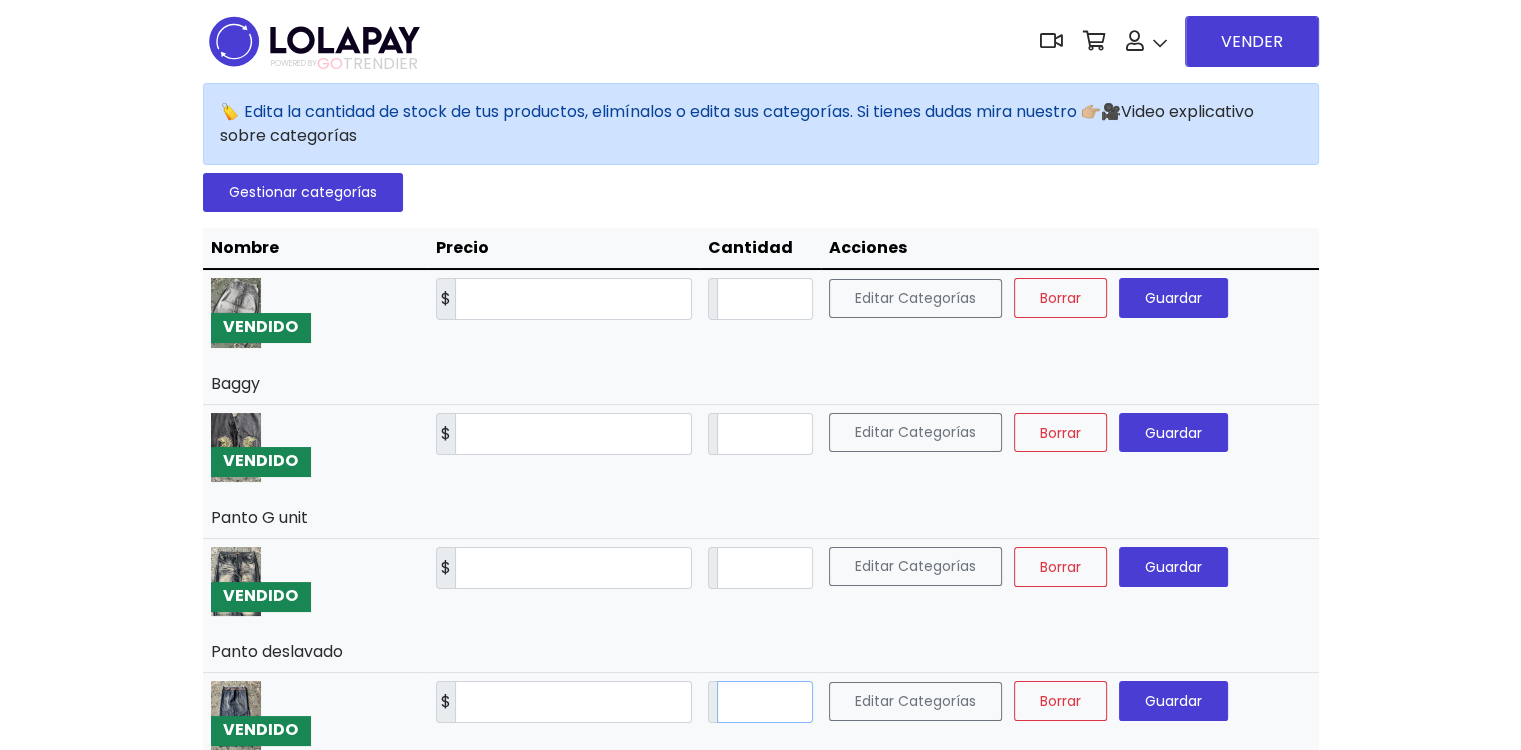 scroll, scrollTop: 0, scrollLeft: 0, axis: both 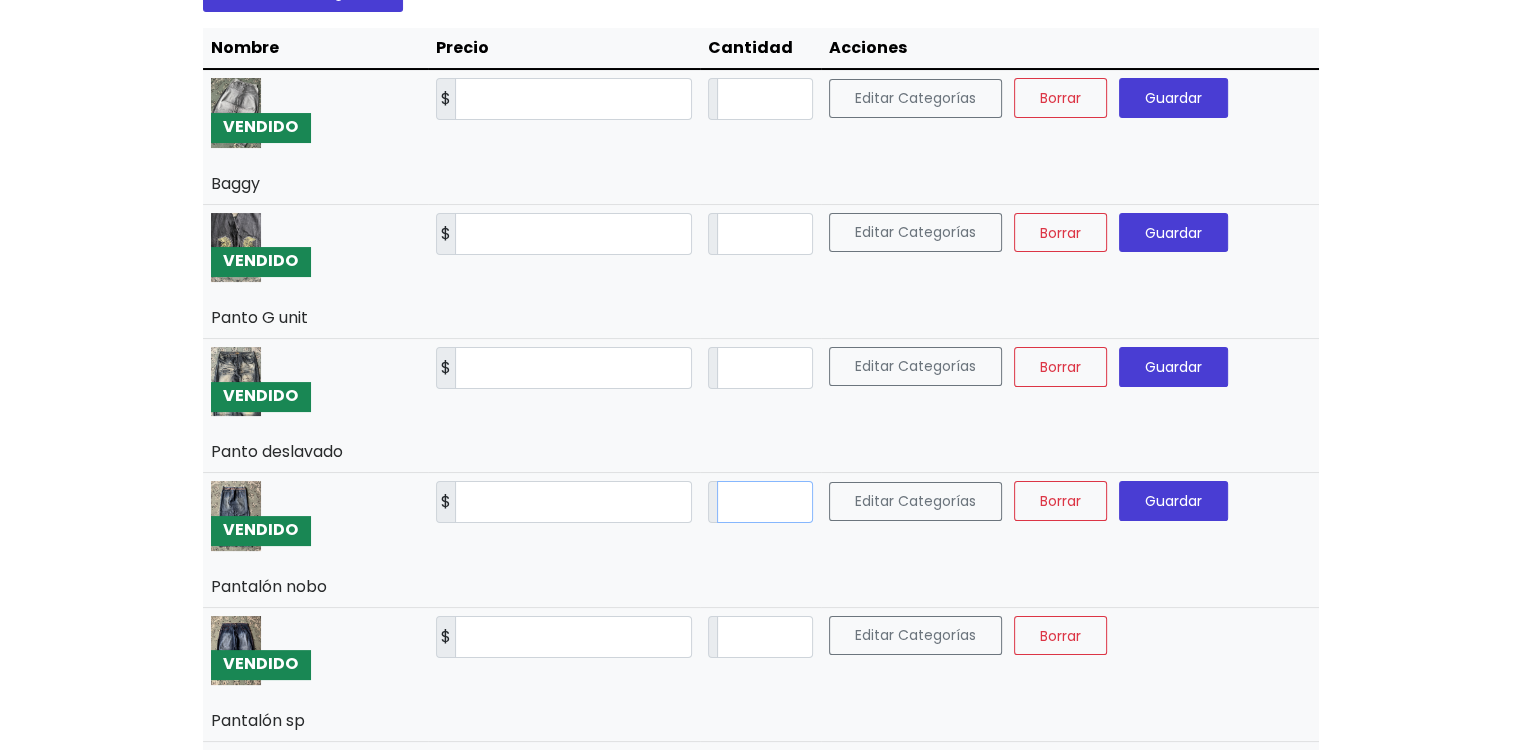 type on "**" 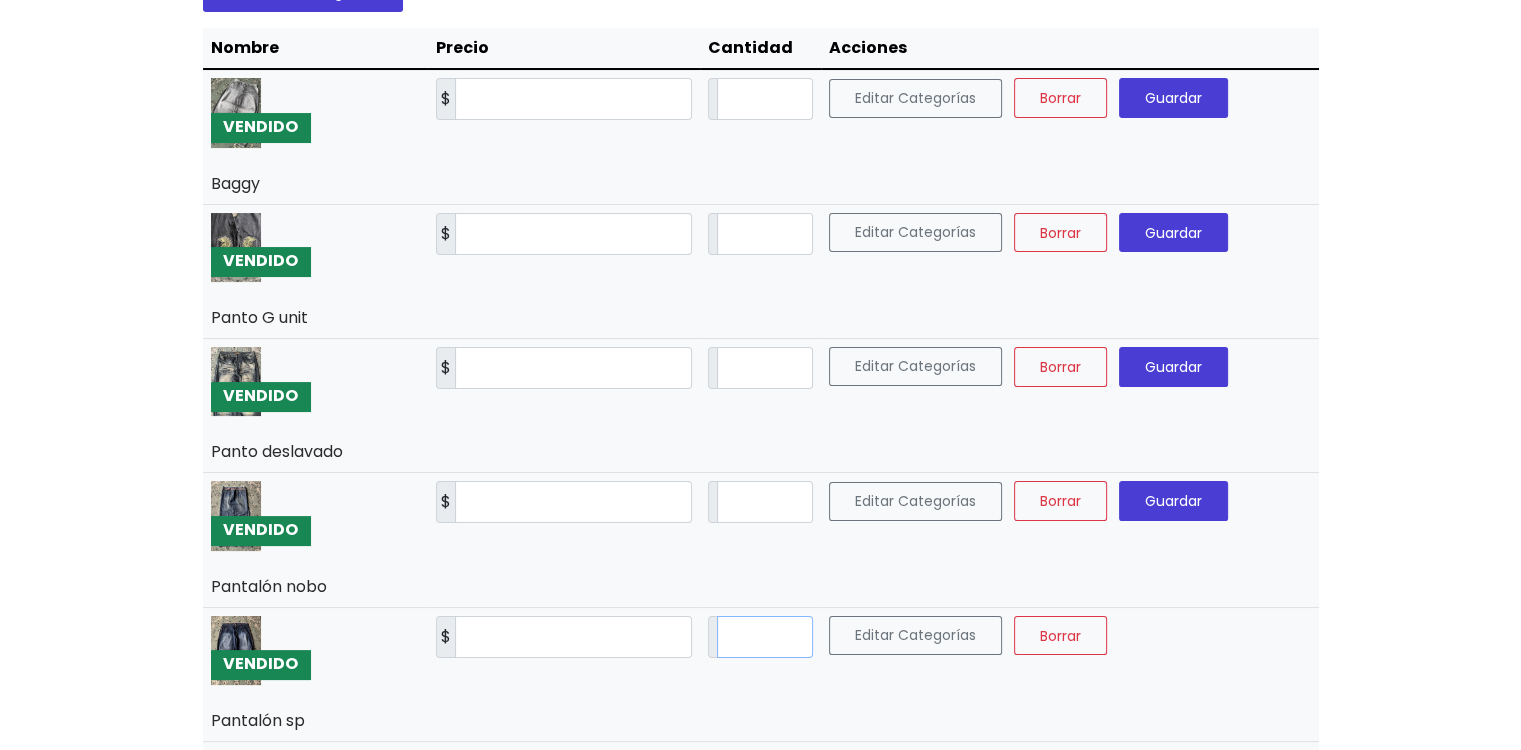click on "*" at bounding box center [765, 637] 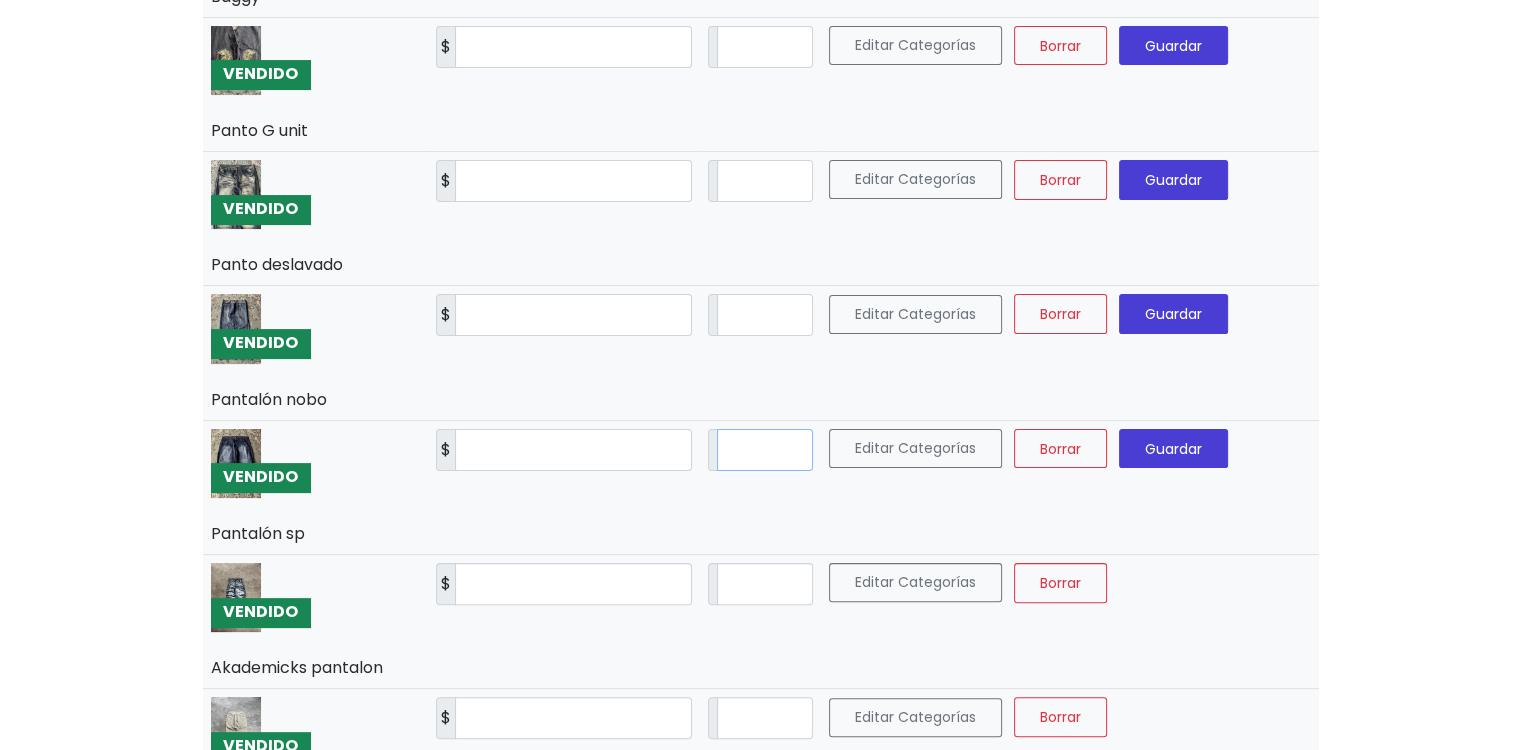 scroll, scrollTop: 400, scrollLeft: 0, axis: vertical 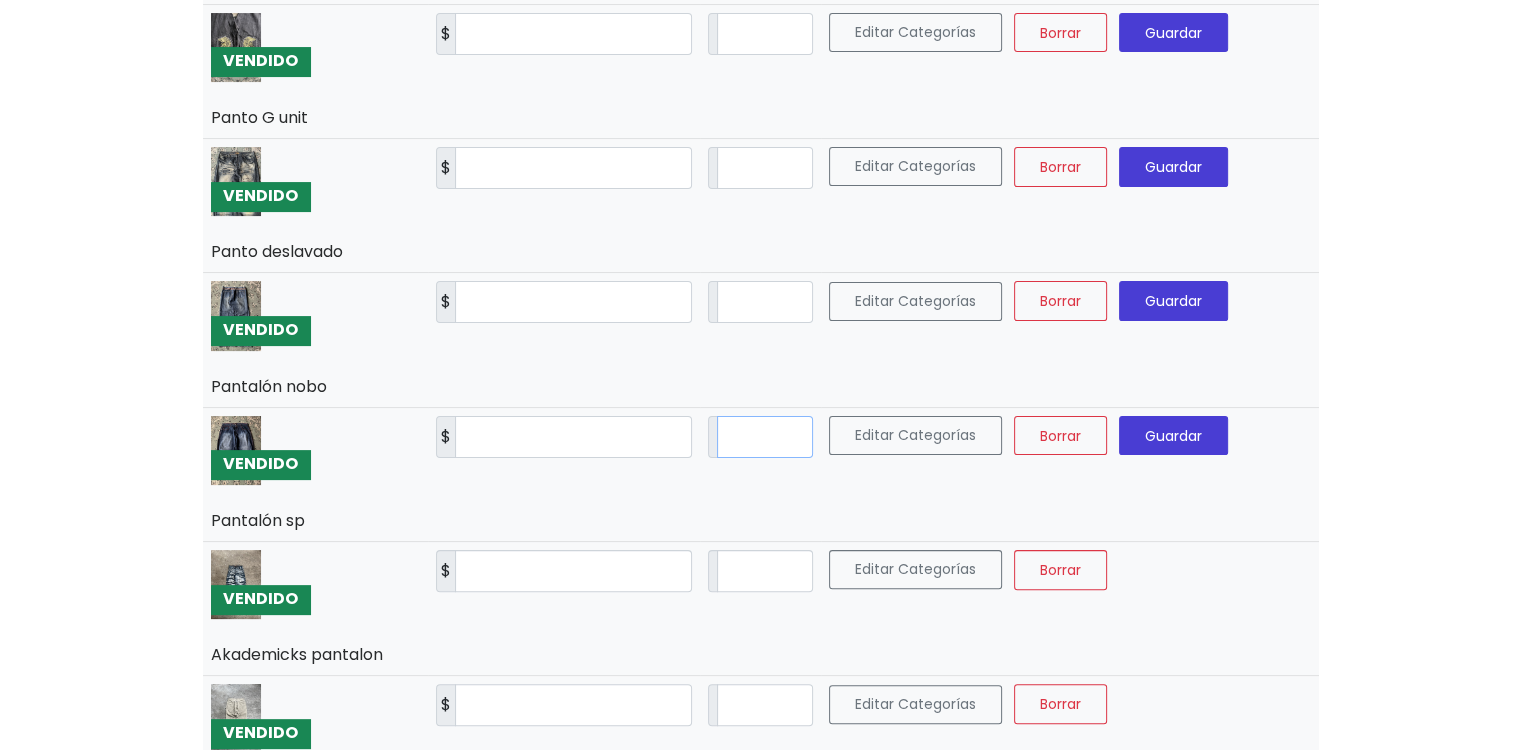 type on "**" 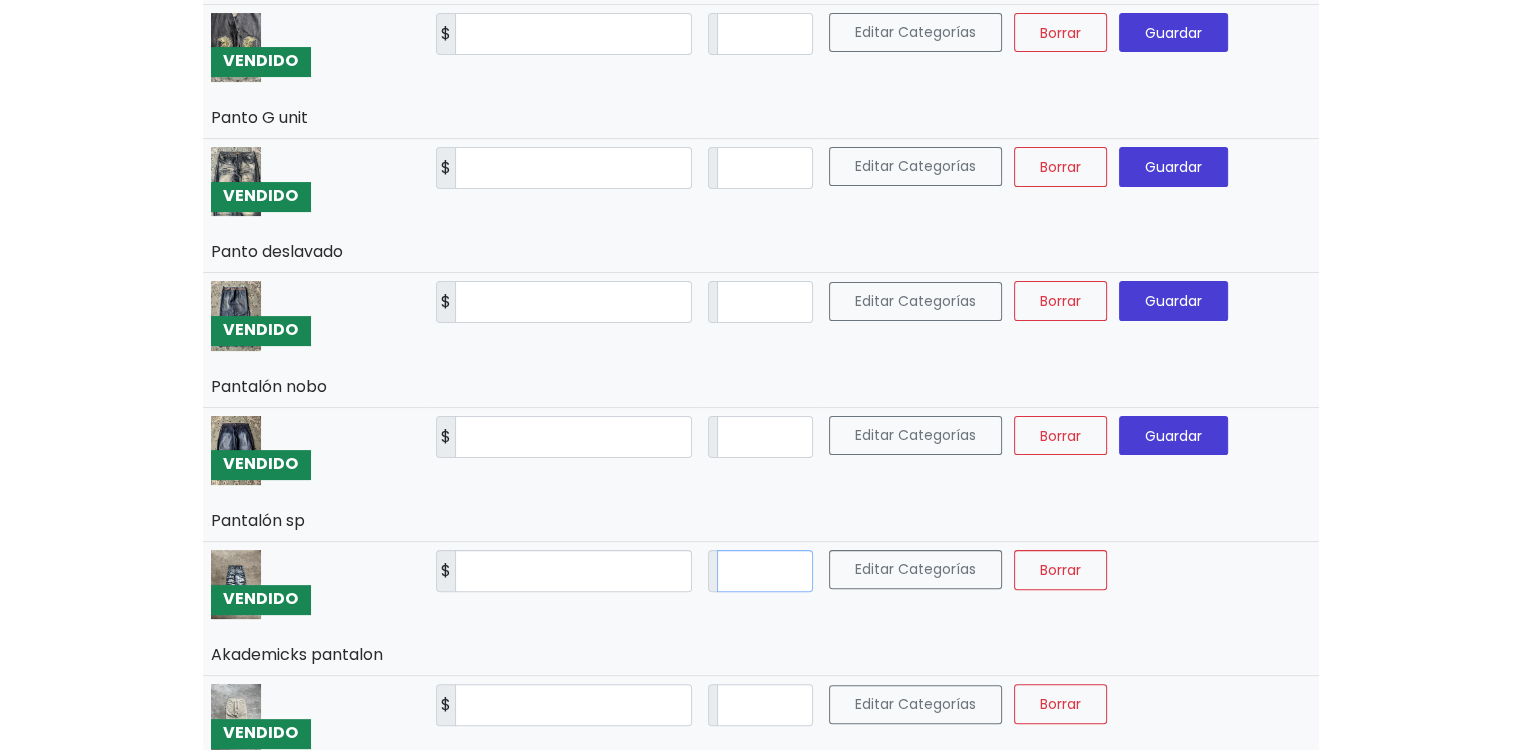 click on "*" at bounding box center [765, 571] 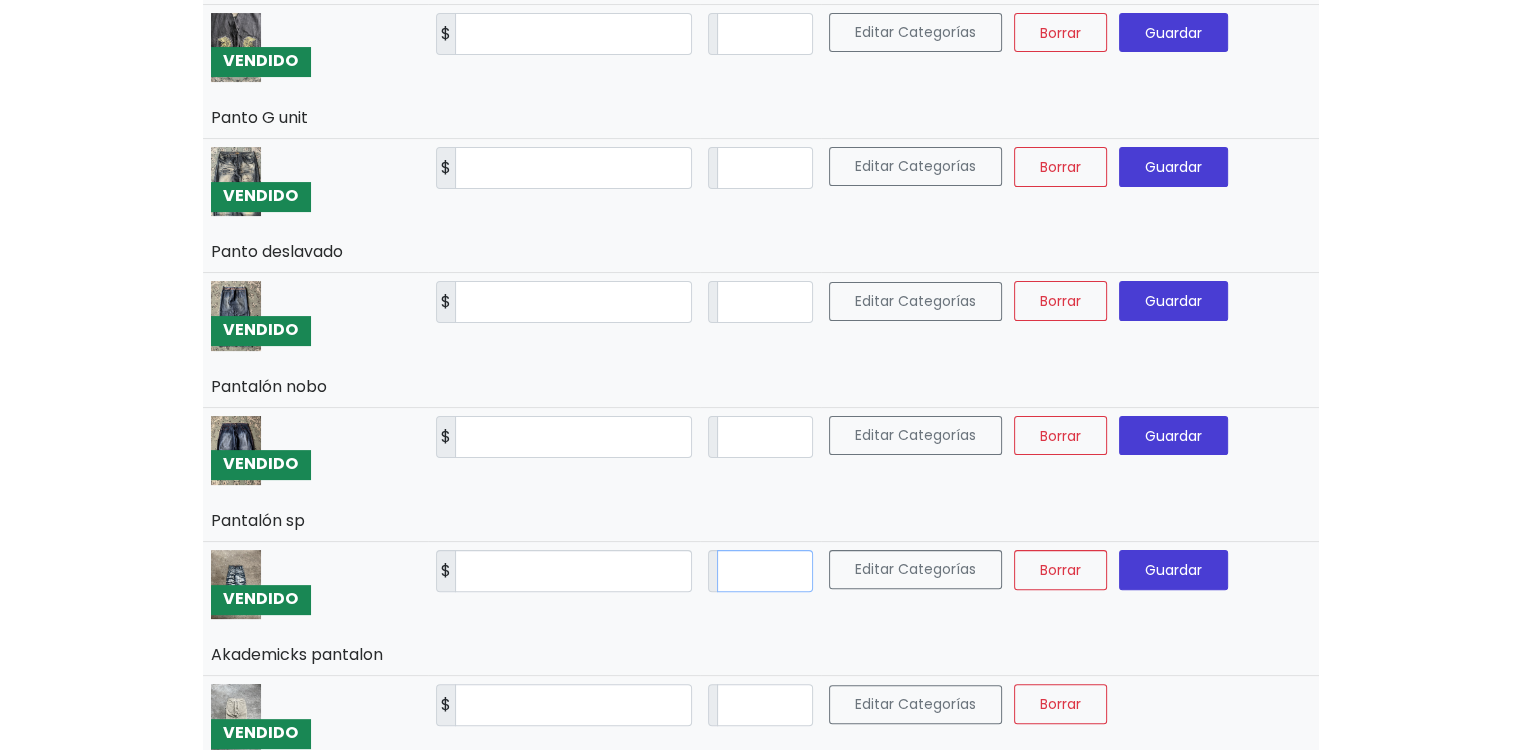 type on "**" 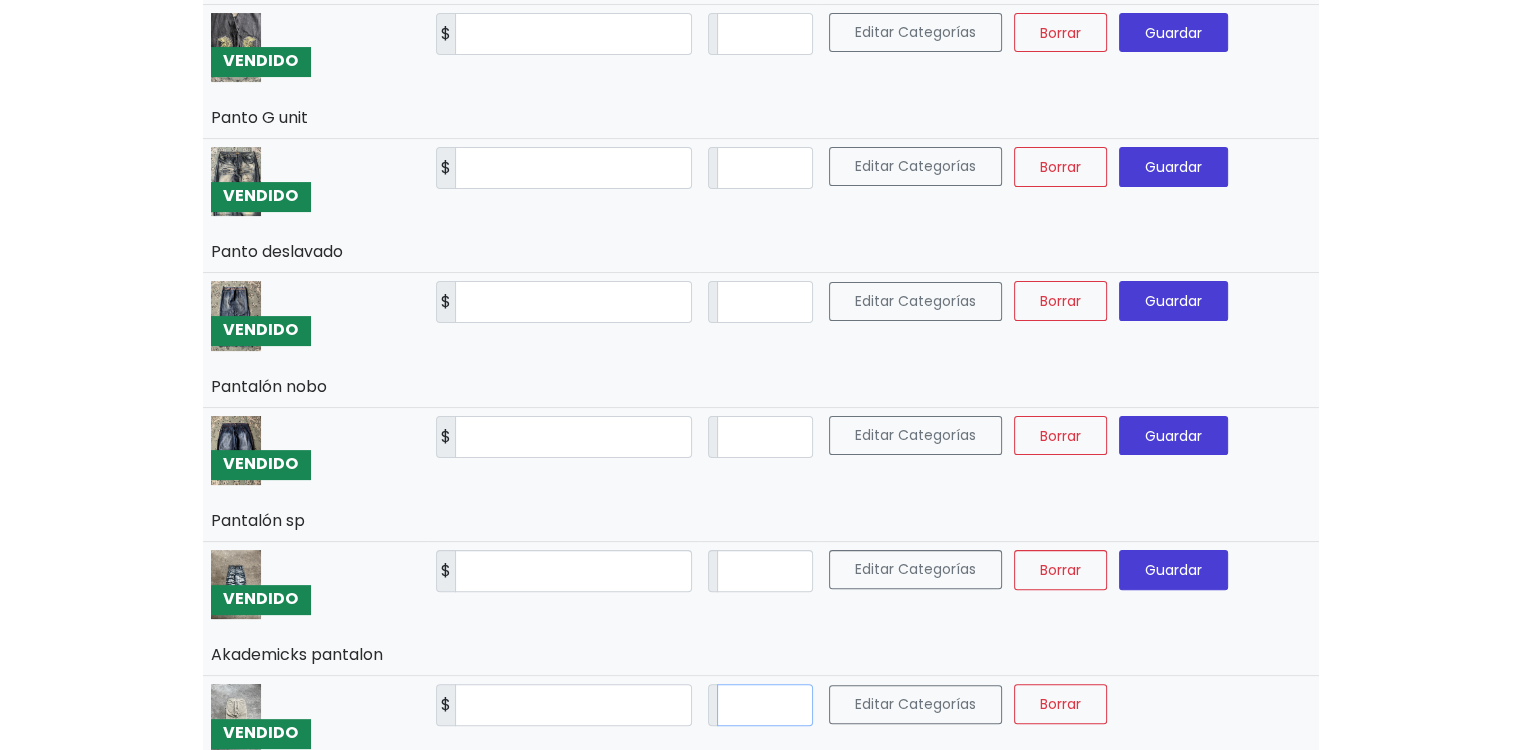 click on "*" at bounding box center (765, 705) 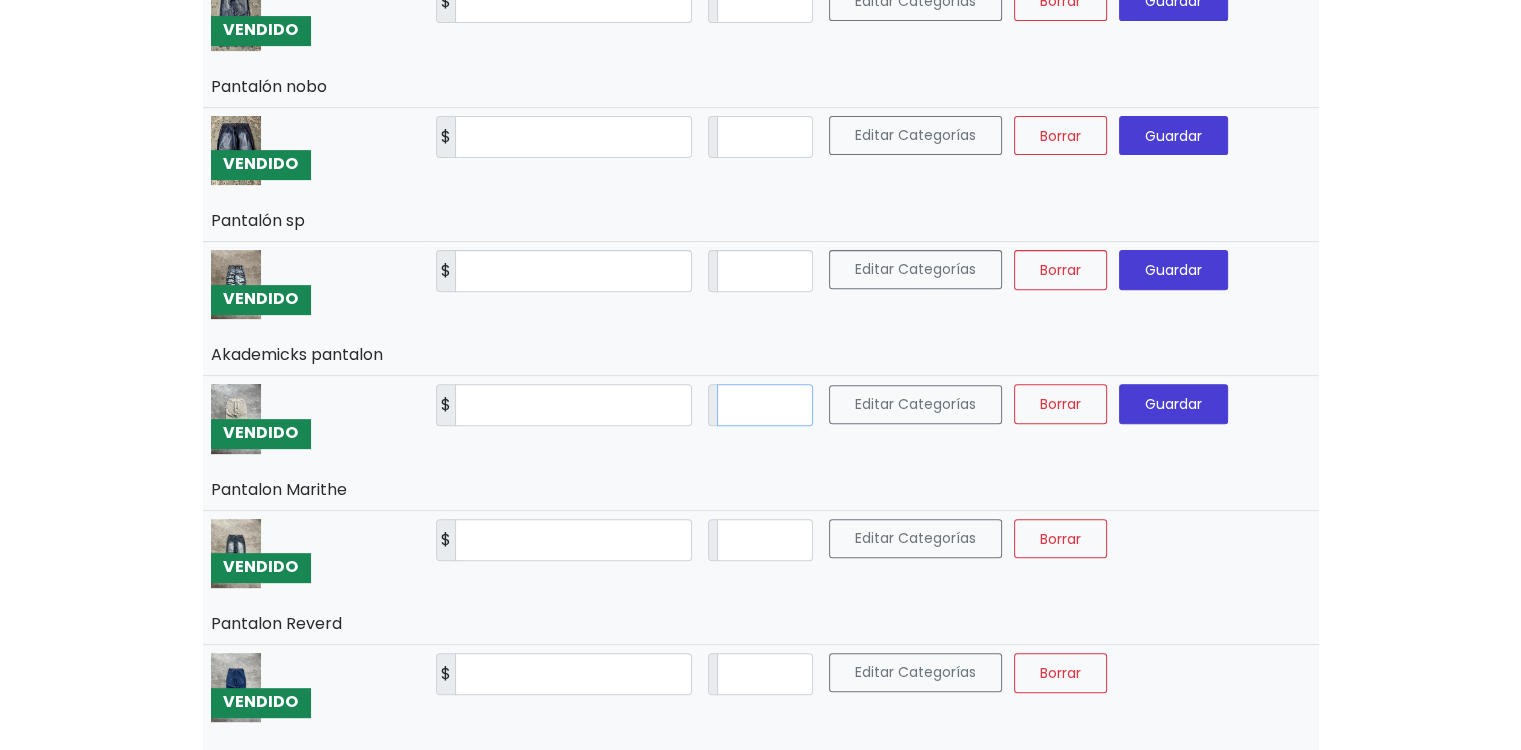 type on "**" 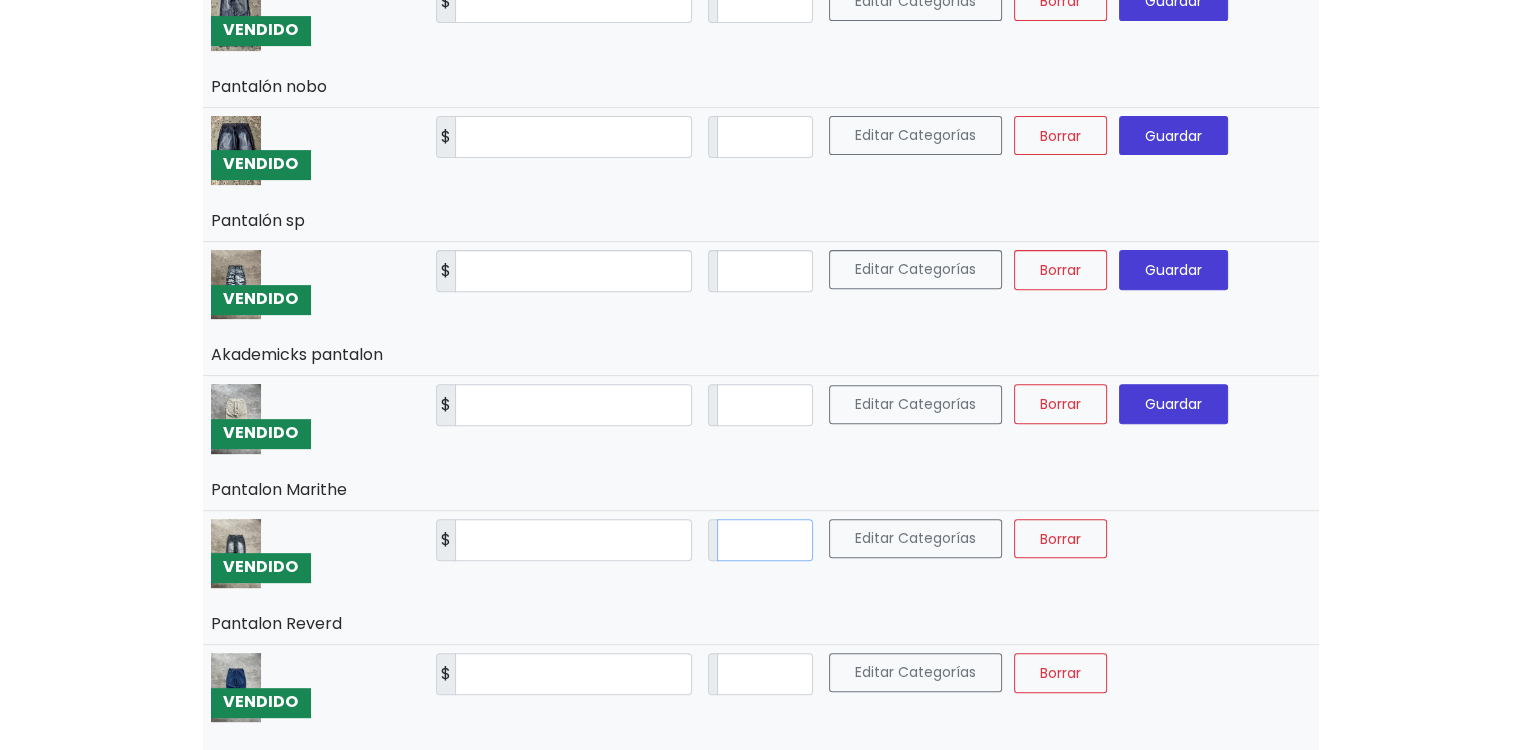 click on "*" at bounding box center (765, 540) 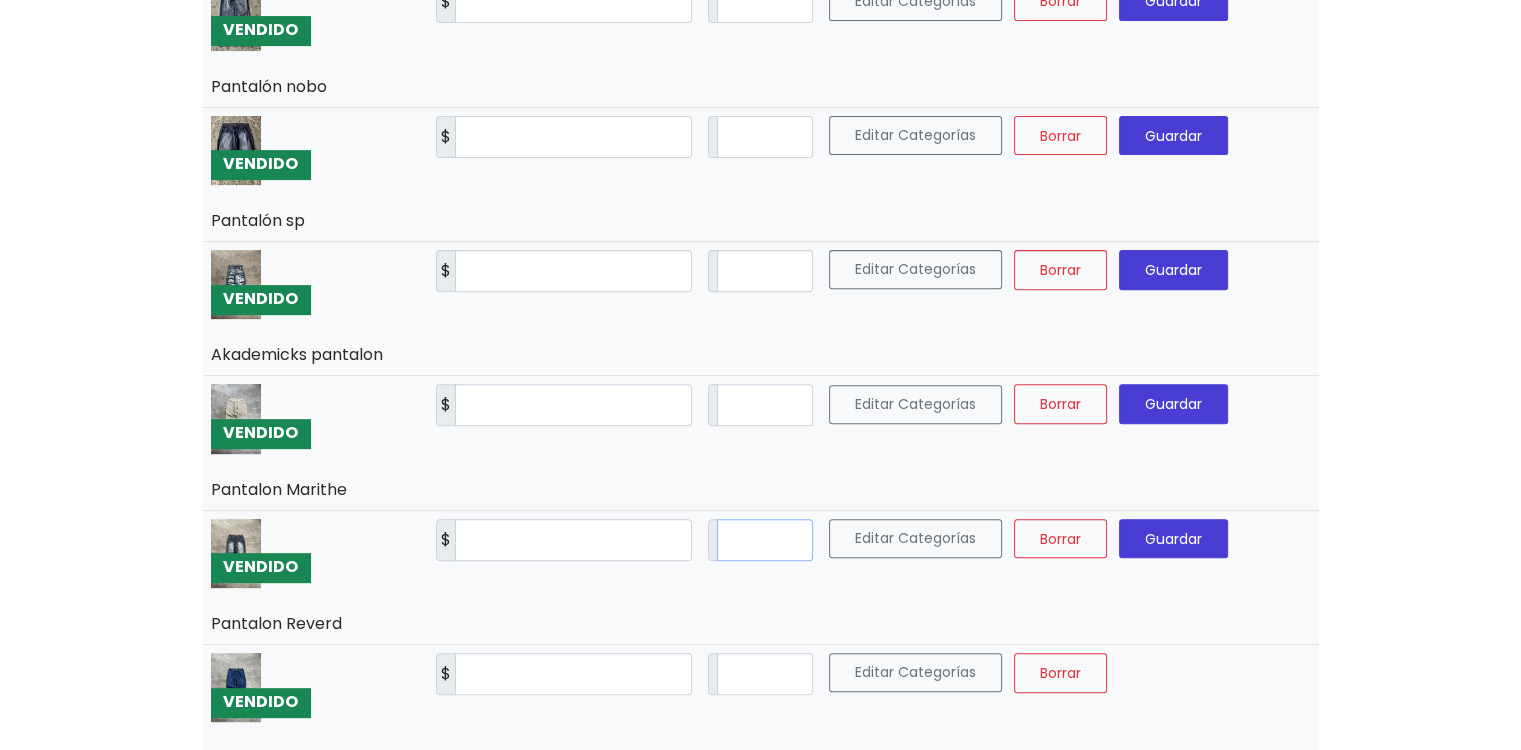 type on "**" 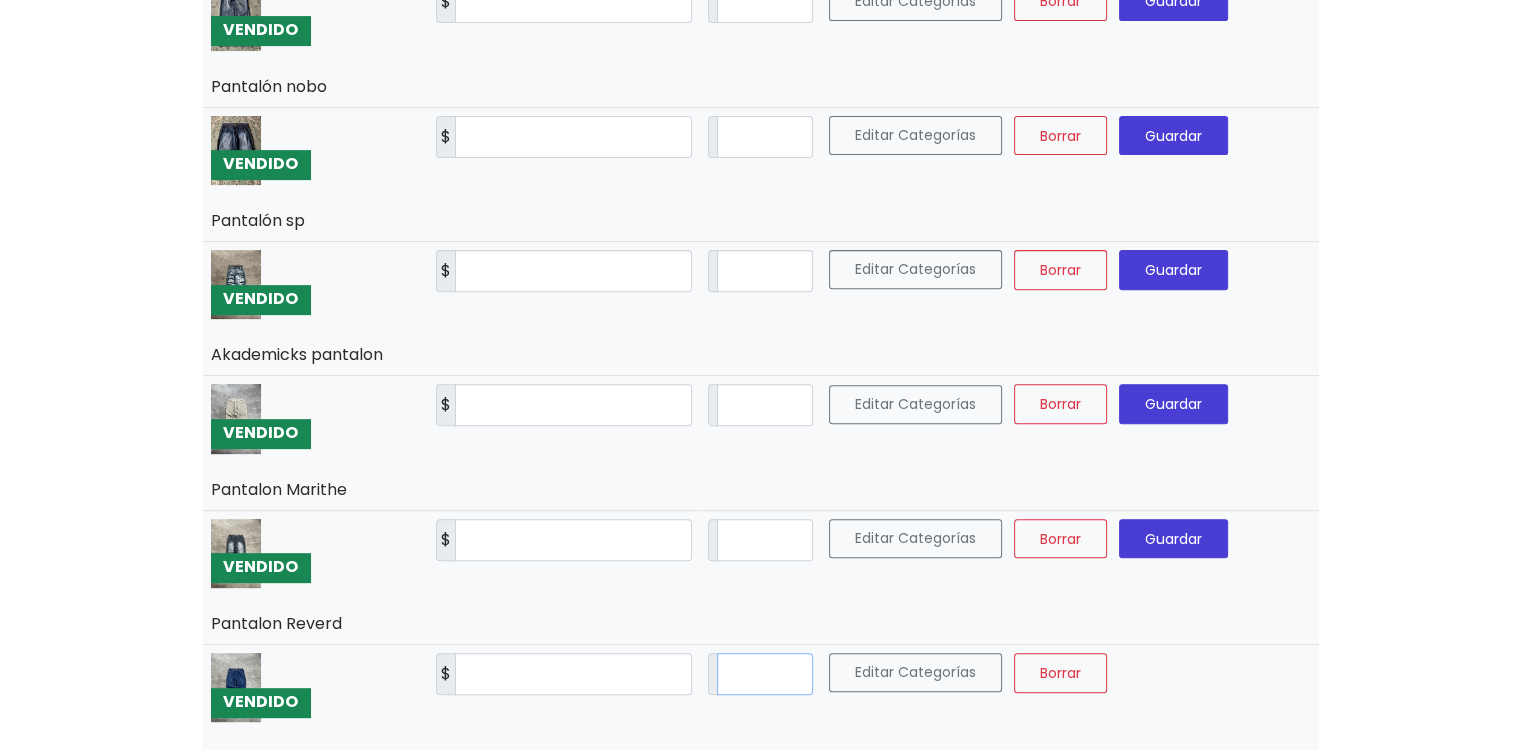 click on "*" at bounding box center [765, 674] 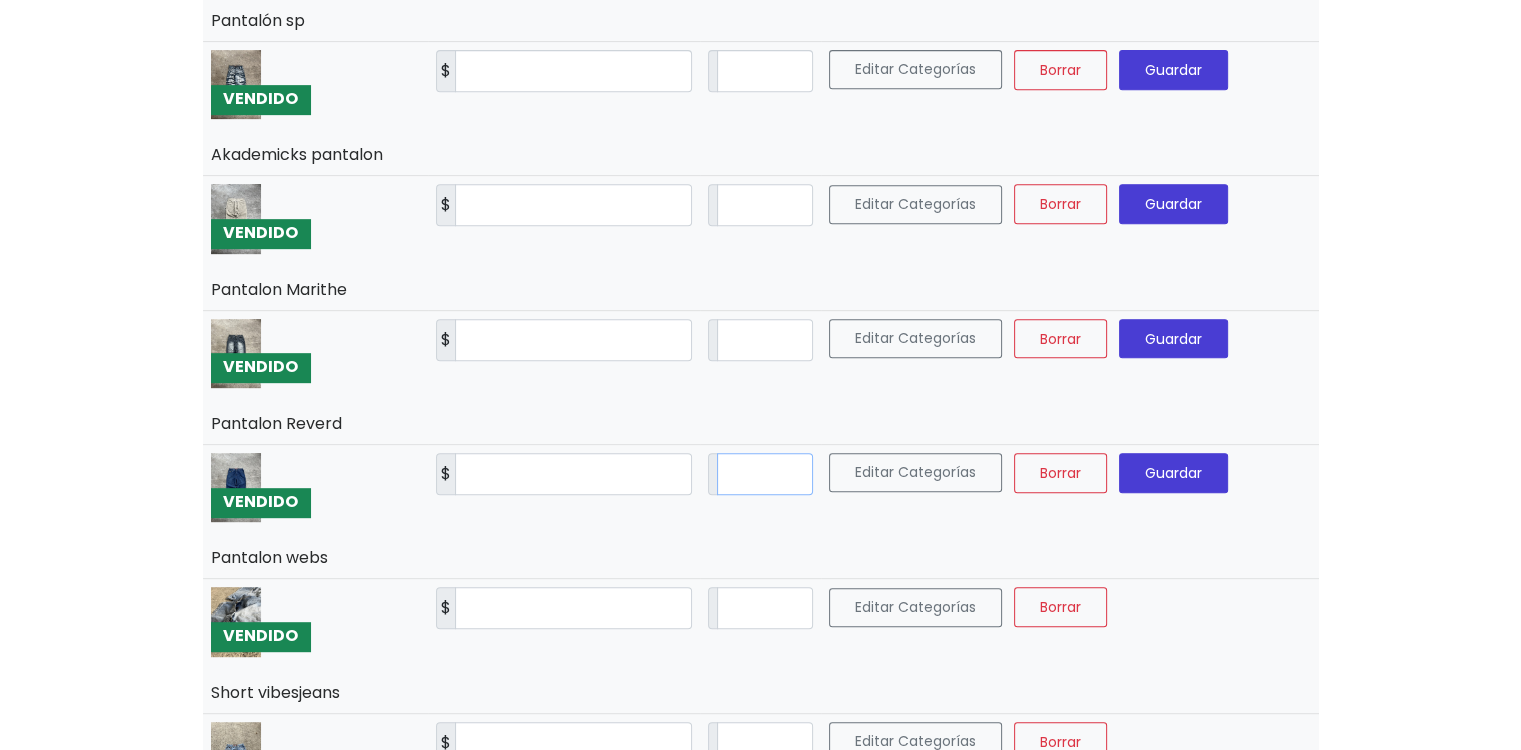 type on "**" 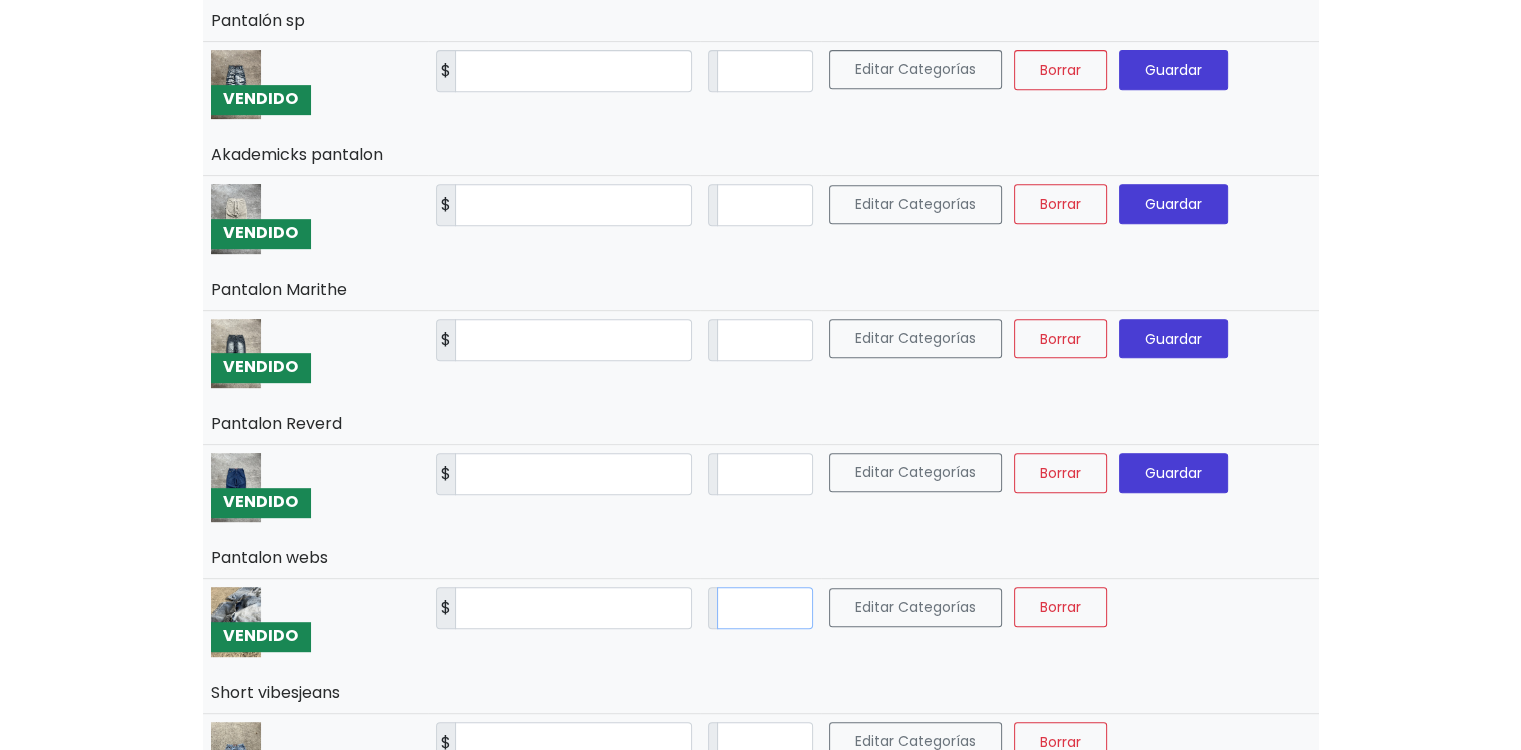click on "*" at bounding box center [765, 608] 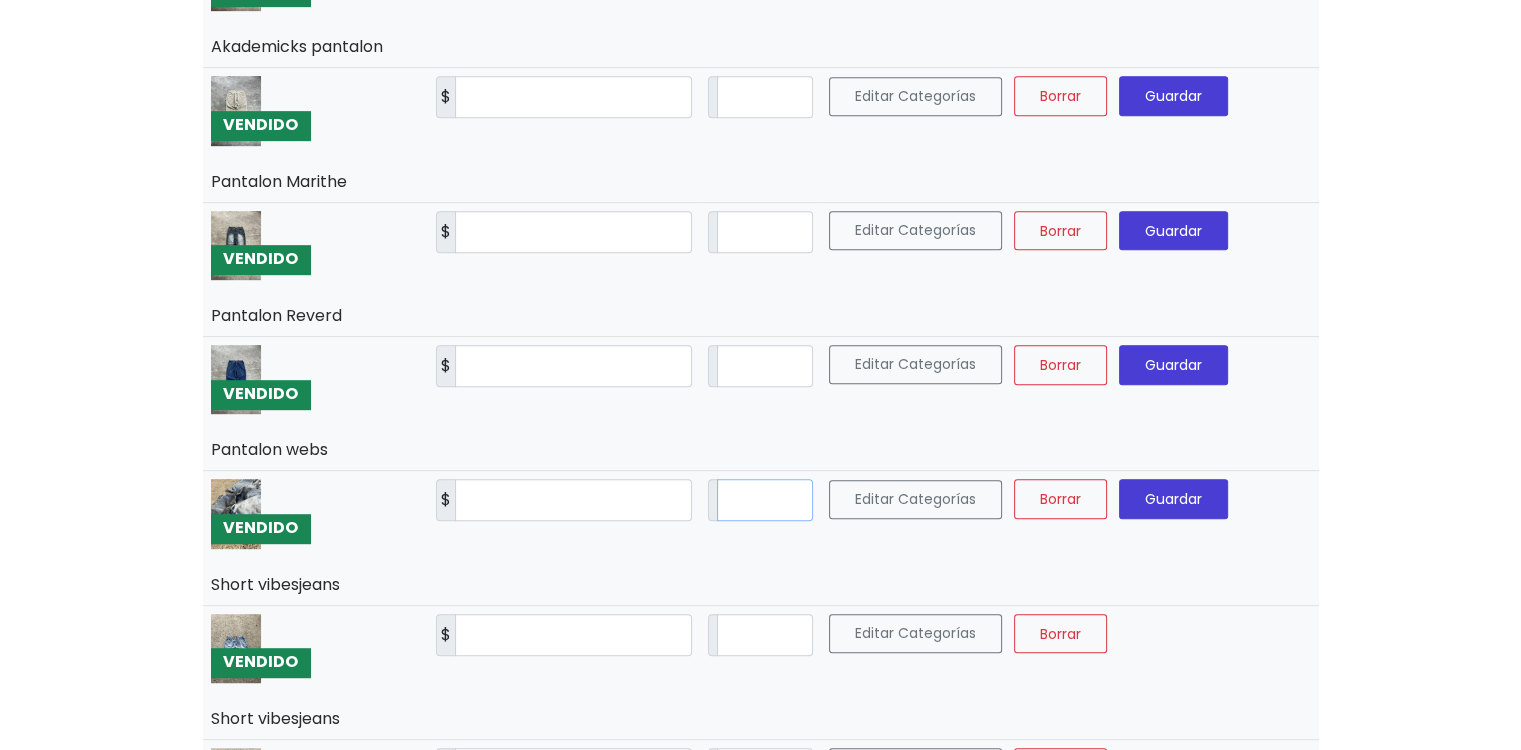 scroll, scrollTop: 1100, scrollLeft: 0, axis: vertical 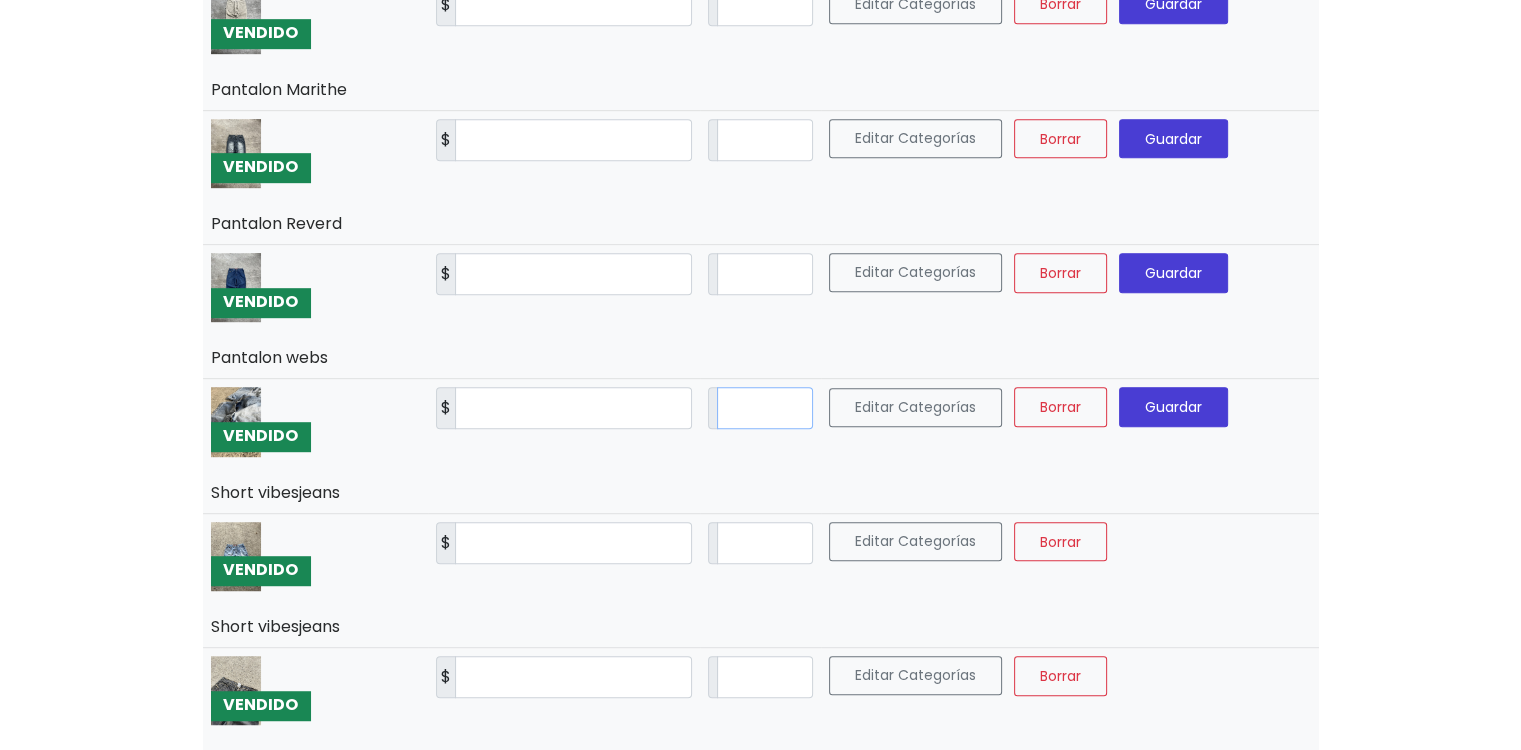 type on "**" 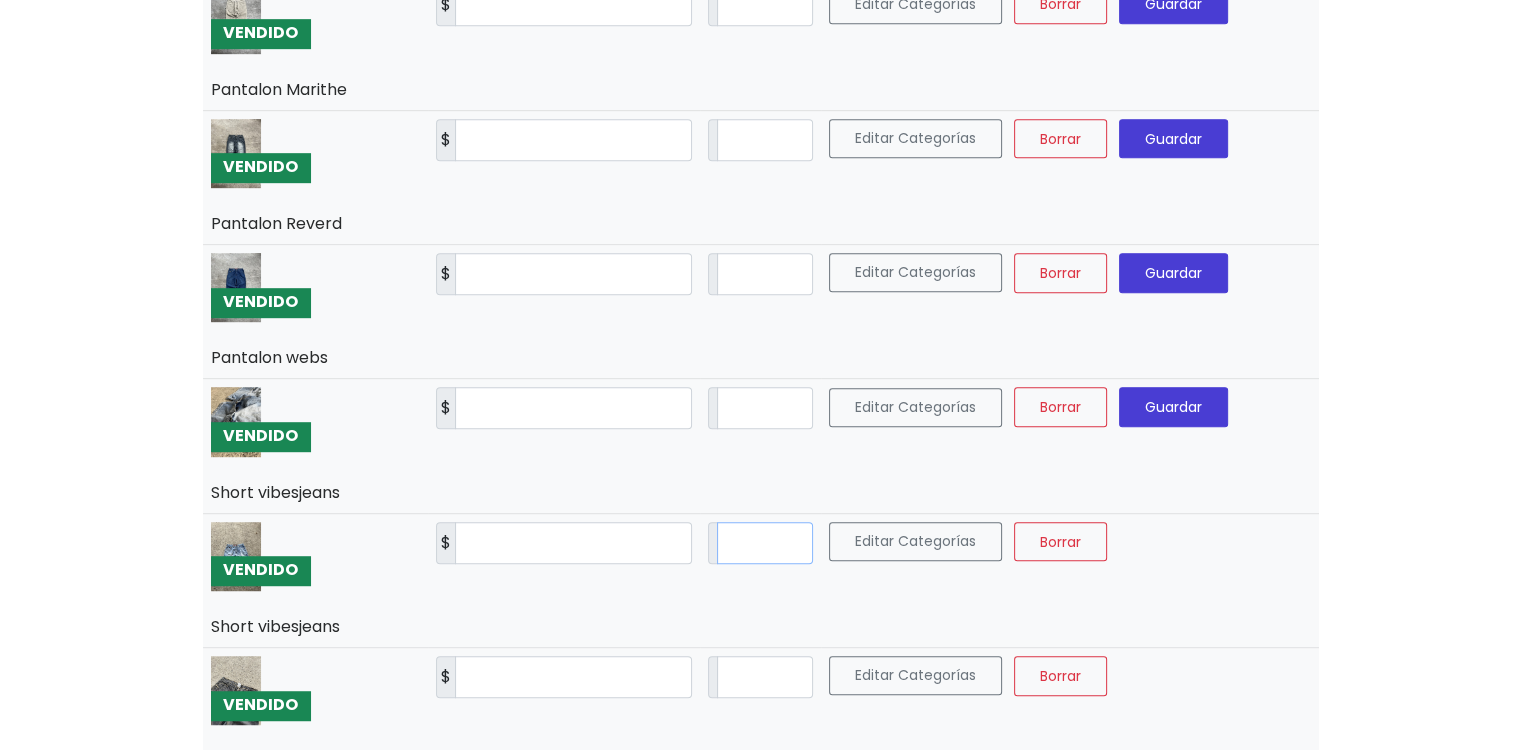 click on "*" at bounding box center [765, 543] 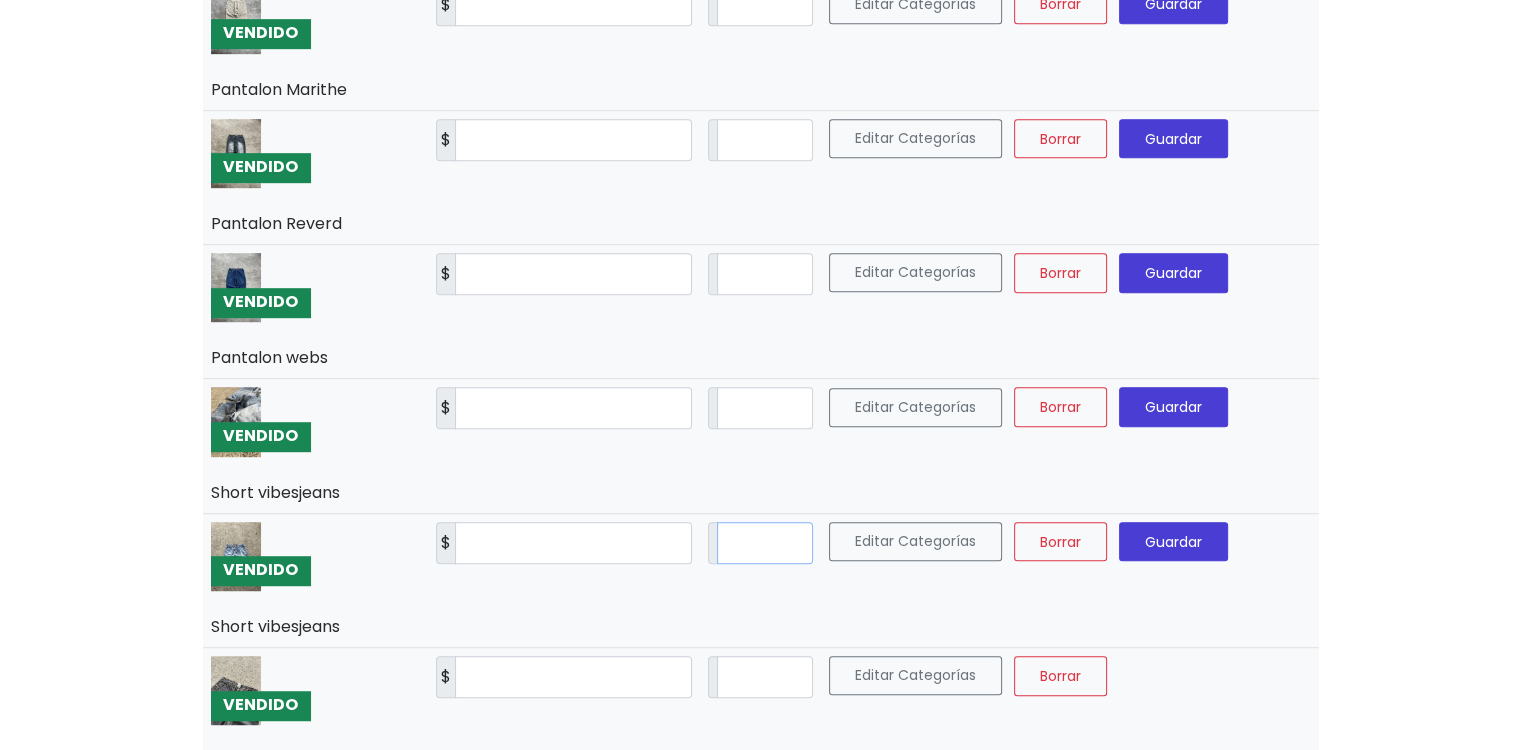 type on "**" 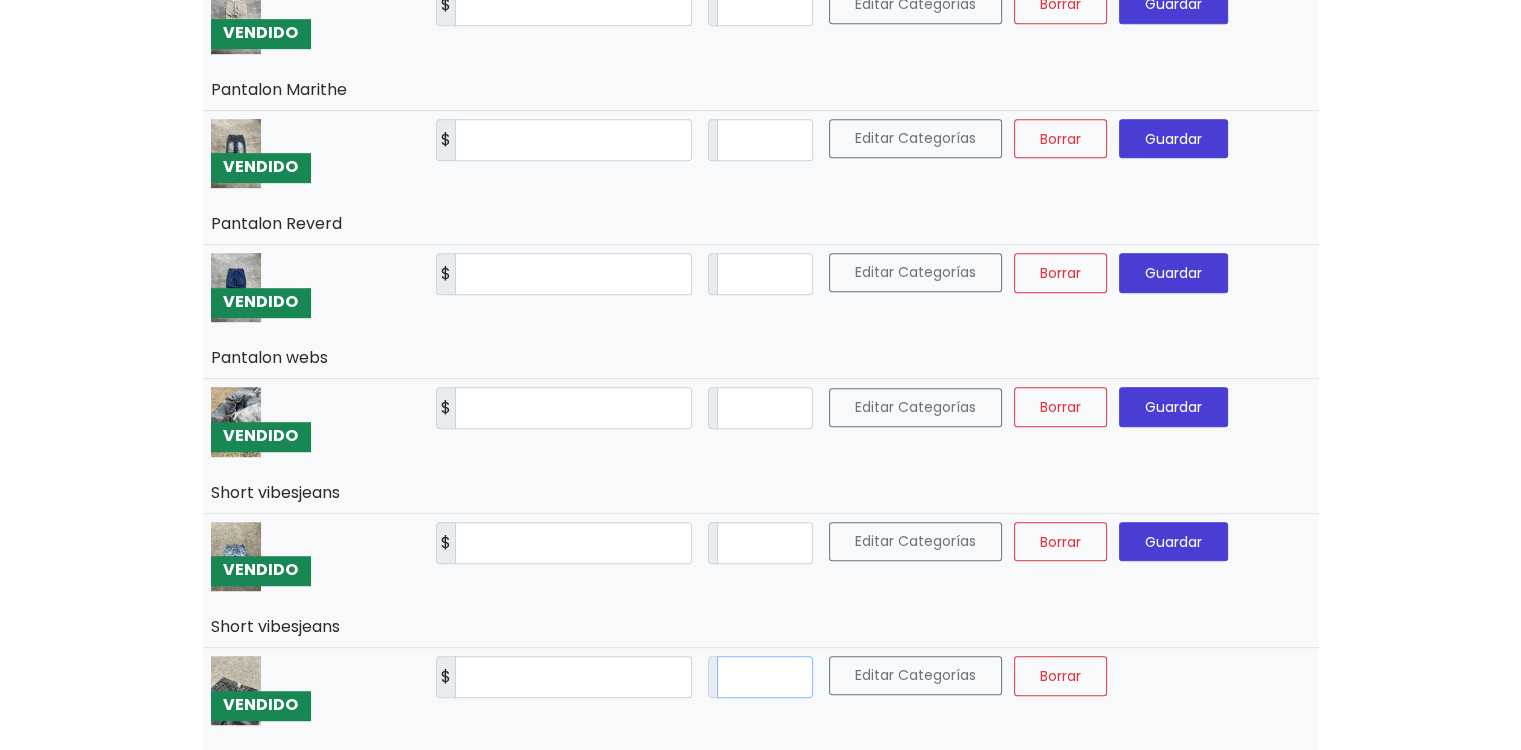 click on "*" at bounding box center [765, 677] 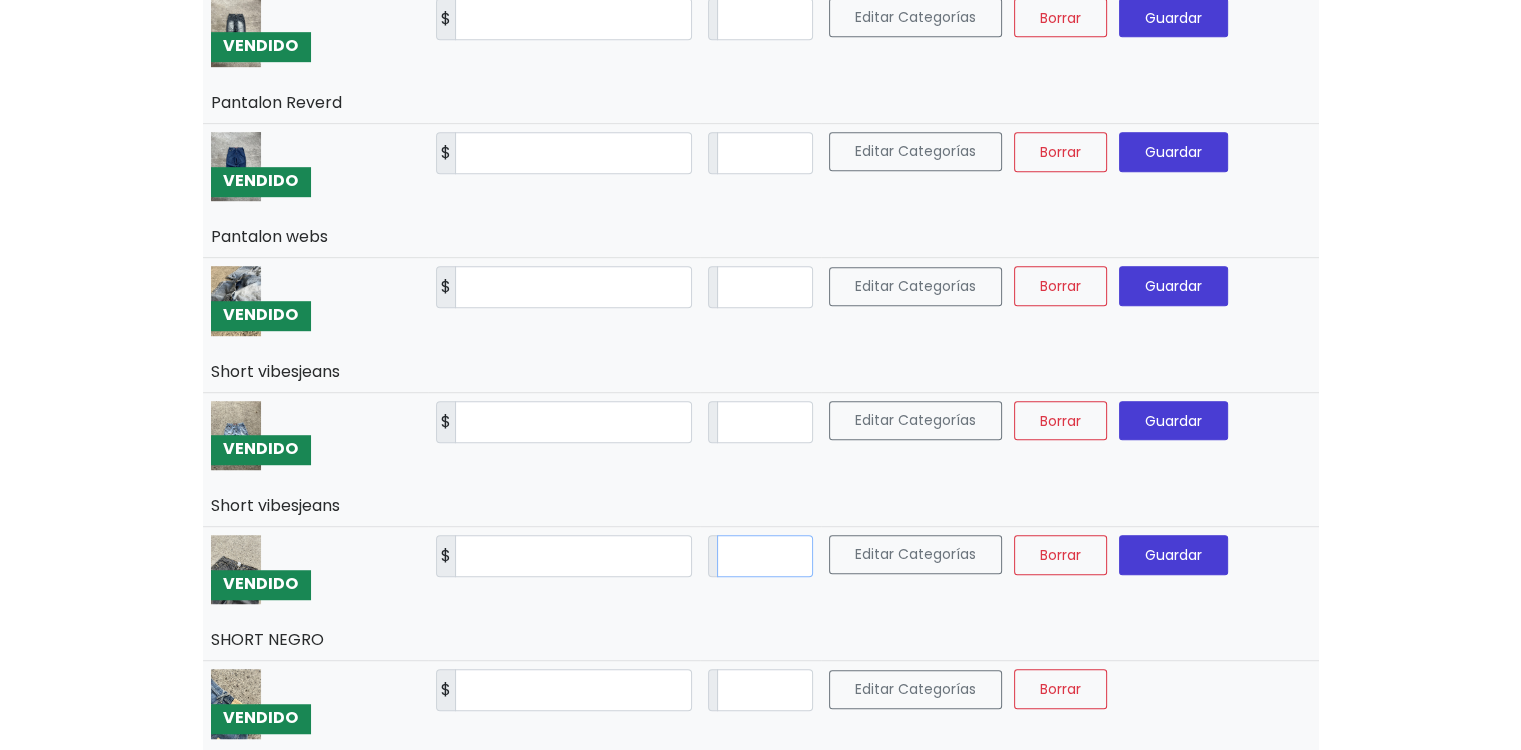 scroll, scrollTop: 1300, scrollLeft: 0, axis: vertical 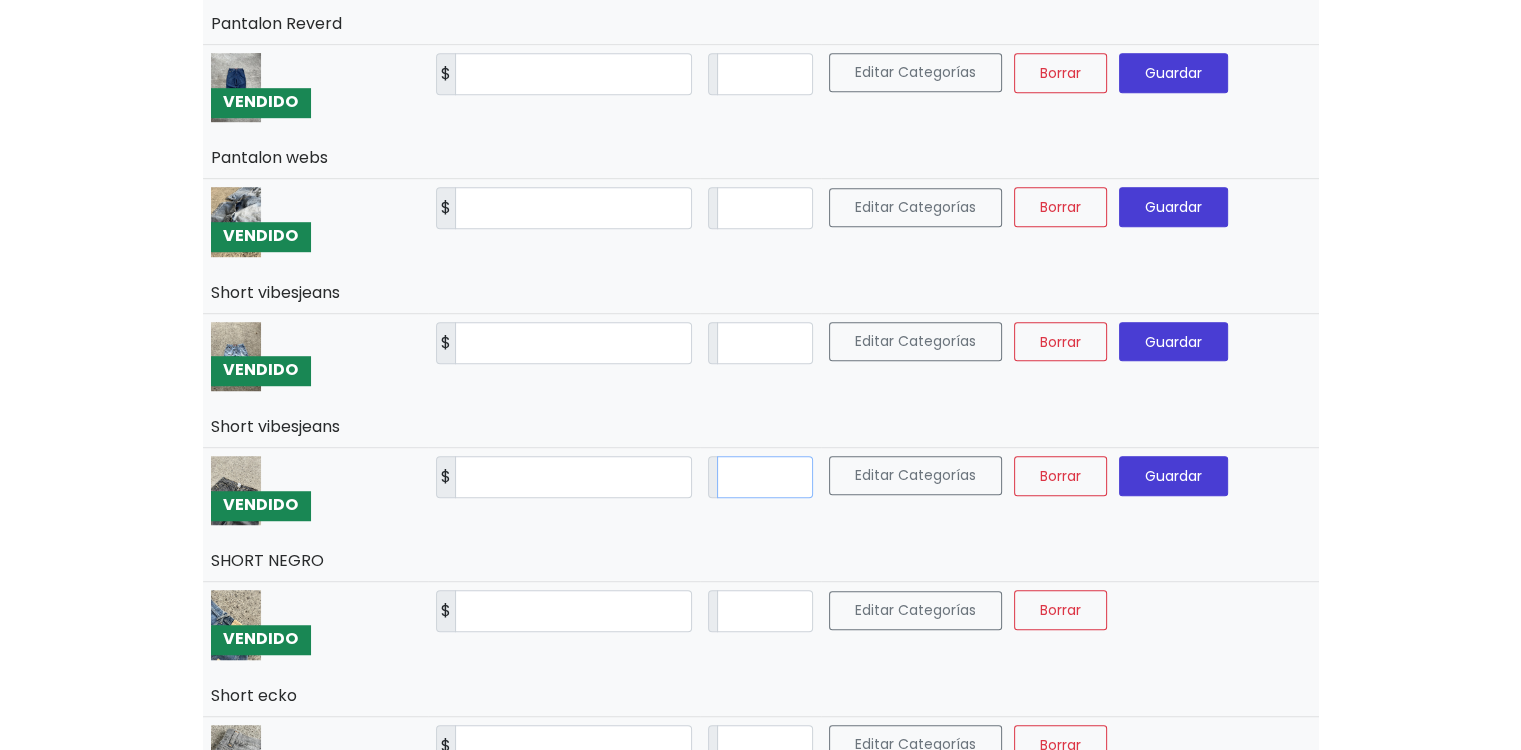 type on "**" 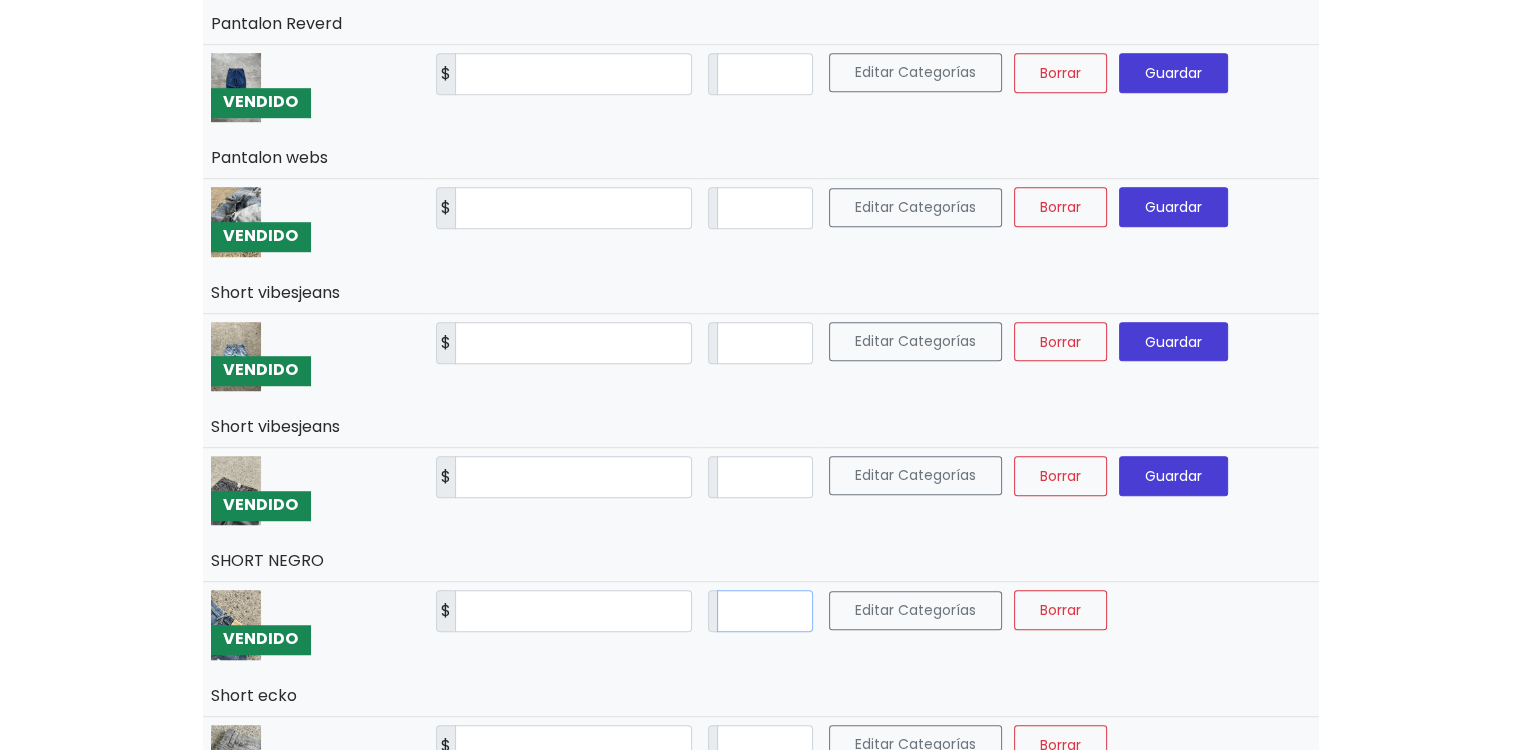 click on "*" at bounding box center [765, 611] 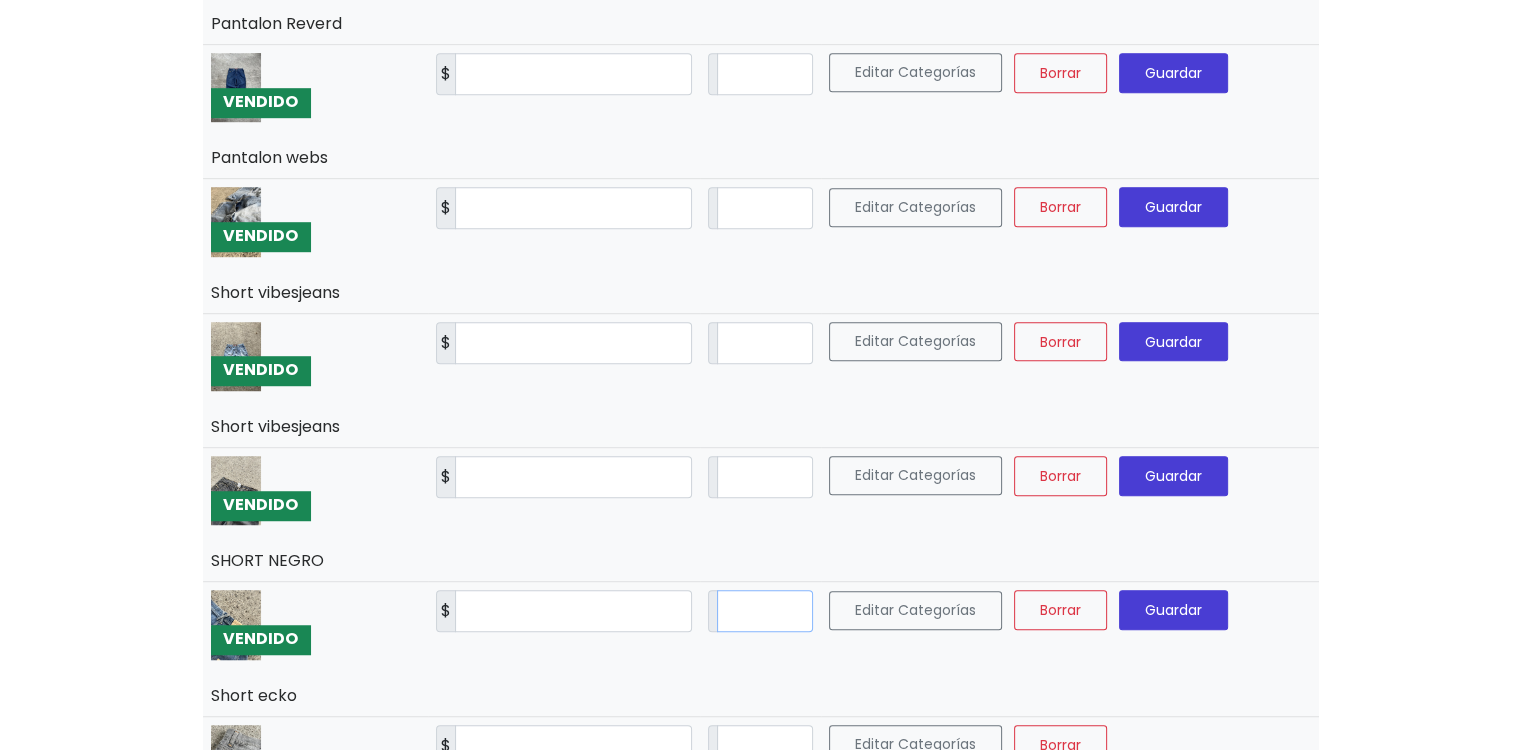 type on "**" 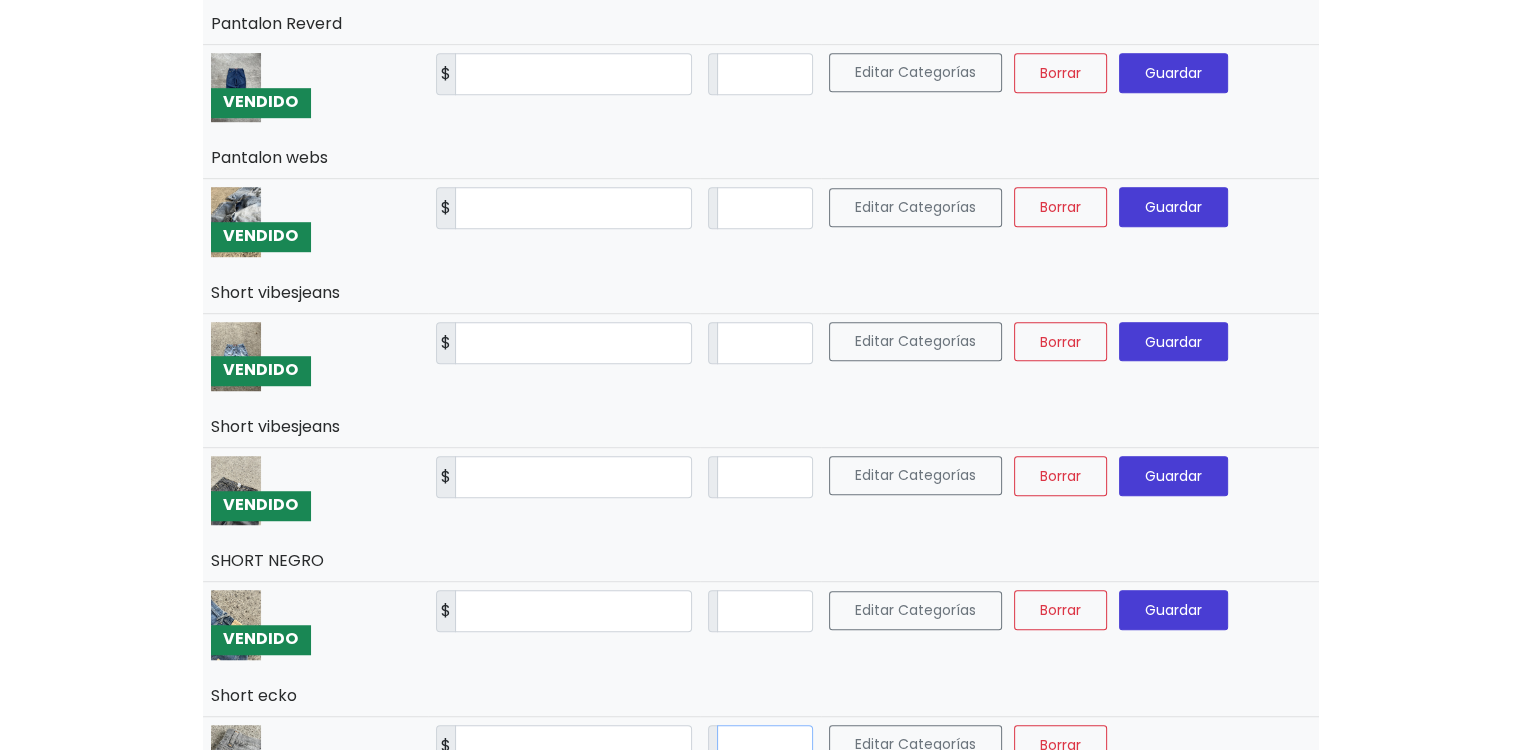 click on "*" at bounding box center [765, 746] 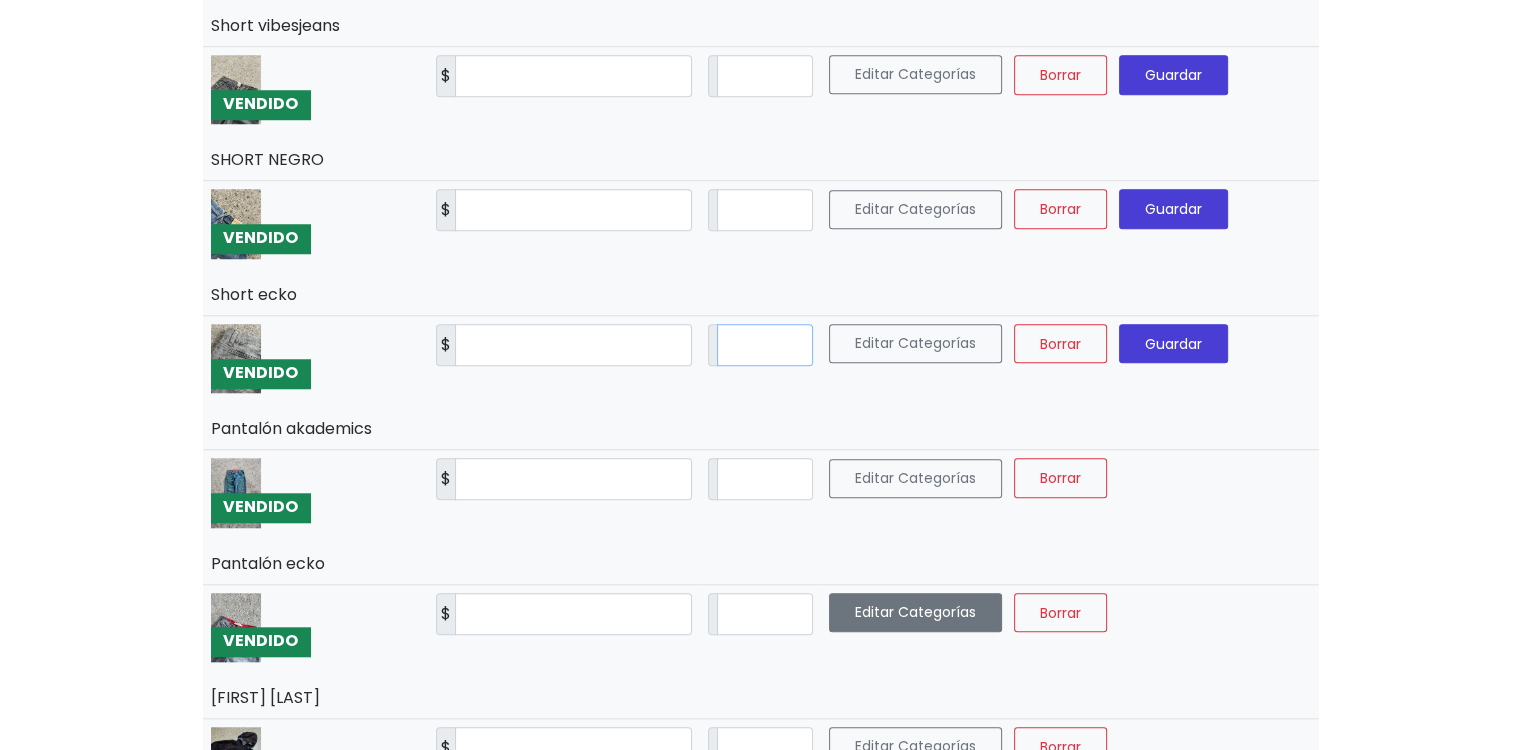 scroll, scrollTop: 1703, scrollLeft: 0, axis: vertical 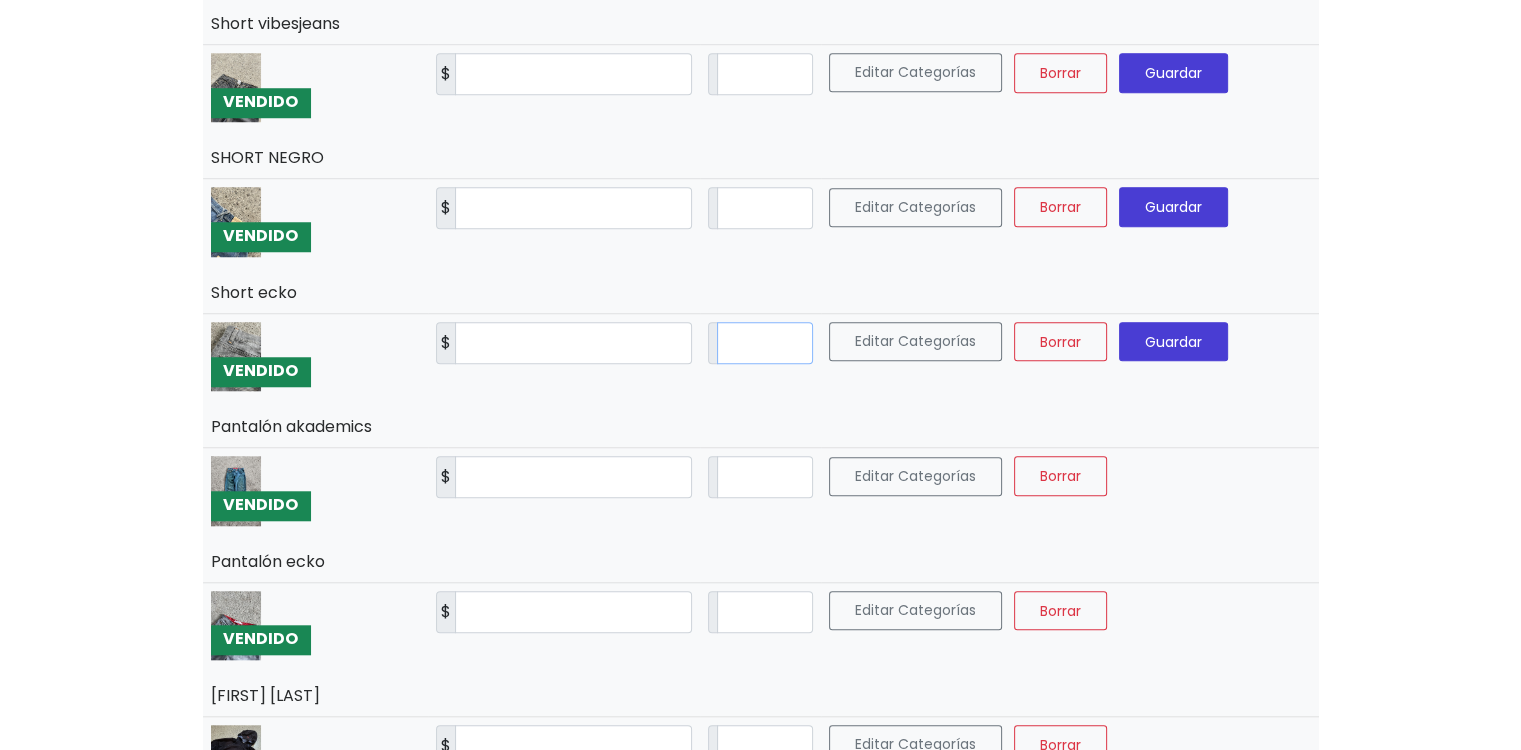 type on "**" 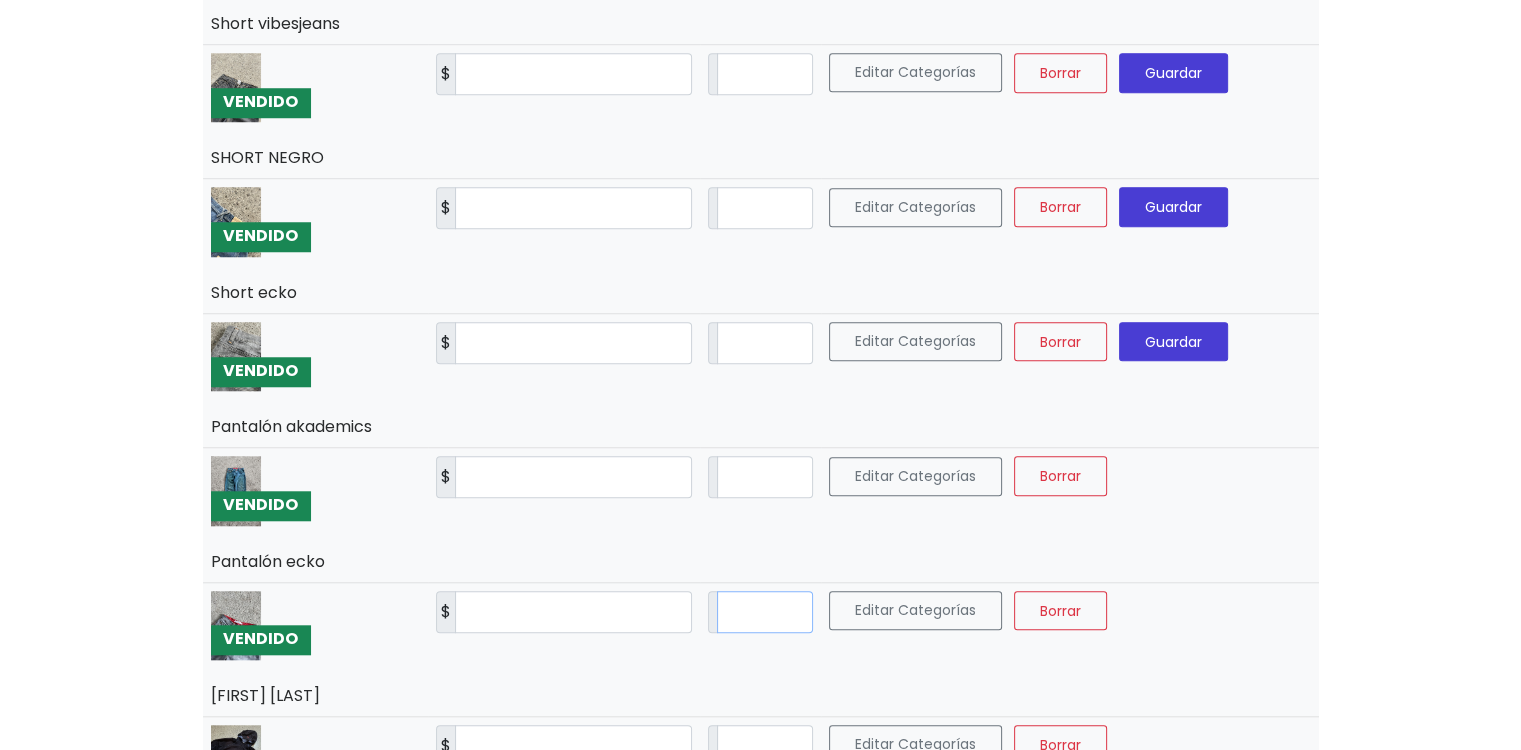 click on "*" at bounding box center [765, 612] 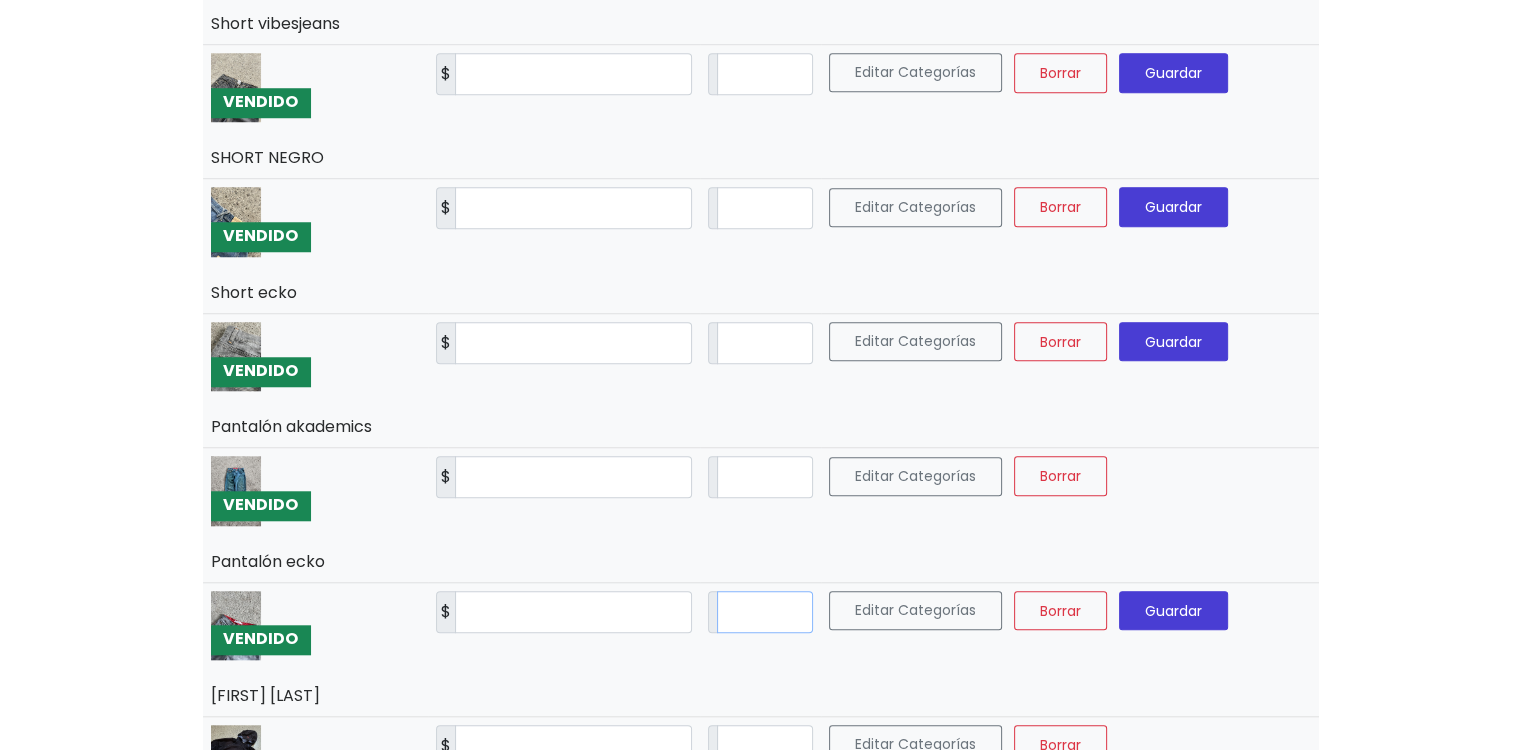 type on "**" 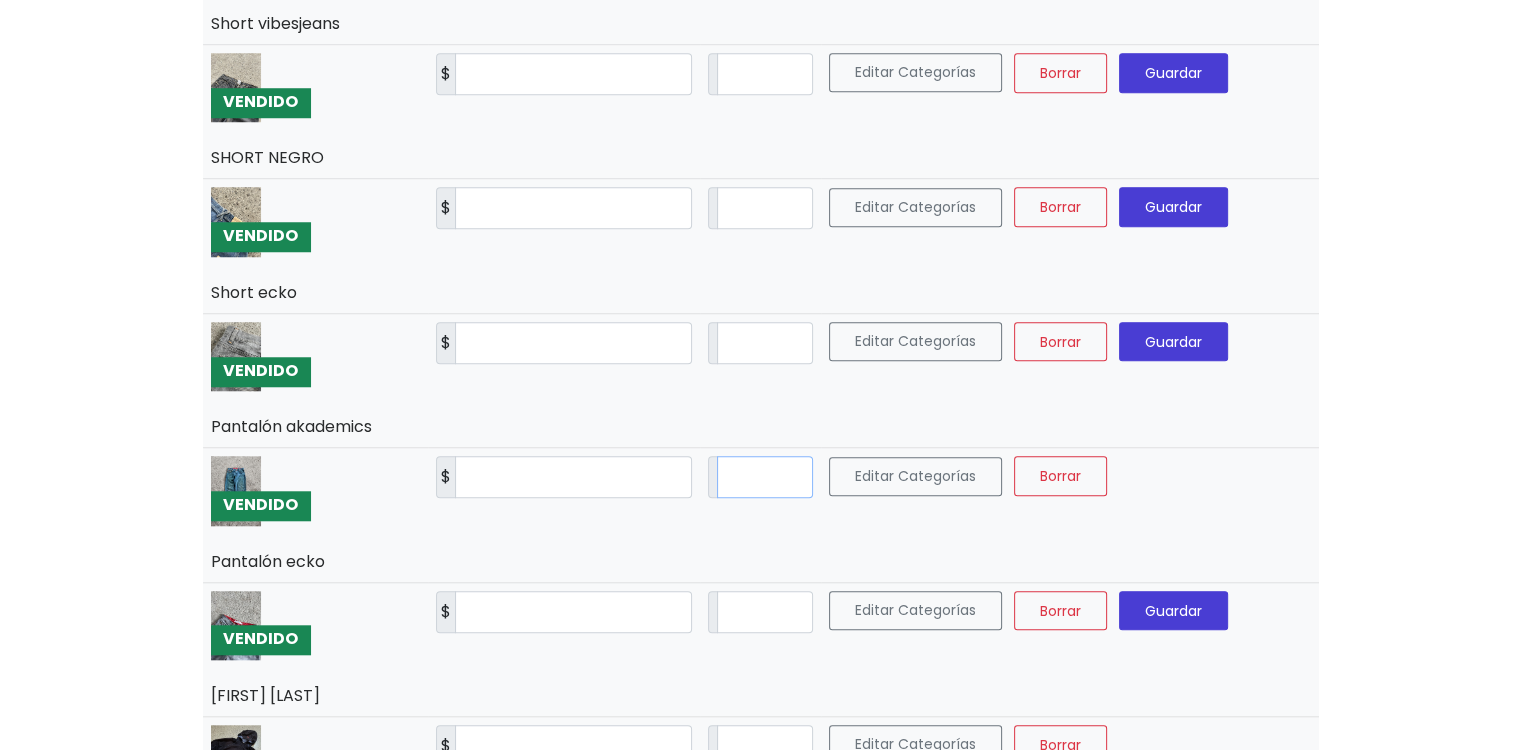 click on "*" at bounding box center [765, 477] 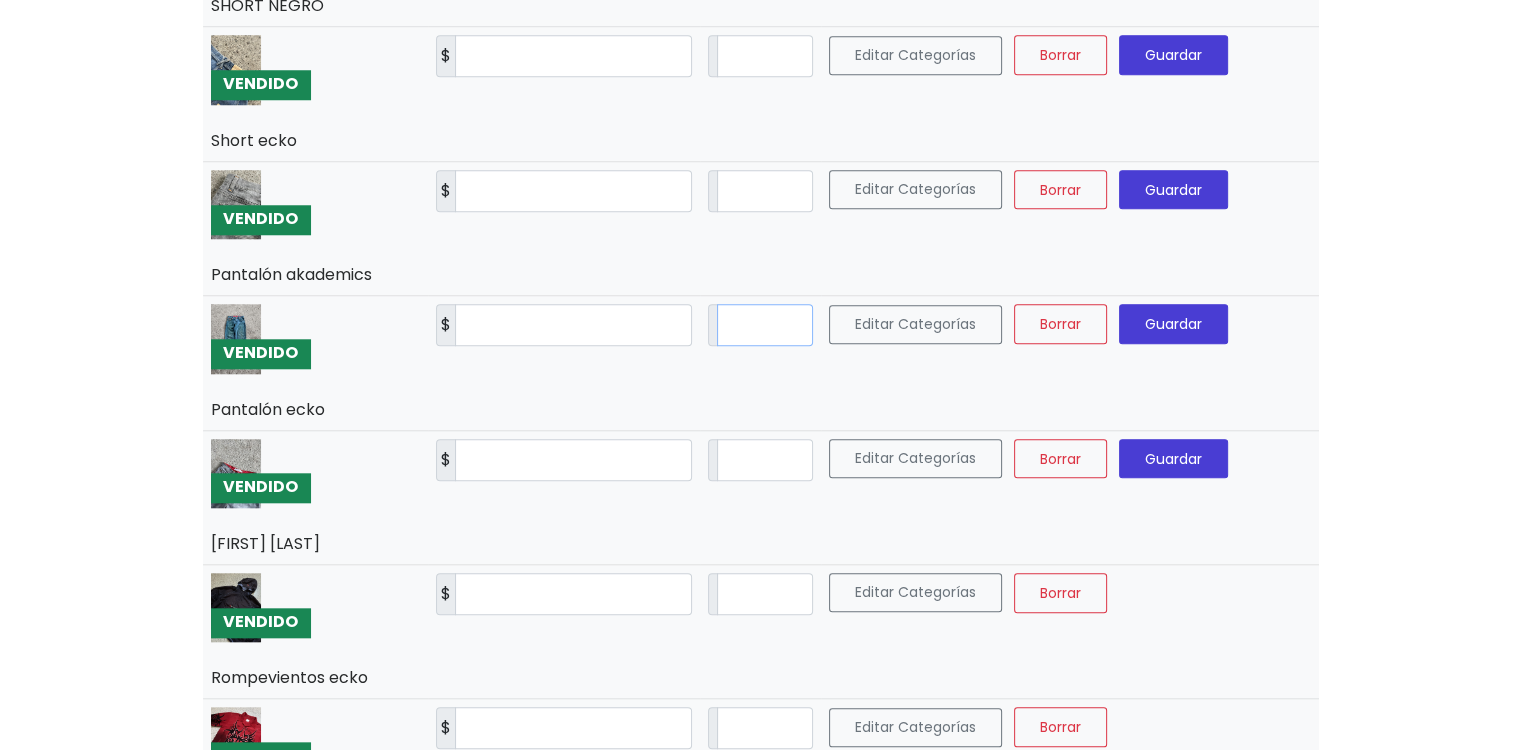 scroll, scrollTop: 2003, scrollLeft: 0, axis: vertical 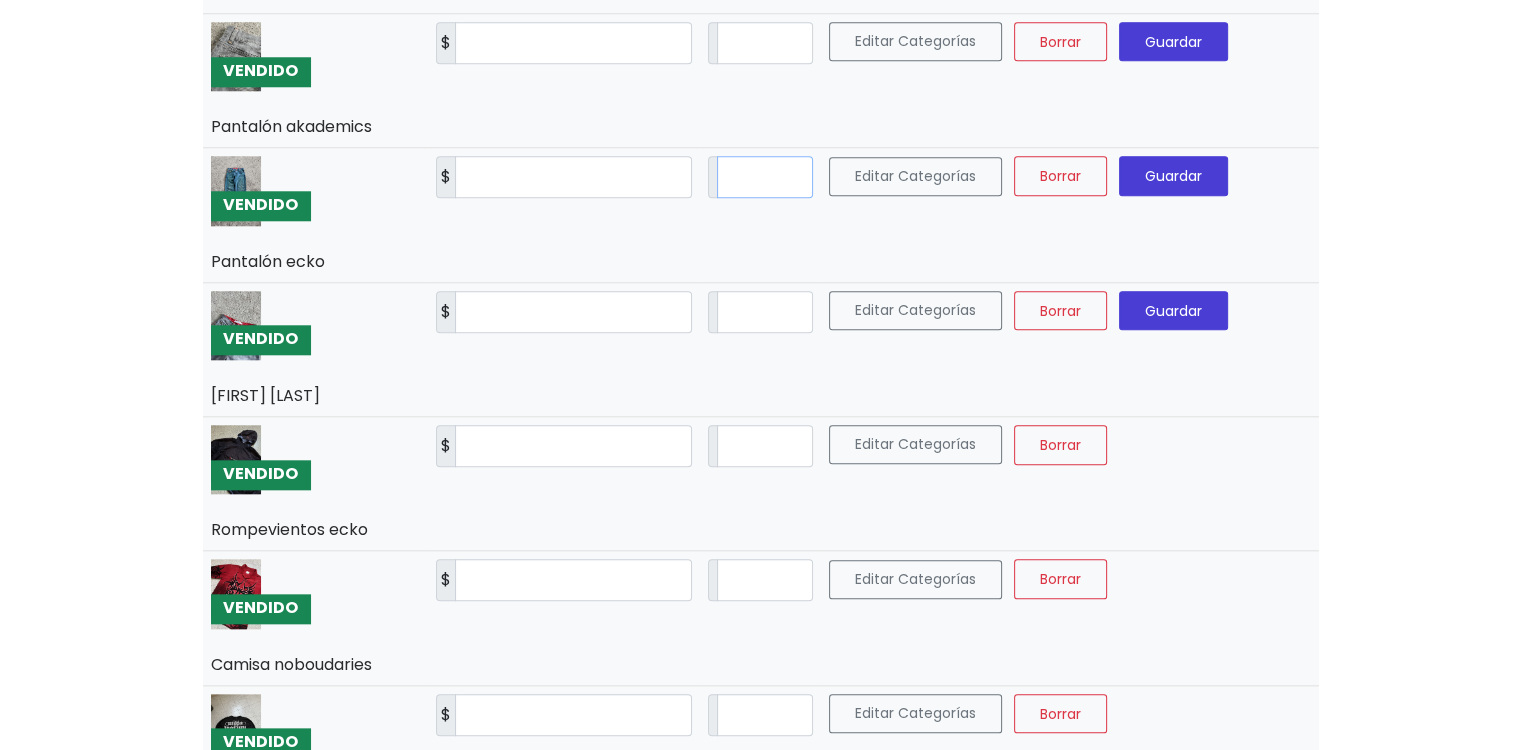 type on "**" 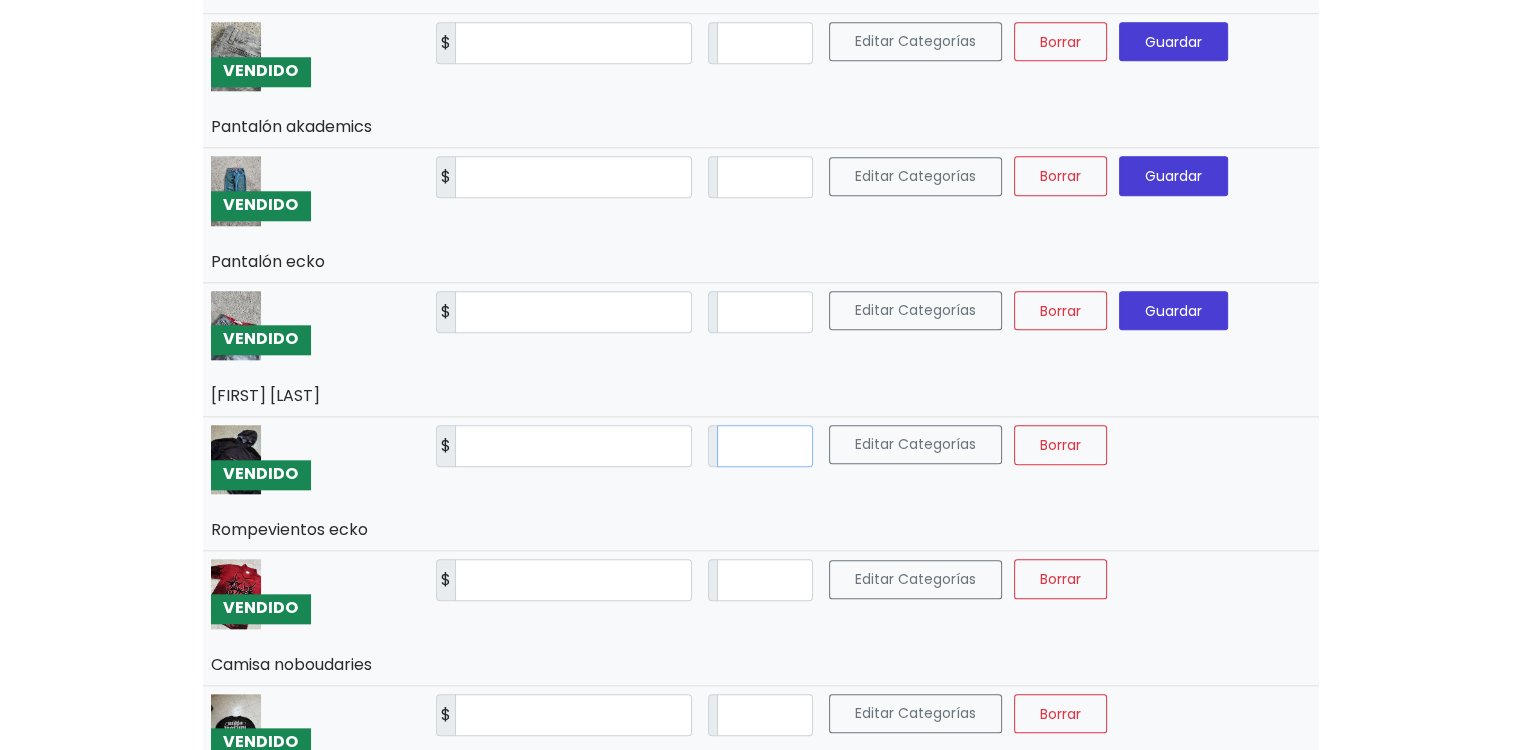 click on "*" at bounding box center (765, 446) 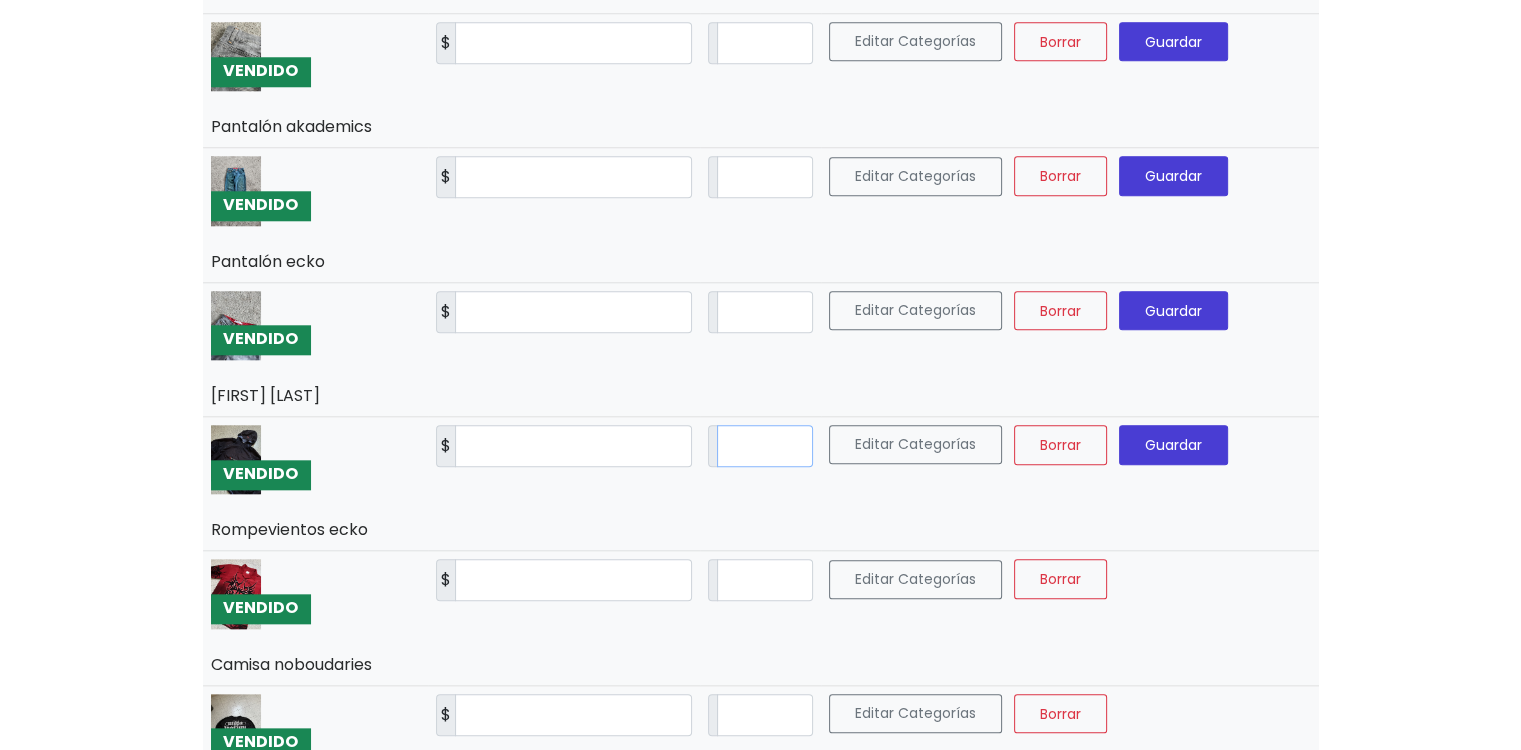 type on "**" 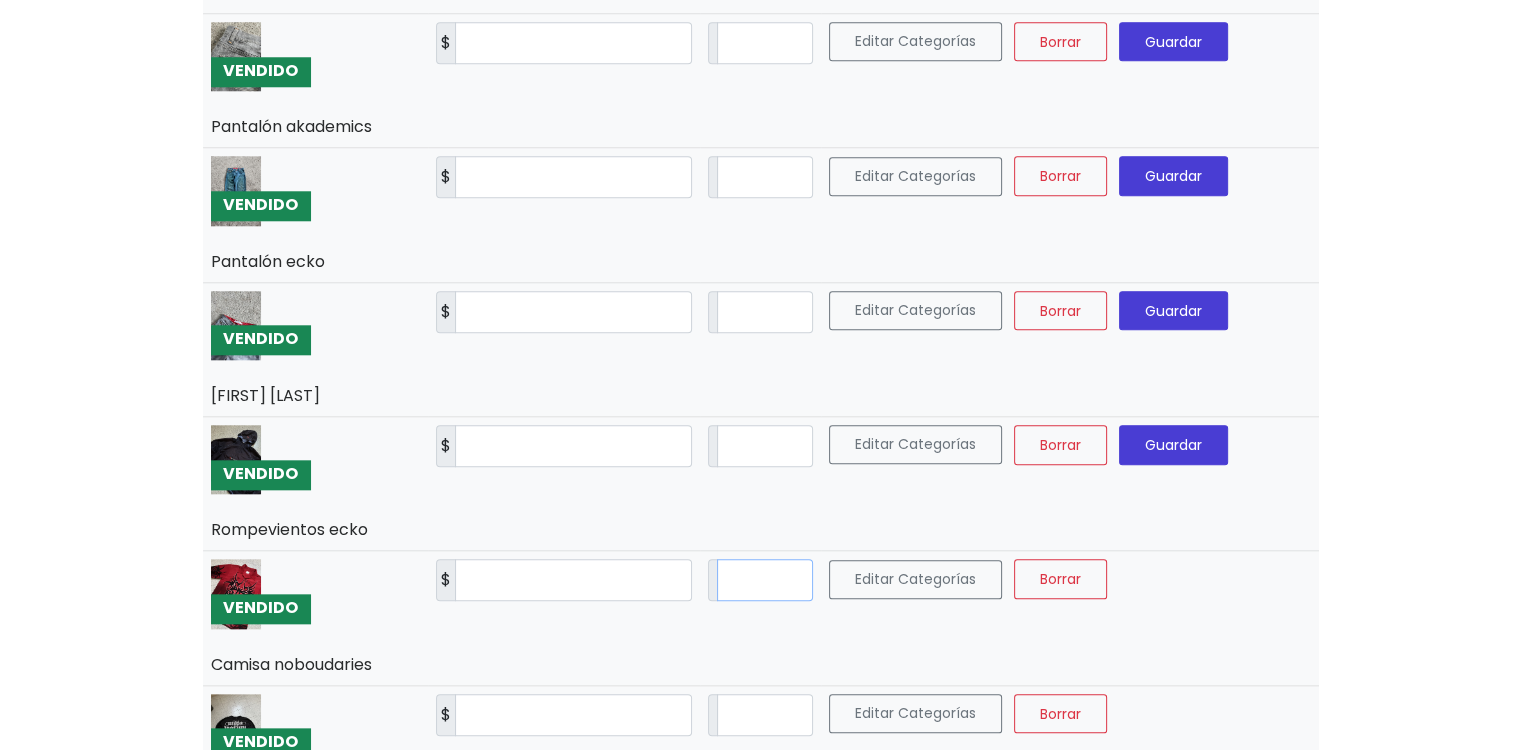 click on "*" at bounding box center (765, 580) 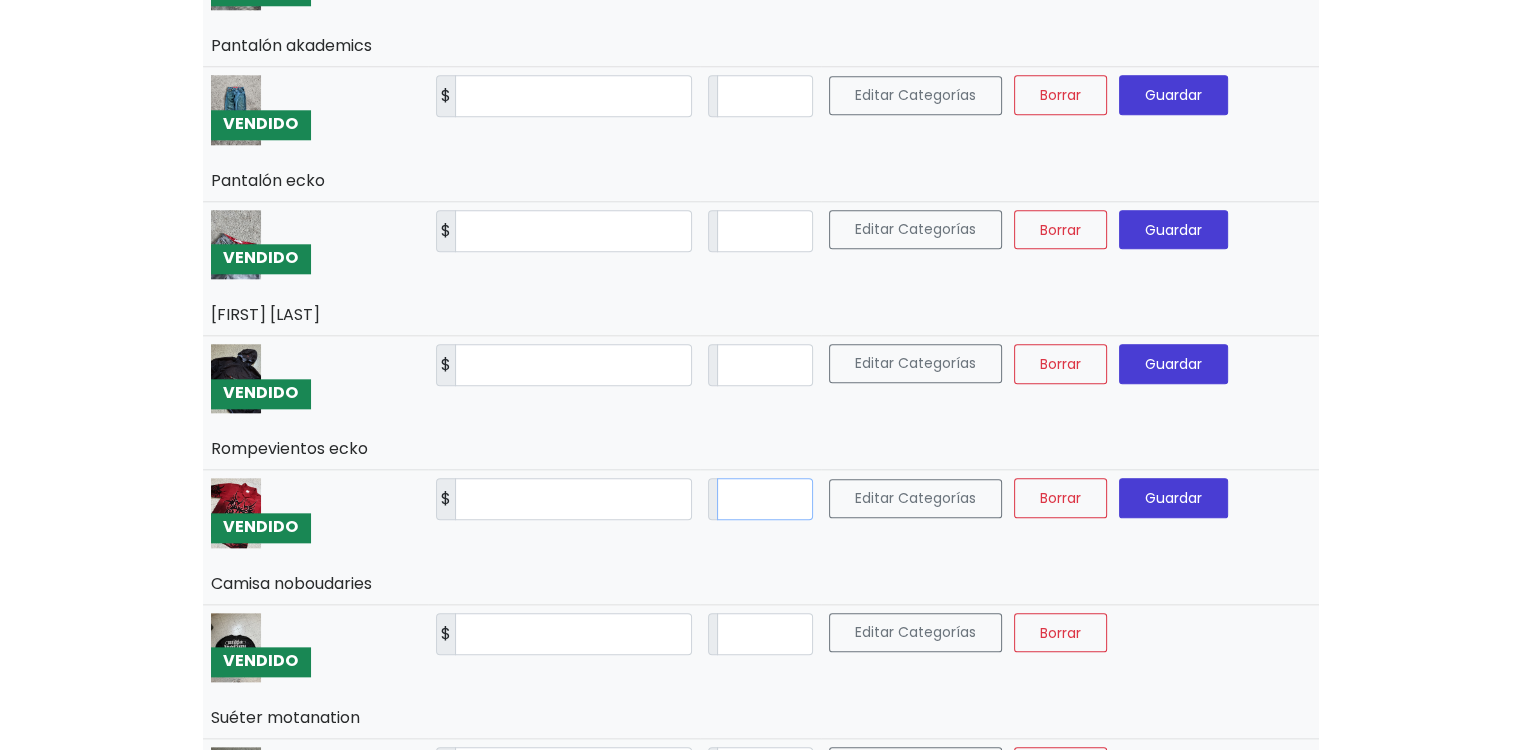 scroll, scrollTop: 2203, scrollLeft: 0, axis: vertical 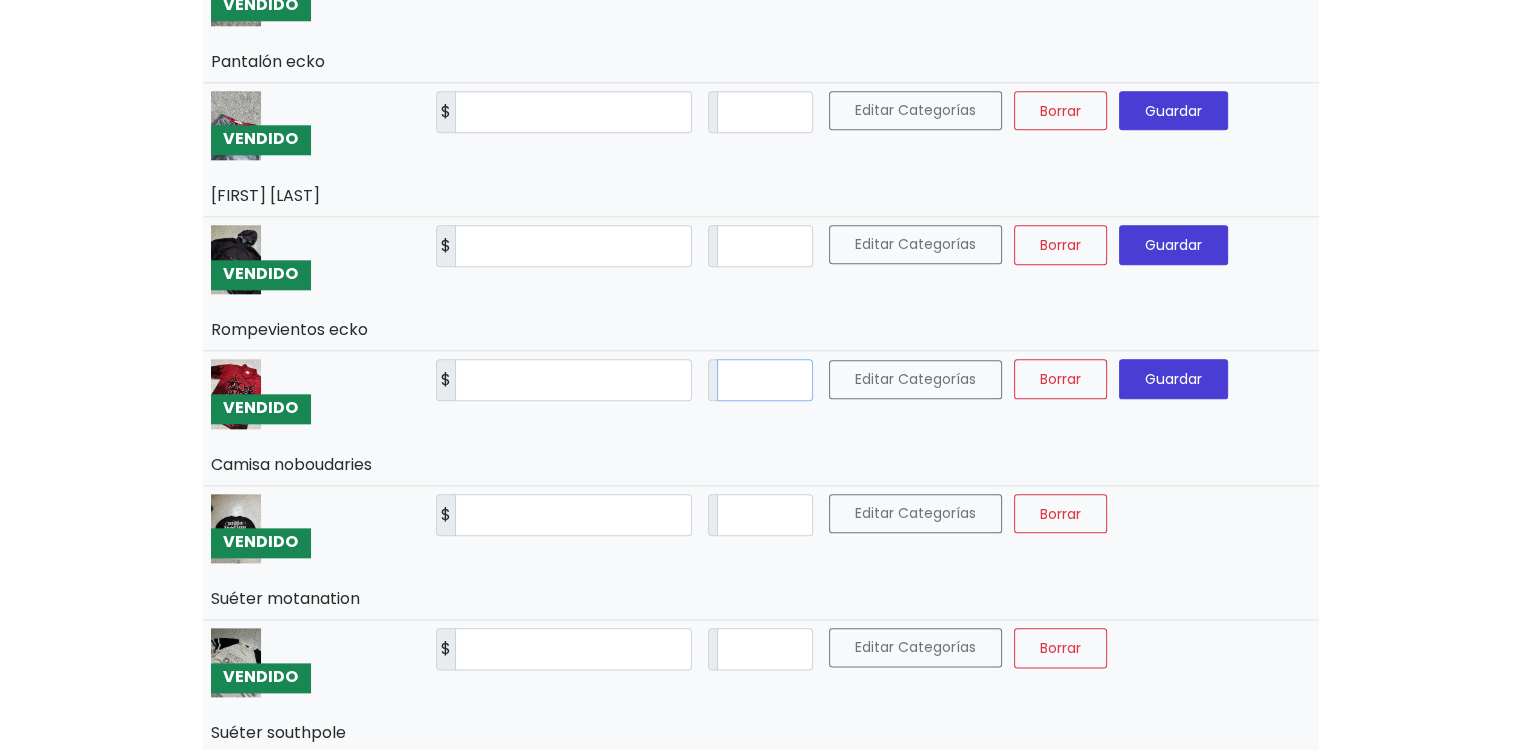 type on "**" 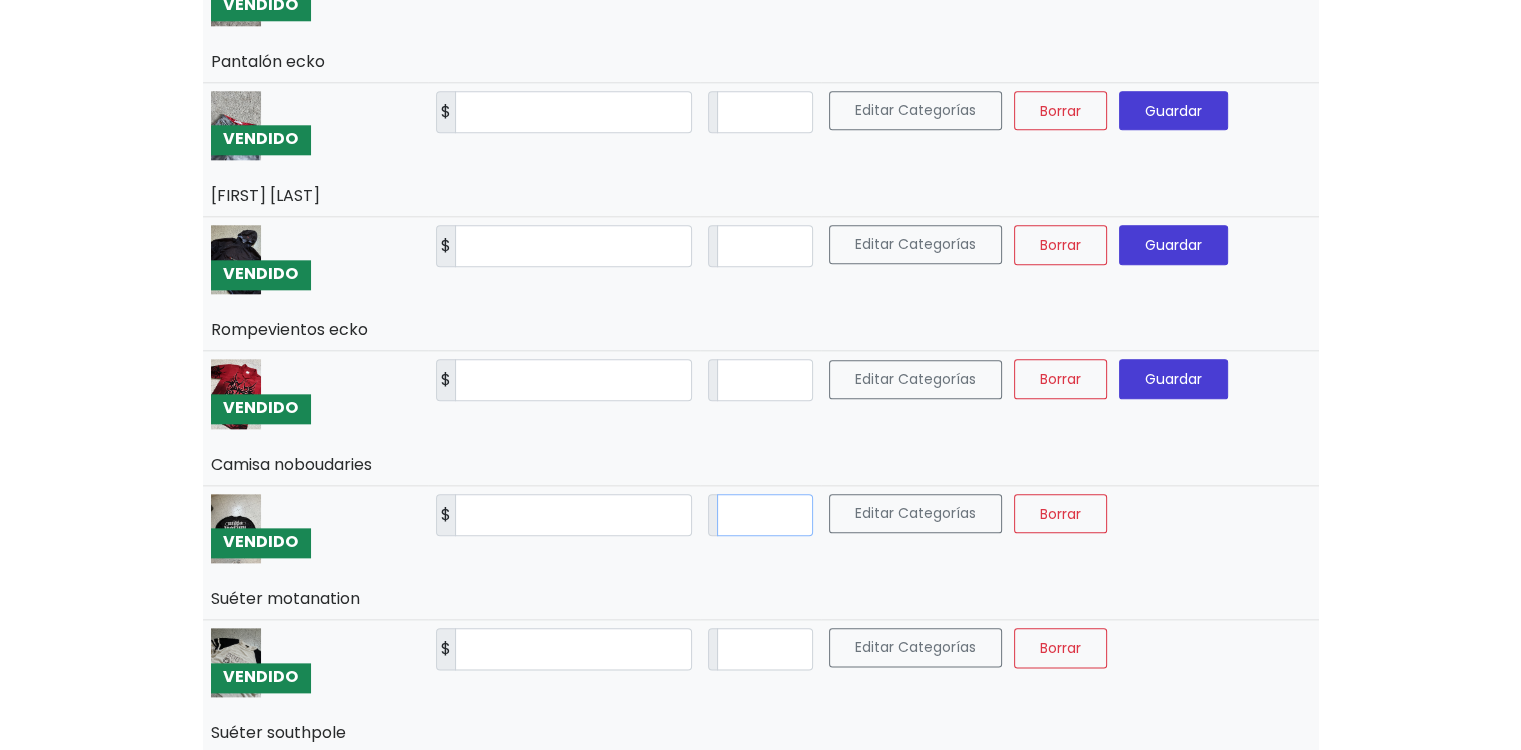 click on "*" at bounding box center [765, 515] 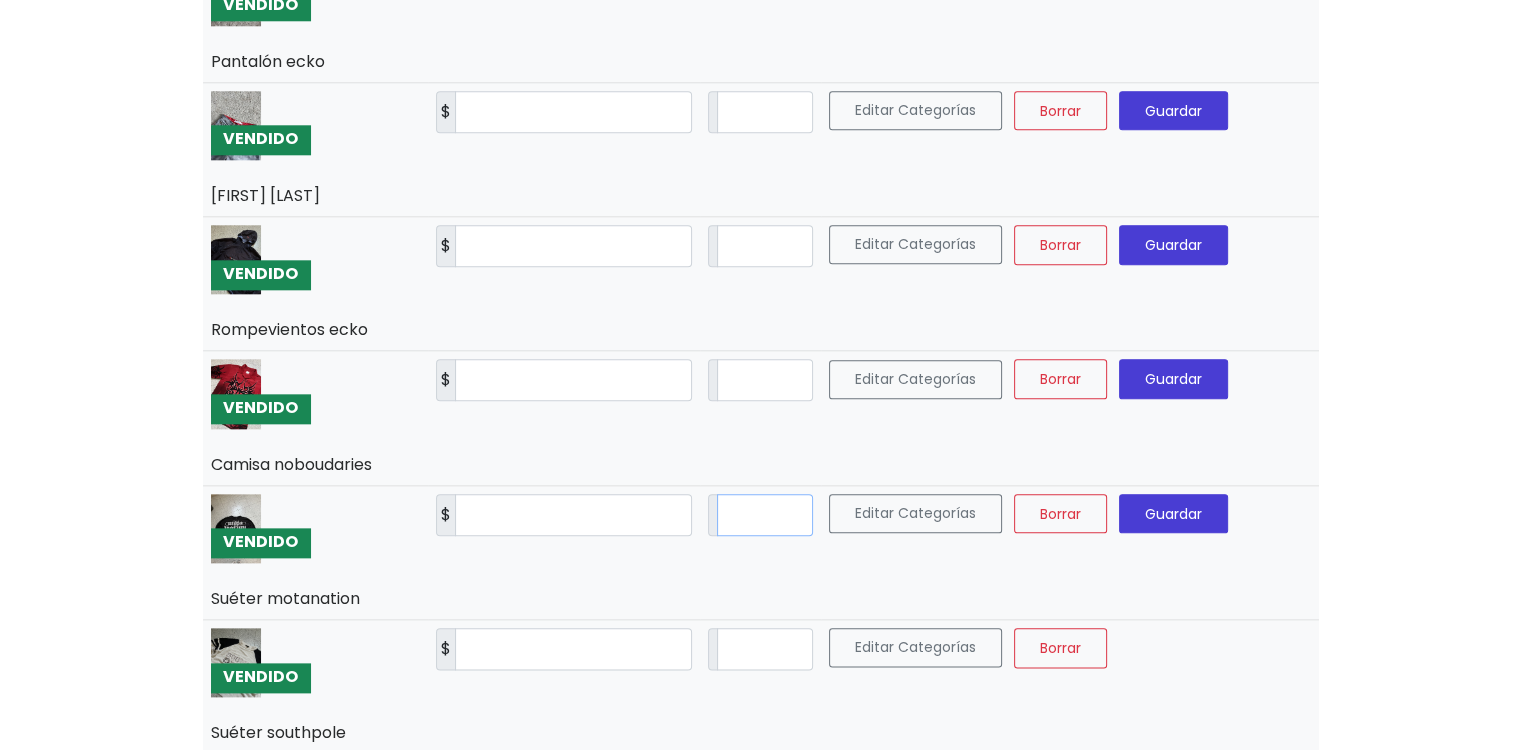 type on "**" 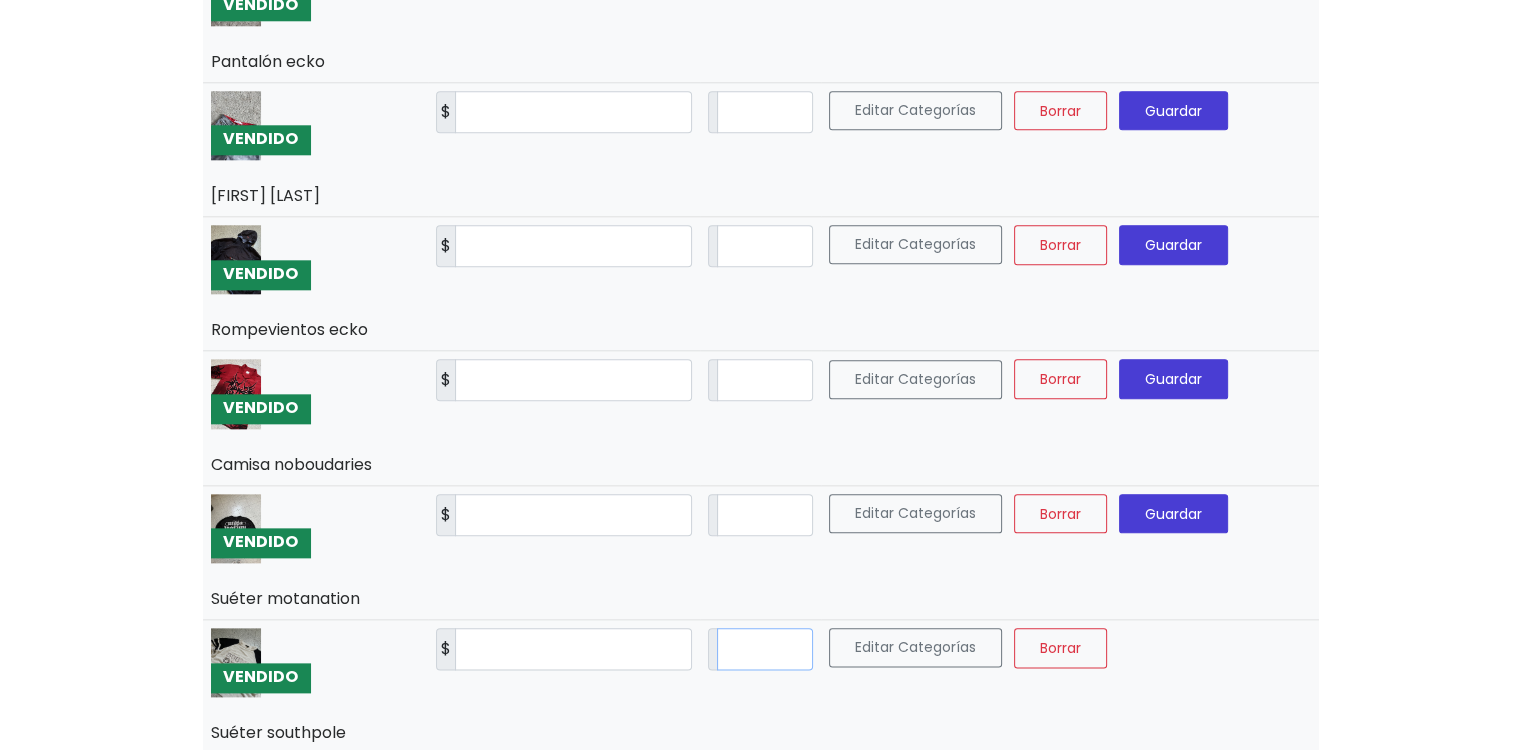 click on "*" at bounding box center (765, 649) 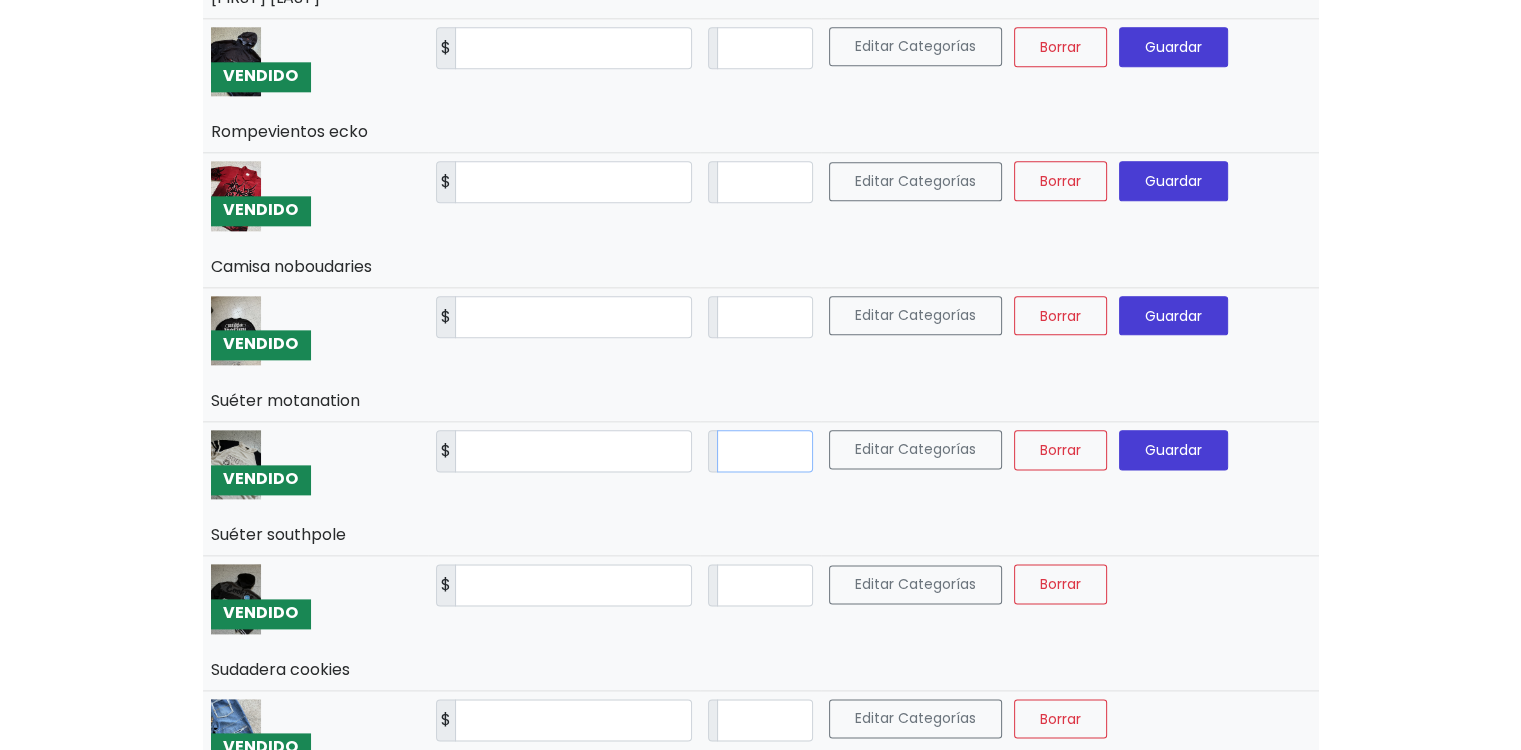 scroll, scrollTop: 2403, scrollLeft: 0, axis: vertical 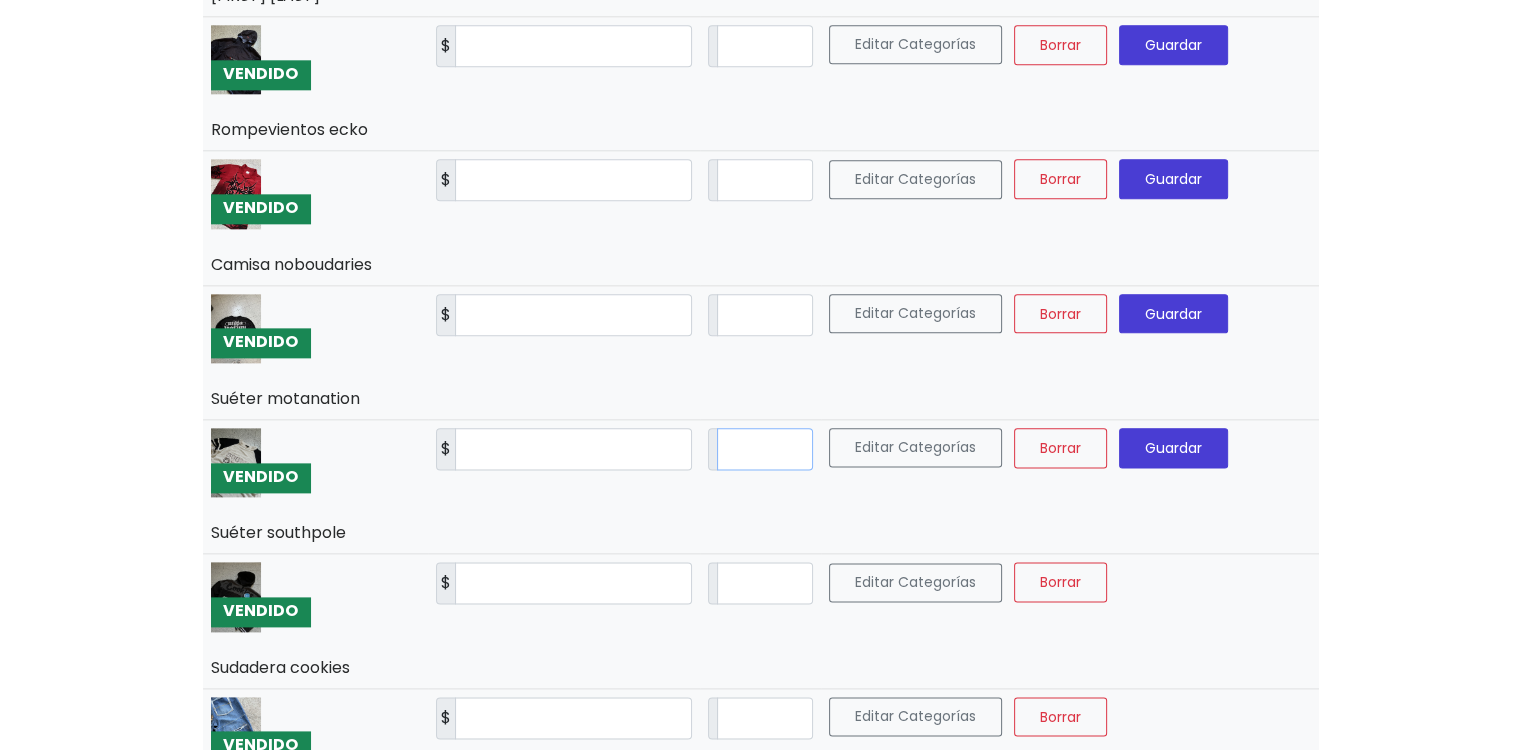type on "**" 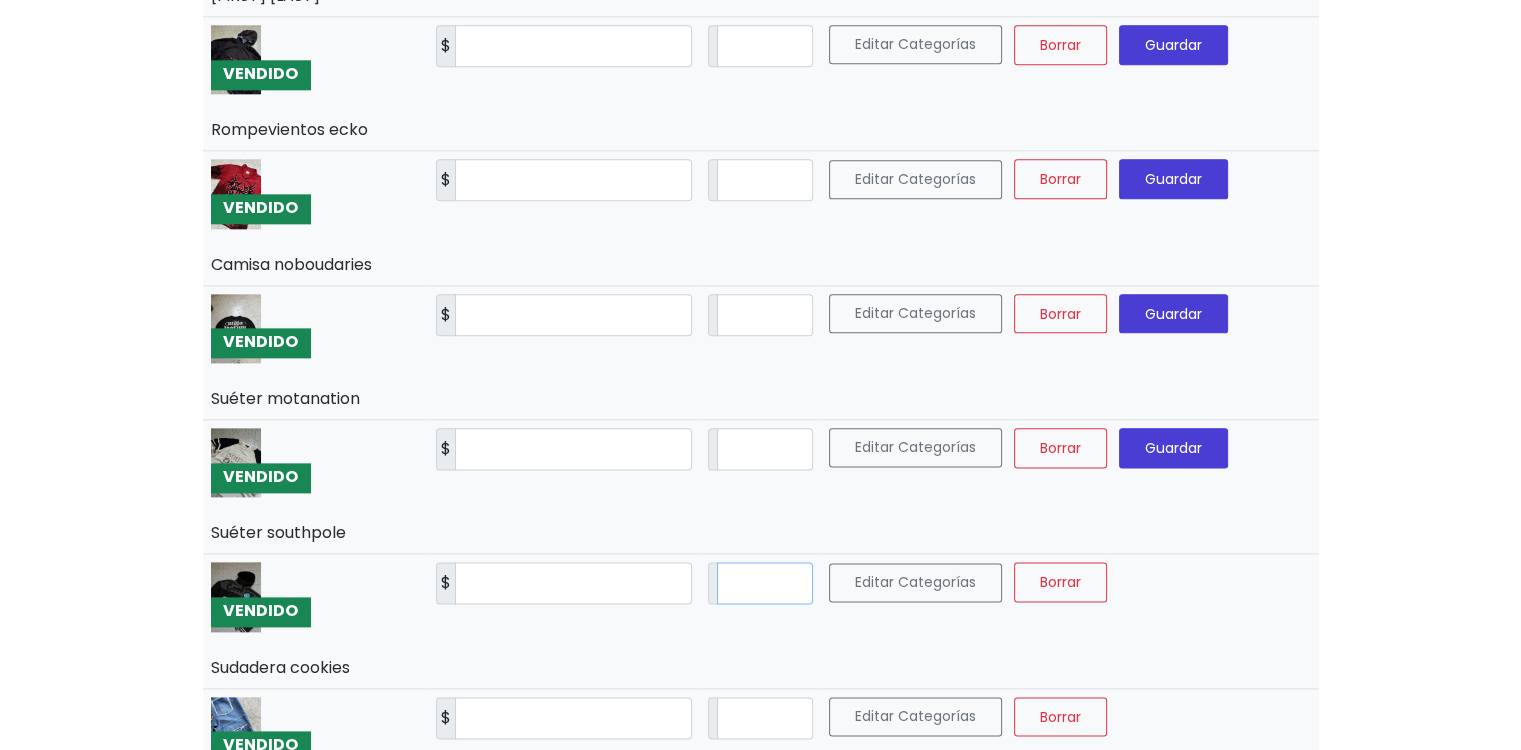 drag, startPoint x: 784, startPoint y: 568, endPoint x: 793, endPoint y: 632, distance: 64.629715 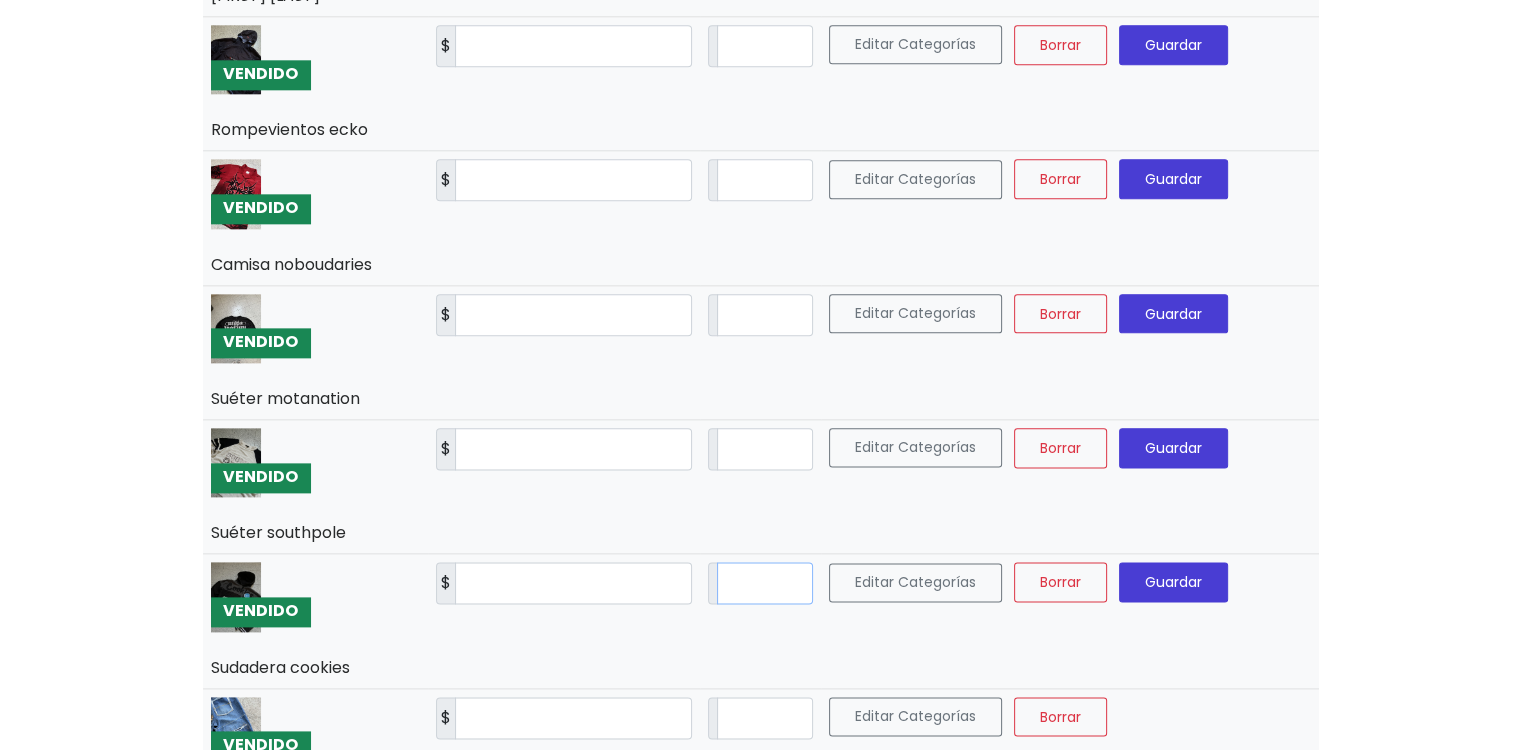 type on "**" 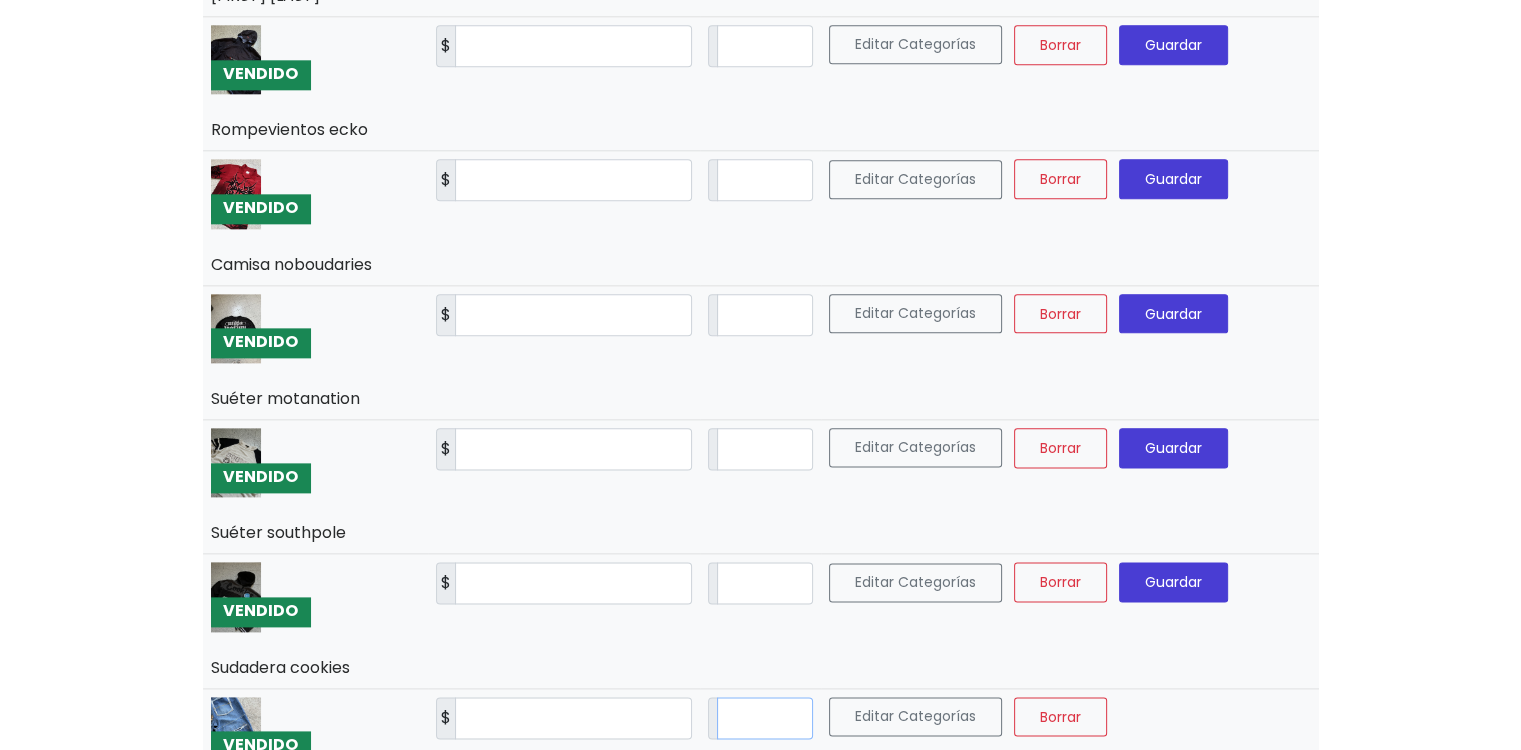 click on "*" at bounding box center (765, 718) 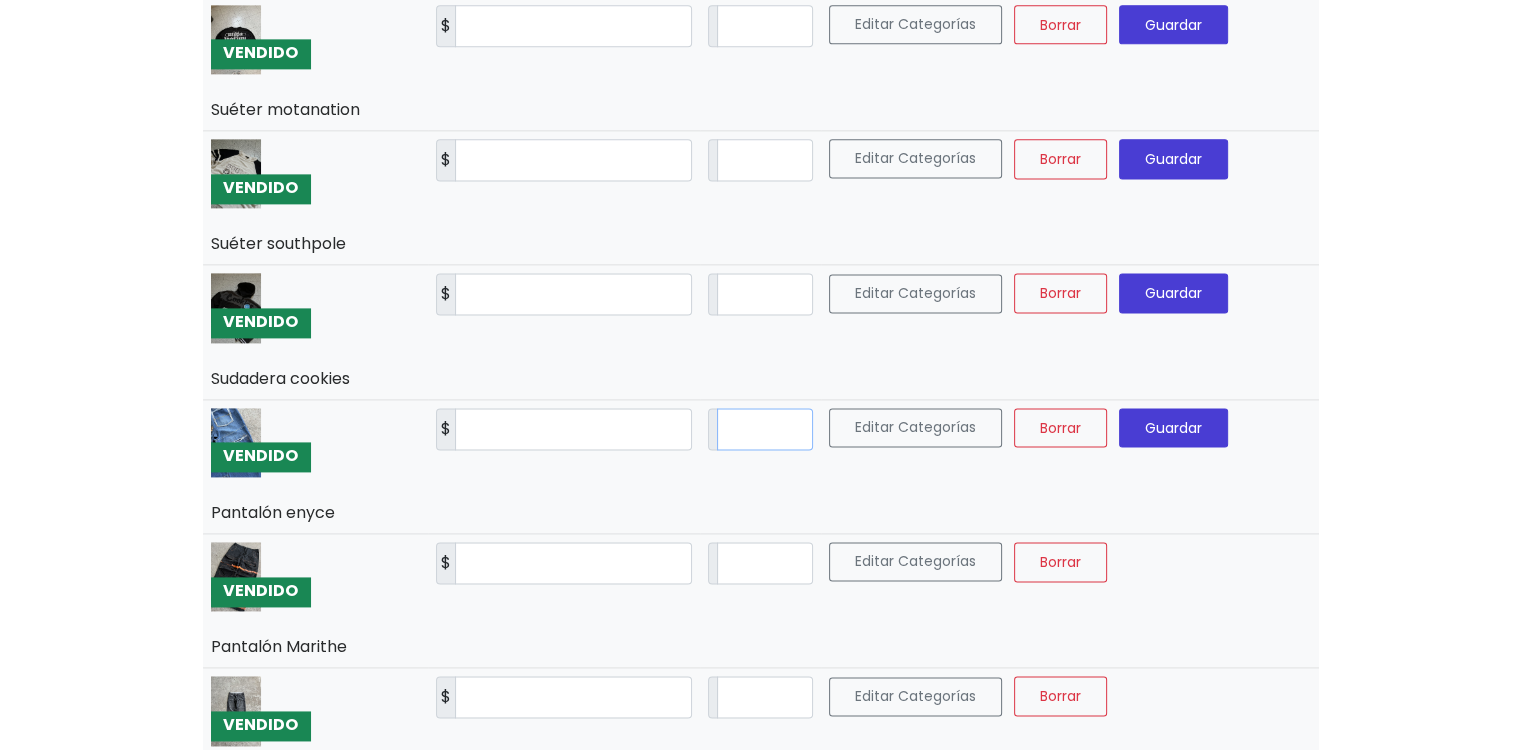 scroll, scrollTop: 2703, scrollLeft: 0, axis: vertical 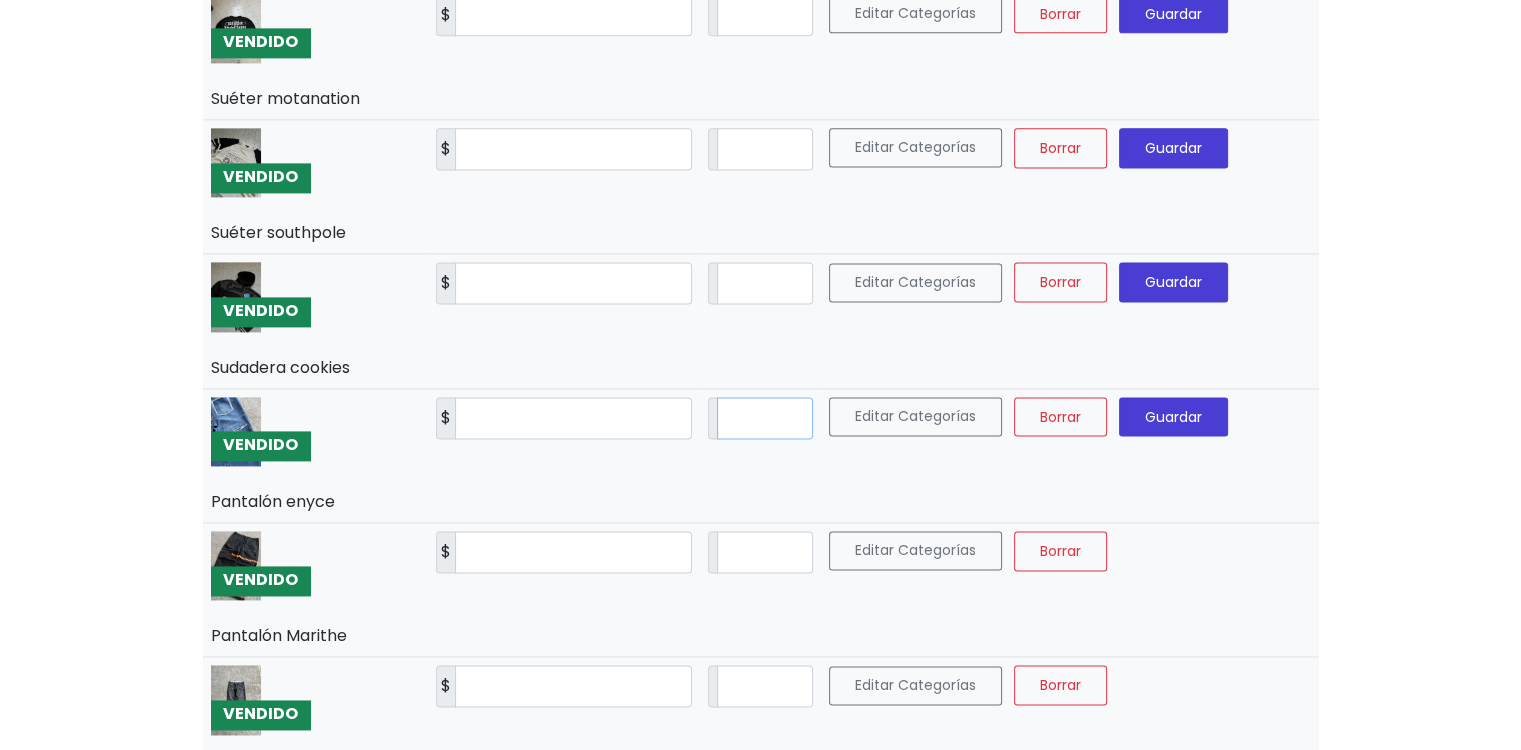 type on "**" 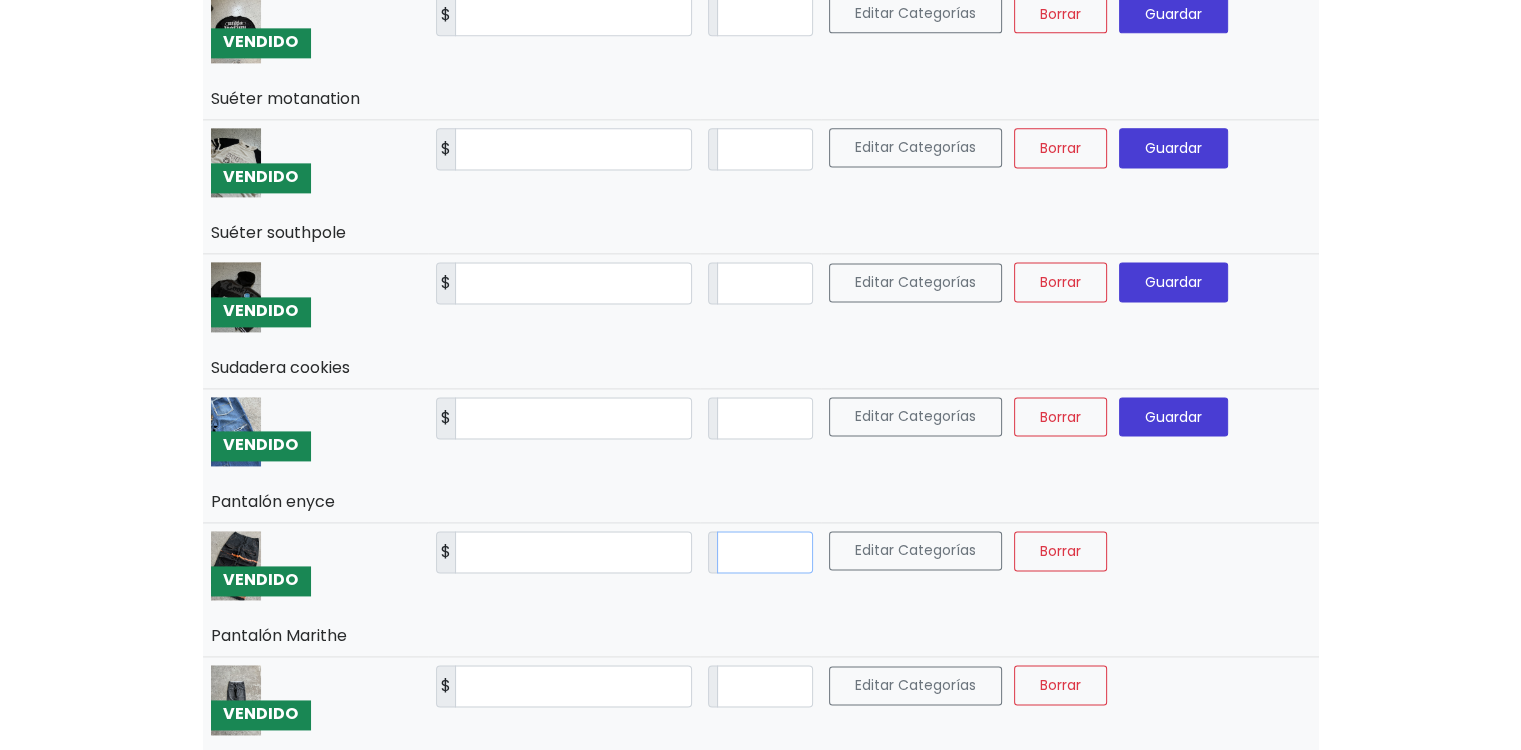 click on "*" at bounding box center [765, 552] 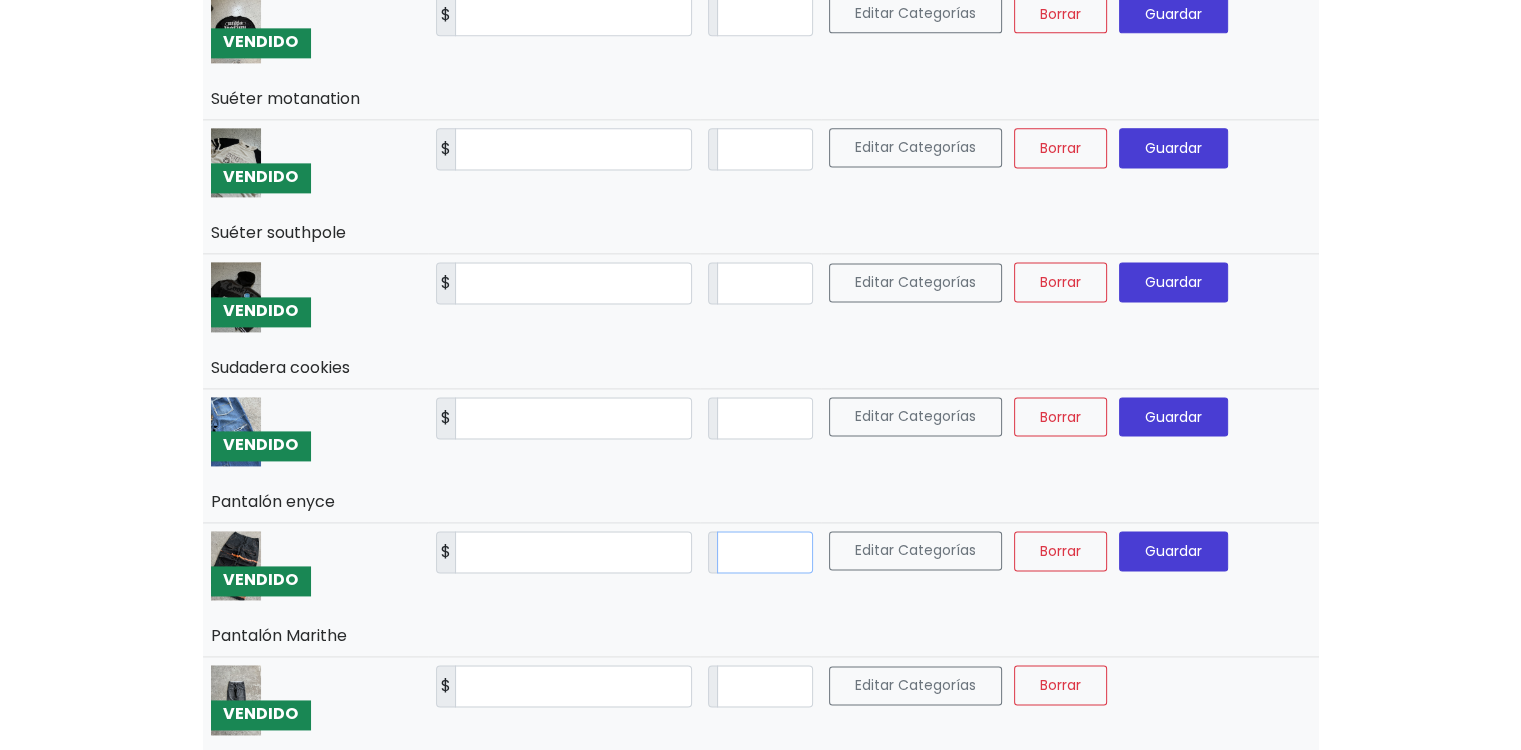 type on "**" 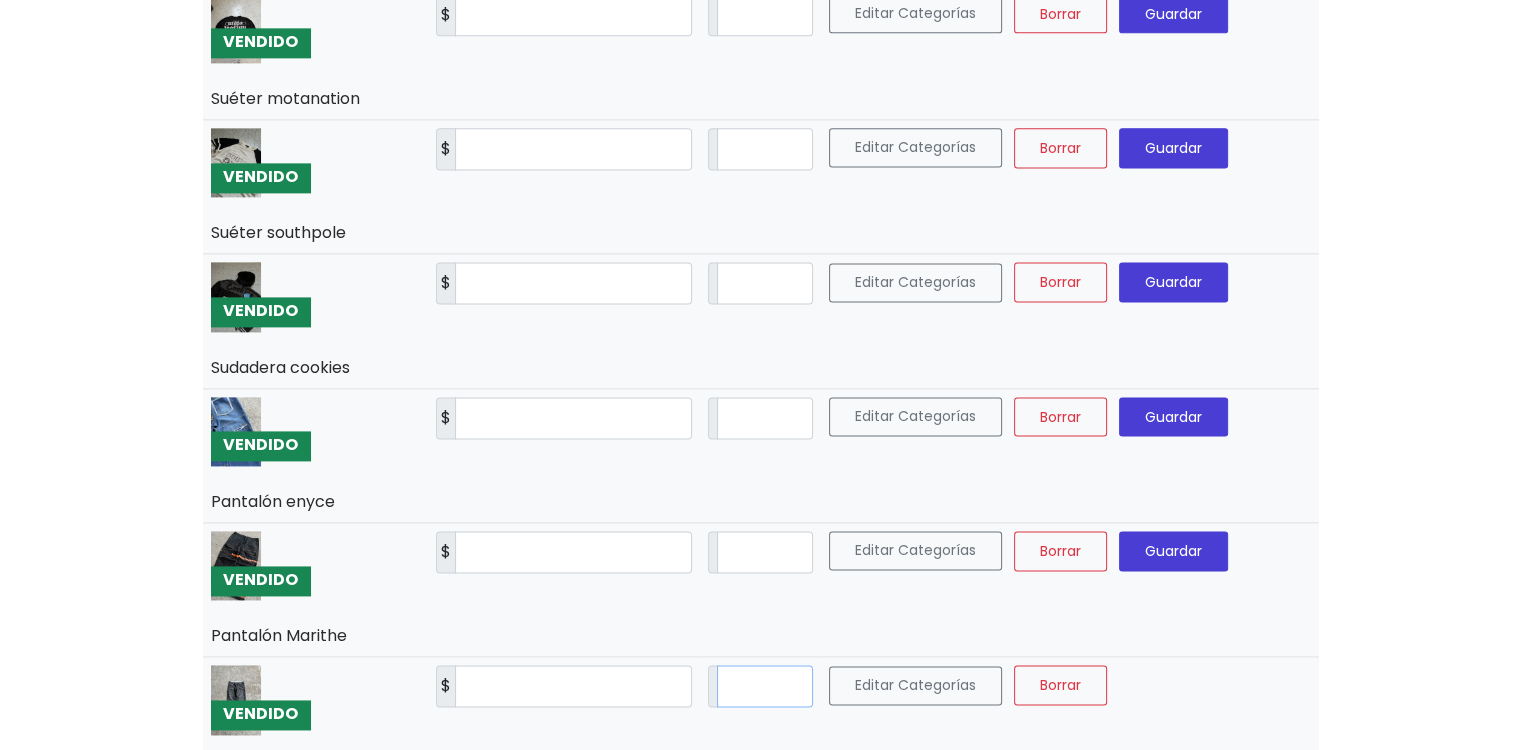 click on "*" at bounding box center [765, 686] 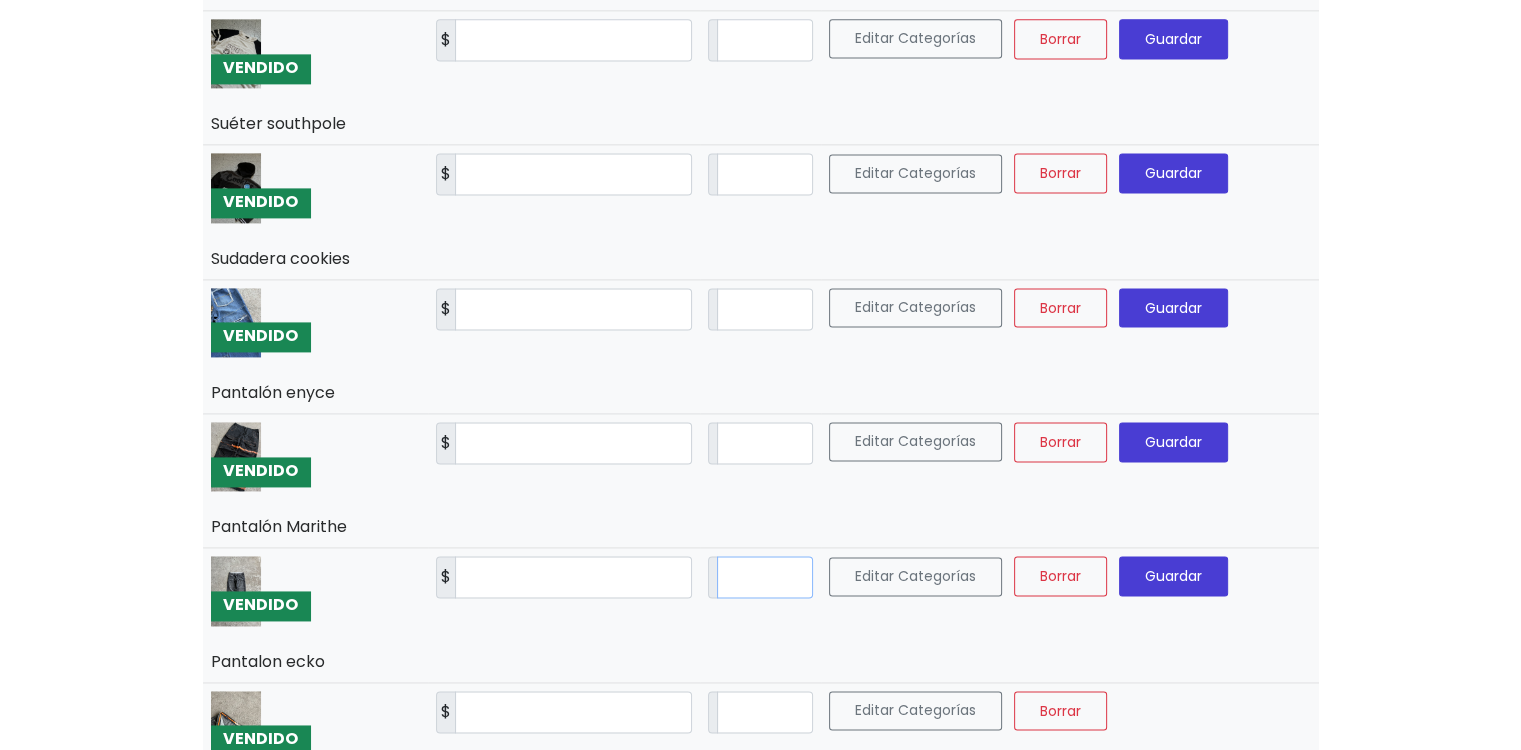 scroll, scrollTop: 2936, scrollLeft: 0, axis: vertical 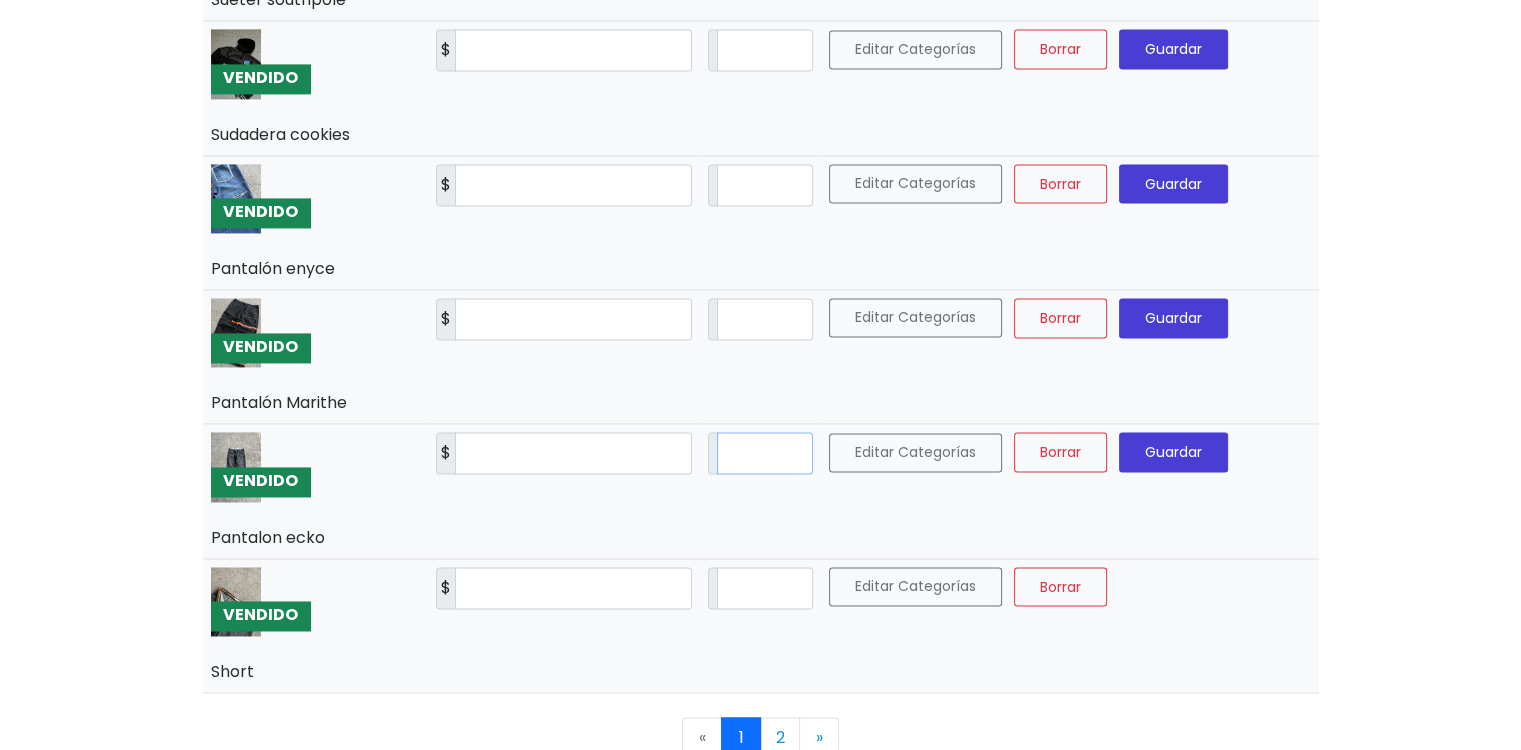 type on "**" 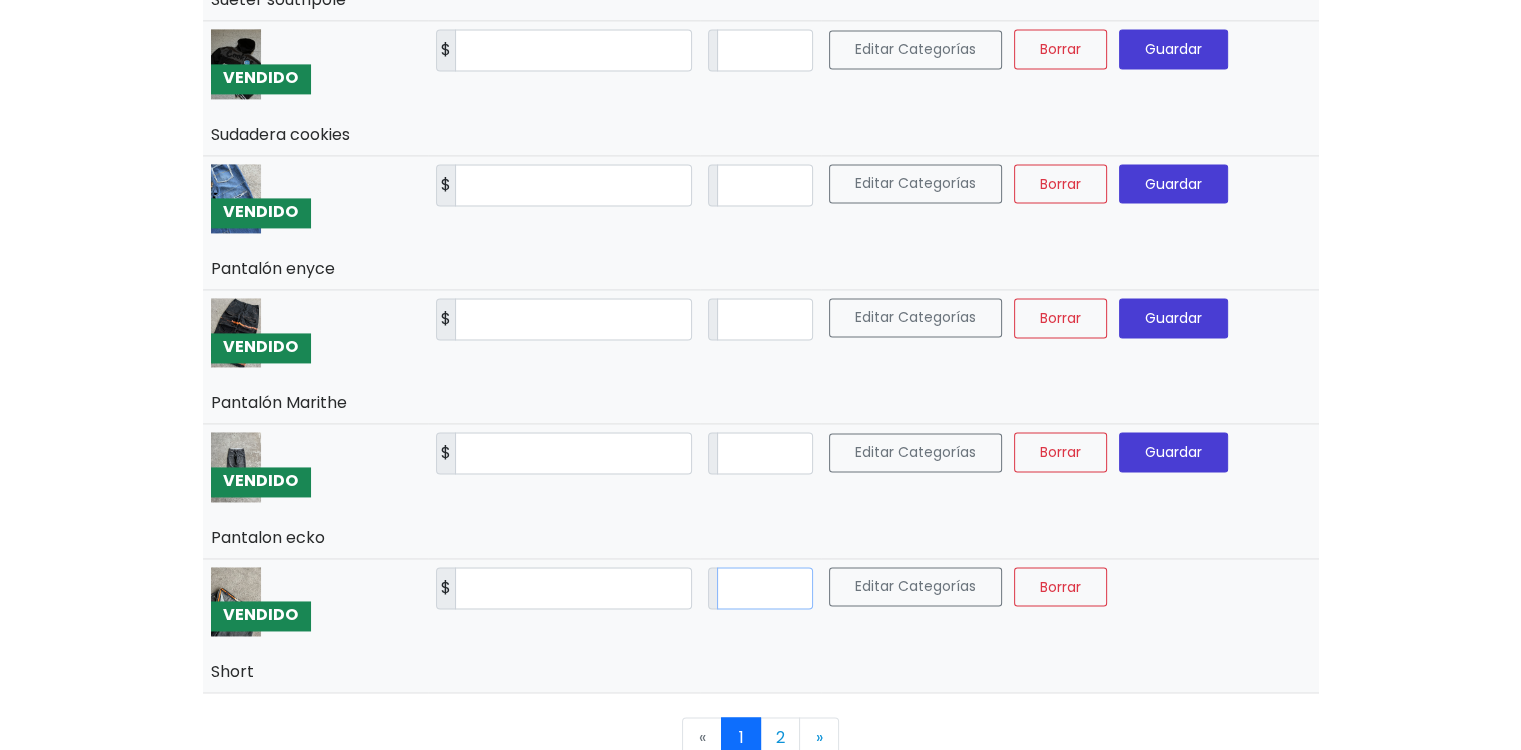 click on "*" at bounding box center [765, 588] 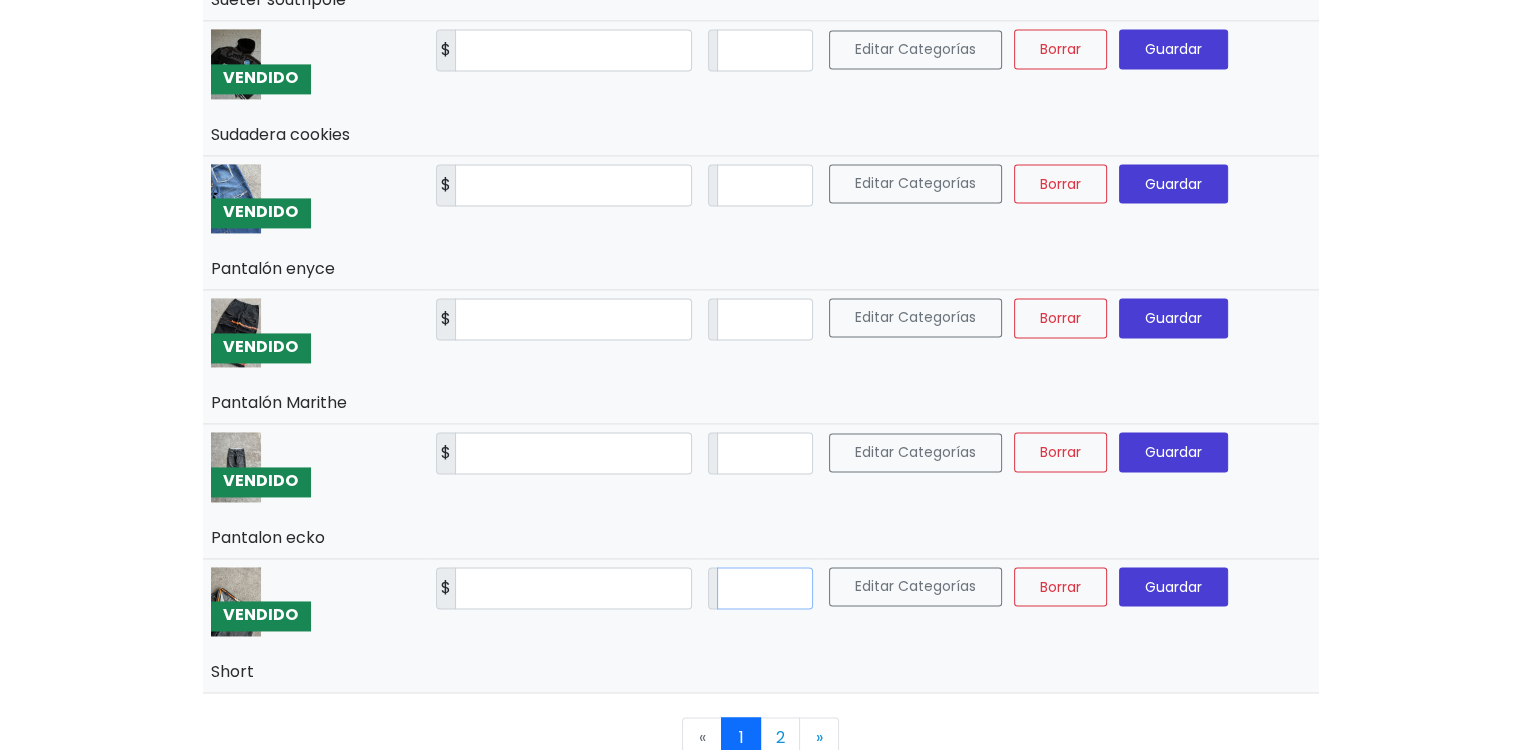 type on "**" 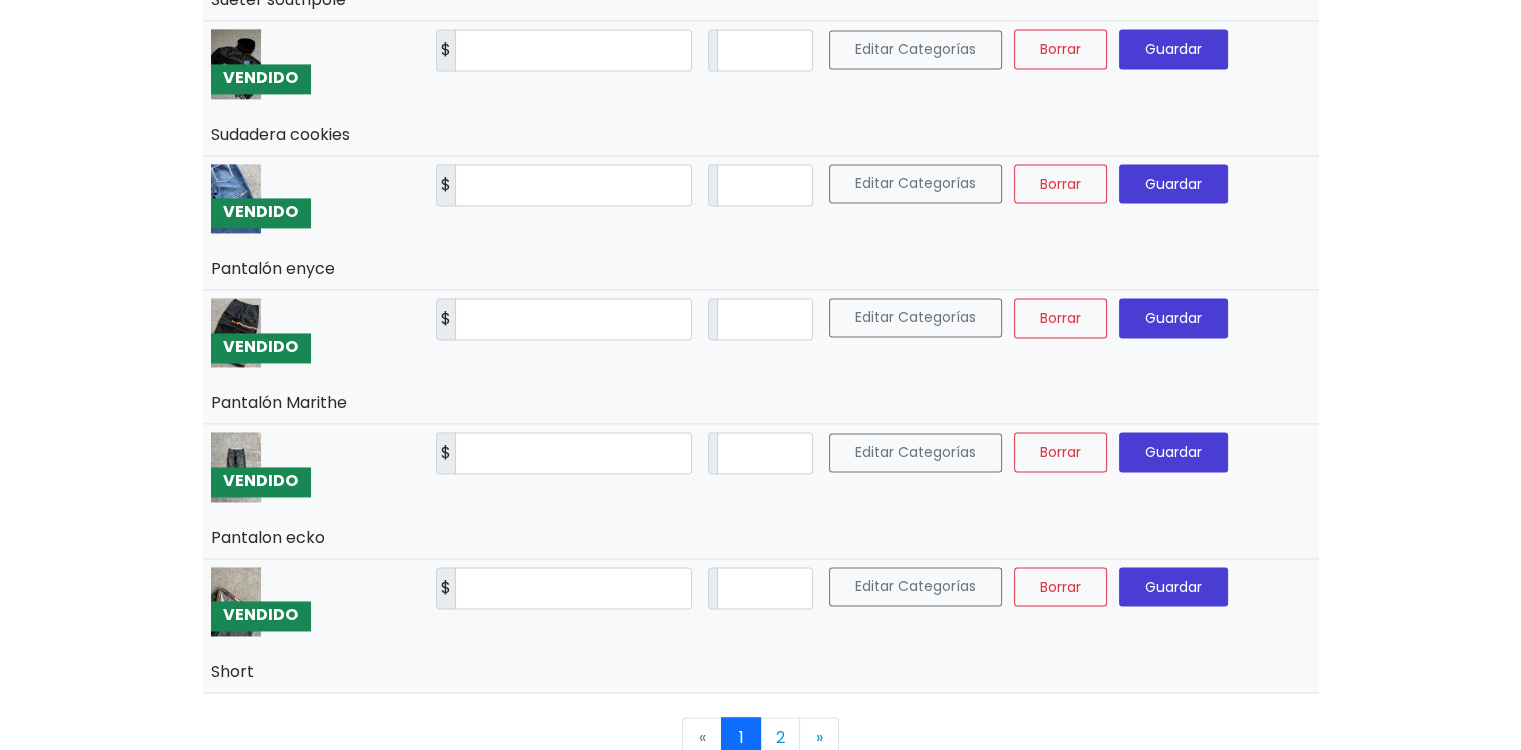click on "Guardar" at bounding box center (1173, 587) 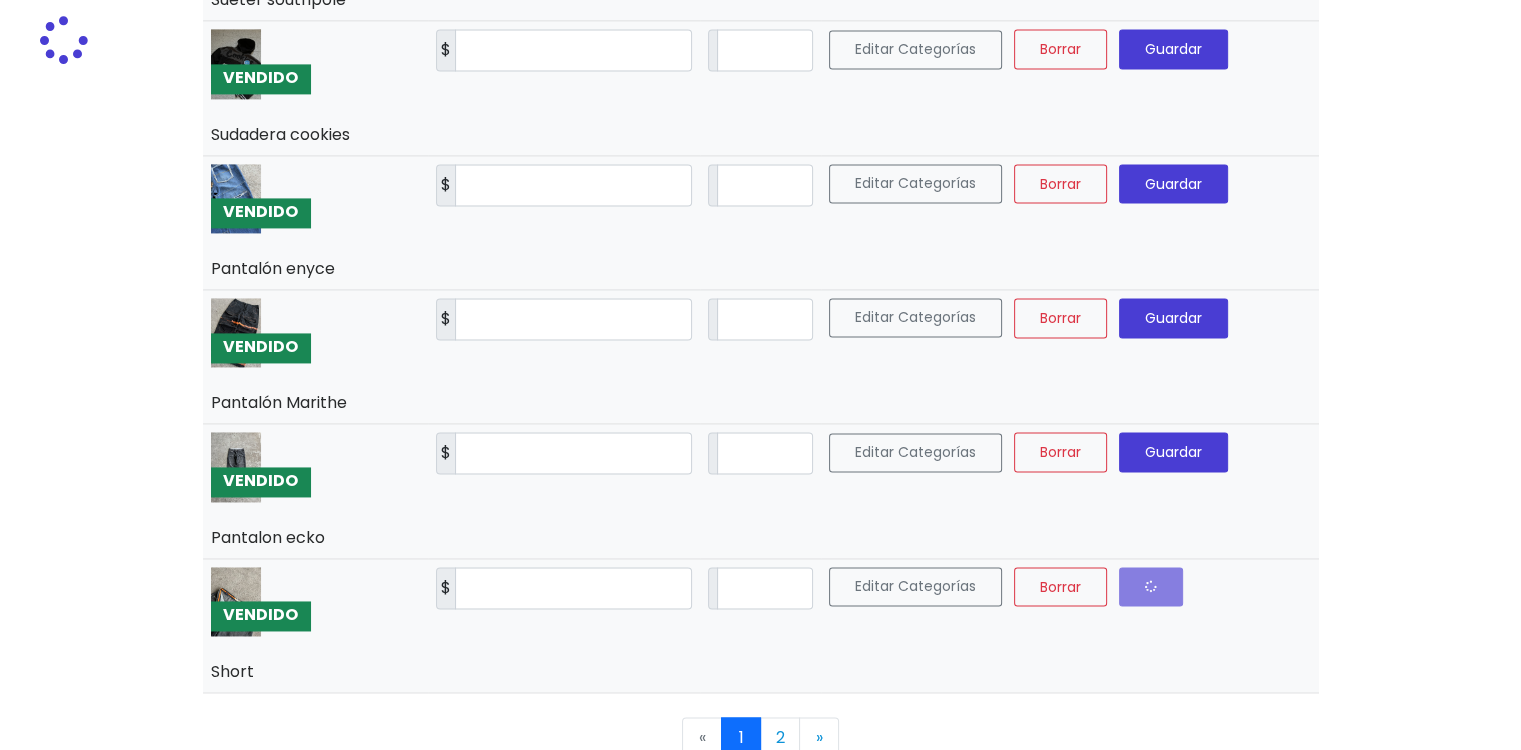click on "Guardar" at bounding box center (1173, 452) 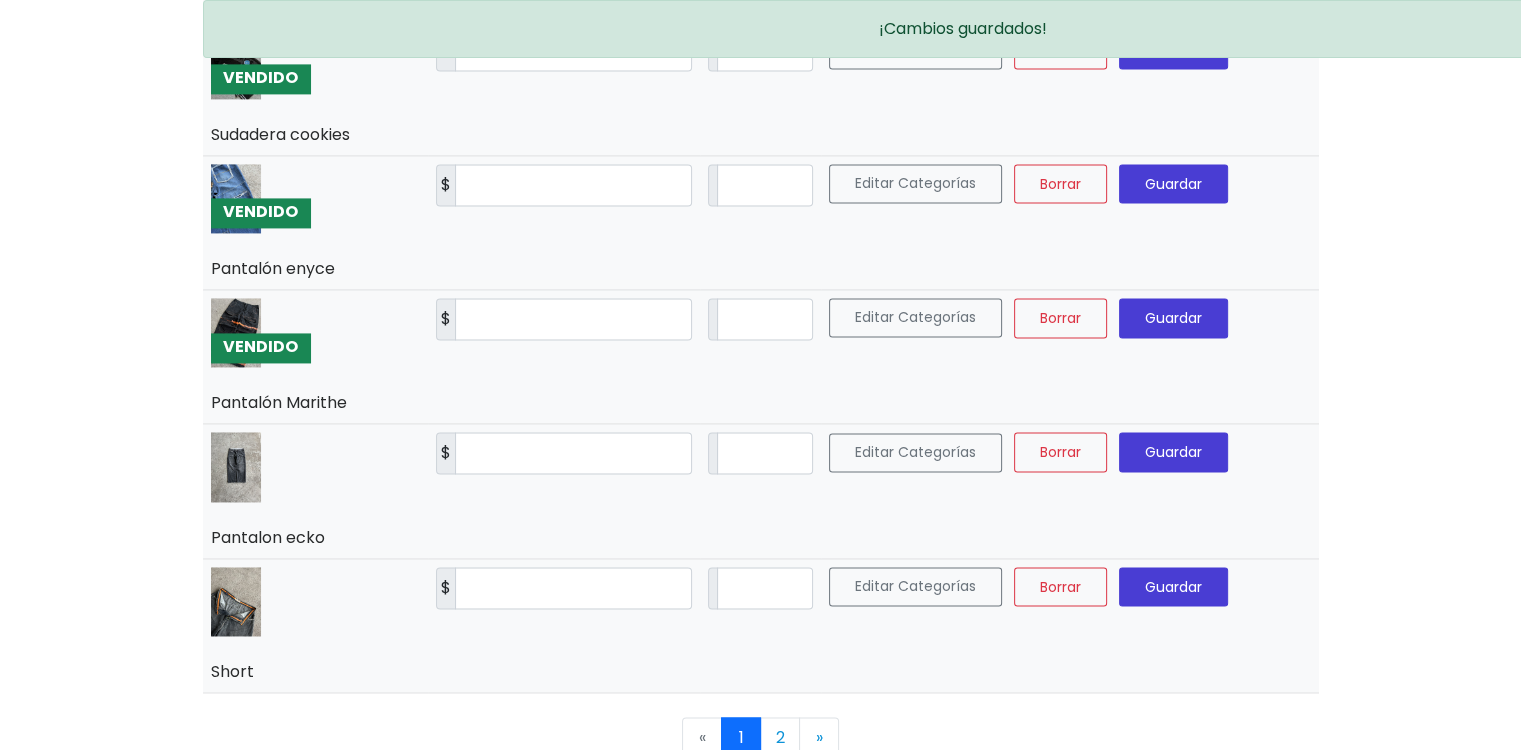 click on "Guardar" at bounding box center [1173, 318] 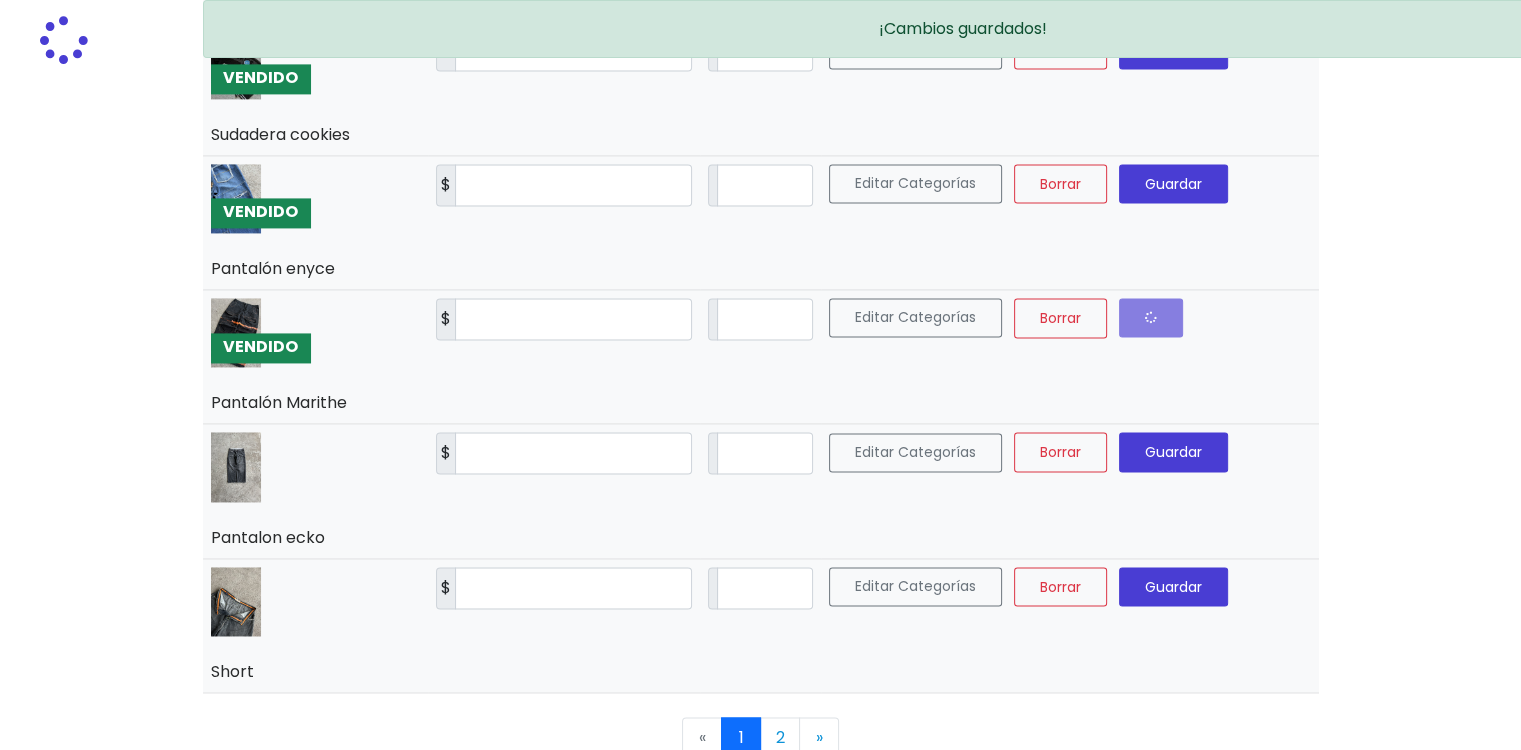 click on "Guardar" at bounding box center (1173, 183) 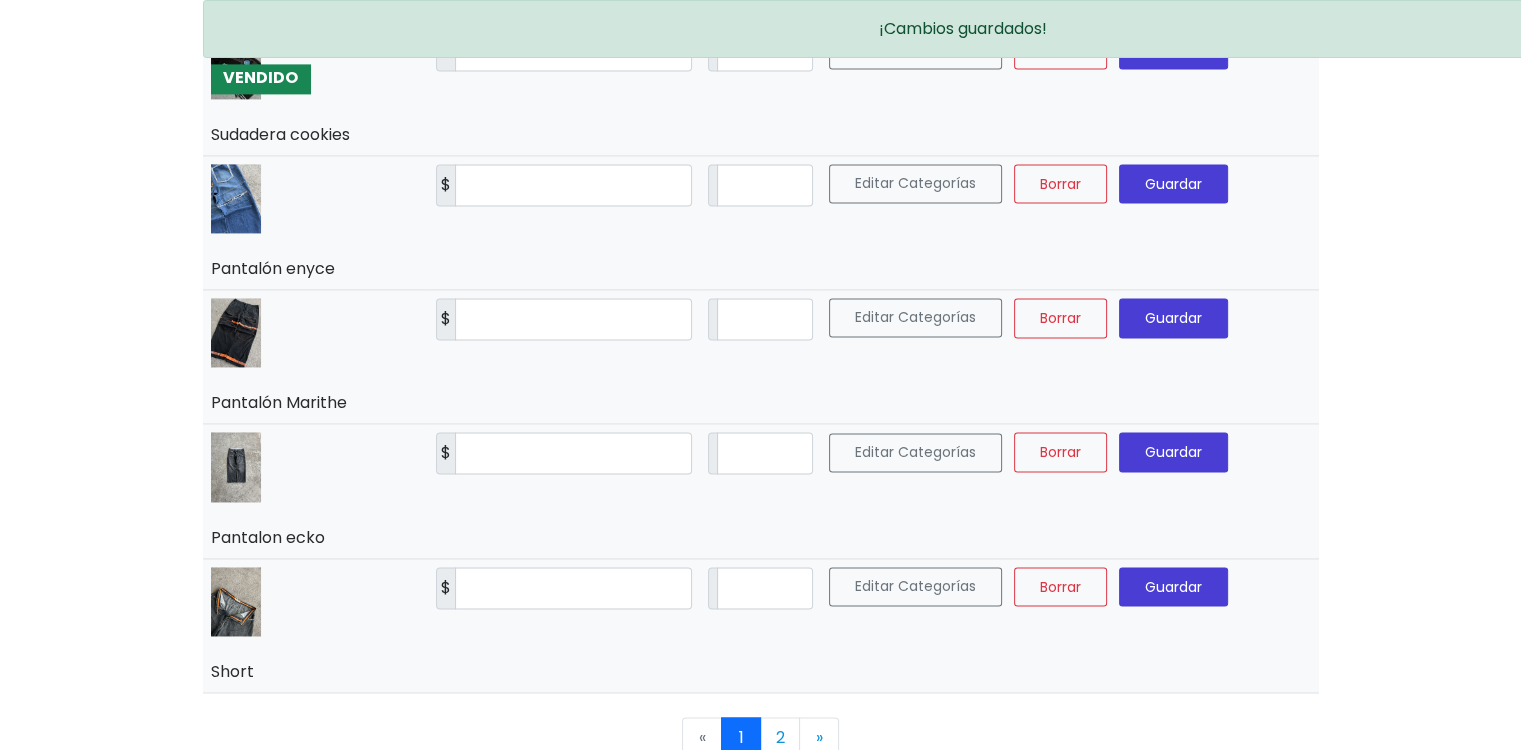 scroll, scrollTop: 0, scrollLeft: 0, axis: both 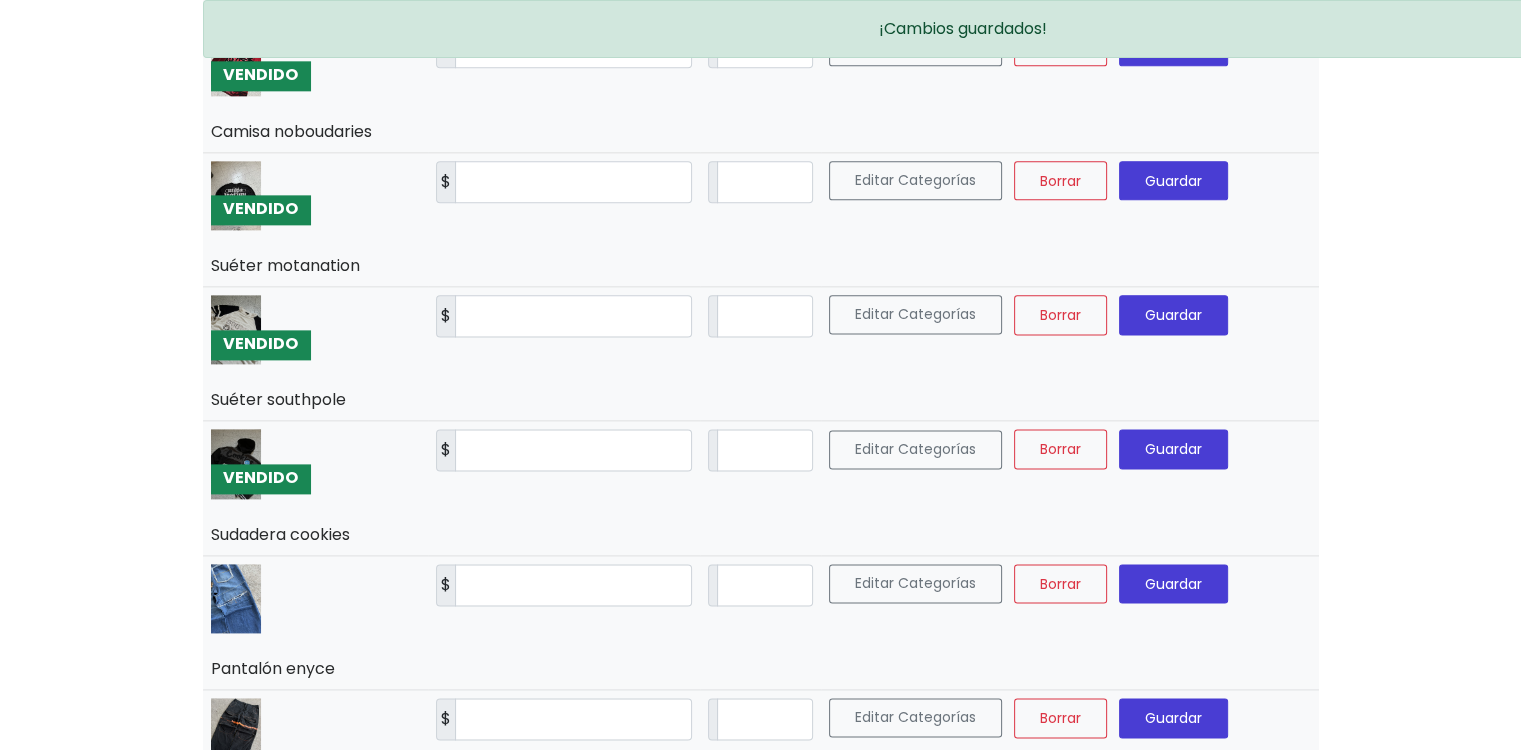 click on "Guardar" at bounding box center [1173, 449] 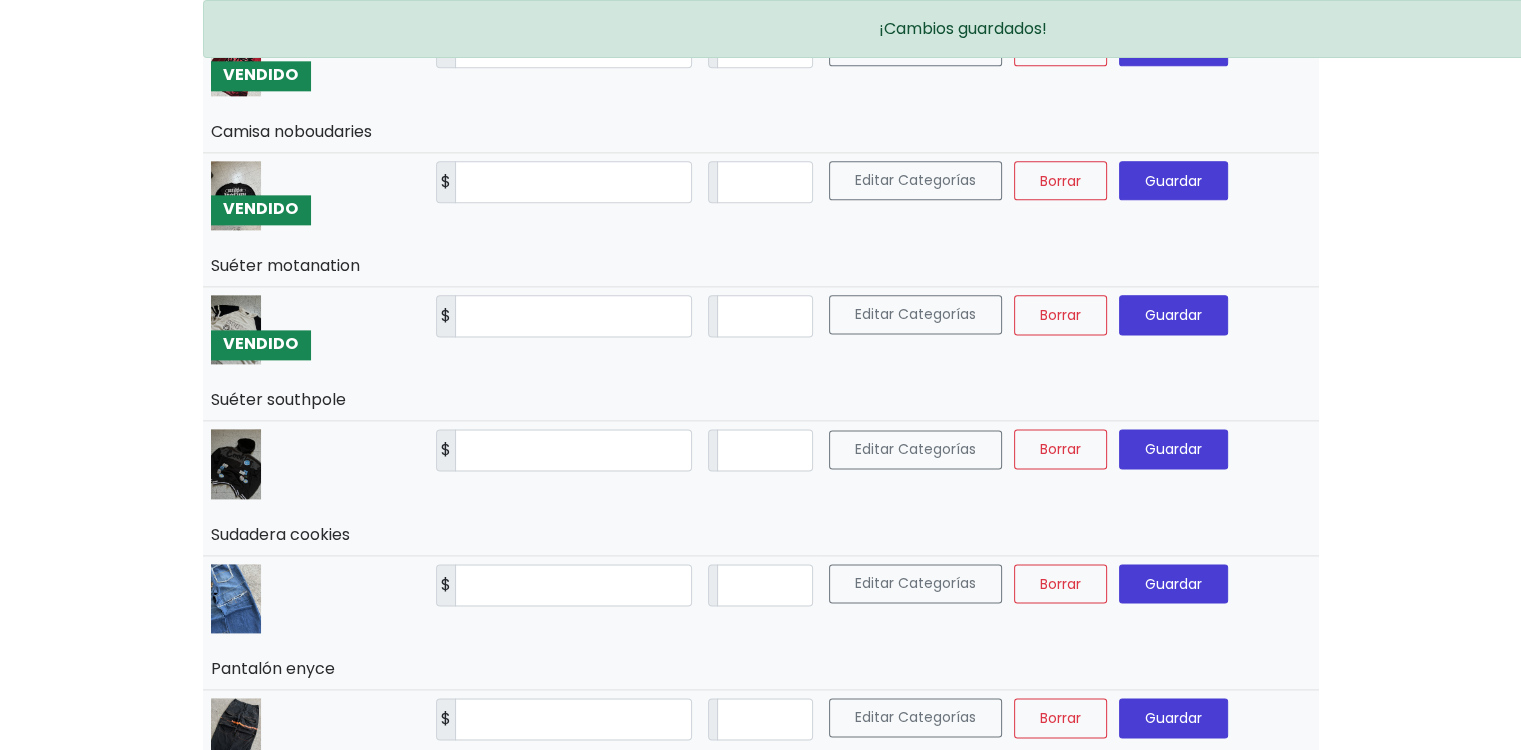 click on "Guardar" at bounding box center (1173, 315) 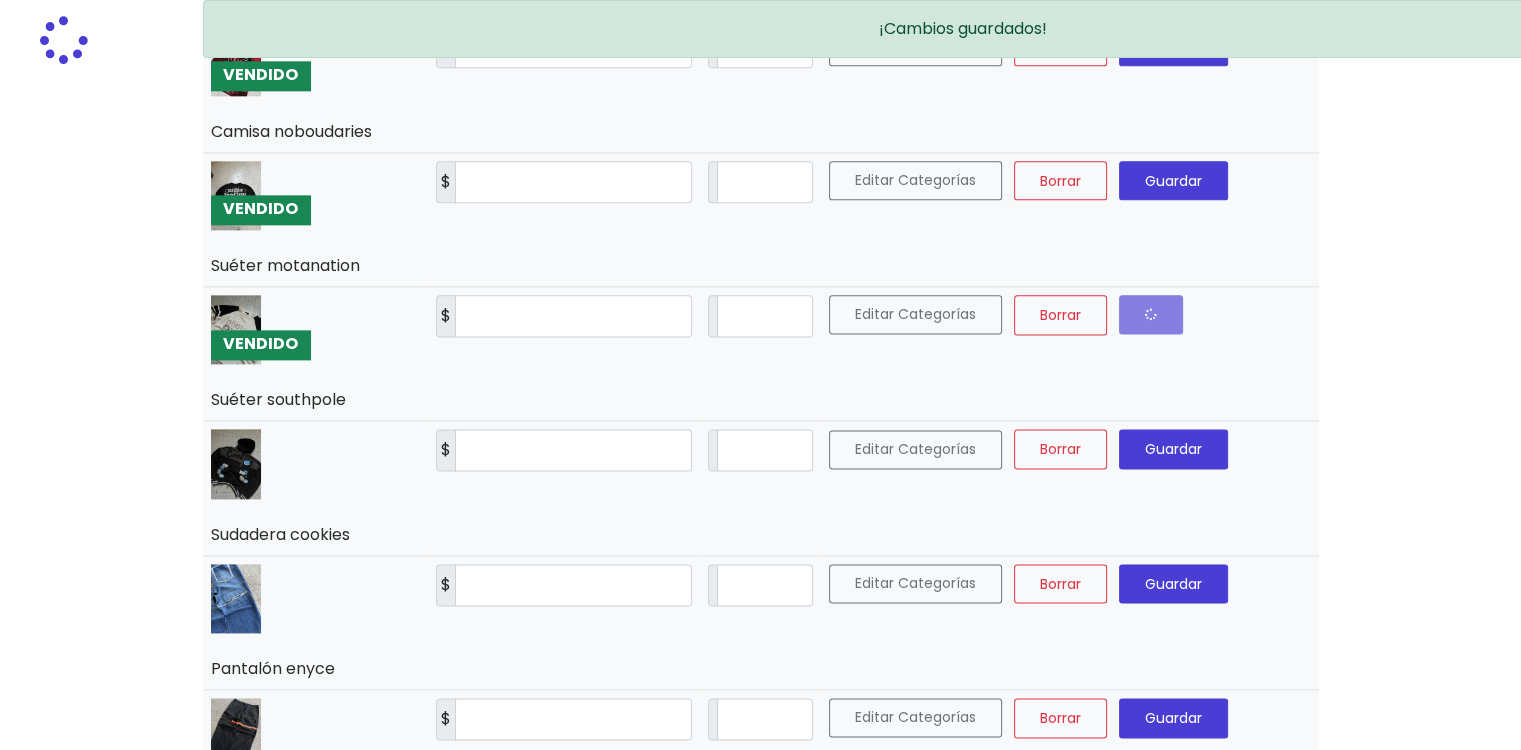 click on "Guardar" at bounding box center (1173, 181) 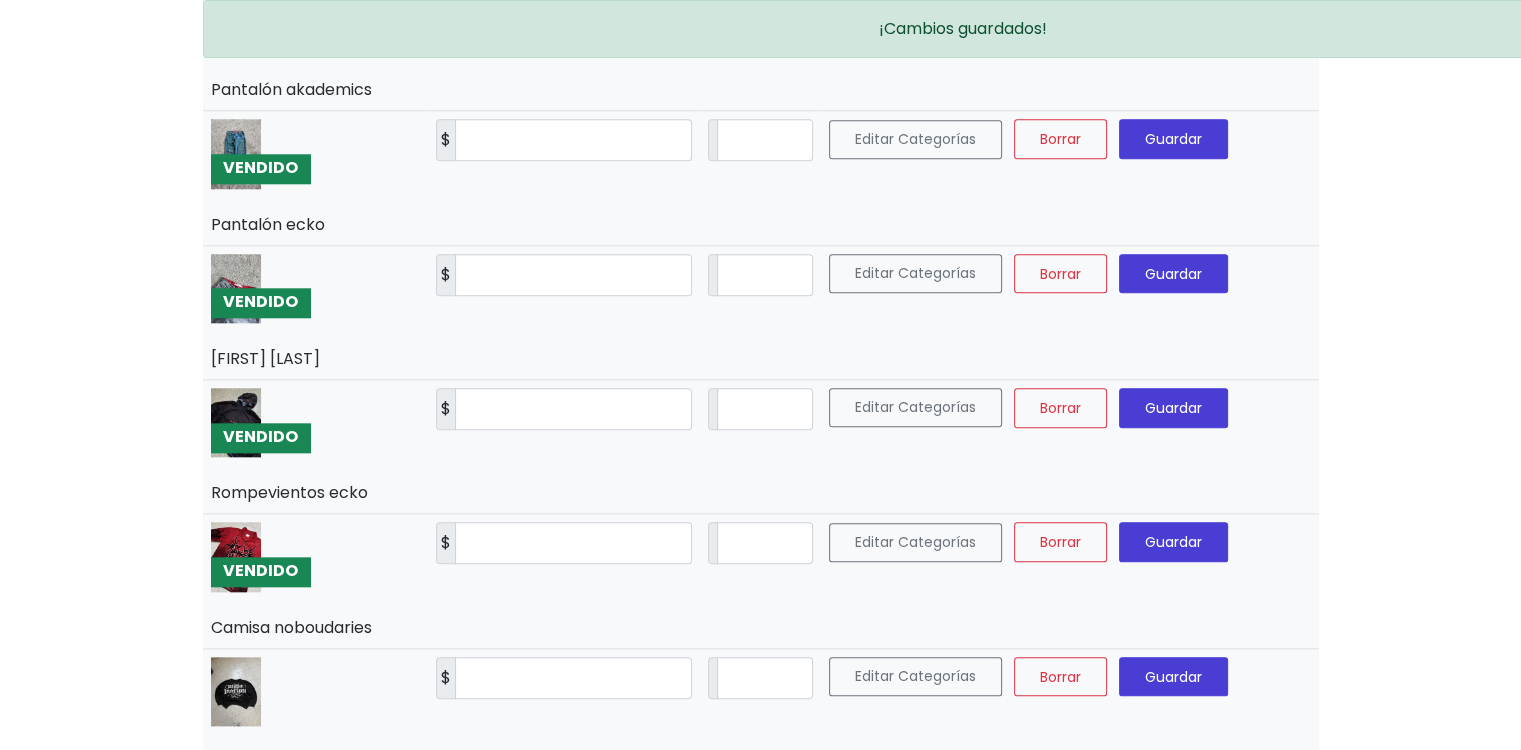 scroll, scrollTop: 2036, scrollLeft: 0, axis: vertical 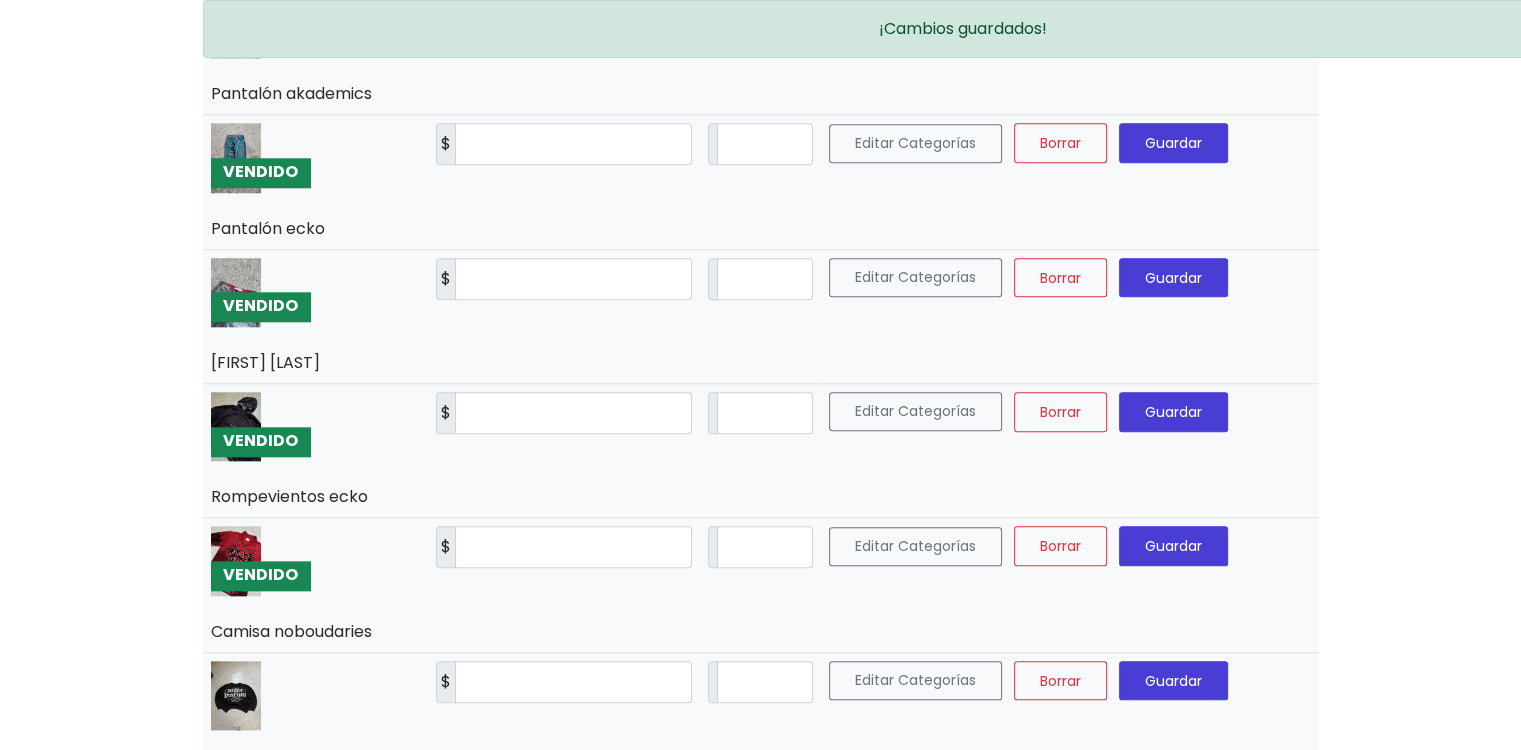 click on "Guardar" at bounding box center (1173, 546) 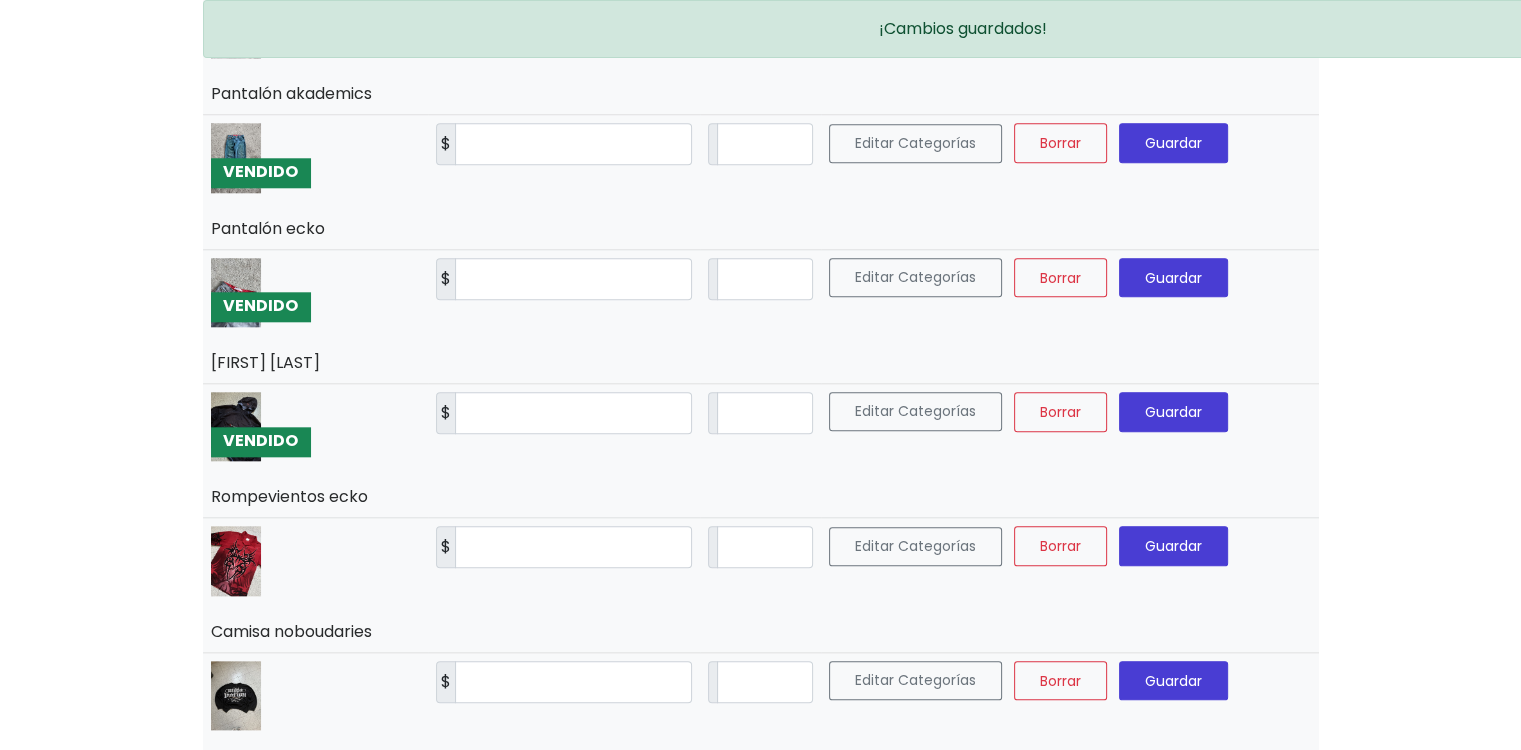 click on "Editar Categorías
Borrar
Guardar" at bounding box center (1070, 450) 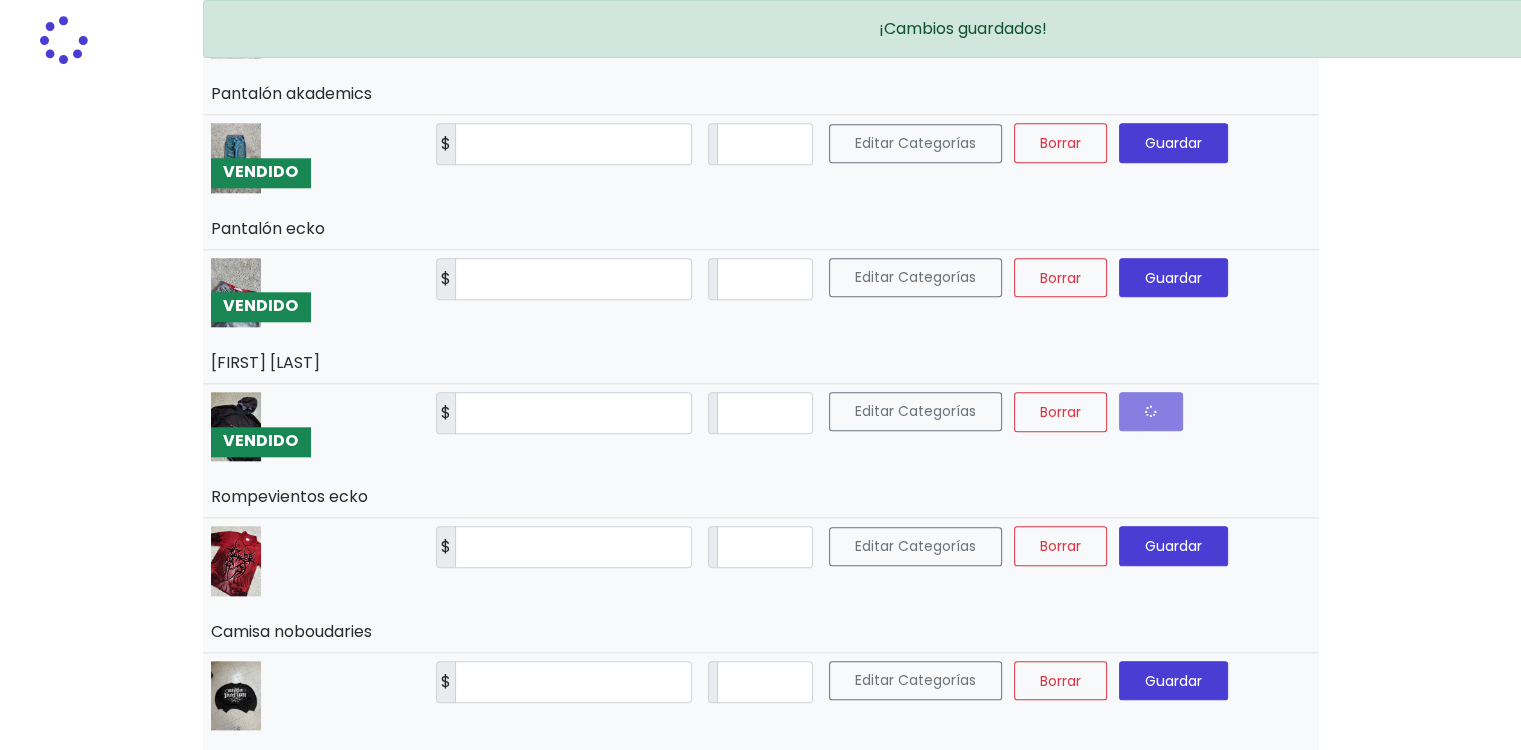 click on "Guardar" at bounding box center (1173, 277) 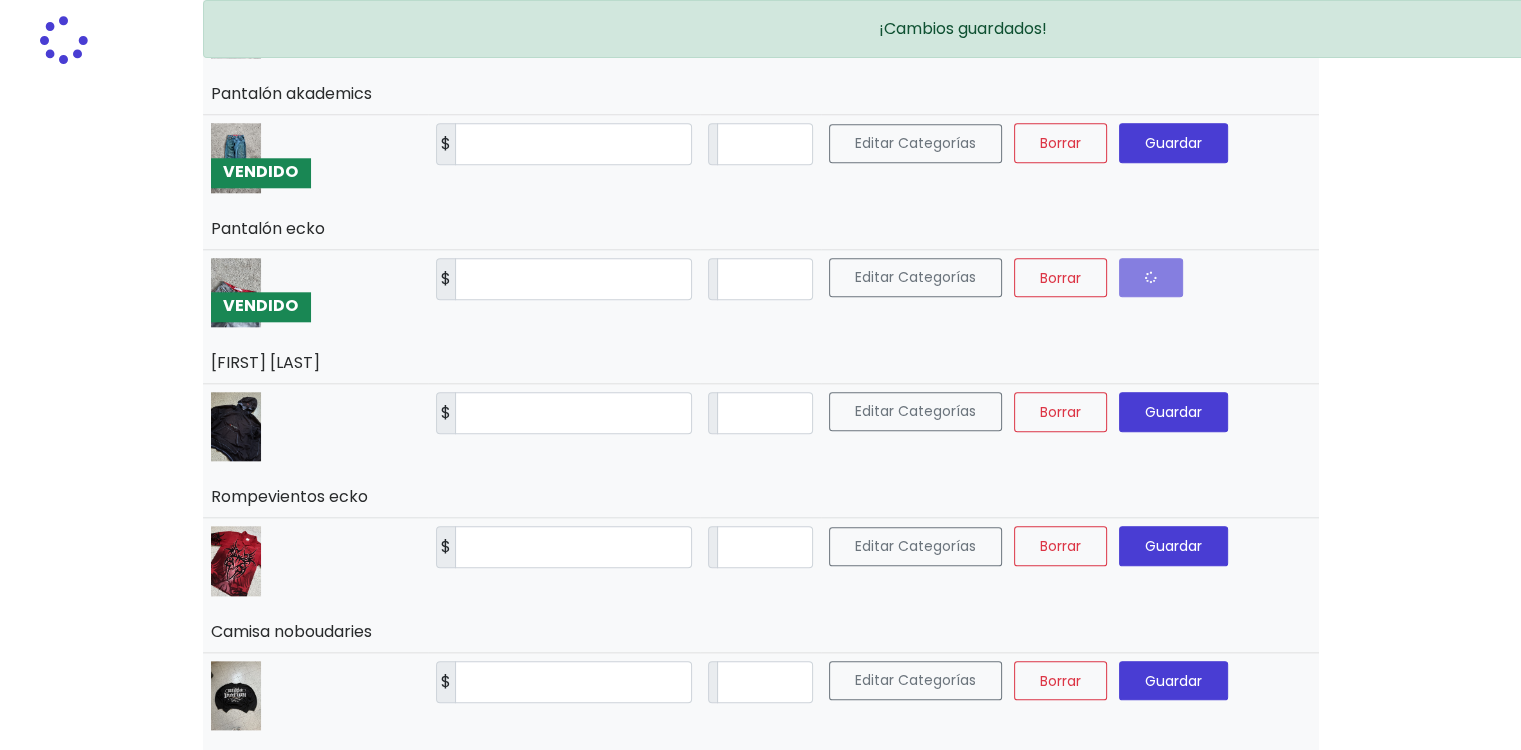 click on "Guardar" at bounding box center (1173, 143) 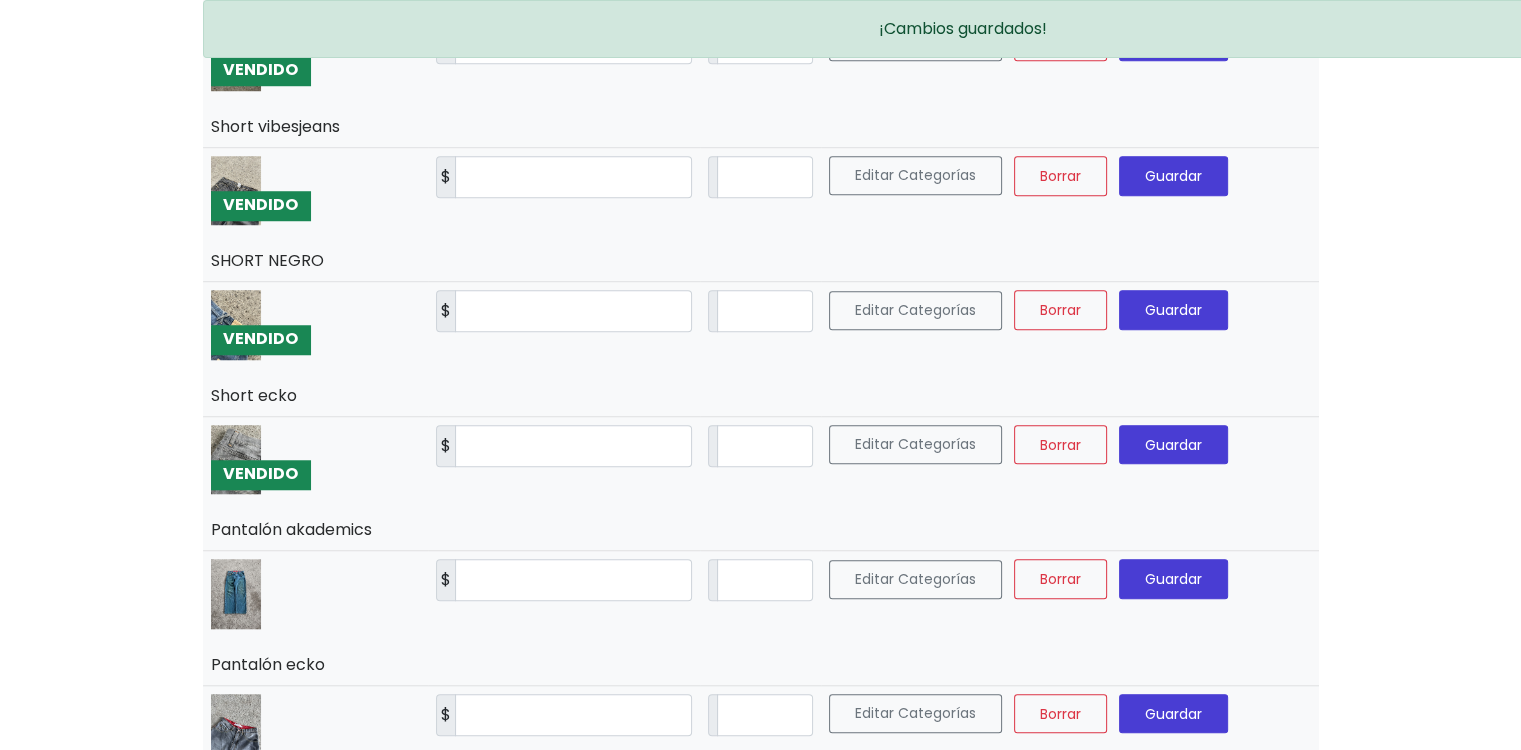scroll, scrollTop: 1536, scrollLeft: 0, axis: vertical 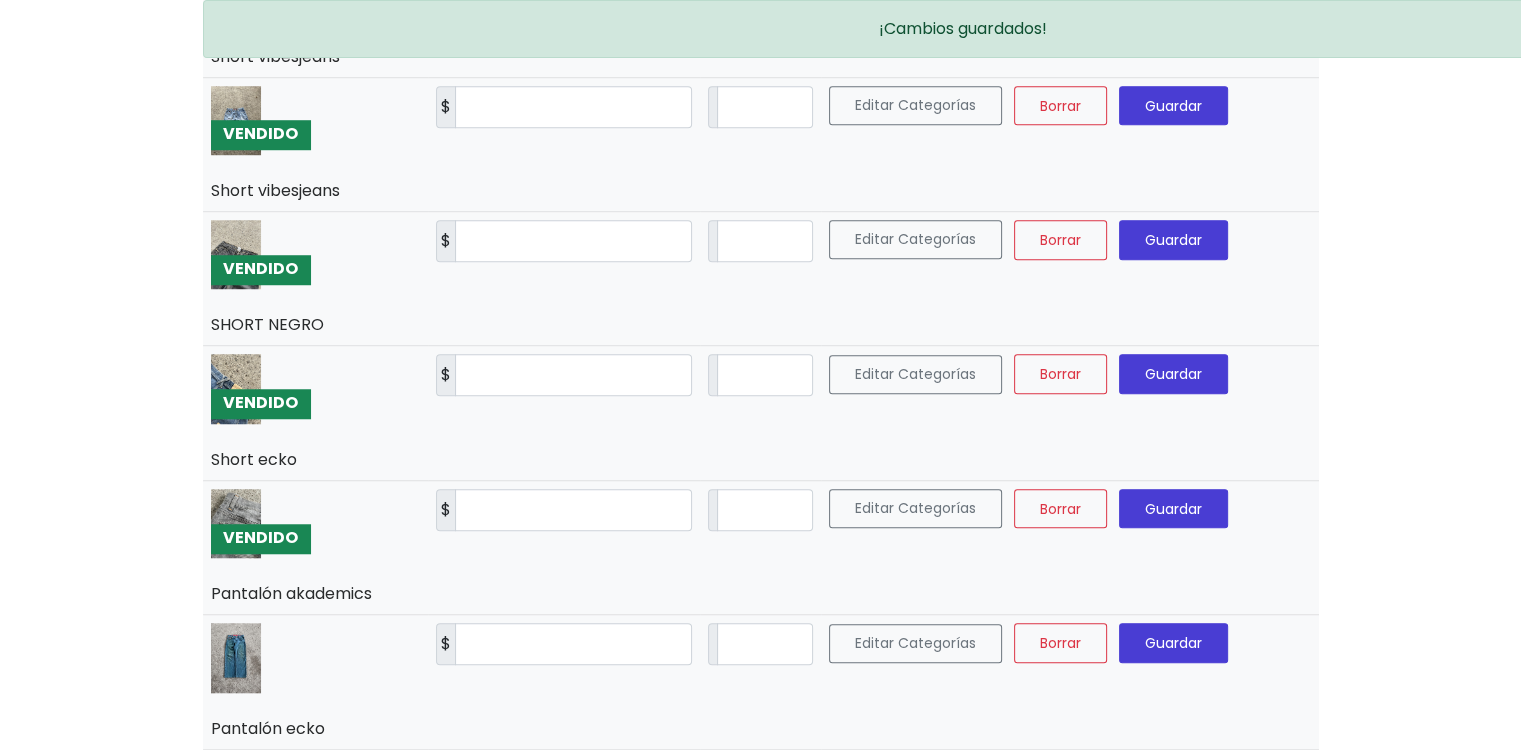 click on "Guardar" at bounding box center [1173, 508] 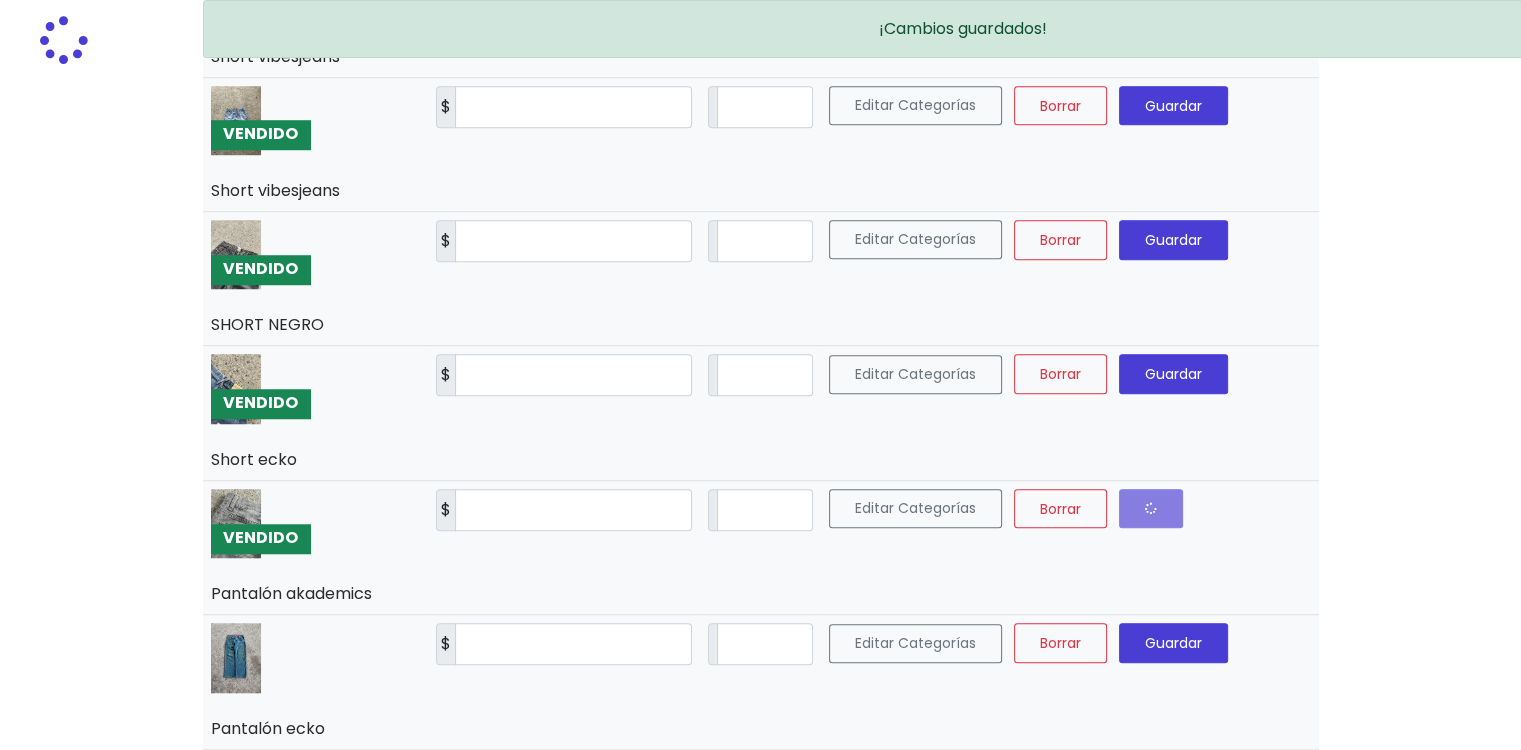 click on "Guardar" at bounding box center [1173, 374] 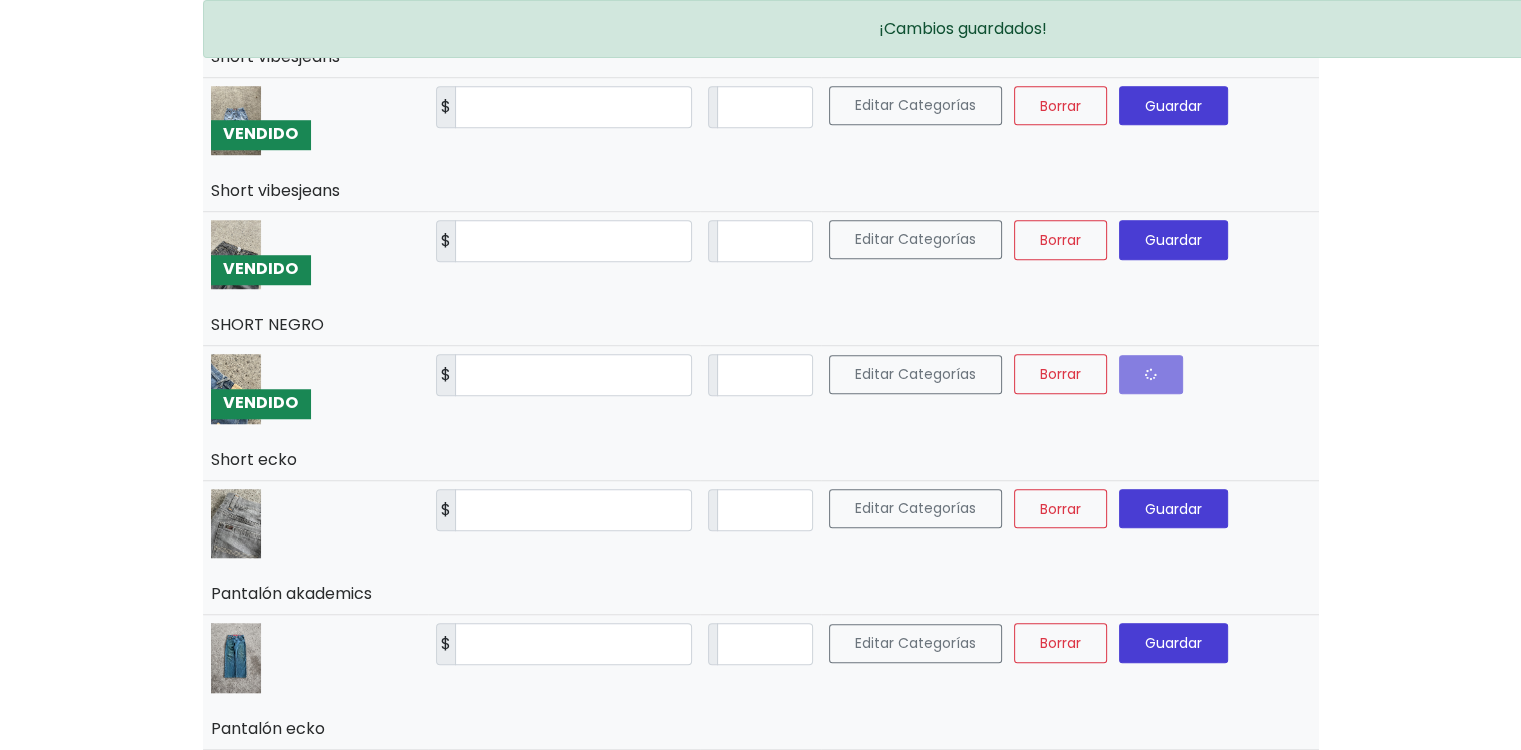 click on "Guardar" at bounding box center [1173, 240] 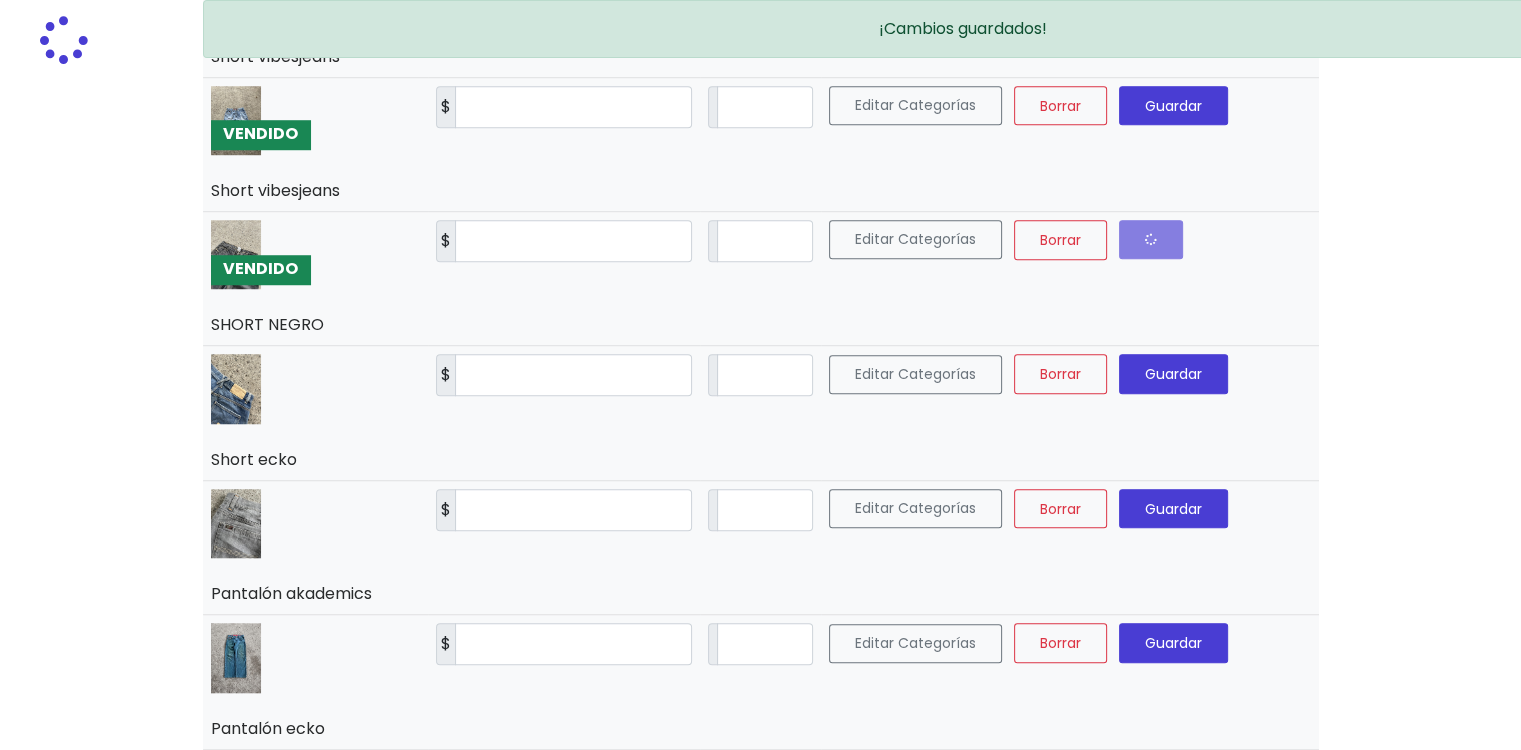 click on "Guardar" at bounding box center (1173, 105) 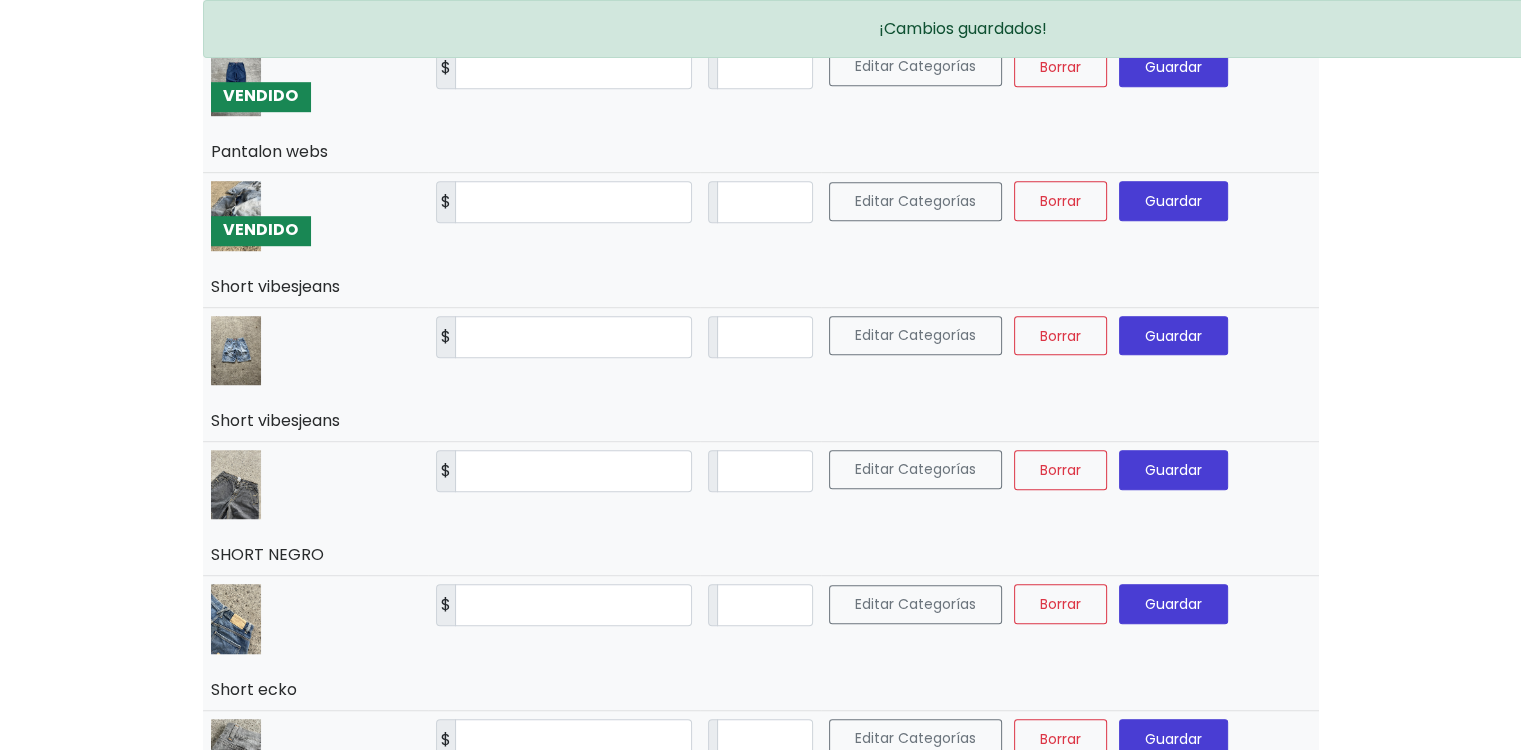scroll, scrollTop: 1136, scrollLeft: 0, axis: vertical 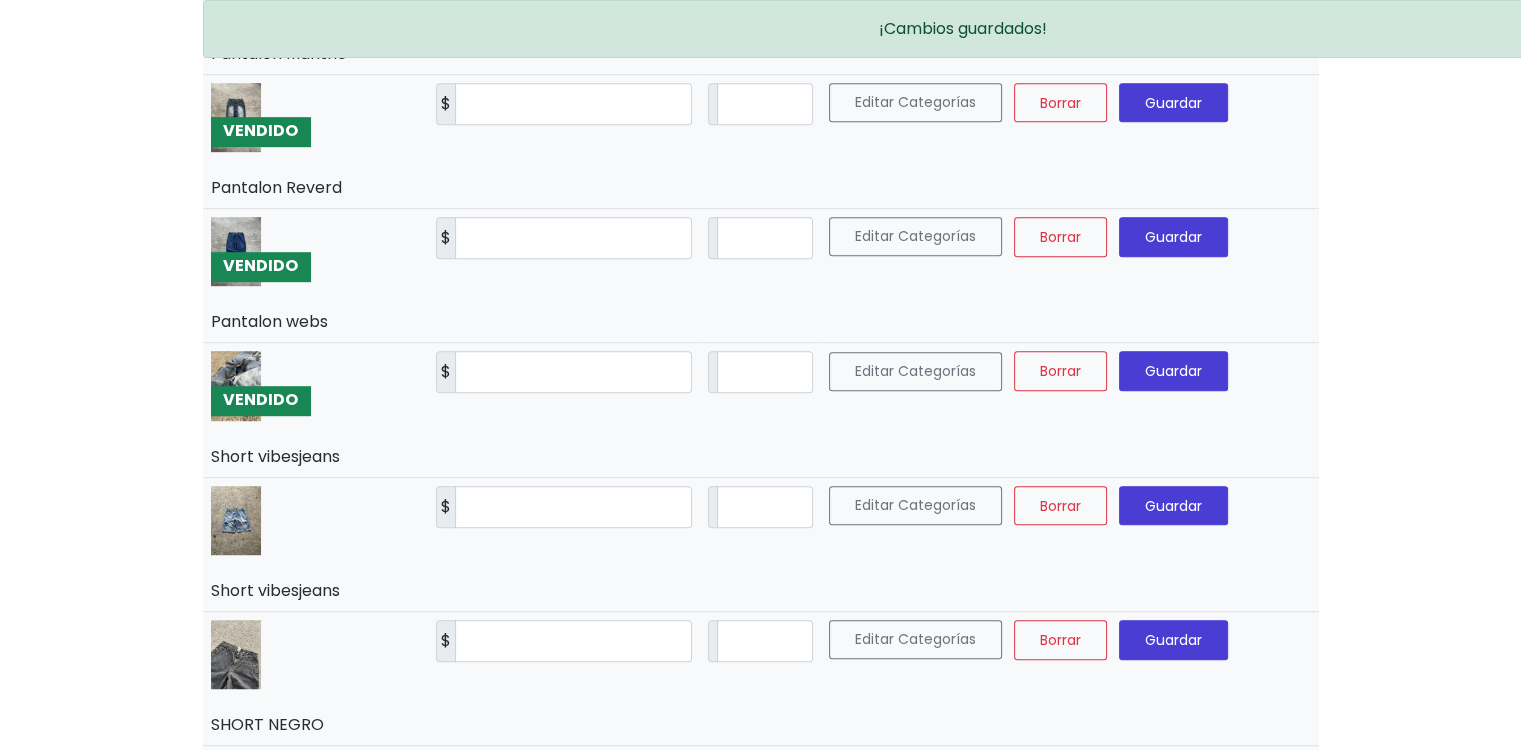 click on "Guardar" at bounding box center [1173, 371] 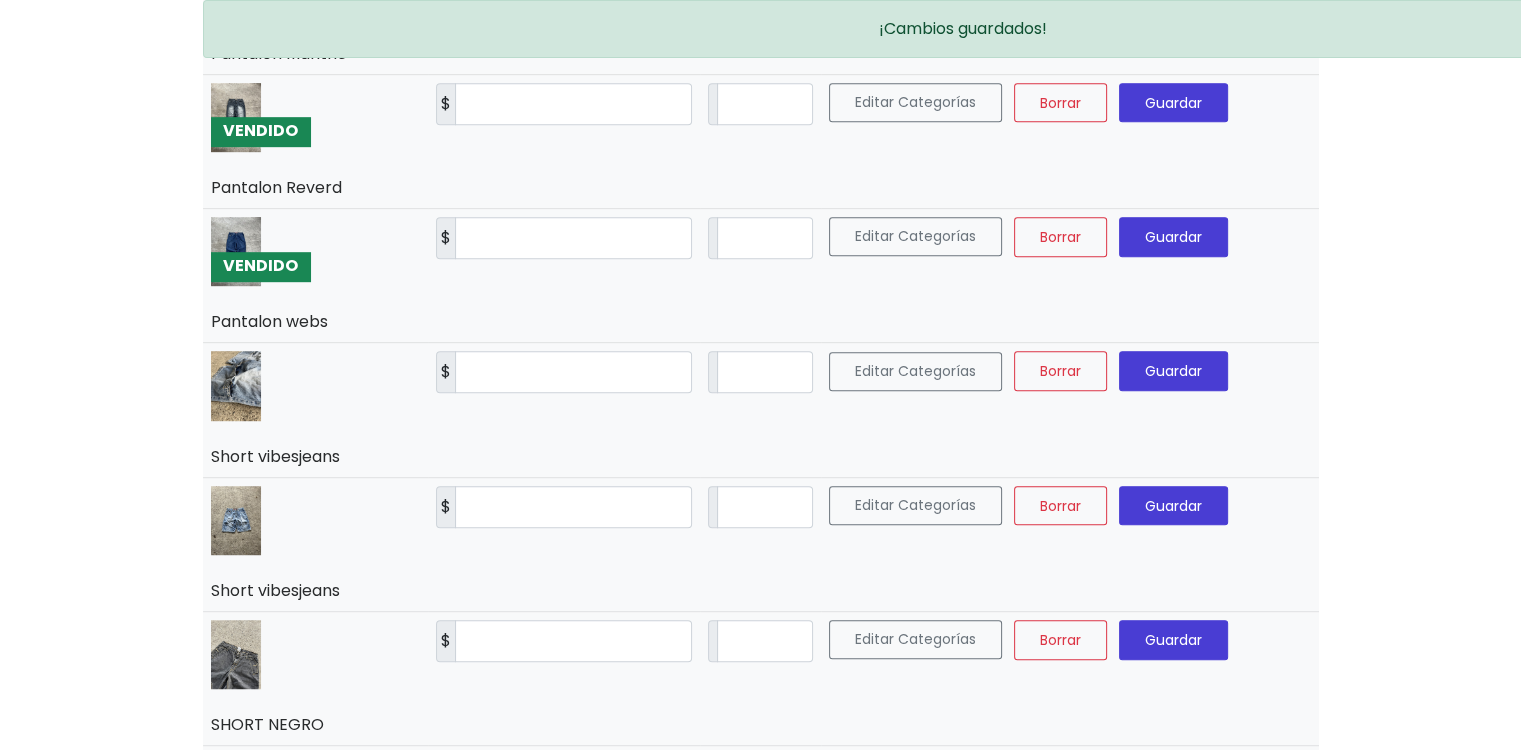 click on "Guardar" at bounding box center (1173, 237) 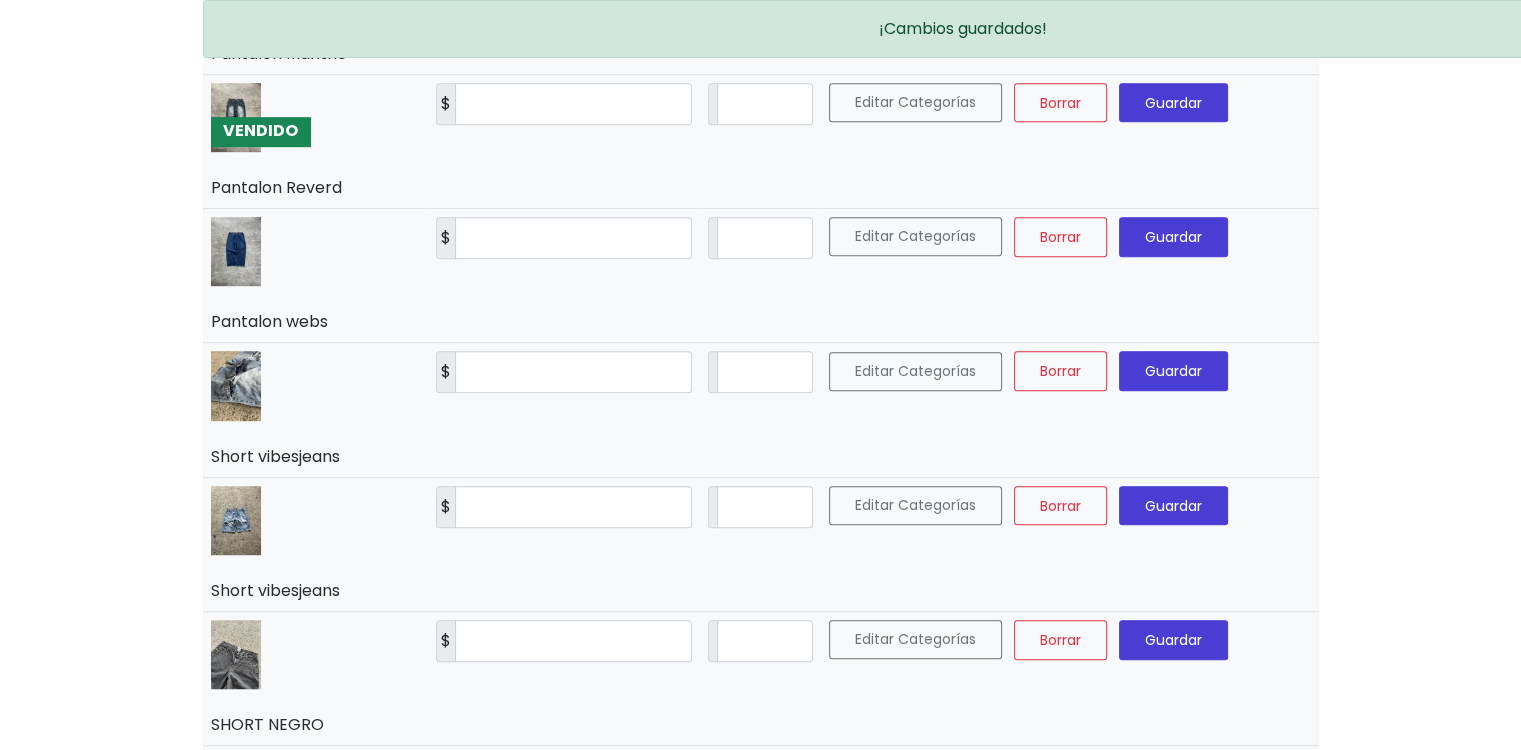 click on "Guardar" at bounding box center (1173, 102) 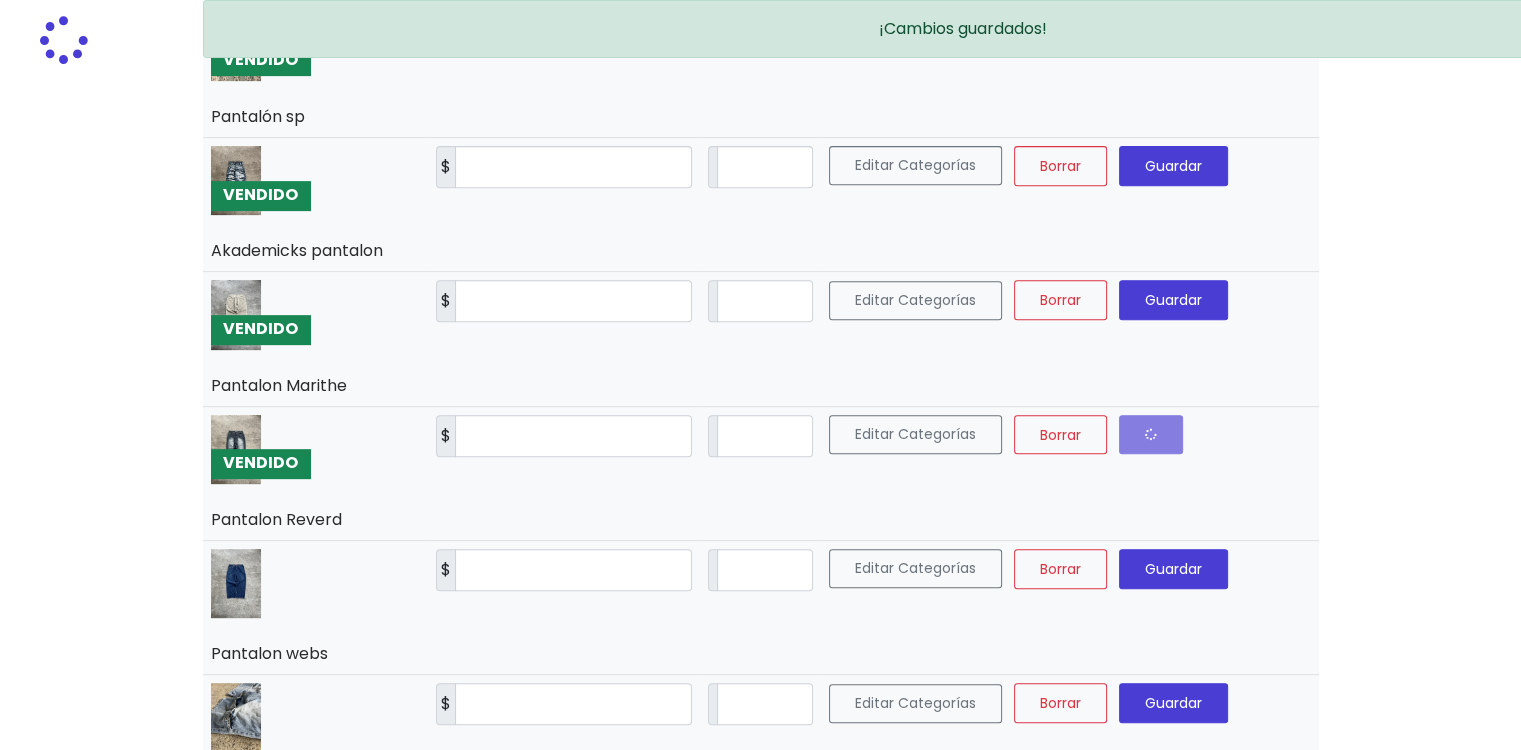 scroll, scrollTop: 436, scrollLeft: 0, axis: vertical 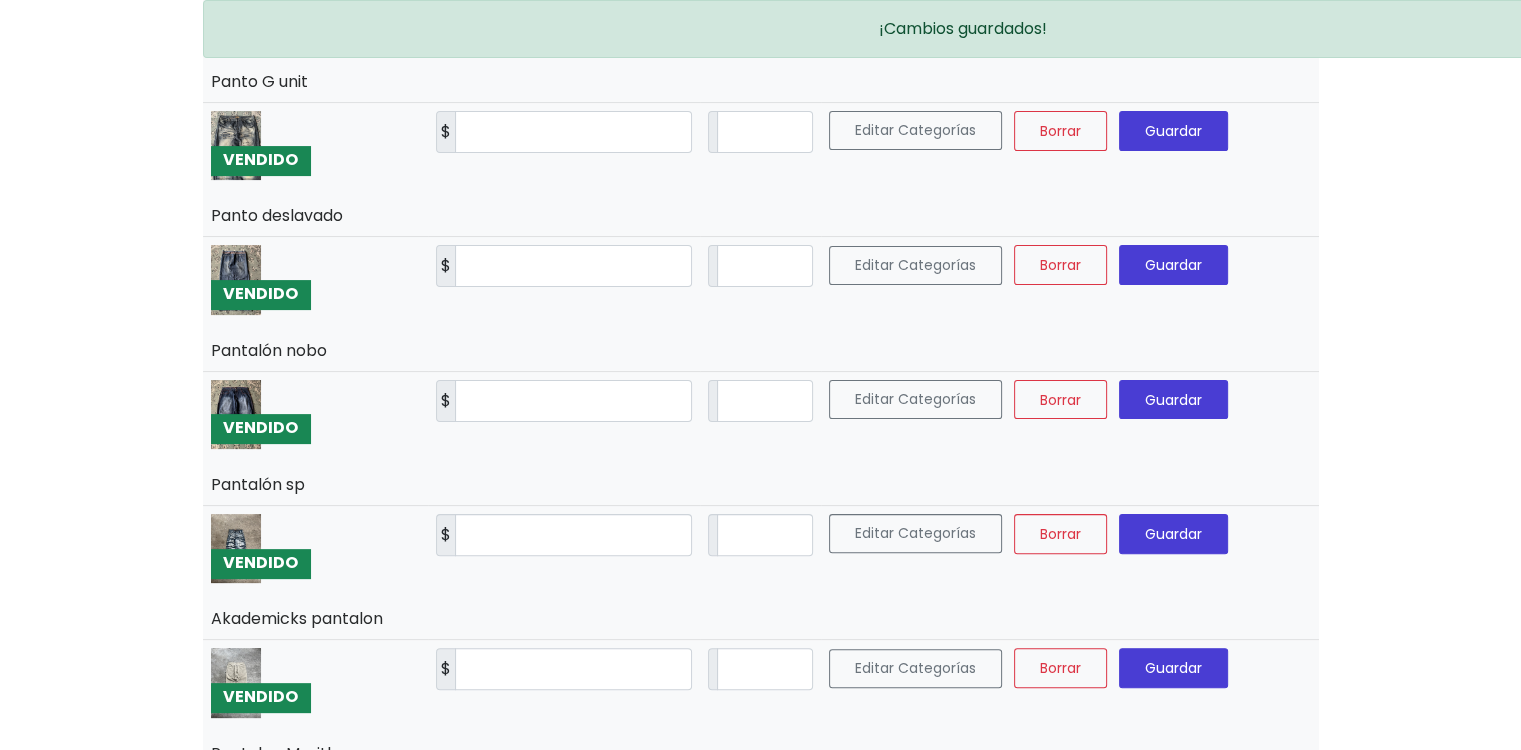 click on "Guardar" at bounding box center [1173, 400] 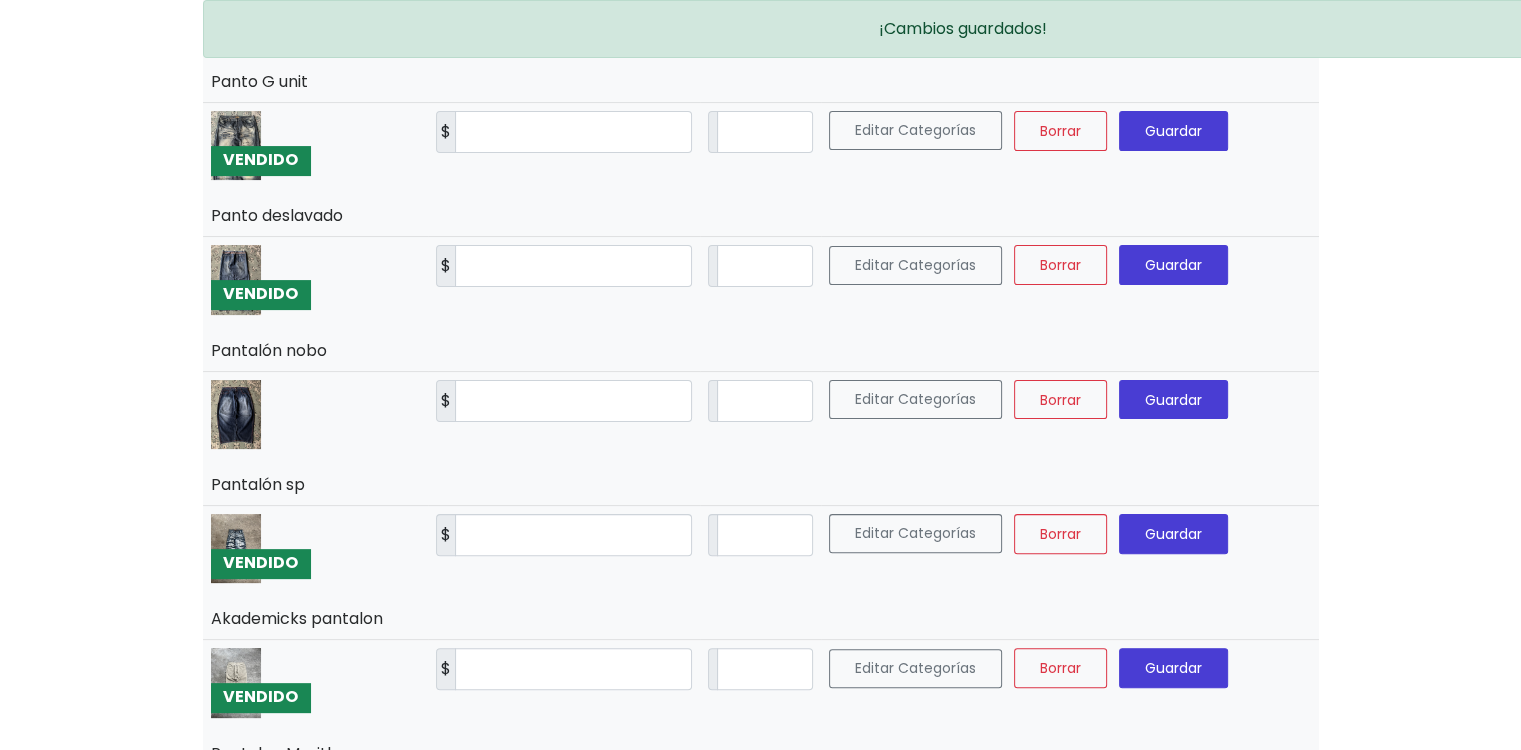 click on "Guardar" at bounding box center [1173, 265] 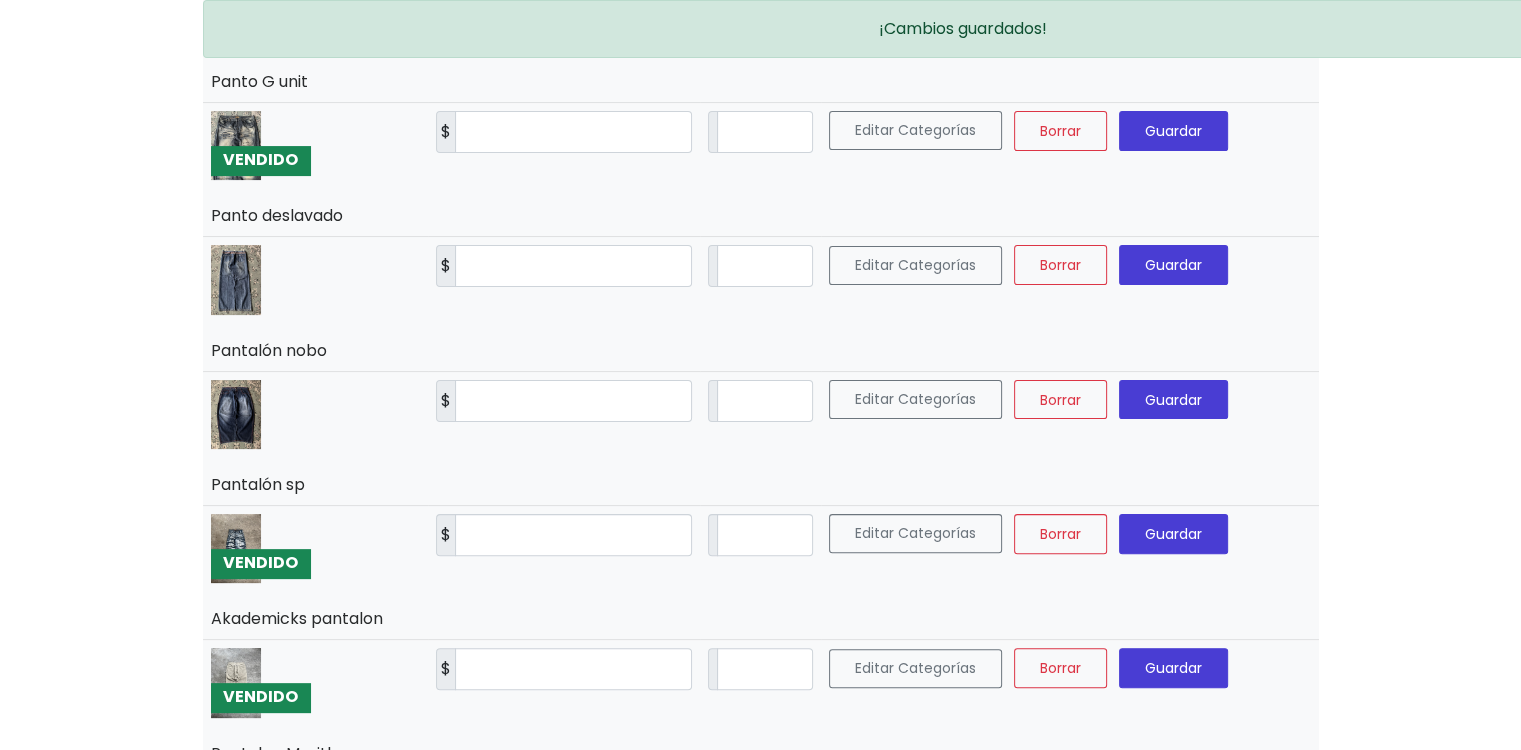 click on "Guardar" at bounding box center (1173, 534) 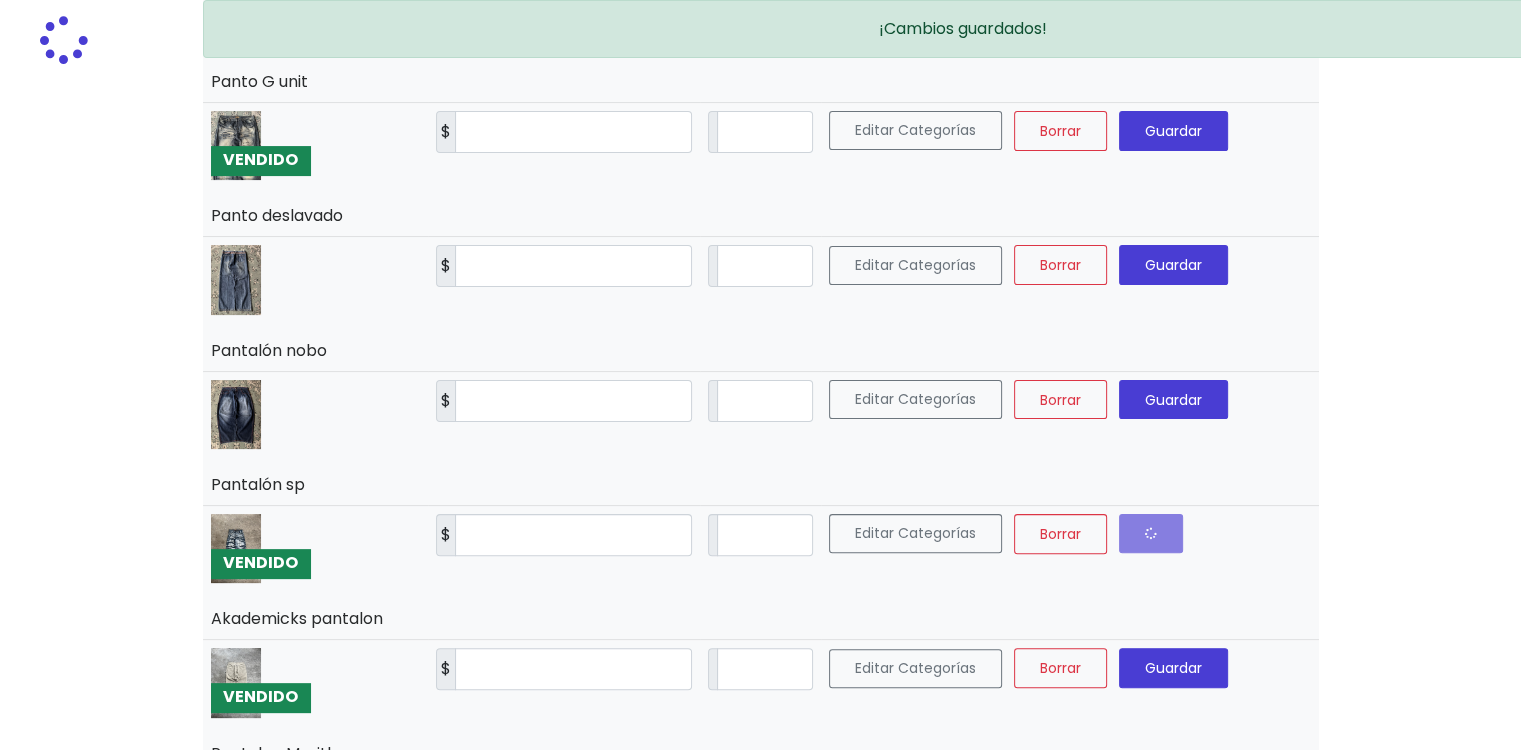 click on "Editar Categorías
Borrar
Guardar" at bounding box center [1070, 707] 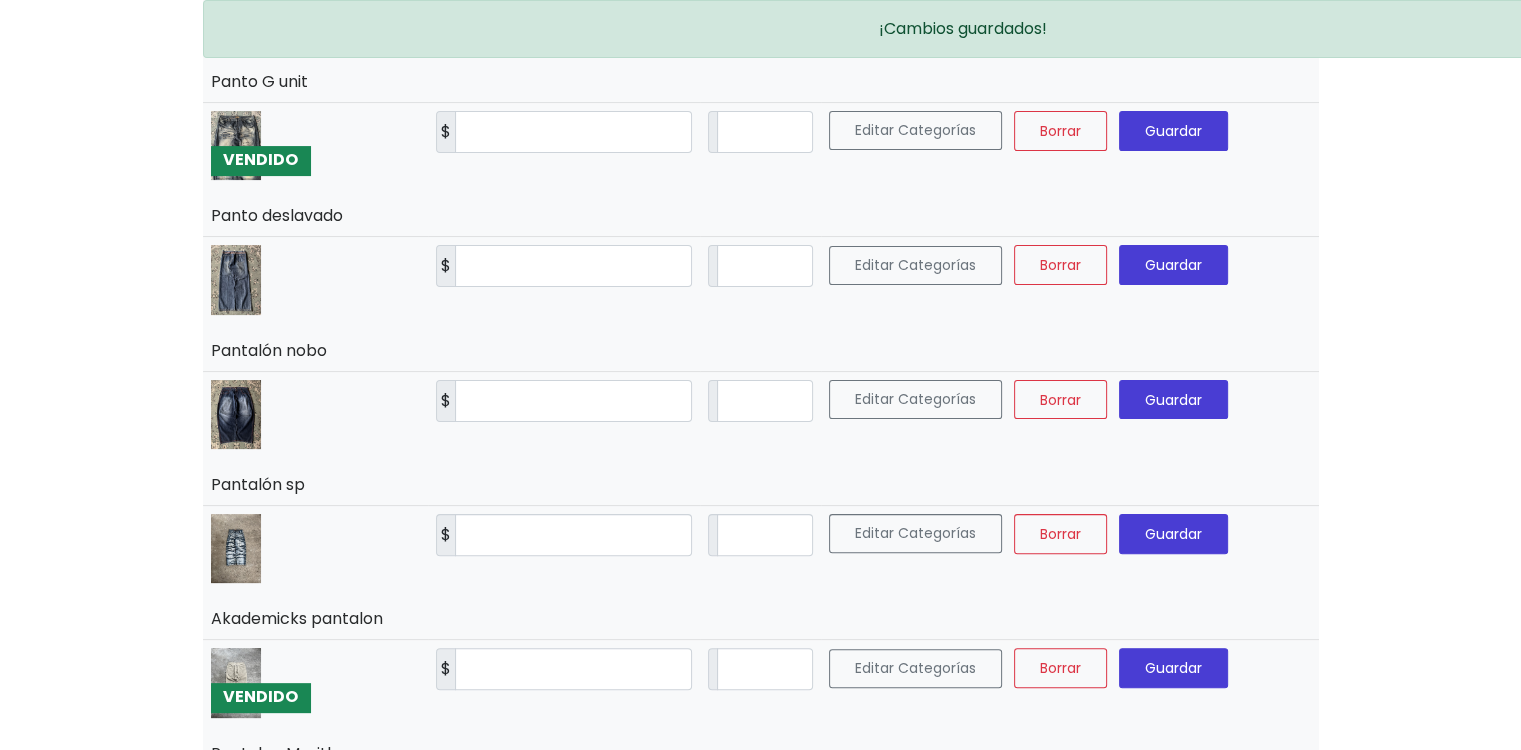 click on "Guardar" at bounding box center [1173, 668] 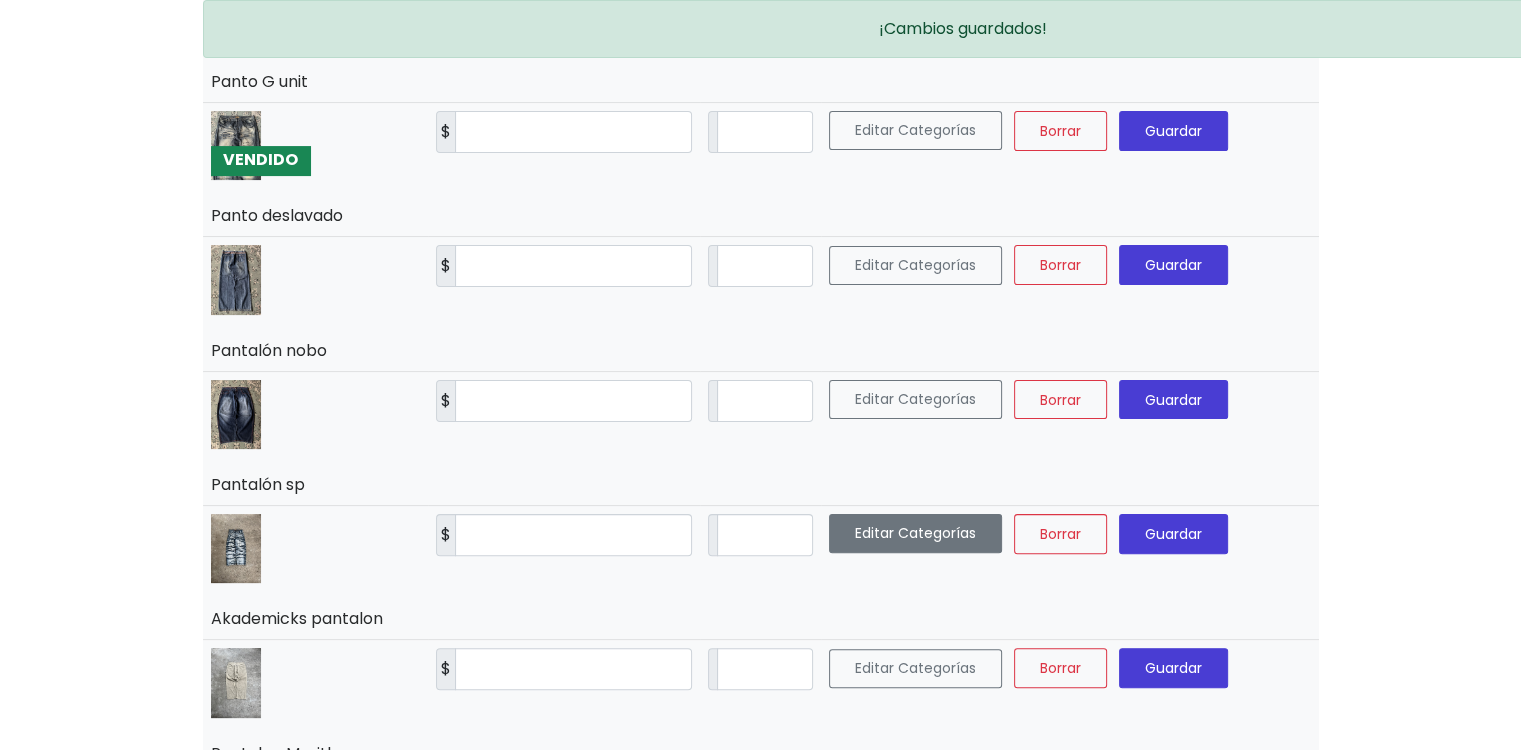 scroll, scrollTop: 0, scrollLeft: 0, axis: both 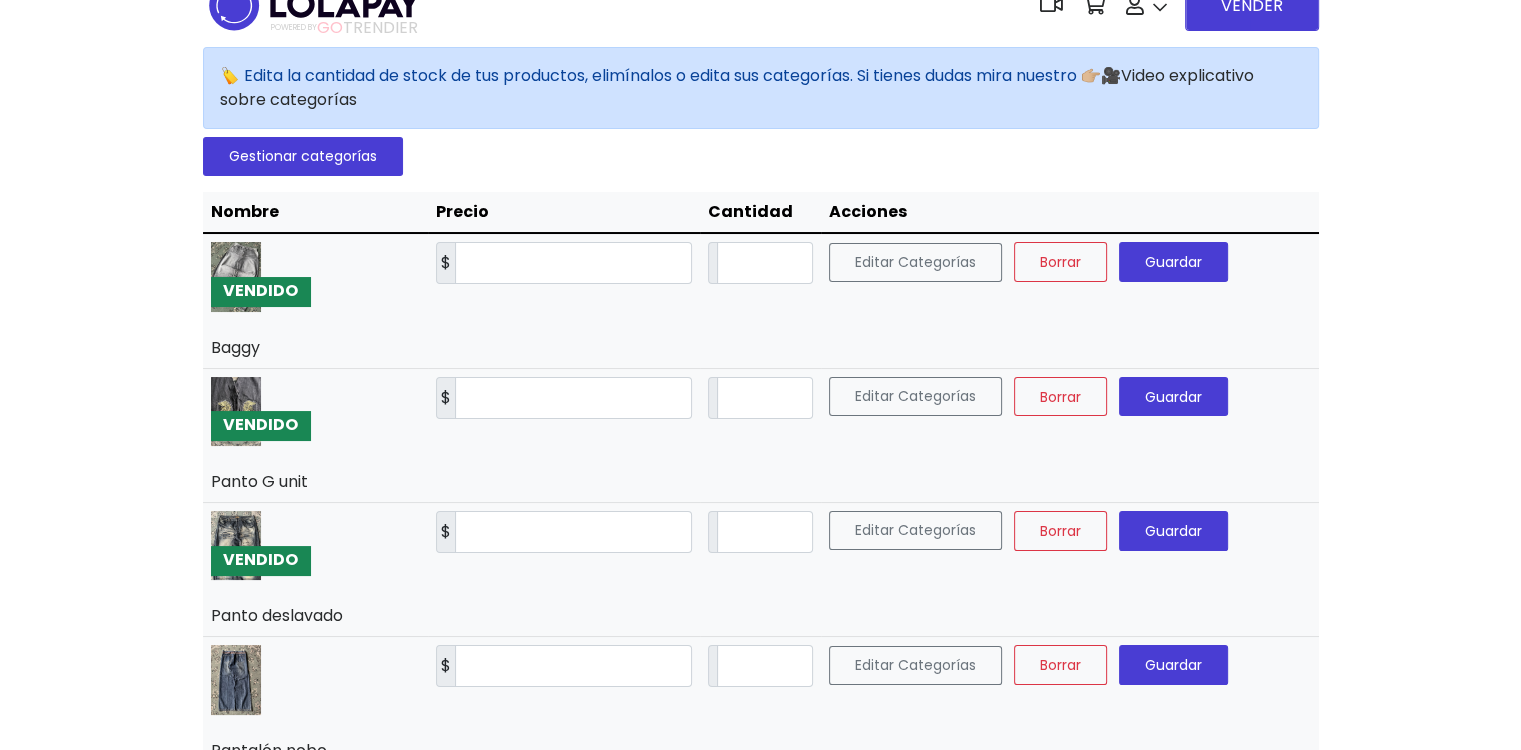 click on "Guardar" at bounding box center (1173, 531) 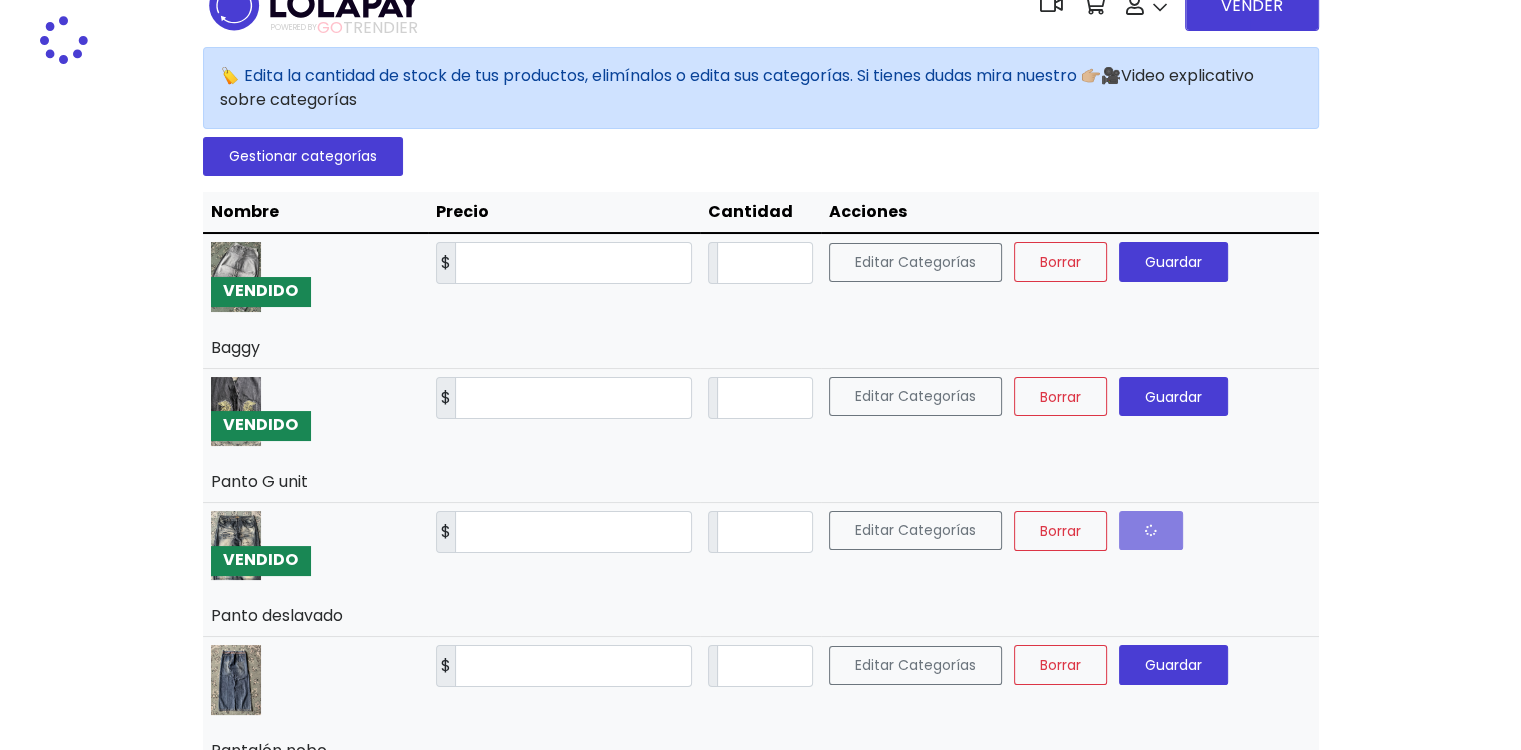 click on "Guardar" at bounding box center [1173, 396] 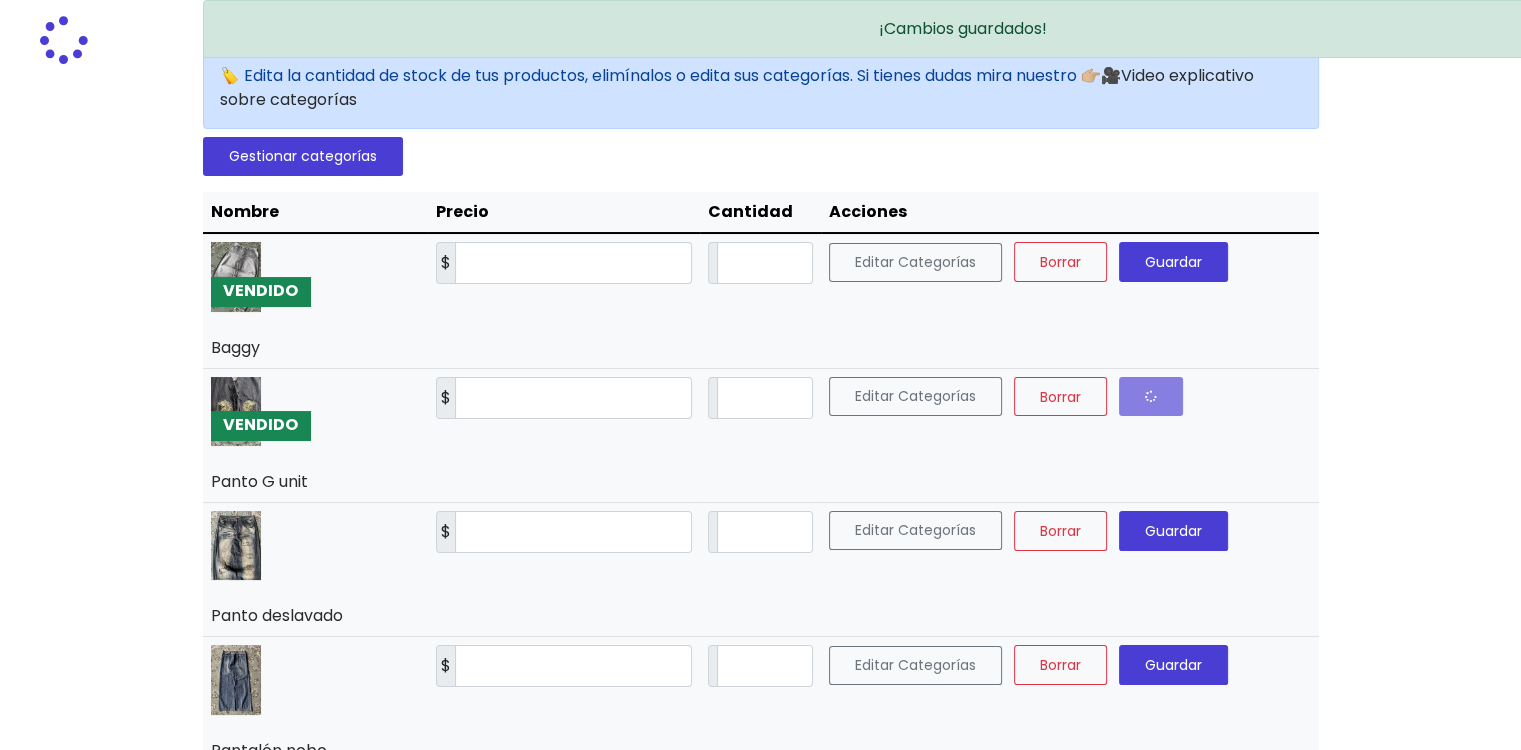 click on "Guardar" at bounding box center [1173, 262] 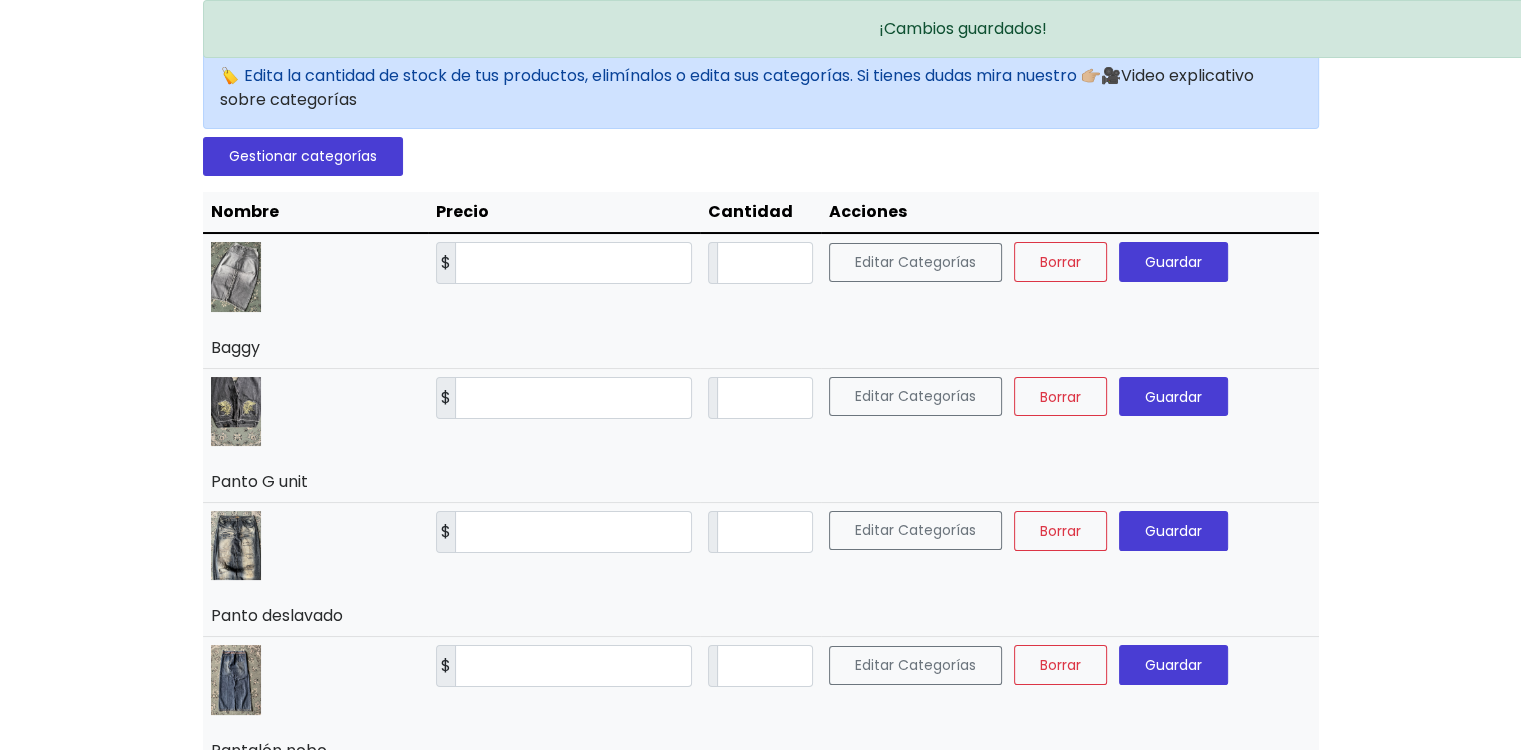 scroll, scrollTop: 0, scrollLeft: 0, axis: both 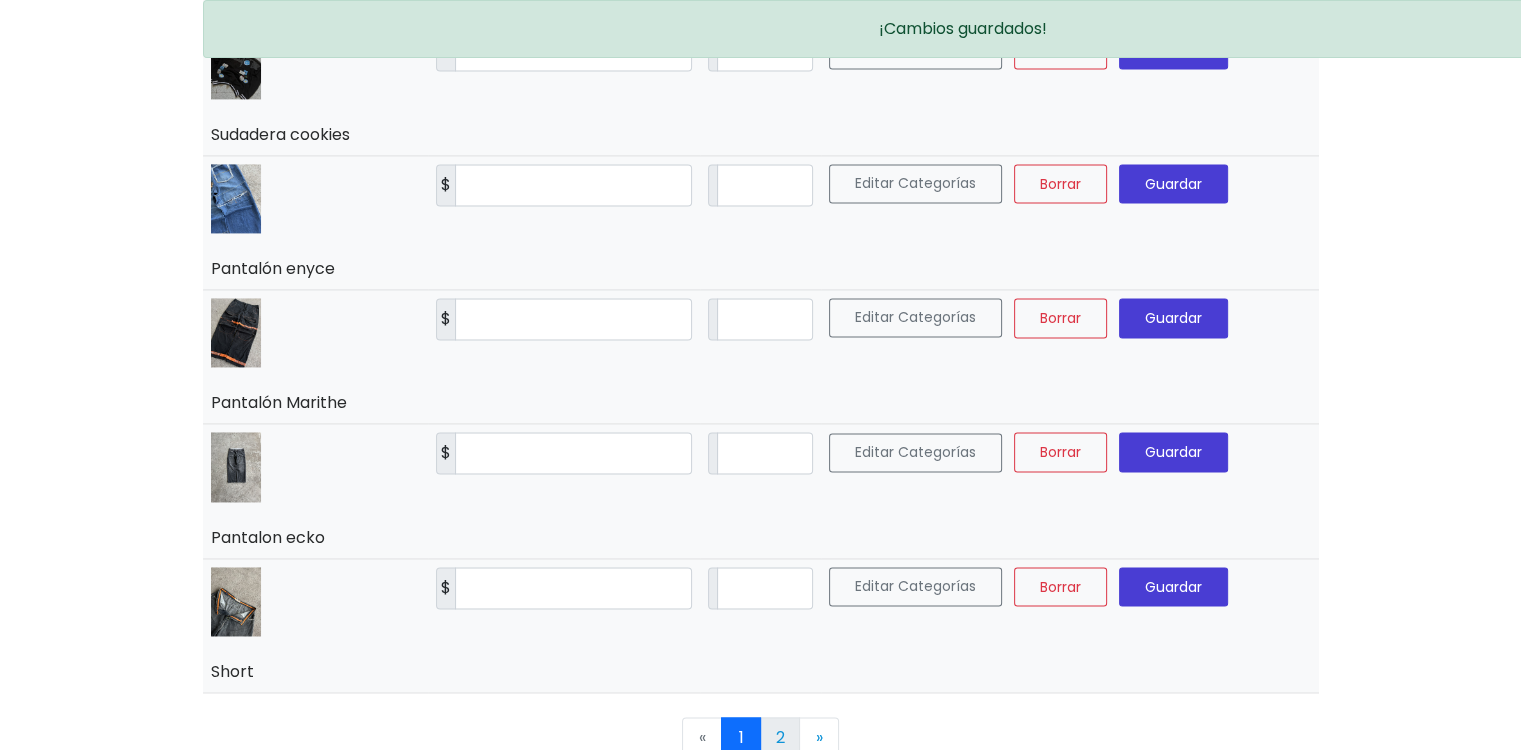 click on "2" at bounding box center [780, 737] 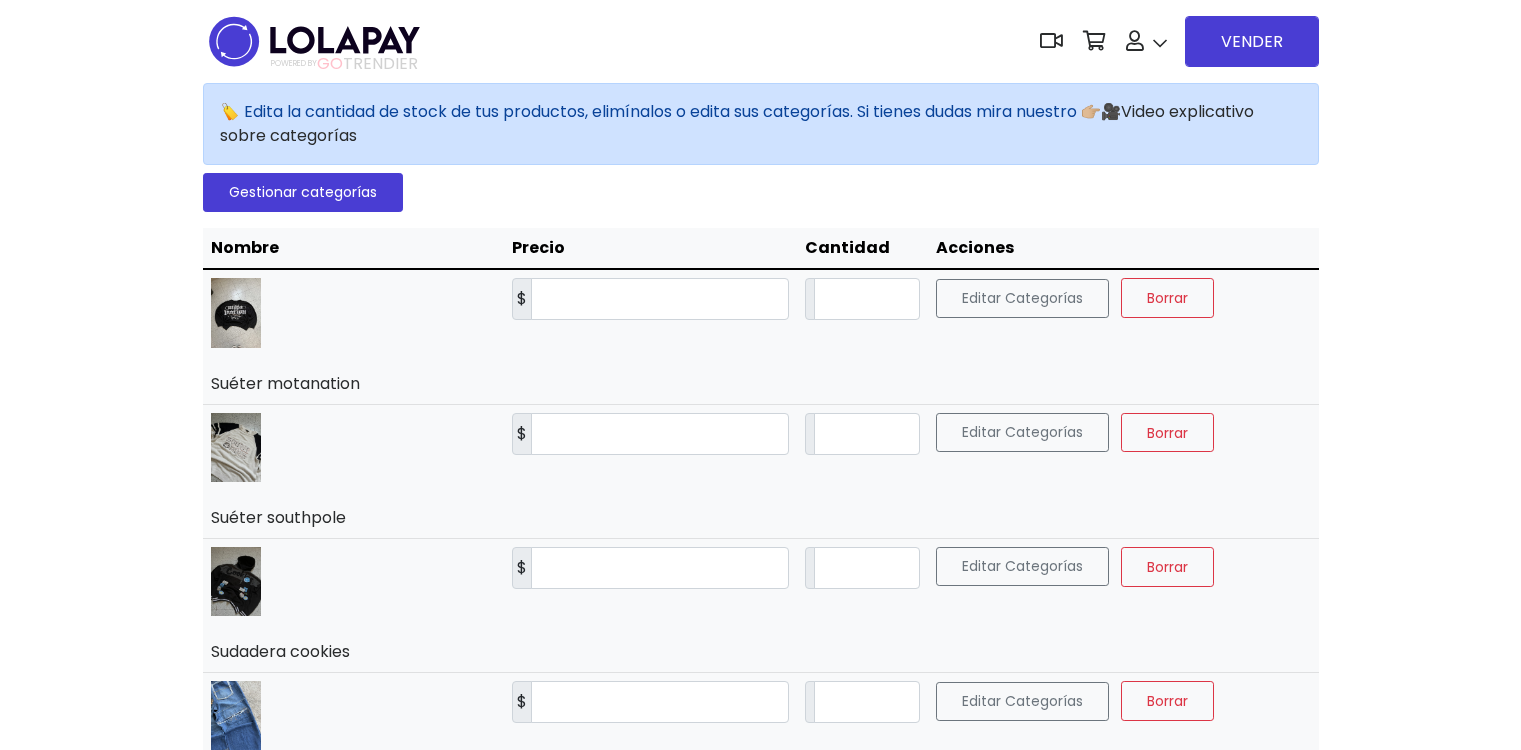 scroll, scrollTop: 0, scrollLeft: 0, axis: both 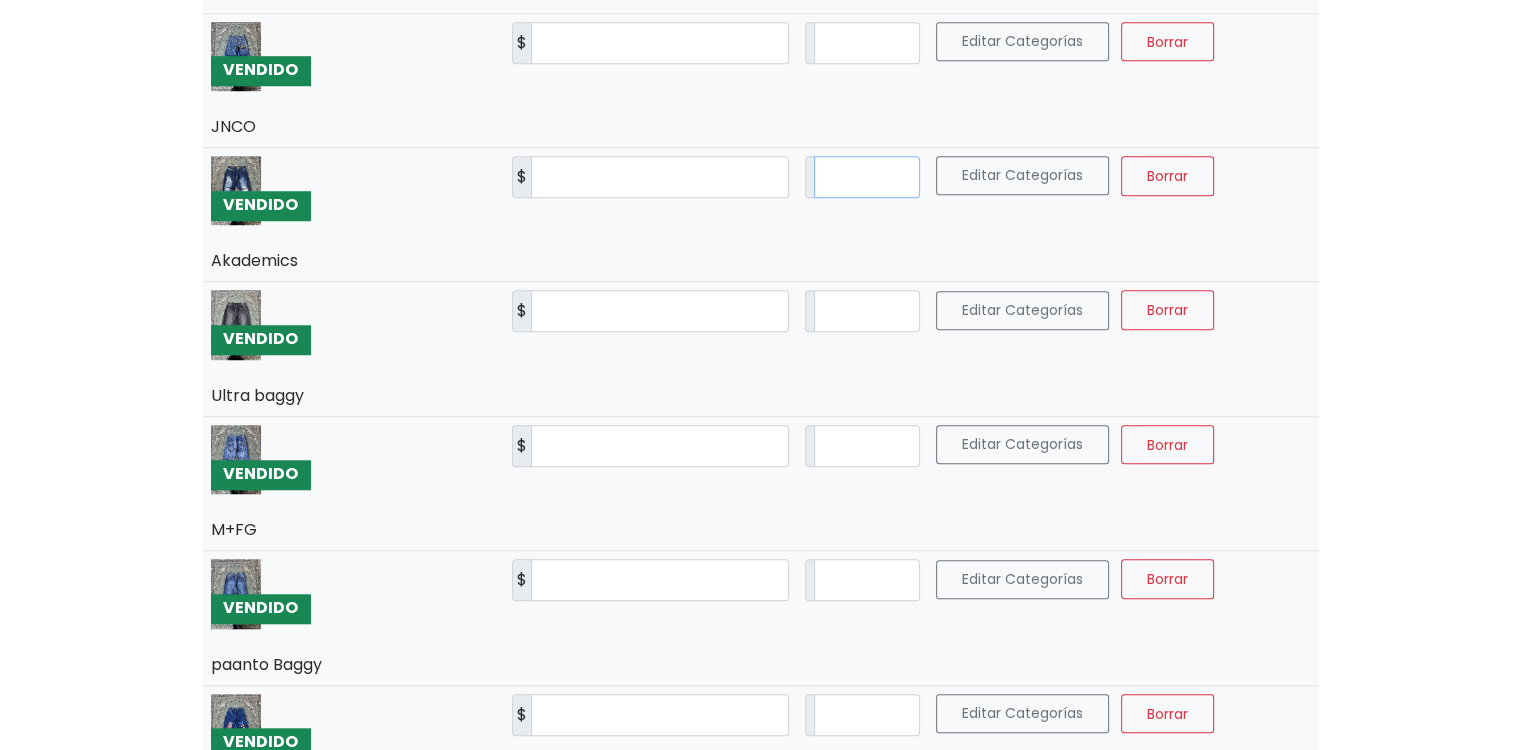 click on "*" at bounding box center [867, 177] 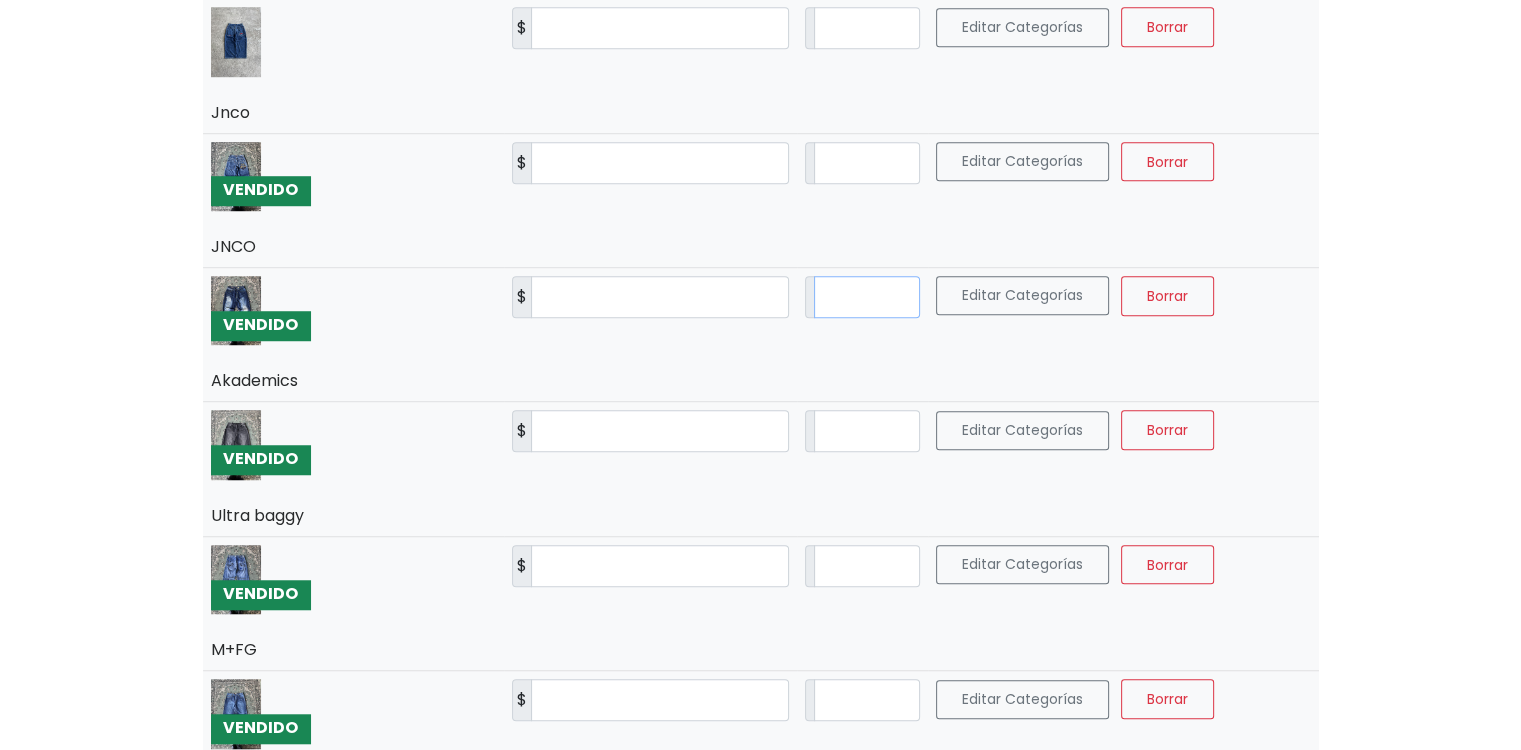 scroll, scrollTop: 1300, scrollLeft: 0, axis: vertical 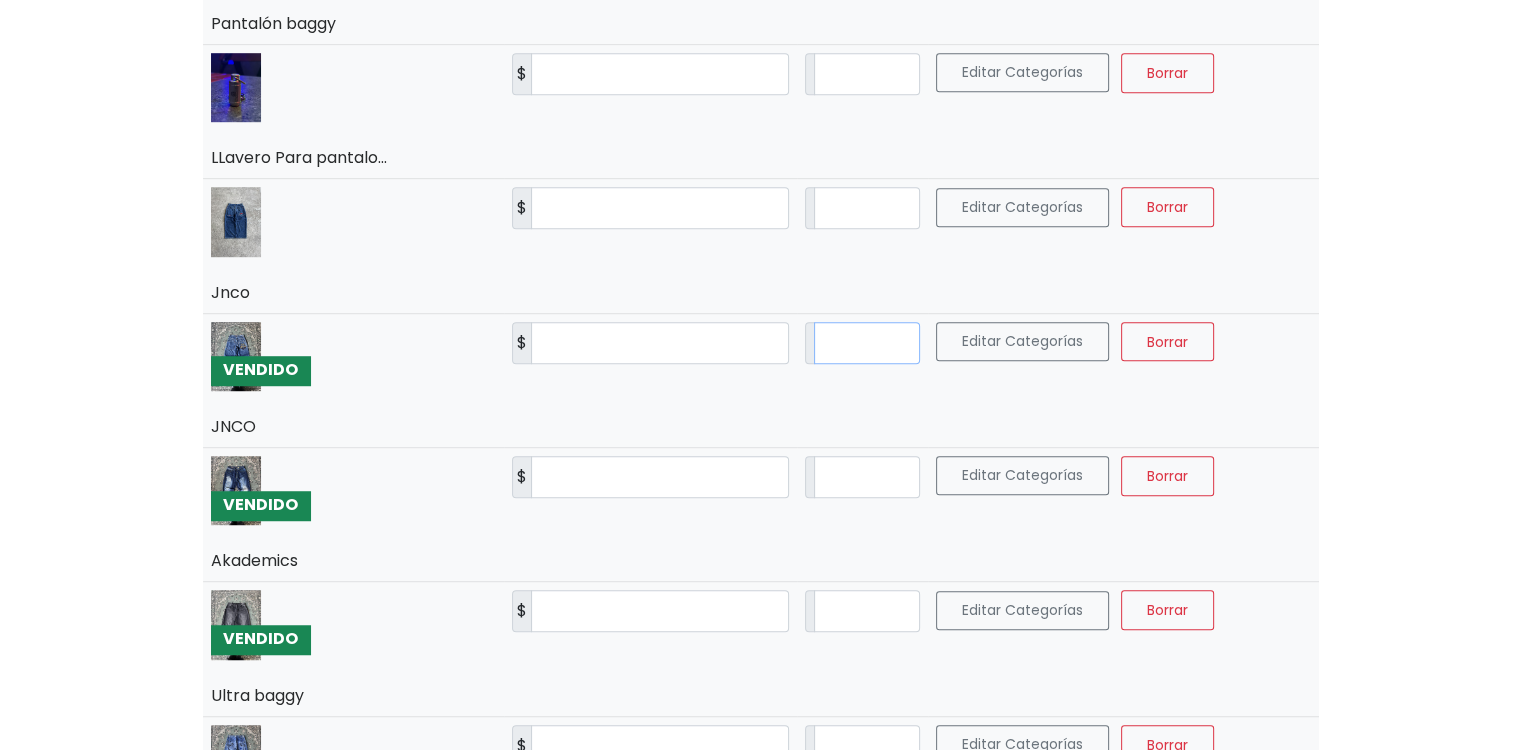 click on "*" at bounding box center (867, 343) 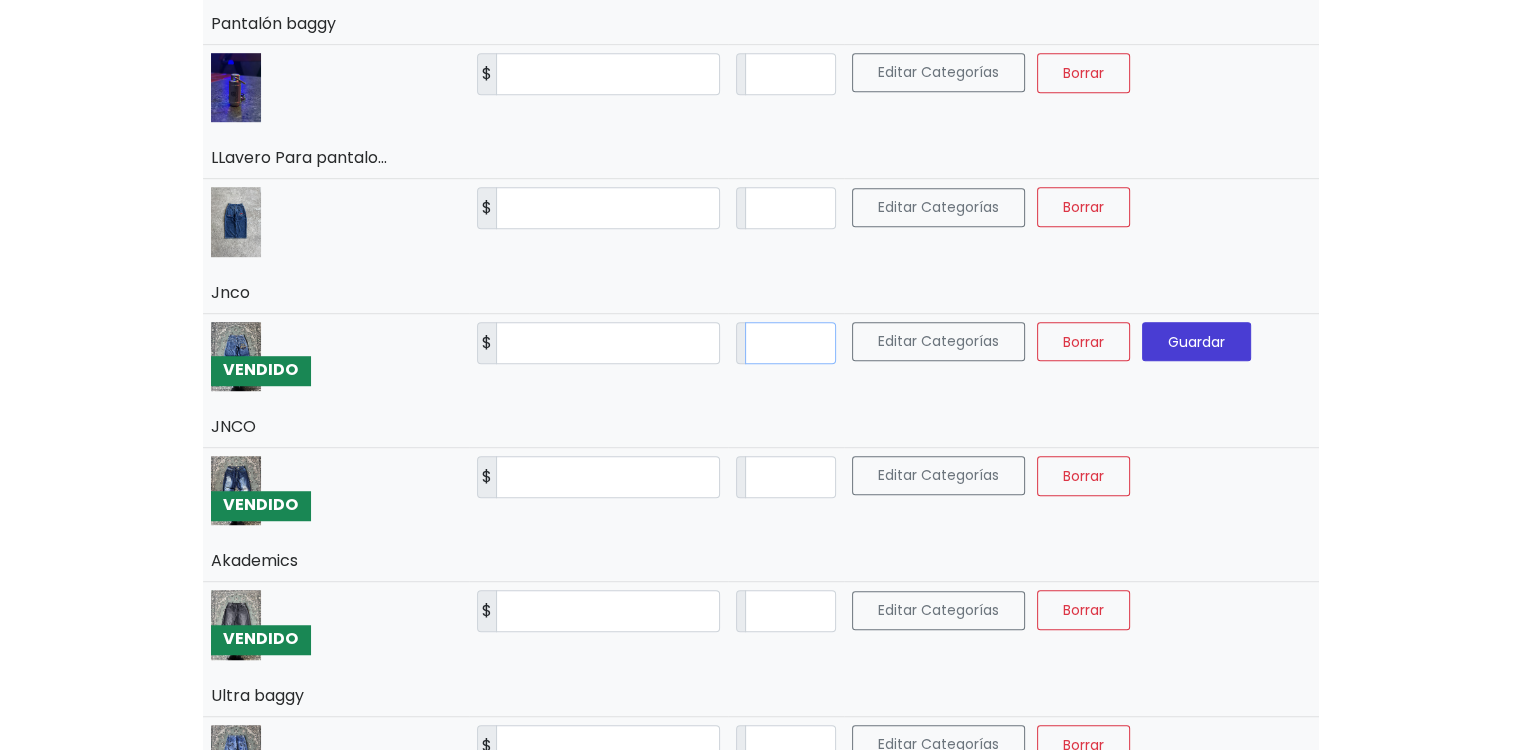 type on "**" 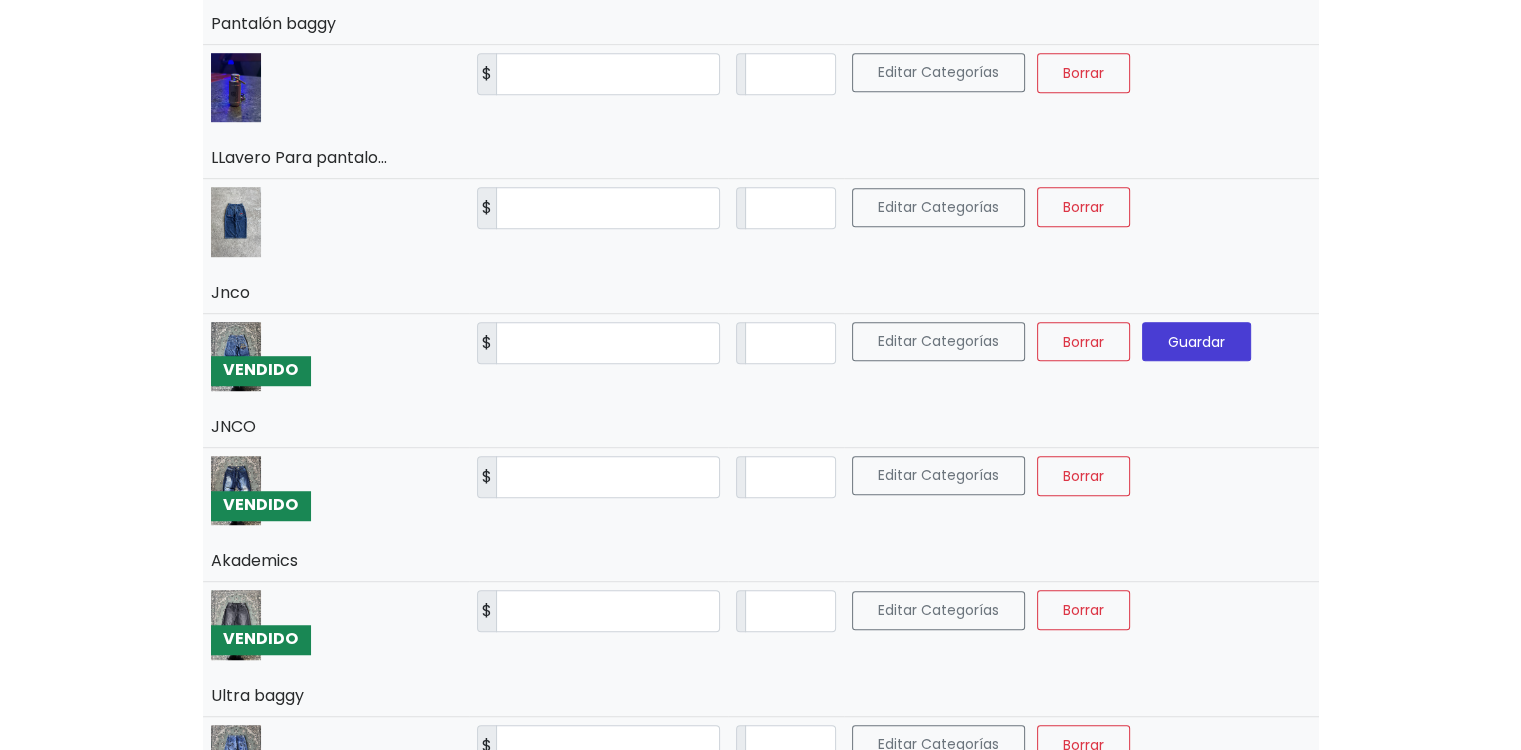 click on "Guardar" at bounding box center (1196, 341) 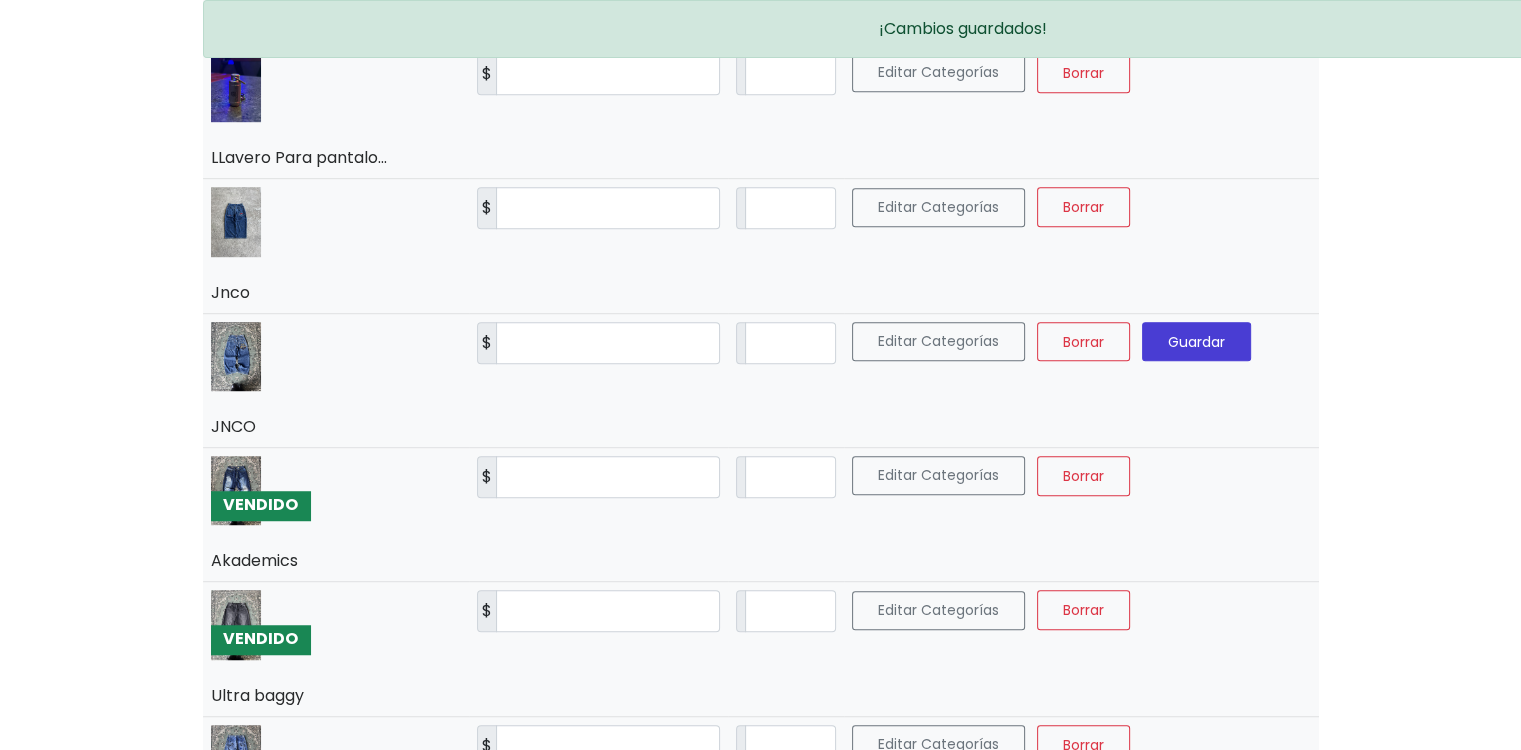 click on "*" at bounding box center (785, 515) 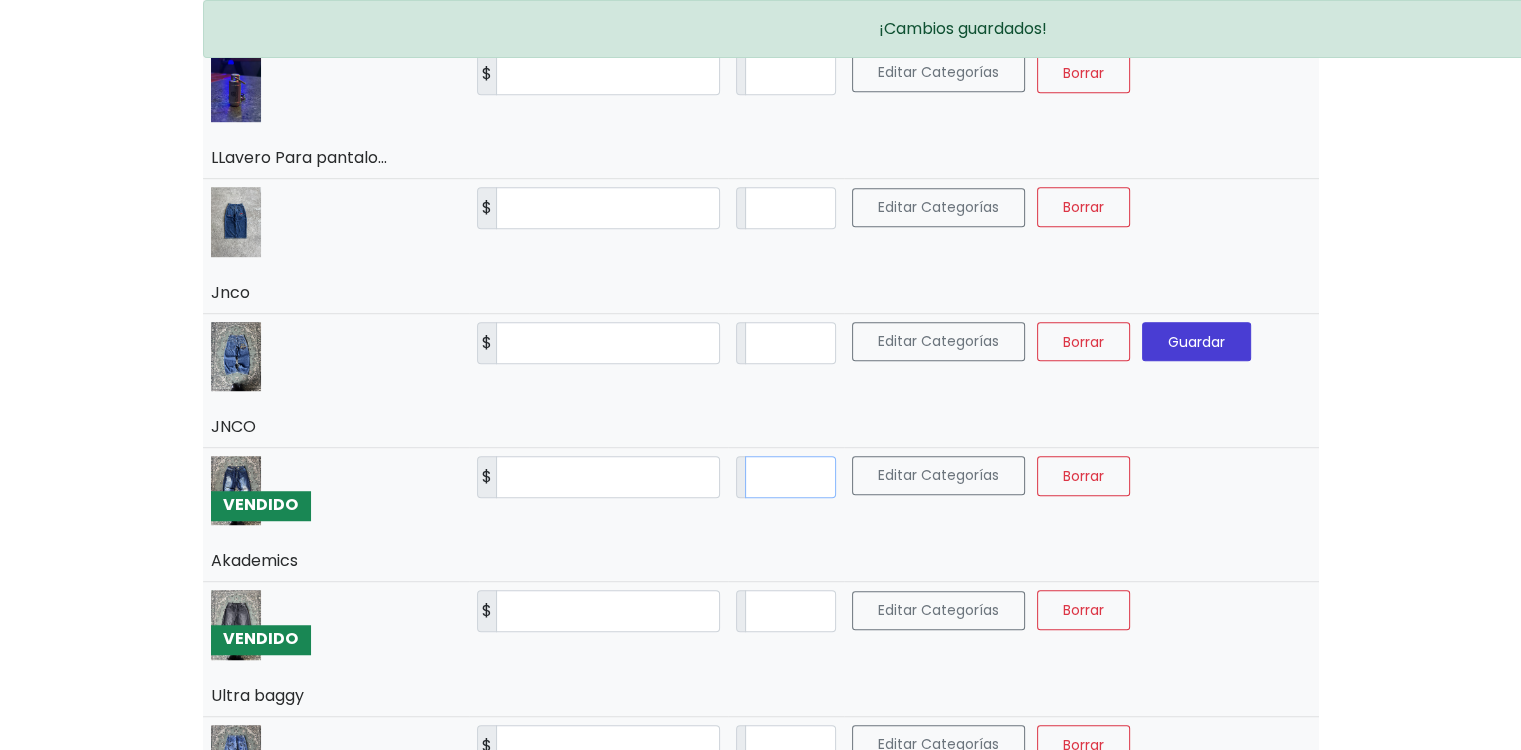 click on "*" at bounding box center [790, 477] 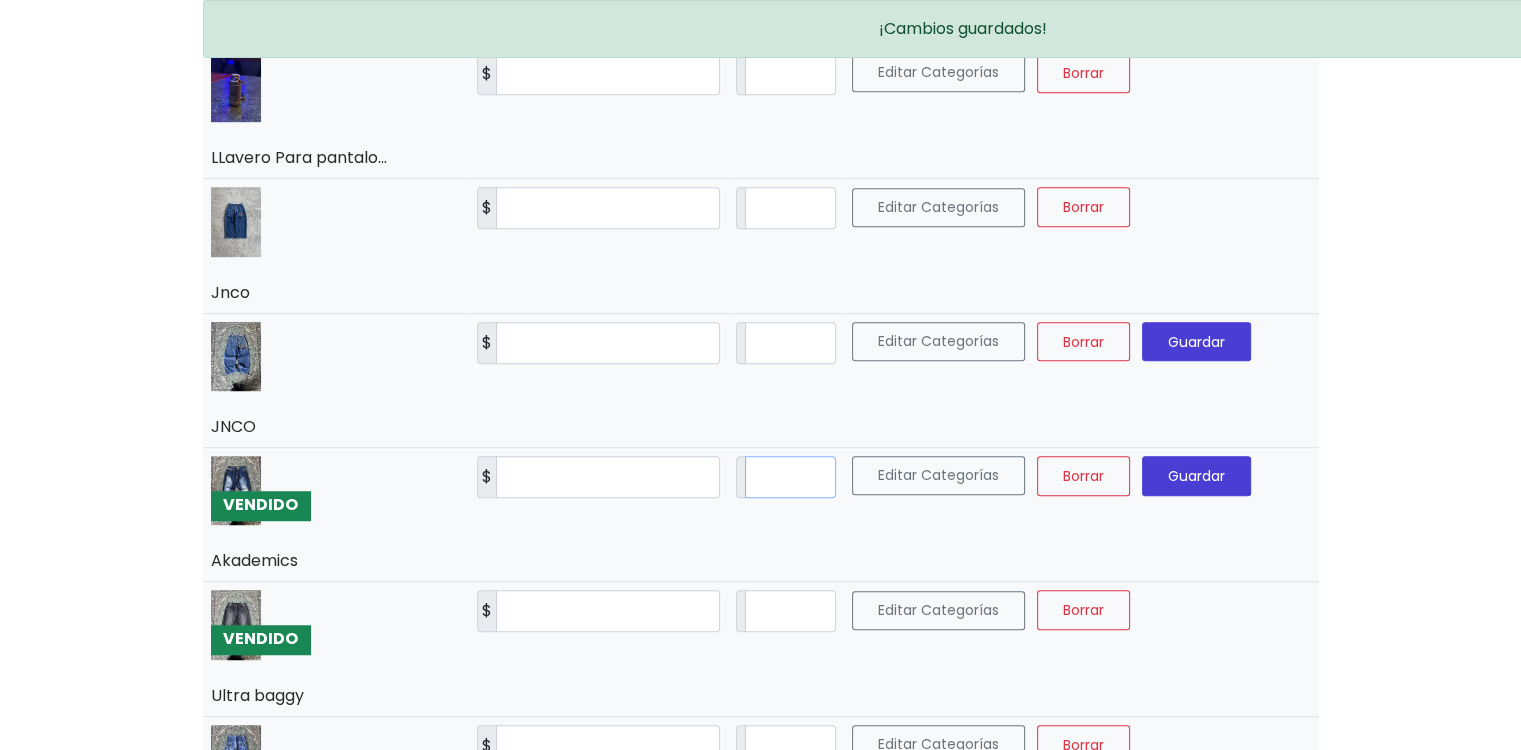 type on "**" 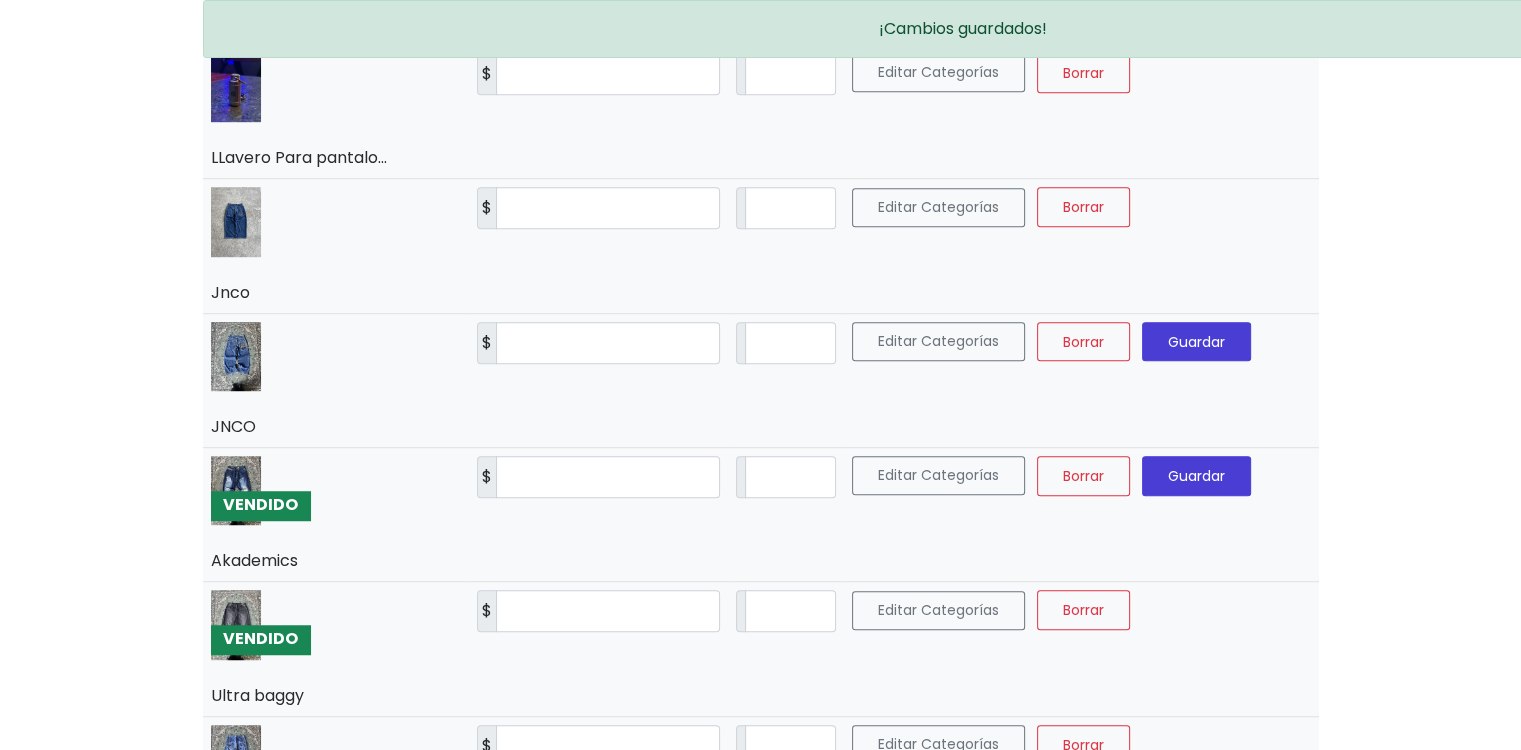 click on "Guardar" at bounding box center [1196, 476] 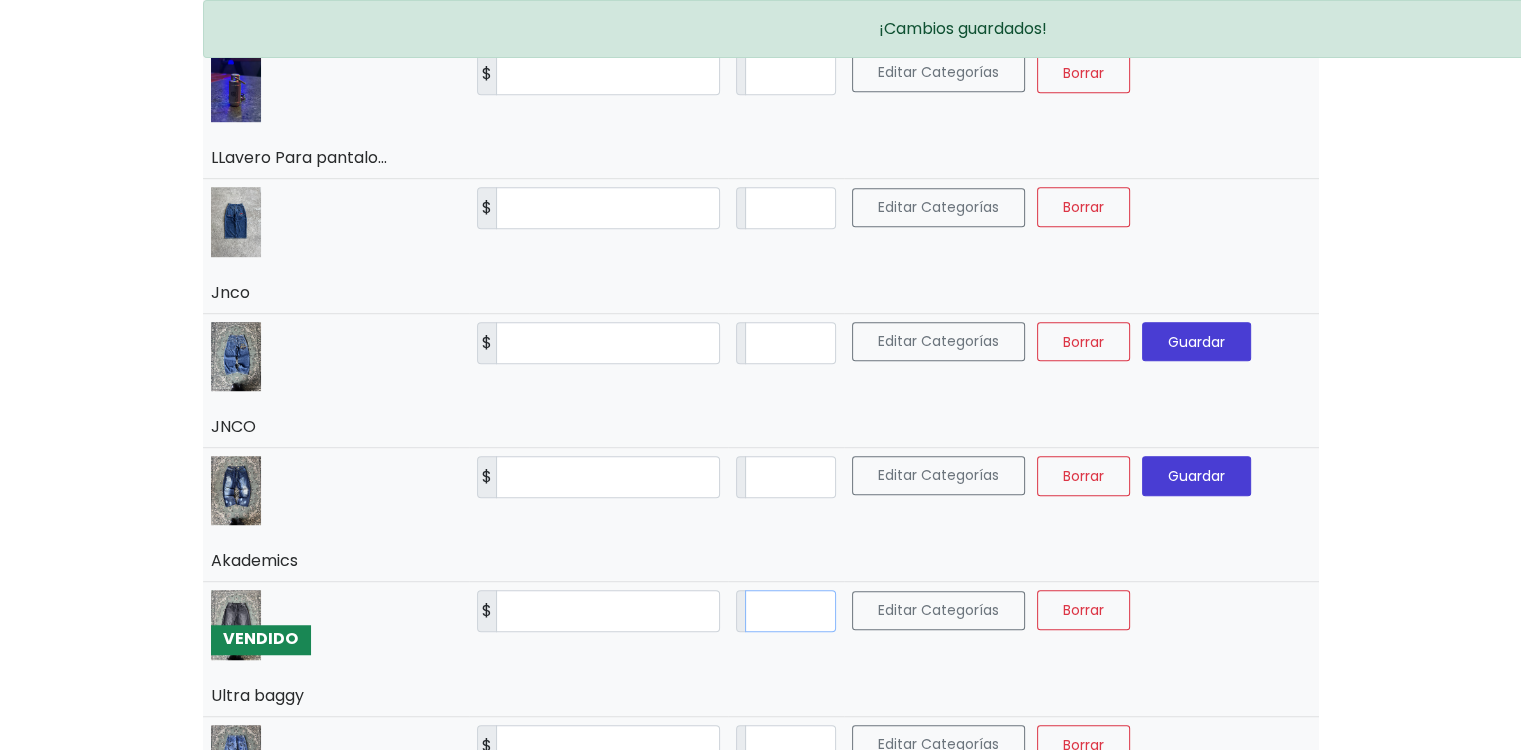 click on "*" at bounding box center [790, 611] 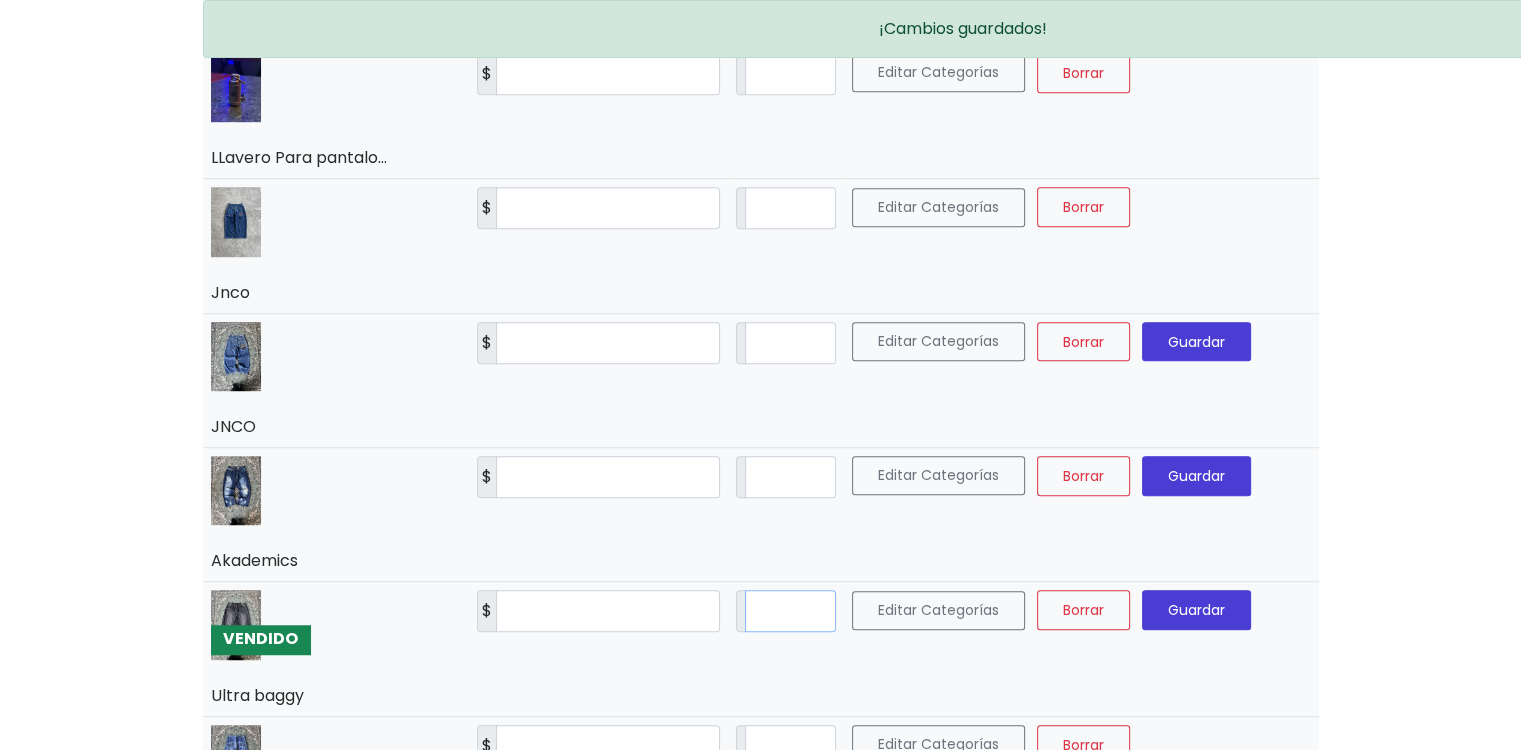 type on "**" 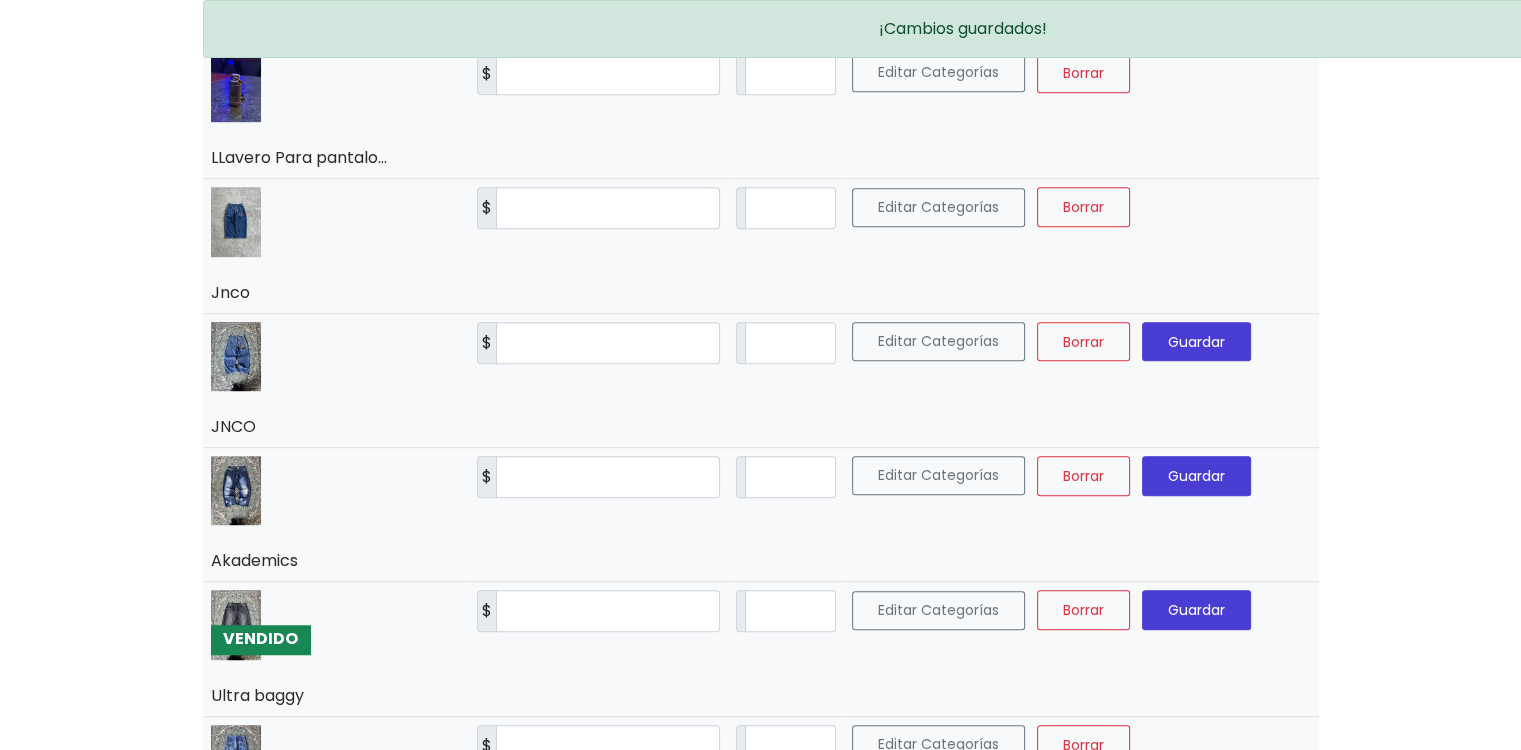 click on "Guardar" at bounding box center [1196, 610] 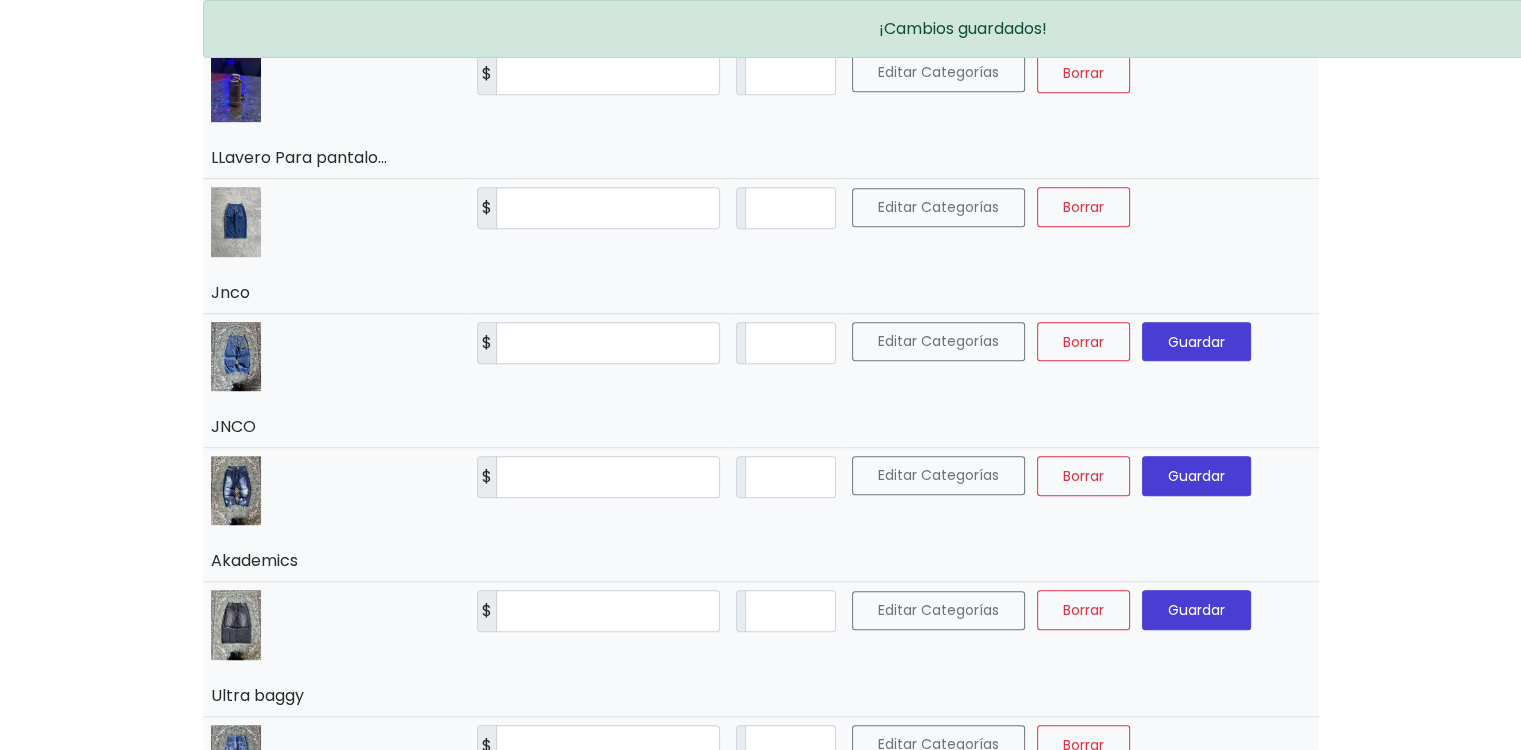 scroll, scrollTop: 0, scrollLeft: 0, axis: both 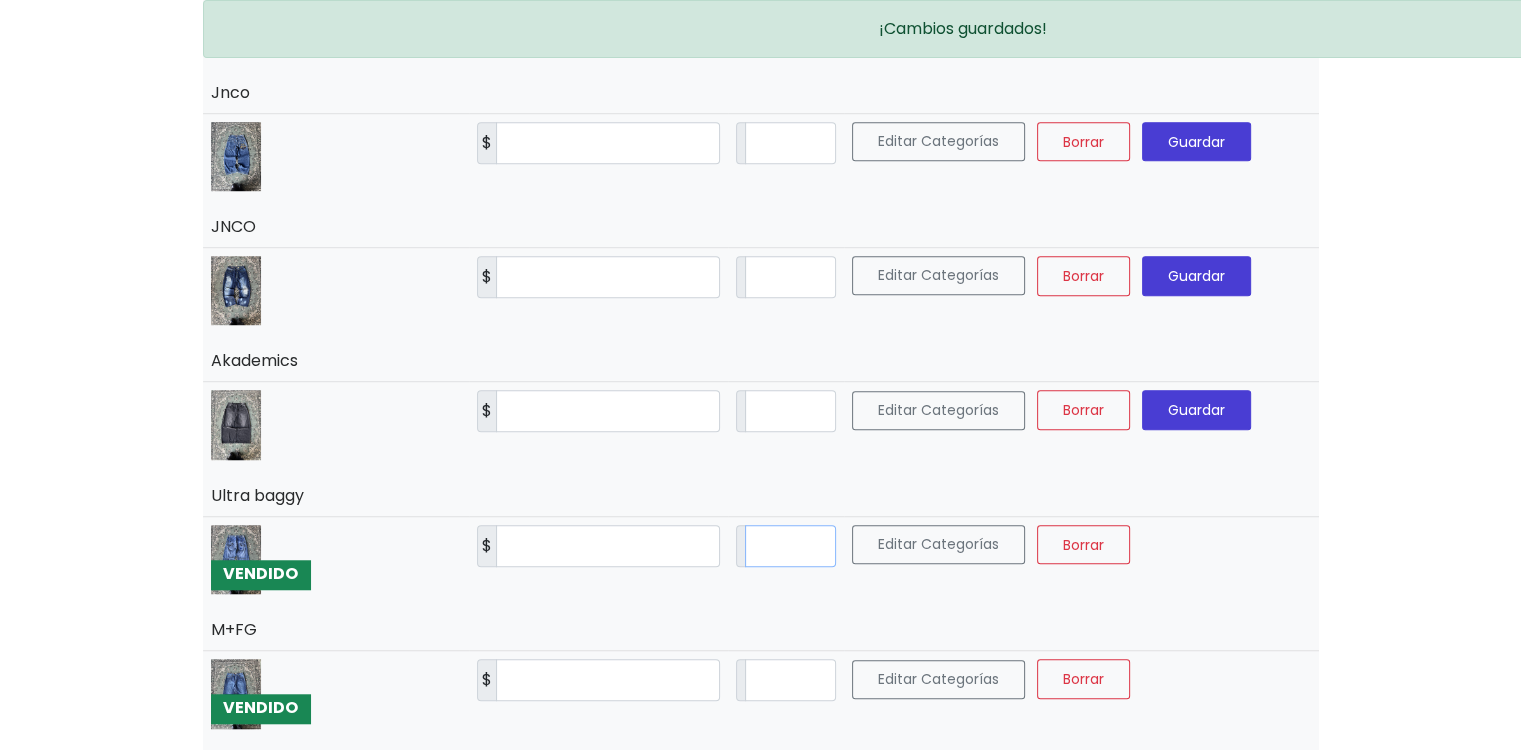 click on "*" at bounding box center [790, 546] 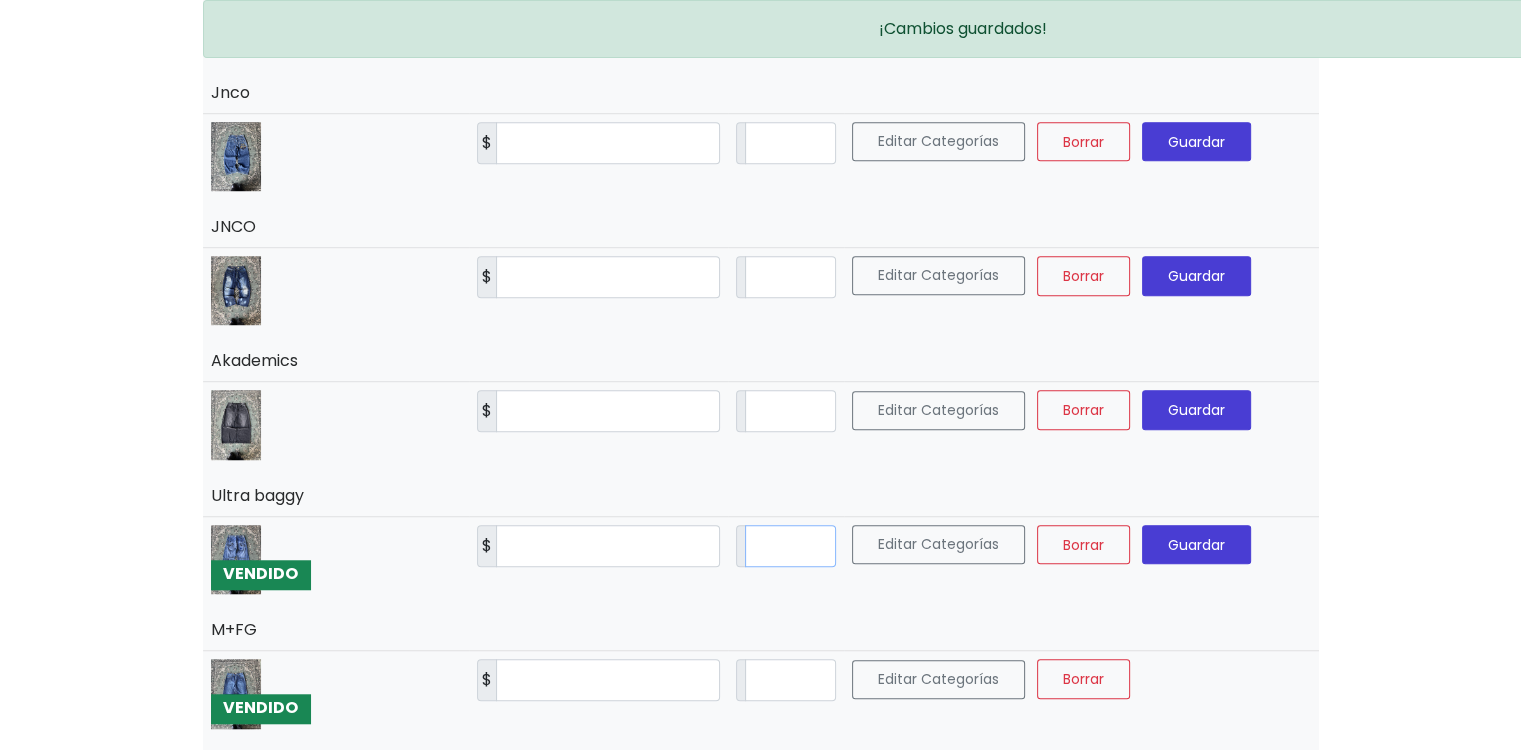 type on "**" 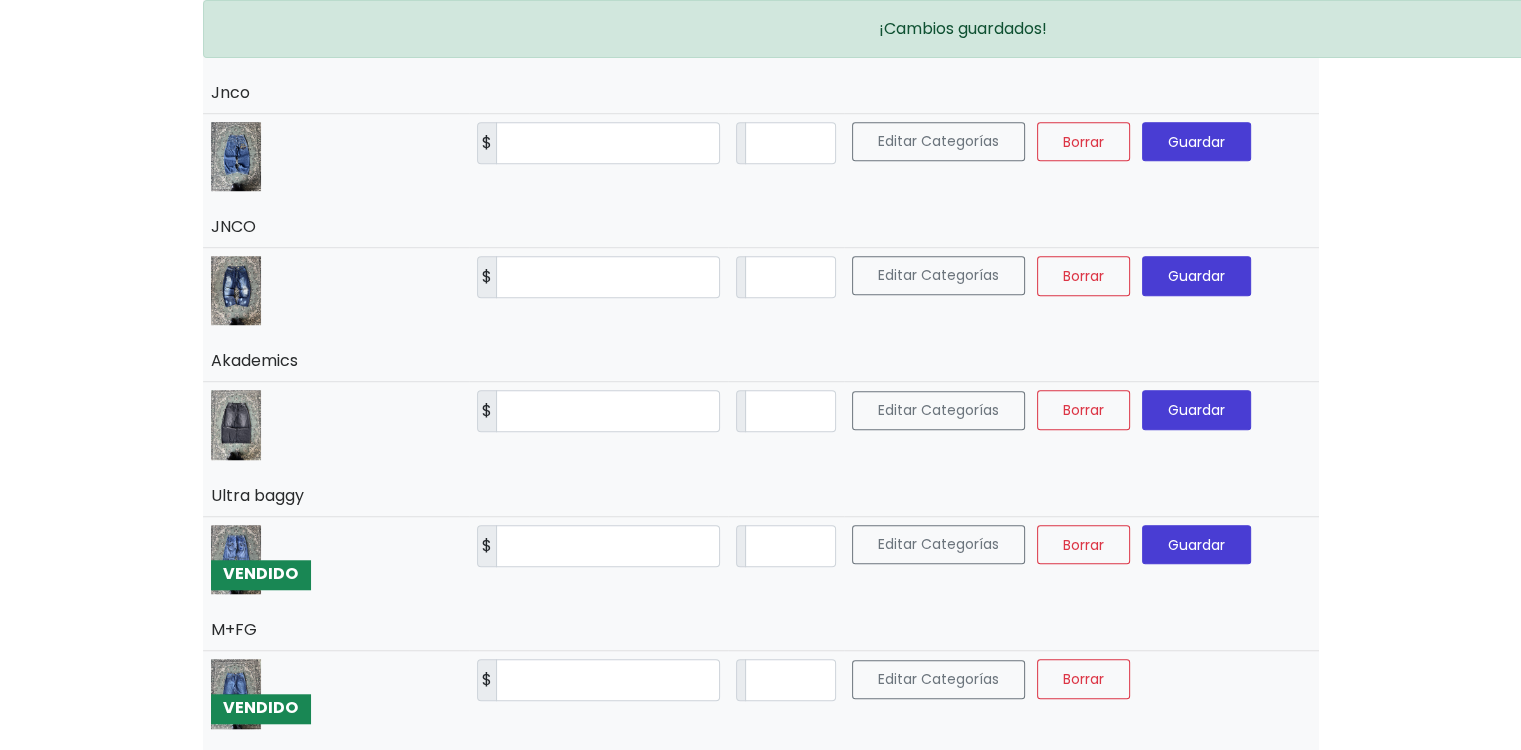 click on "Guardar" at bounding box center [1196, 544] 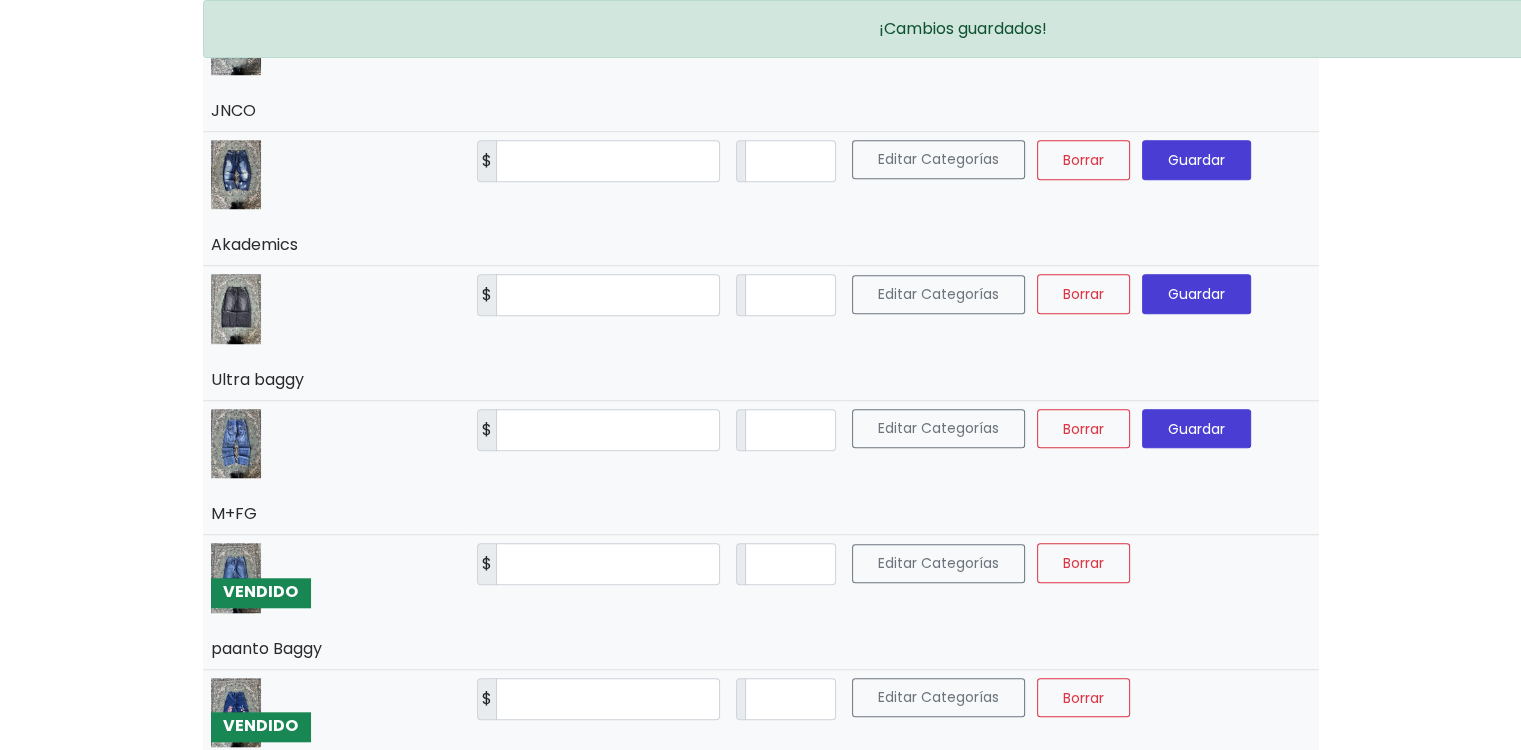 scroll, scrollTop: 1800, scrollLeft: 0, axis: vertical 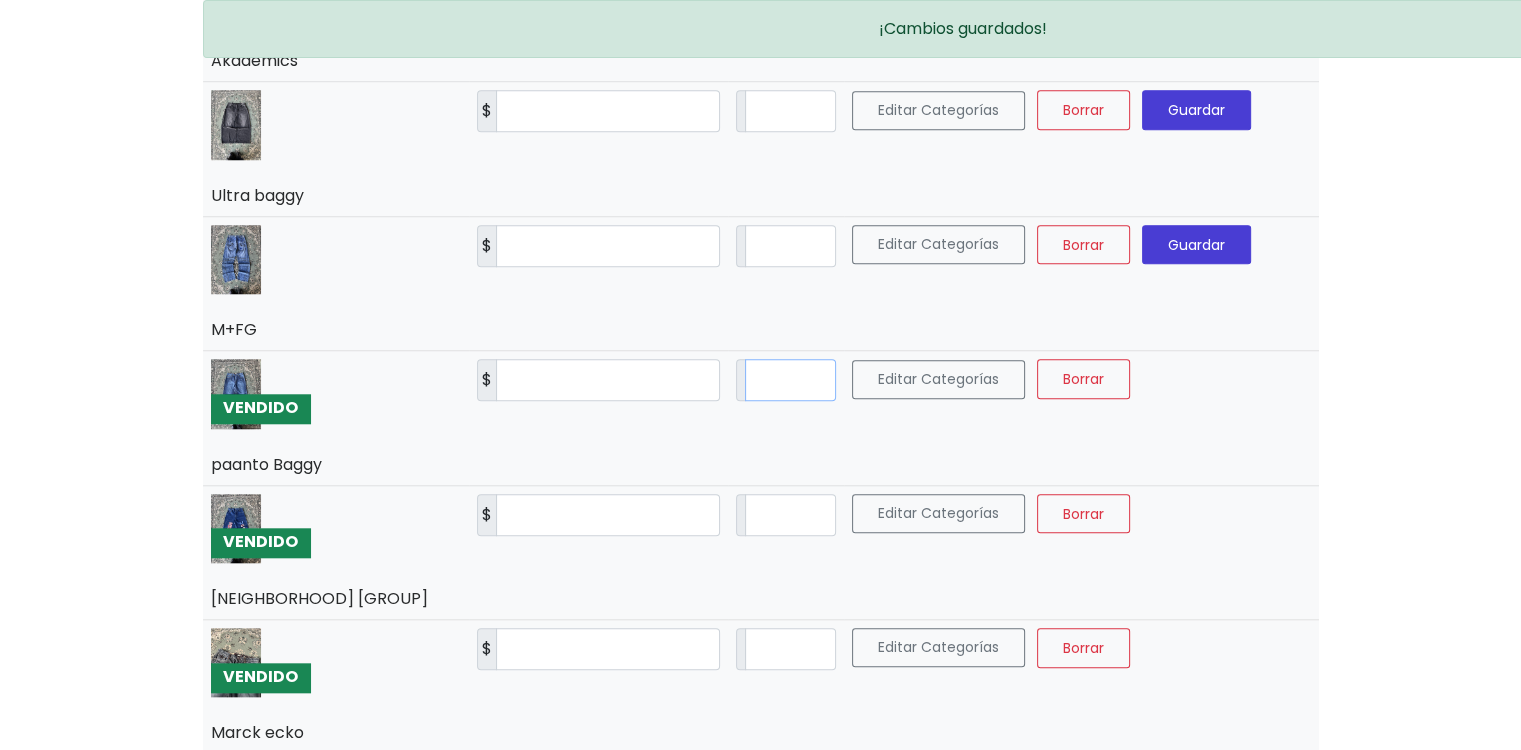 click on "*" at bounding box center [790, 380] 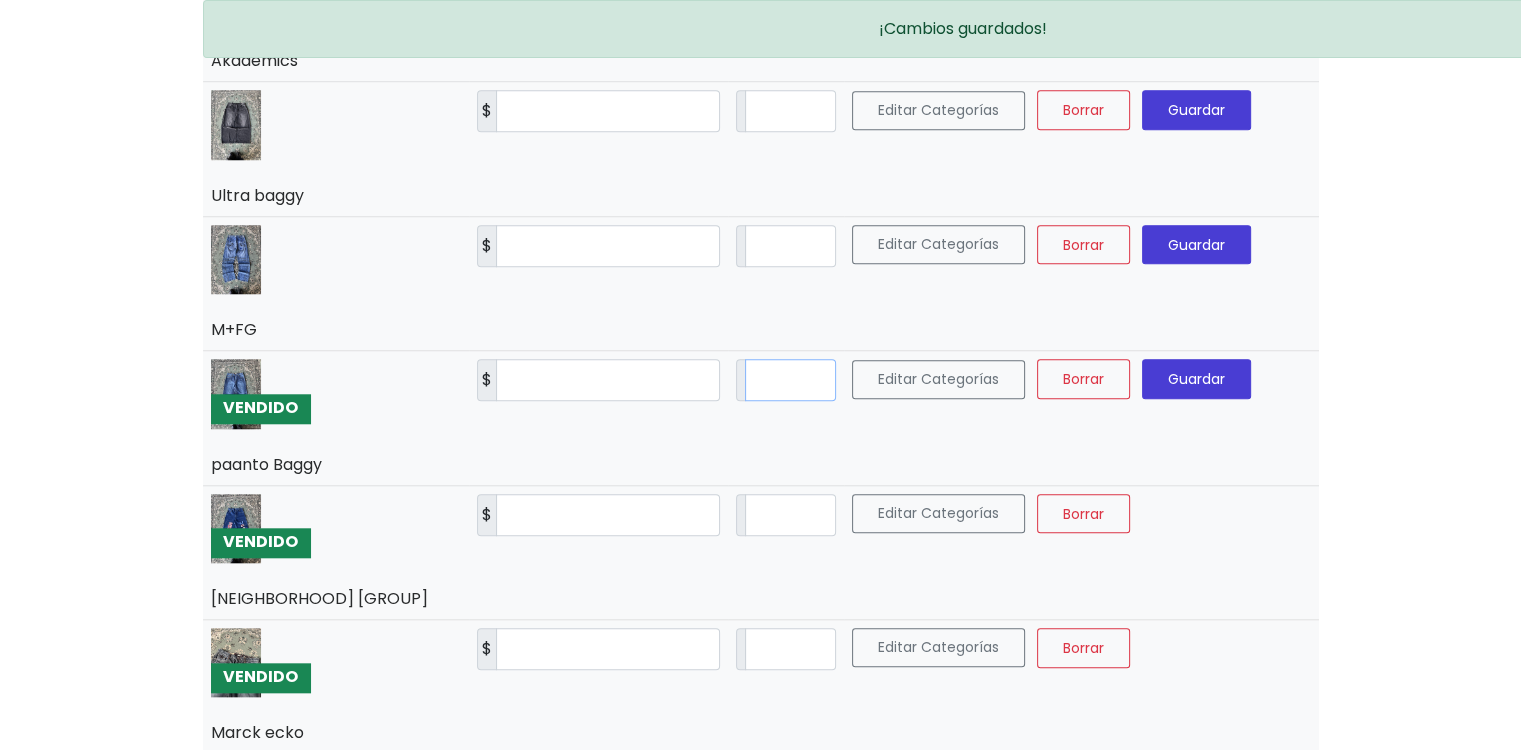 type on "**" 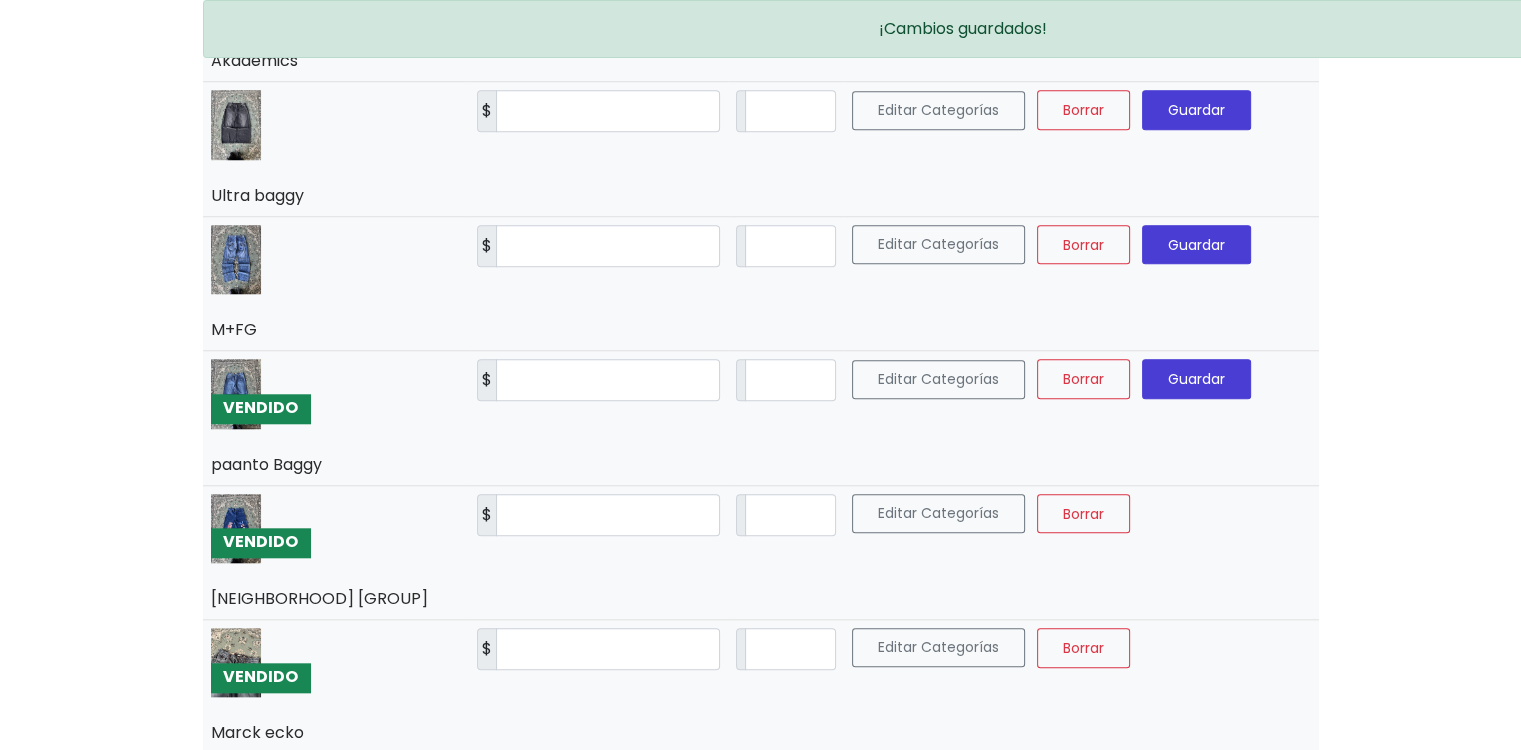 click on "Guardar" at bounding box center [1196, 379] 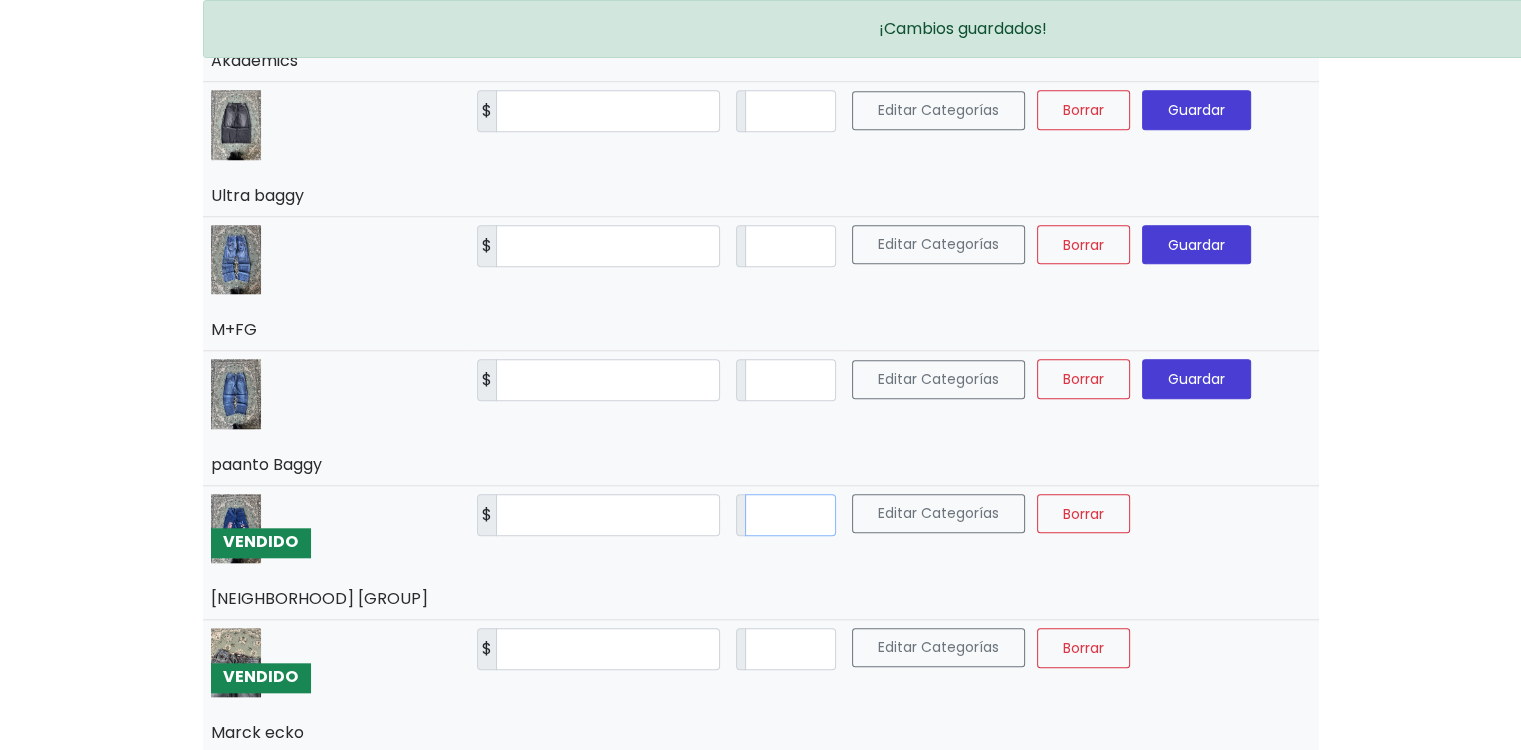 click on "*" at bounding box center (790, 515) 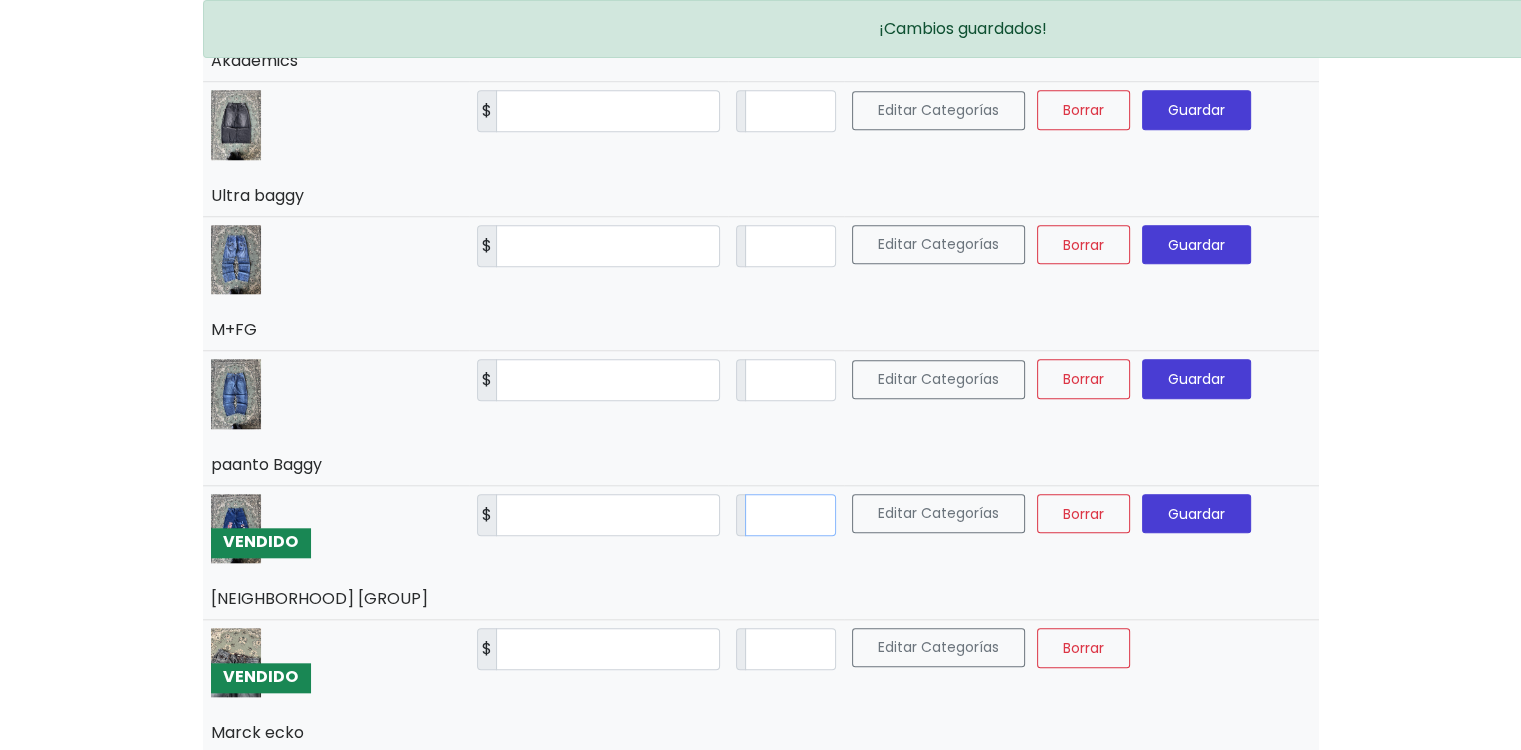 type on "**" 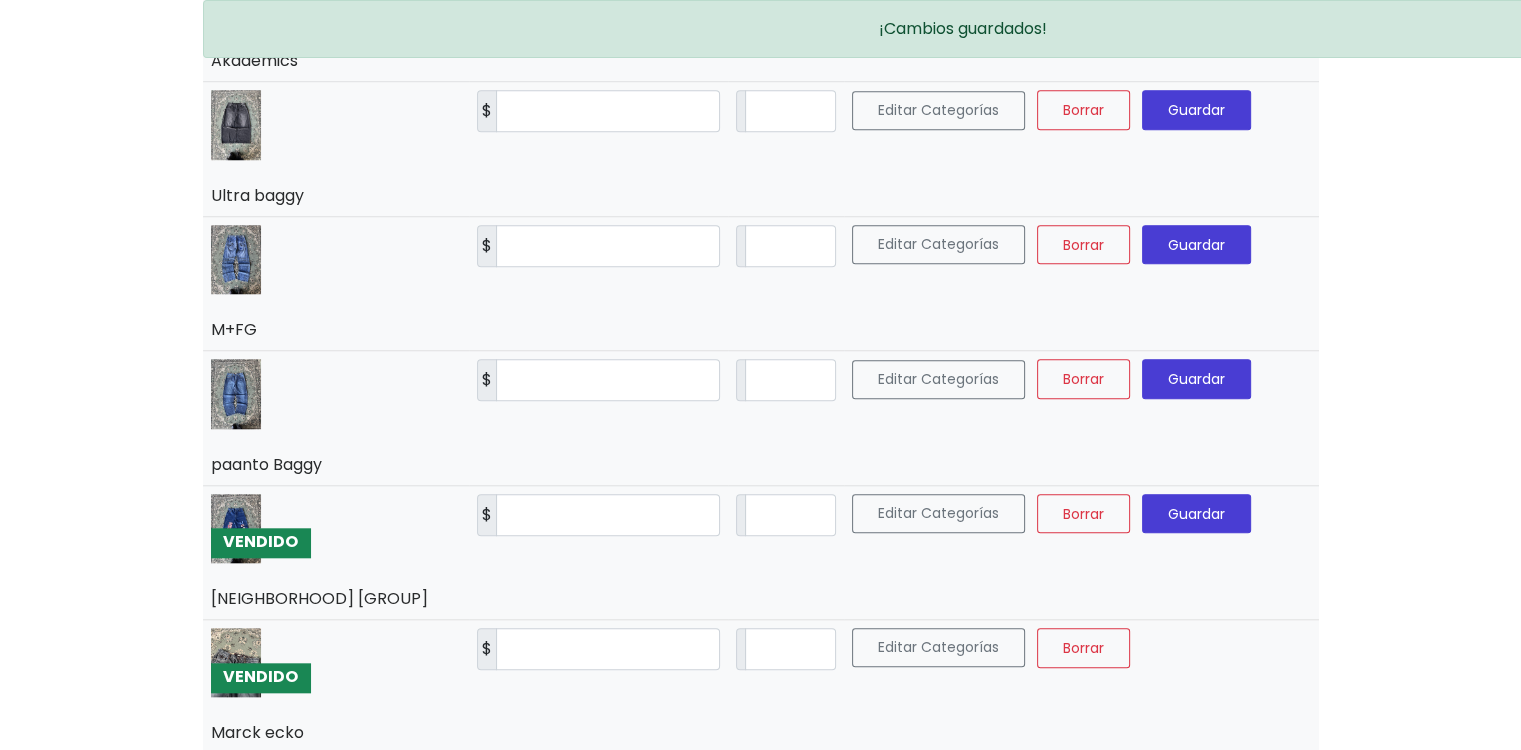 click on "Guardar" at bounding box center [1196, 514] 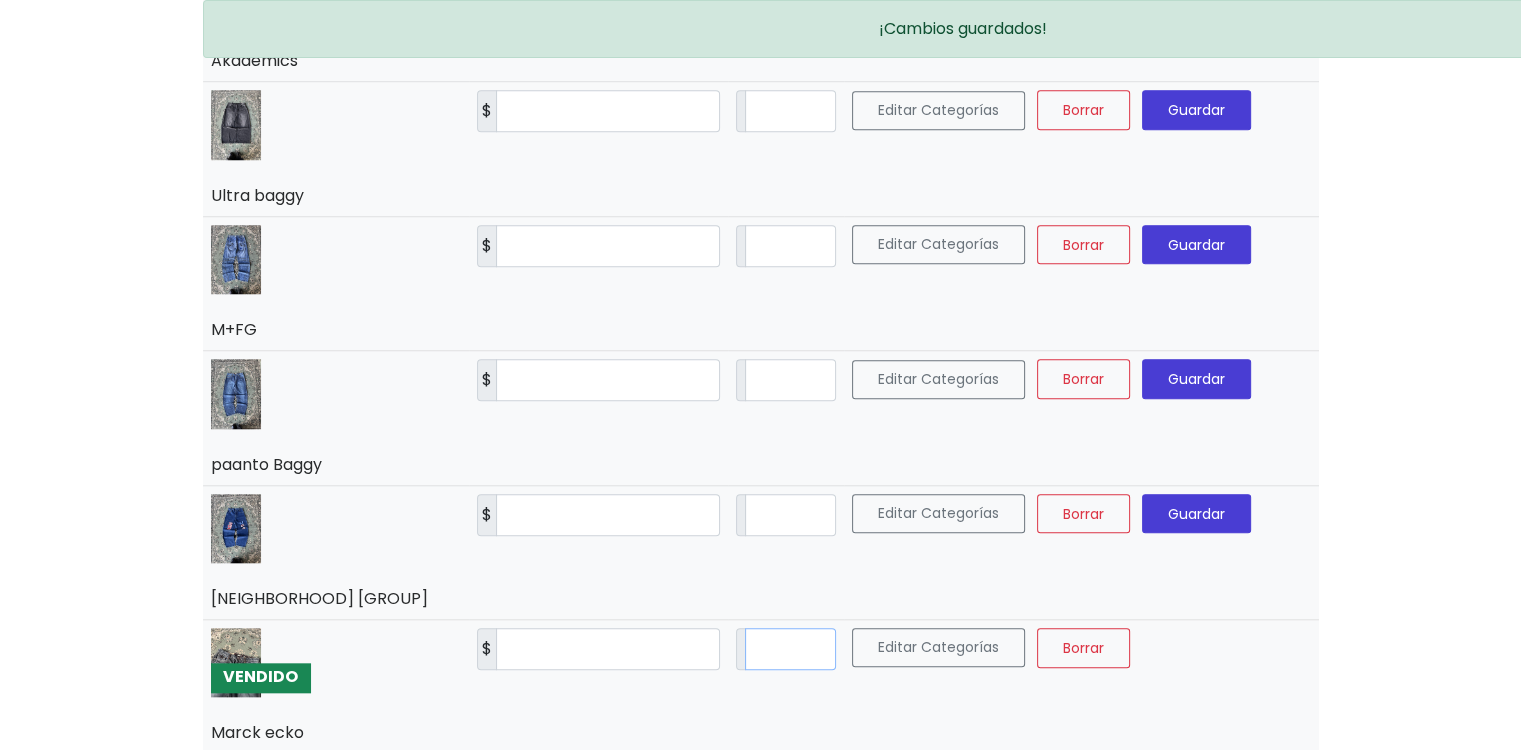 click on "*" at bounding box center [790, 649] 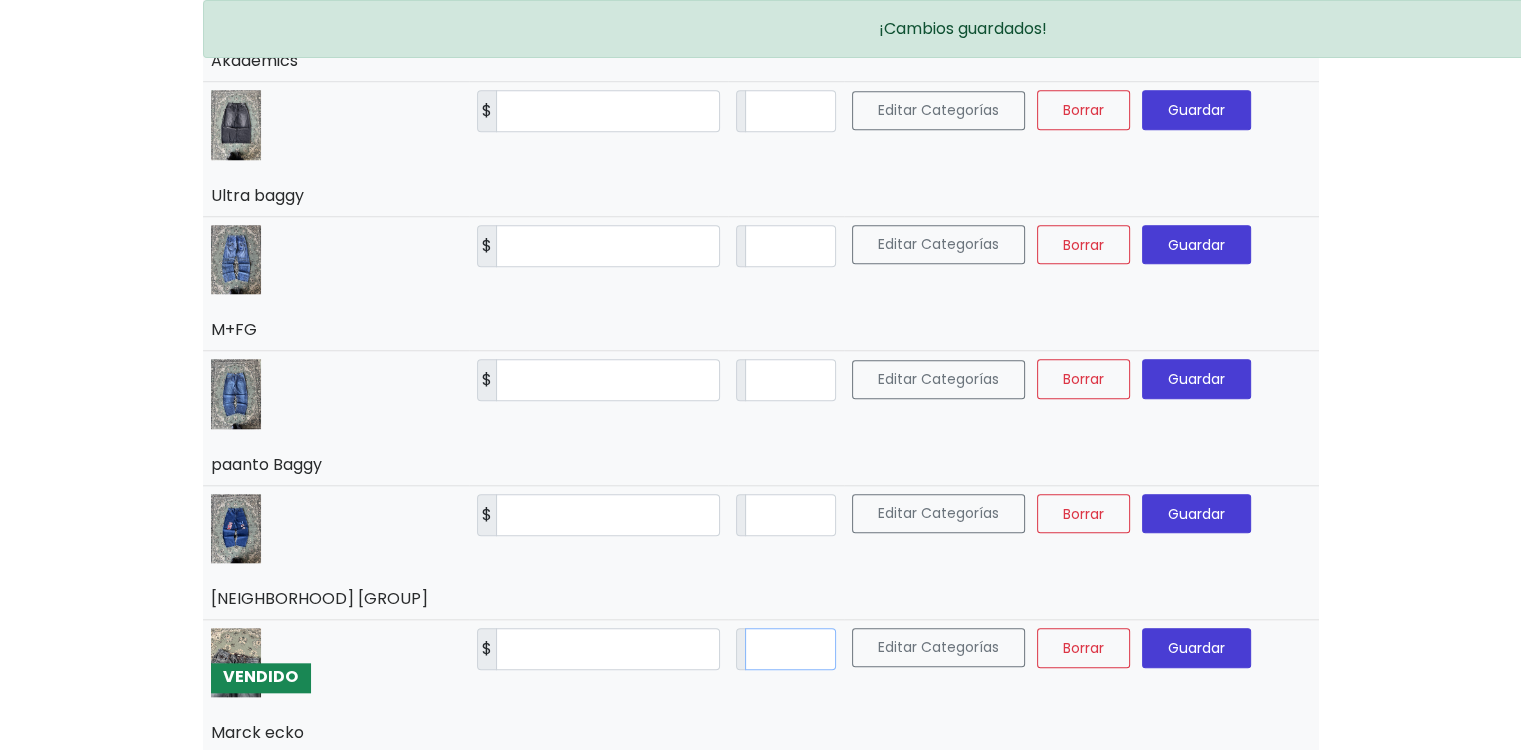 type on "**" 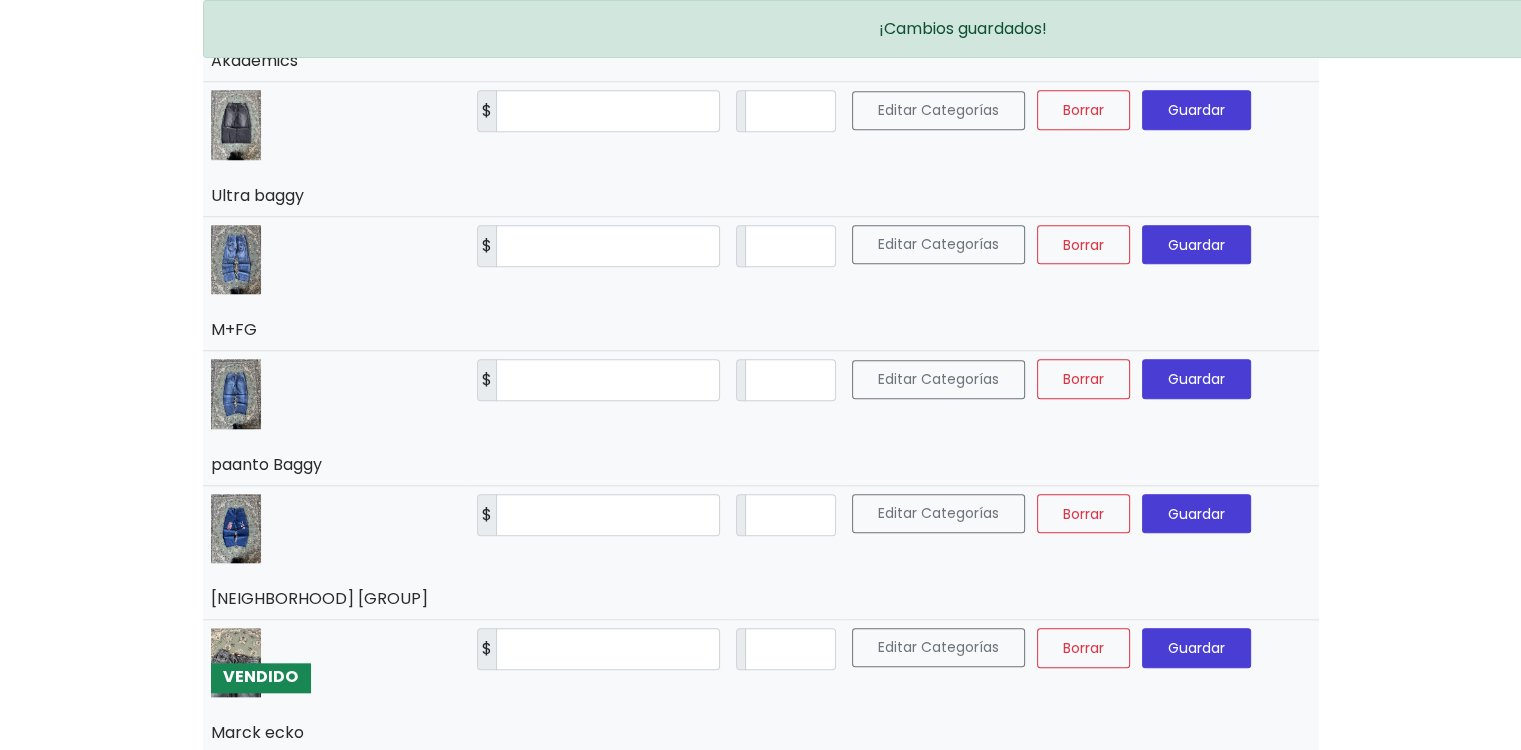 click on "Guardar" at bounding box center [1196, 648] 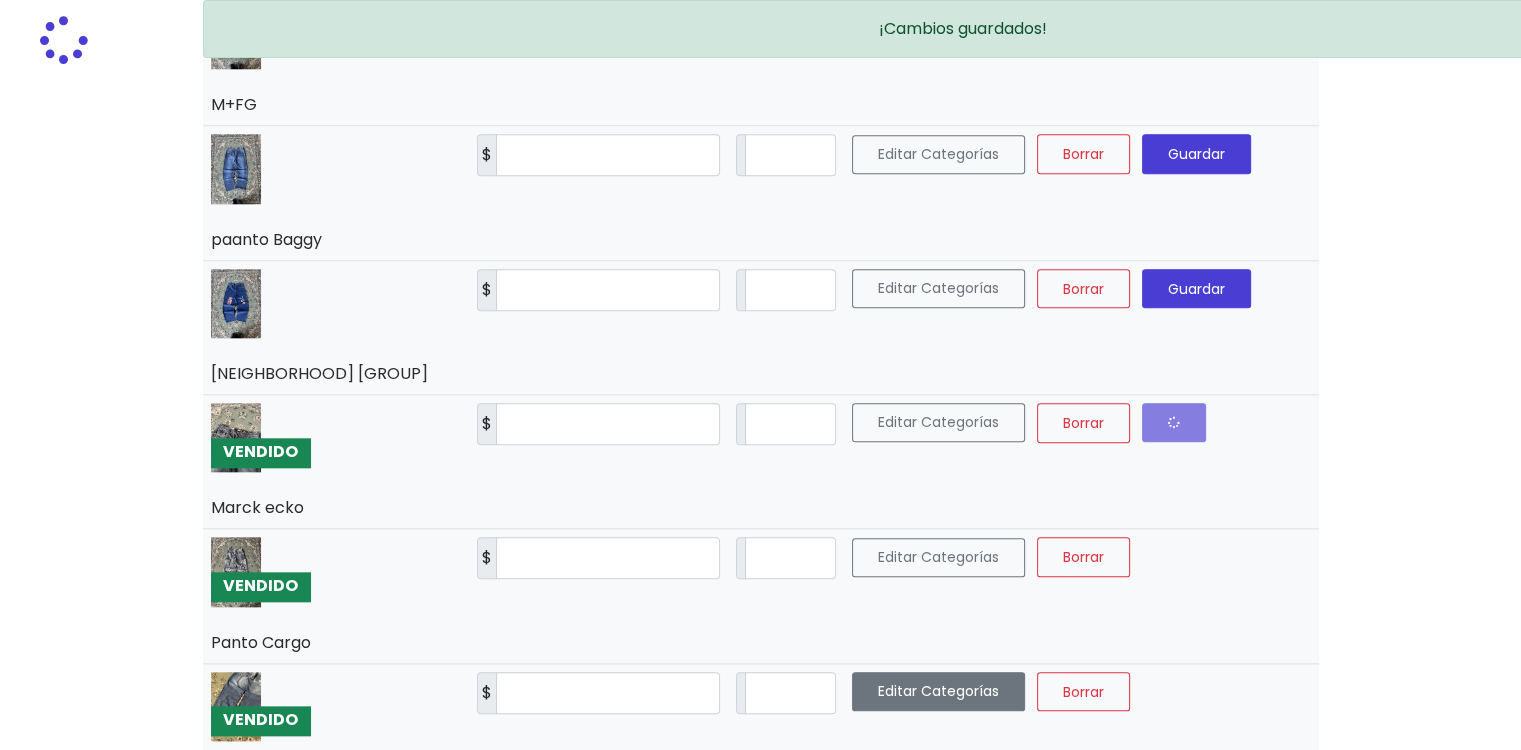 scroll, scrollTop: 2200, scrollLeft: 0, axis: vertical 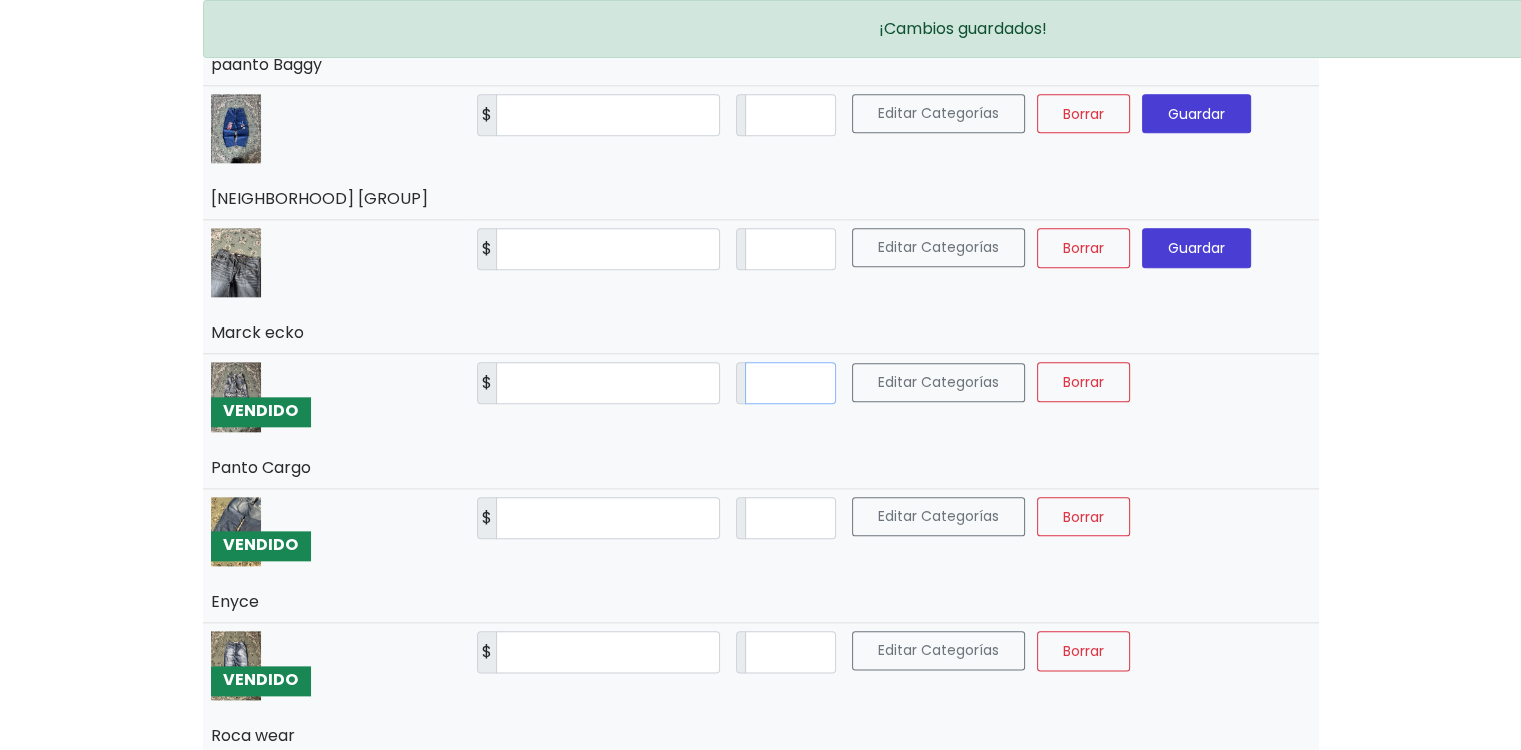 click on "*" at bounding box center [790, 383] 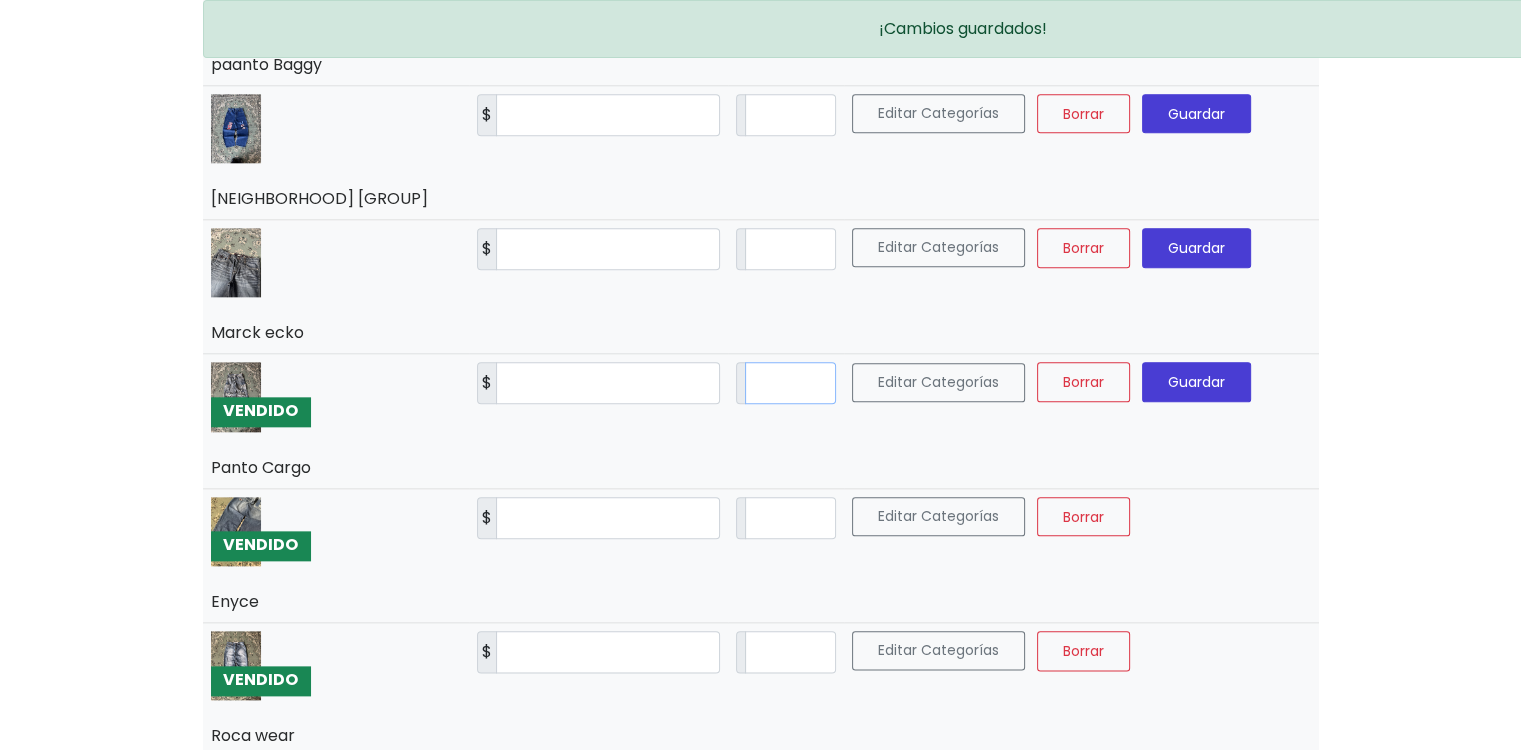 type on "**" 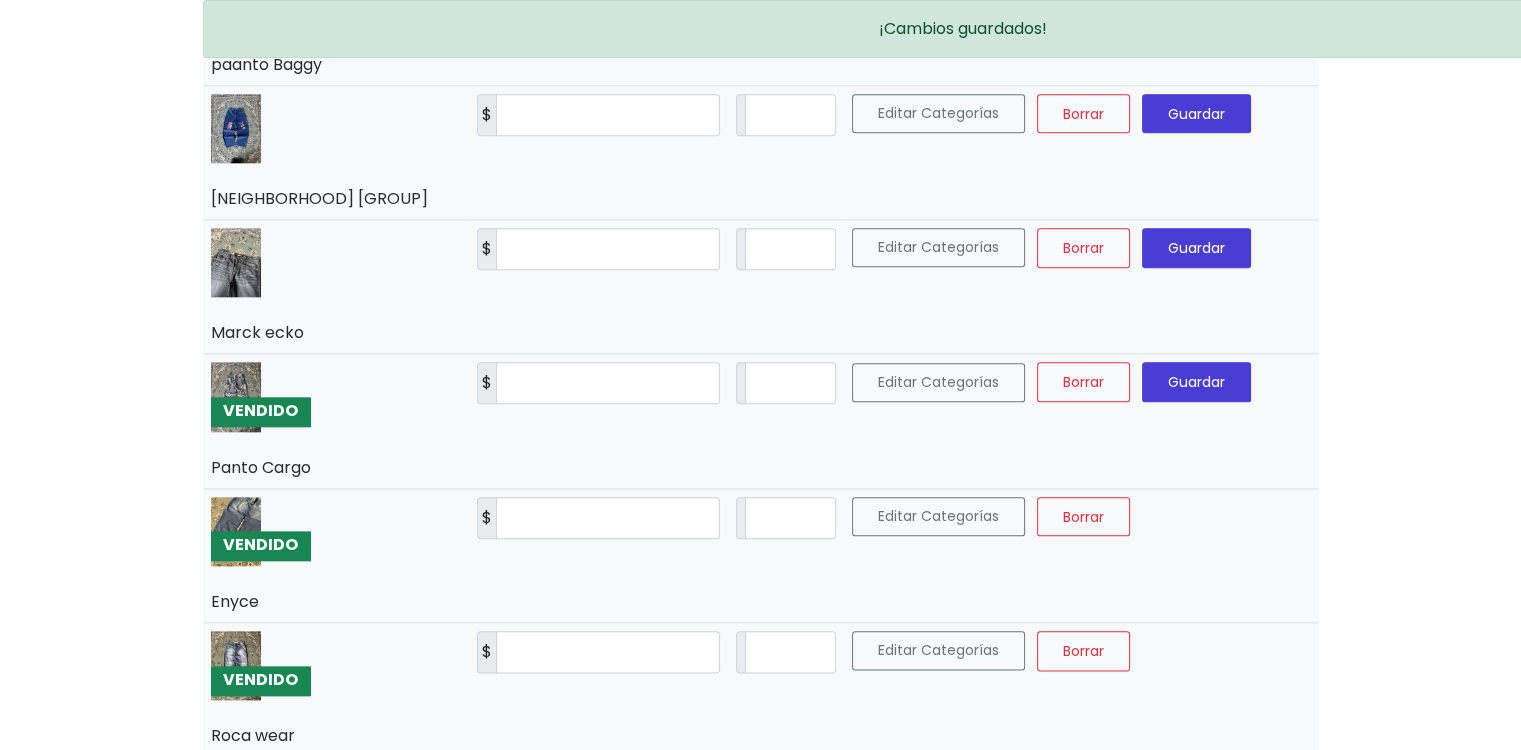 click on "Guardar" at bounding box center [1196, 382] 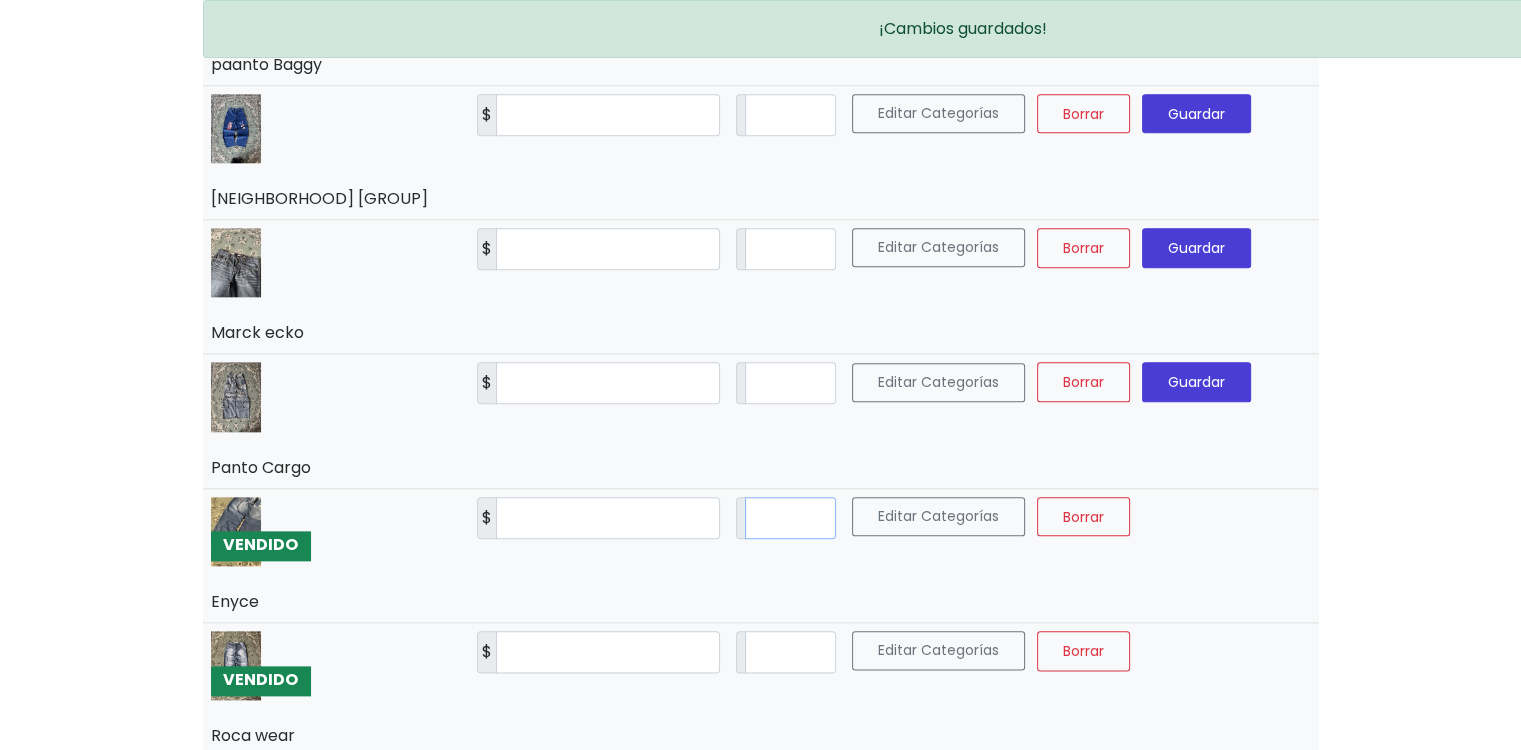 click on "*" at bounding box center (790, 518) 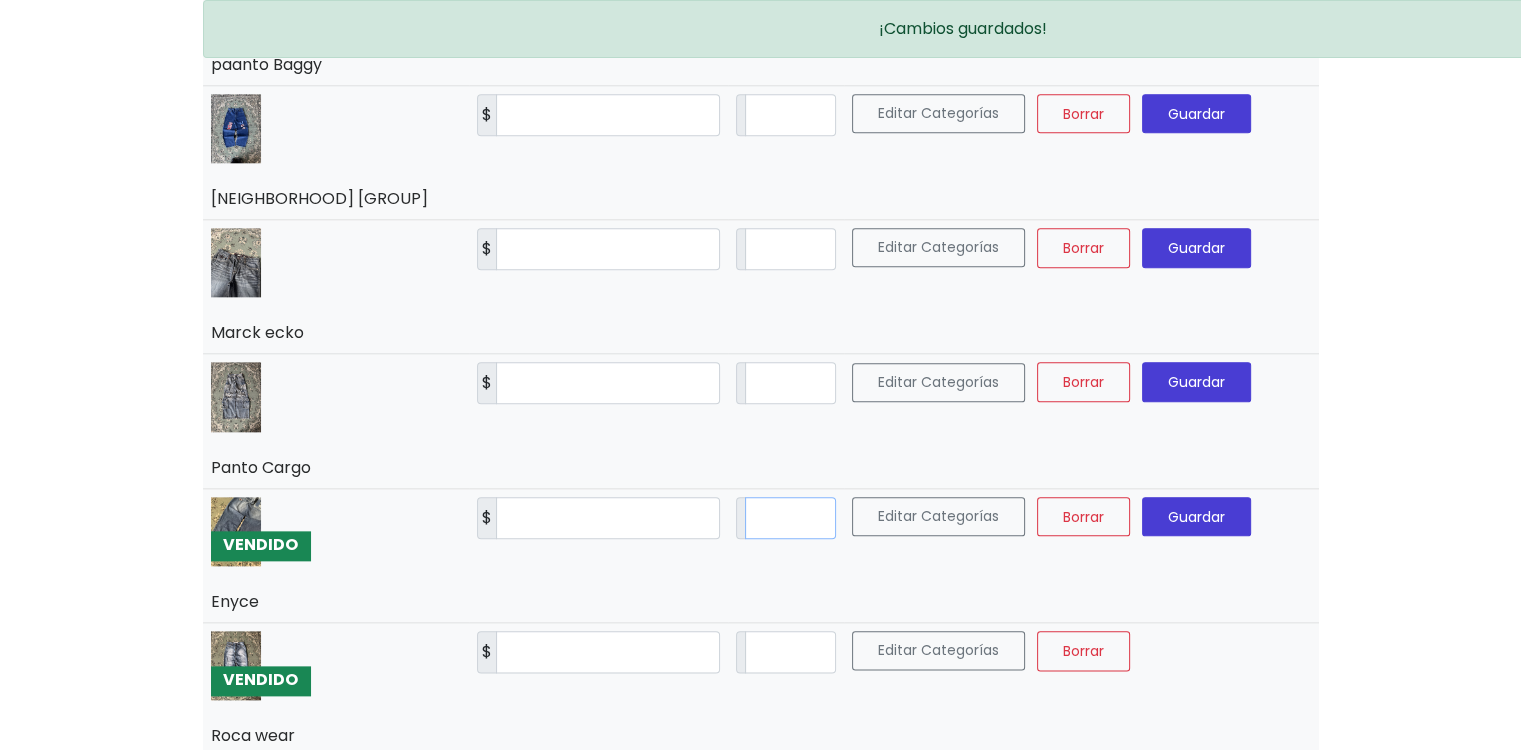 type on "**" 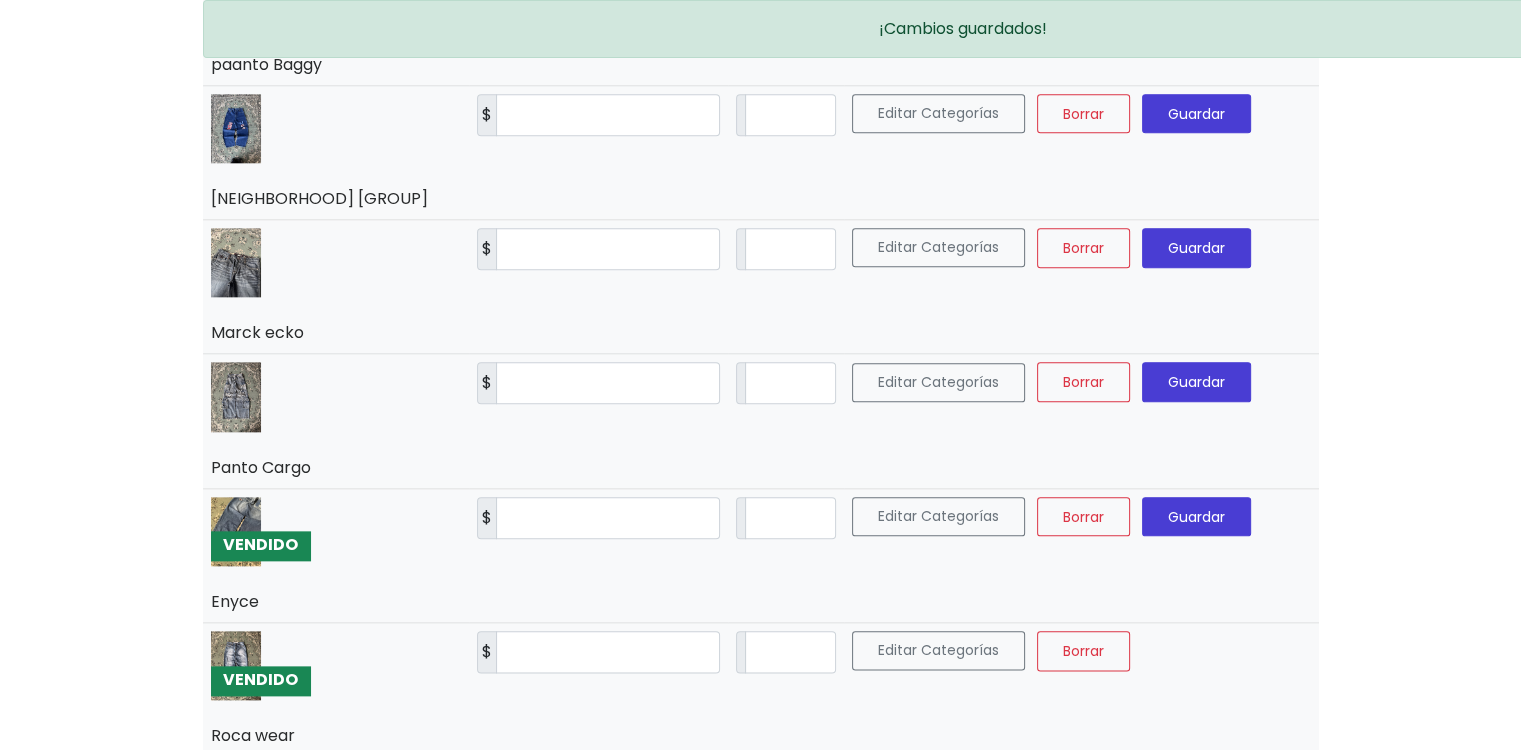 click on "Editar Categorías
Borrar
Guardar" at bounding box center (1081, 555) 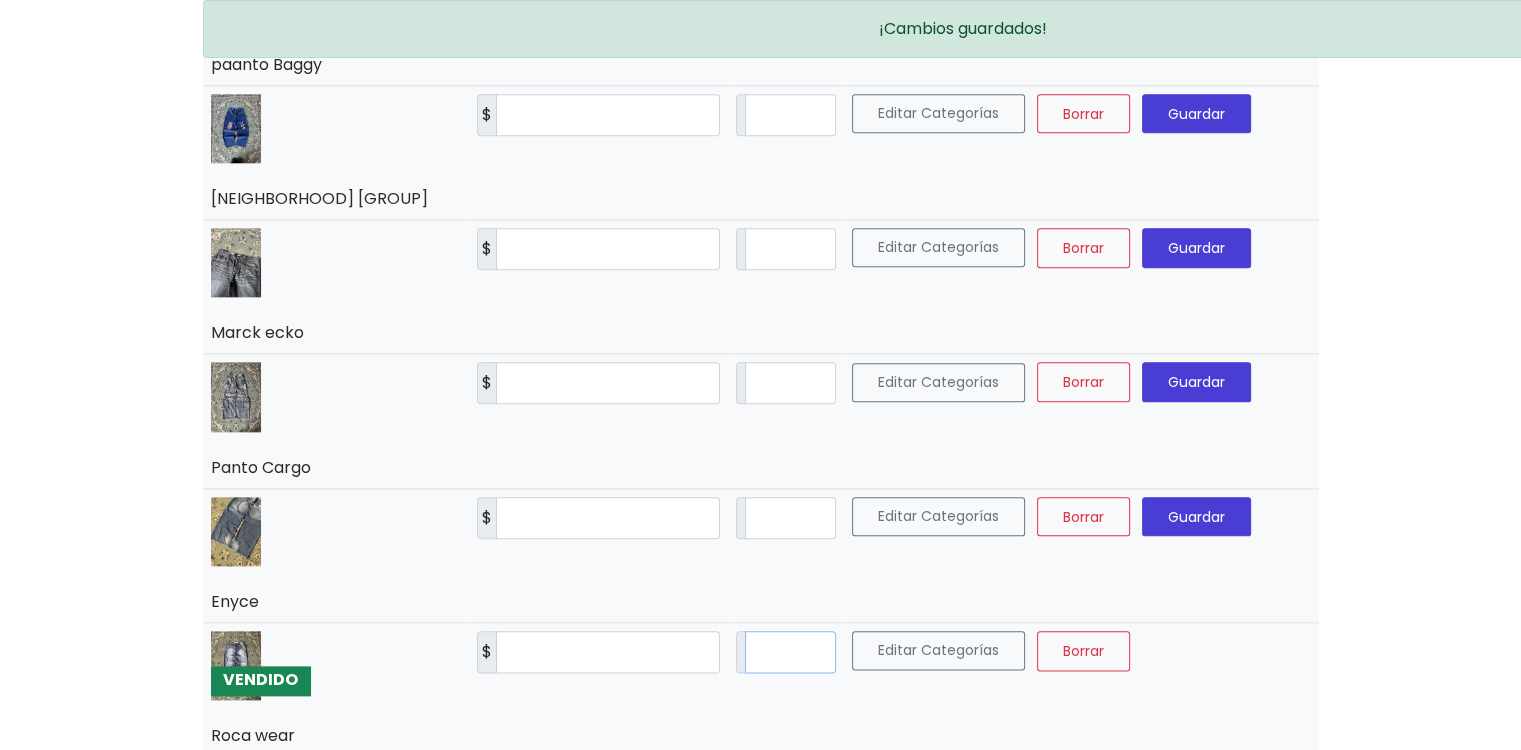click on "*" at bounding box center [790, 652] 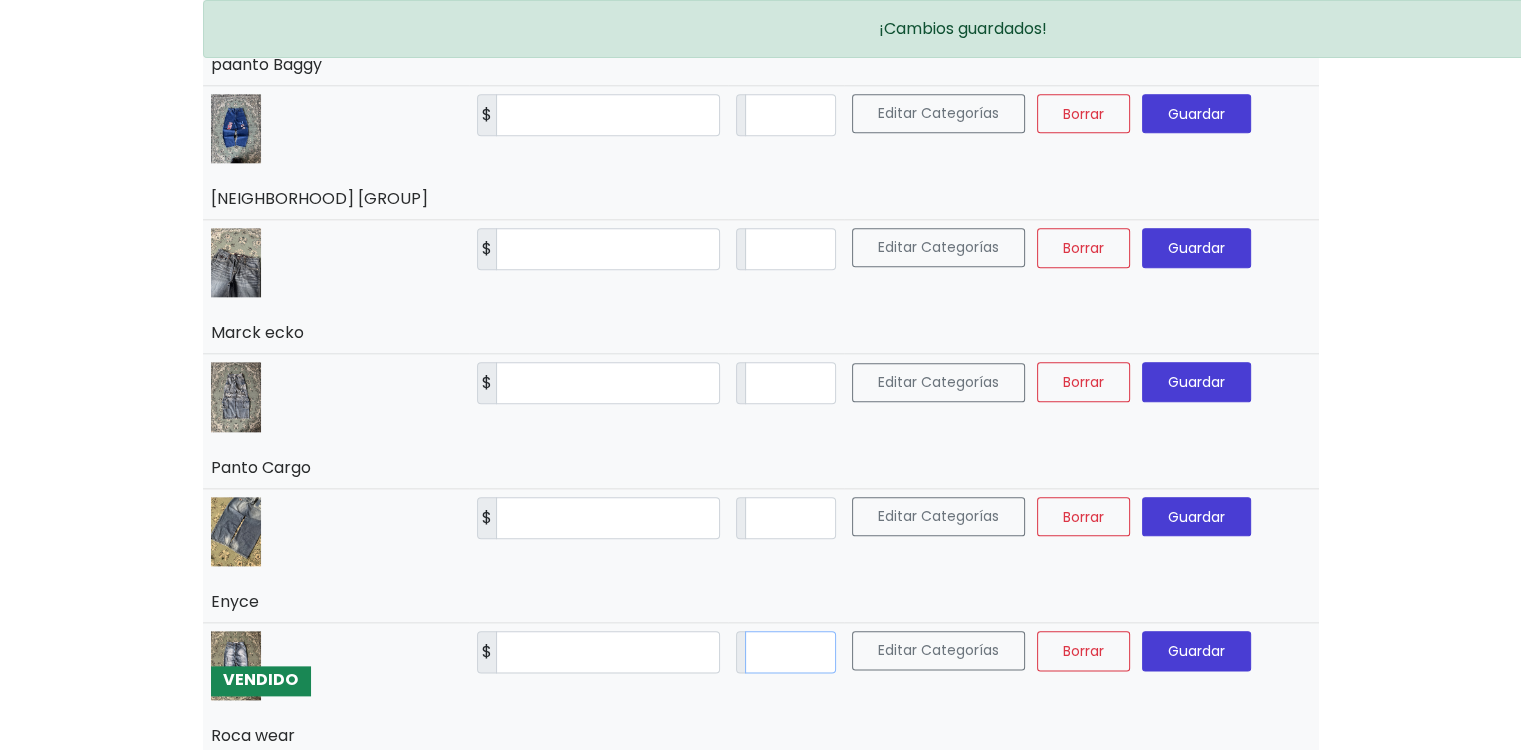 type on "**" 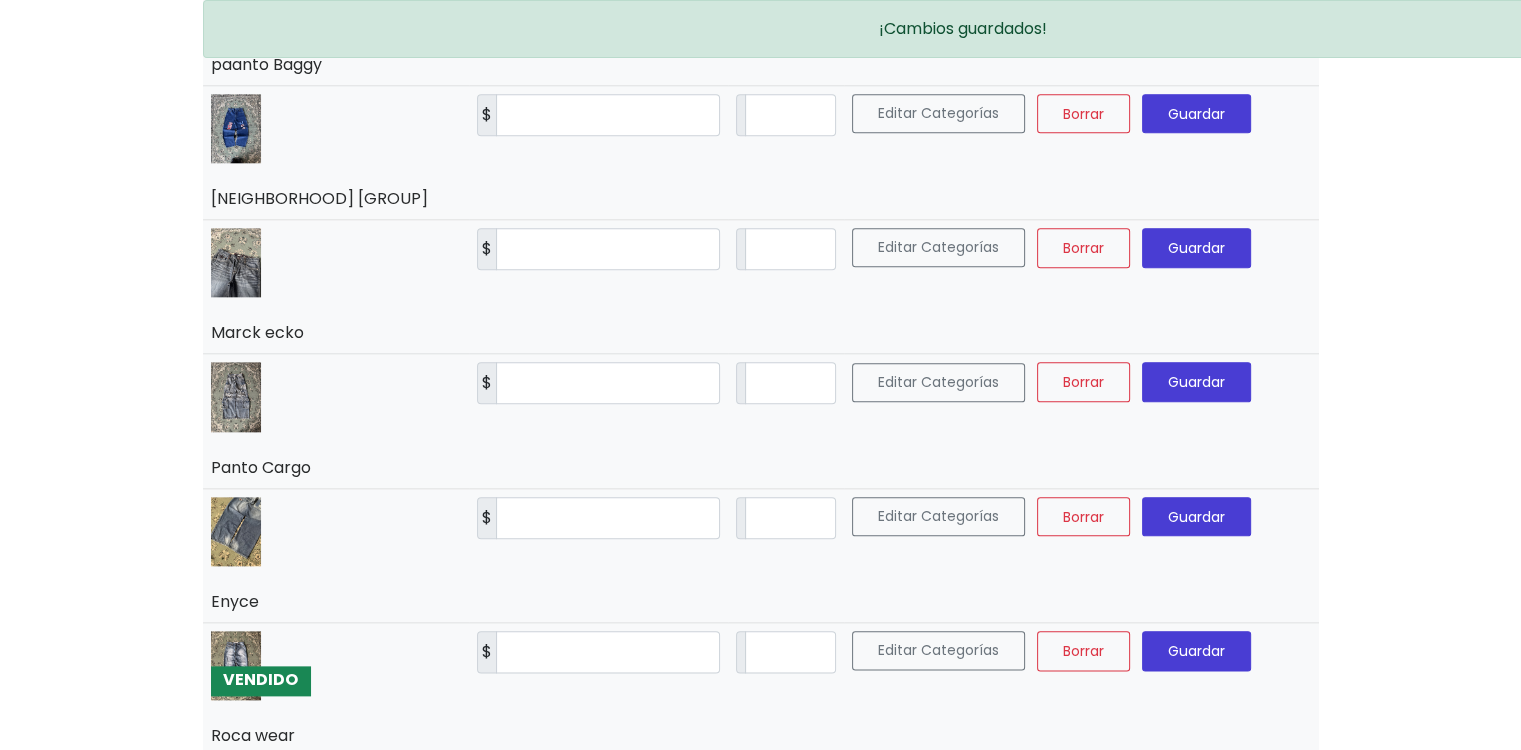 click on "Guardar" at bounding box center (1196, 651) 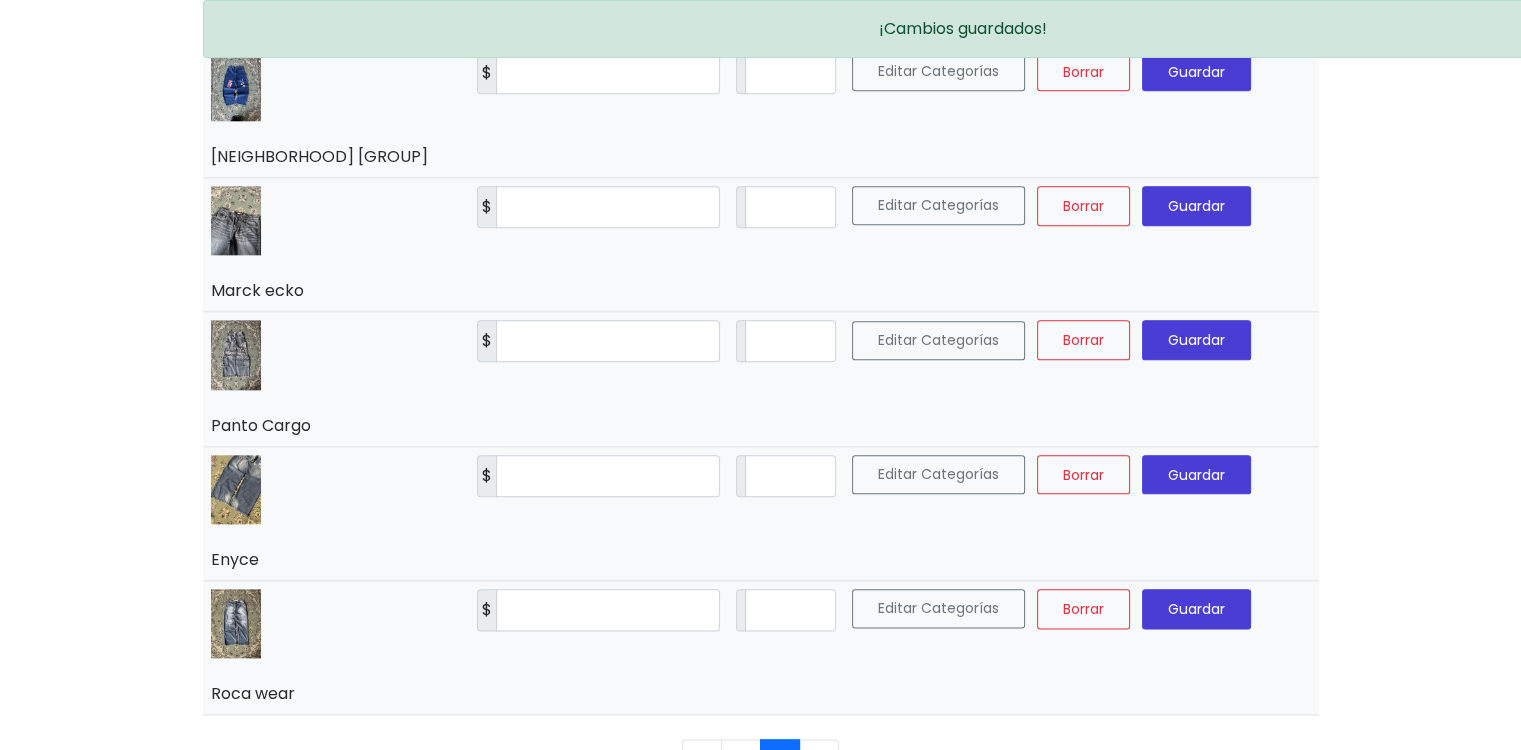 scroll, scrollTop: 2266, scrollLeft: 0, axis: vertical 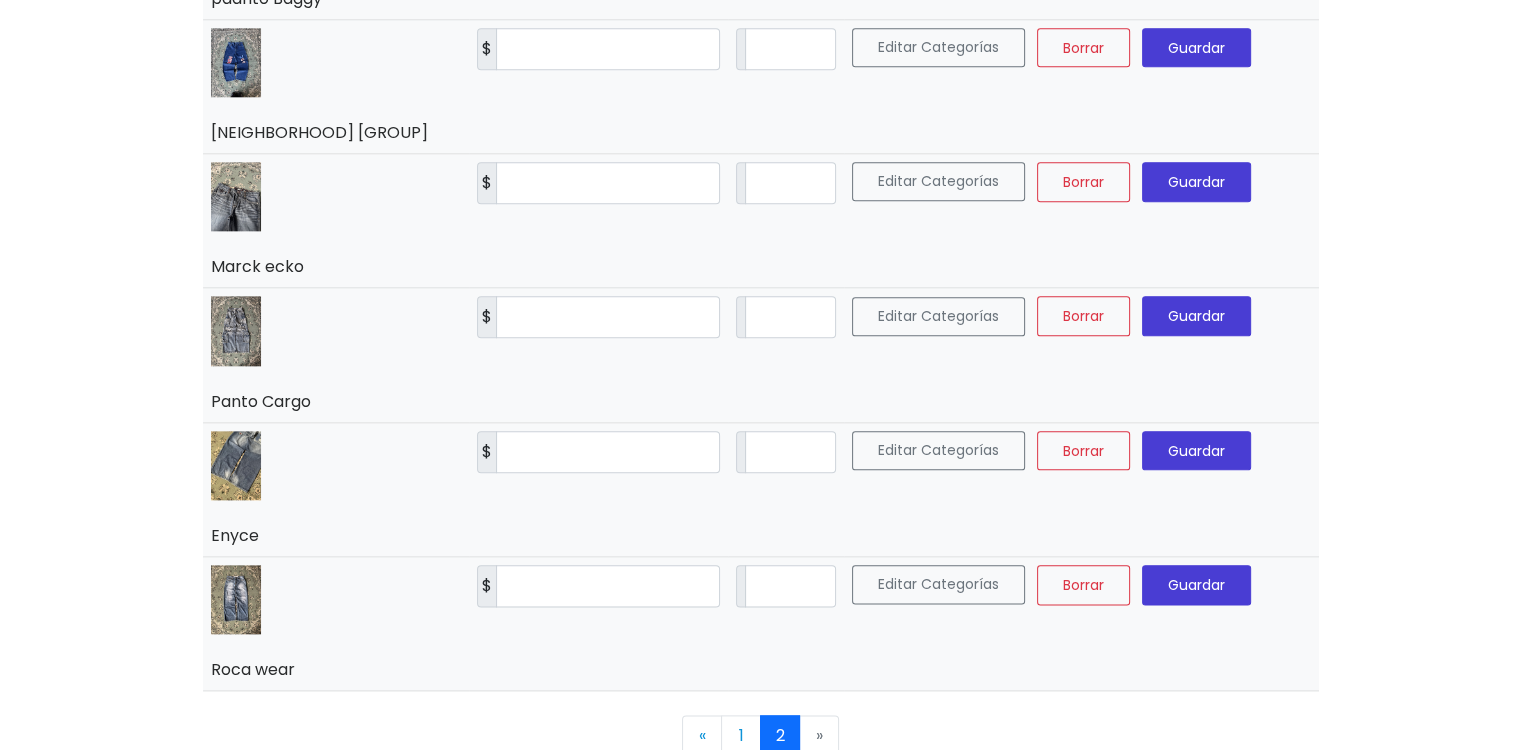click on "»
Next" at bounding box center [819, 735] 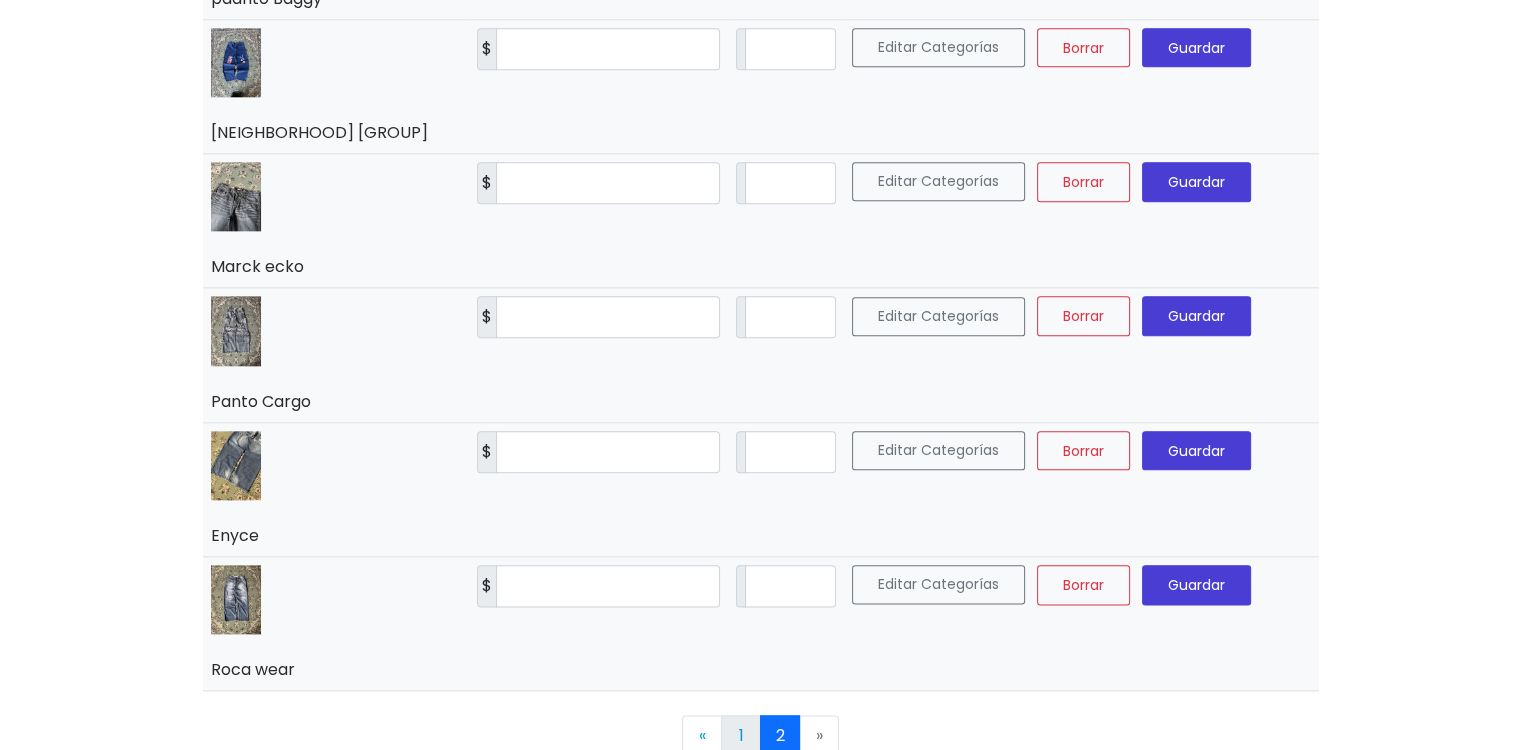 click on "1" at bounding box center [741, 735] 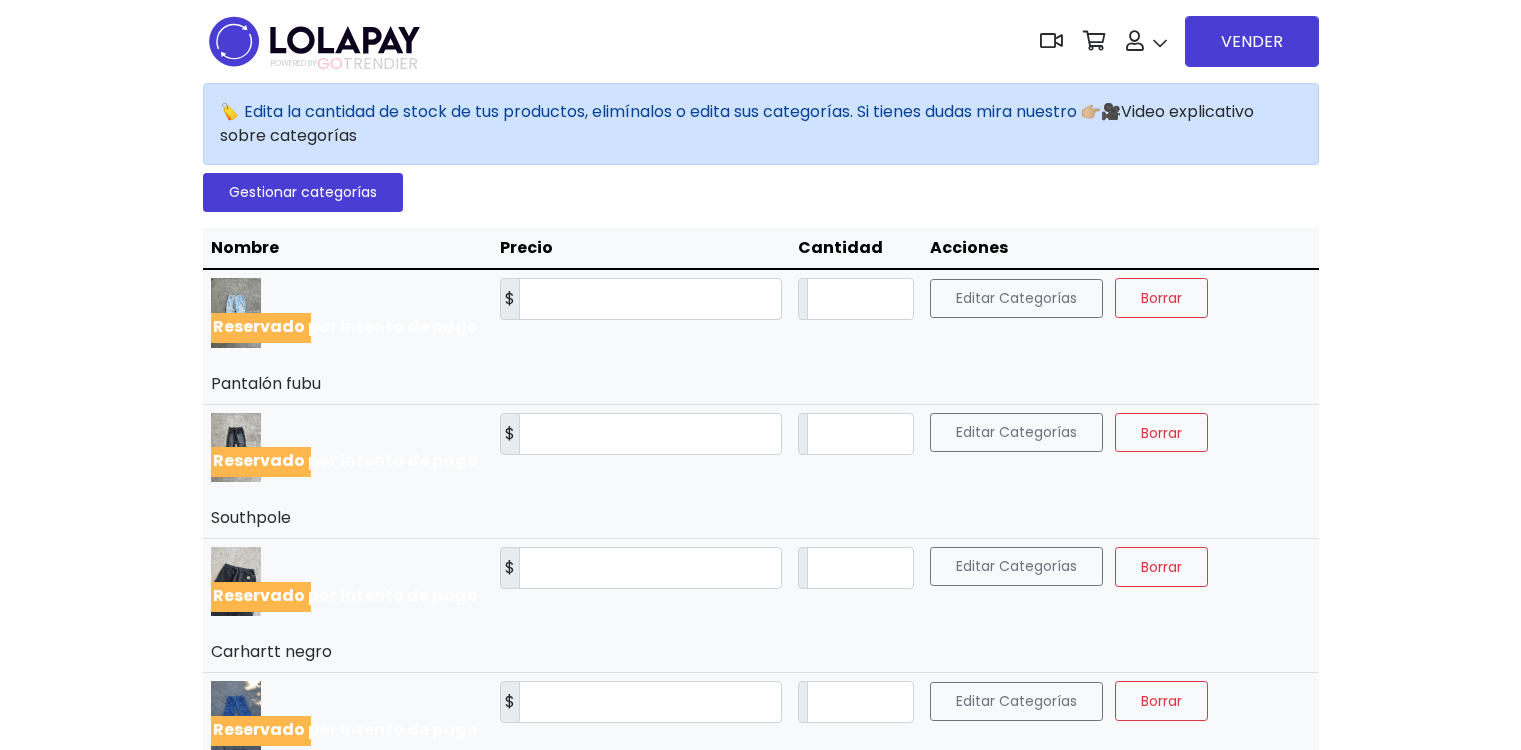 scroll, scrollTop: 0, scrollLeft: 0, axis: both 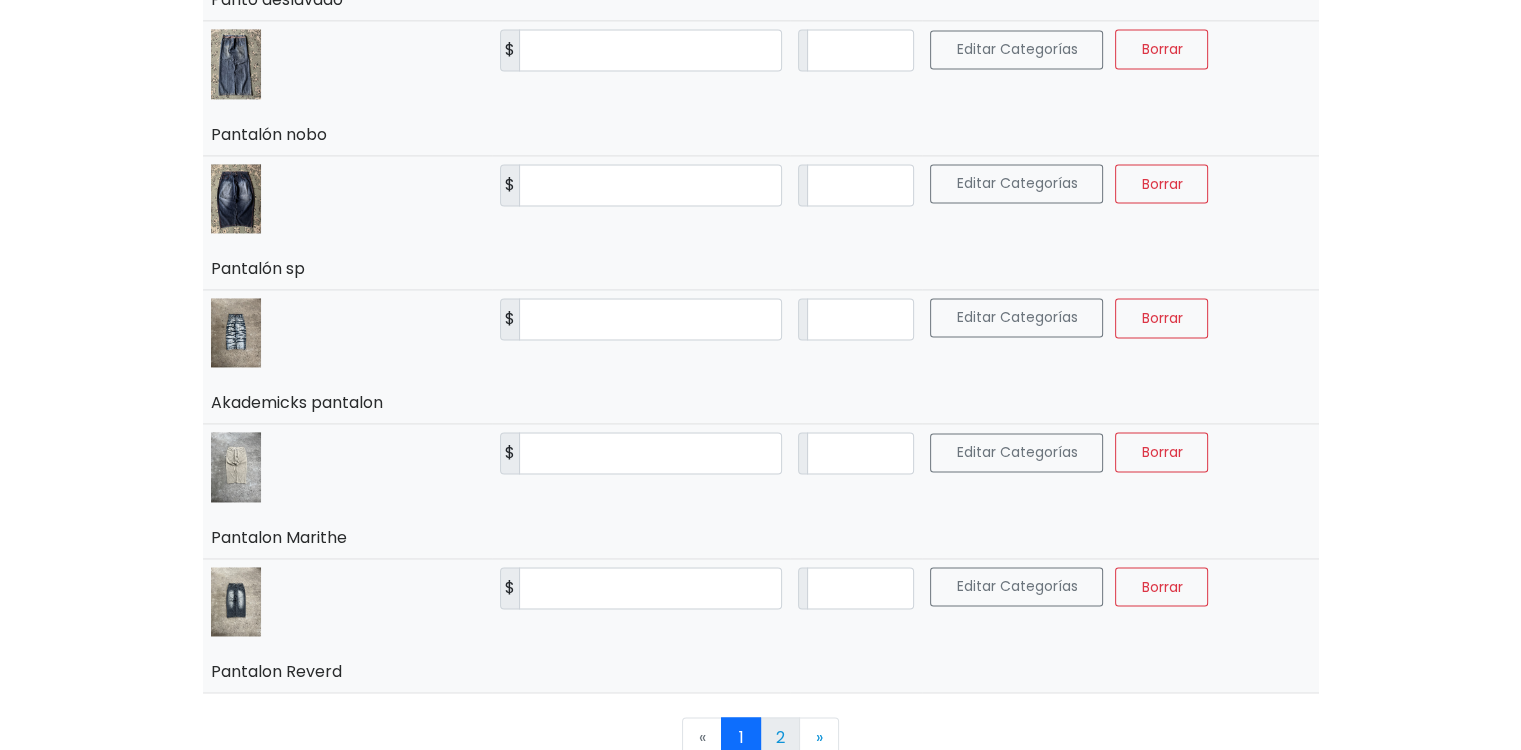 click on "2" at bounding box center [780, 737] 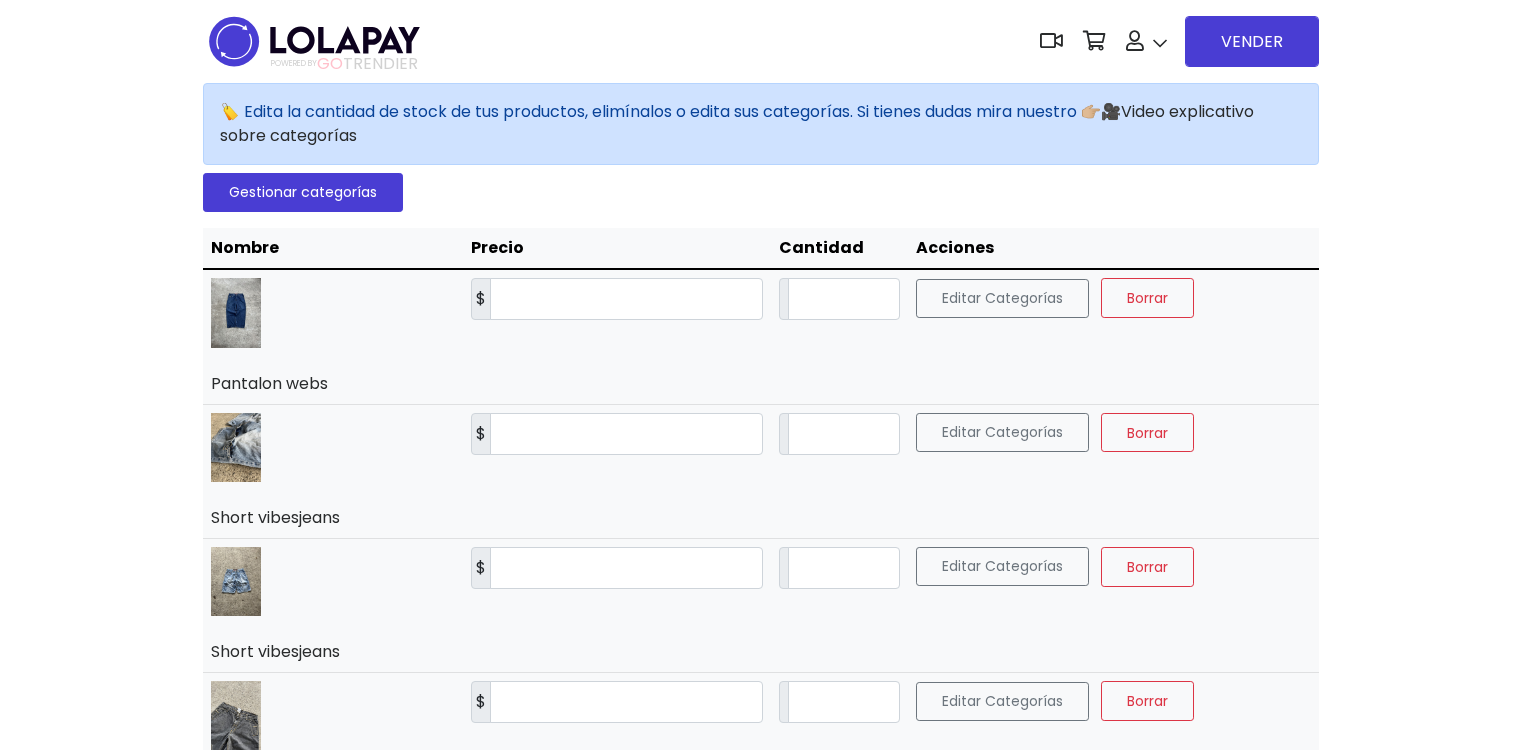 scroll, scrollTop: 0, scrollLeft: 0, axis: both 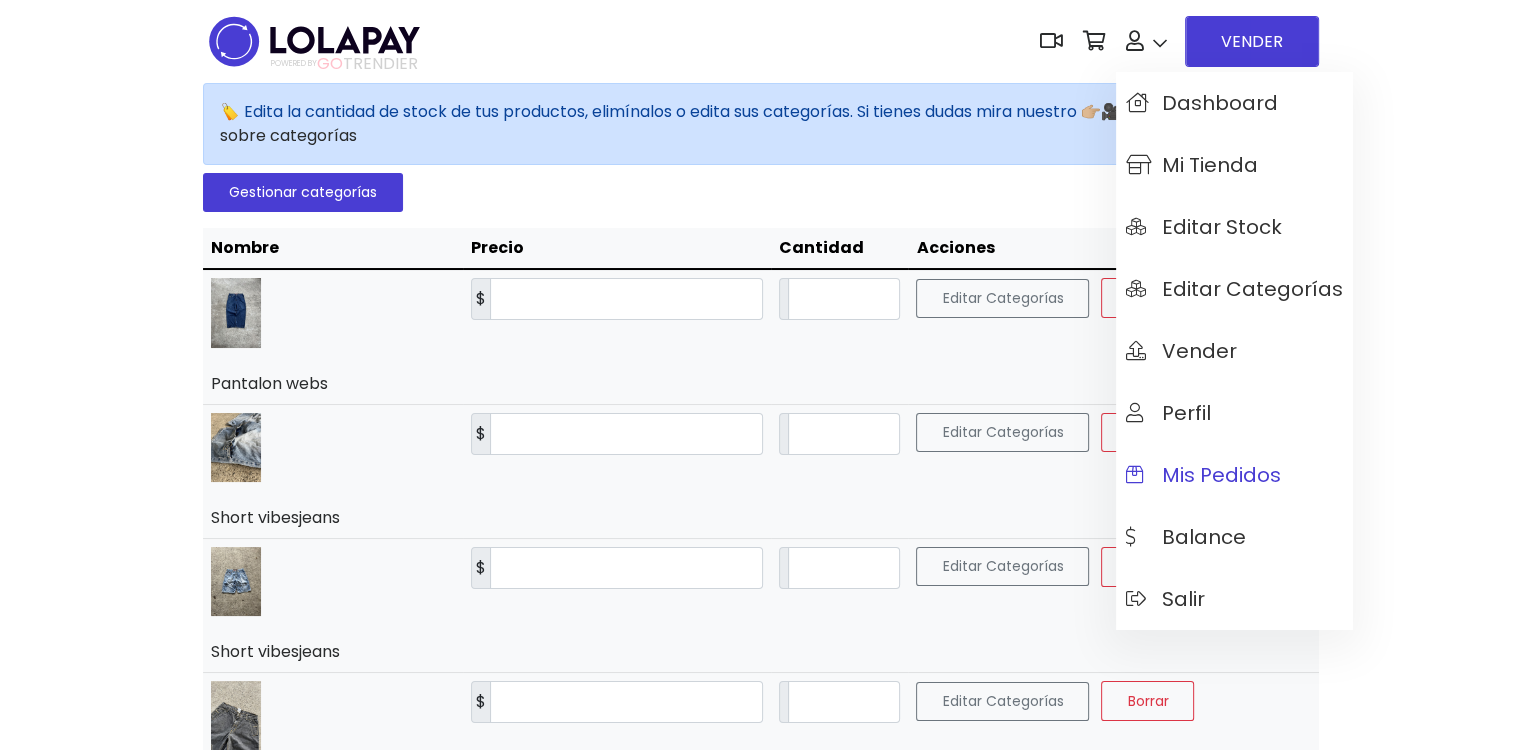 click on "Mis pedidos" at bounding box center [1203, 475] 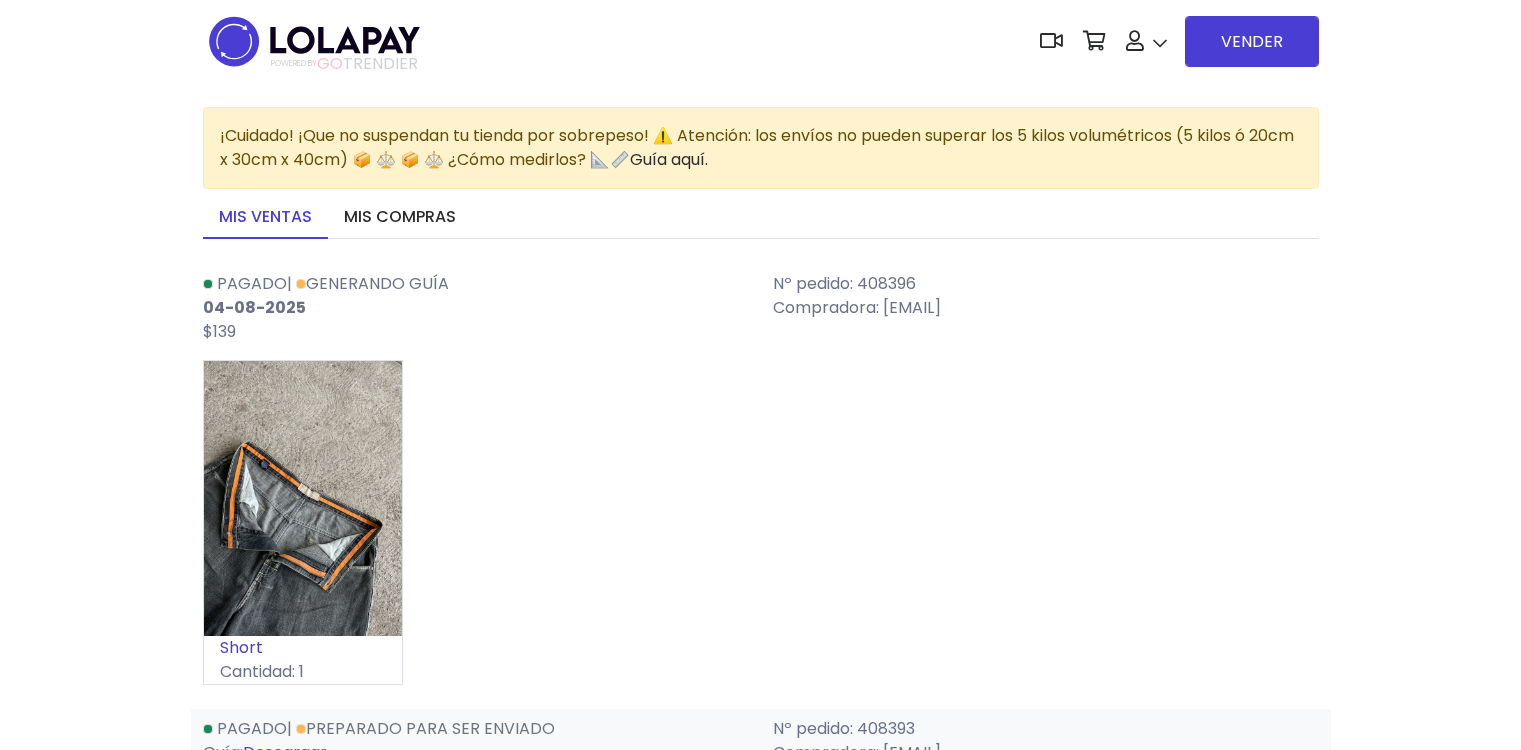 scroll, scrollTop: 0, scrollLeft: 0, axis: both 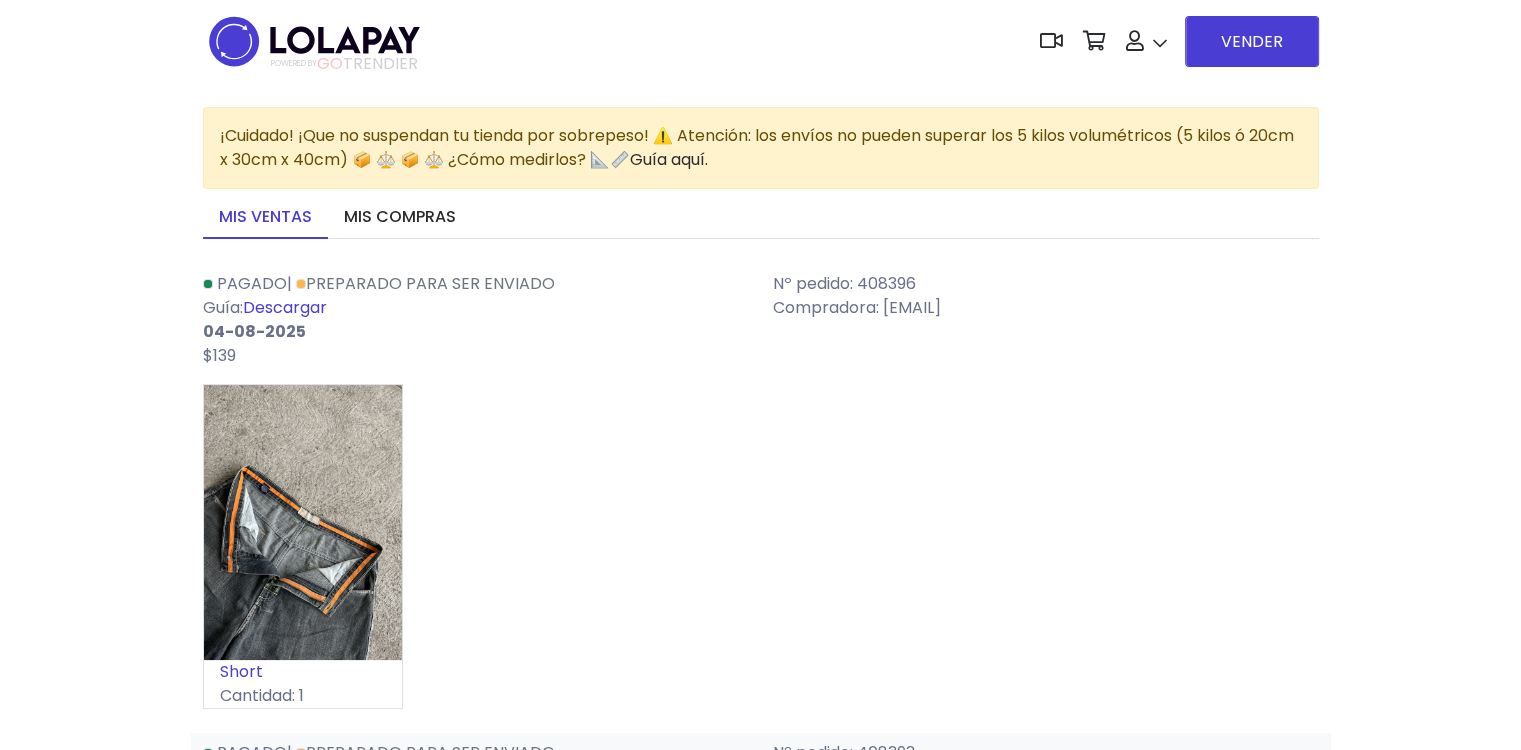 click on "Descargar" at bounding box center (285, 307) 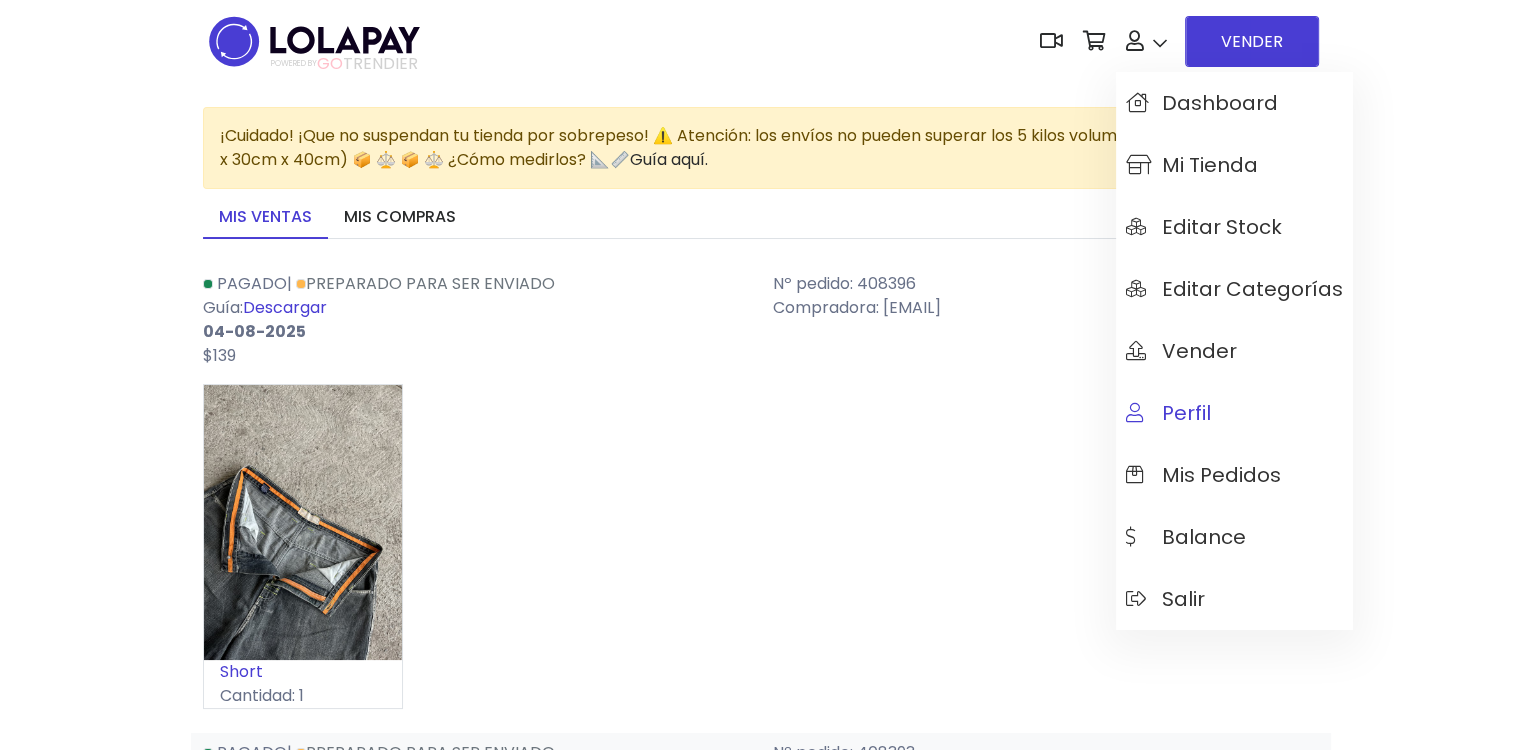 click on "Perfil" at bounding box center (1168, 413) 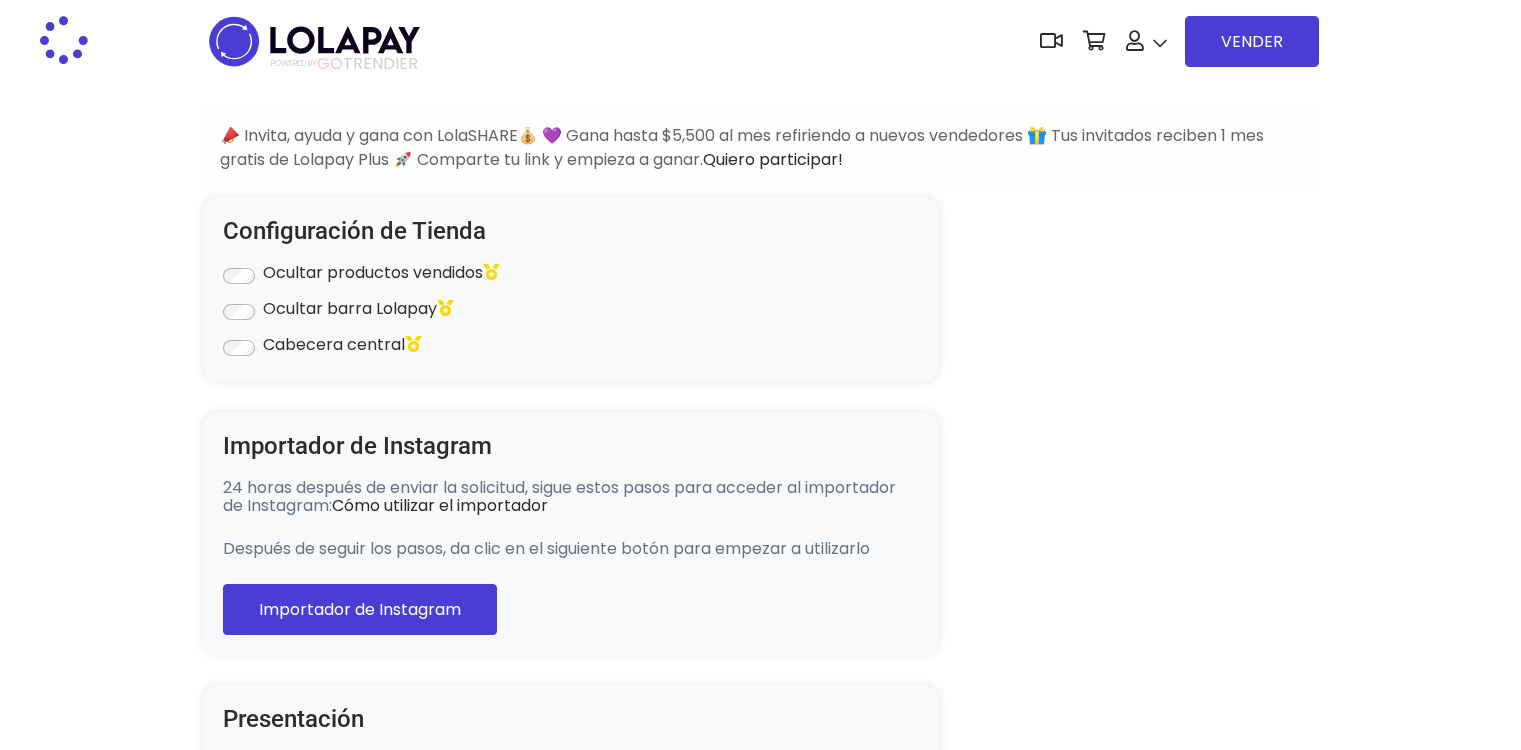 type on "********" 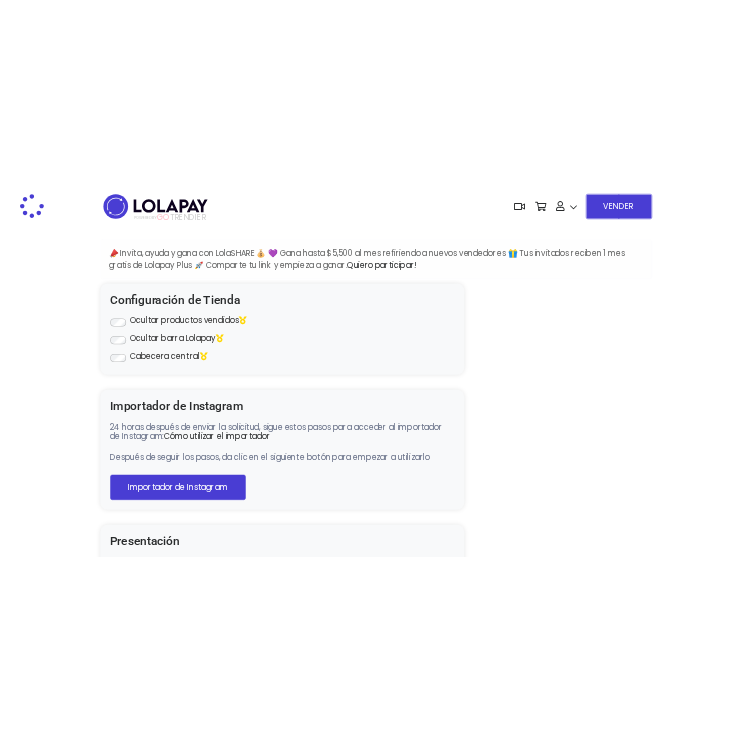 scroll, scrollTop: 0, scrollLeft: 0, axis: both 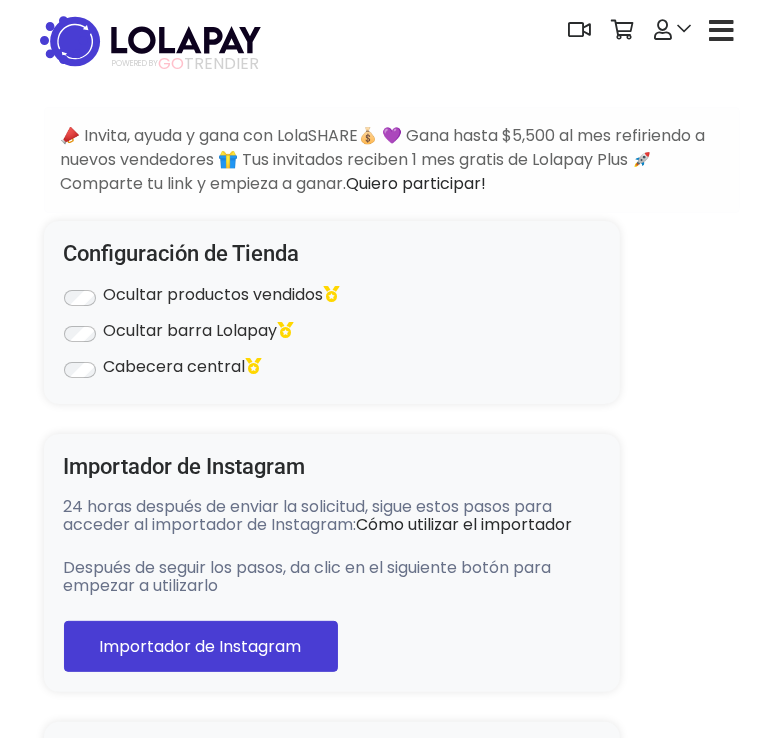 select on "*******" 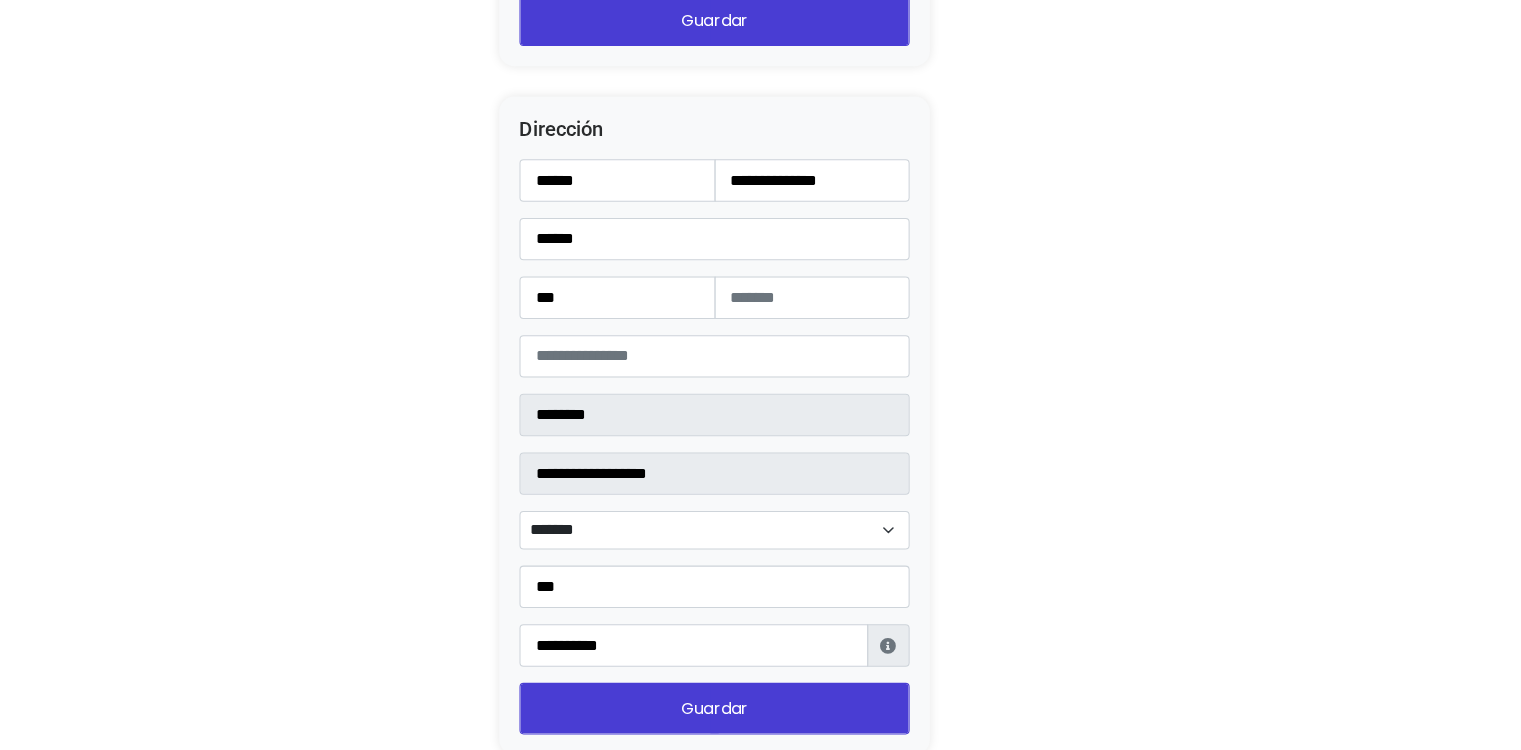 scroll, scrollTop: 2500, scrollLeft: 0, axis: vertical 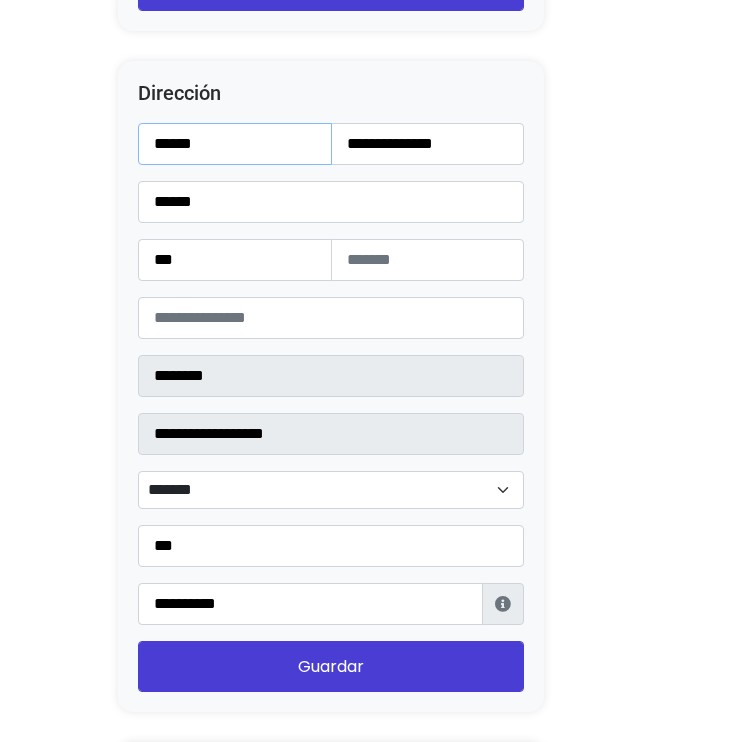 click on "******" at bounding box center (235, 144) 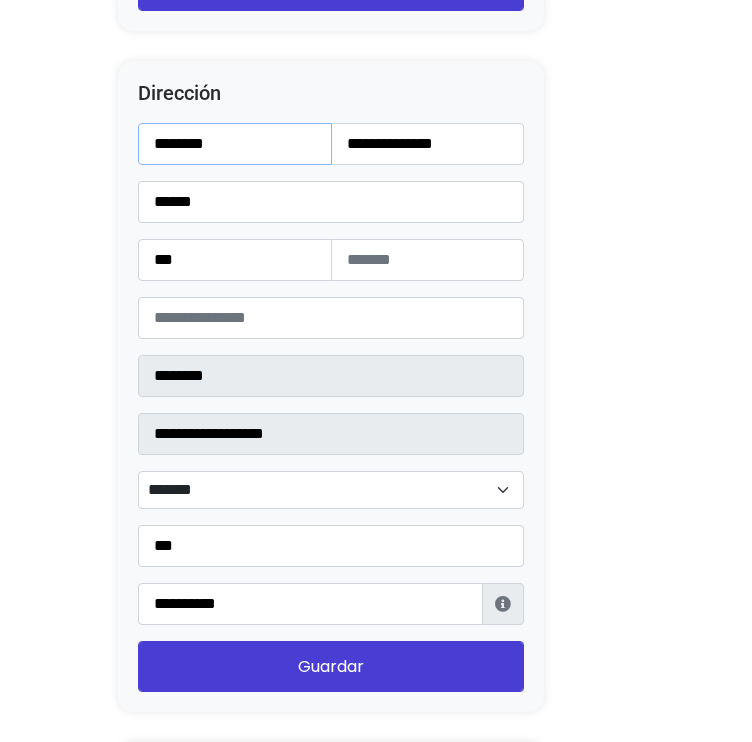 type on "*******" 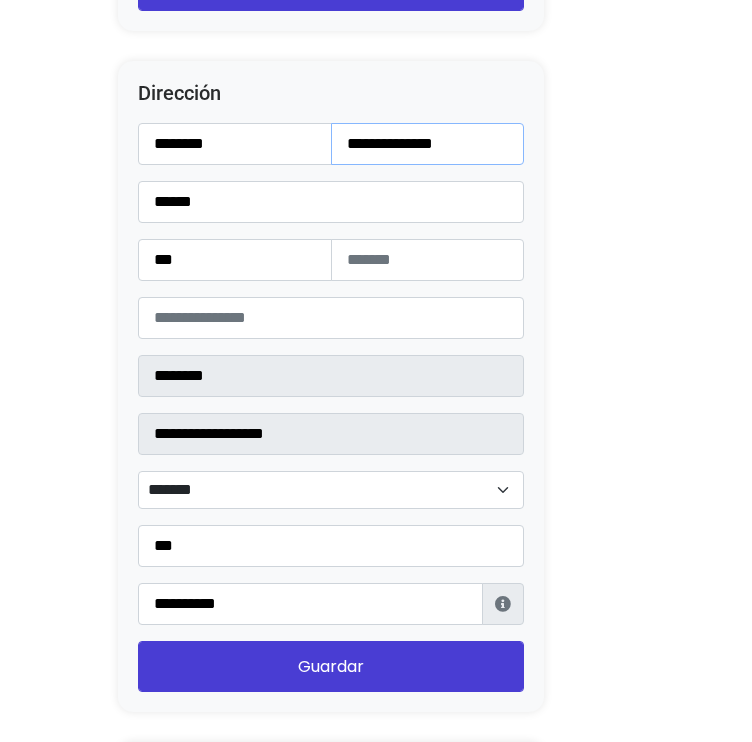 click on "**********" at bounding box center [428, 144] 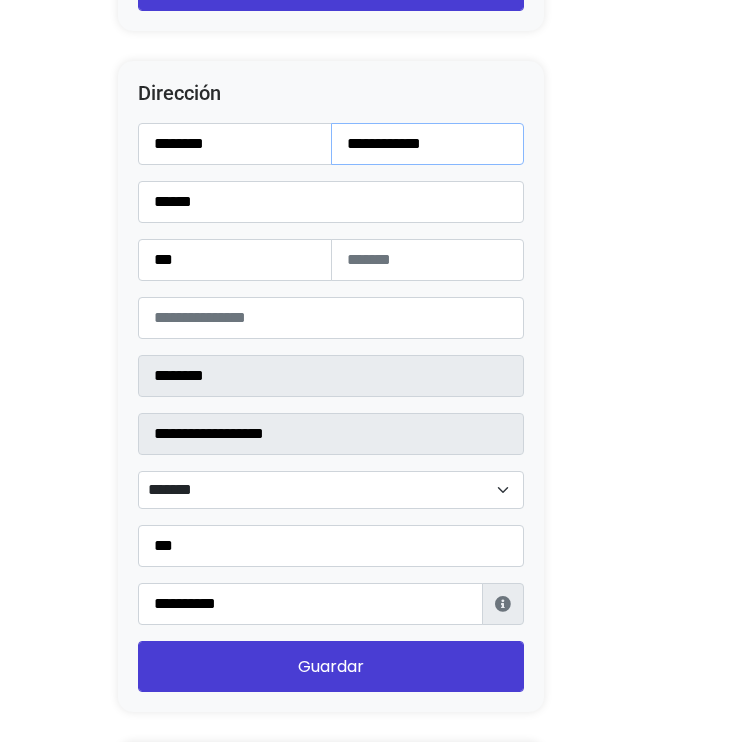 type on "**********" 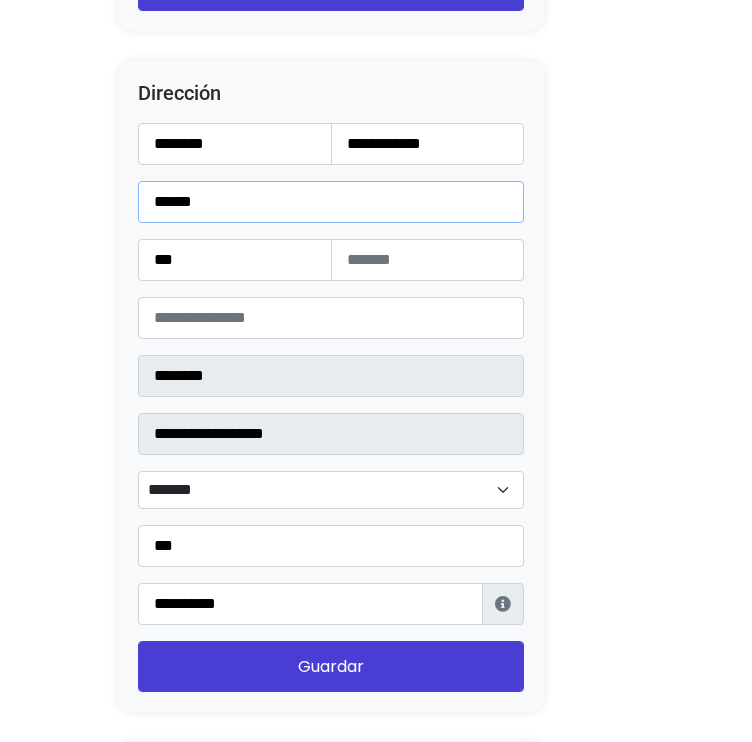 click on "******" at bounding box center [331, 202] 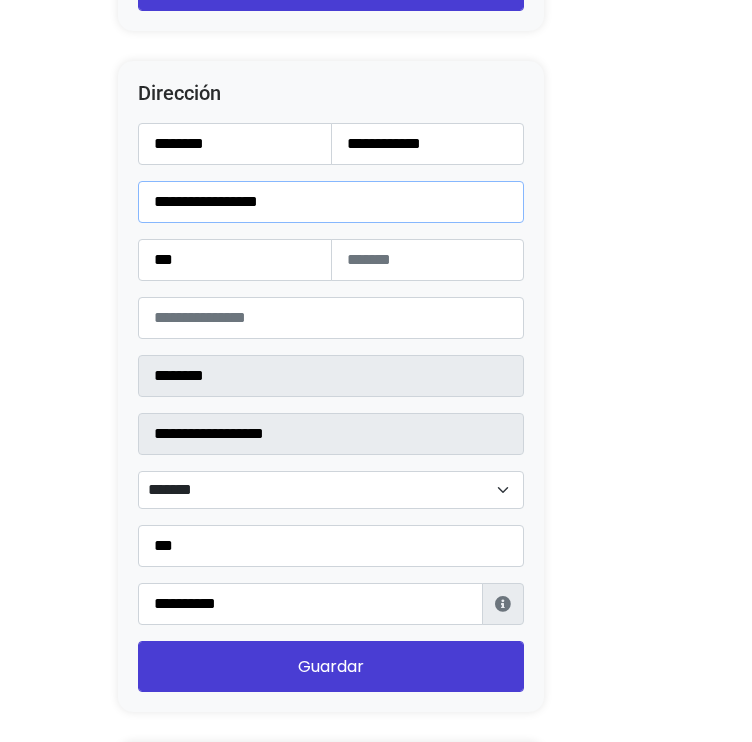 type on "**********" 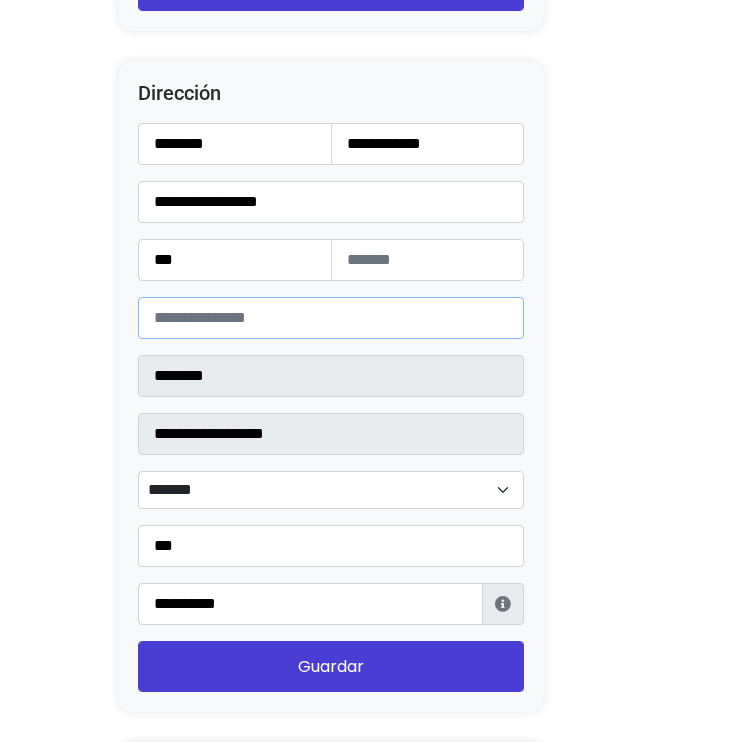 click on "*****" at bounding box center (331, 318) 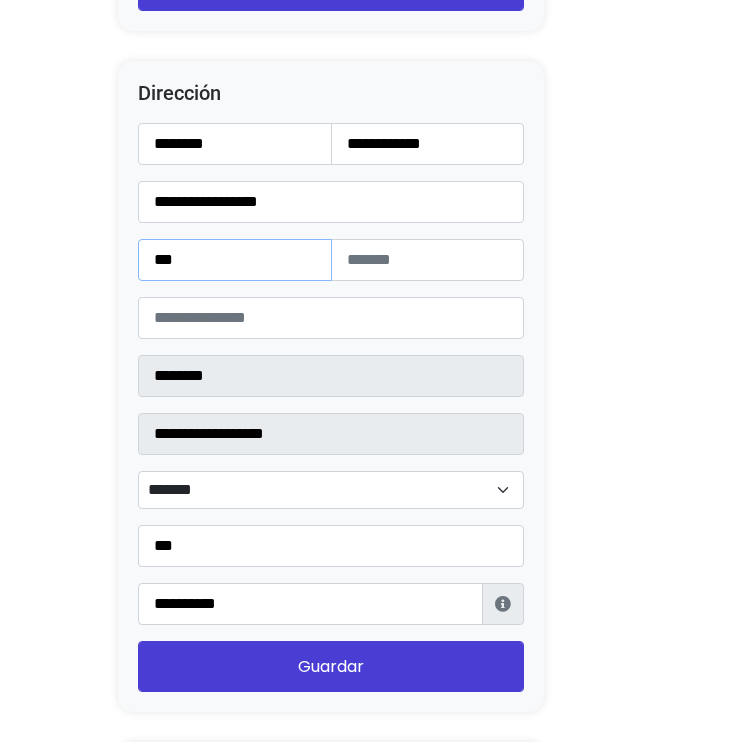 click on "***" at bounding box center [235, 260] 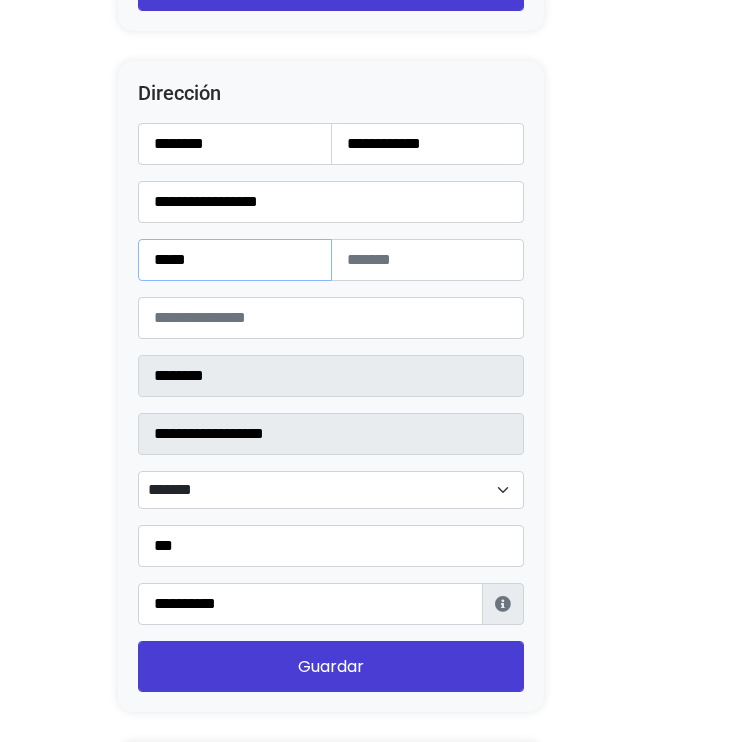 click on "*****" at bounding box center (235, 260) 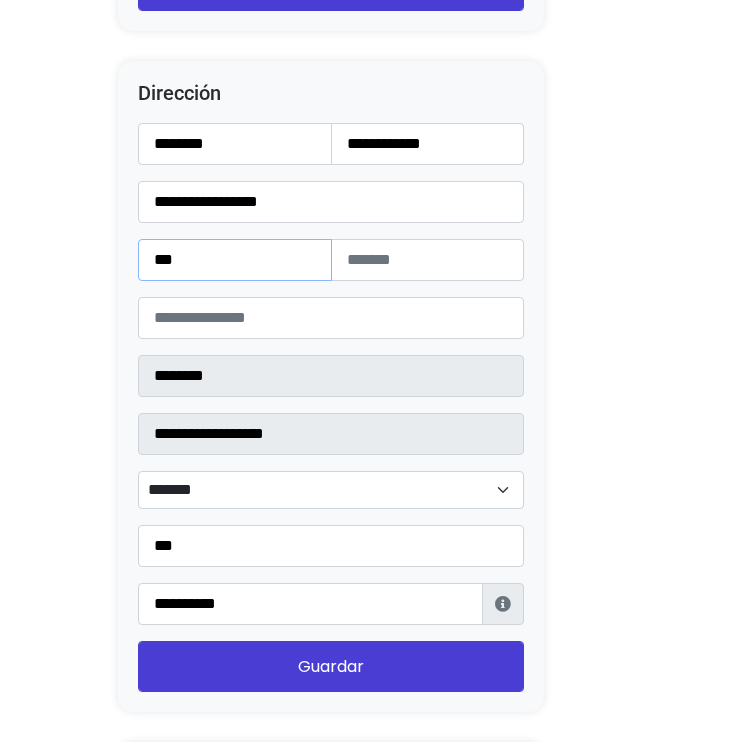 type on "***" 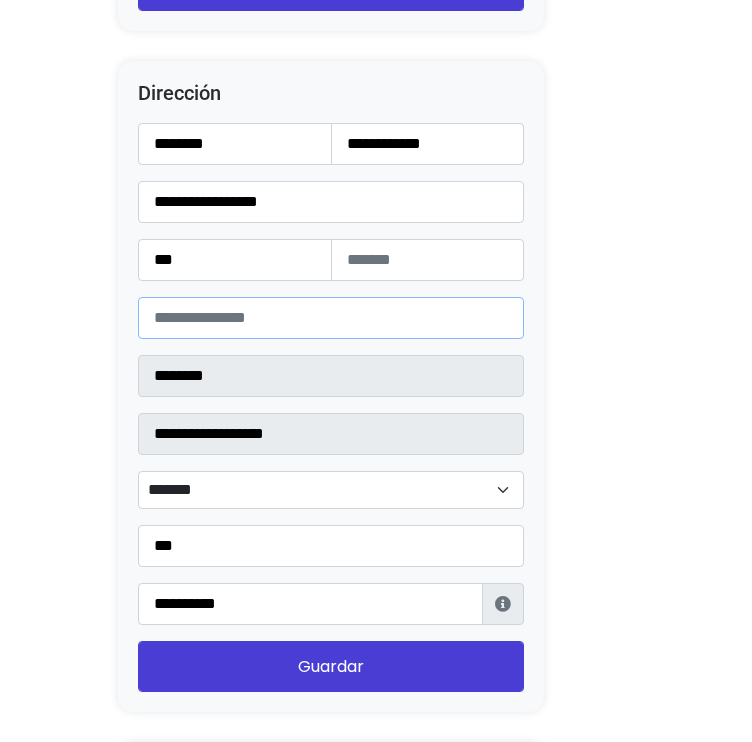 click on "*****" at bounding box center [331, 318] 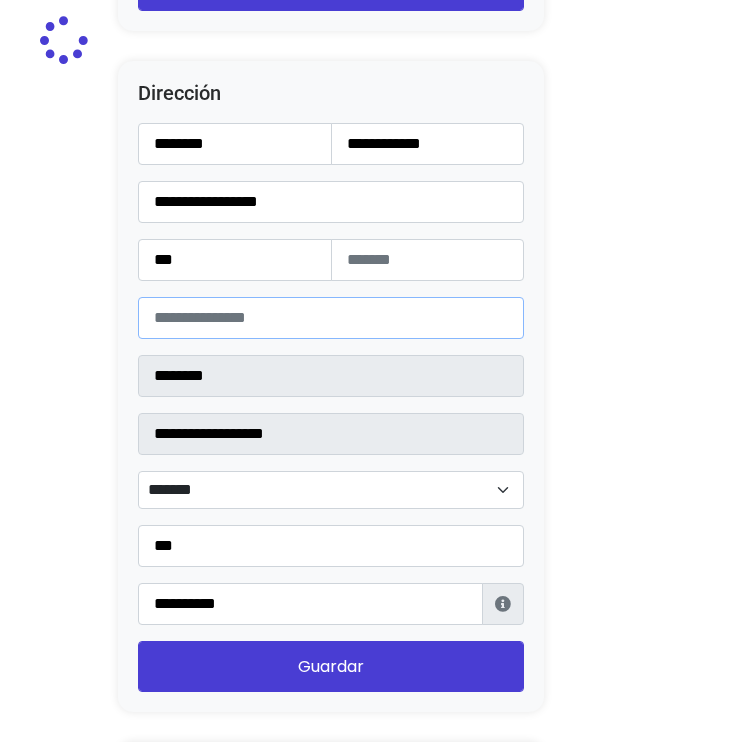 type on "*******" 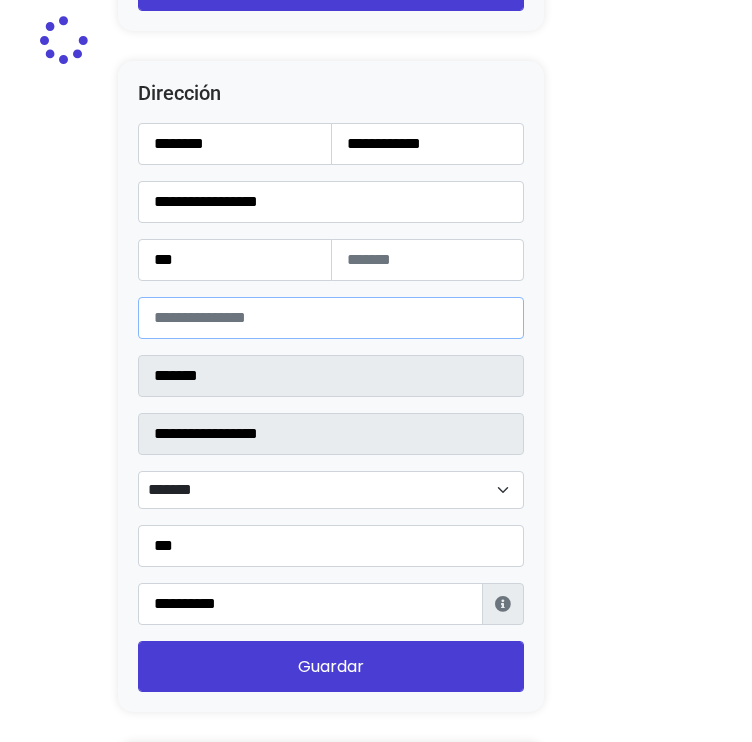 select 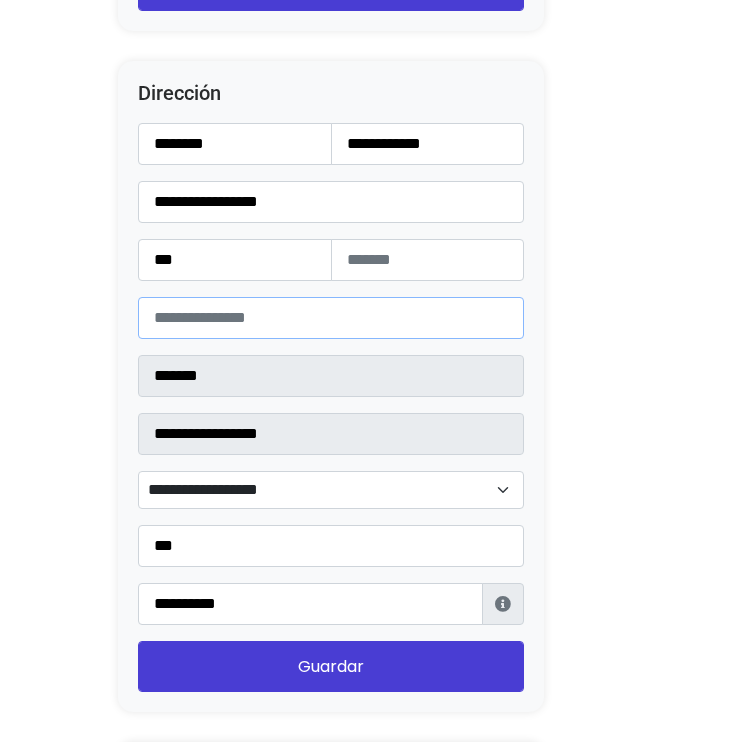 type on "*****" 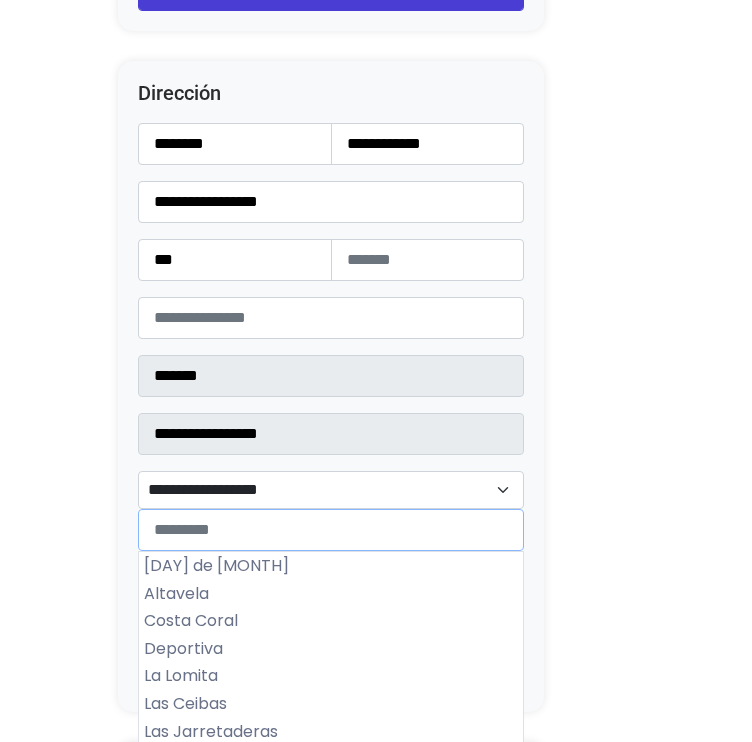 click on "**********" at bounding box center [331, 490] 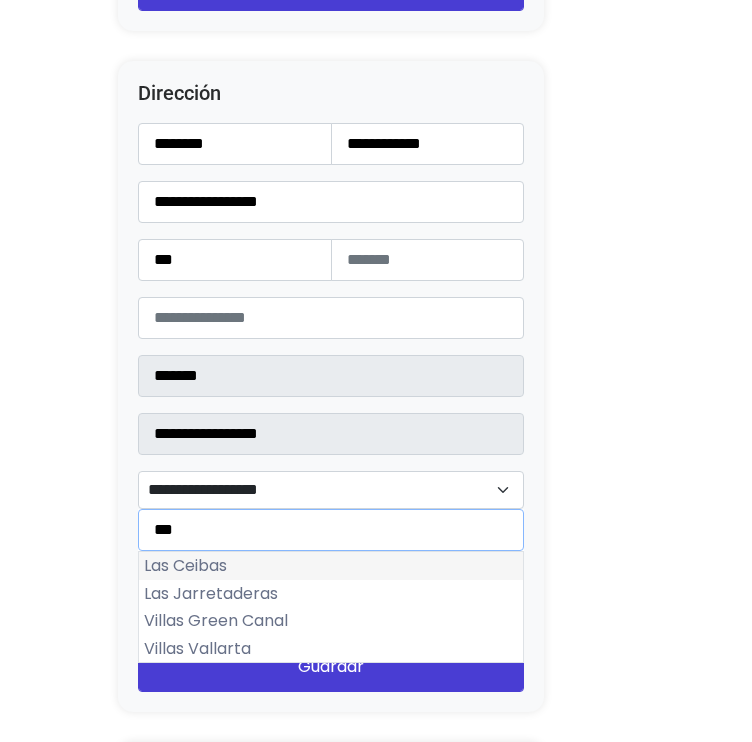 type on "***" 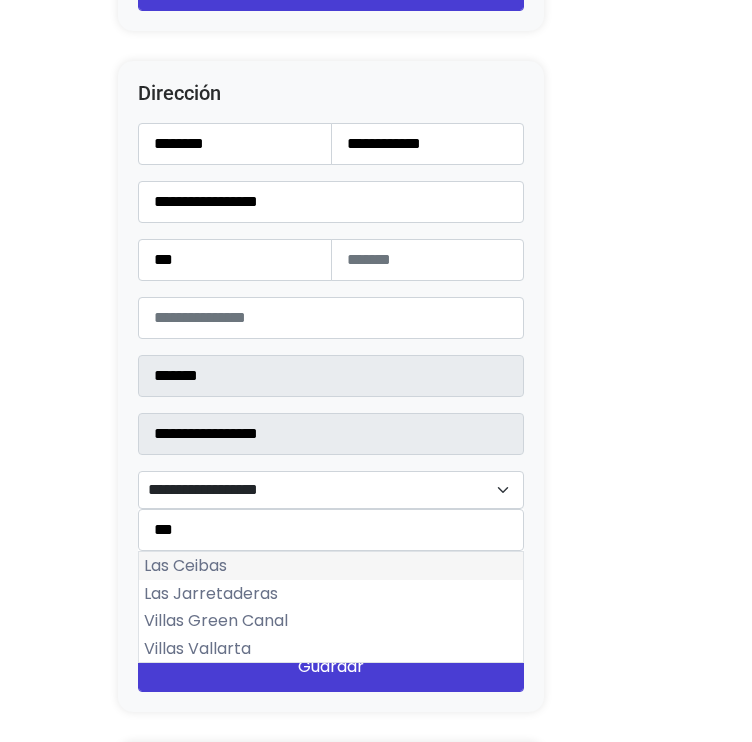 click on "Las Ceibas" at bounding box center (331, 566) 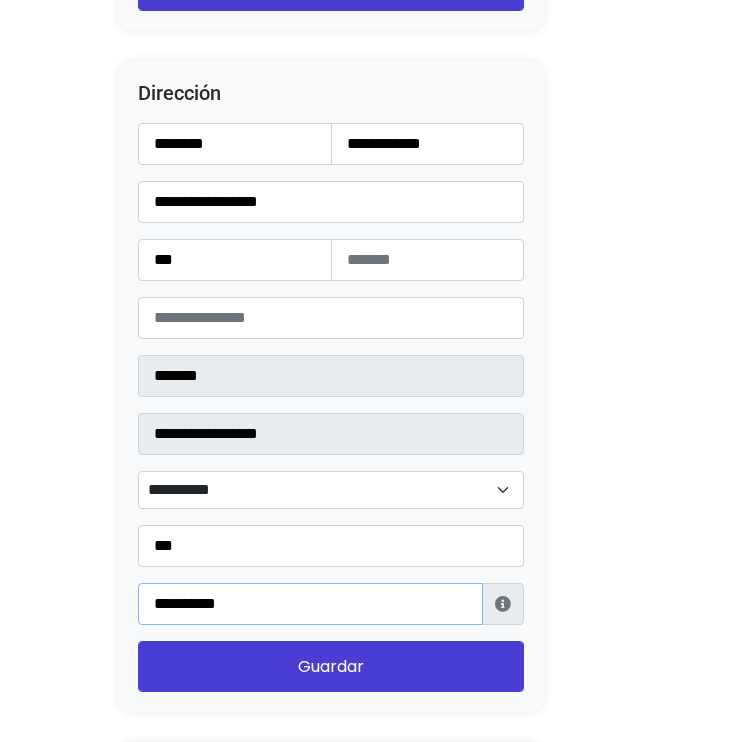 click on "**********" at bounding box center [310, 604] 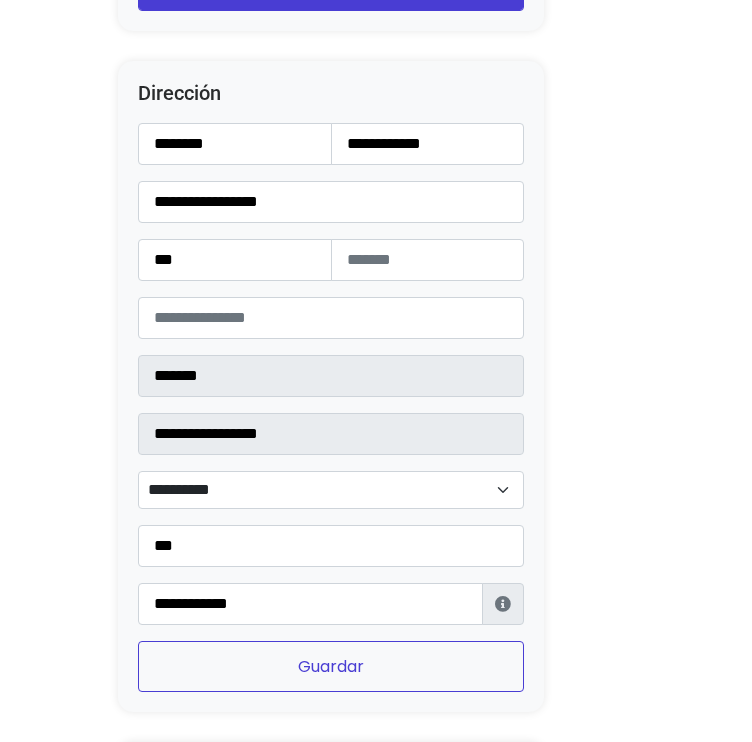 click on "Guardar" at bounding box center (331, 666) 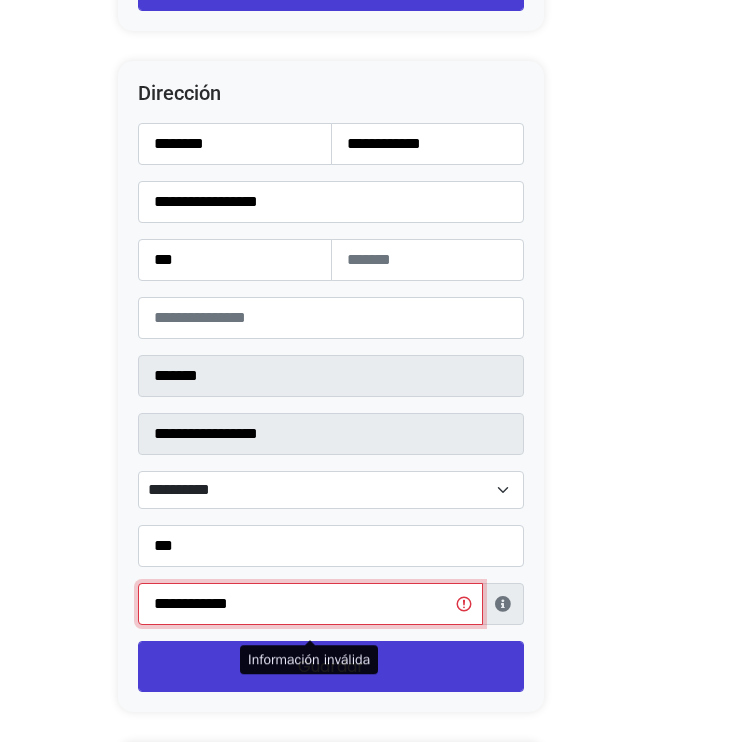 click on "**********" at bounding box center [310, 604] 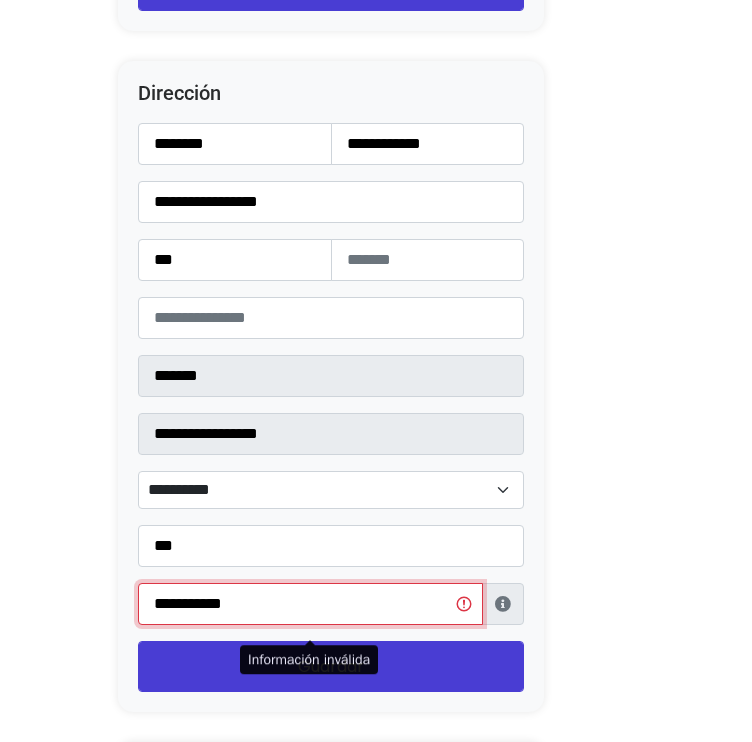 click on "**********" at bounding box center (310, 604) 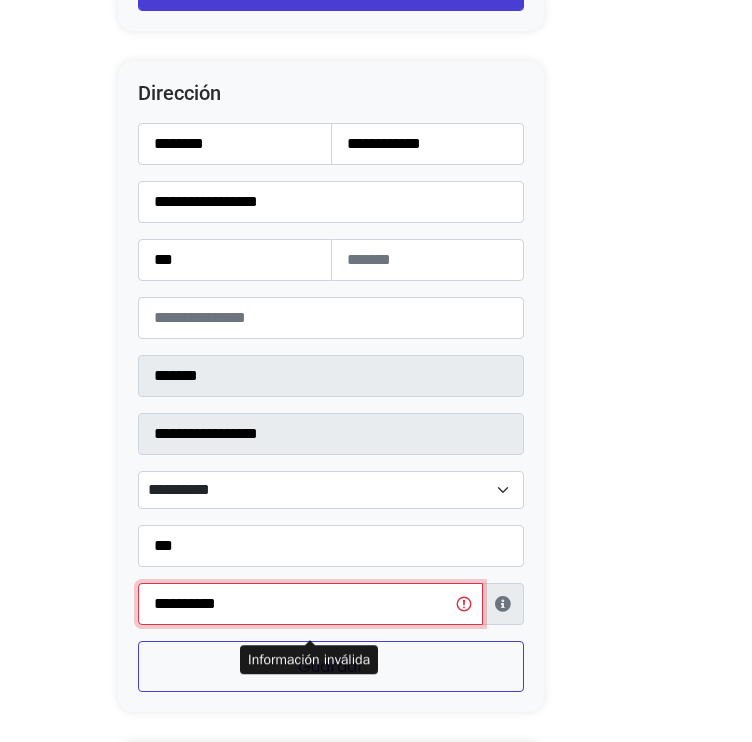 type on "**********" 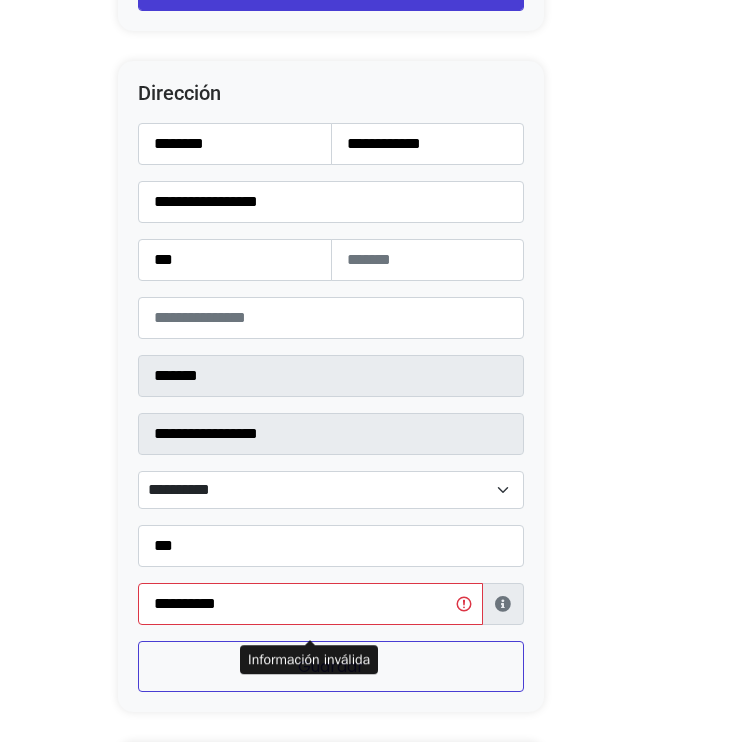 click on "Guardar" at bounding box center (331, 666) 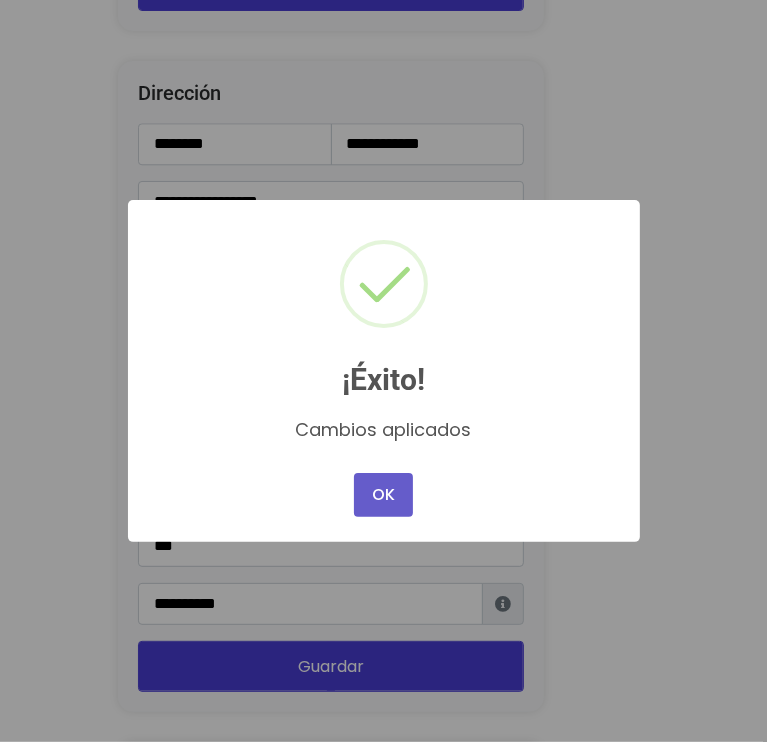 click on "OK" at bounding box center [383, 495] 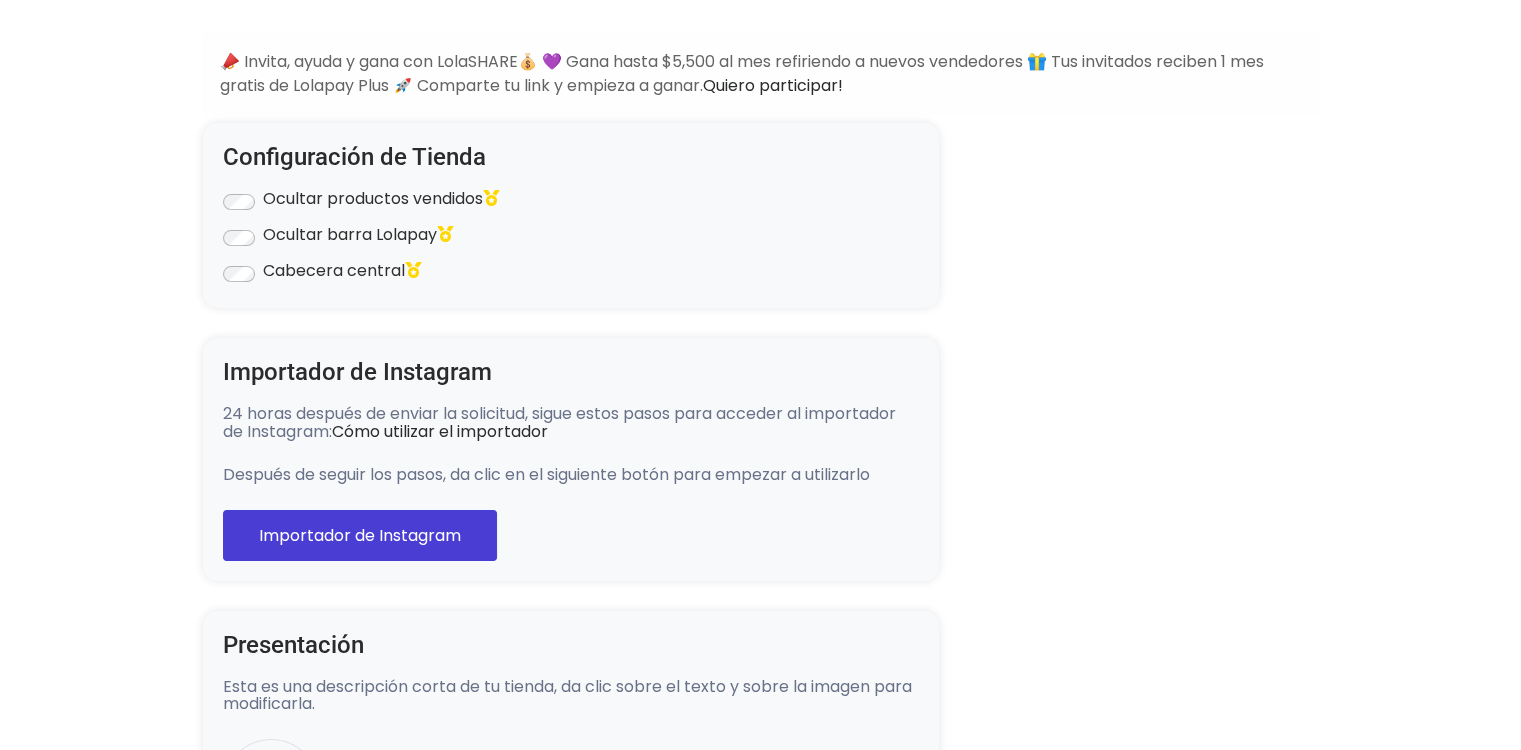 scroll, scrollTop: 0, scrollLeft: 0, axis: both 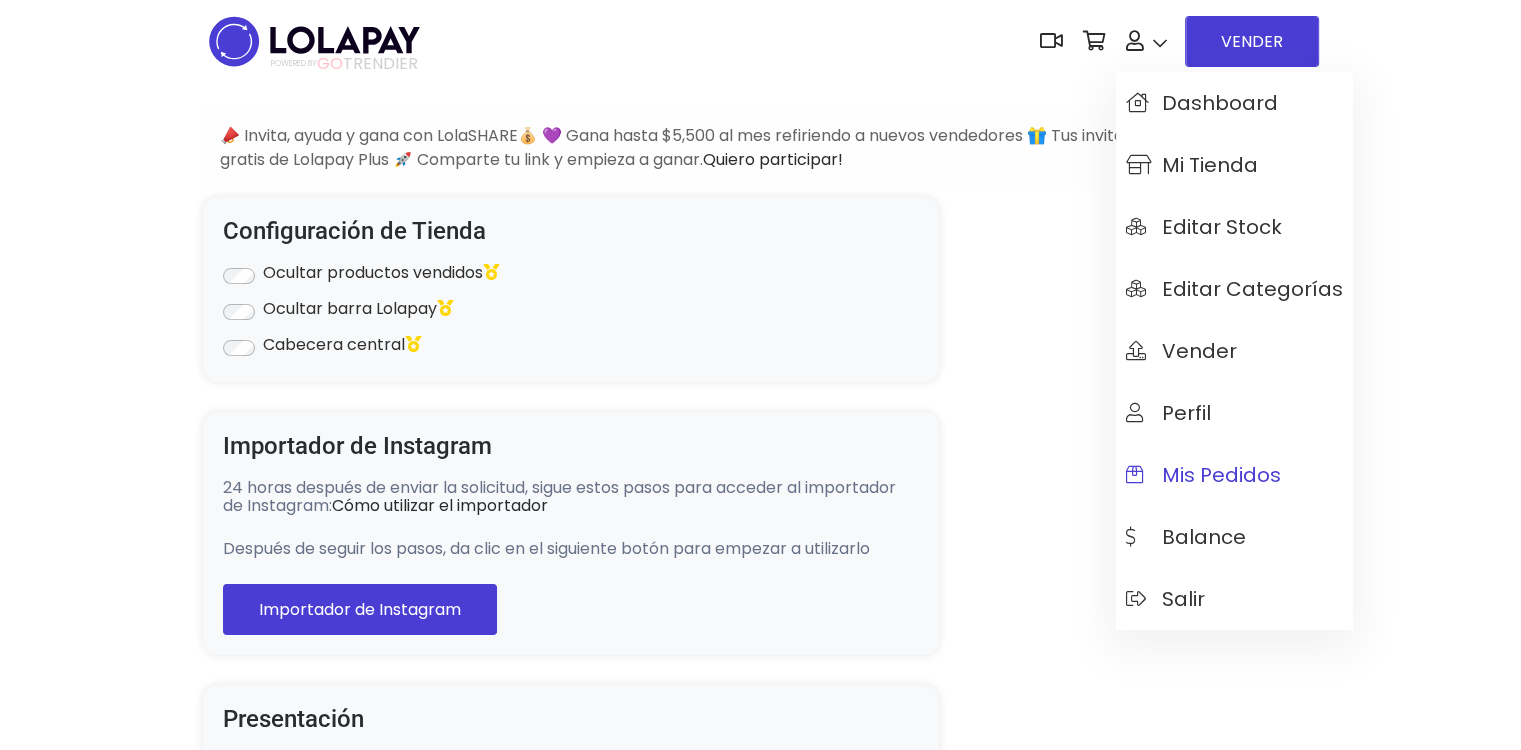 click on "Mis pedidos" at bounding box center [1234, 475] 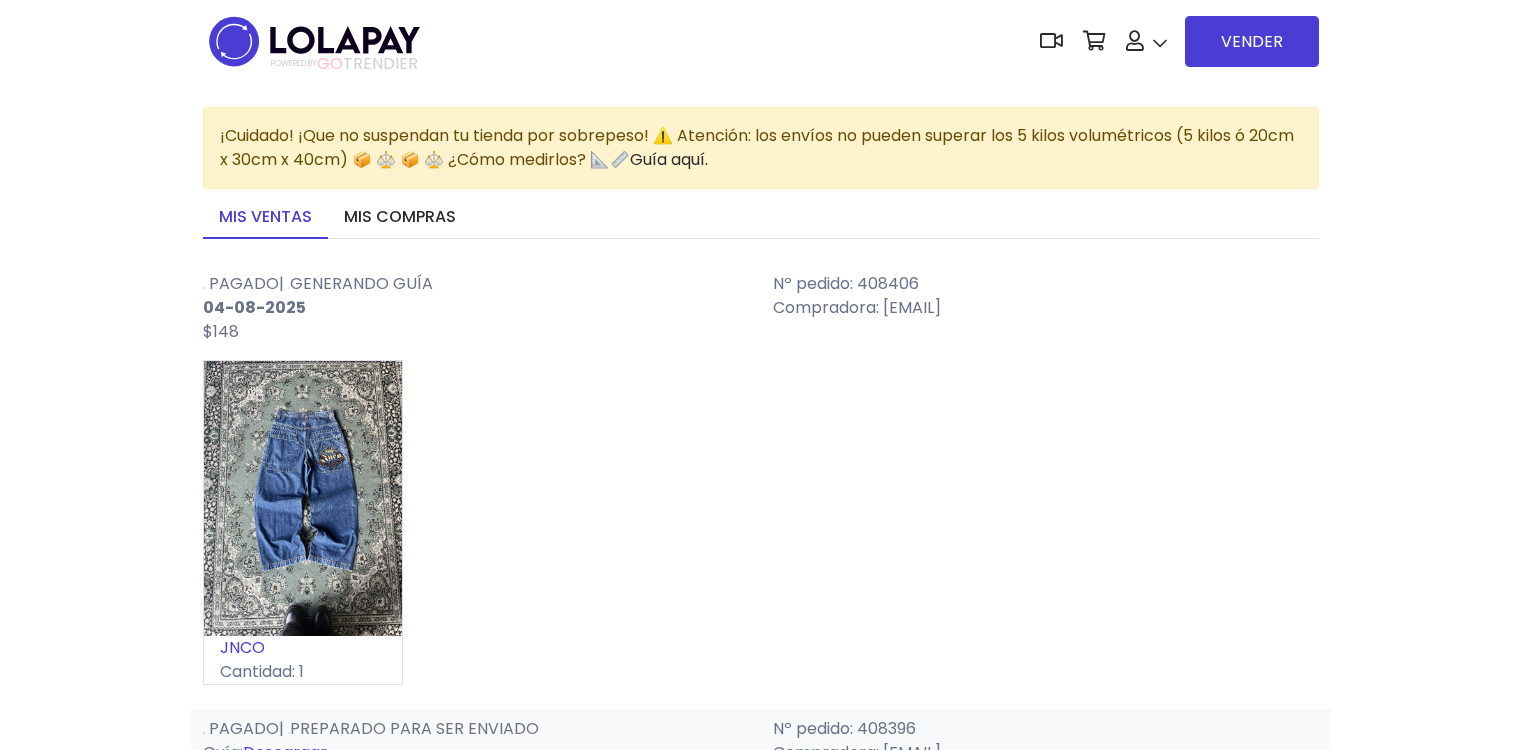 scroll, scrollTop: 0, scrollLeft: 0, axis: both 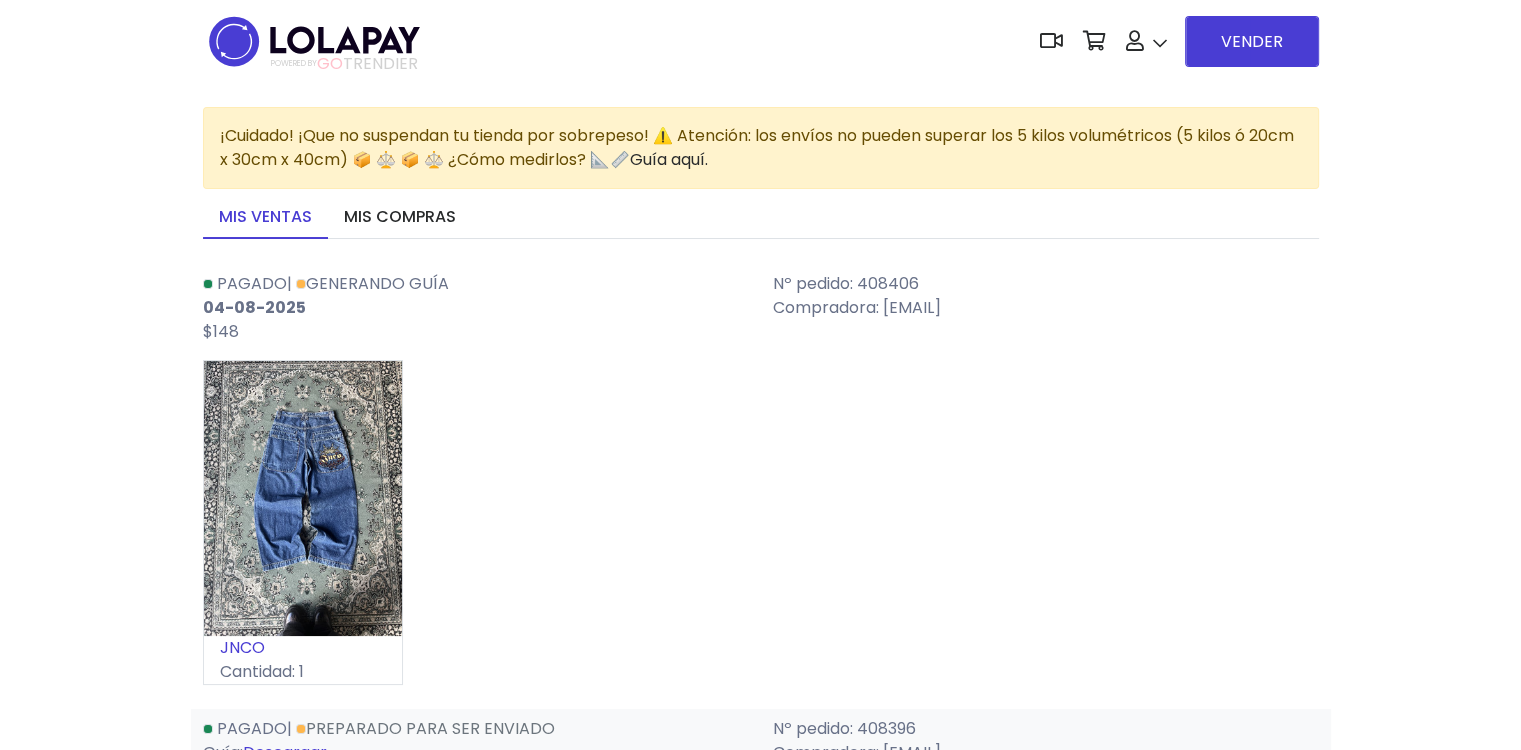 drag, startPoint x: 507, startPoint y: 351, endPoint x: 487, endPoint y: 344, distance: 21.189621 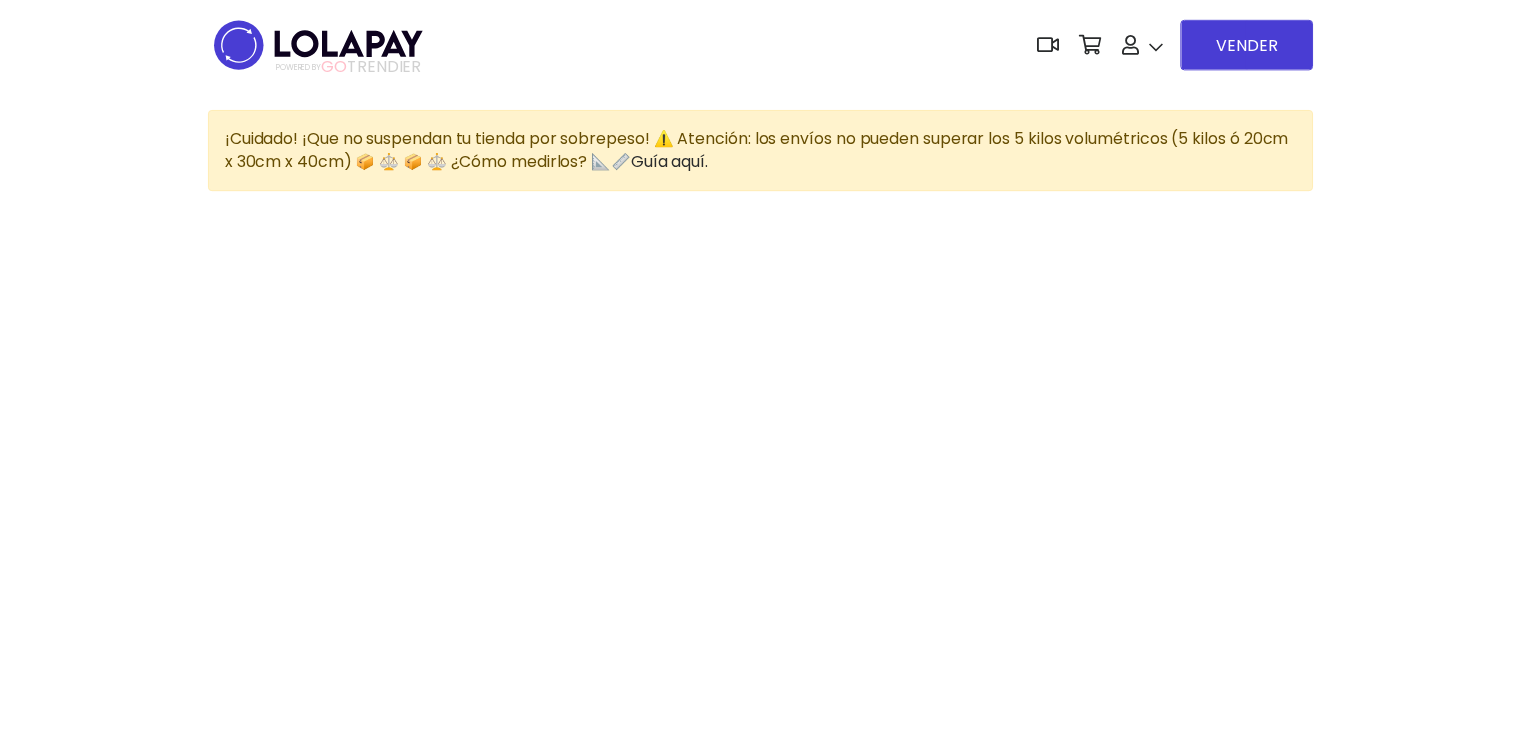 scroll, scrollTop: 0, scrollLeft: 0, axis: both 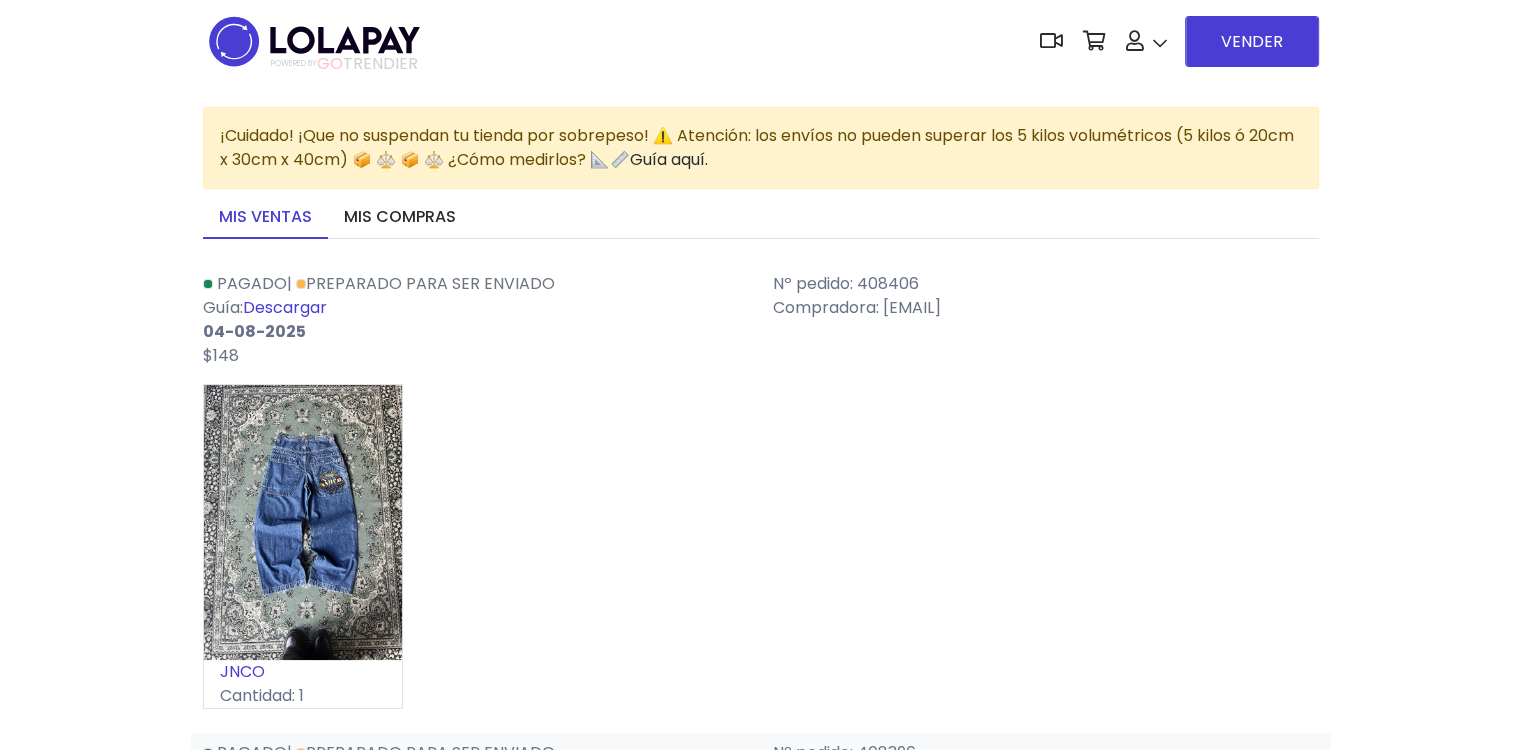click on "Descargar" at bounding box center [285, 307] 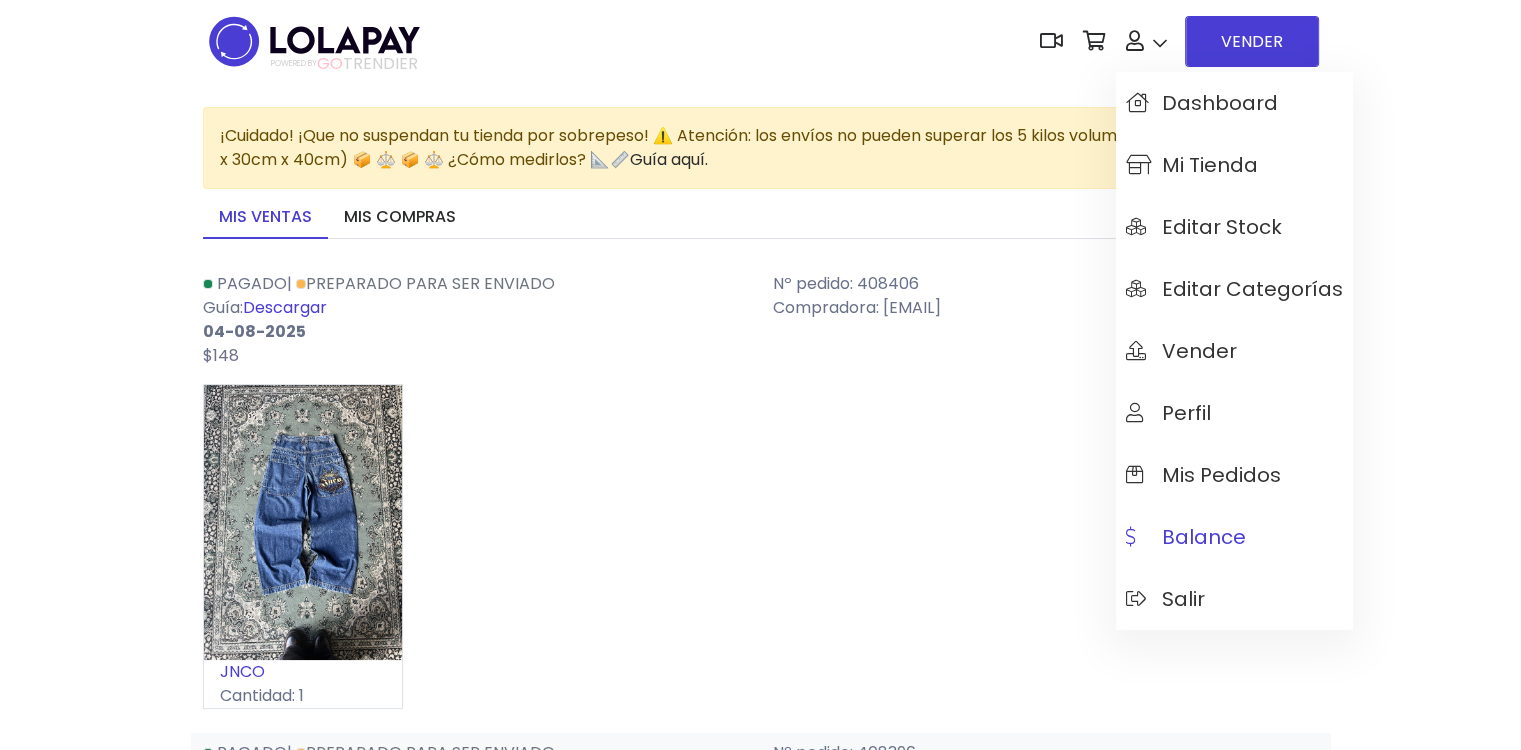 click on "Balance" at bounding box center [1186, 537] 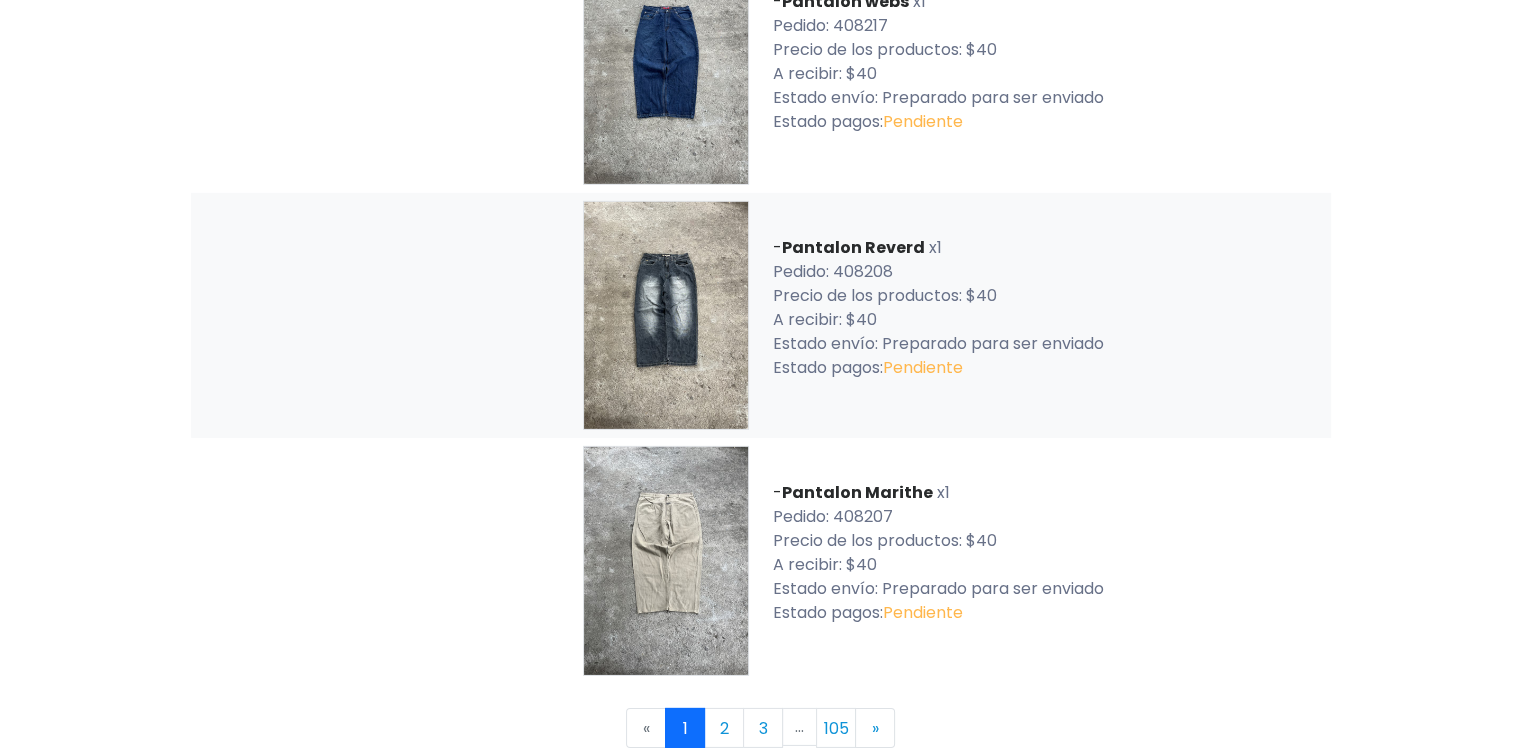 scroll, scrollTop: 6272, scrollLeft: 0, axis: vertical 